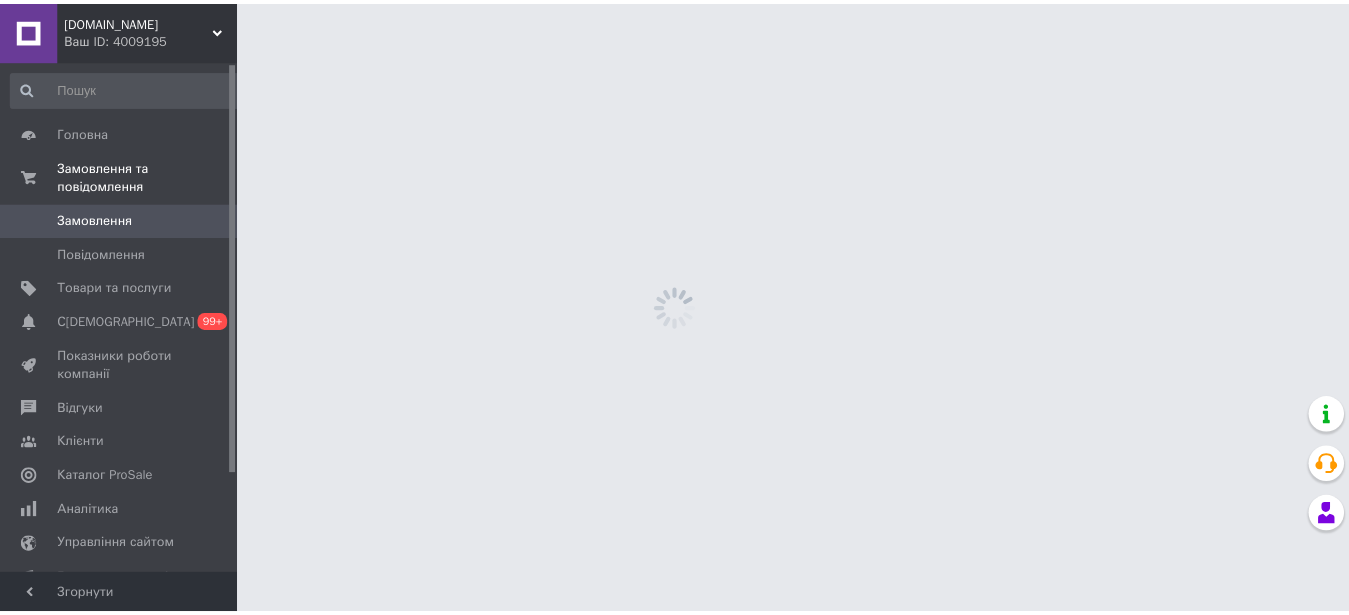 scroll, scrollTop: 0, scrollLeft: 0, axis: both 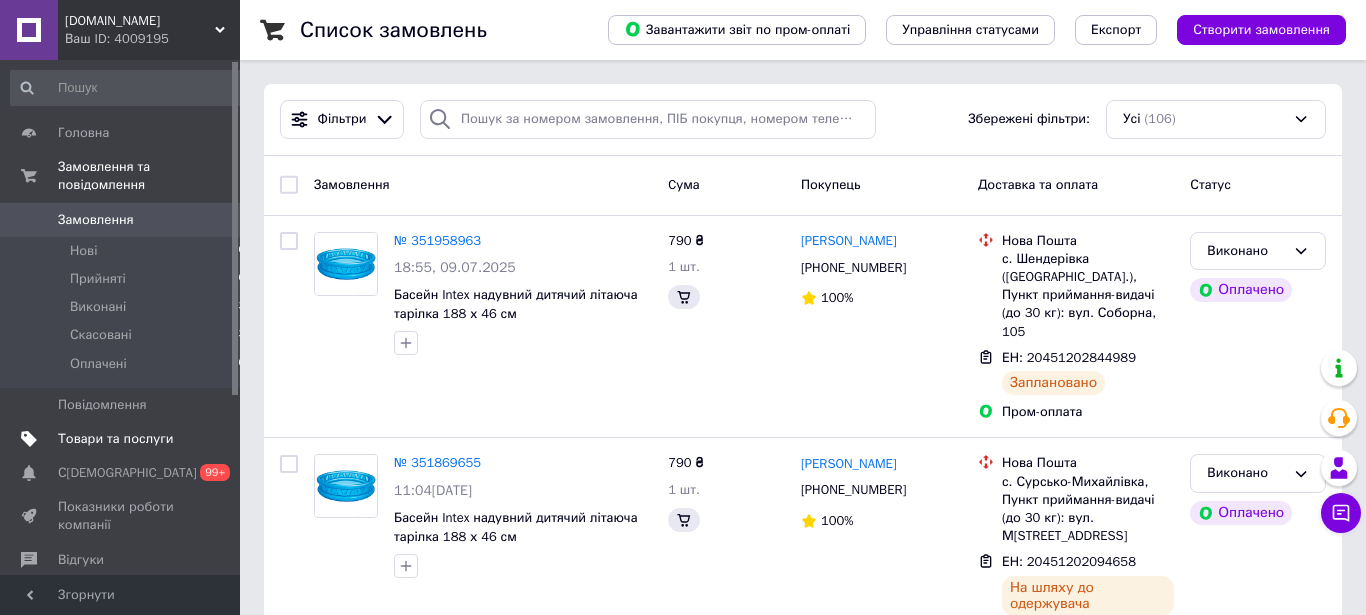 click on "Товари та послуги" at bounding box center (115, 439) 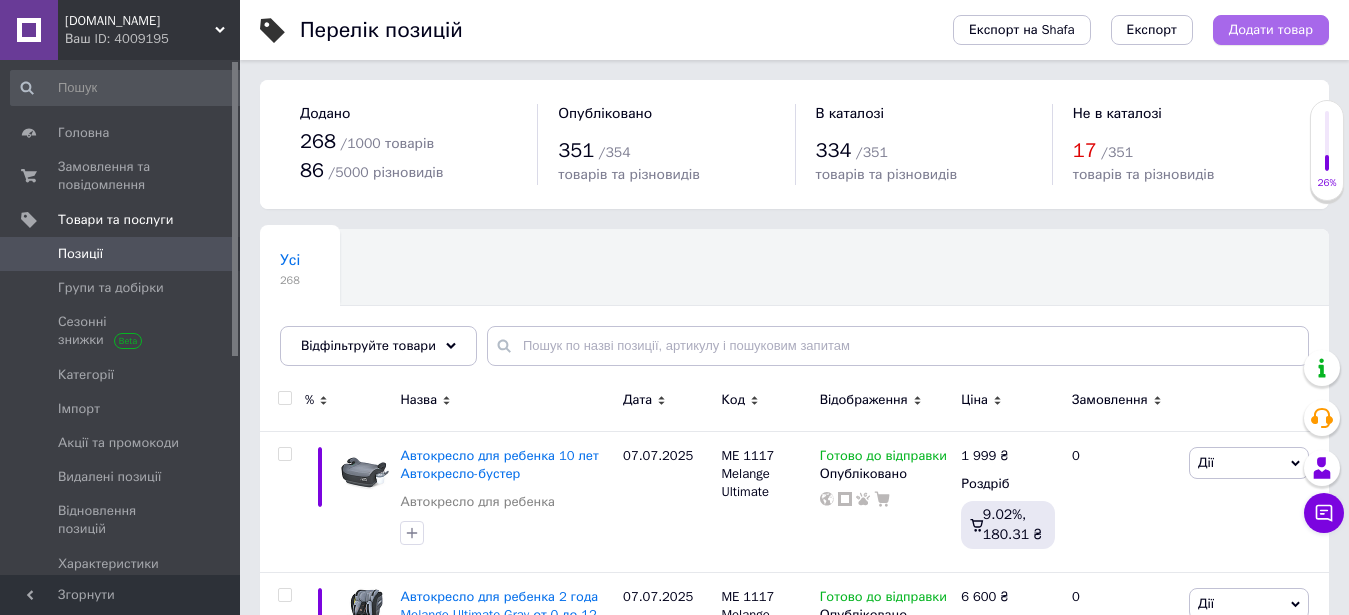 click on "Додати товар" at bounding box center [1271, 30] 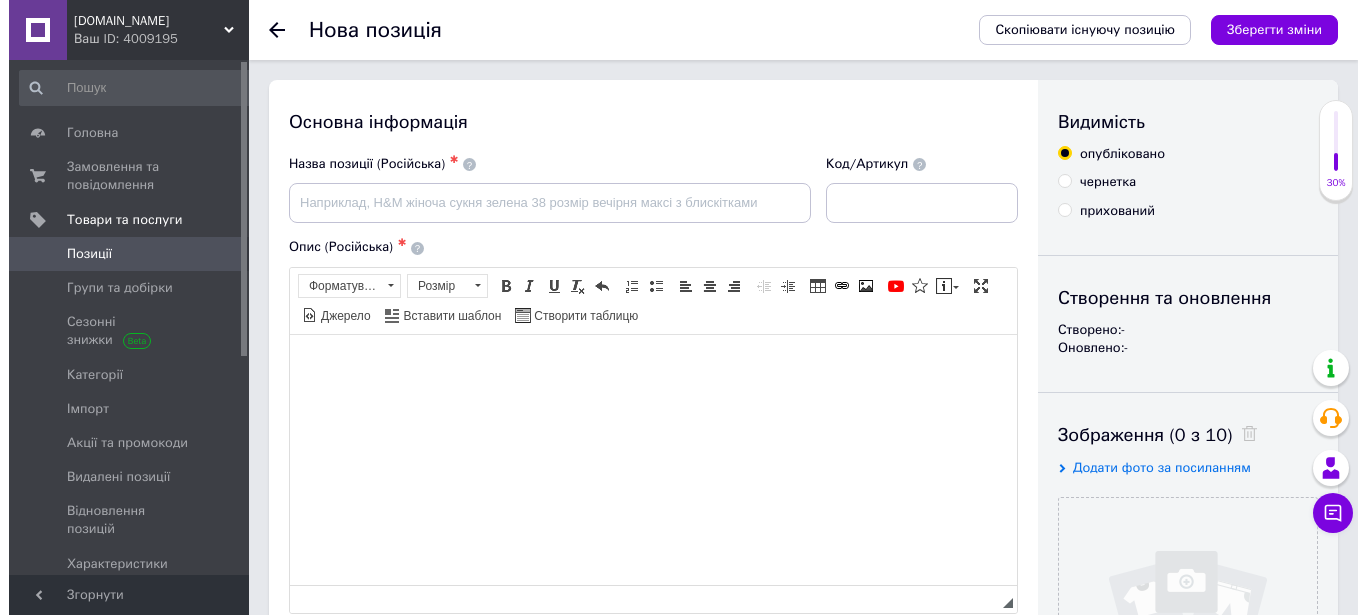 scroll, scrollTop: 510, scrollLeft: 0, axis: vertical 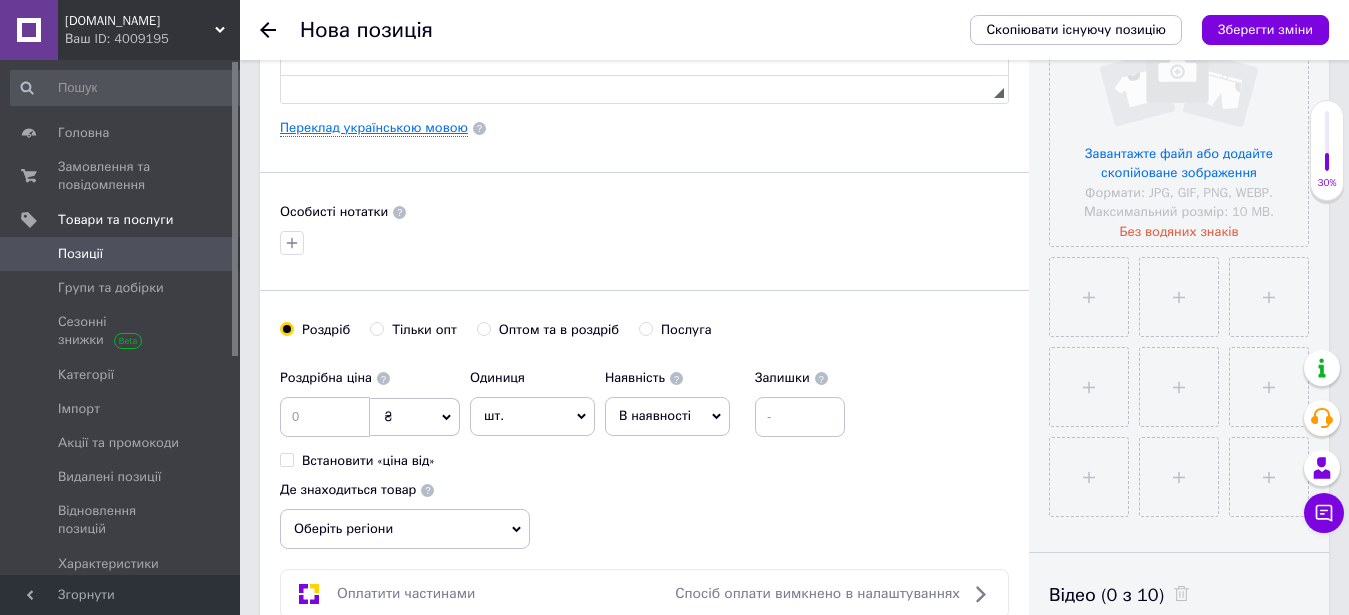click on "Переклад українською мовою" at bounding box center [374, 128] 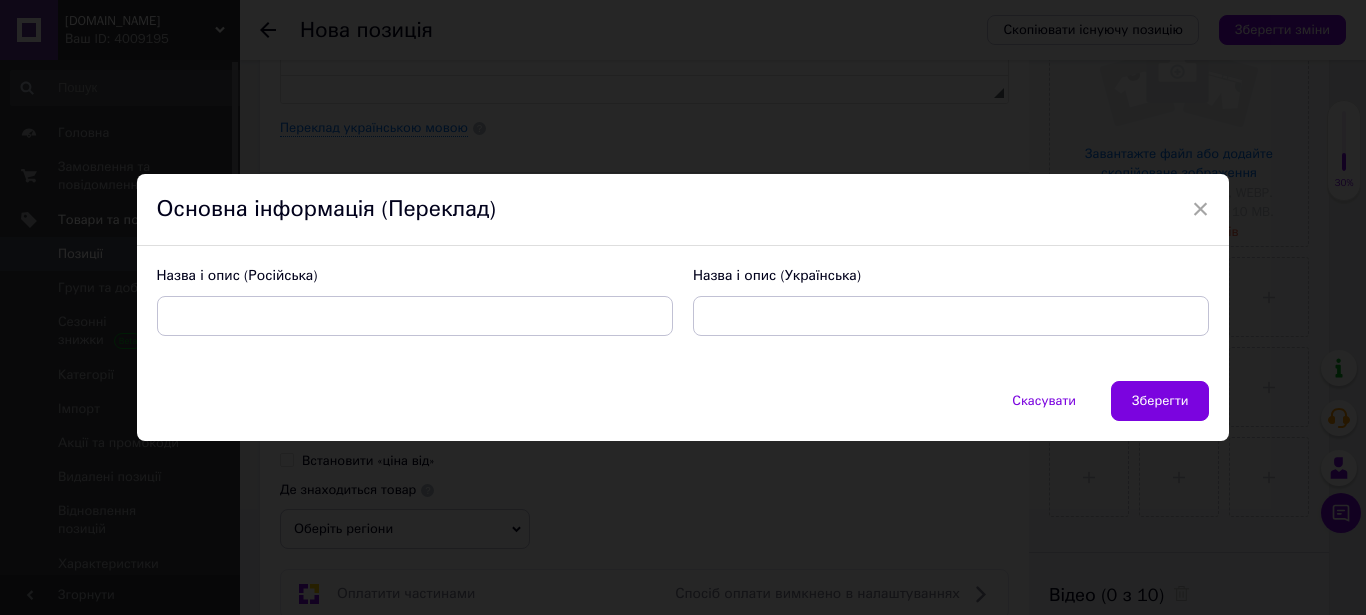 scroll, scrollTop: 0, scrollLeft: 0, axis: both 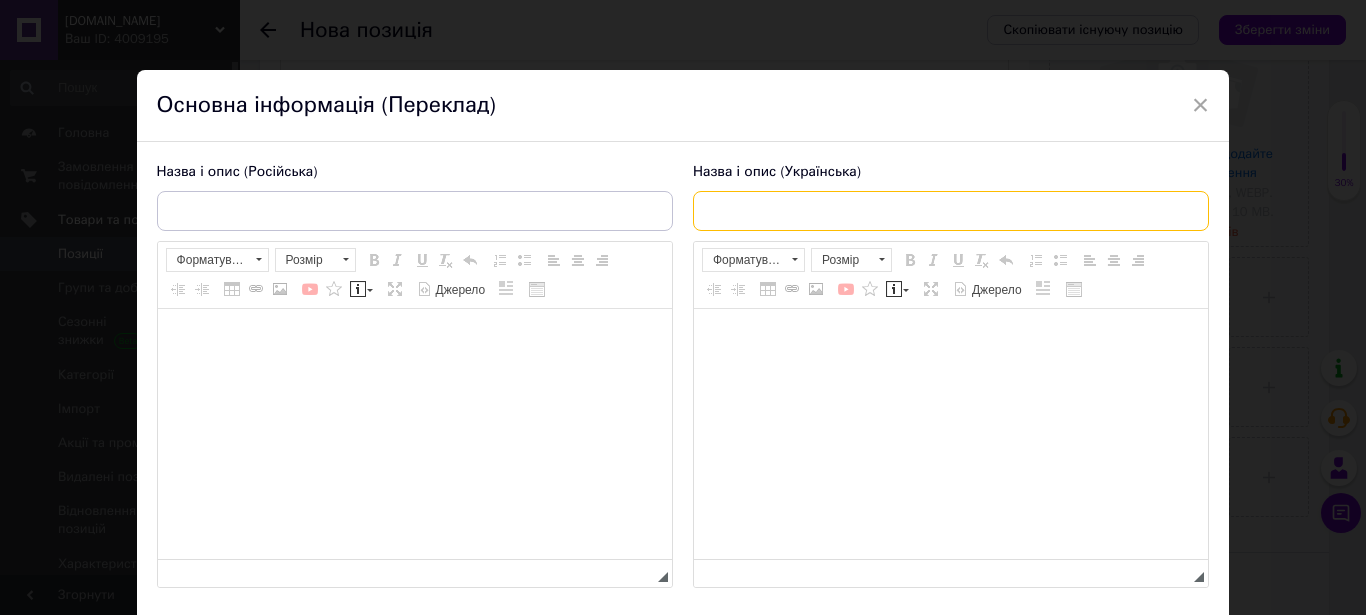 click at bounding box center [951, 211] 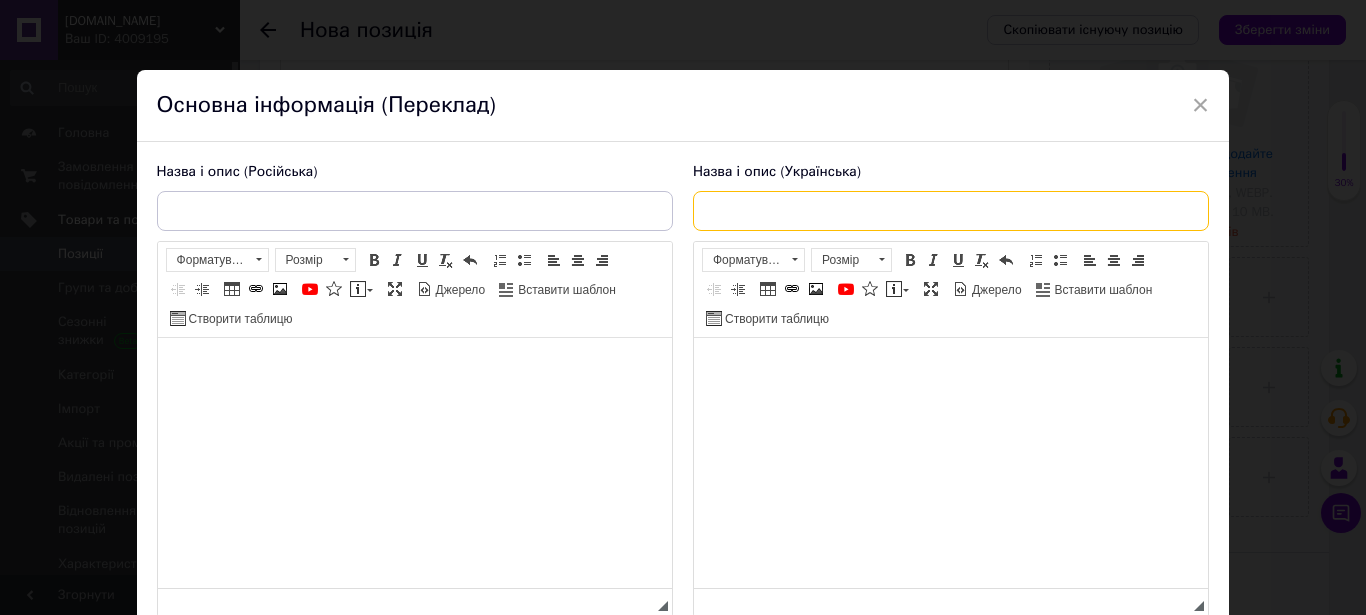 paste on "Трактор дитячий на педалях Pilsan синій" 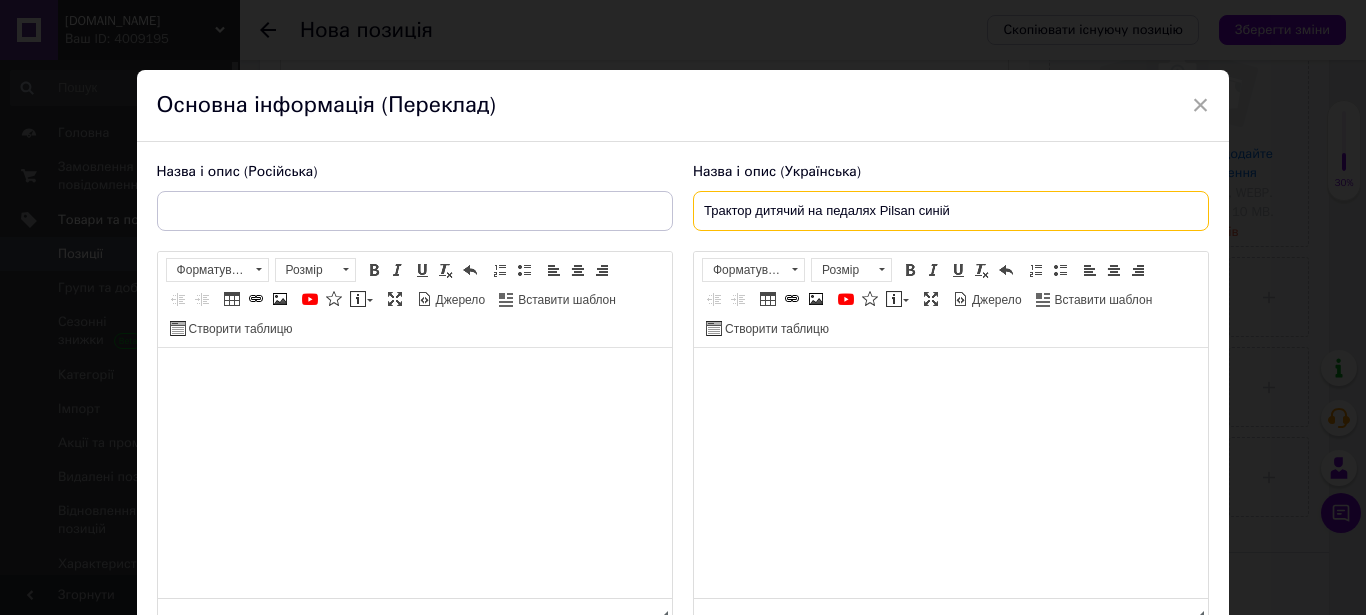 scroll, scrollTop: 0, scrollLeft: 0, axis: both 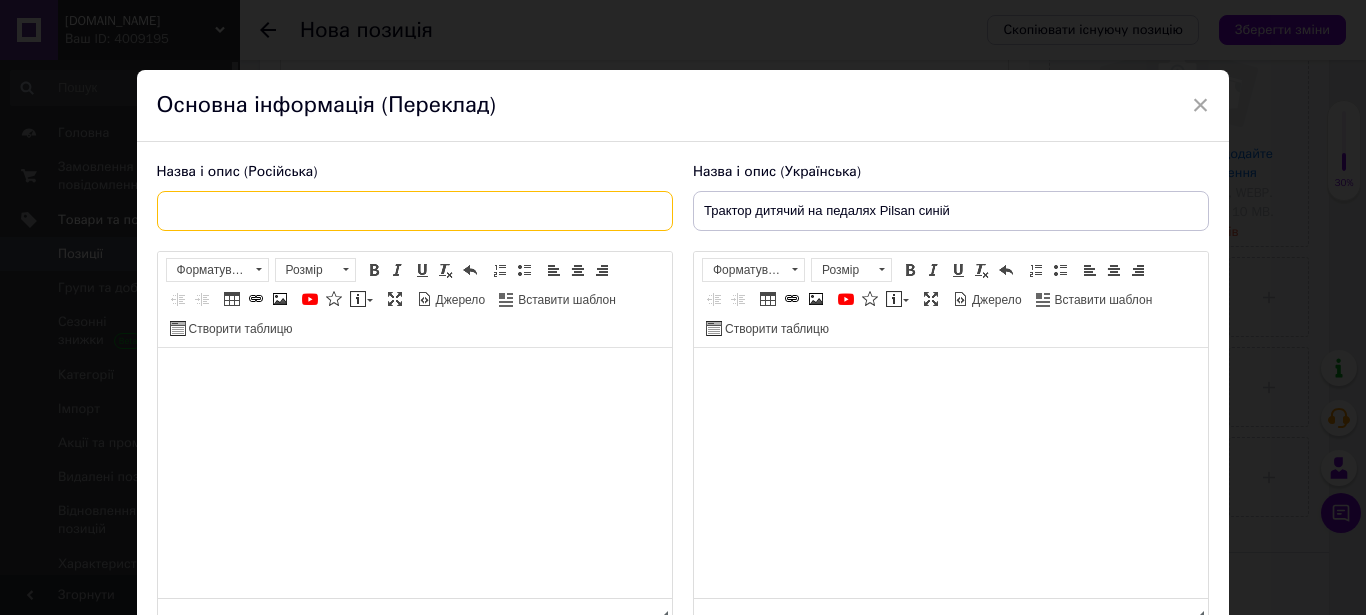 click at bounding box center (415, 211) 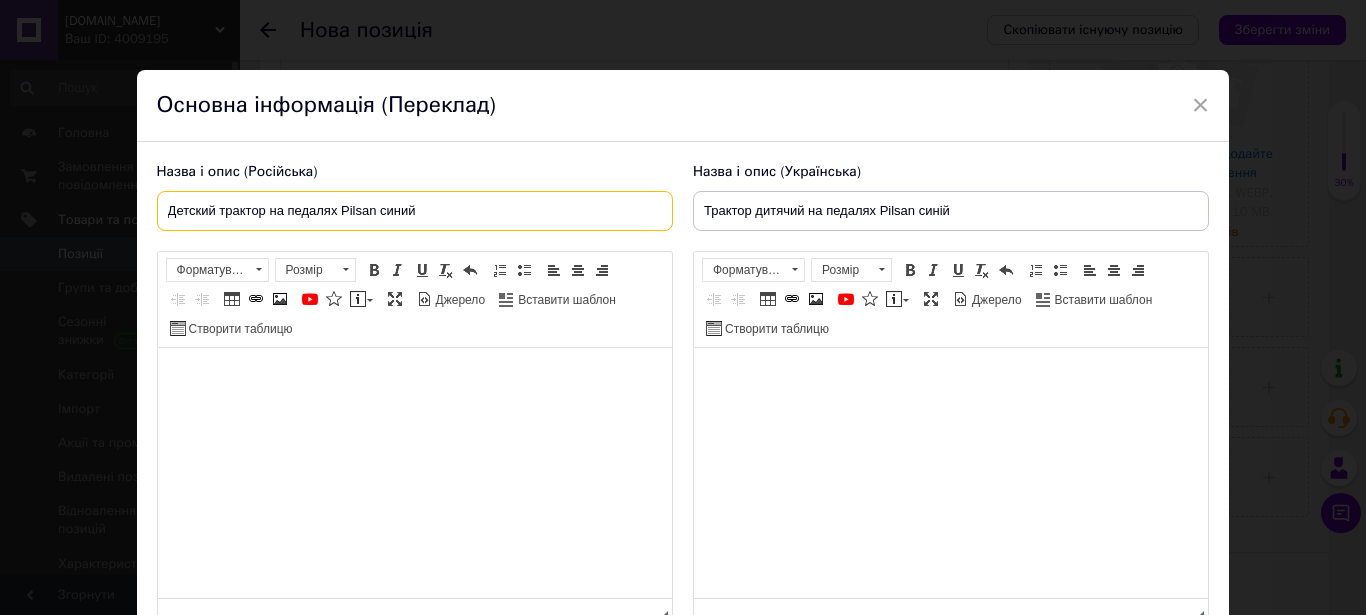 type on "Детский трактор на педалях Pilsan синий" 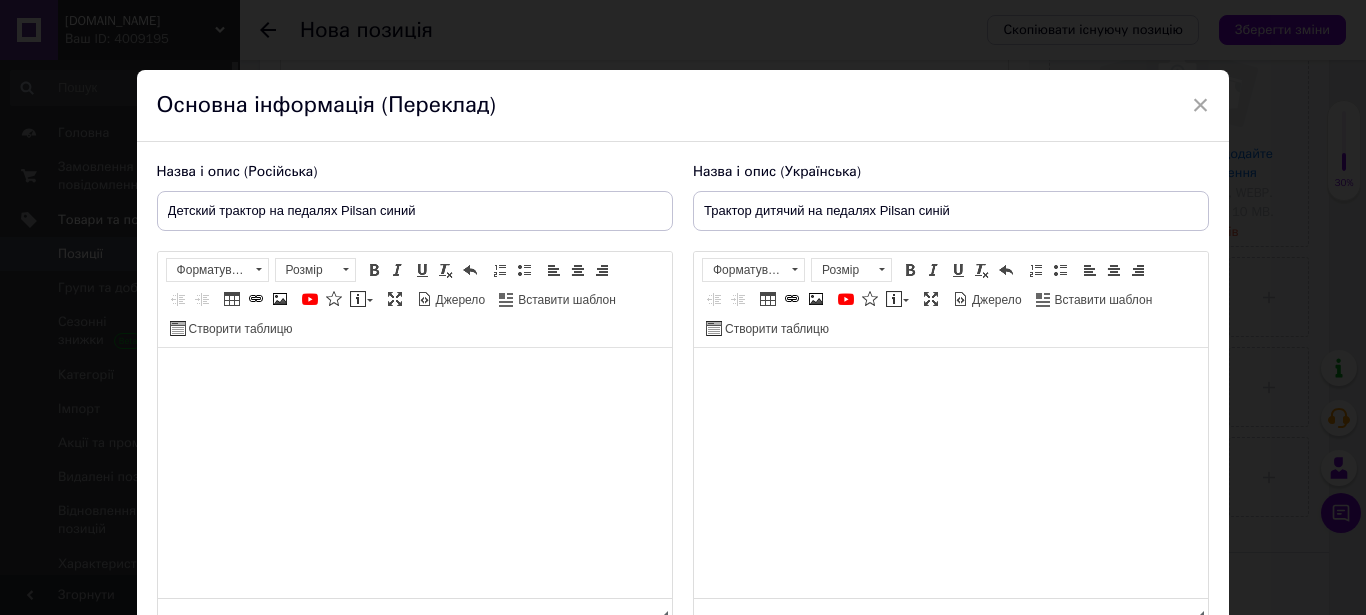 click at bounding box center [950, 473] 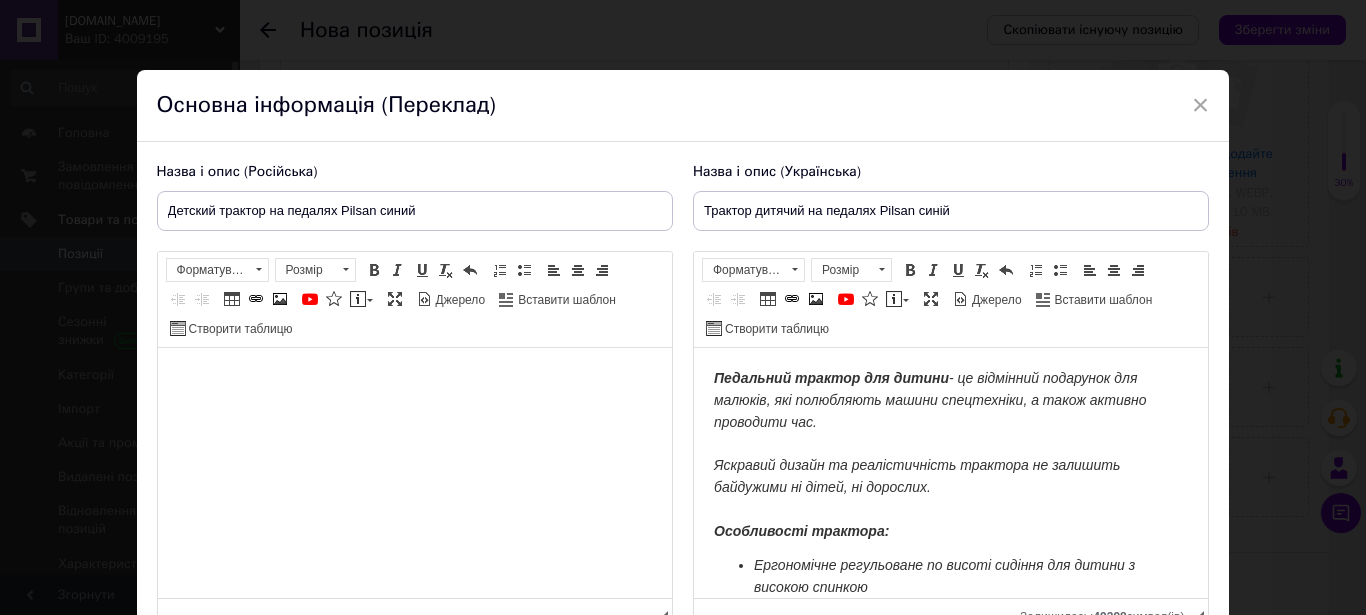 scroll, scrollTop: 308, scrollLeft: 0, axis: vertical 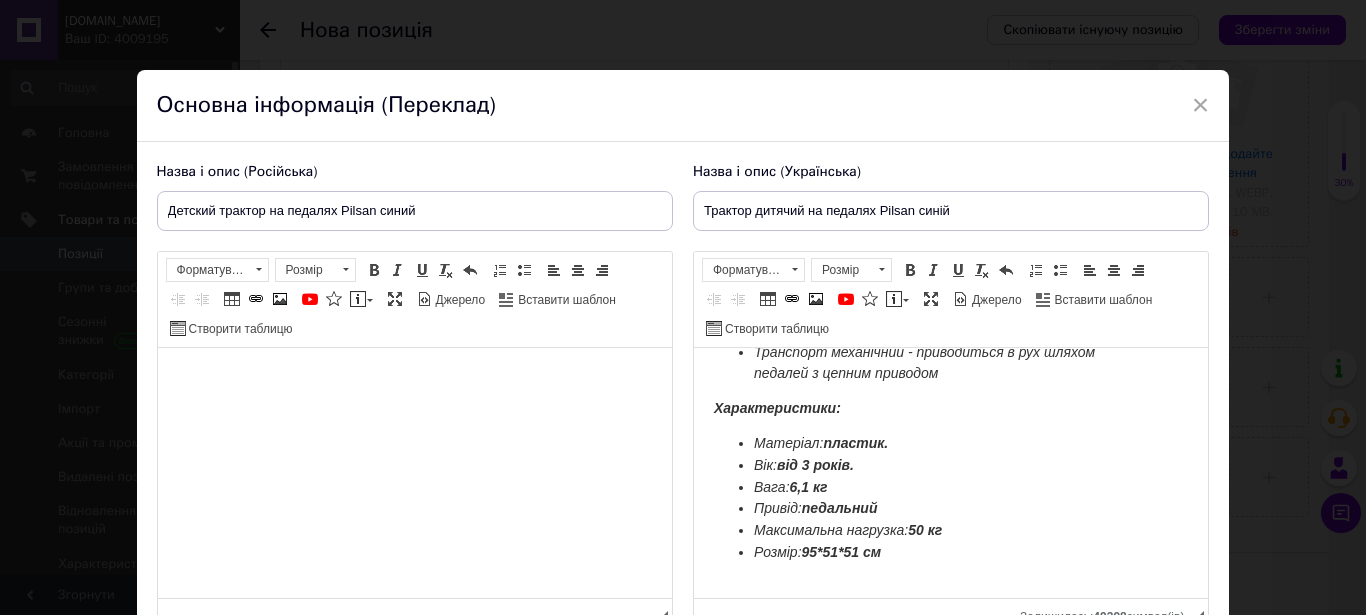 click at bounding box center [414, 378] 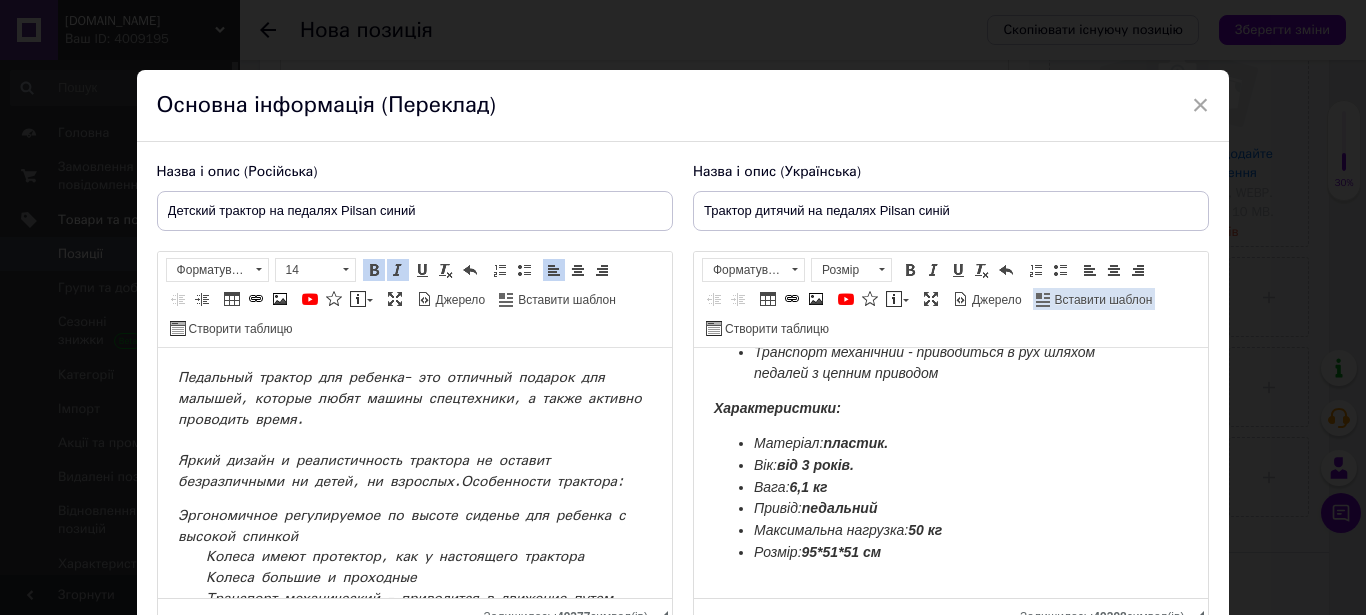 scroll, scrollTop: 251, scrollLeft: 0, axis: vertical 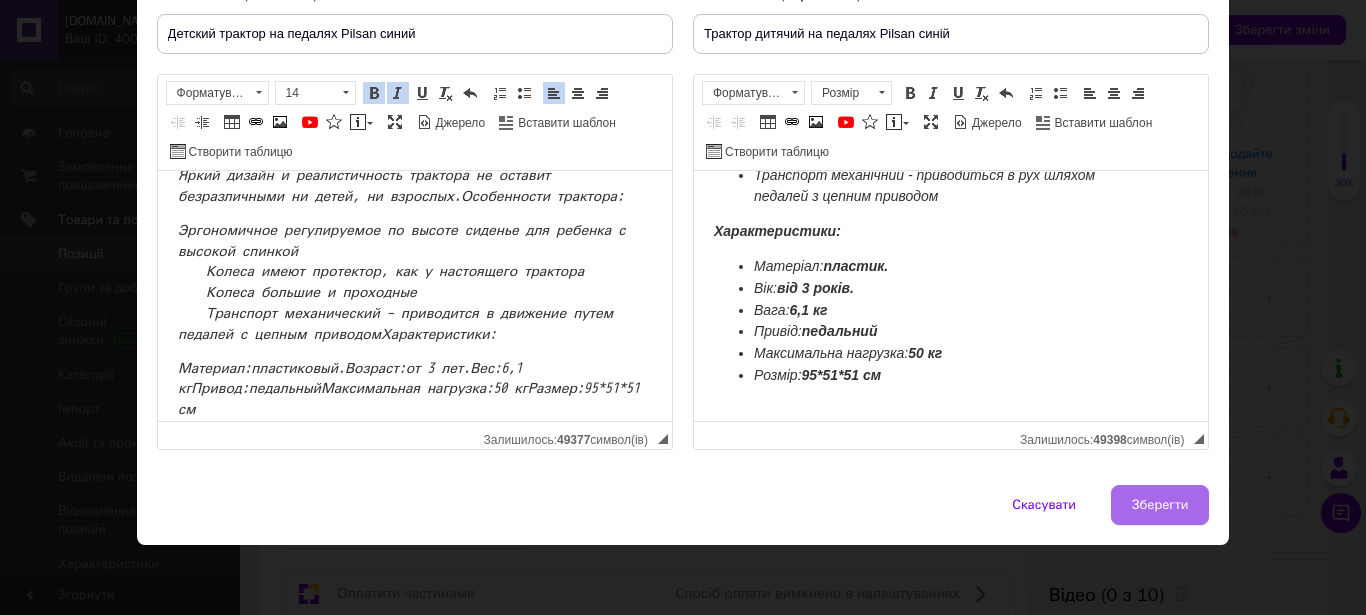 click on "Зберегти" at bounding box center [1160, 505] 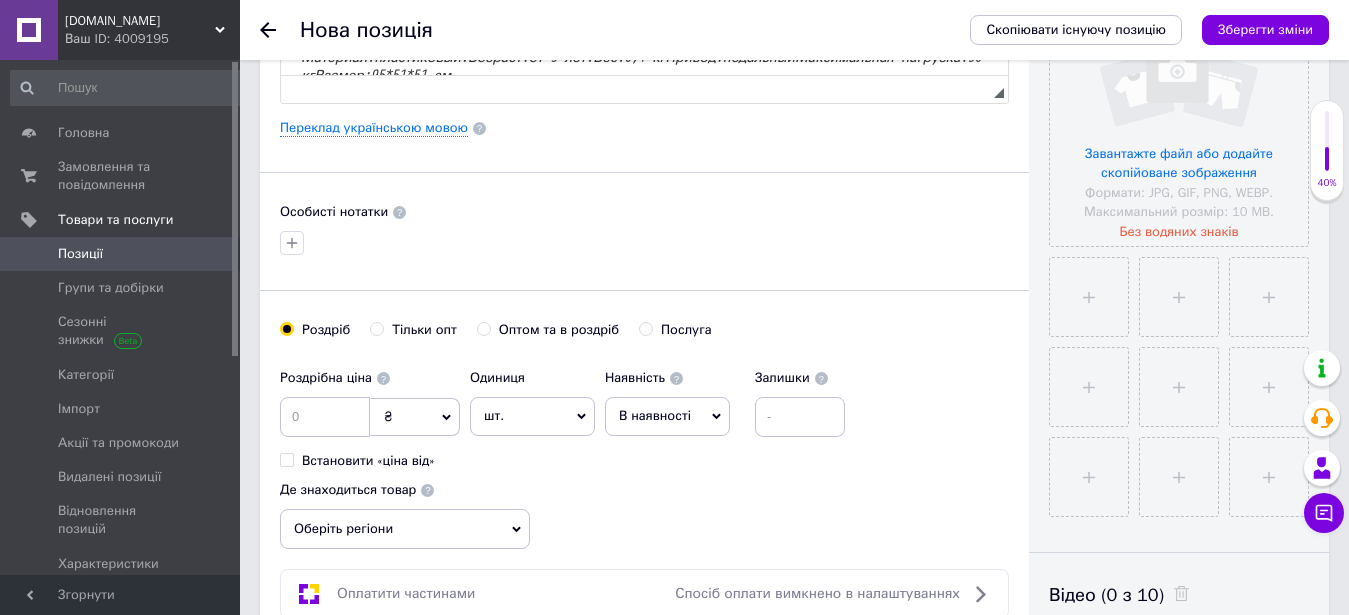 type on "Детский трактор на педалях Pilsan синий" 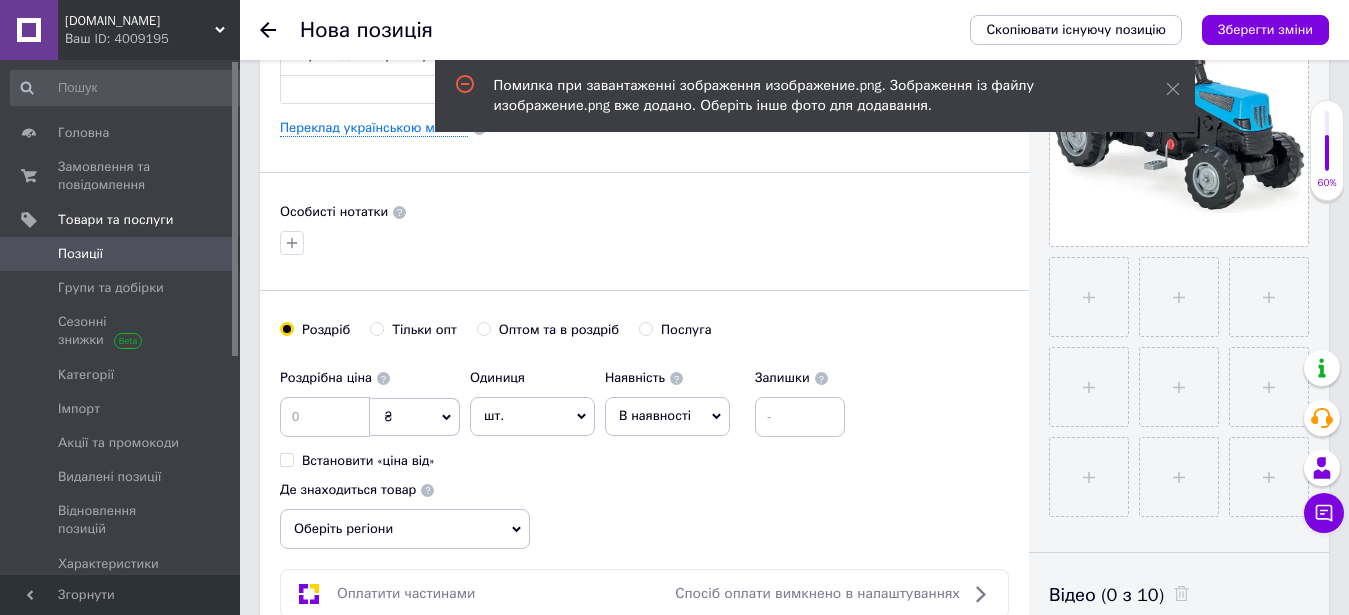 scroll, scrollTop: 714, scrollLeft: 0, axis: vertical 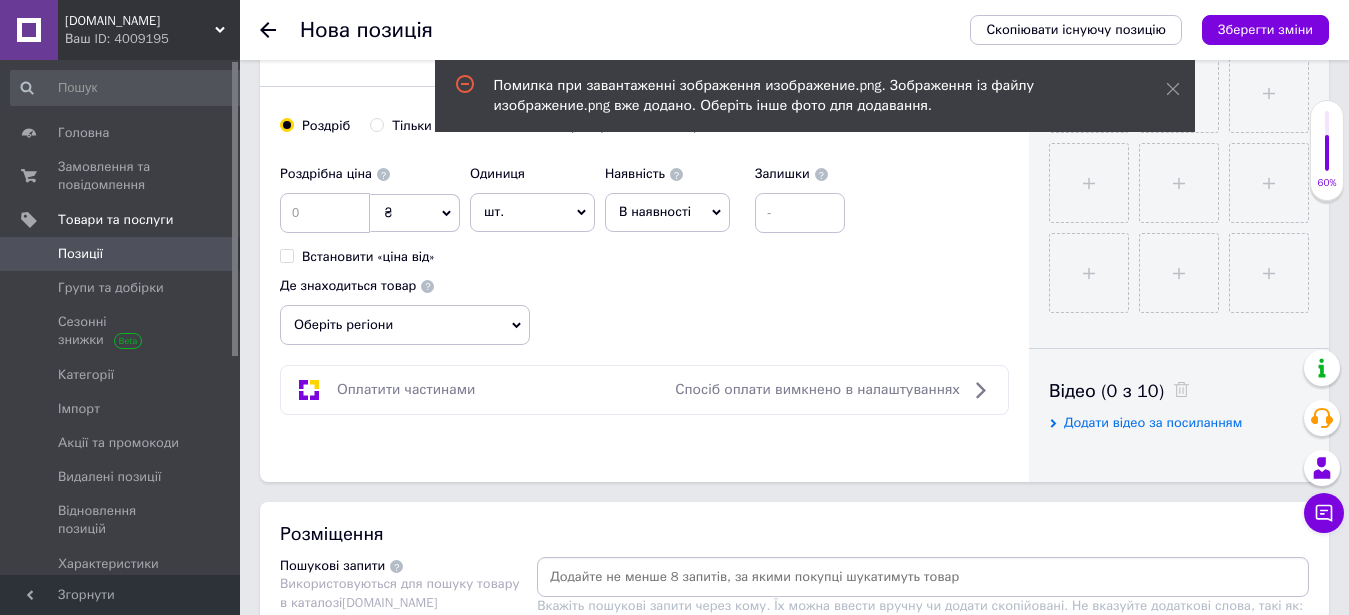 click on "В наявності" at bounding box center (667, 212) 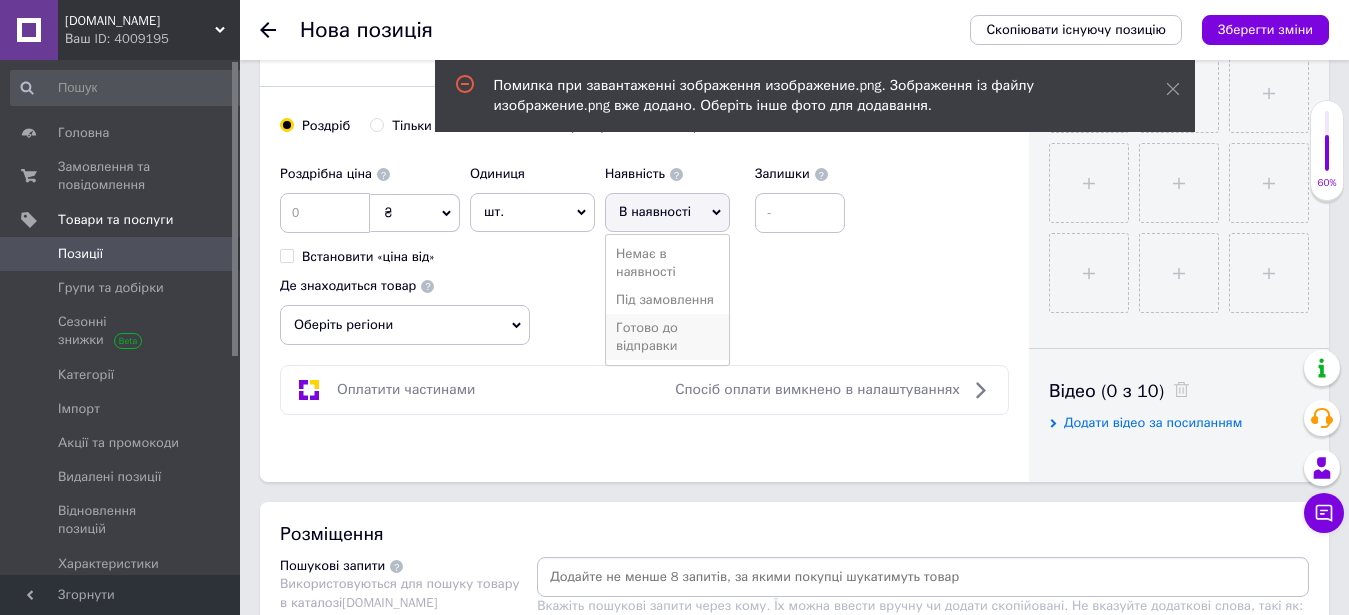 click on "Готово до відправки" at bounding box center [667, 337] 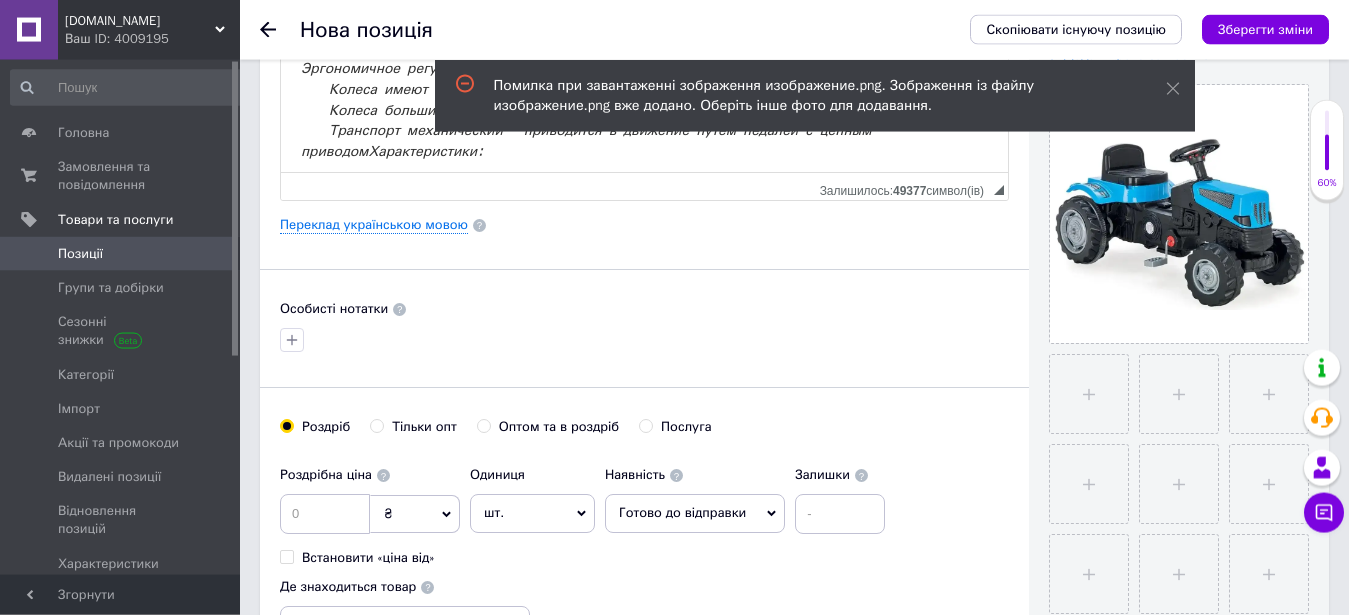 scroll, scrollTop: 408, scrollLeft: 0, axis: vertical 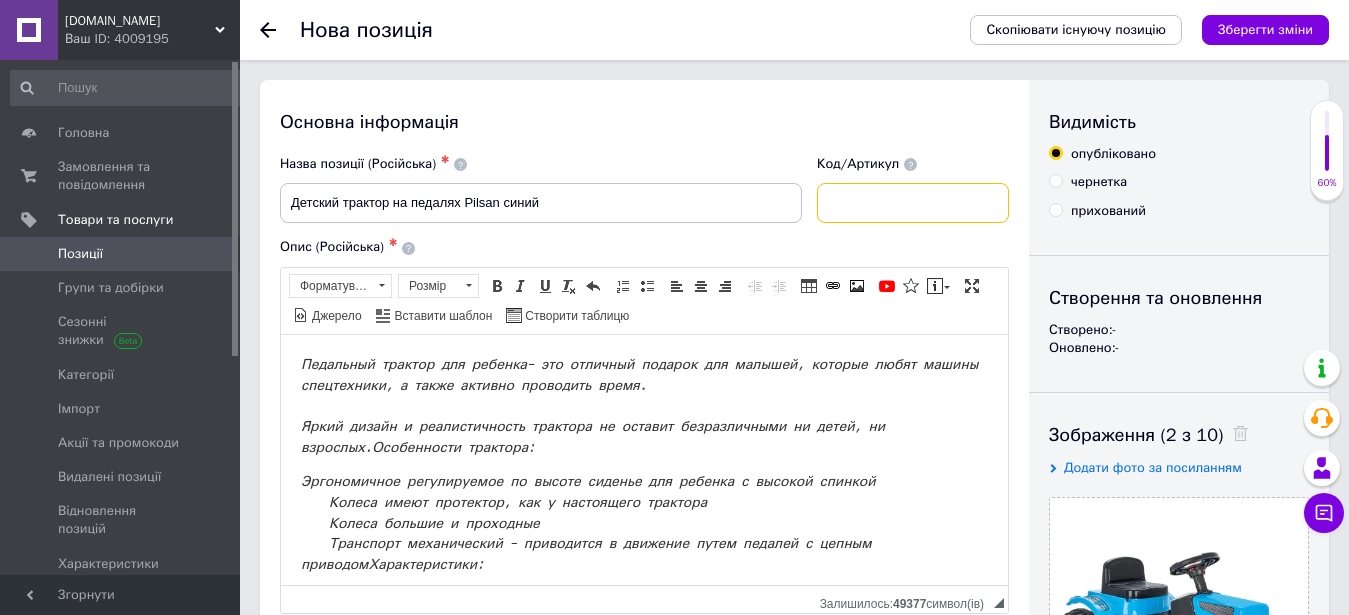 click at bounding box center [913, 203] 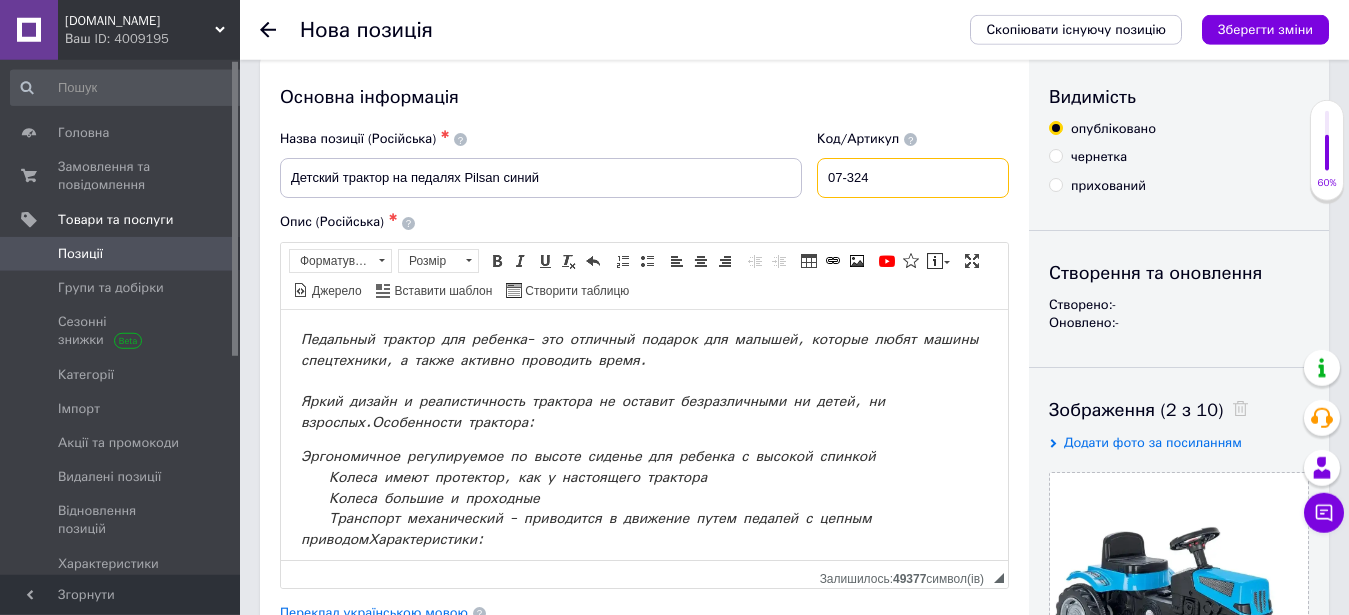 scroll, scrollTop: 408, scrollLeft: 0, axis: vertical 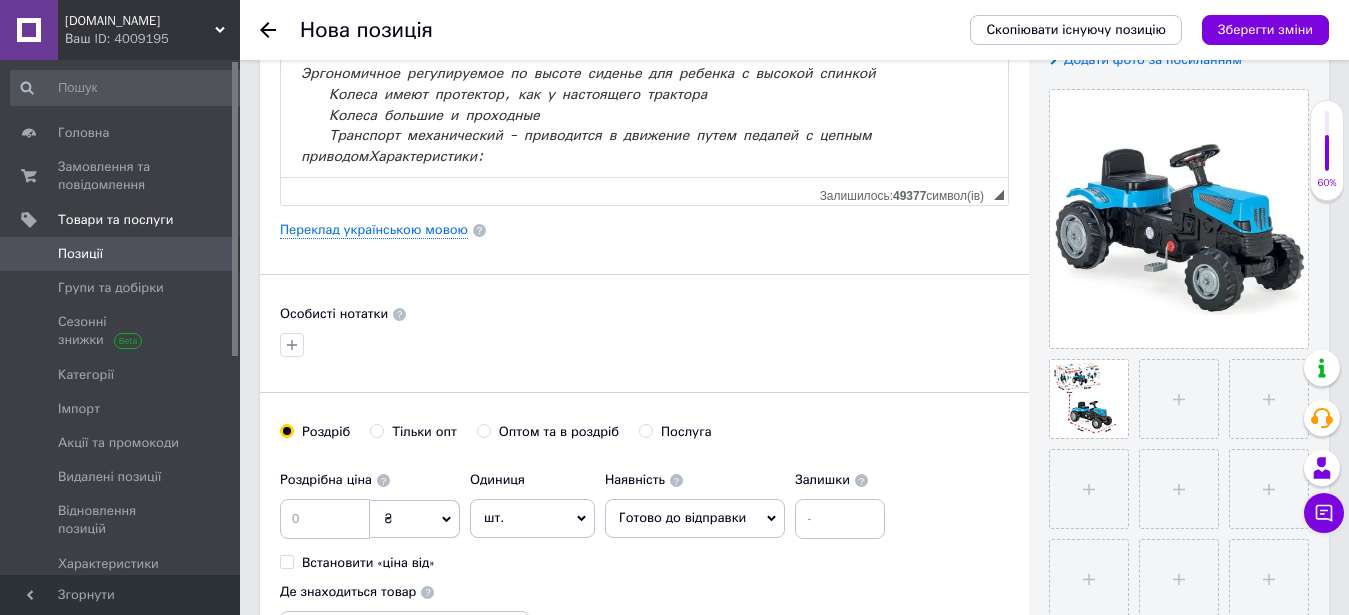 type on "07-324" 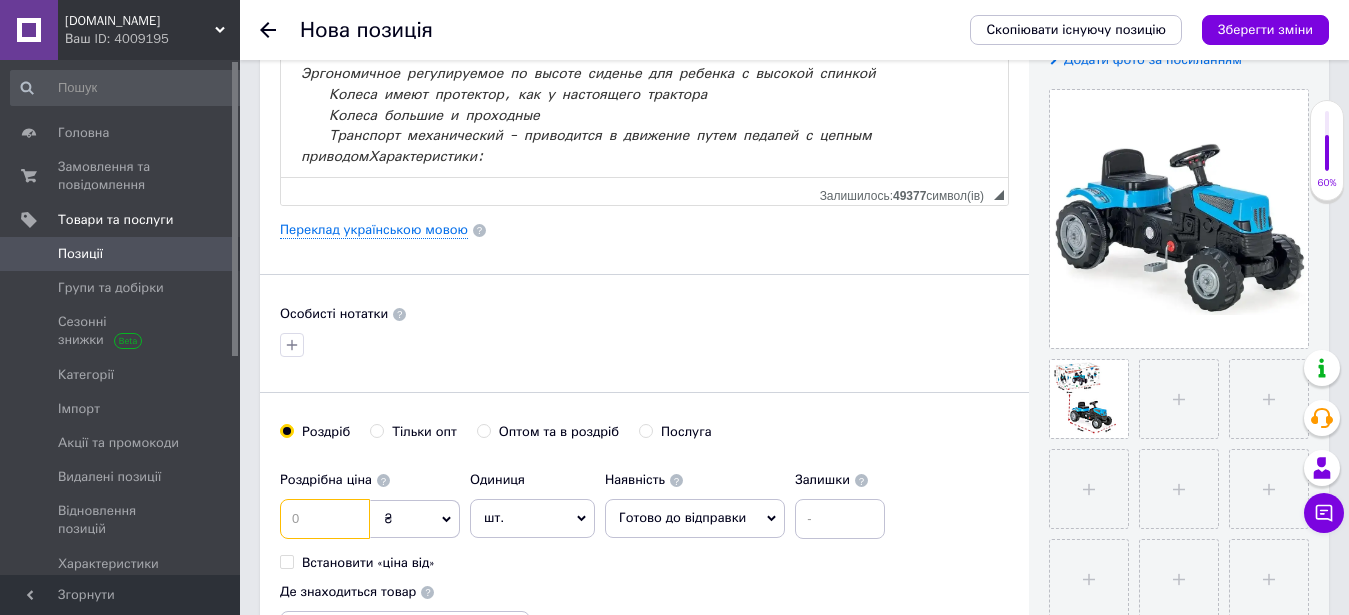 click at bounding box center (325, 519) 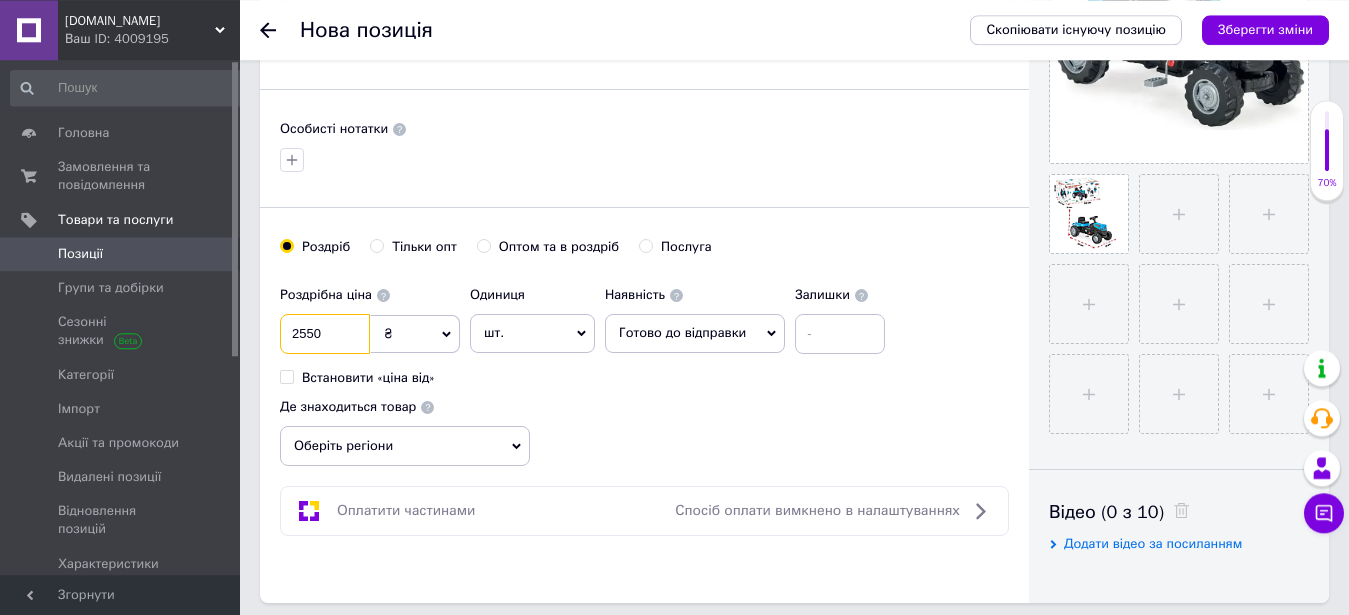 scroll, scrollTop: 612, scrollLeft: 0, axis: vertical 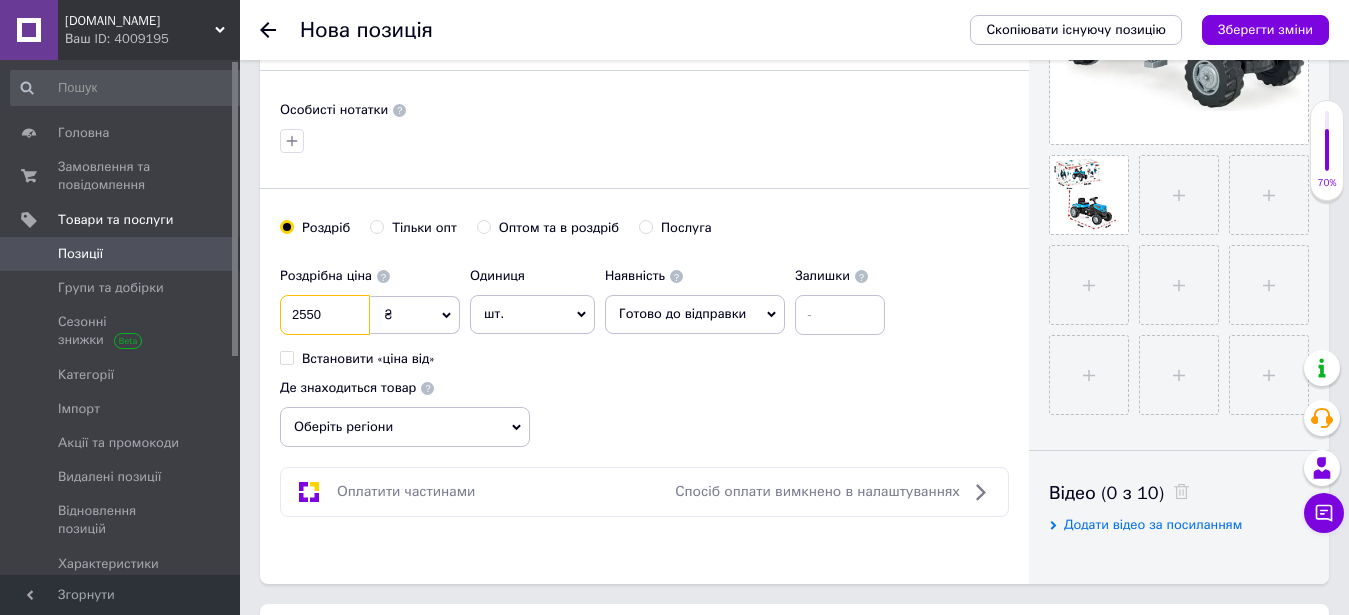 type on "2550" 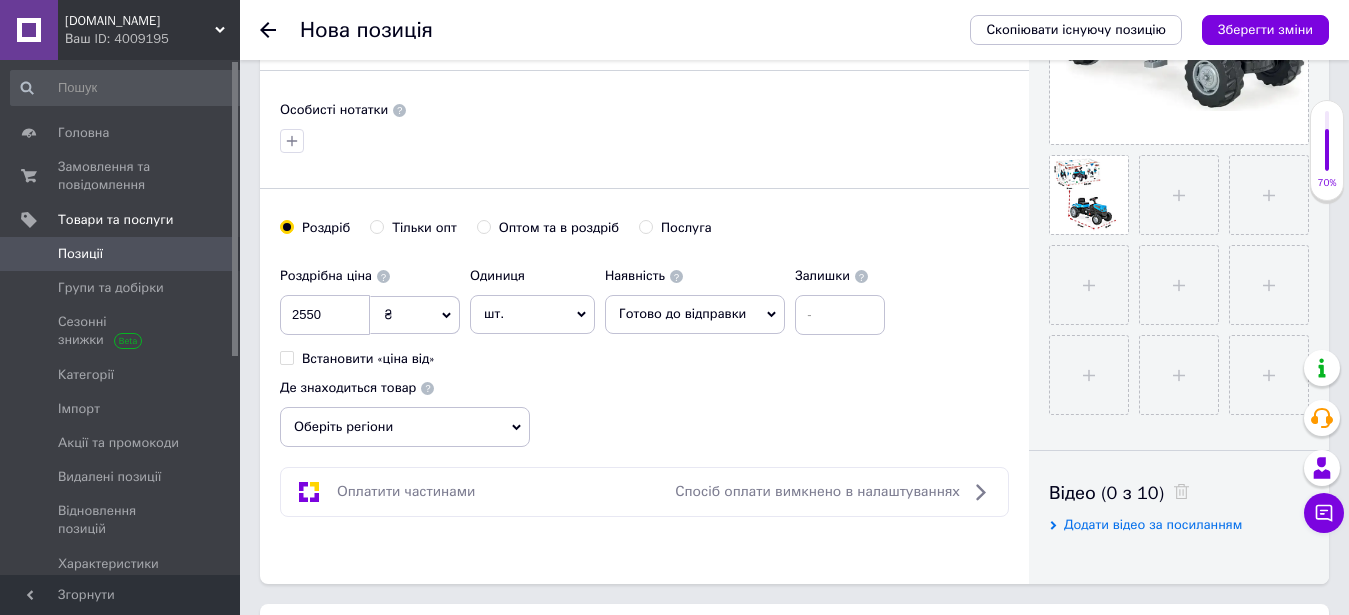 click on "Оберіть регіони" at bounding box center [405, 427] 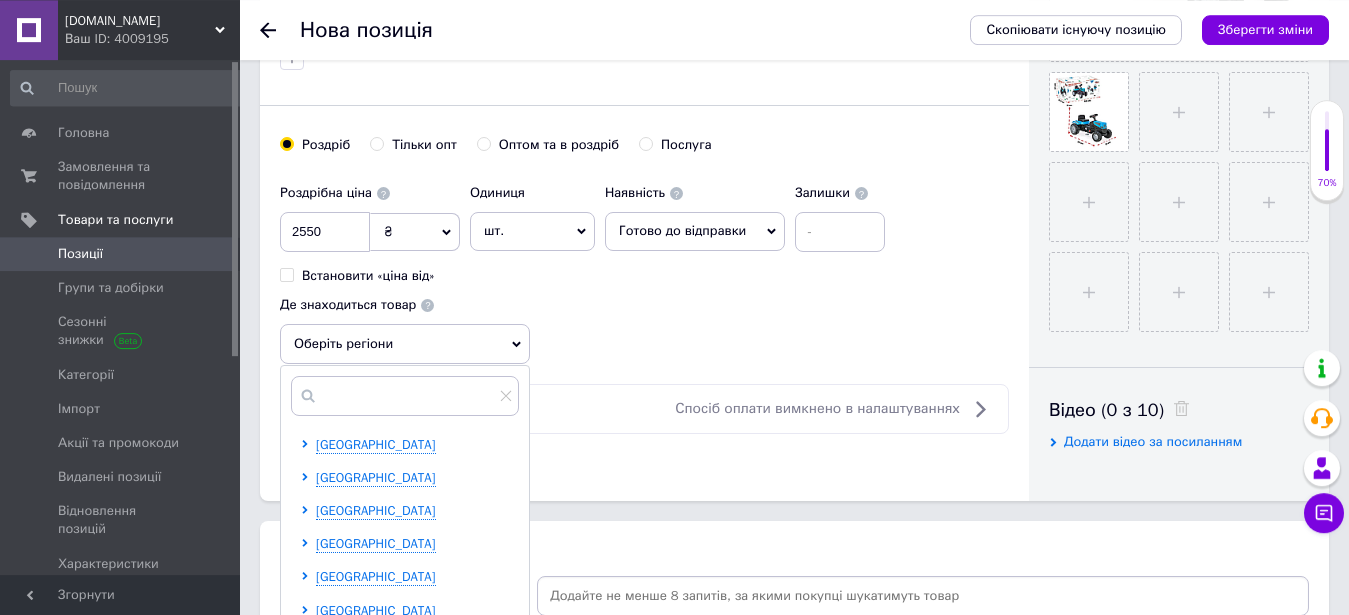 scroll, scrollTop: 714, scrollLeft: 0, axis: vertical 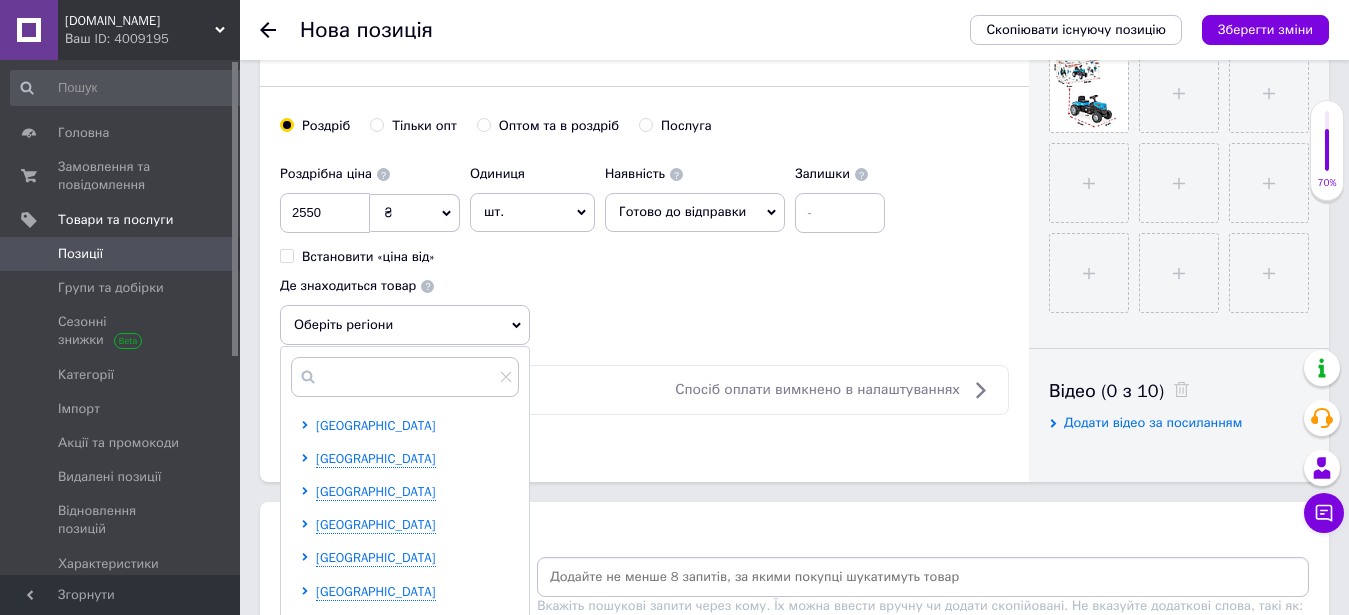 click on "[GEOGRAPHIC_DATA]" at bounding box center (376, 425) 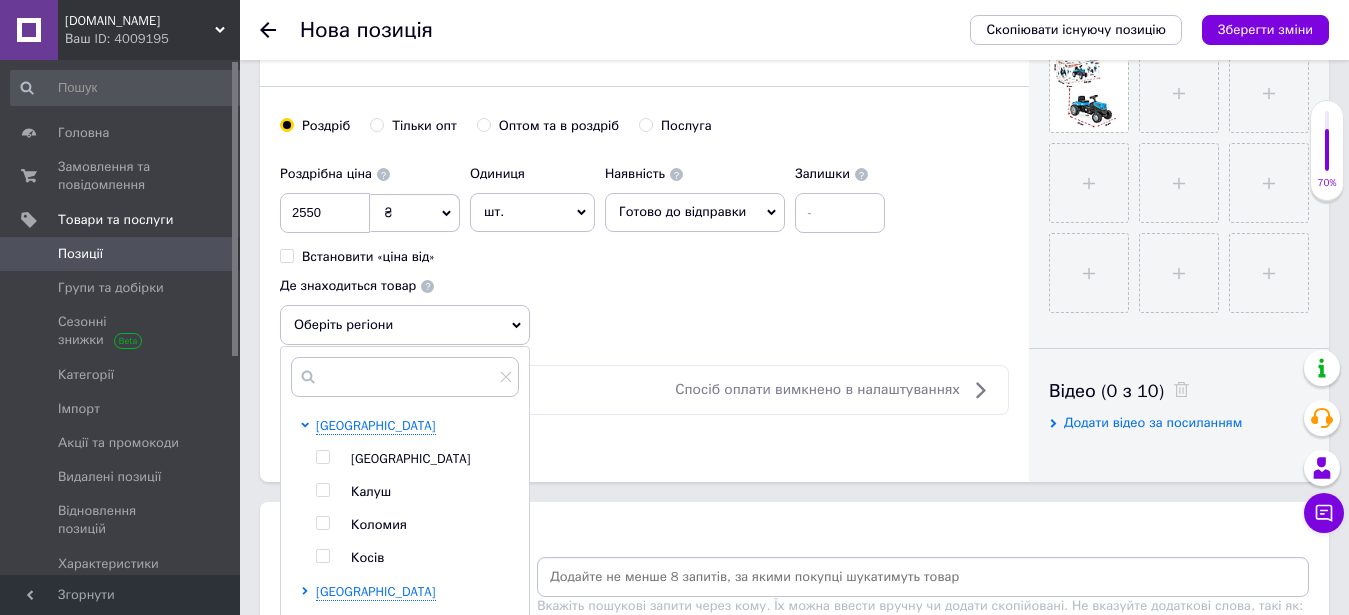 scroll, scrollTop: 918, scrollLeft: 0, axis: vertical 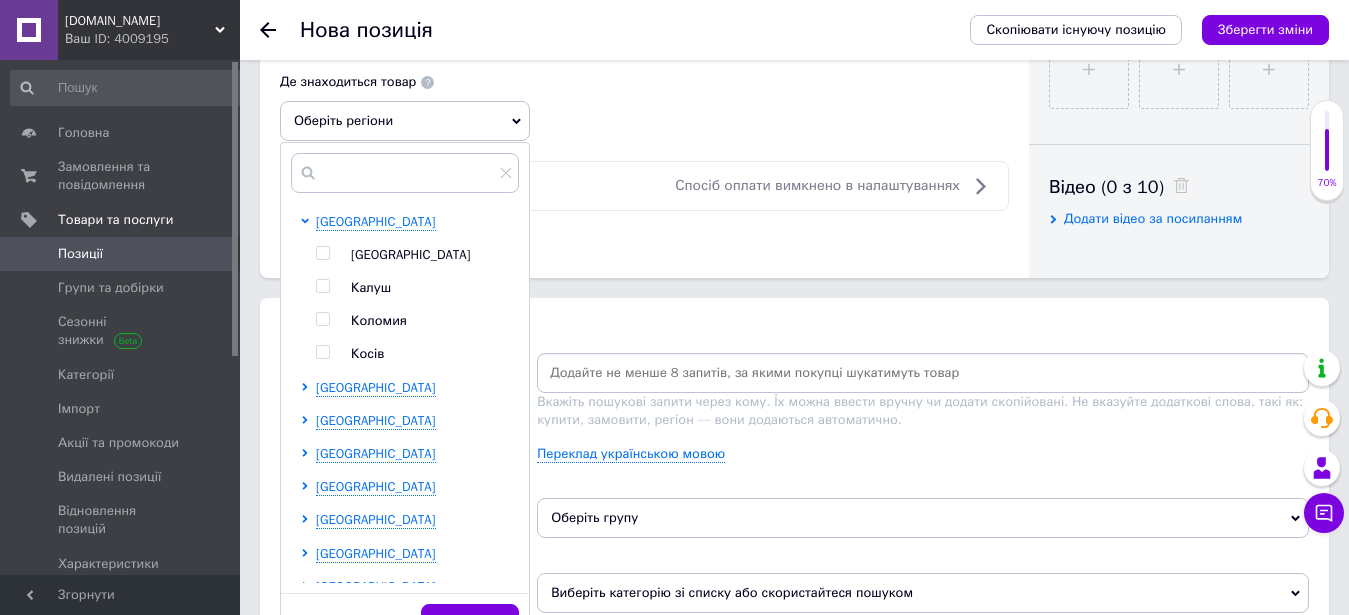 click on "[GEOGRAPHIC_DATA]" at bounding box center (411, 254) 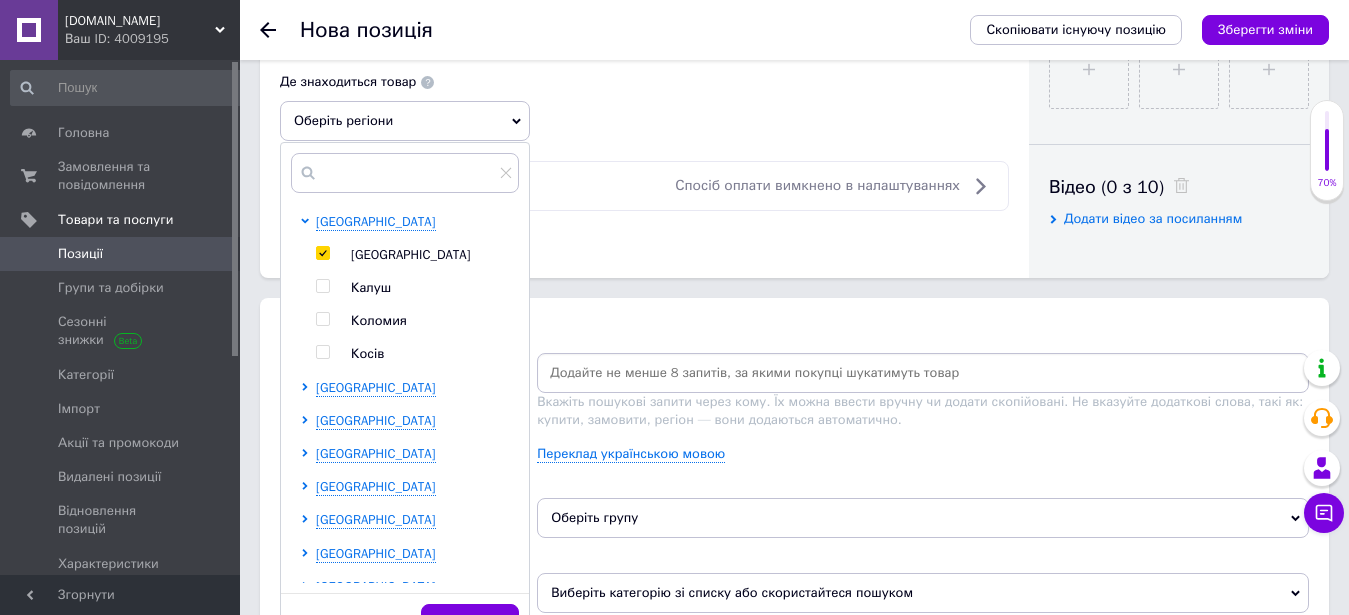 checkbox on "true" 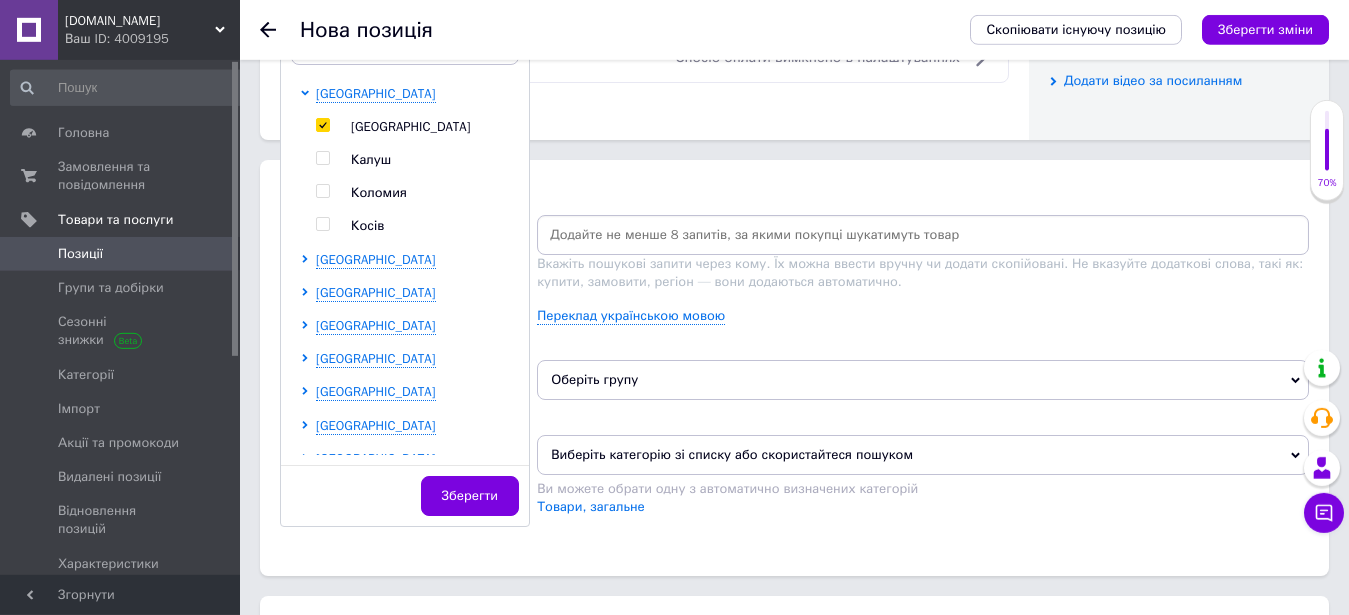 scroll, scrollTop: 1122, scrollLeft: 0, axis: vertical 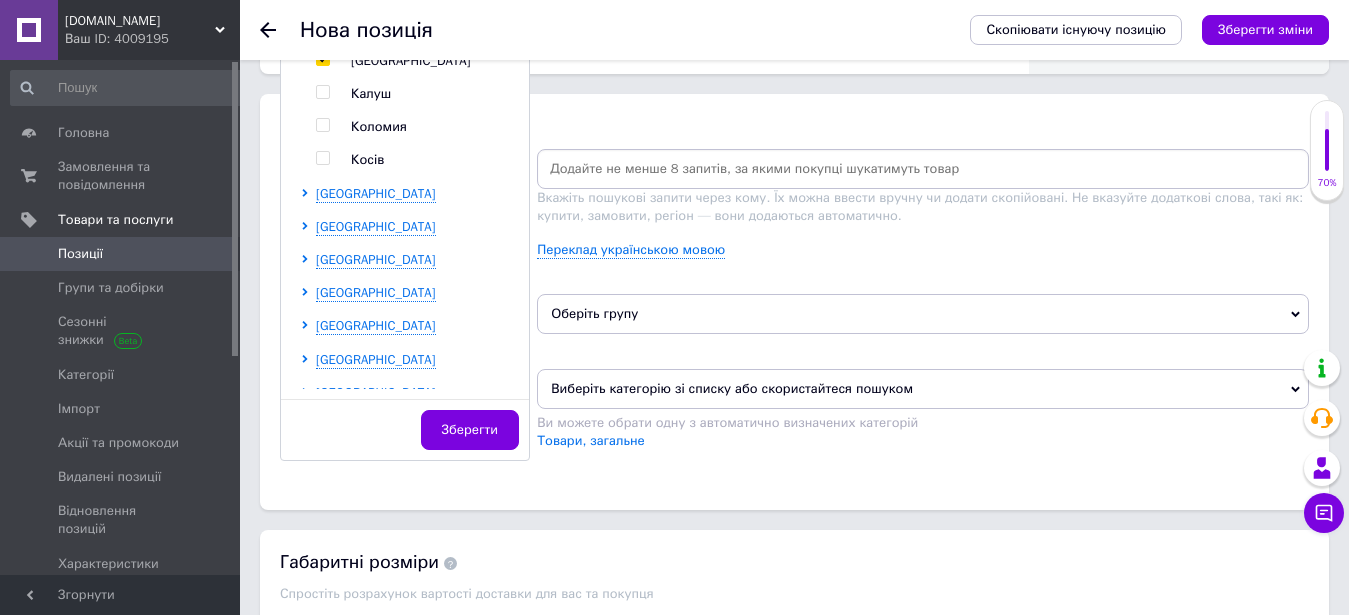 drag, startPoint x: 456, startPoint y: 442, endPoint x: 658, endPoint y: 157, distance: 349.3265 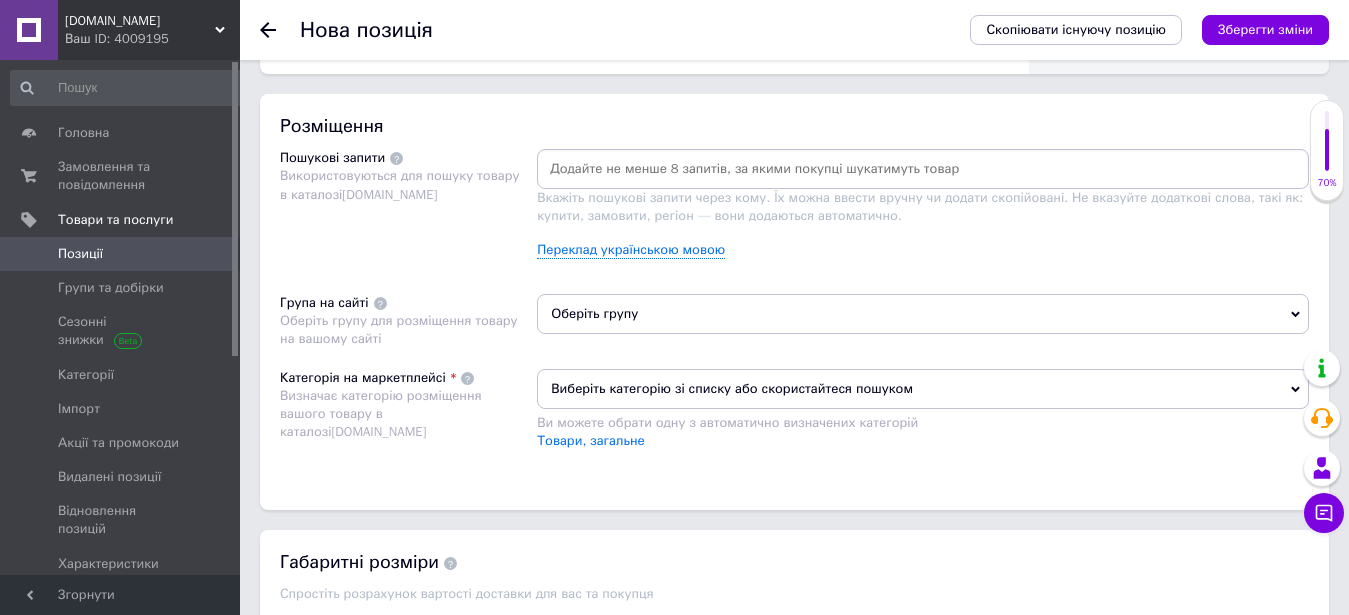 click at bounding box center [923, 169] 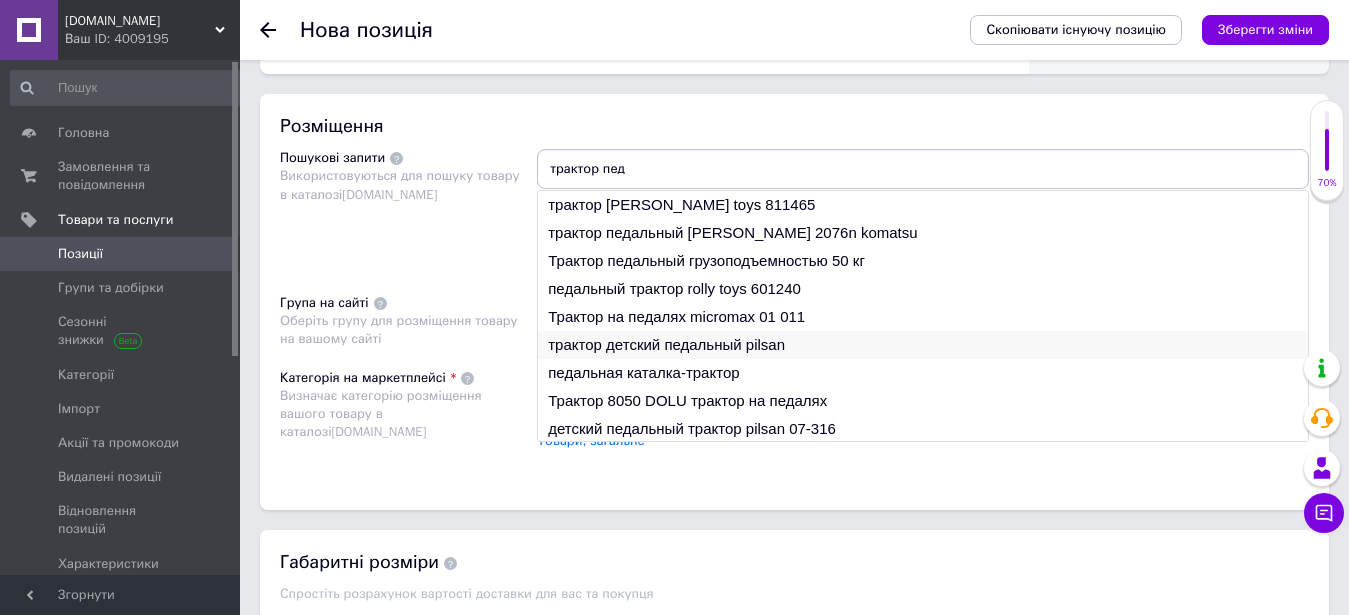type on "трактор пед" 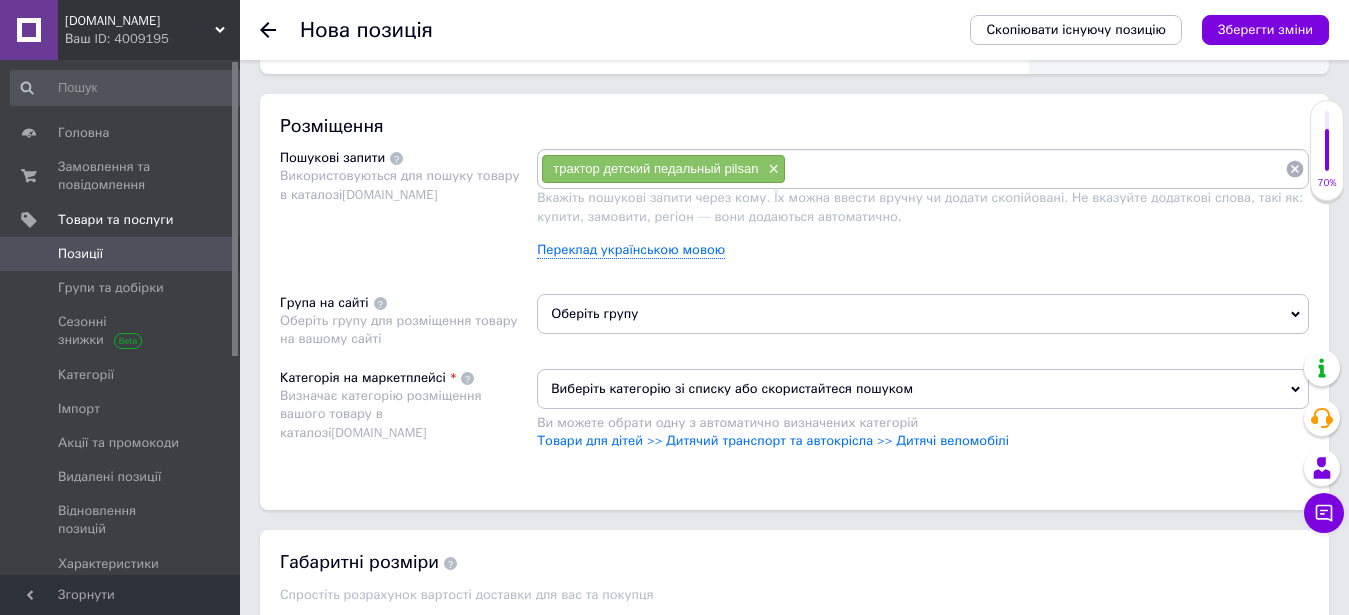 click at bounding box center [1035, 169] 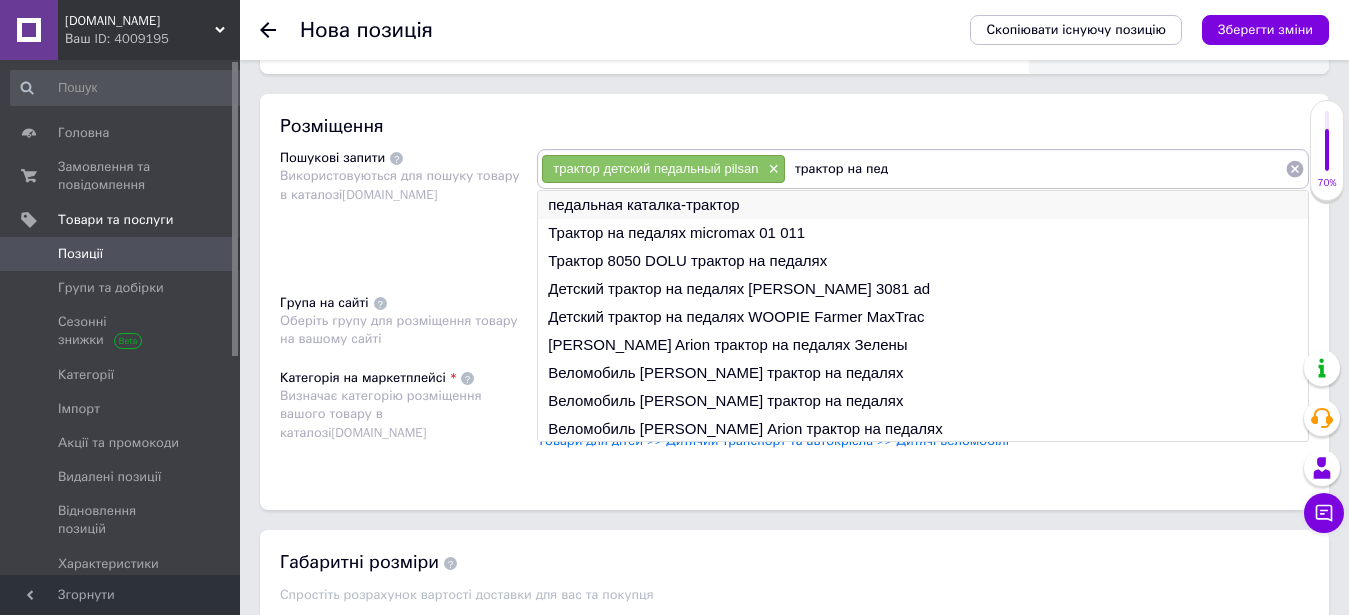 type on "трактор на пед" 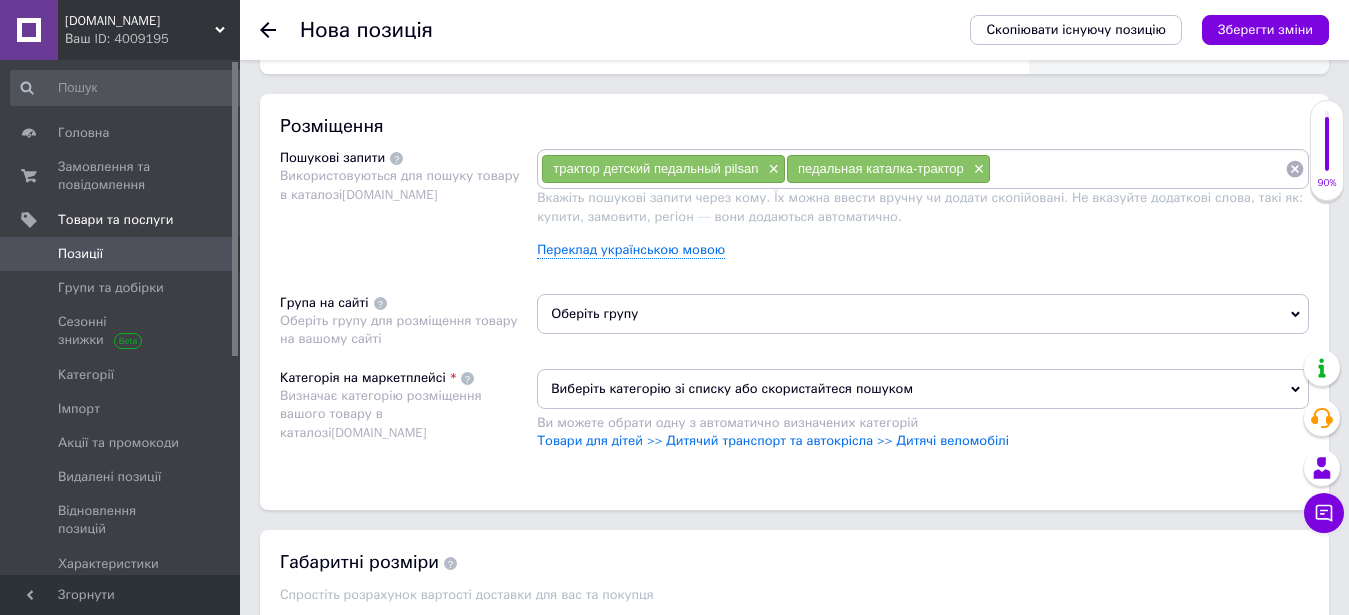click at bounding box center [1138, 169] 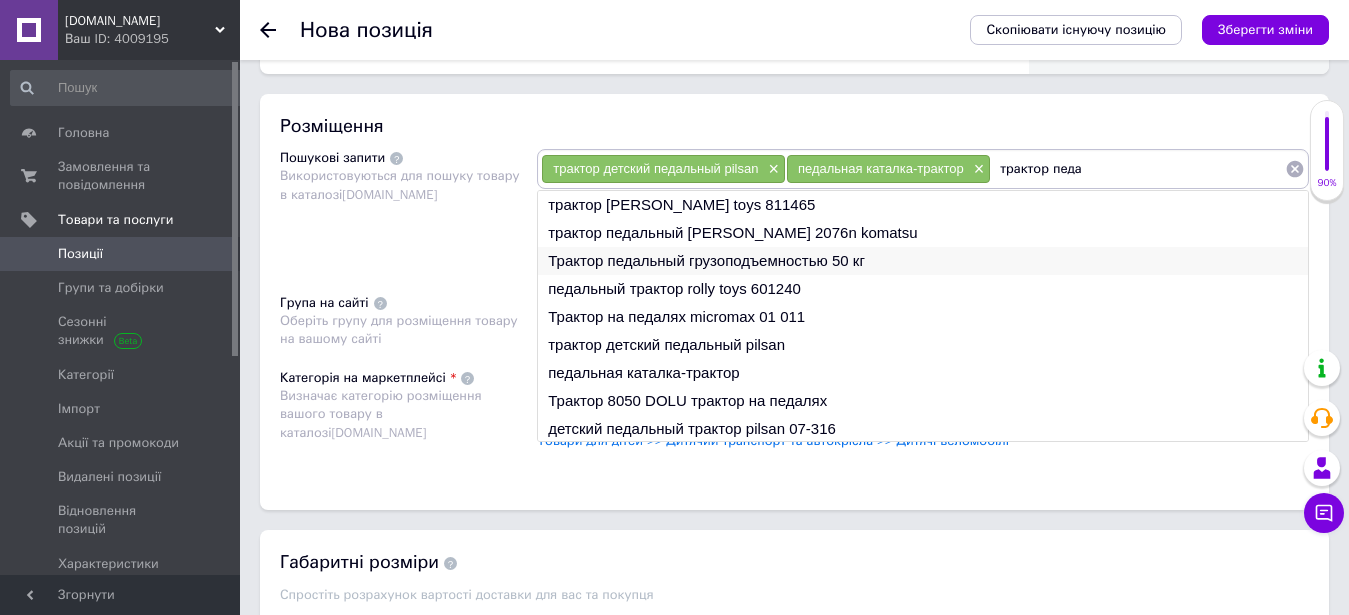 type on "трактор педа" 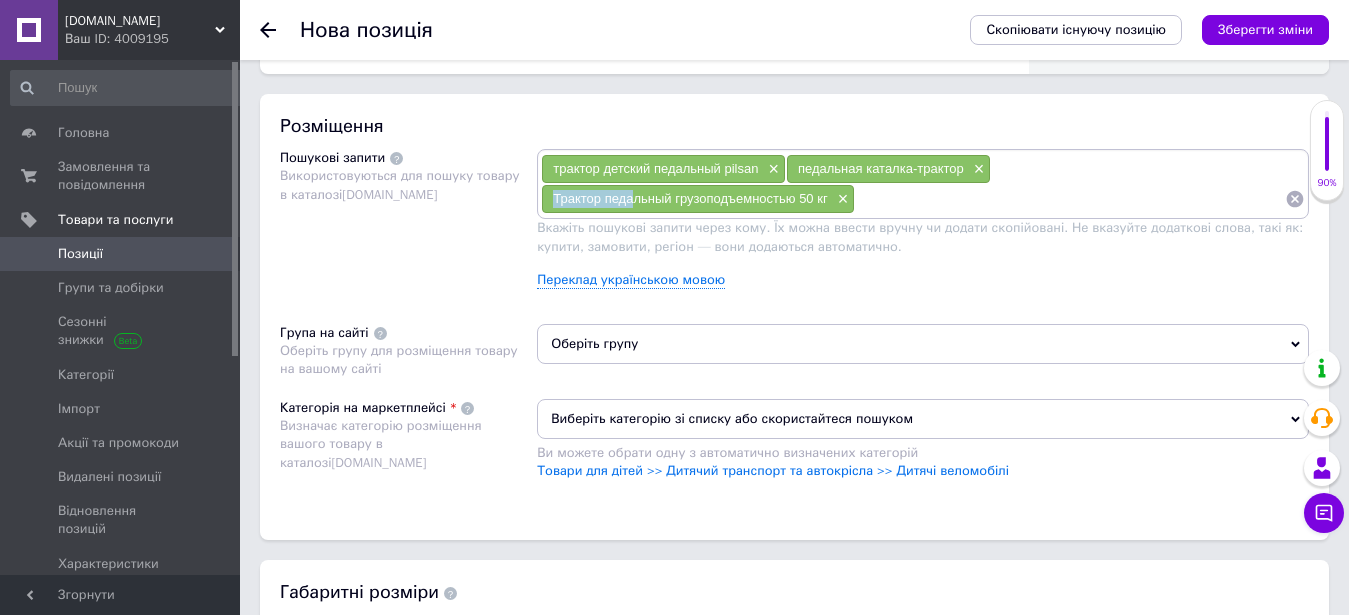drag, startPoint x: 990, startPoint y: 171, endPoint x: 1074, endPoint y: 169, distance: 84.0238 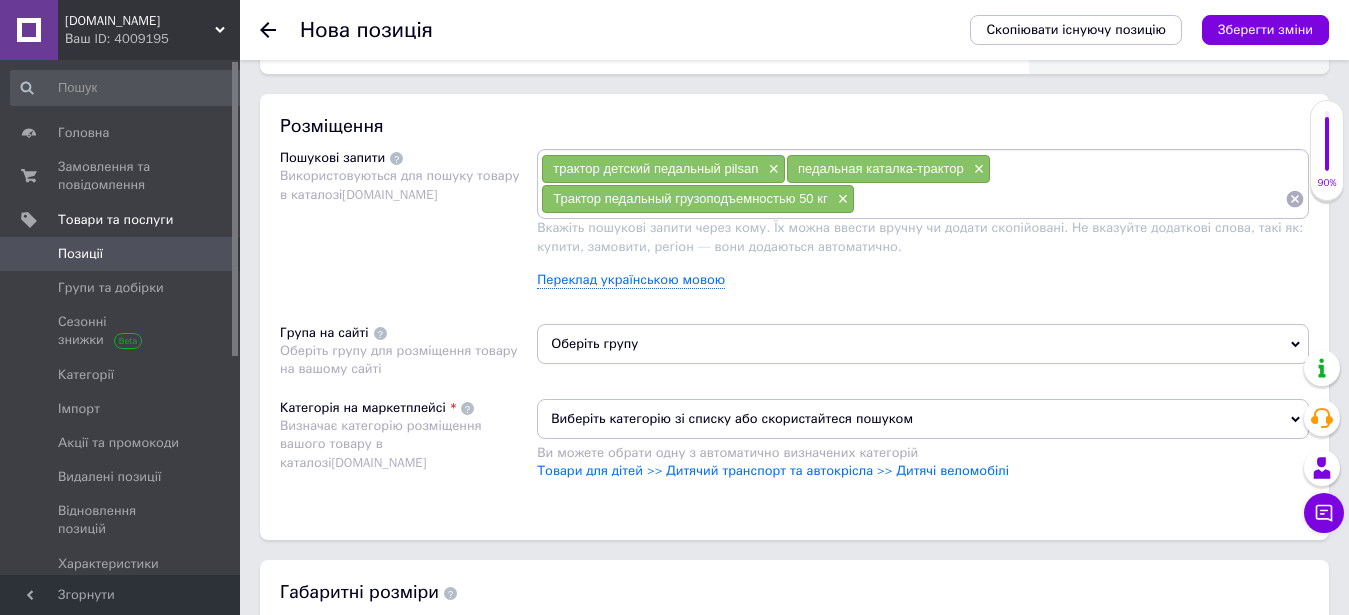 click at bounding box center (1070, 199) 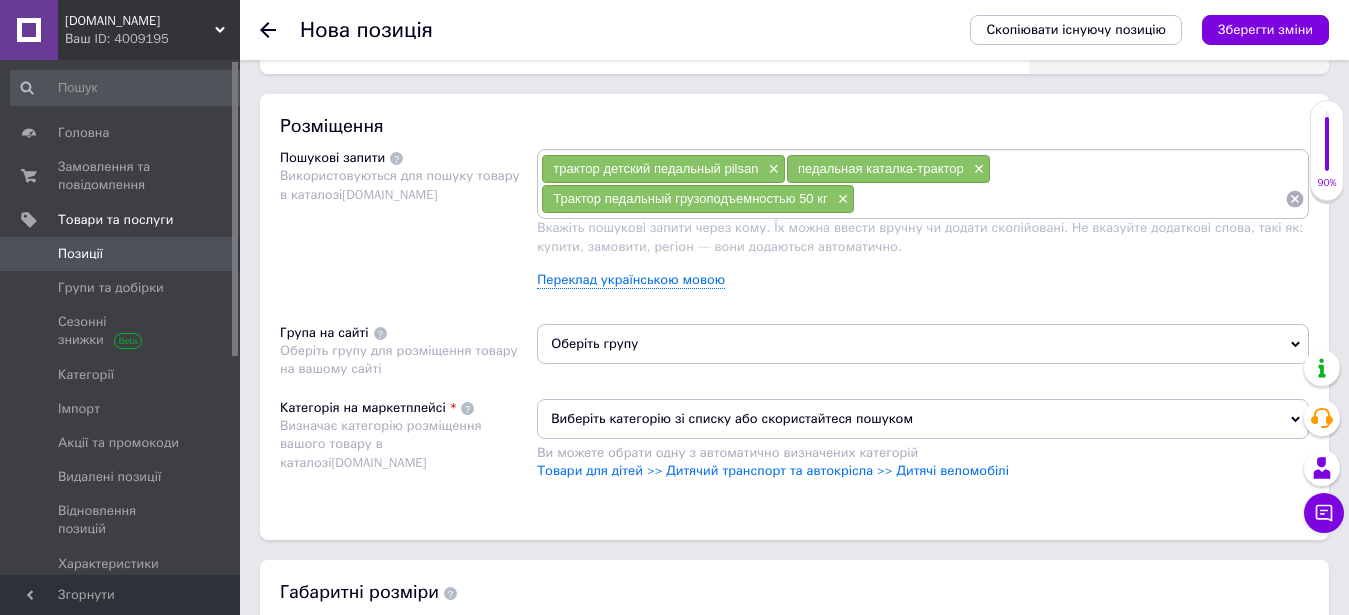 paste on "Трактор педа" 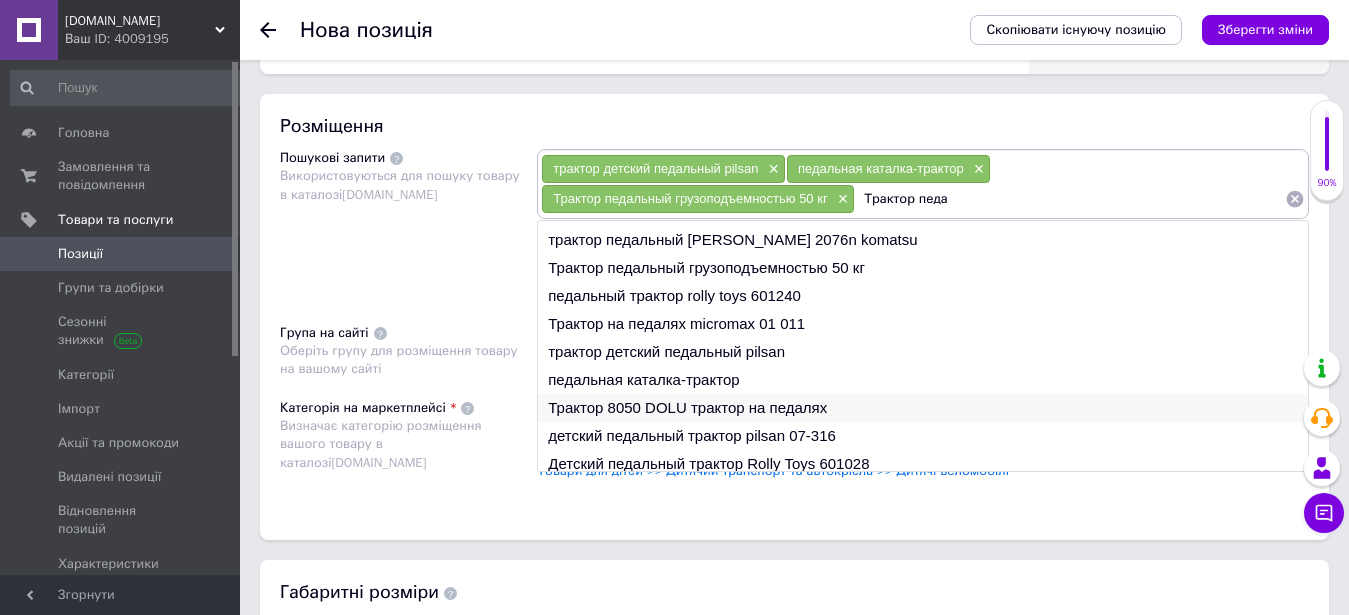 scroll, scrollTop: 30, scrollLeft: 0, axis: vertical 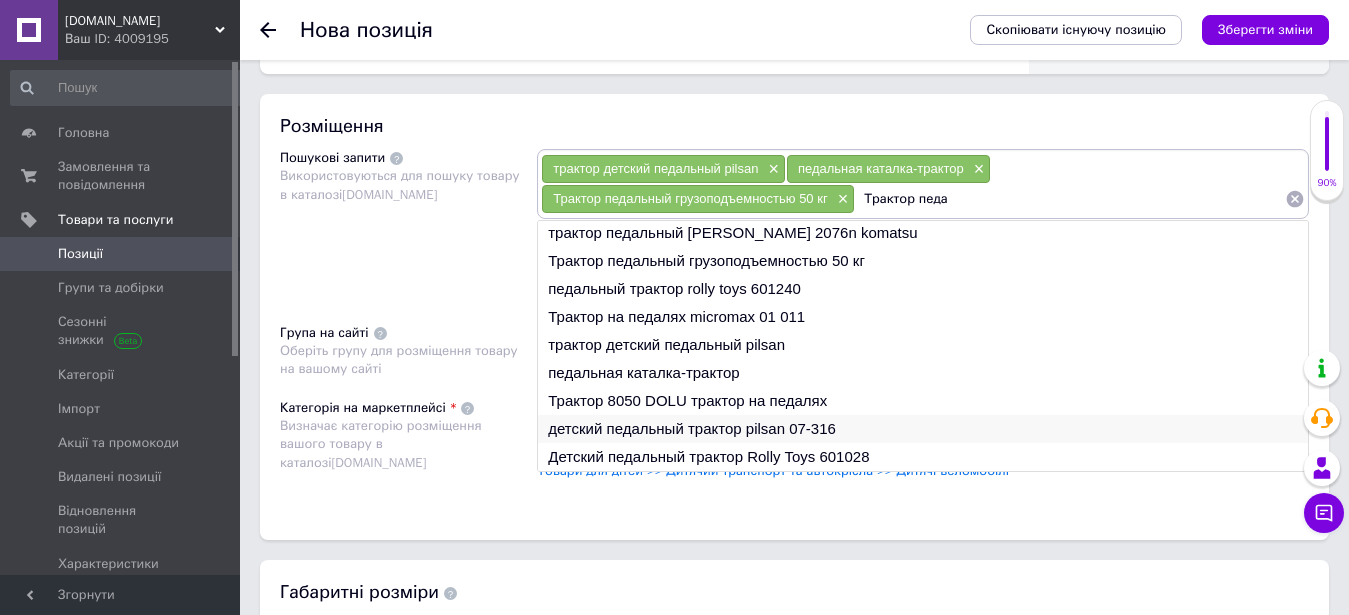 type on "Трактор педа" 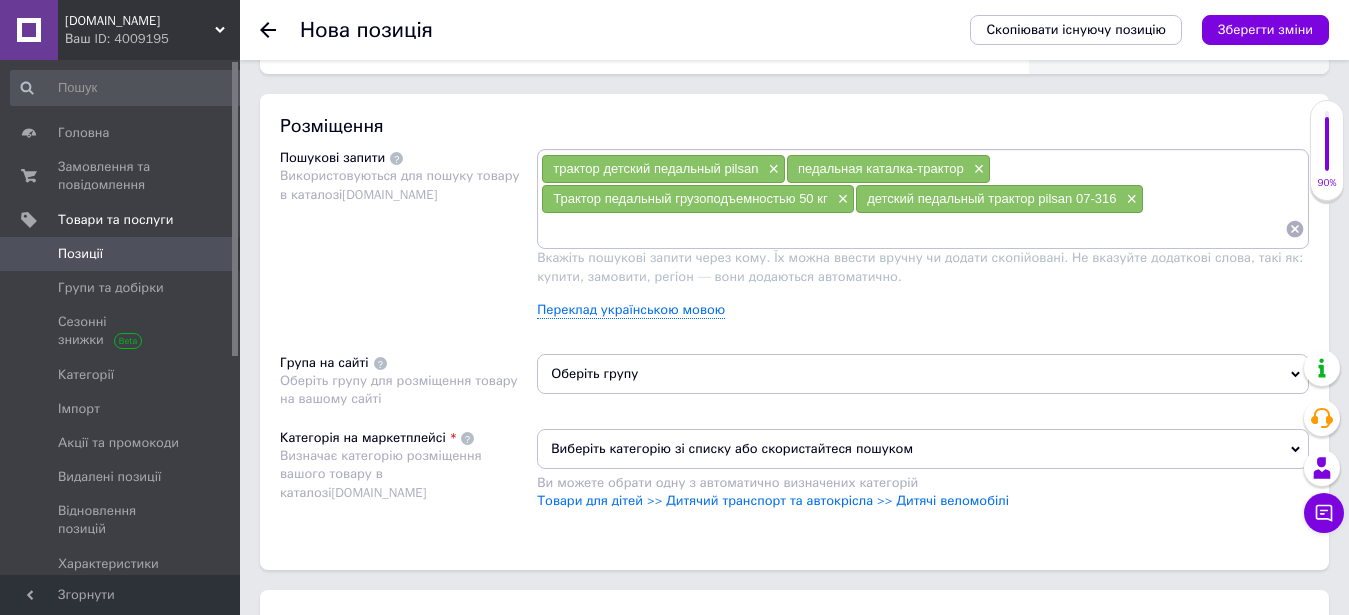 click at bounding box center [913, 229] 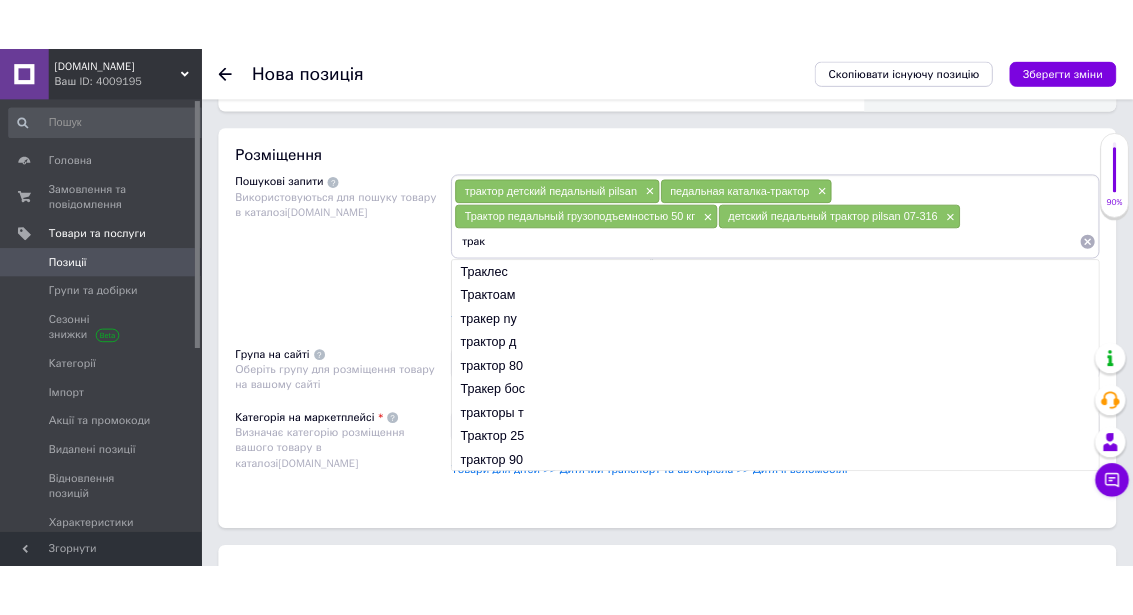 scroll, scrollTop: 1320, scrollLeft: 0, axis: vertical 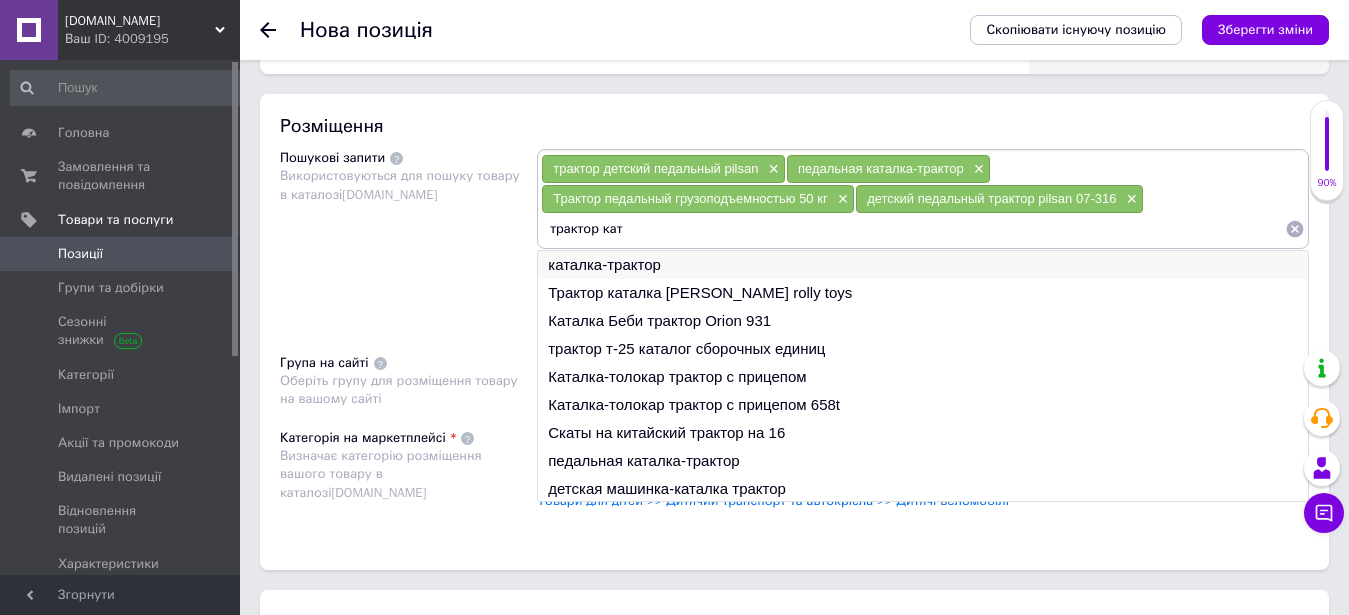 type on "трактор кат" 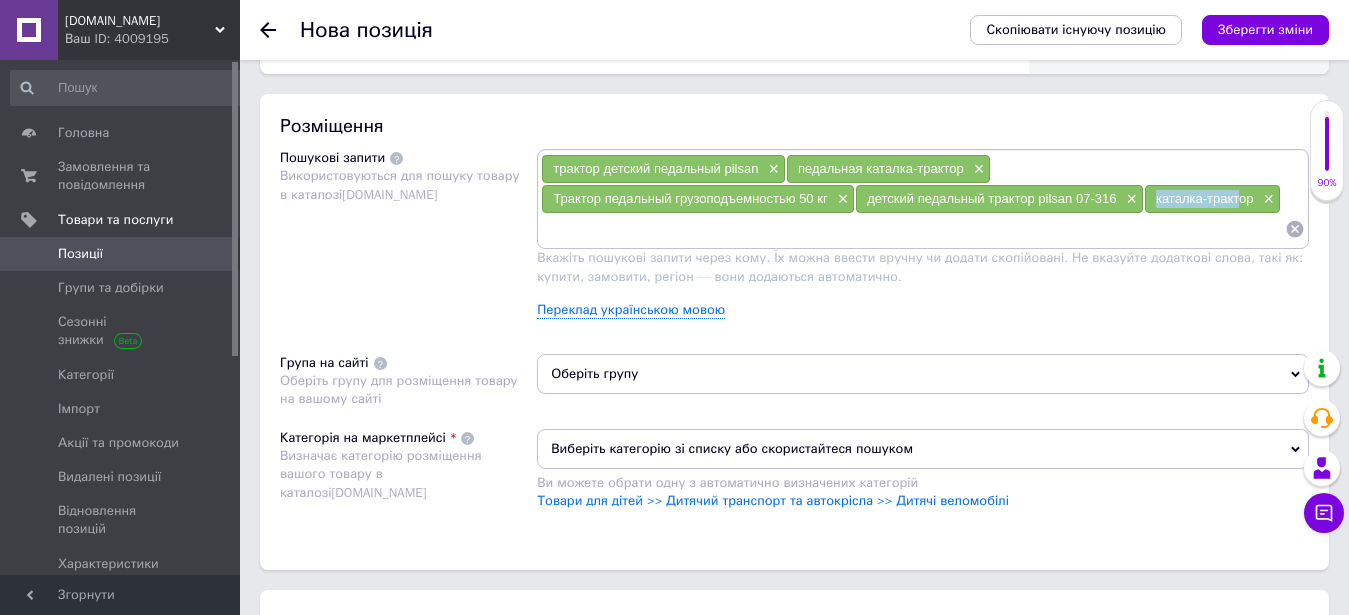 drag, startPoint x: 835, startPoint y: 198, endPoint x: 921, endPoint y: 194, distance: 86.09297 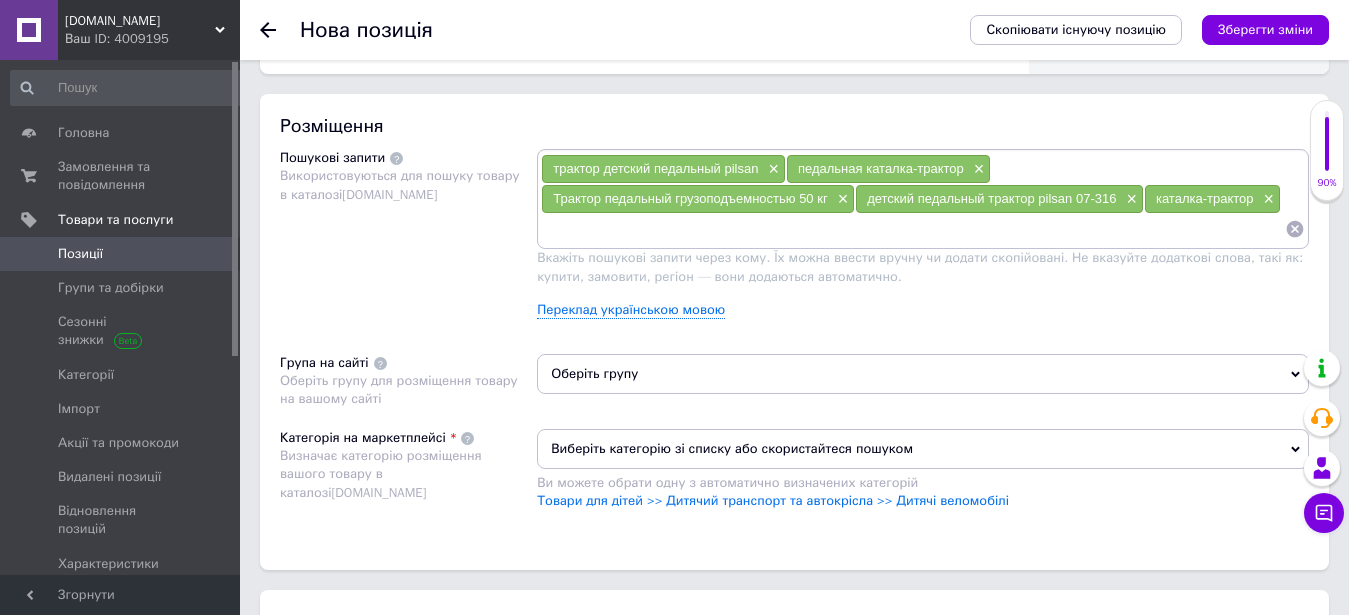 click at bounding box center [913, 229] 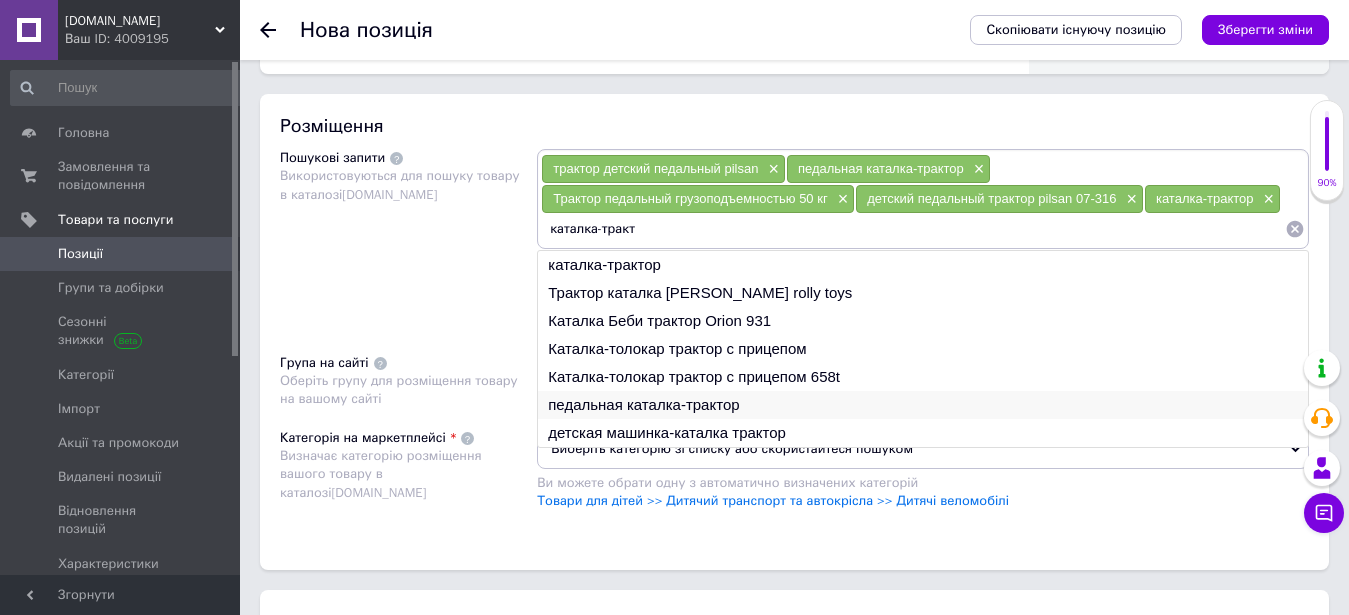 click on "педальная каталка-трактор" at bounding box center [923, 405] 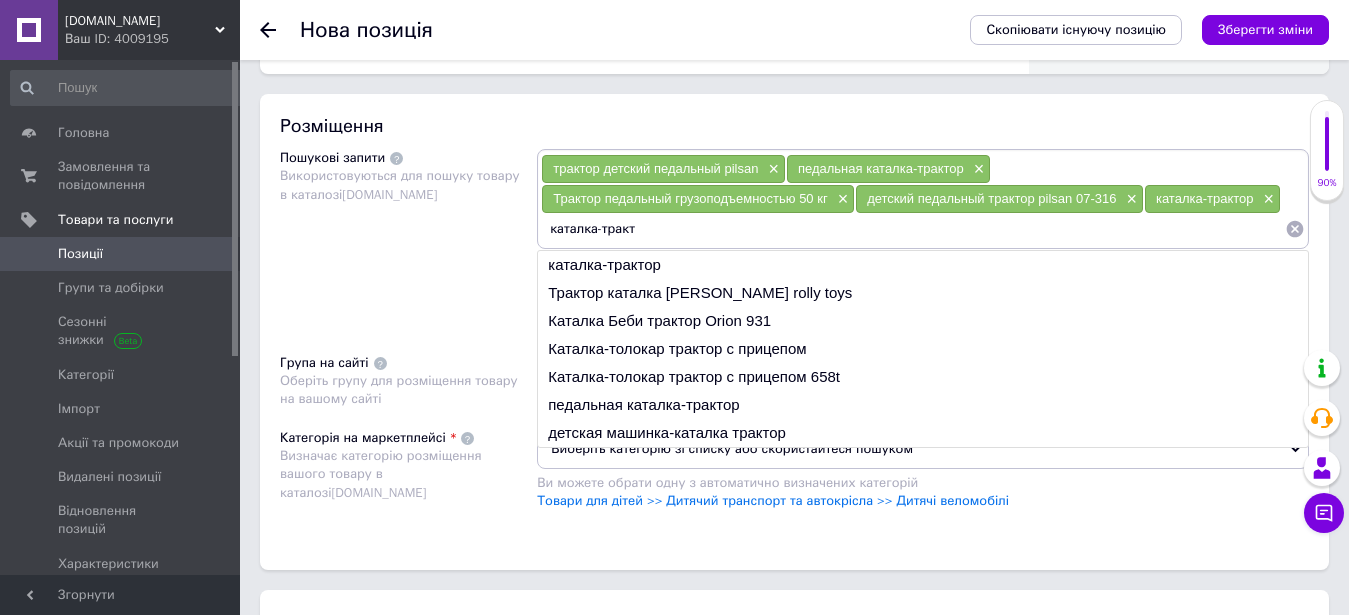 type on "педальная каталка-трактор" 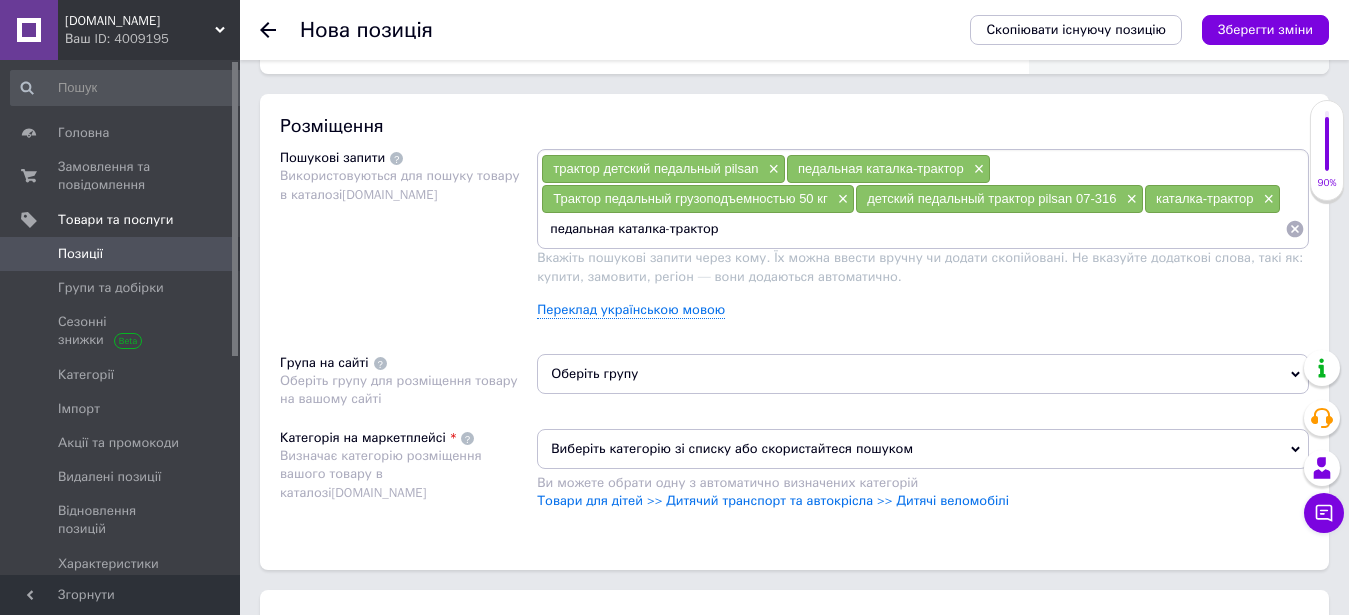drag, startPoint x: 1145, startPoint y: 199, endPoint x: 938, endPoint y: 199, distance: 207 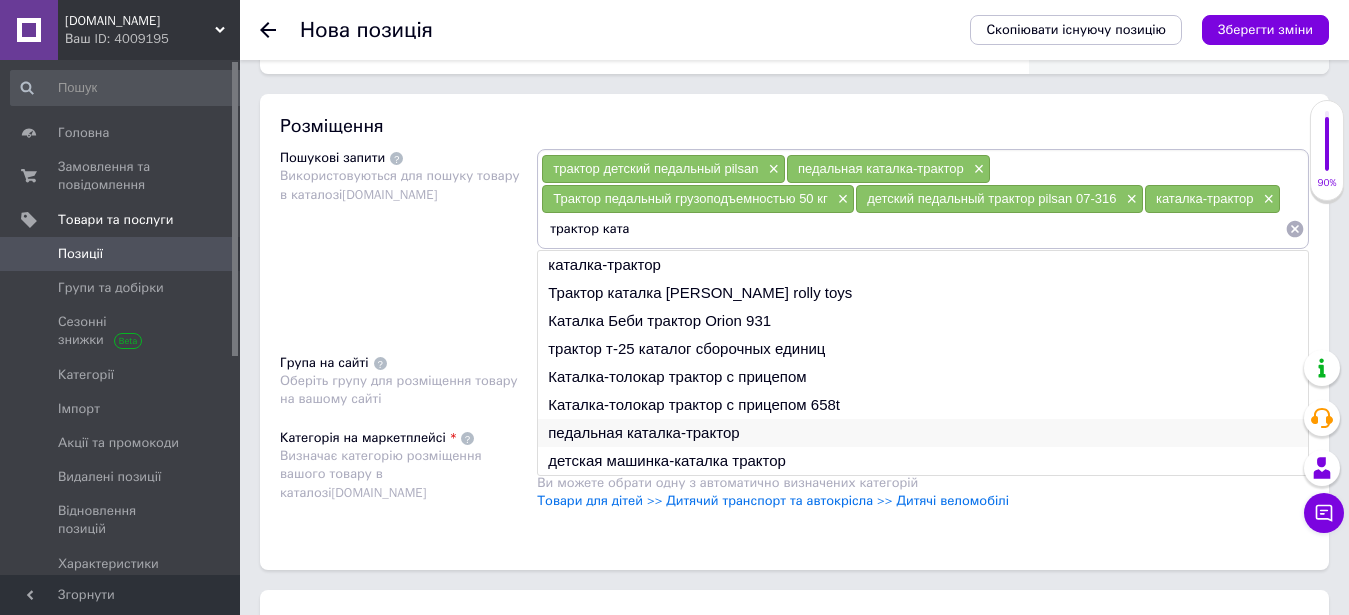 scroll, scrollTop: 1326, scrollLeft: 0, axis: vertical 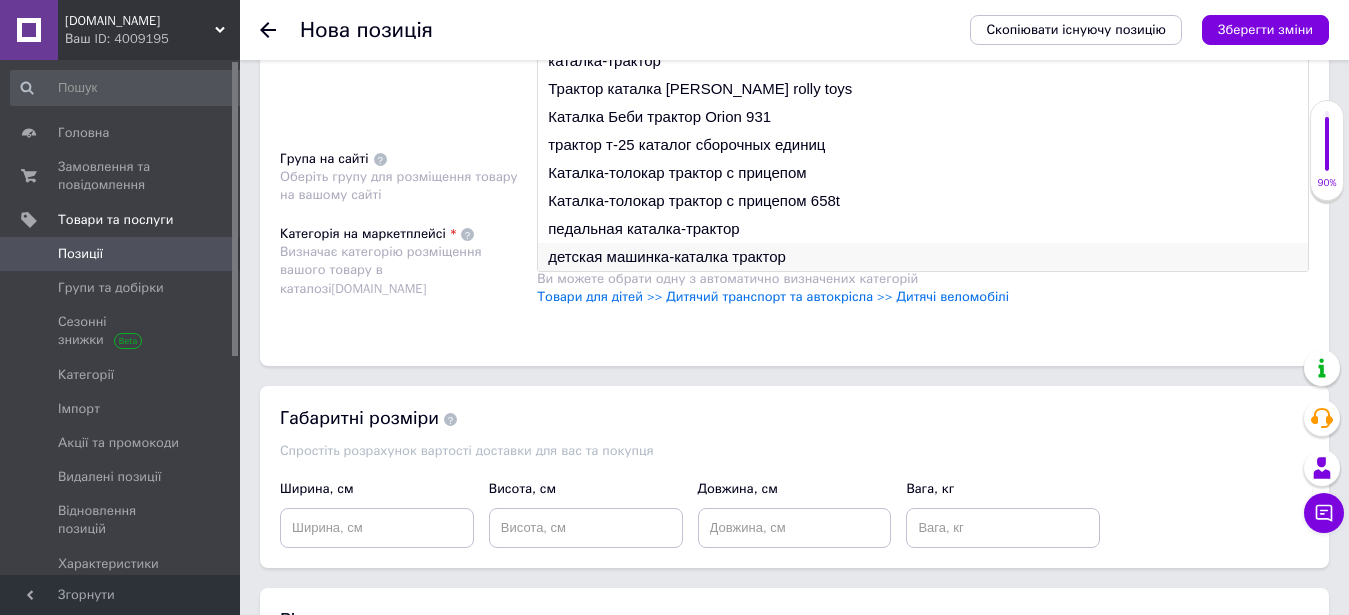 type on "трактор ката" 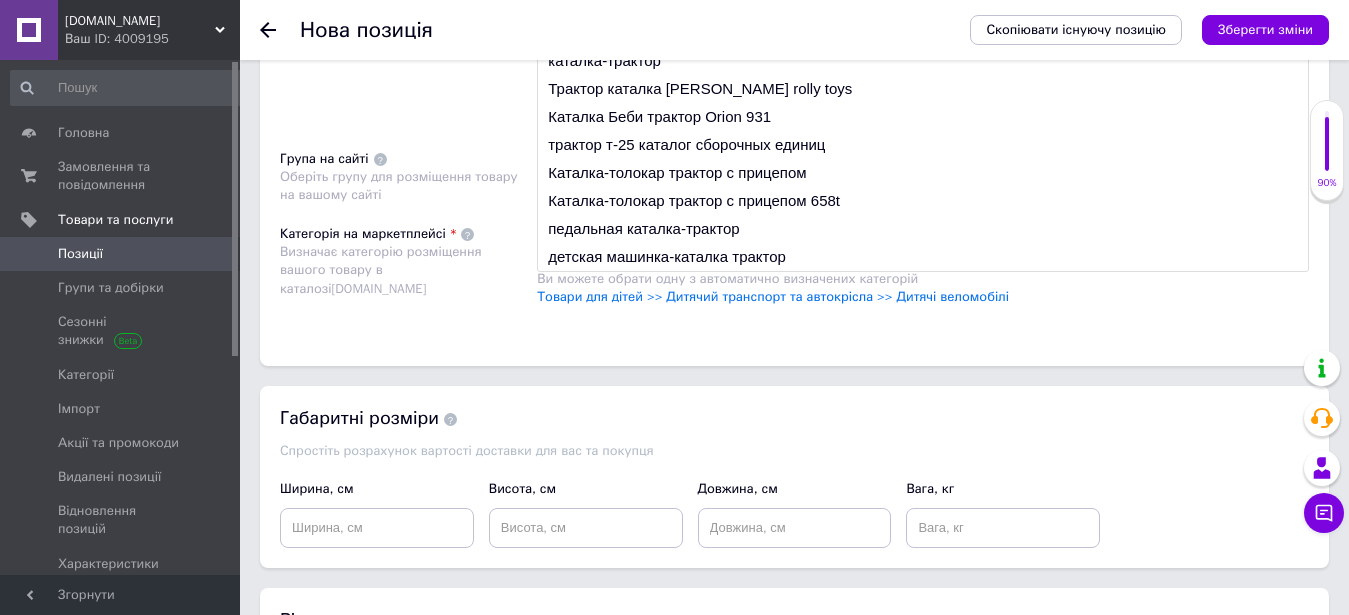 drag, startPoint x: 735, startPoint y: 224, endPoint x: 858, endPoint y: 216, distance: 123.25989 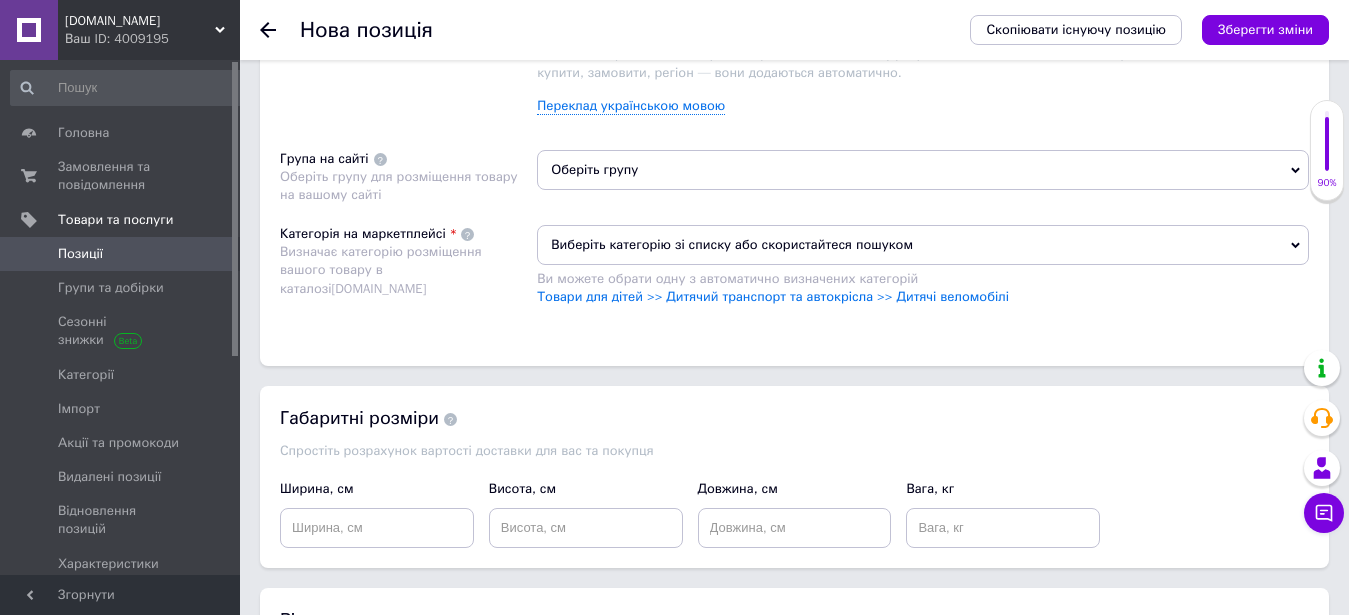 scroll, scrollTop: 1020, scrollLeft: 0, axis: vertical 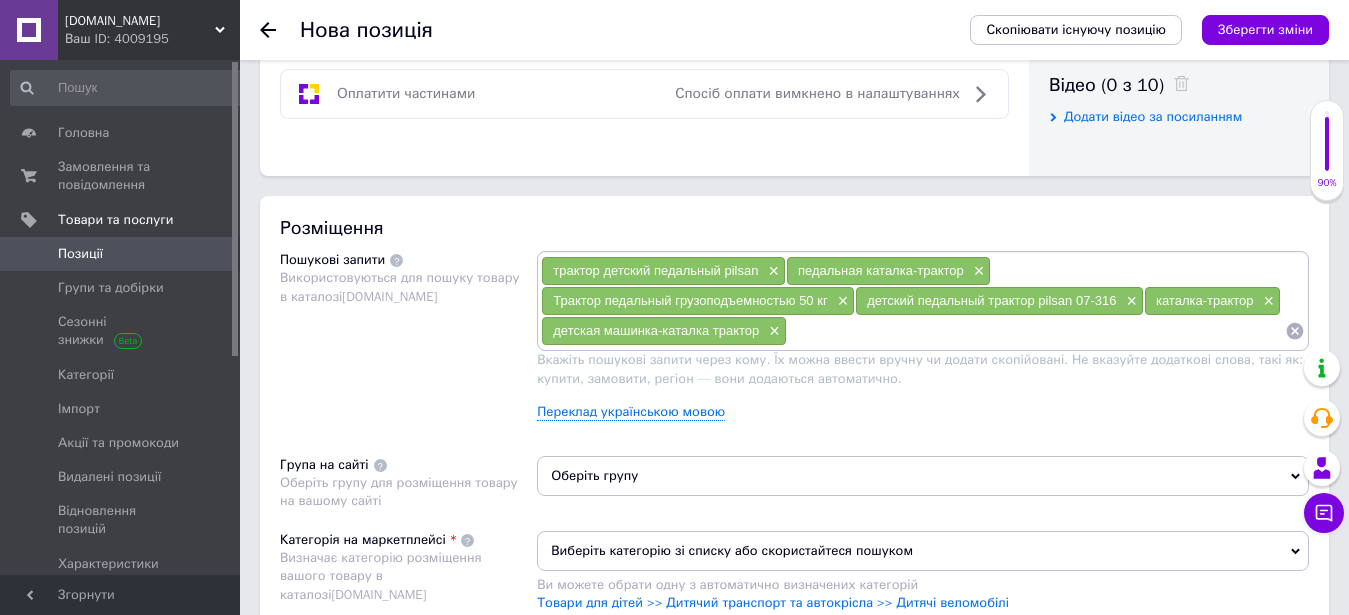 click at bounding box center [1036, 331] 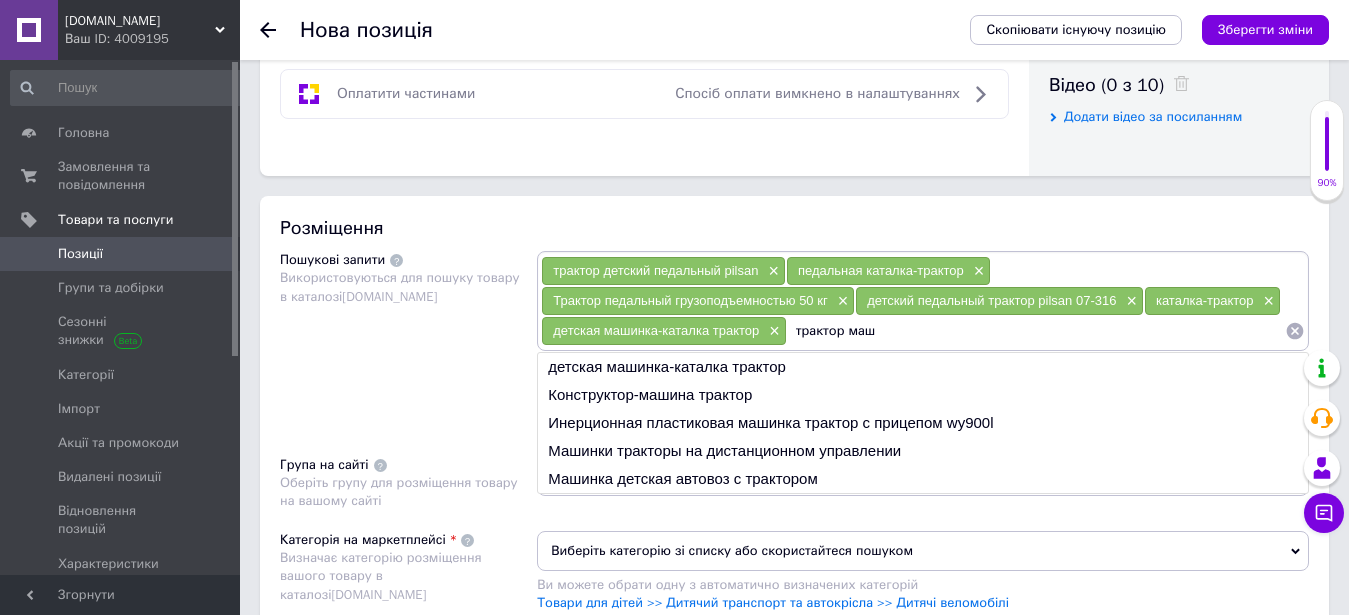 drag, startPoint x: 654, startPoint y: 334, endPoint x: 556, endPoint y: 332, distance: 98.02041 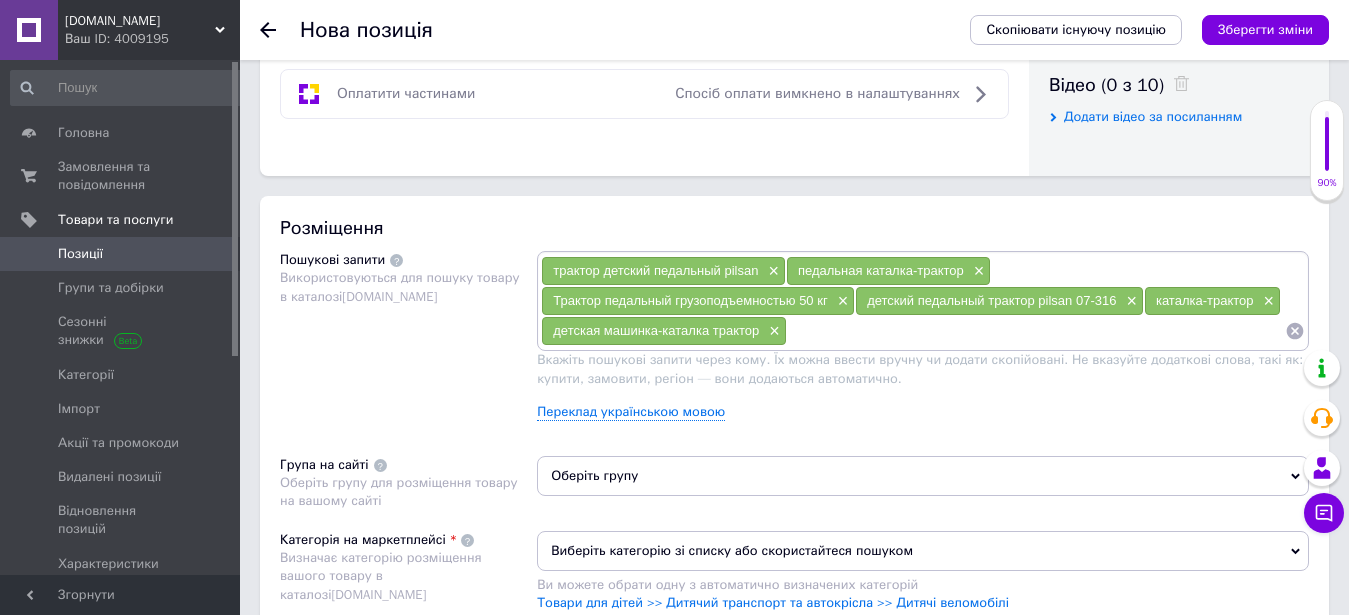 paste on "Pilsan" 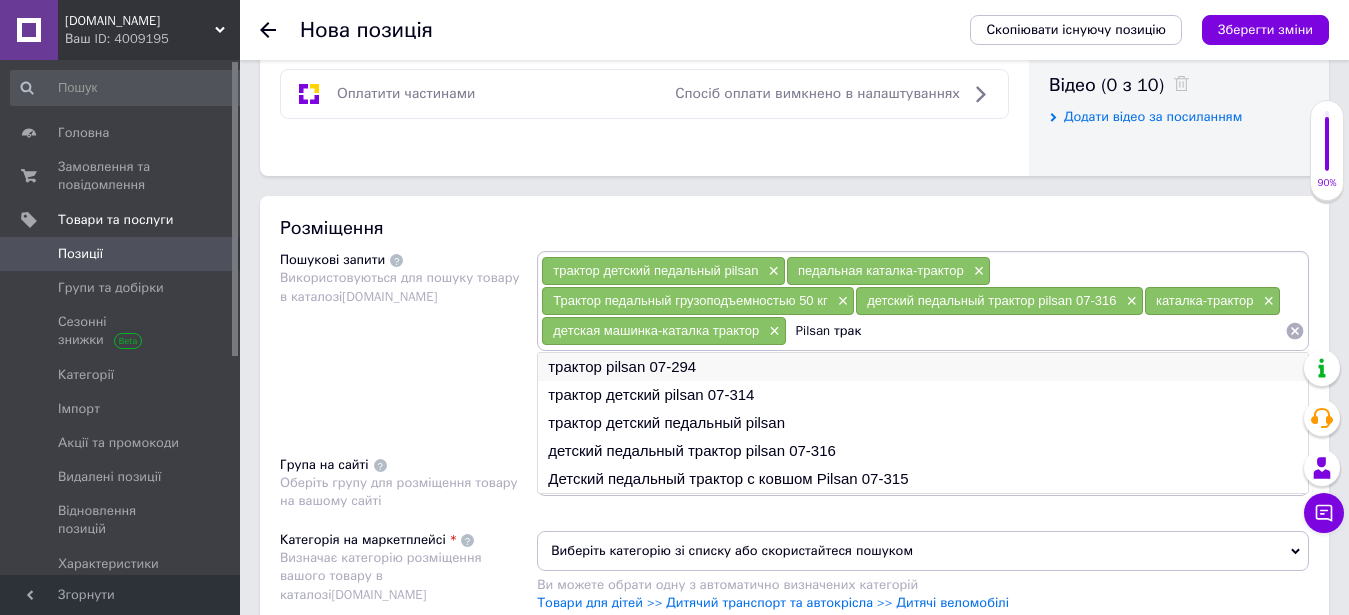 type on "Pilsan трак" 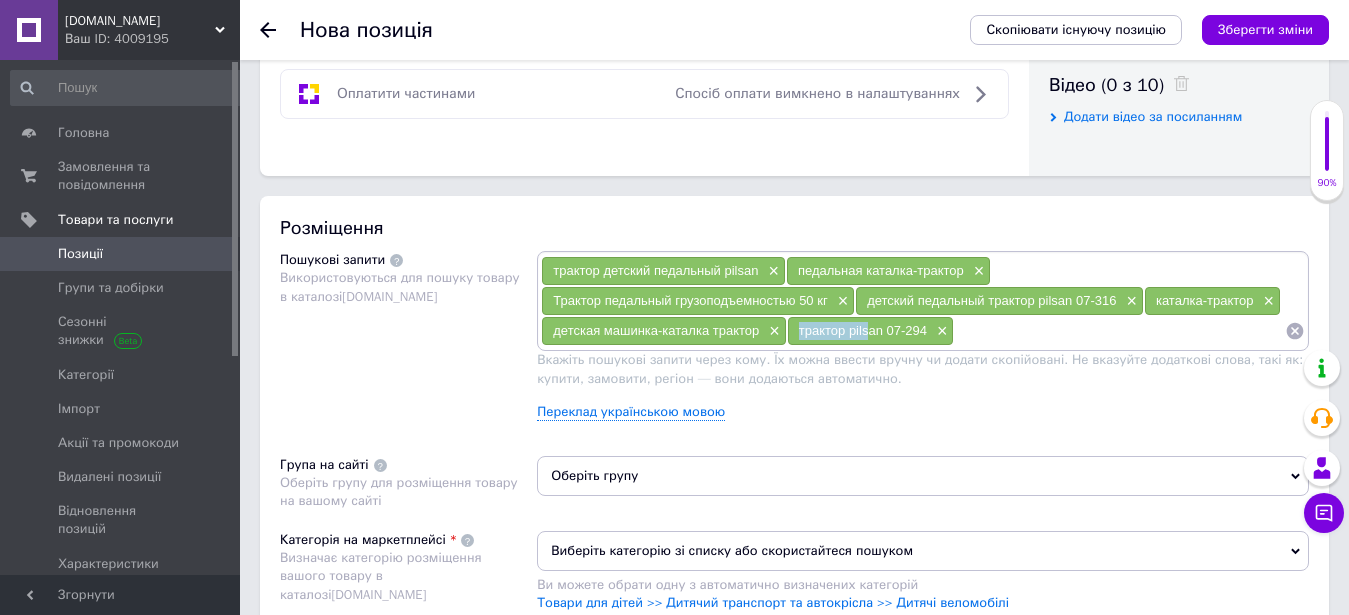 drag, startPoint x: 546, startPoint y: 331, endPoint x: 624, endPoint y: 333, distance: 78.025635 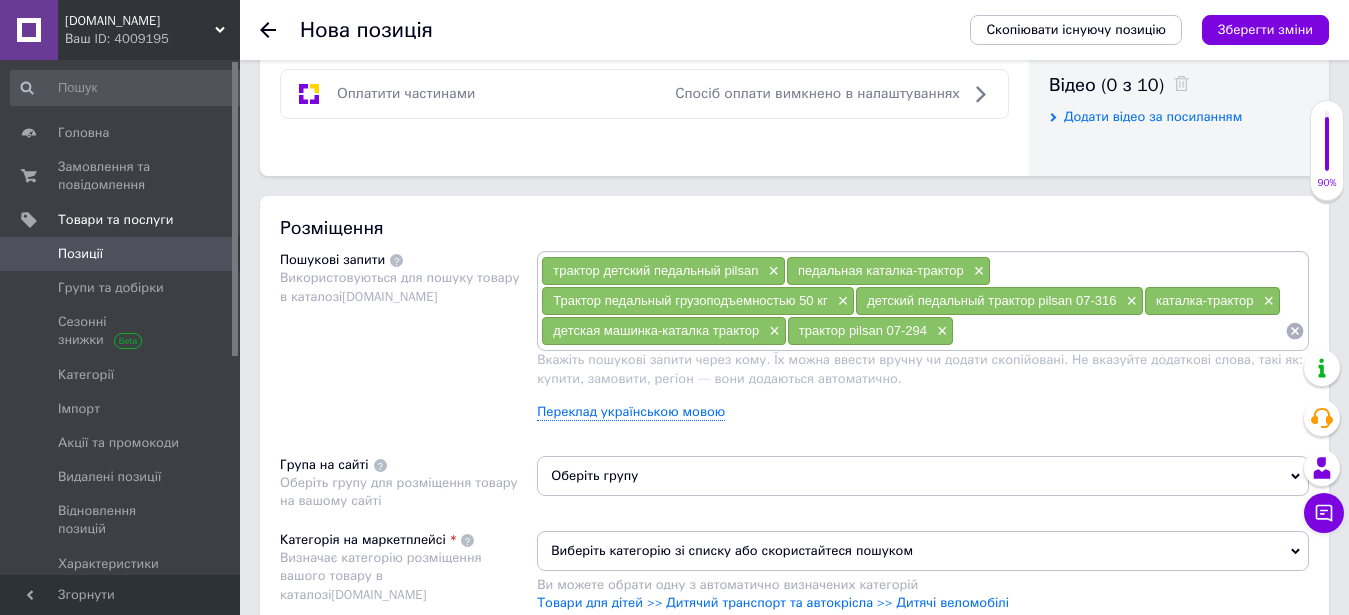 click at bounding box center [1119, 331] 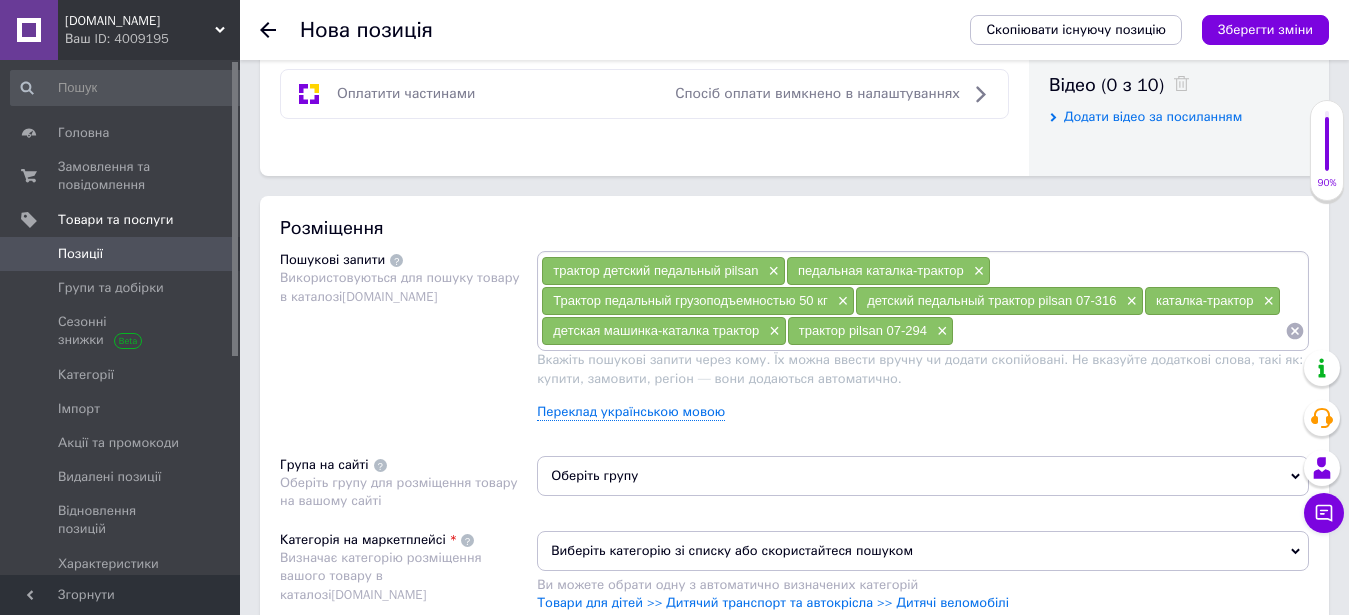 paste on "трактор pils" 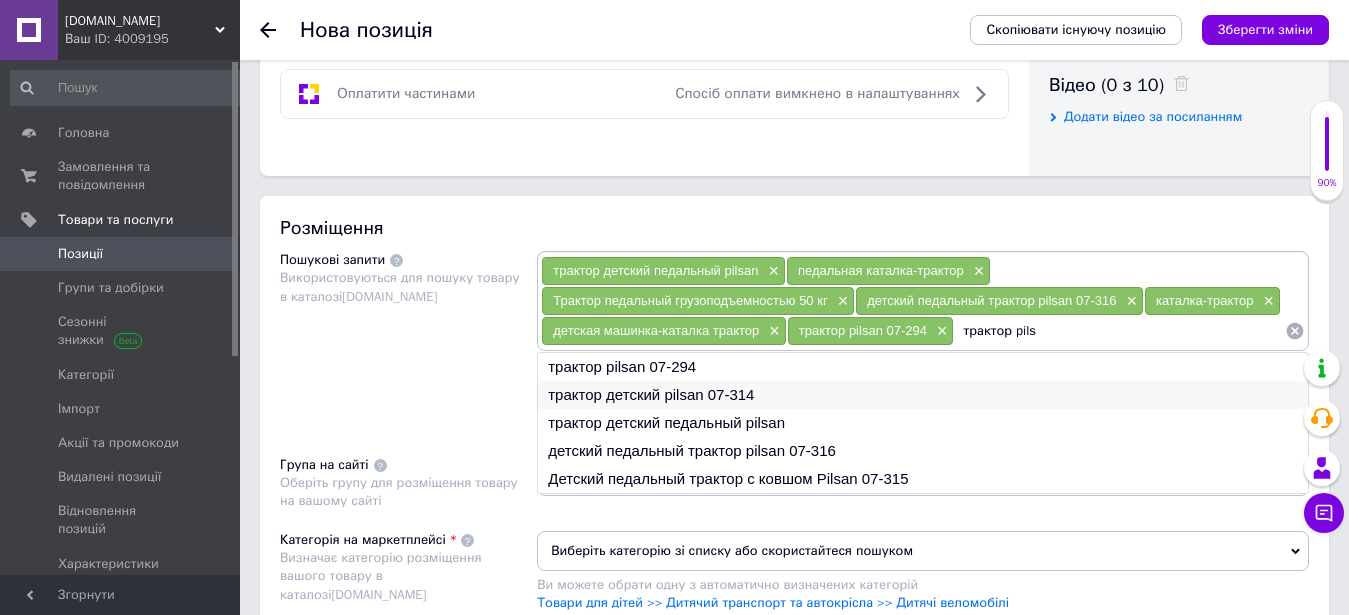 type on "трактор pils" 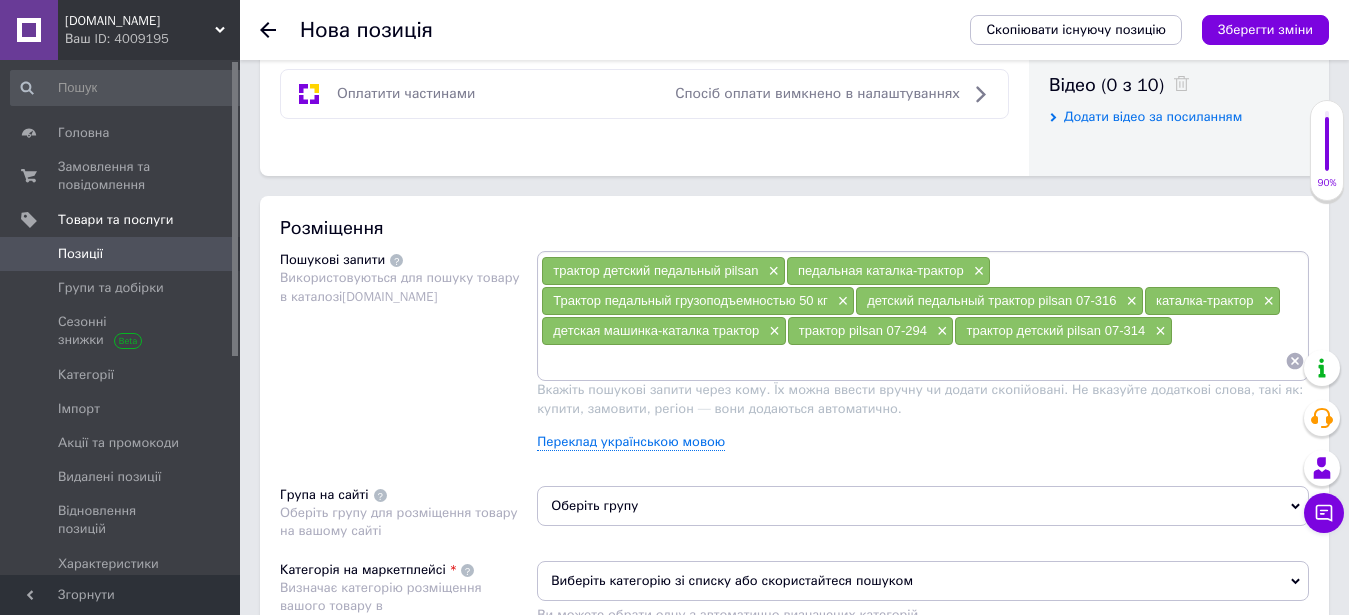click at bounding box center [913, 361] 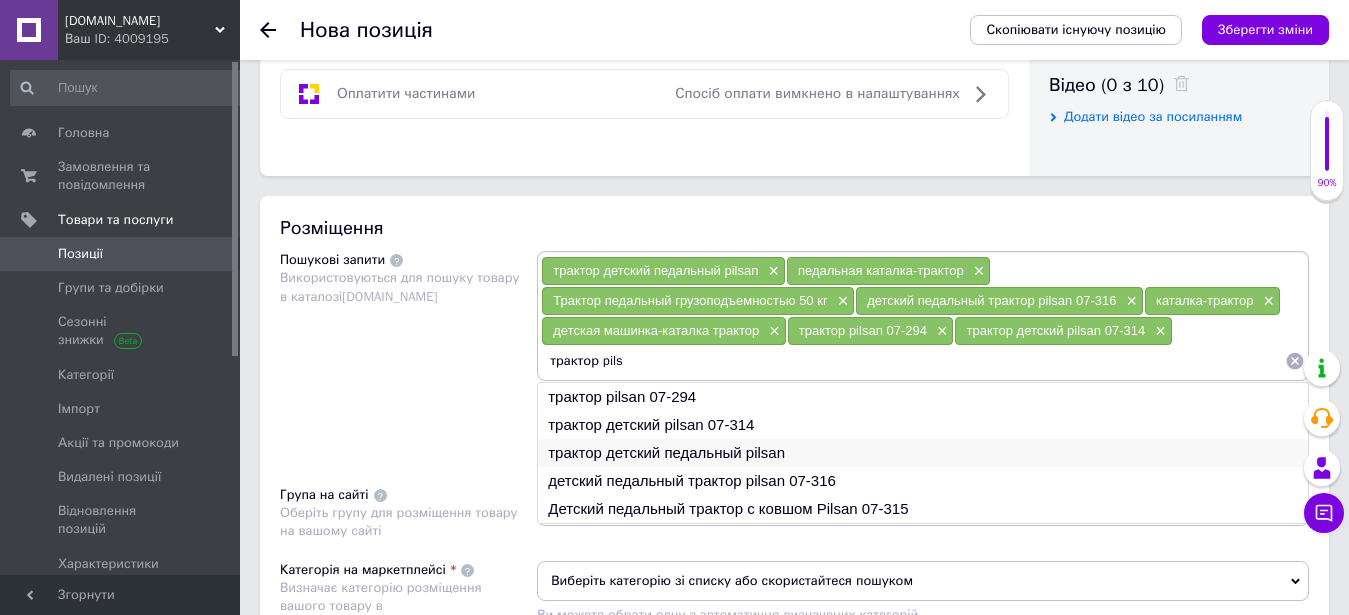 click on "трактор детский педальный pilsan" at bounding box center [923, 453] 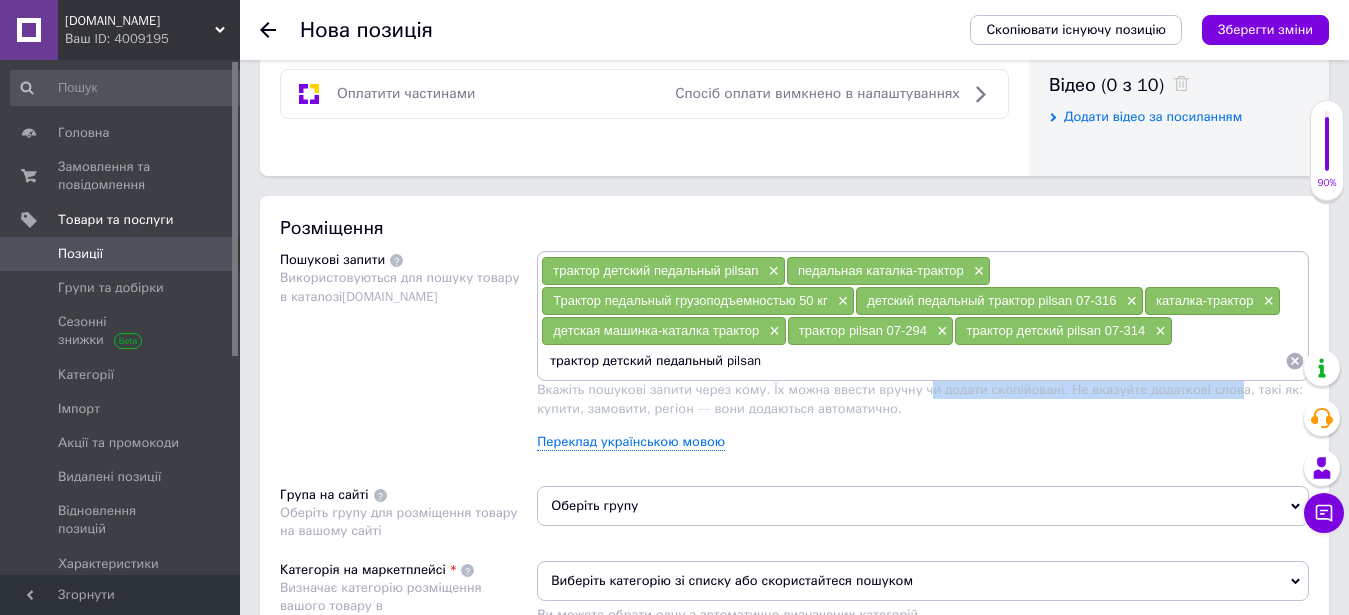 drag, startPoint x: 1208, startPoint y: 355, endPoint x: 915, endPoint y: 355, distance: 293 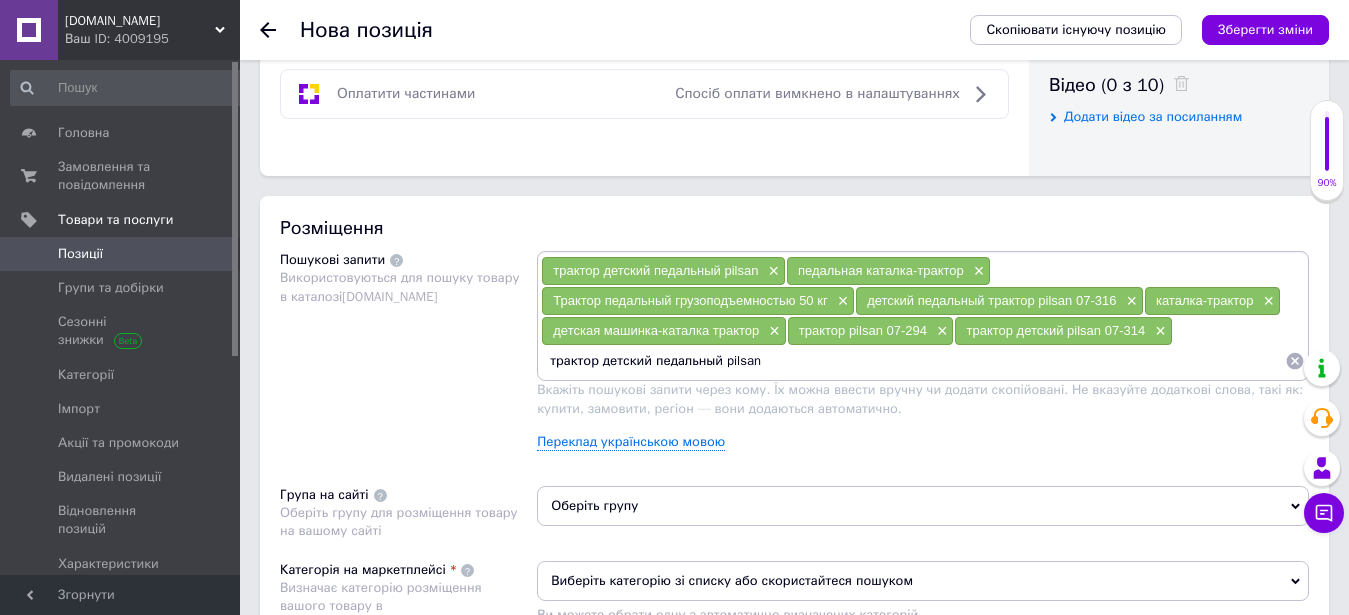 drag, startPoint x: 1157, startPoint y: 332, endPoint x: 874, endPoint y: 332, distance: 283 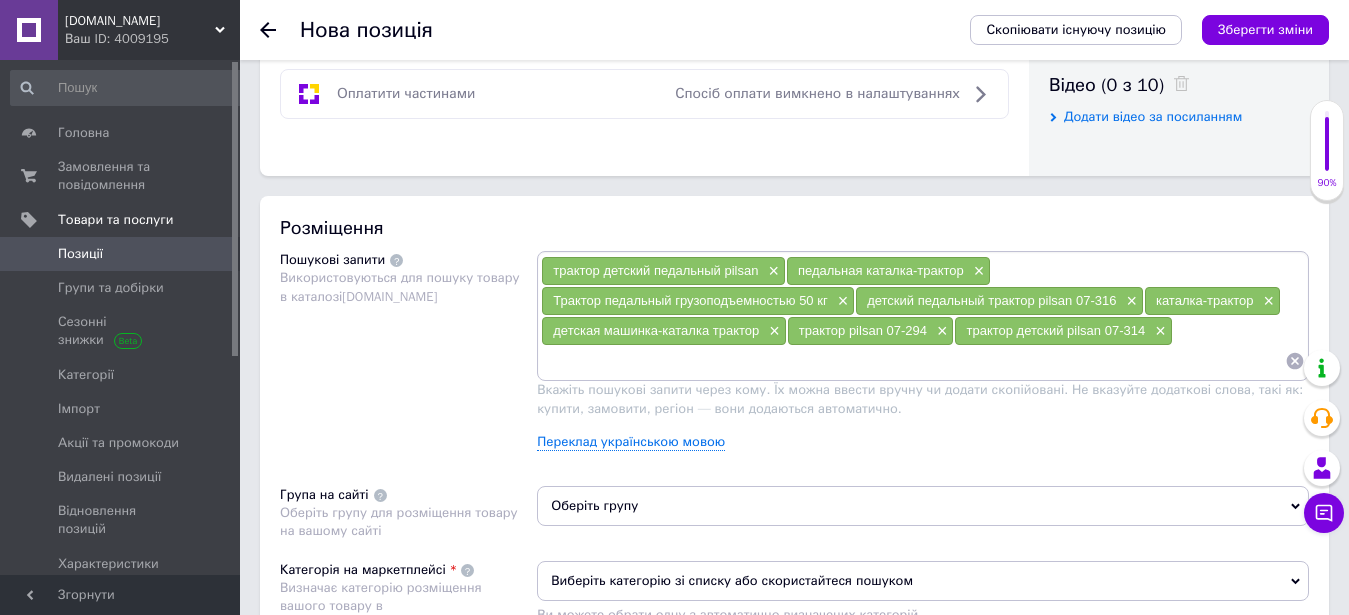 paste on "трактор pils" 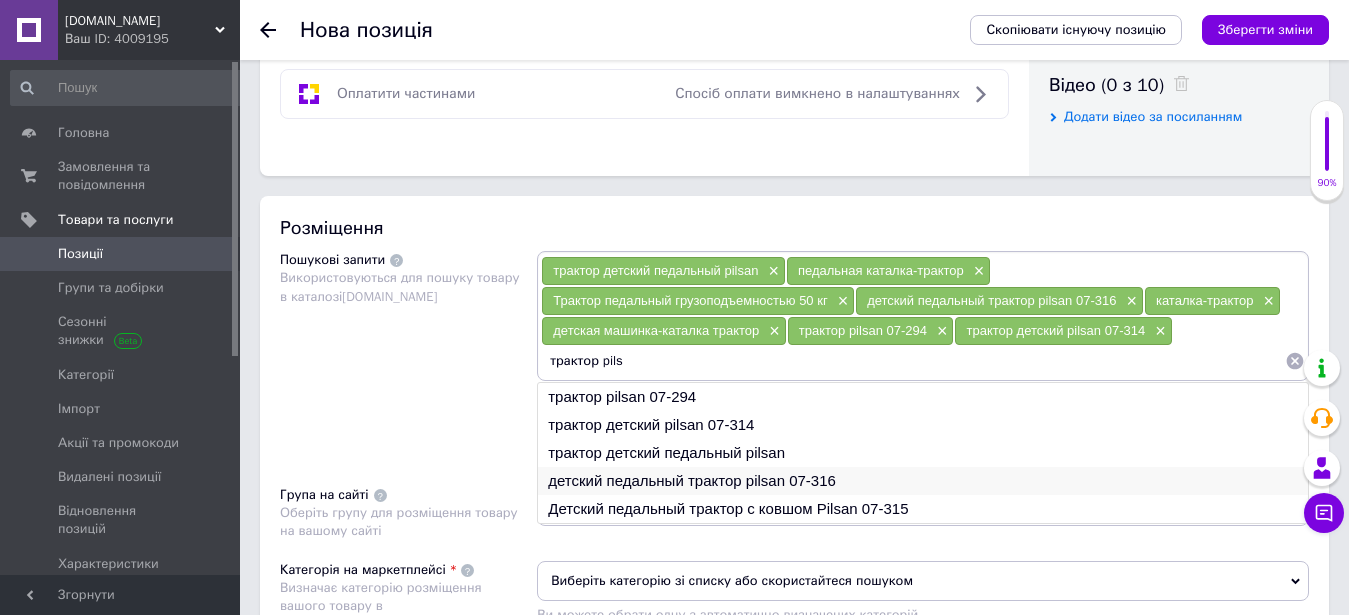 click on "детский педальный трактор pilsan 07-316" at bounding box center [923, 481] 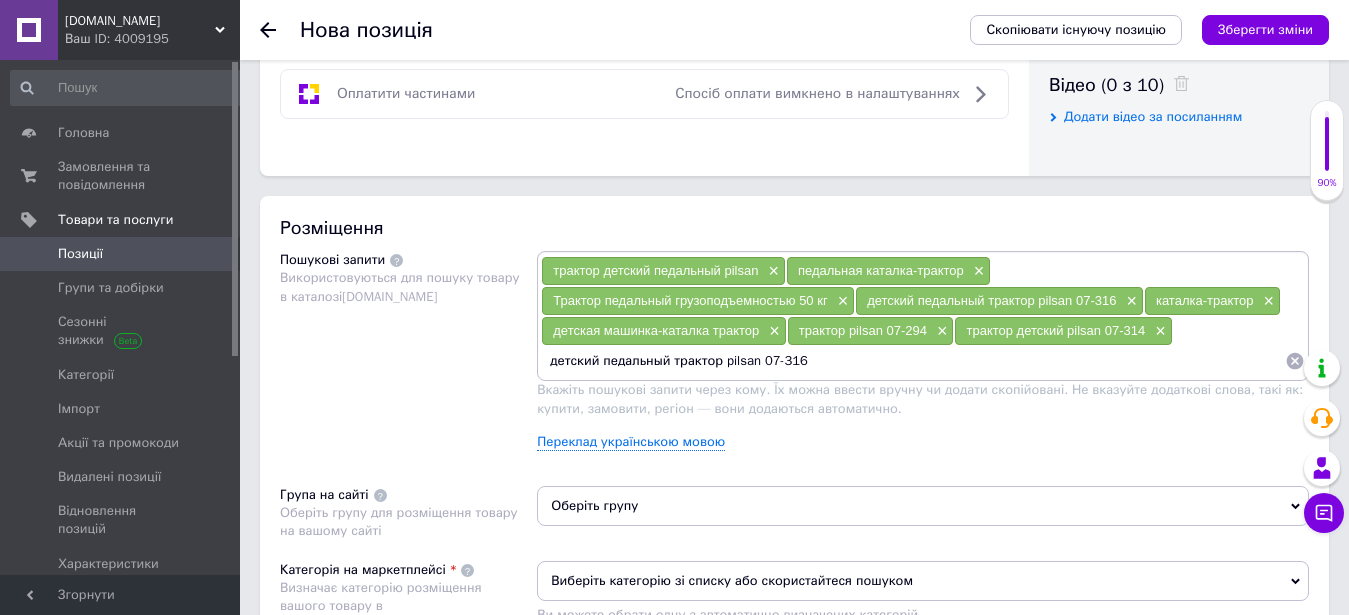 drag, startPoint x: 1185, startPoint y: 338, endPoint x: 932, endPoint y: 342, distance: 253.03162 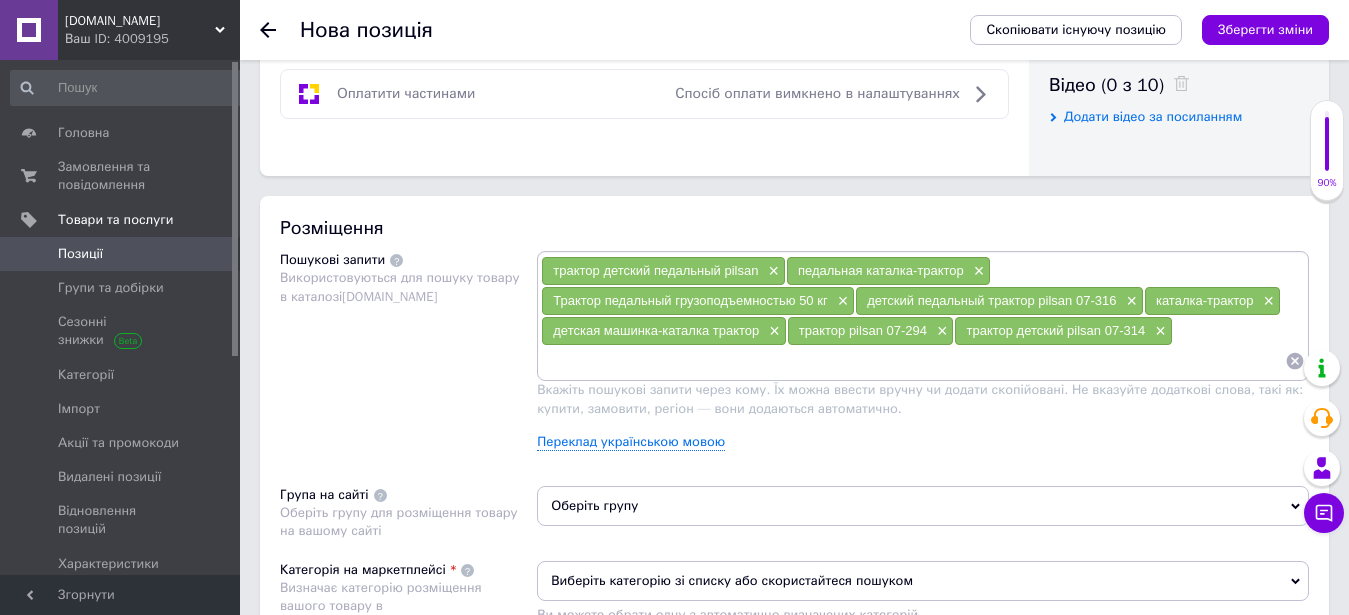 type 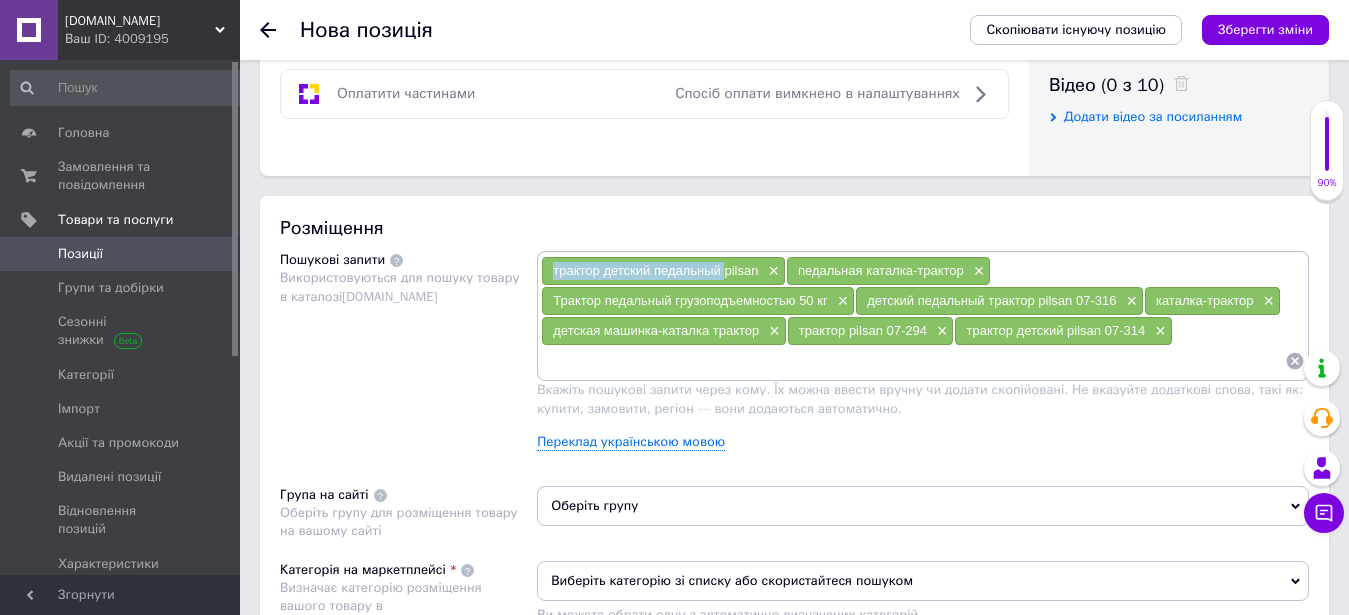 drag, startPoint x: 549, startPoint y: 270, endPoint x: 721, endPoint y: 274, distance: 172.04651 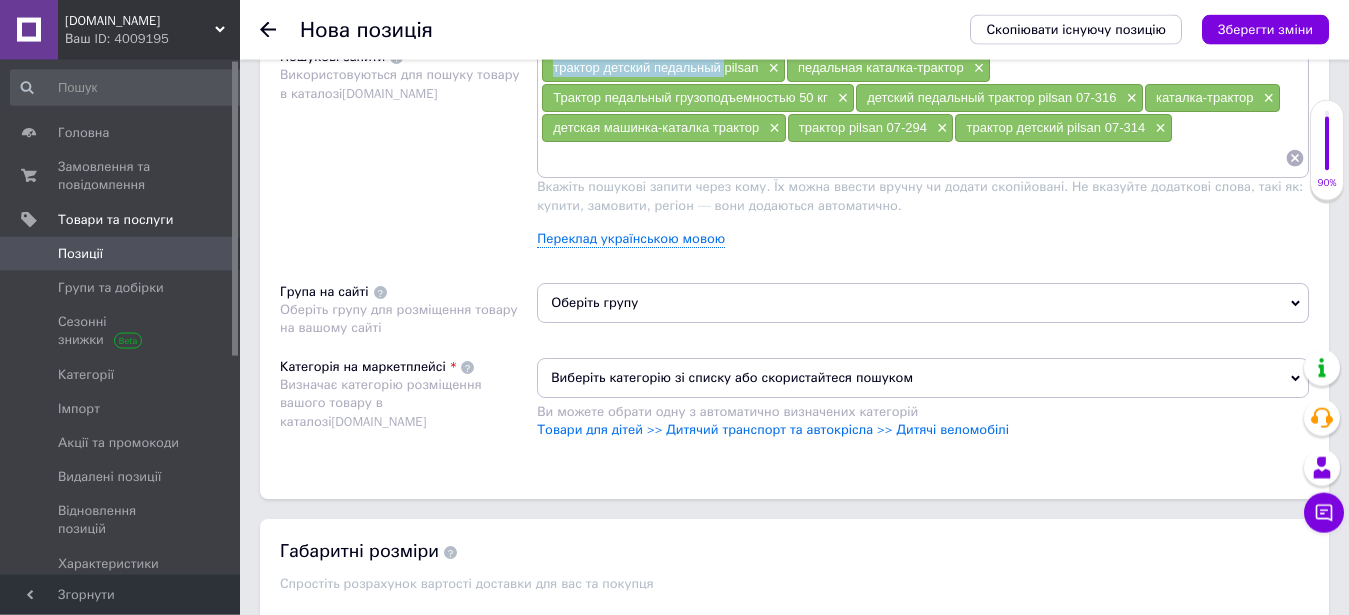 scroll, scrollTop: 1224, scrollLeft: 0, axis: vertical 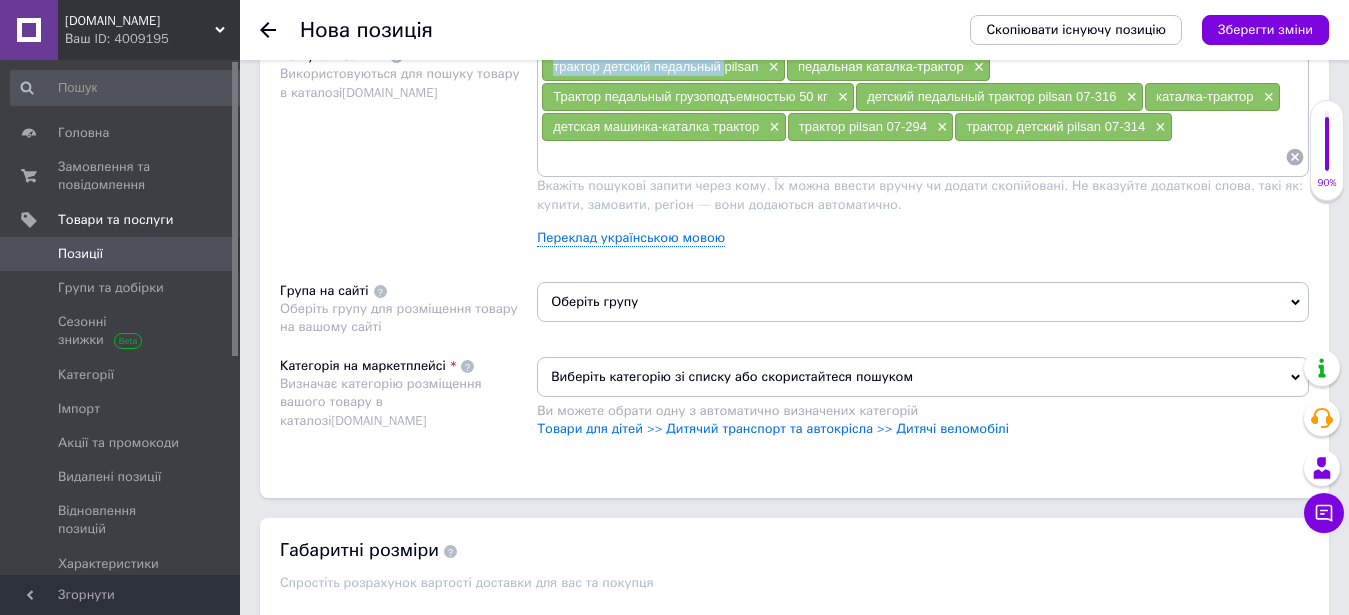 click on "Оберіть групу" at bounding box center (923, 302) 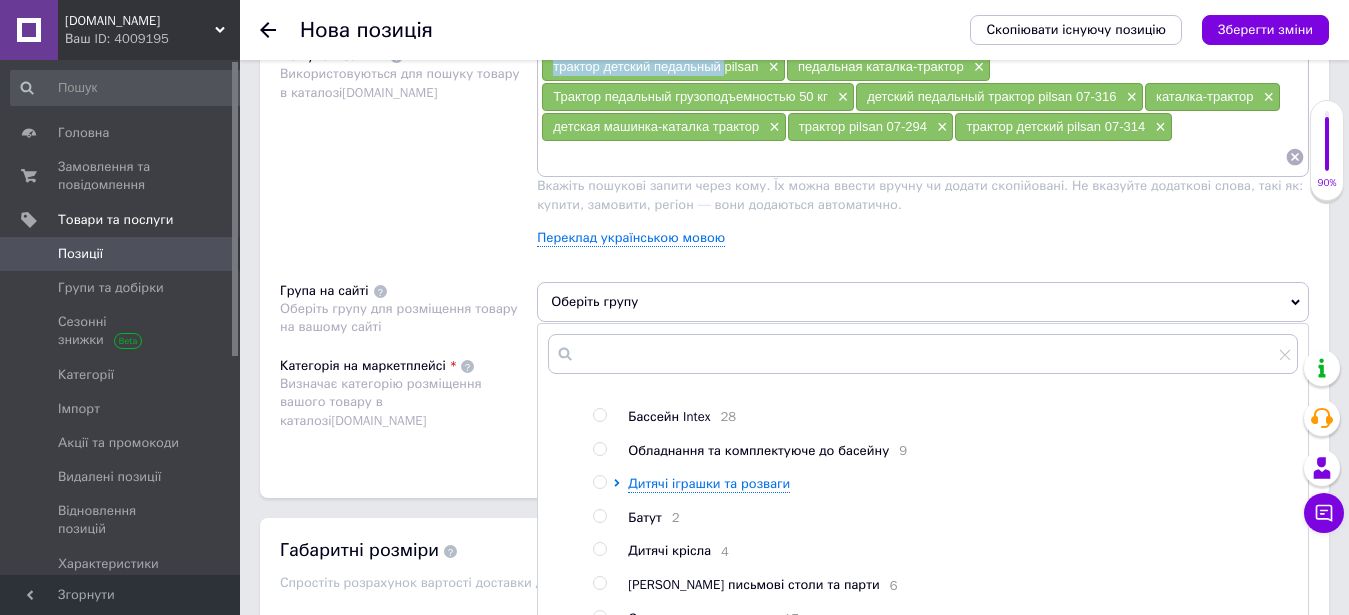 scroll, scrollTop: 216, scrollLeft: 0, axis: vertical 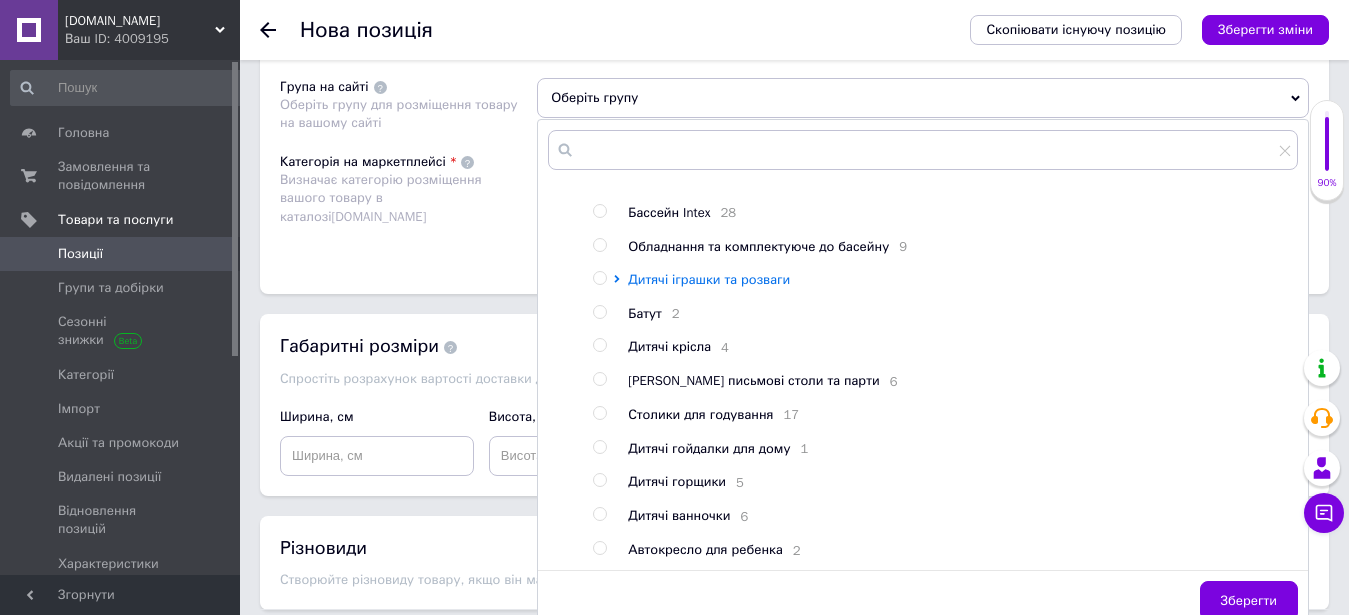 click on "Дитячі іграшки та розваги" at bounding box center [709, 279] 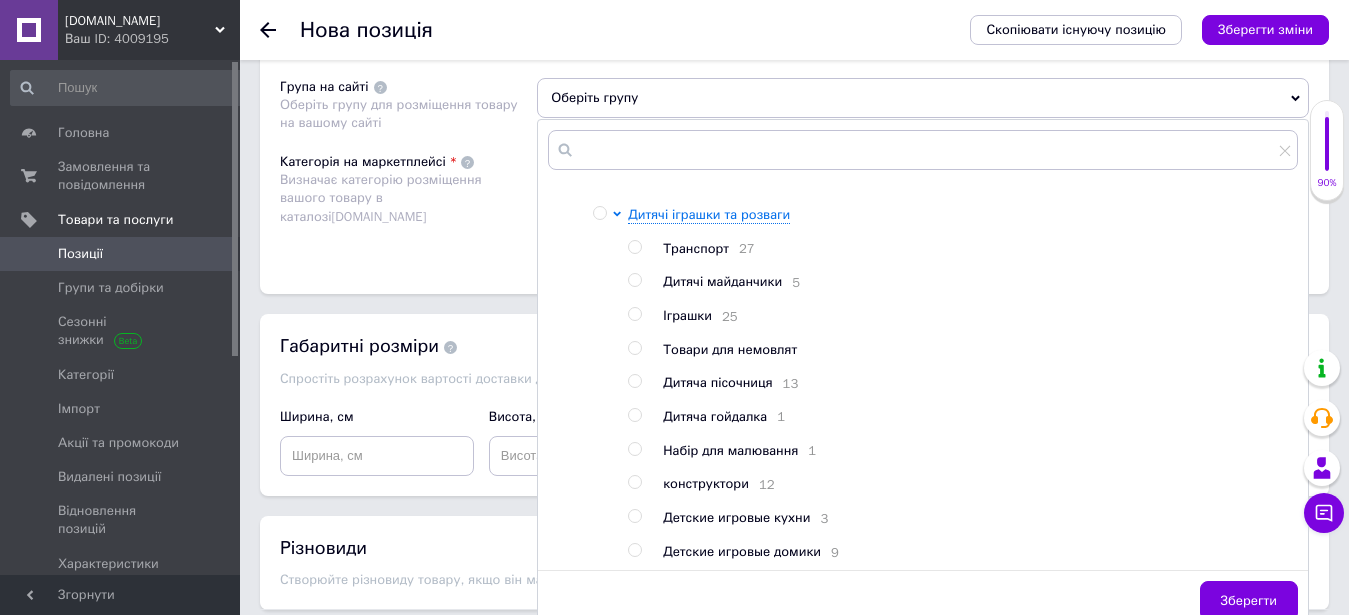 scroll, scrollTop: 216, scrollLeft: 0, axis: vertical 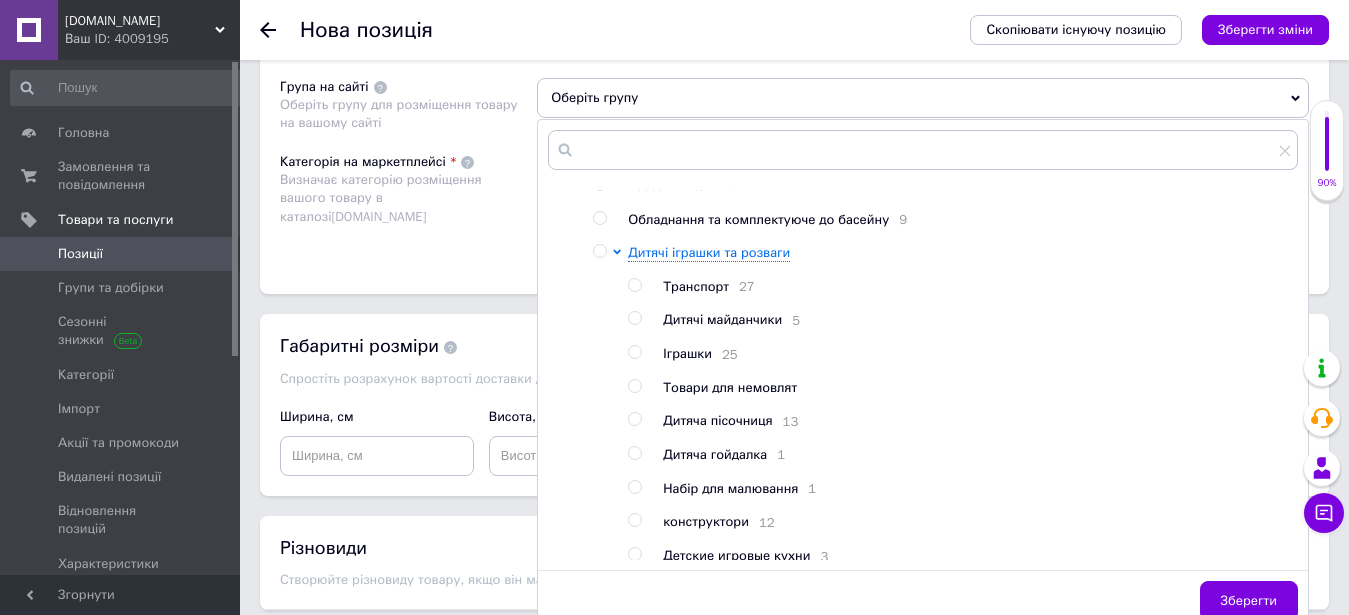click on "Транспорт" at bounding box center (696, 286) 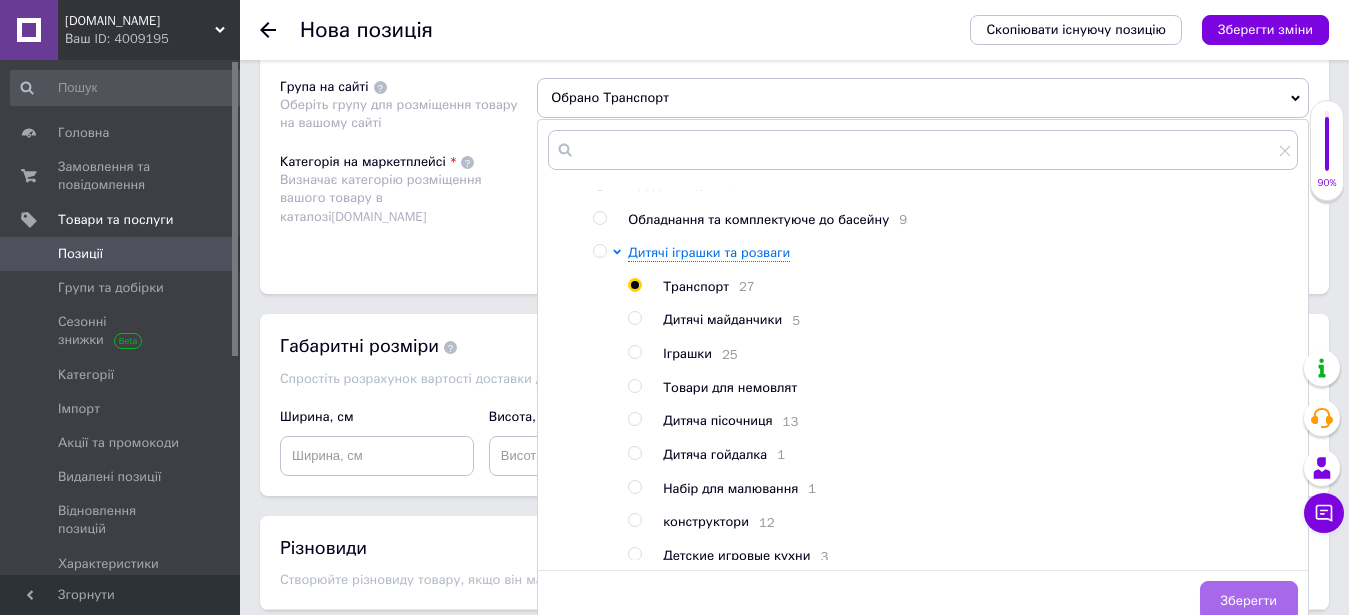 radio on "true" 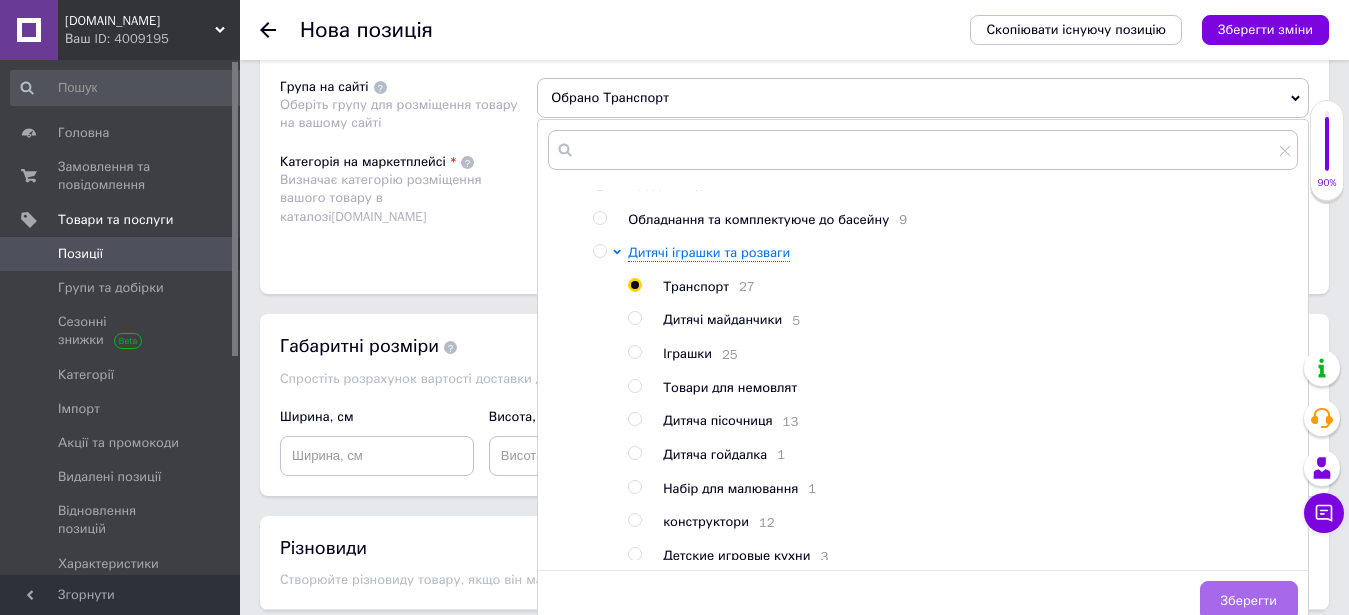 click on "Зберегти" at bounding box center (1249, 601) 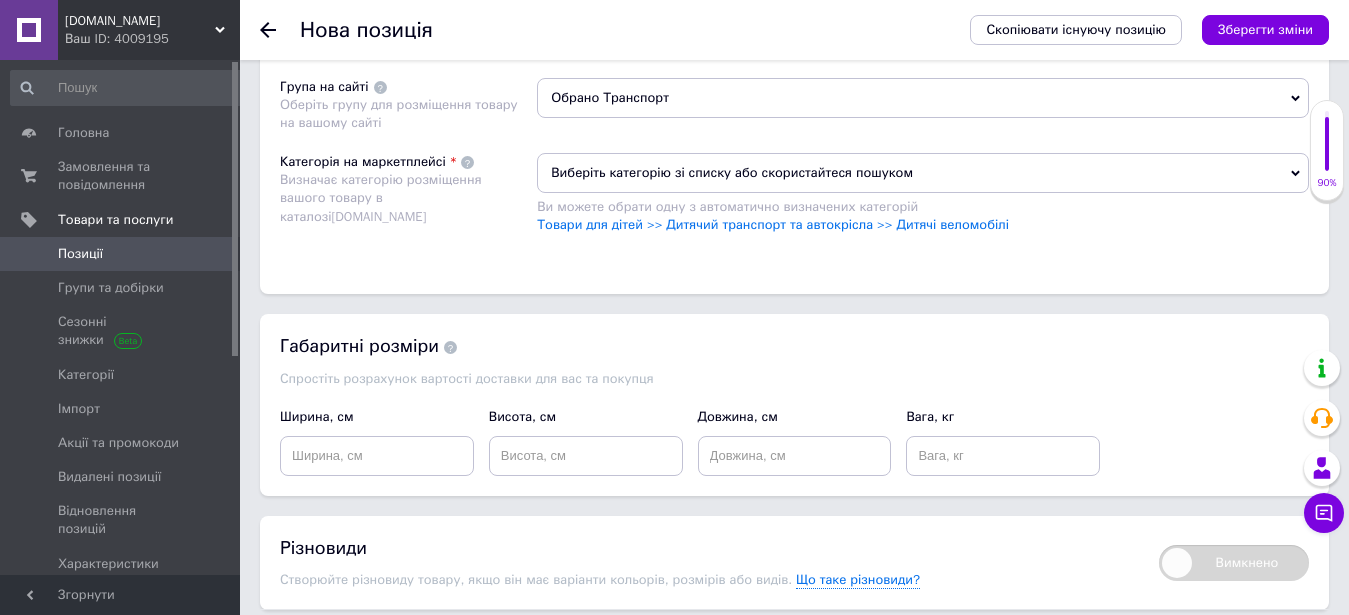 click on "Виберіть категорію зі списку або скористайтеся пошуком" at bounding box center [923, 173] 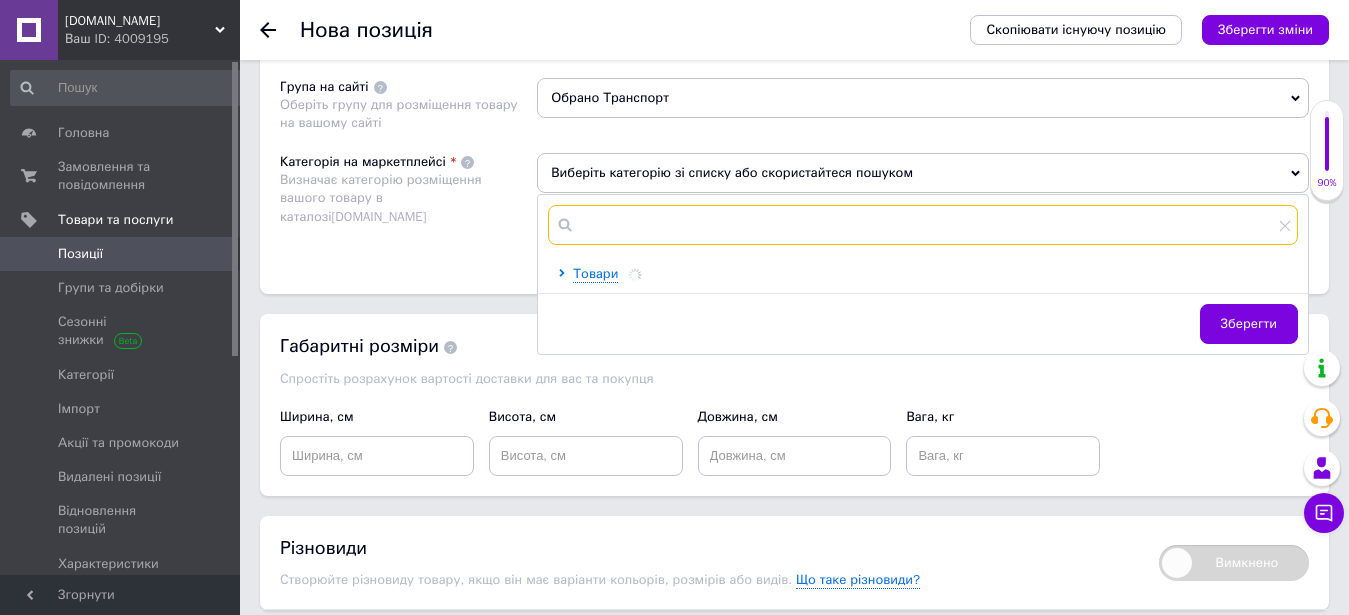 click at bounding box center (923, 225) 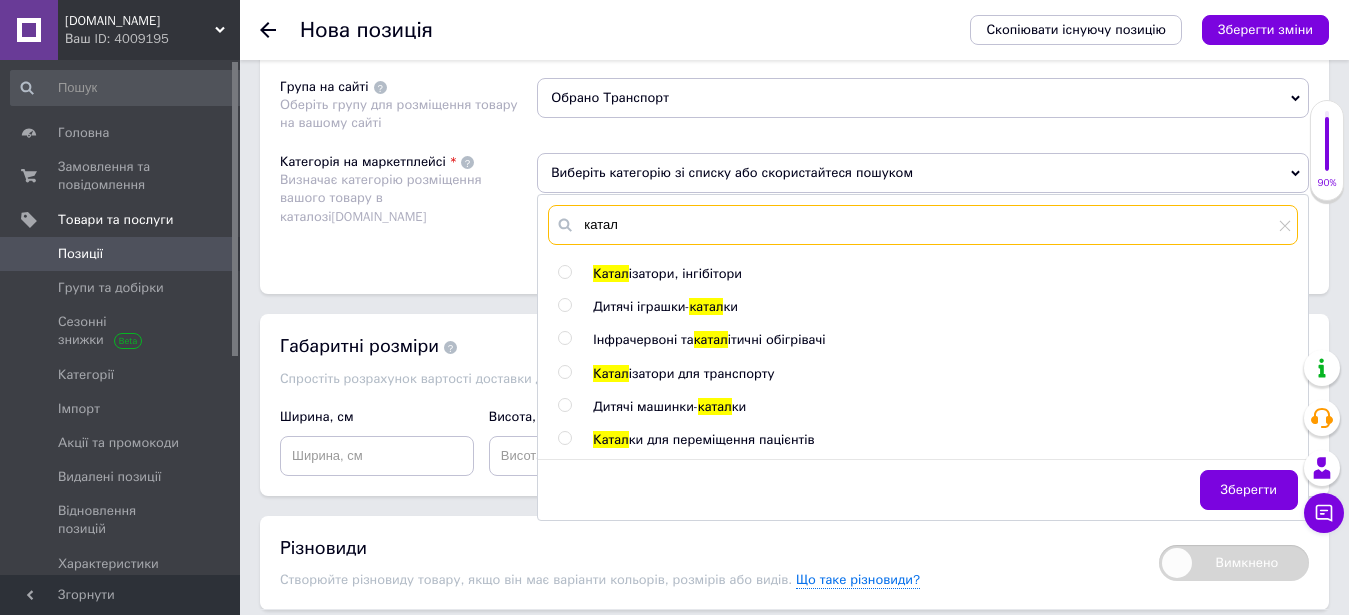 type on "катал" 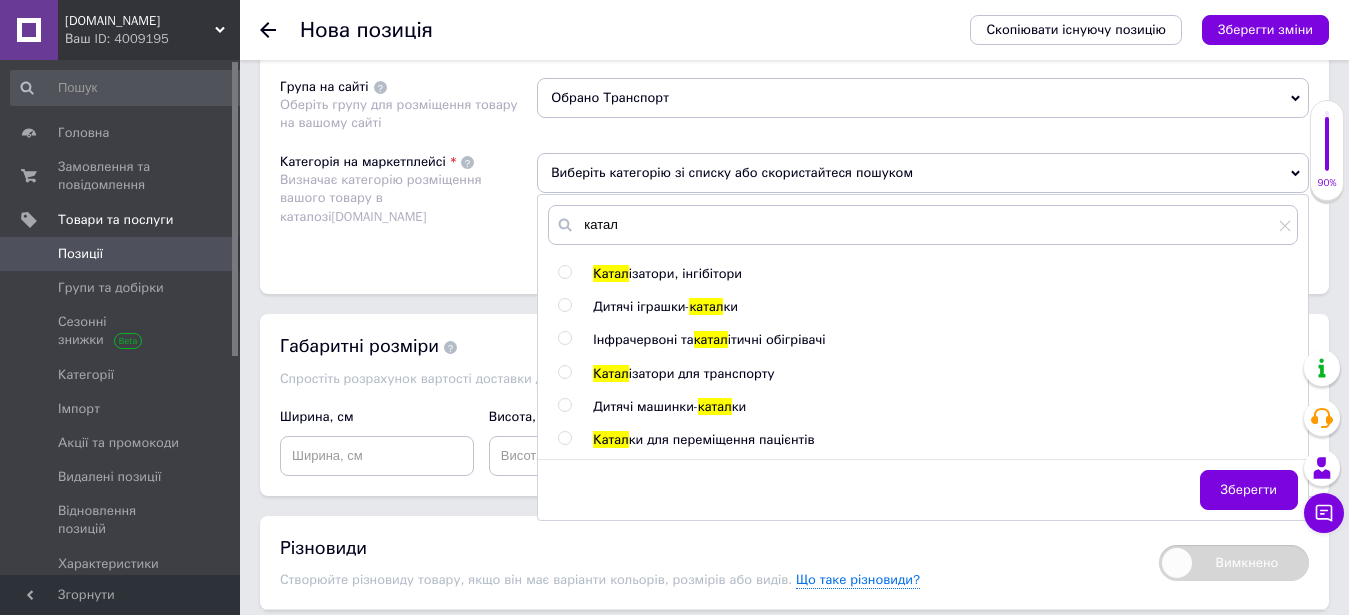 click on "Дитячі іграшки-" at bounding box center [641, 306] 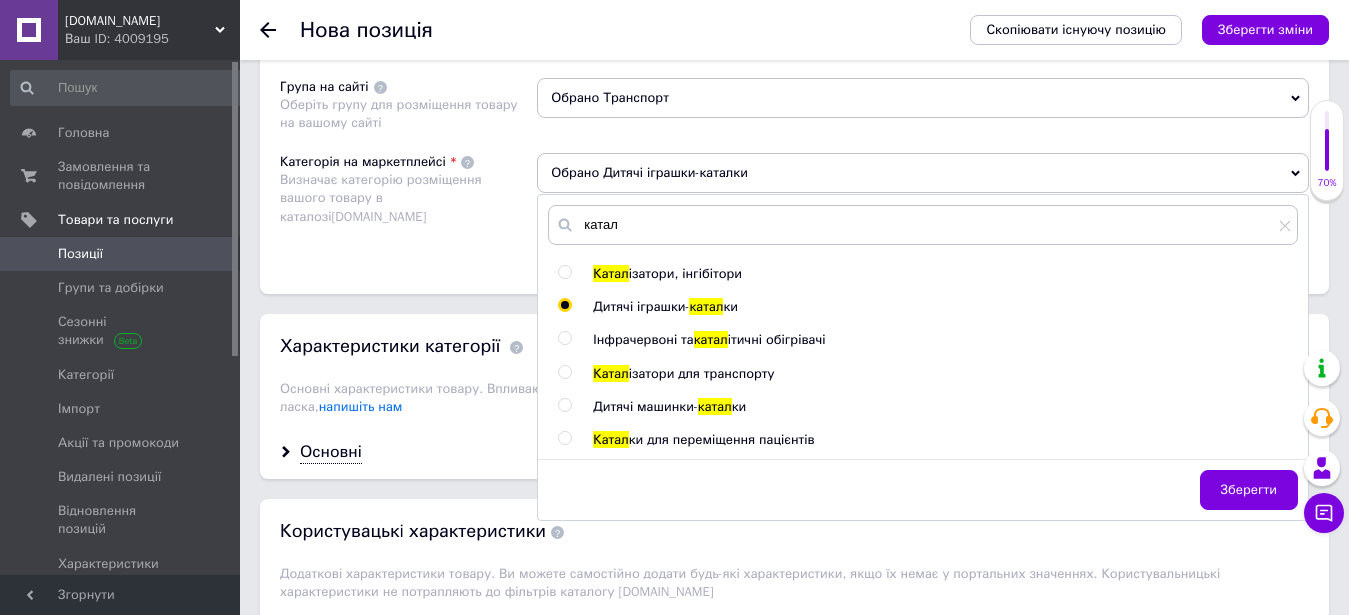 click on "Дитячі машинки-" at bounding box center [645, 406] 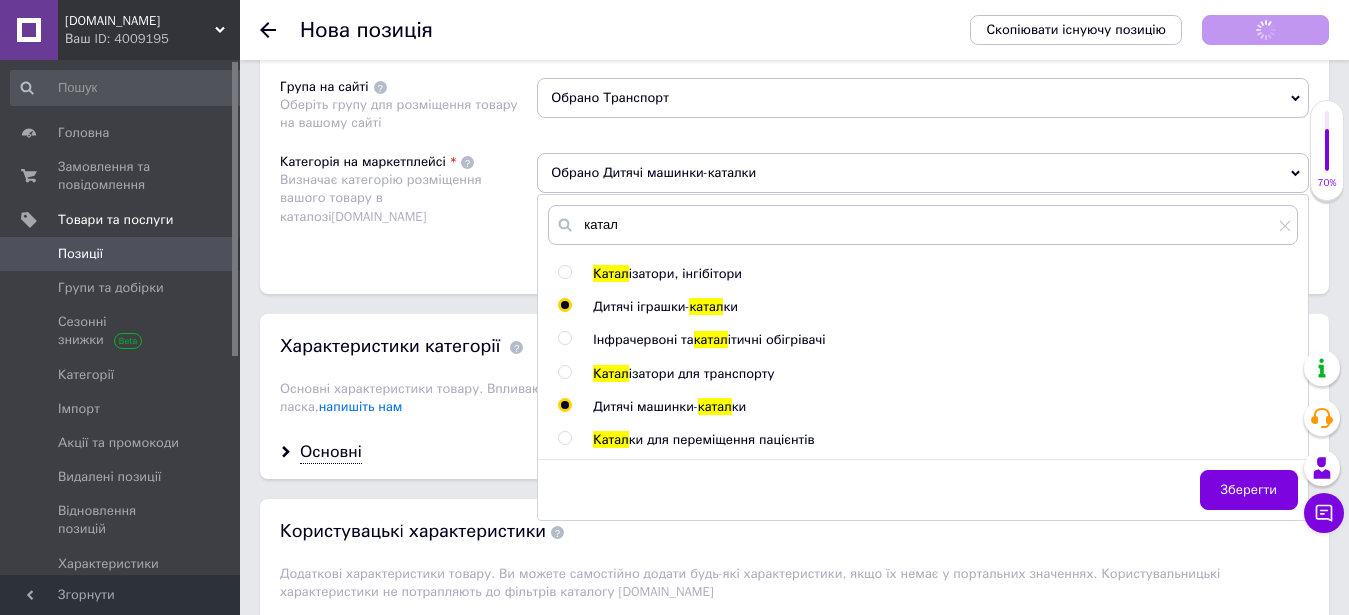 radio on "false" 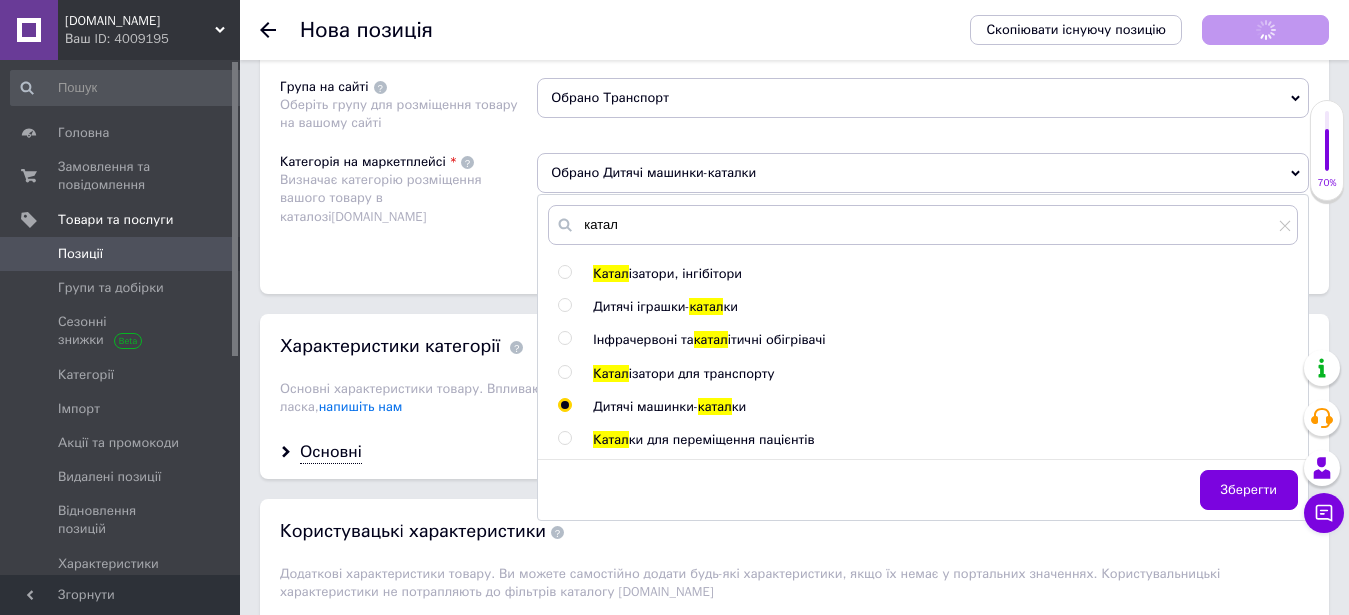 radio on "true" 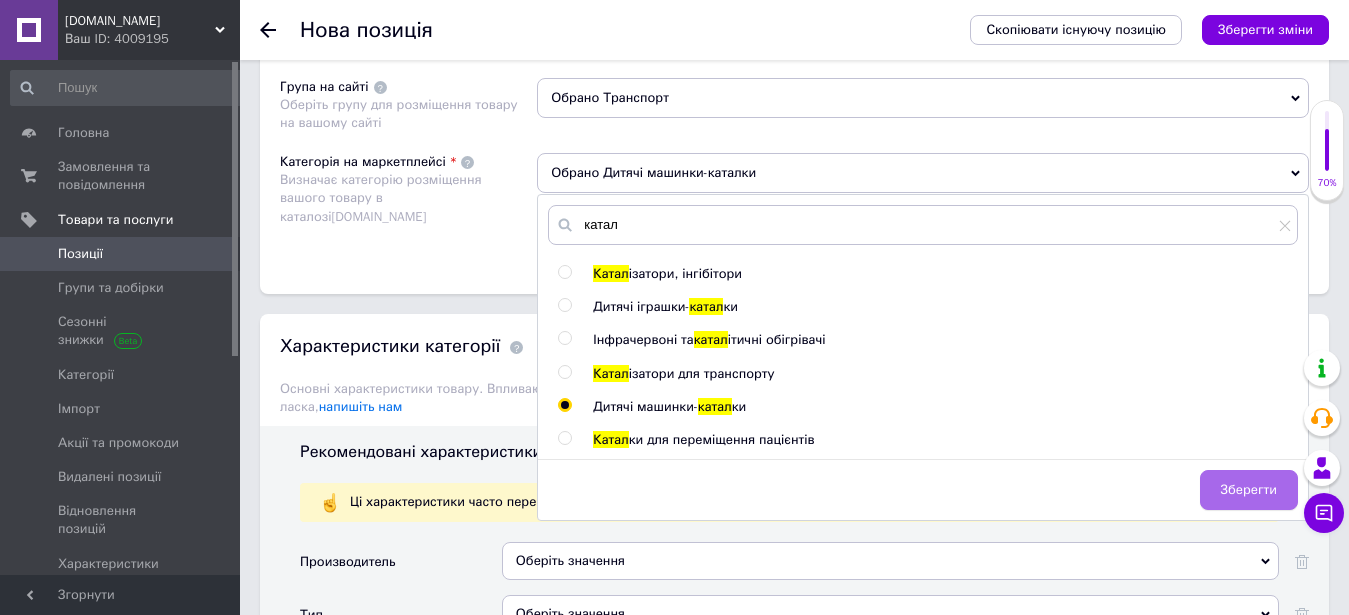 click on "Зберегти" at bounding box center (1249, 490) 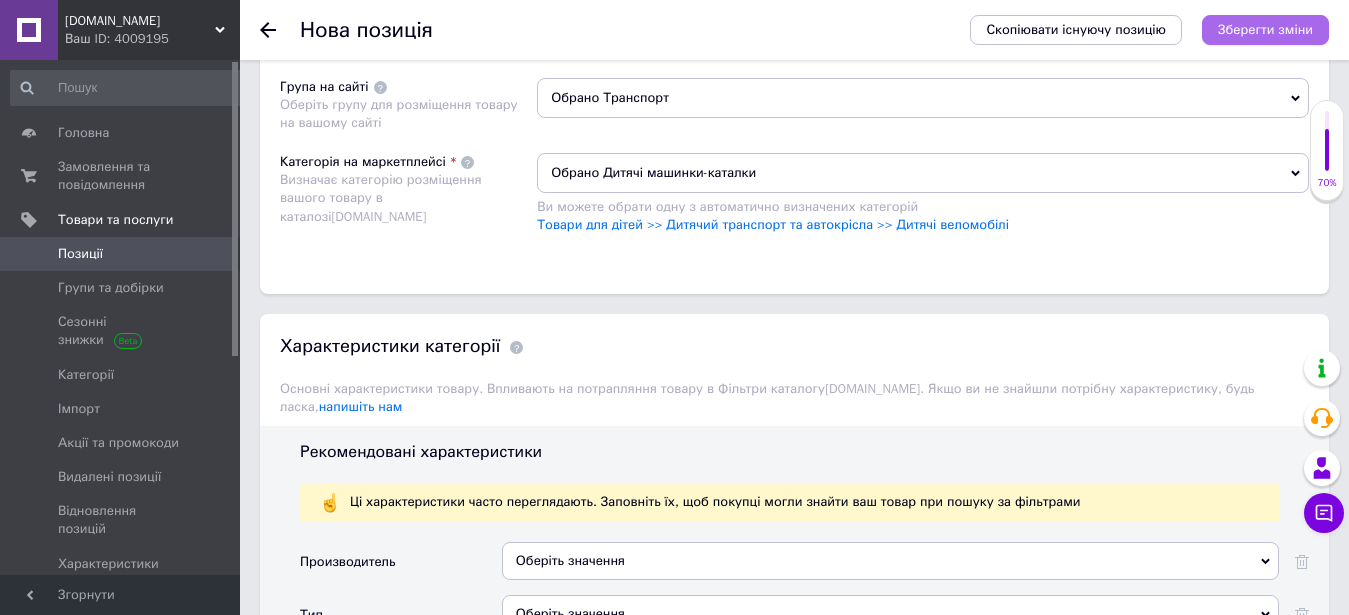 click on "Зберегти зміни" at bounding box center [1265, 29] 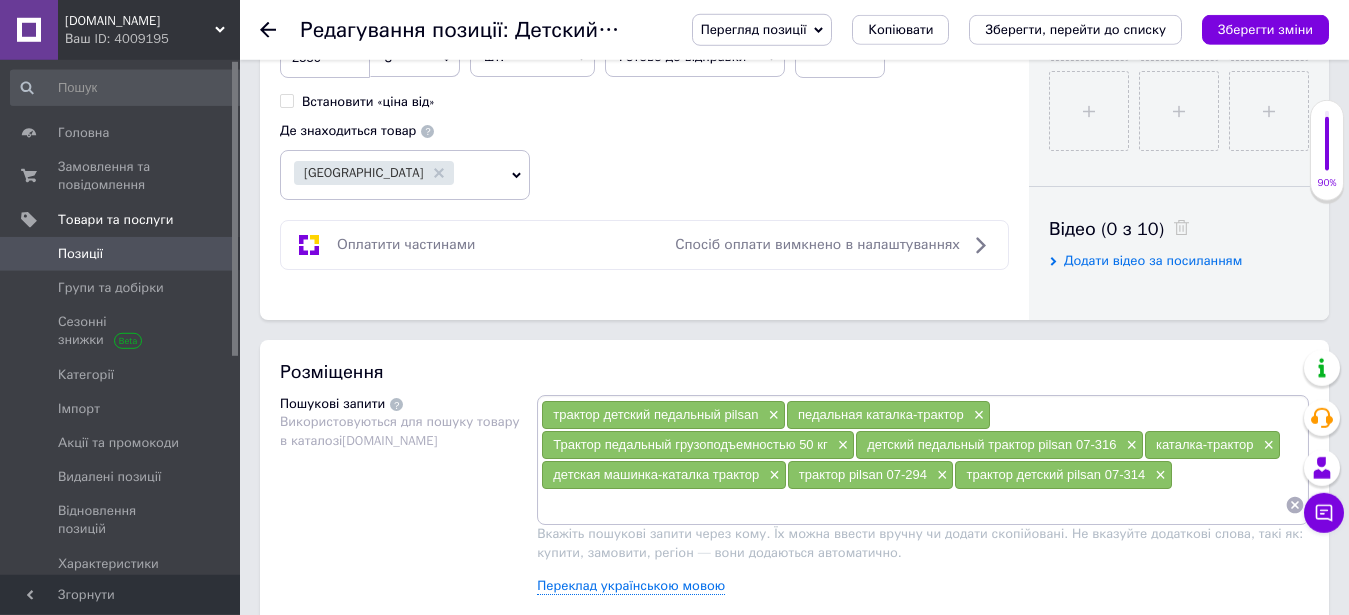 scroll, scrollTop: 918, scrollLeft: 0, axis: vertical 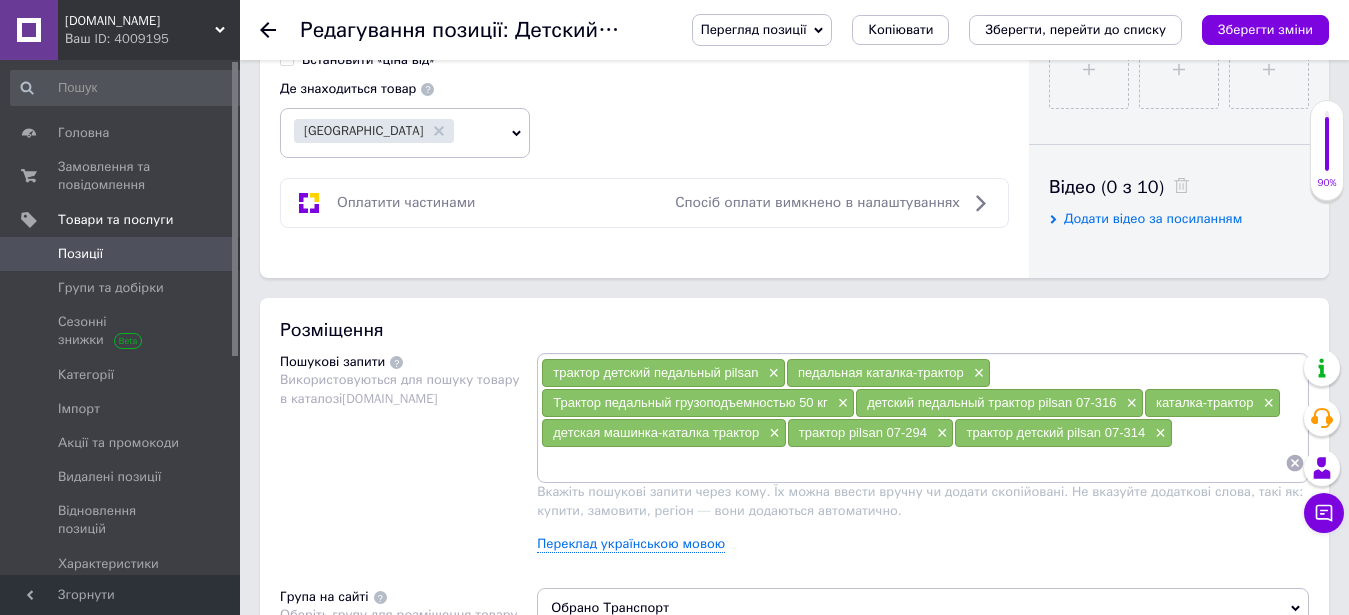 click at bounding box center [913, 463] 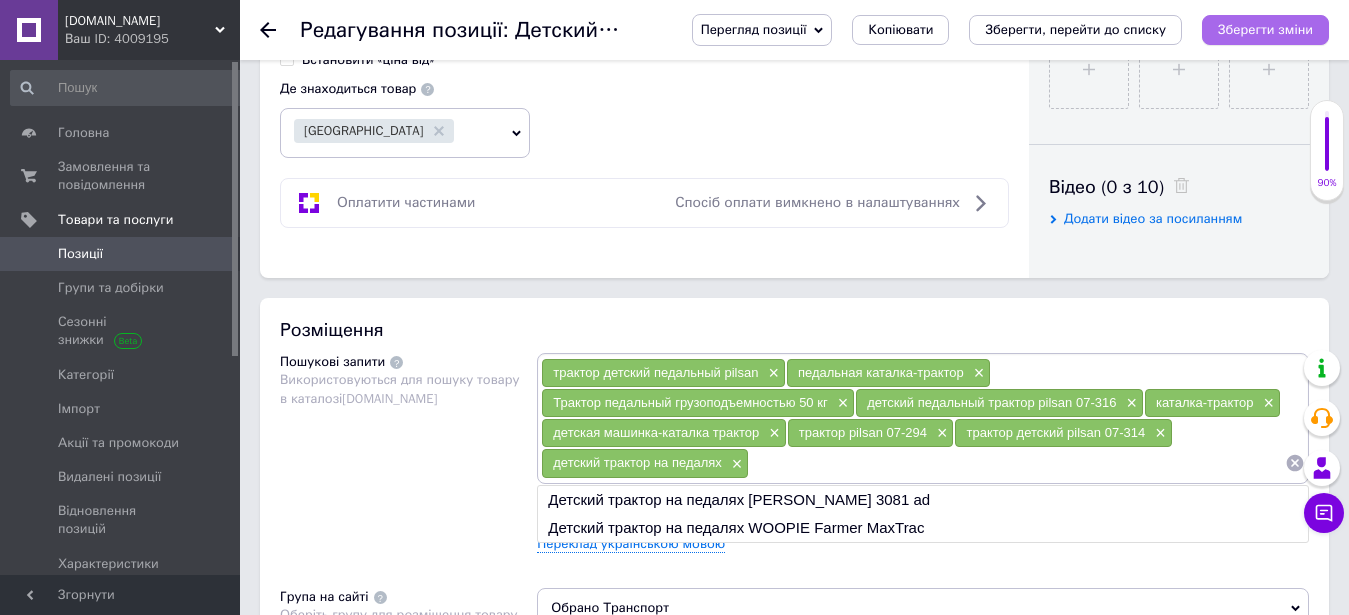 click on "Зберегти зміни" at bounding box center (1265, 30) 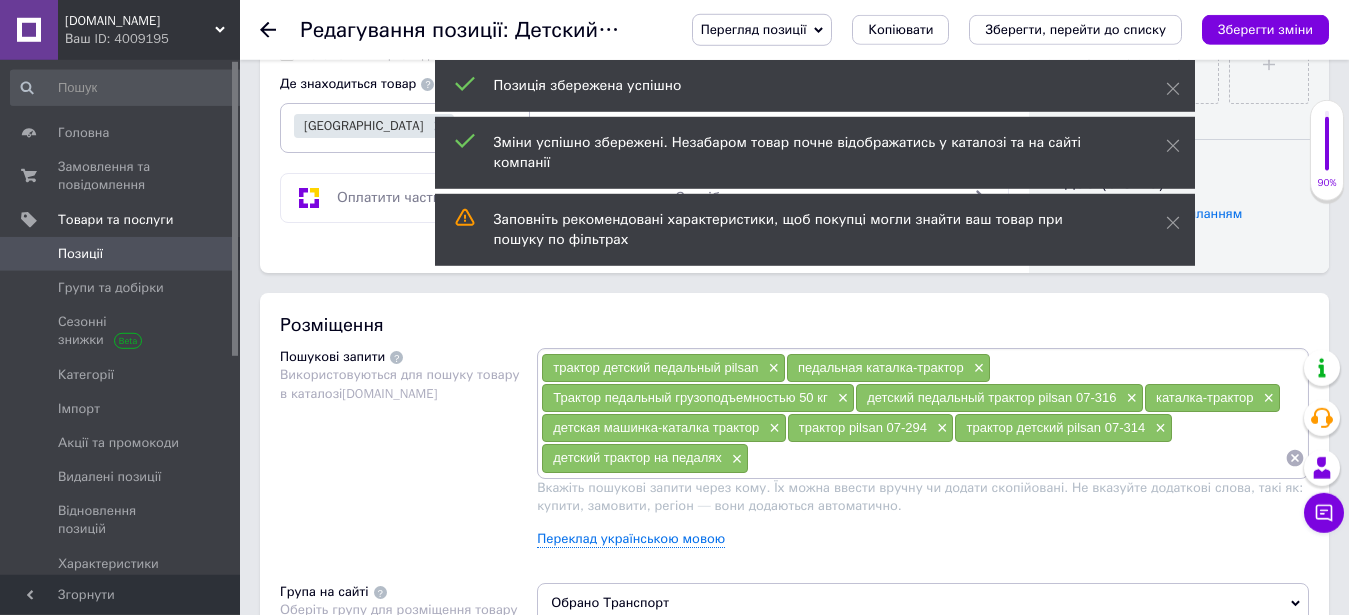 scroll, scrollTop: 1122, scrollLeft: 0, axis: vertical 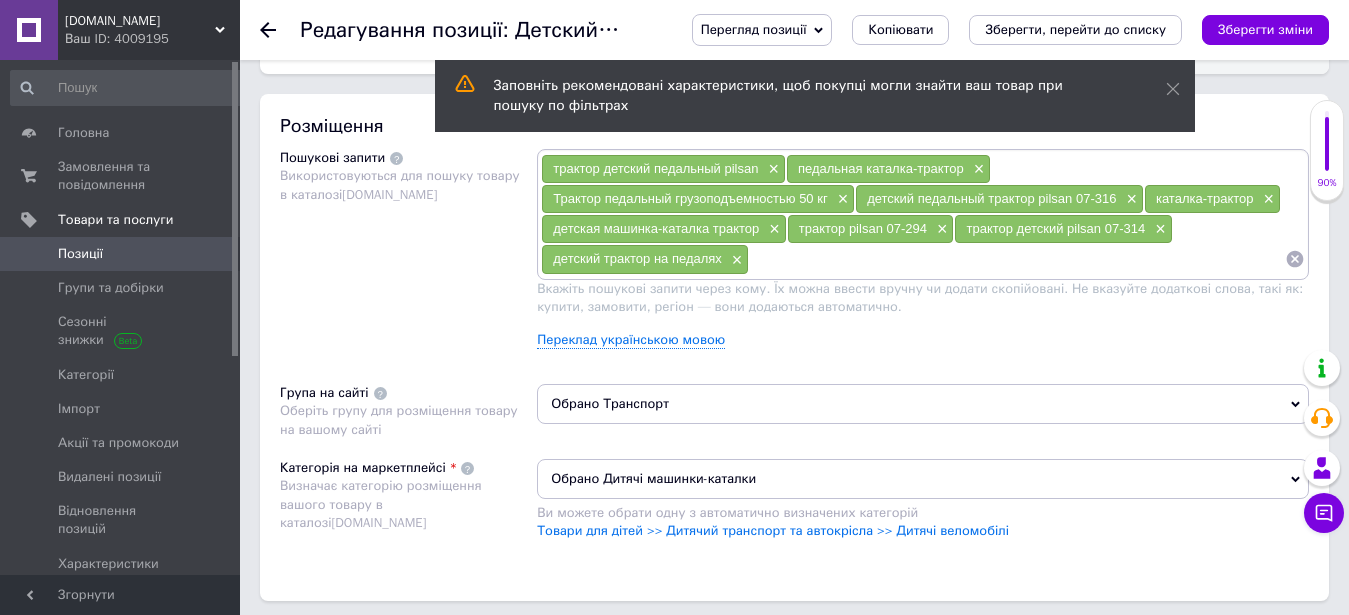 click at bounding box center [1017, 259] 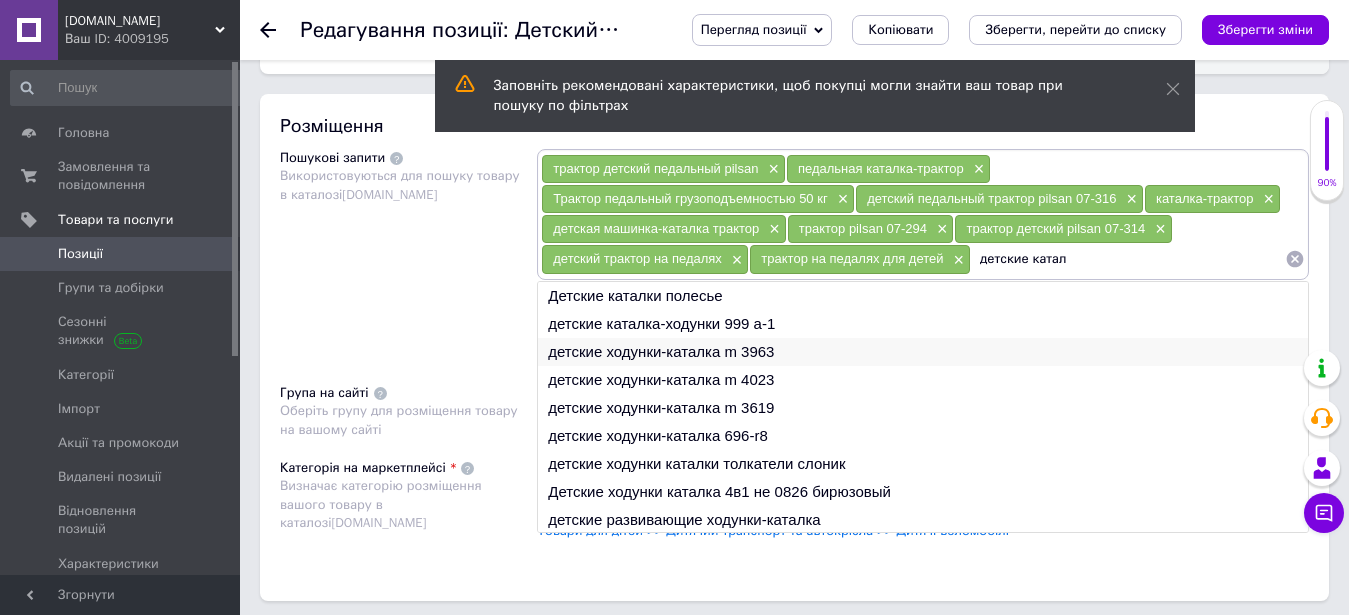 scroll, scrollTop: 30, scrollLeft: 0, axis: vertical 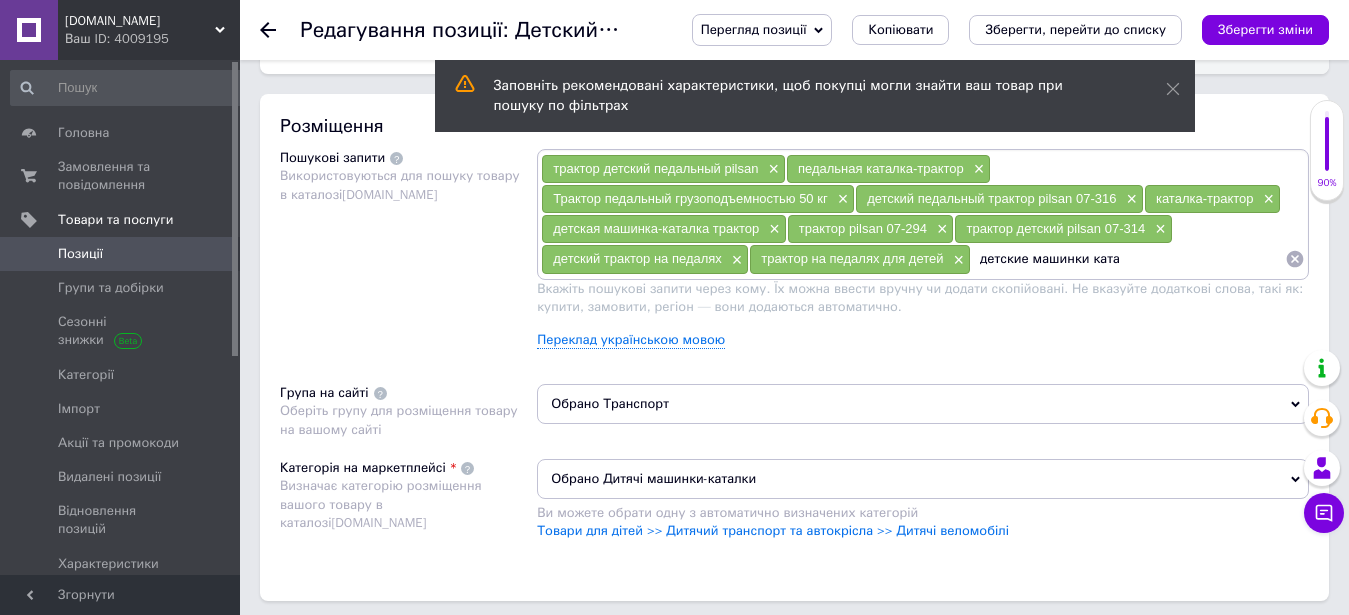 type on "детские машинки катал" 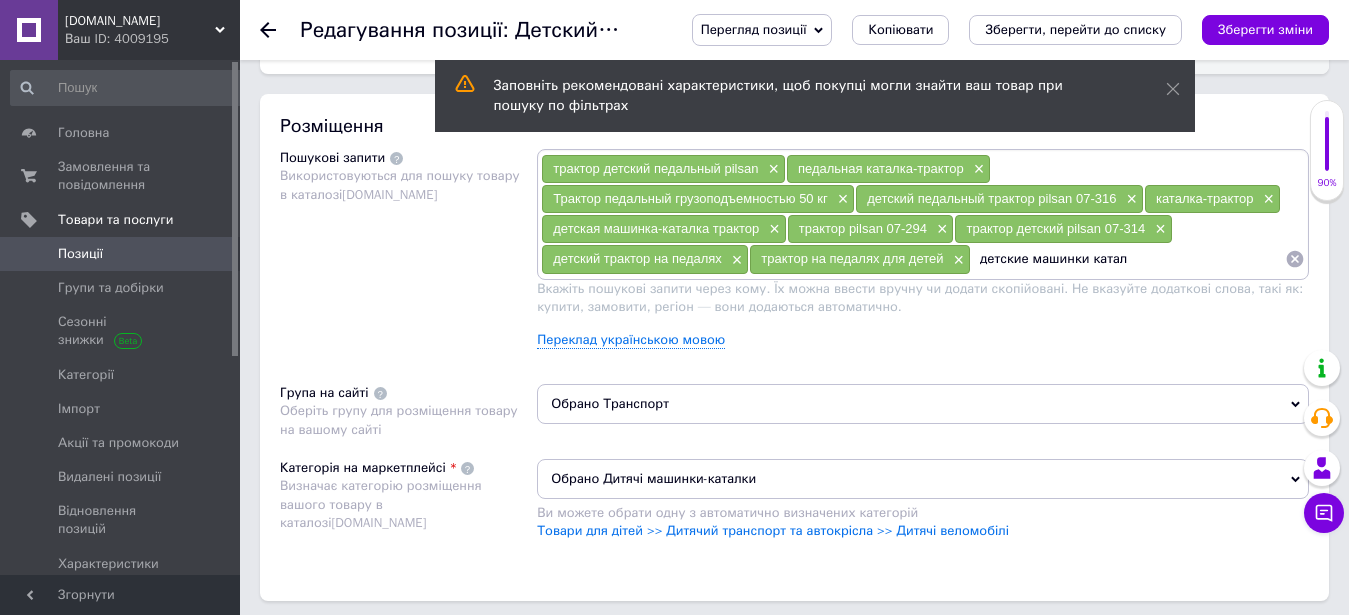 drag, startPoint x: 768, startPoint y: 265, endPoint x: 983, endPoint y: 248, distance: 215.67105 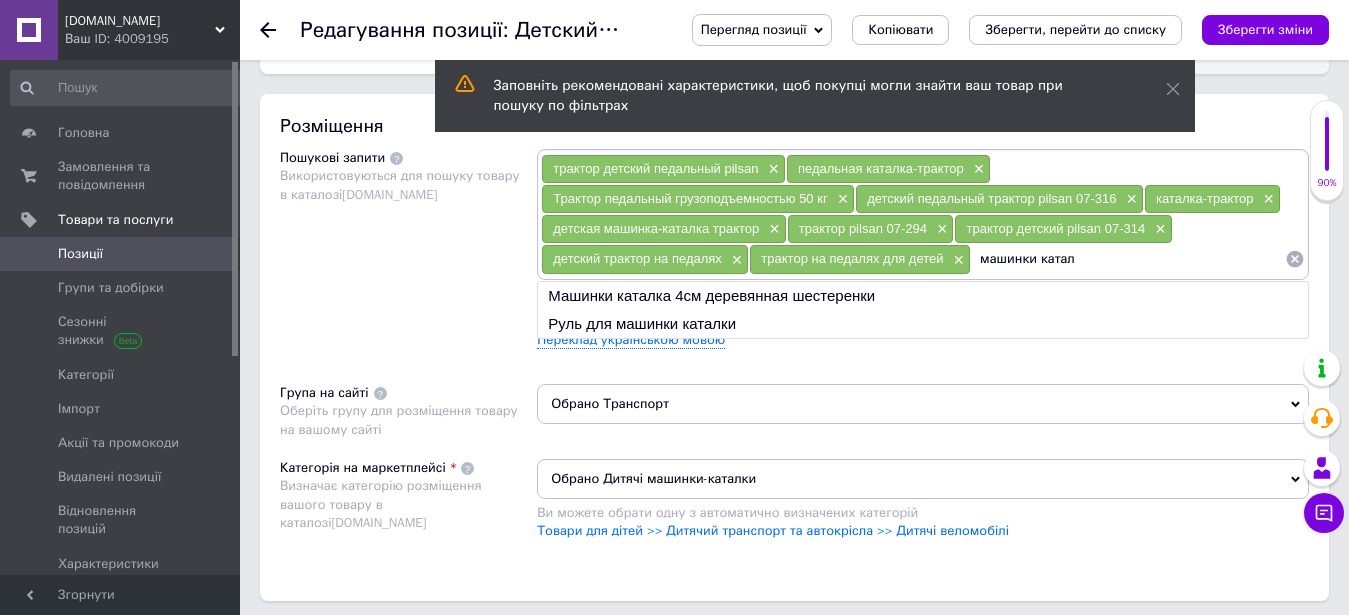 click on "машинки катал" at bounding box center [1128, 259] 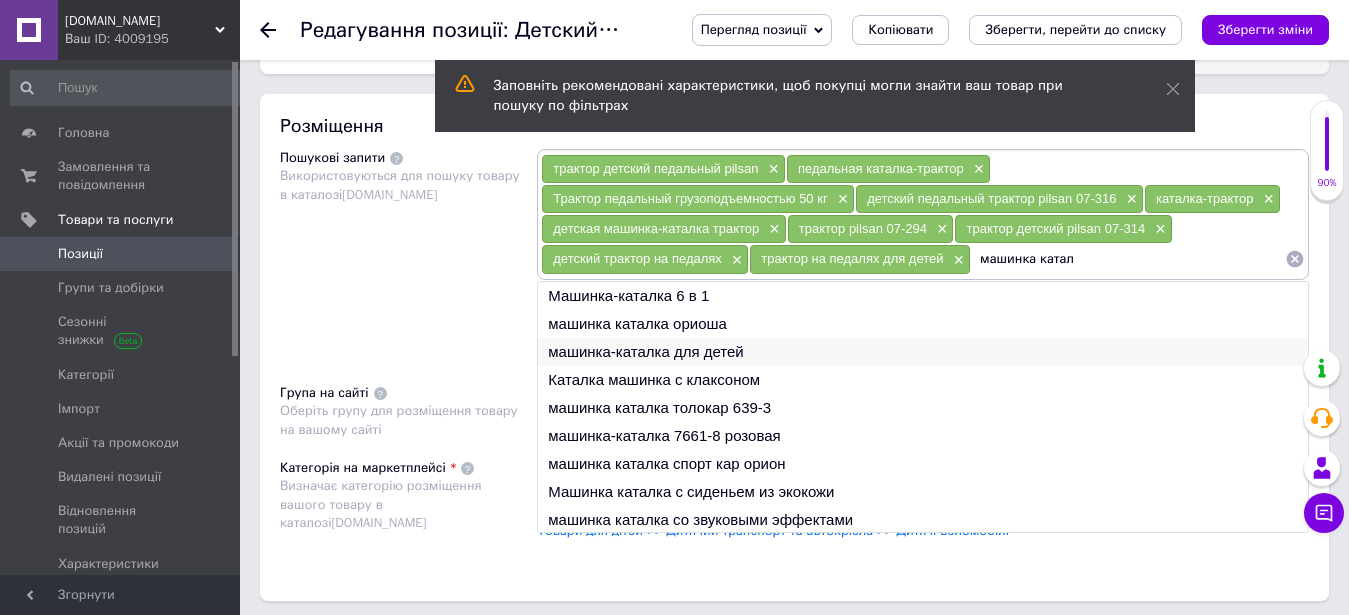 type on "машинка катал" 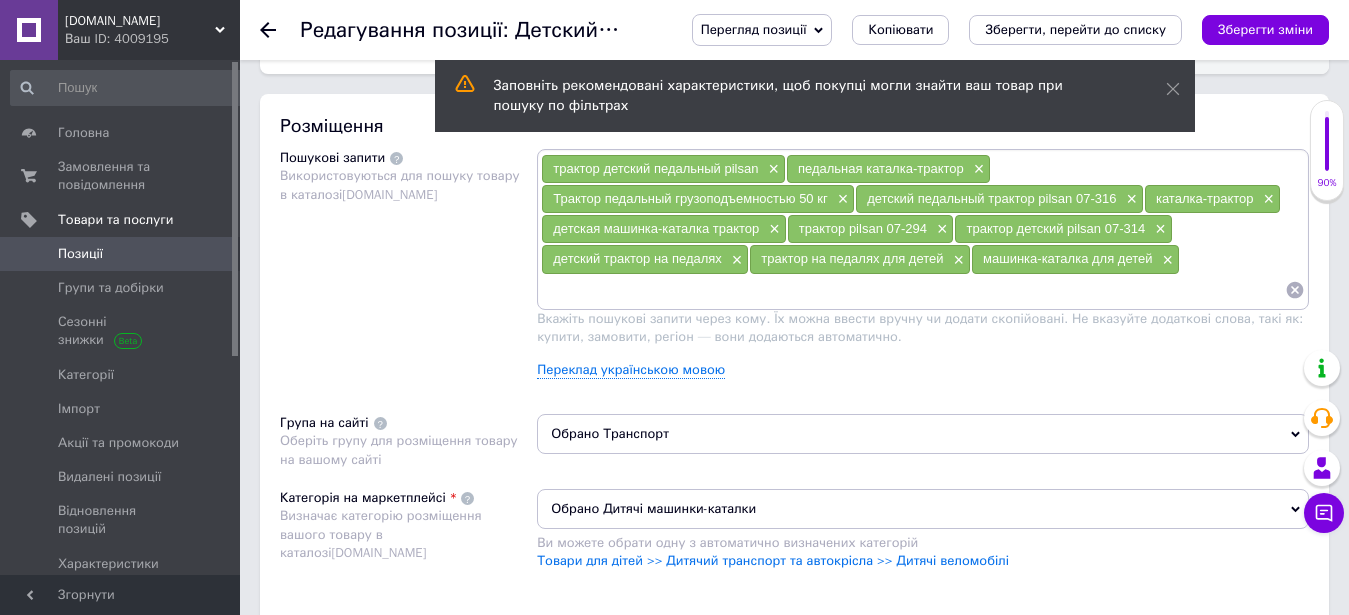 click at bounding box center [913, 290] 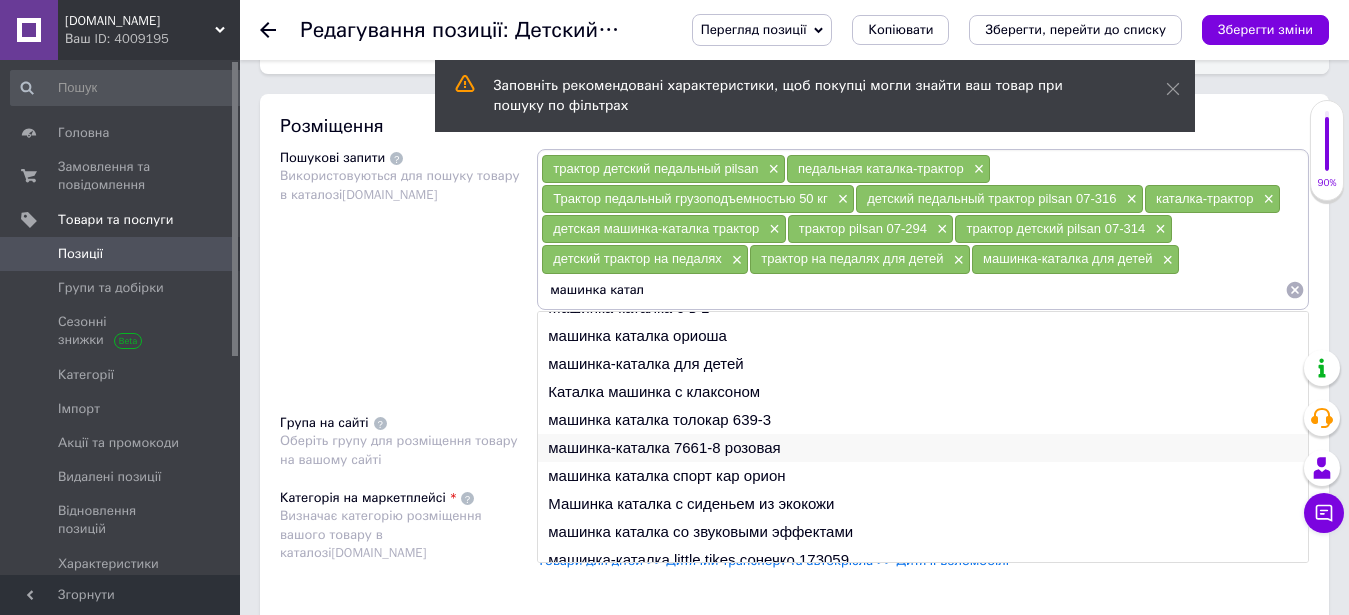 scroll, scrollTop: 30, scrollLeft: 0, axis: vertical 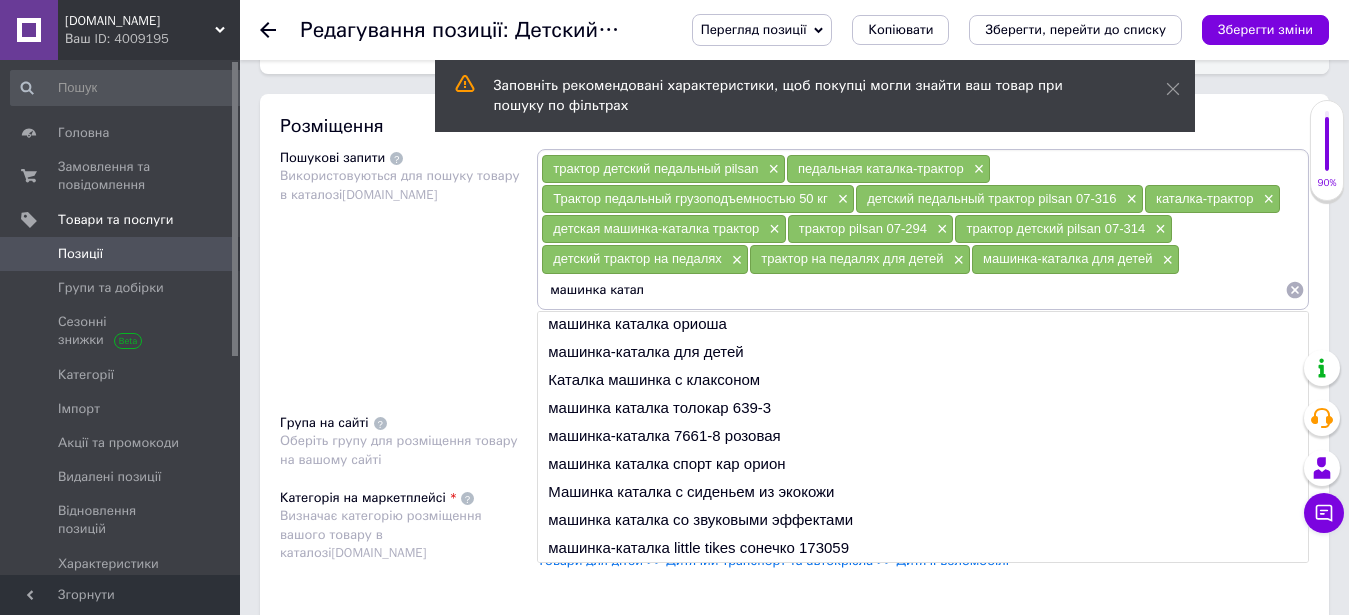 type on "машинка катал" 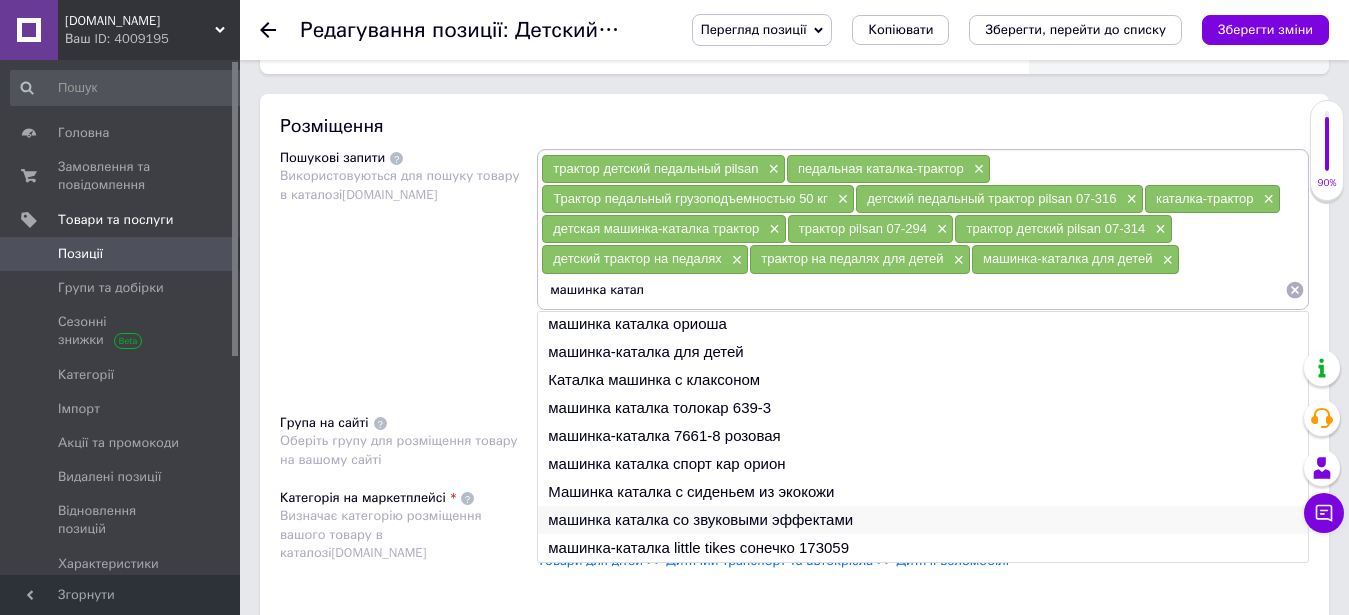 click on "машинка каталка со звуковыми эффектами" at bounding box center [923, 520] 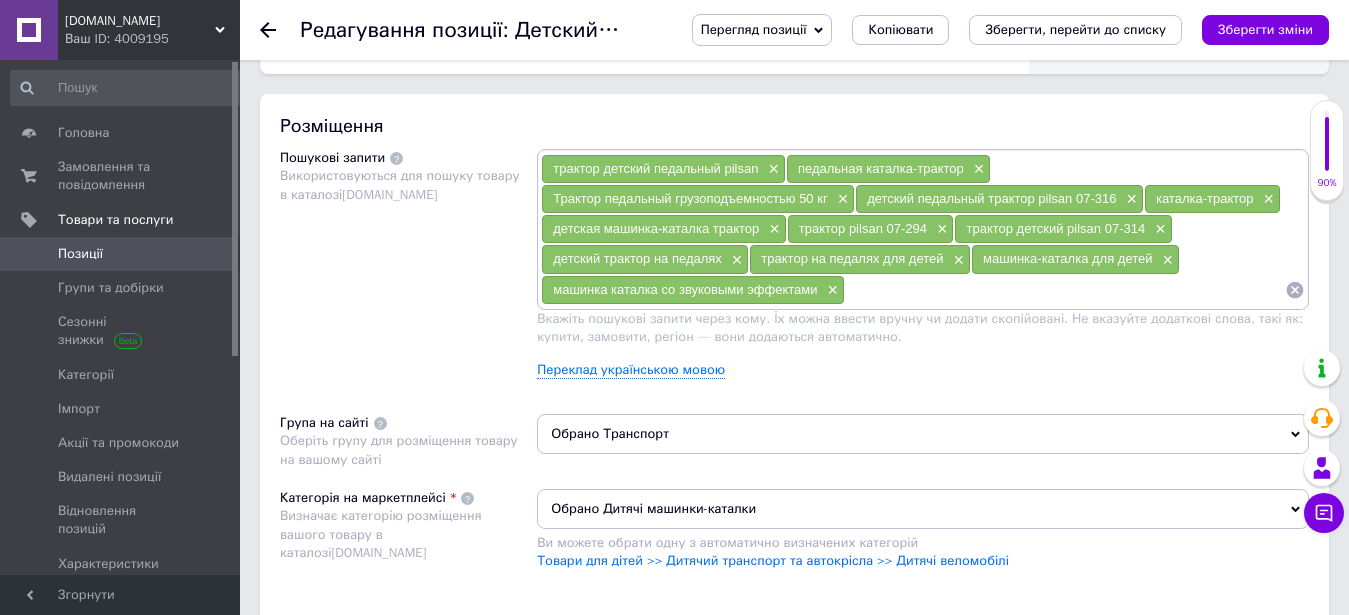 click at bounding box center [1065, 290] 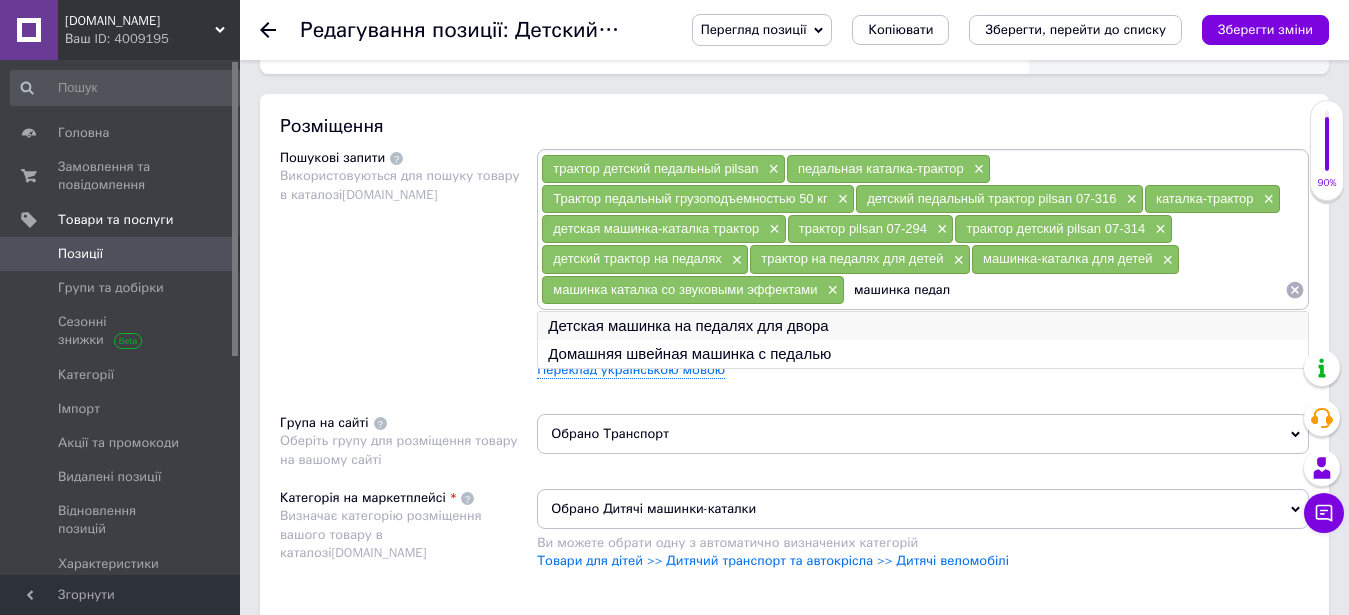 type on "машинка педал" 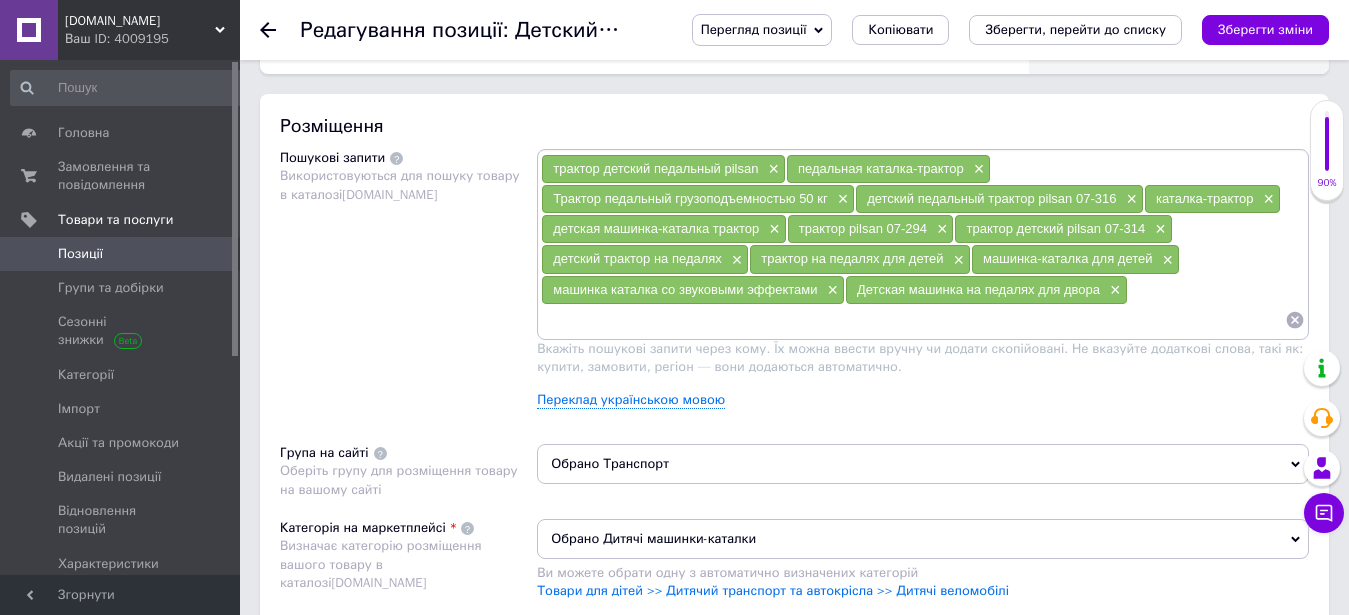 click at bounding box center (913, 320) 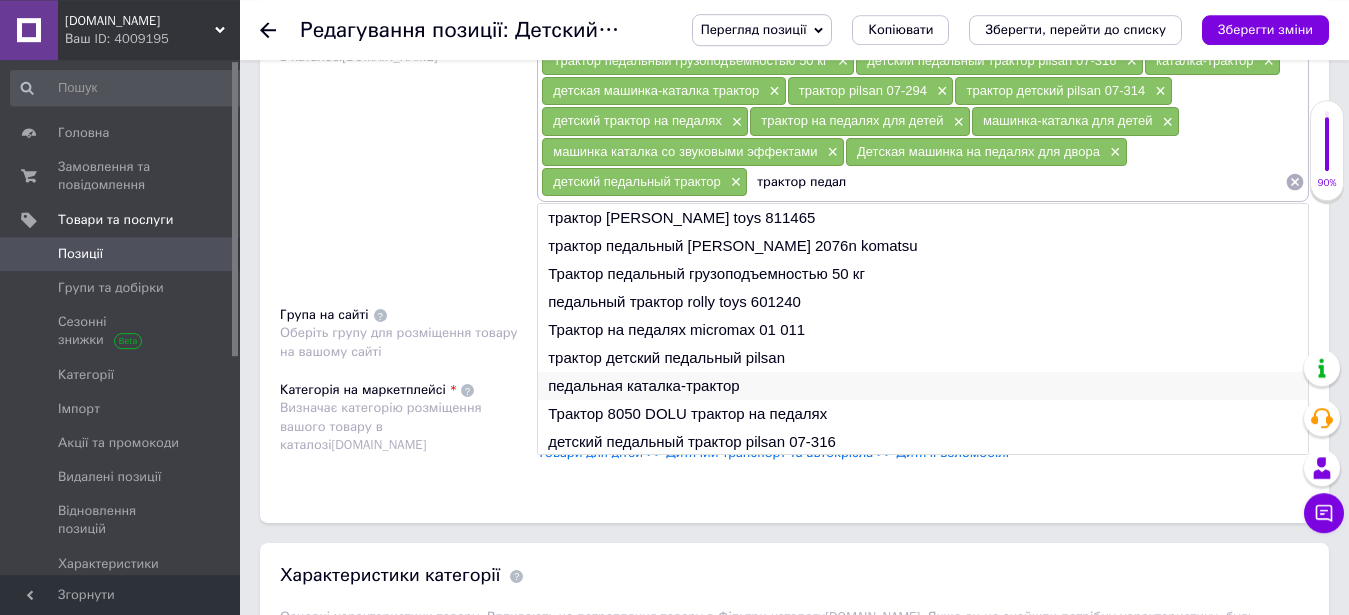scroll, scrollTop: 1326, scrollLeft: 0, axis: vertical 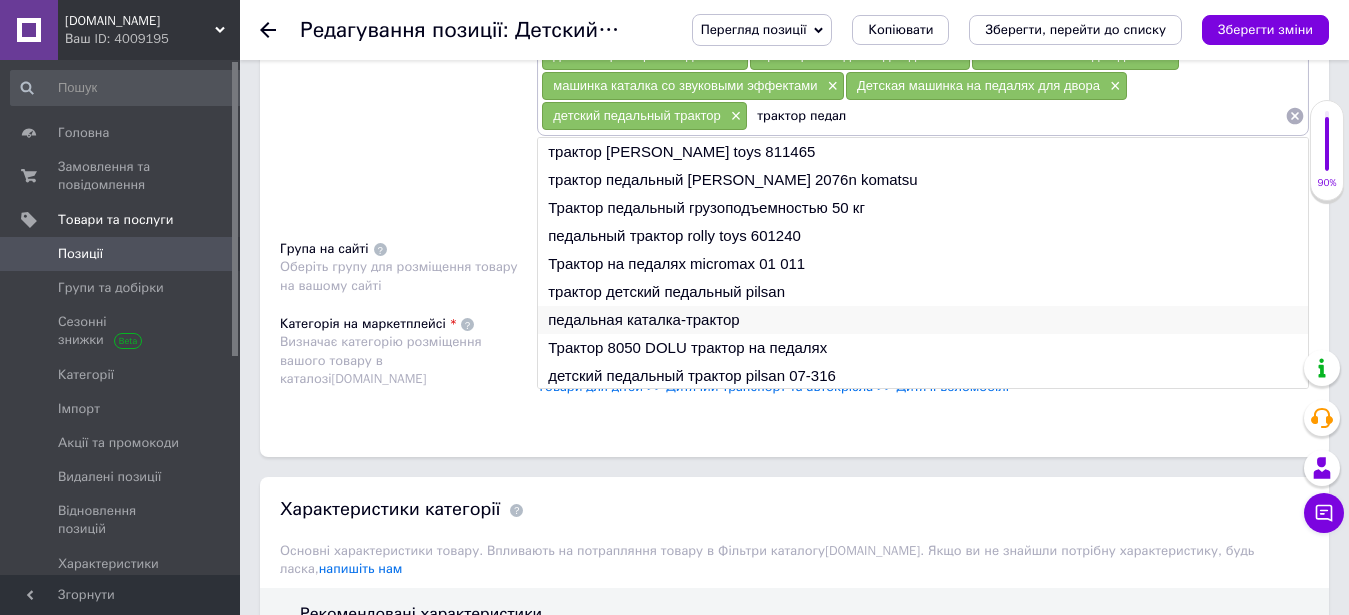 click on "педальная каталка-трактор" at bounding box center [923, 320] 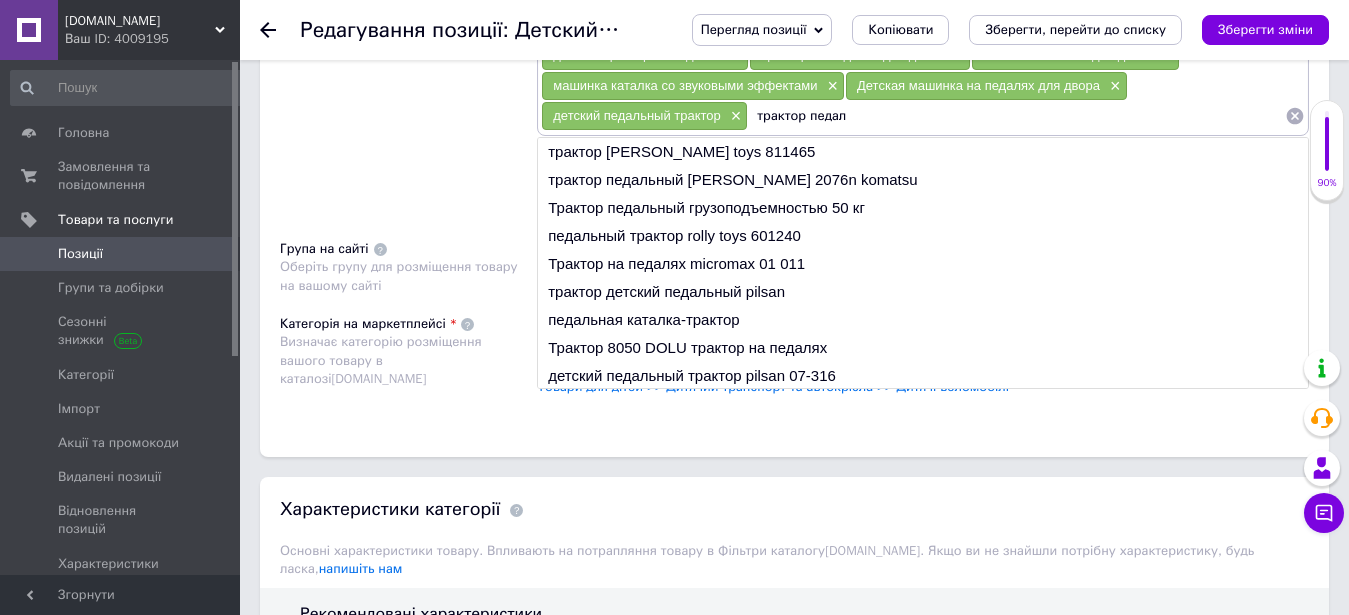 type on "педальная каталка-трактор" 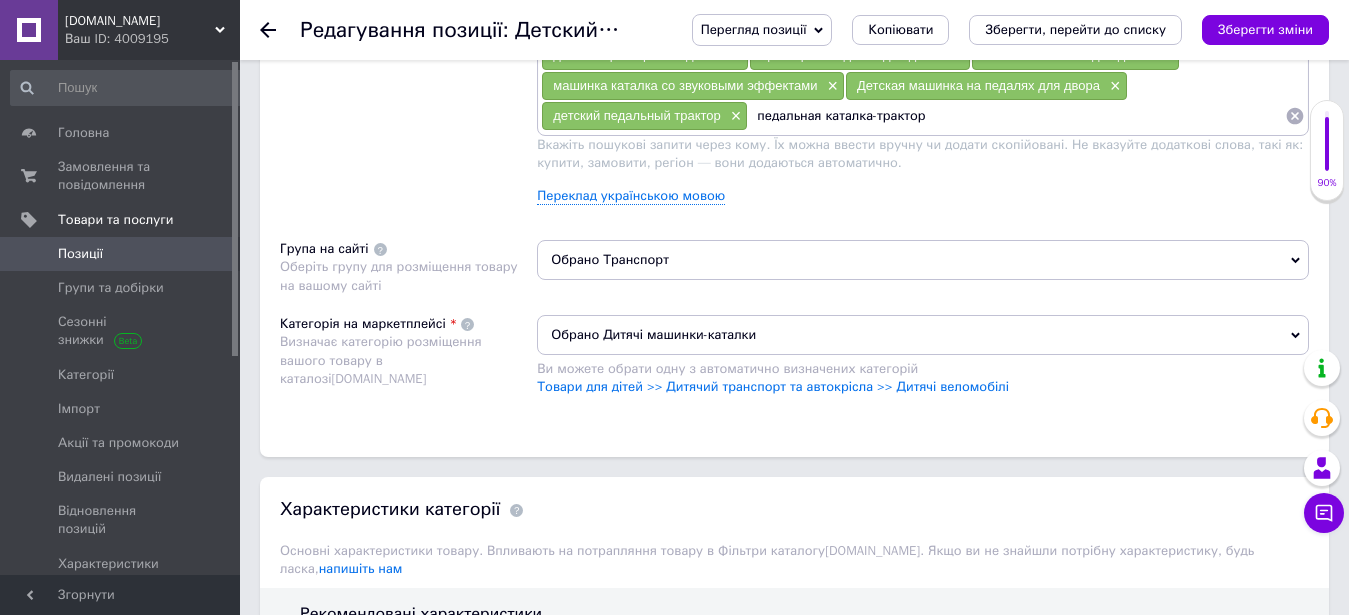 drag, startPoint x: 724, startPoint y: 119, endPoint x: 448, endPoint y: 118, distance: 276.0018 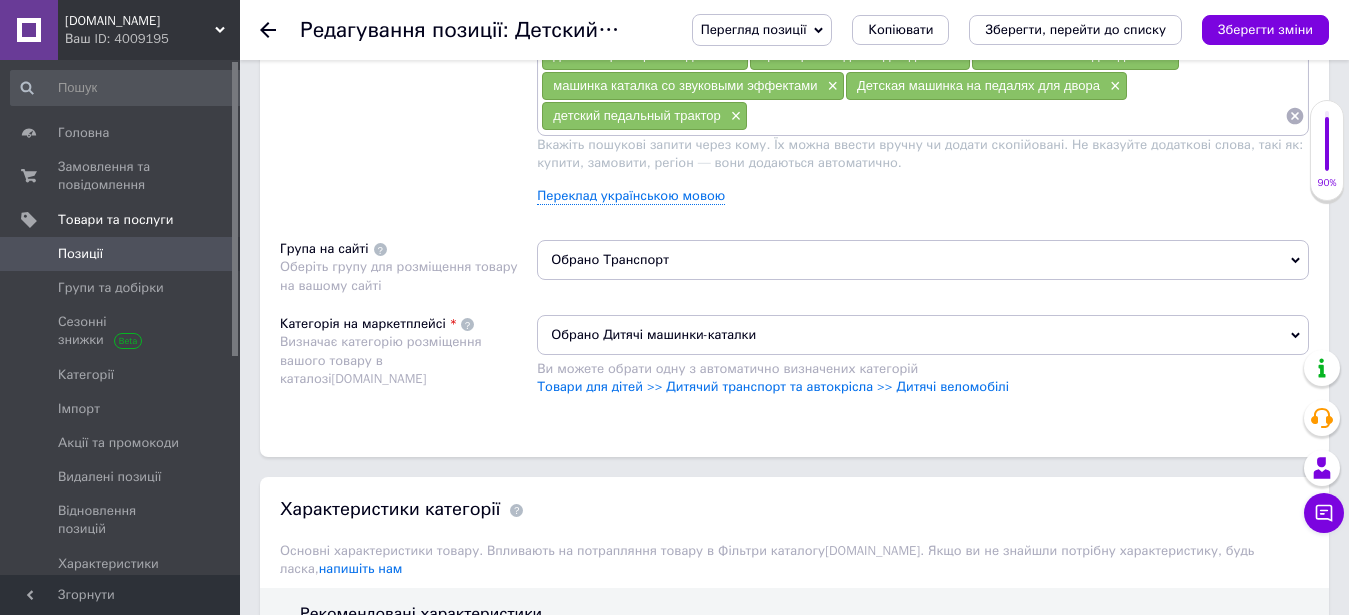 paste on "трактор на педалях детский" 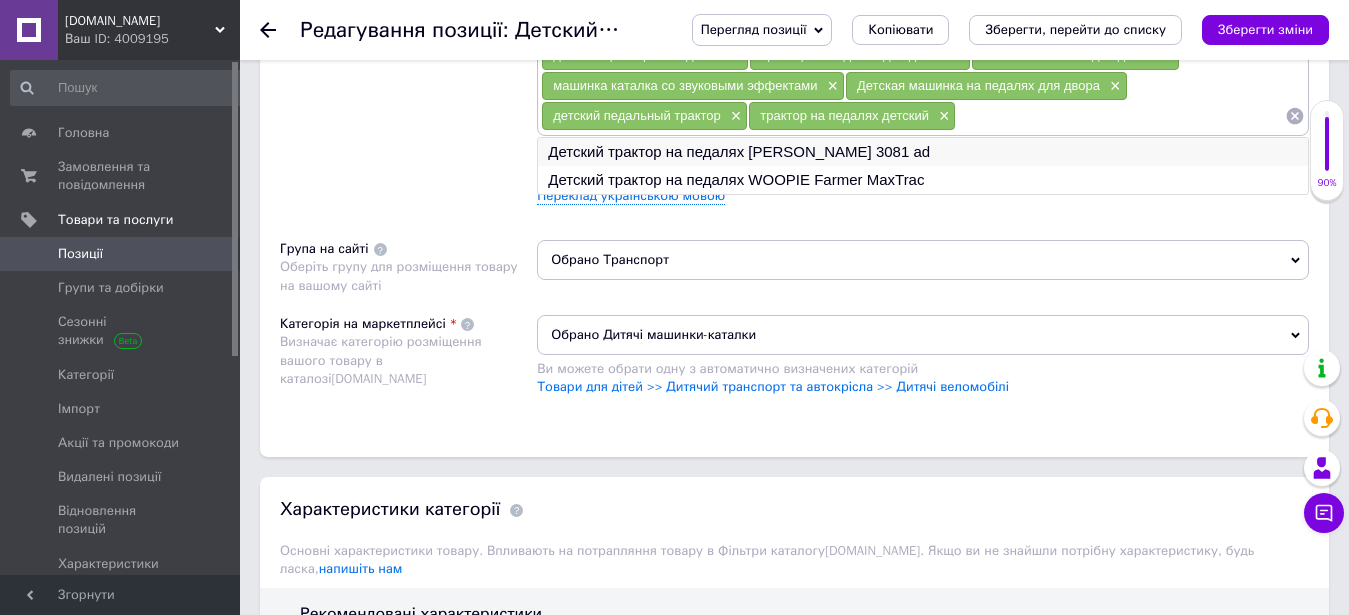 paste on "трактор на педалях для ребенка" 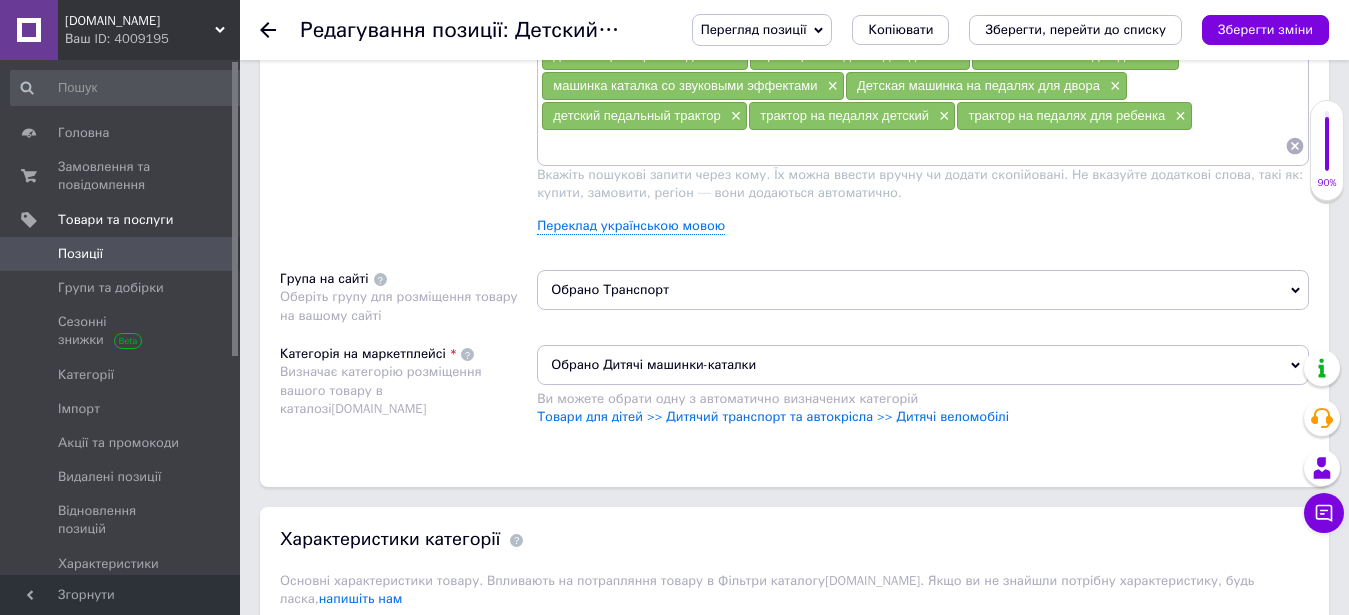 paste on "детский трактор на педалях" 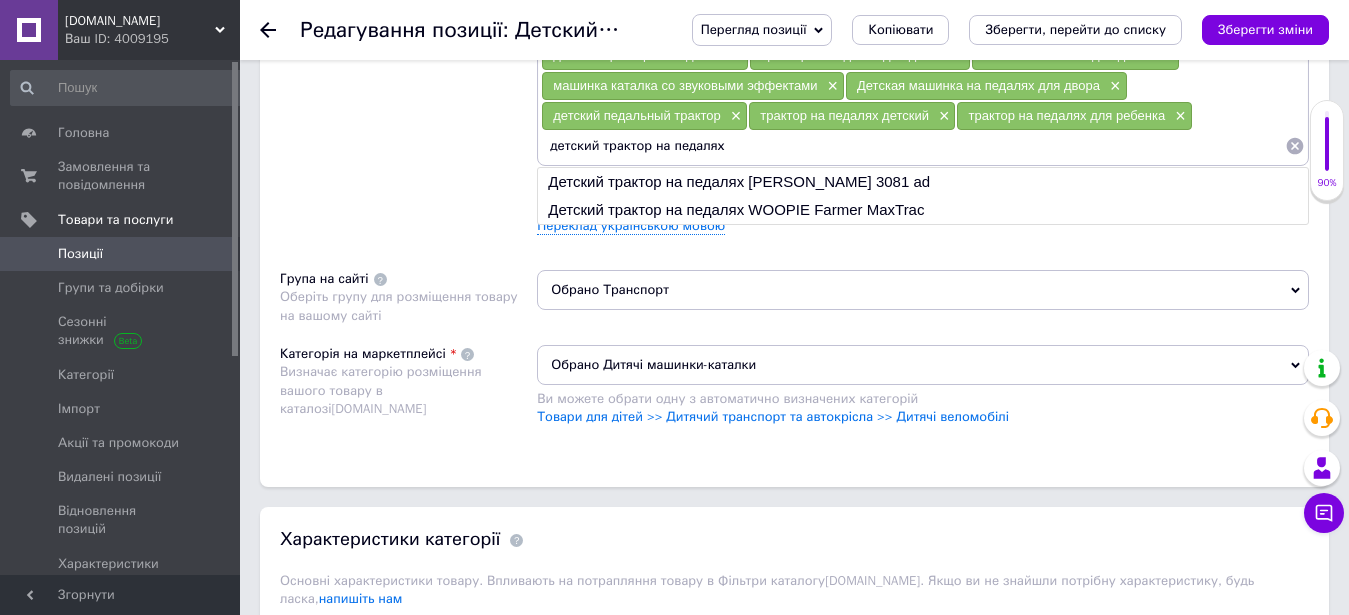 type on "детский трактор на педалях" 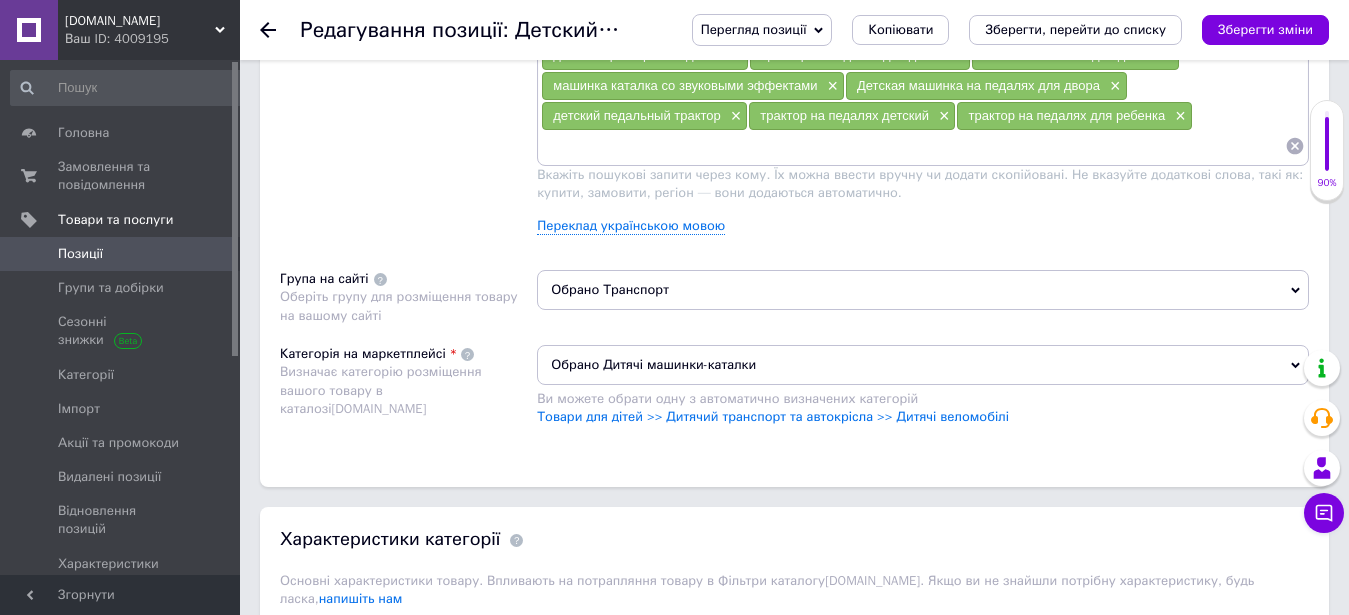 paste on "детский трактор каталка" 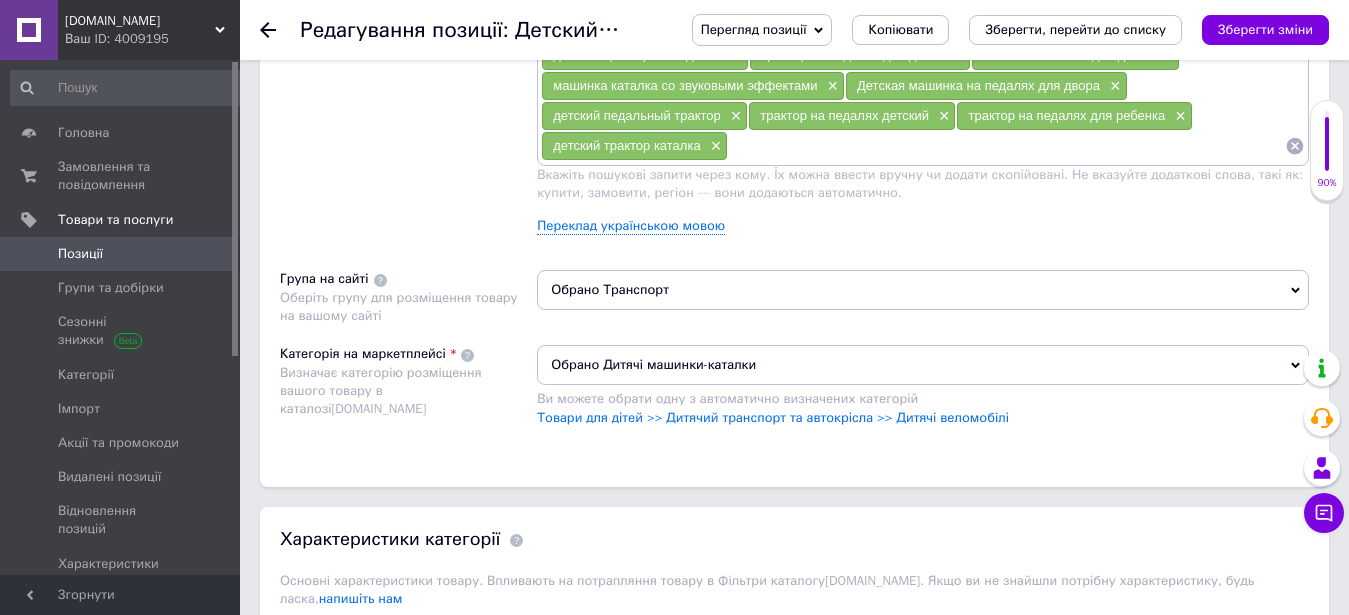paste on "трактор каталка для детей" 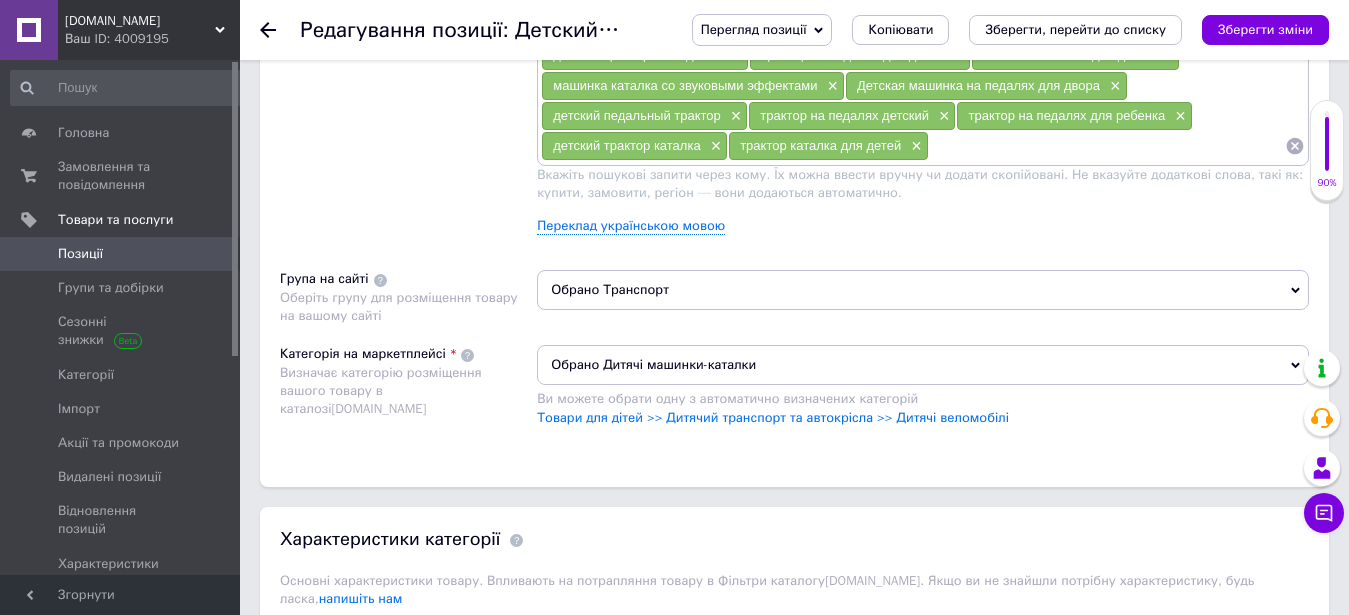 paste on "трактор каталка с педалями" 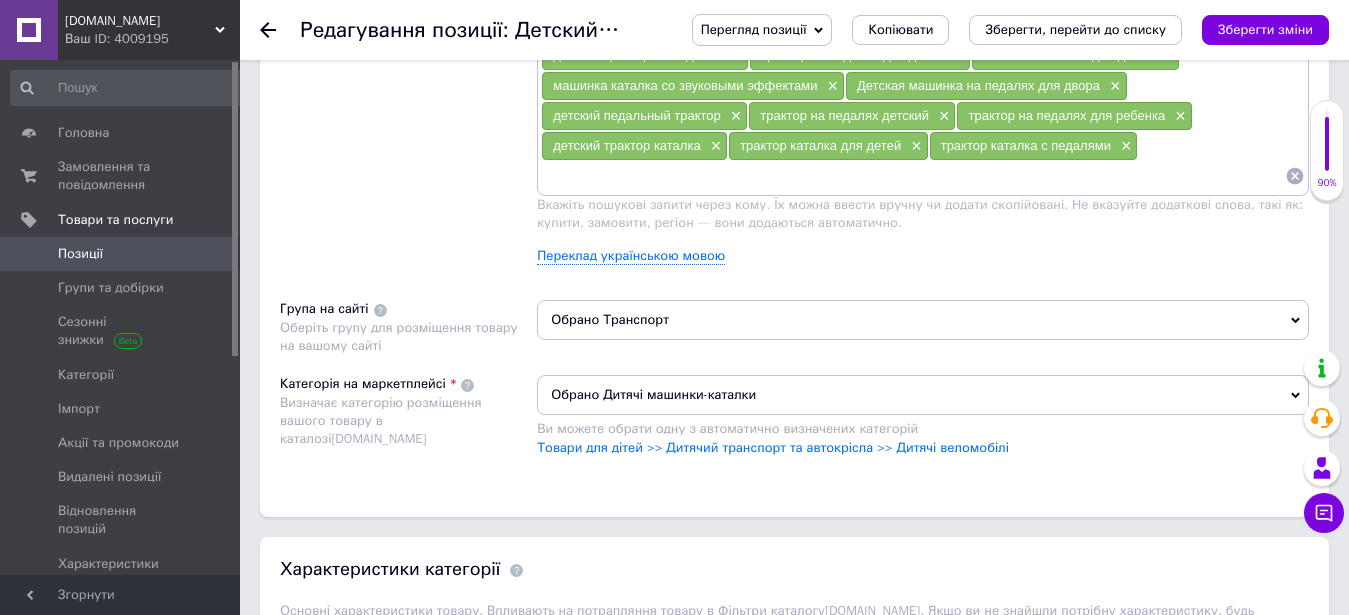 paste on "детский трактор каталка" 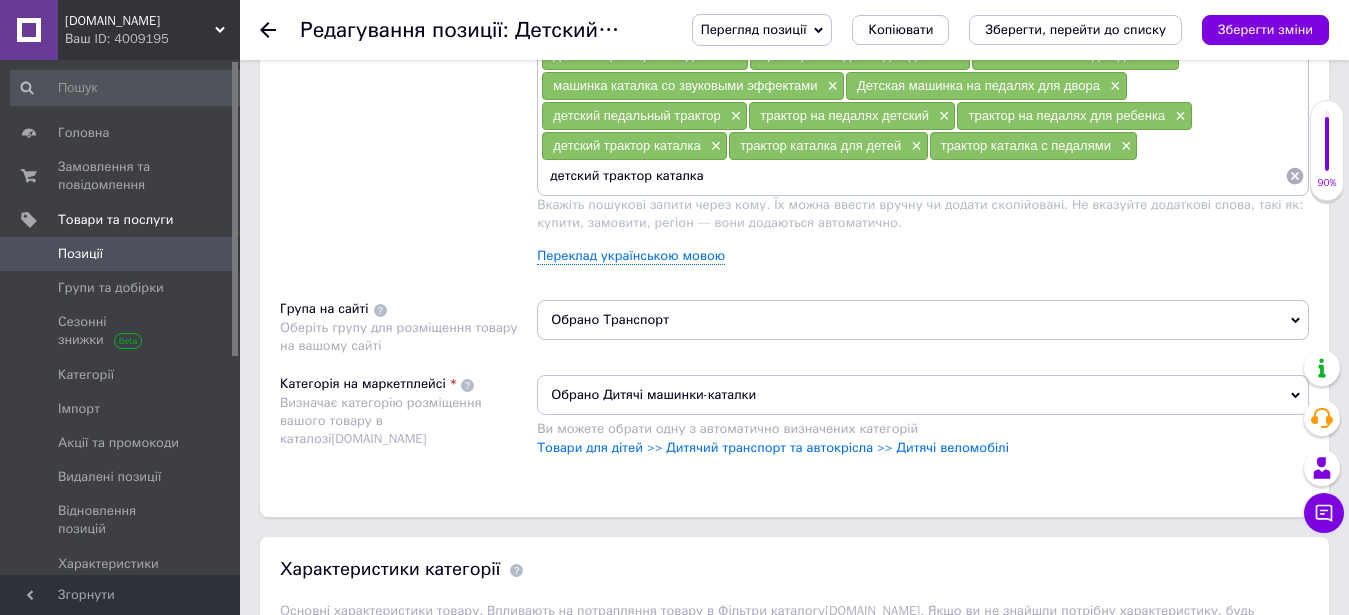 type on "детский трактор каталка" 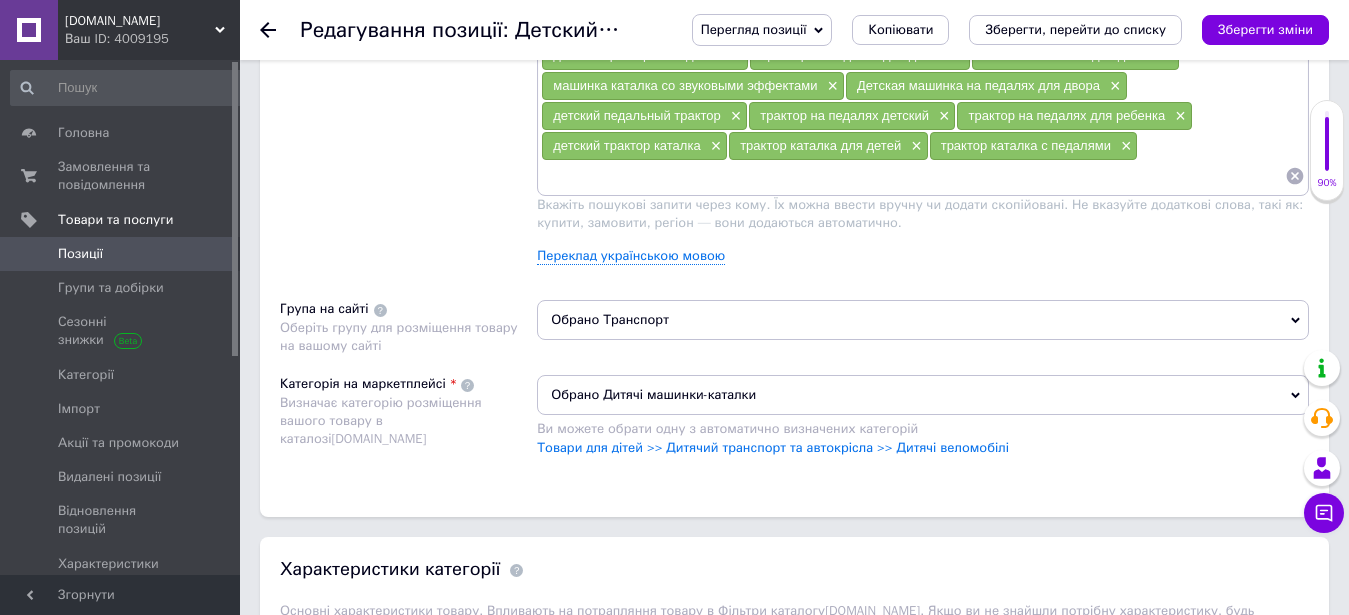 paste on "трактор каталка для мальчиков" 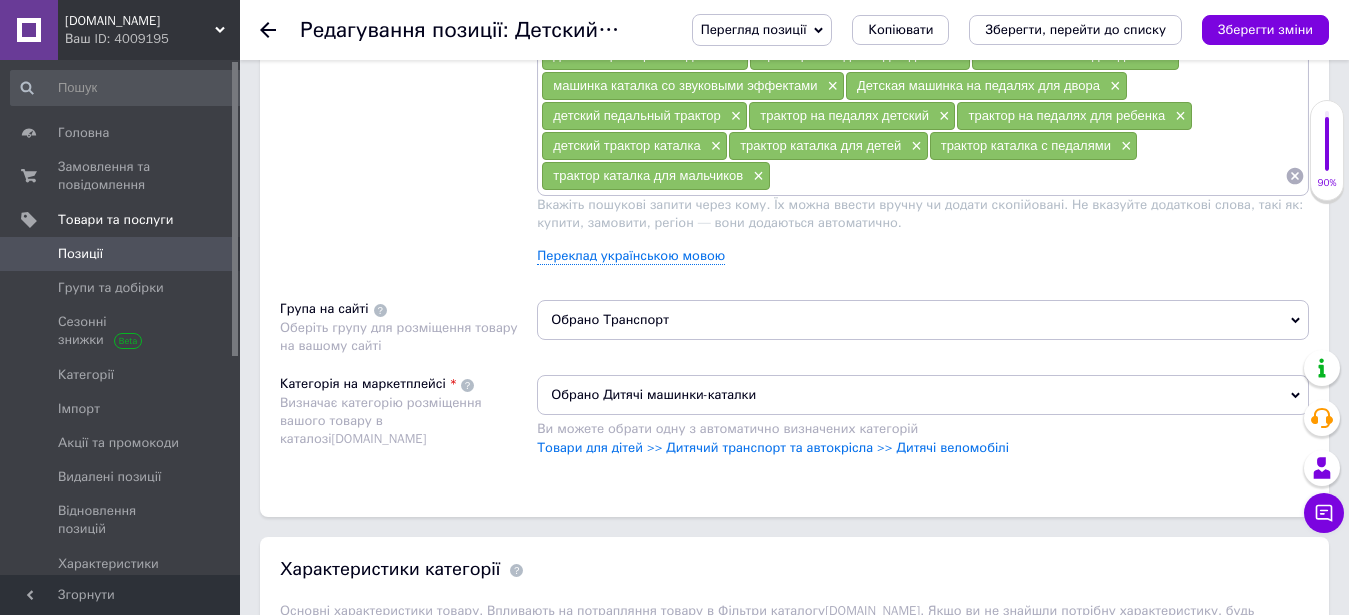 paste on "трактор каталка для детей от 2 лет" 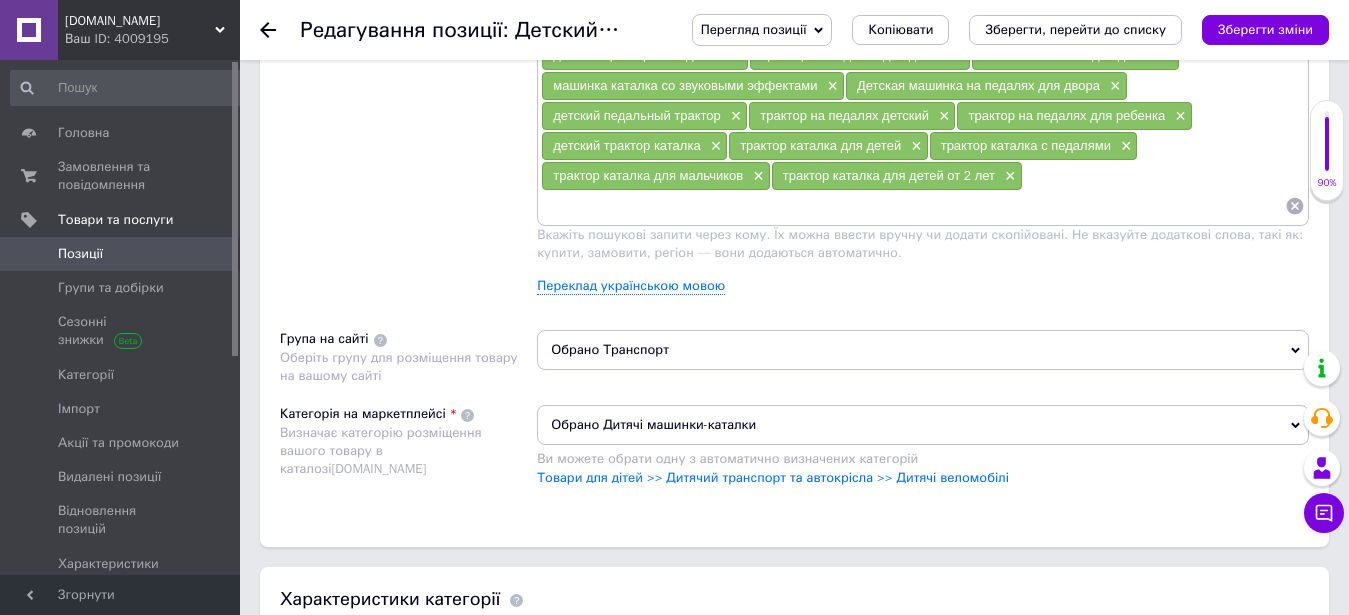 paste on "трактор каталка педальный" 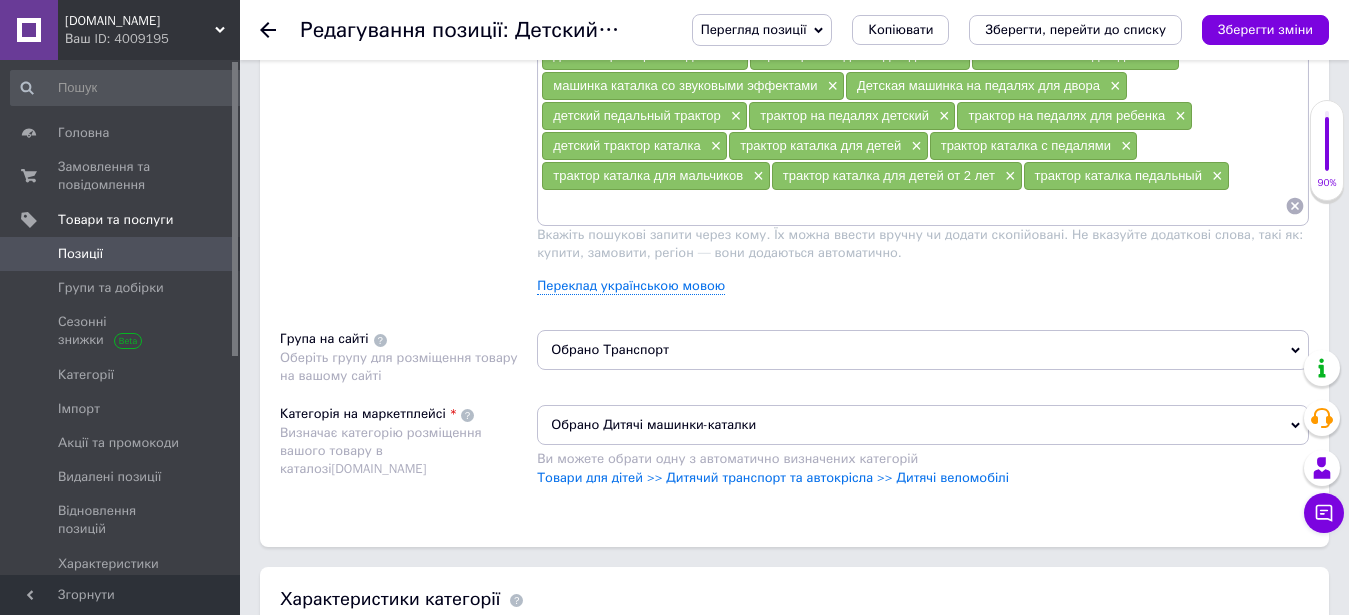 paste on "трактор каталка с музыкальными эффектами" 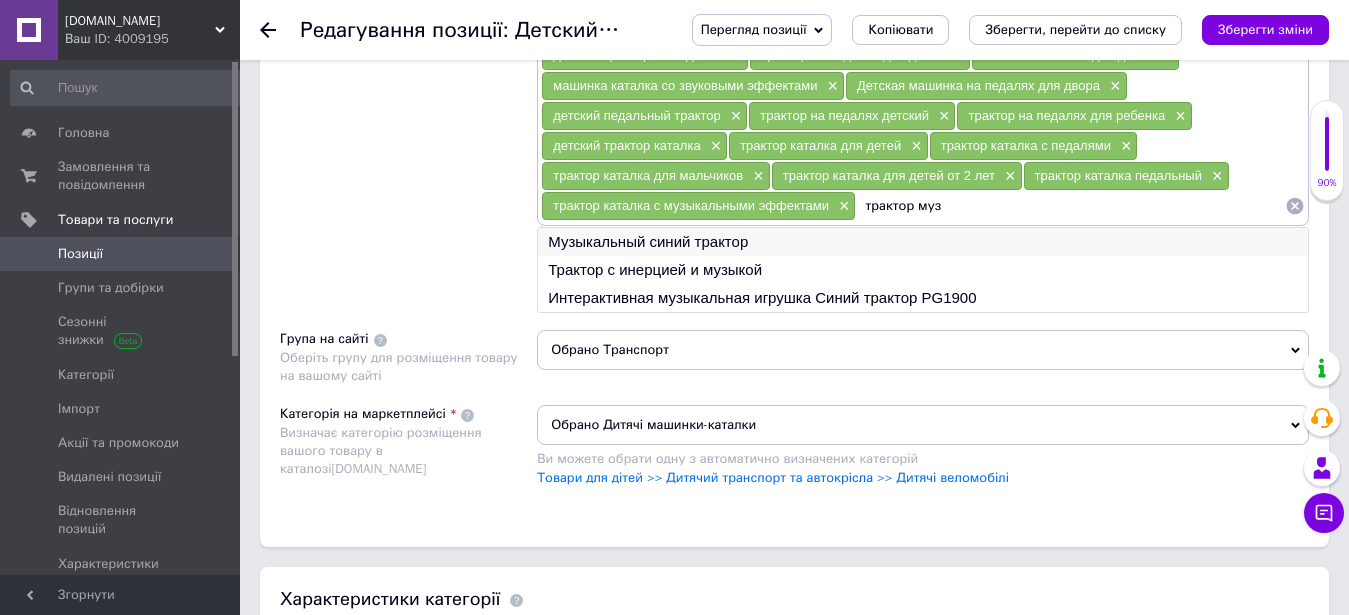 type on "трактор муз" 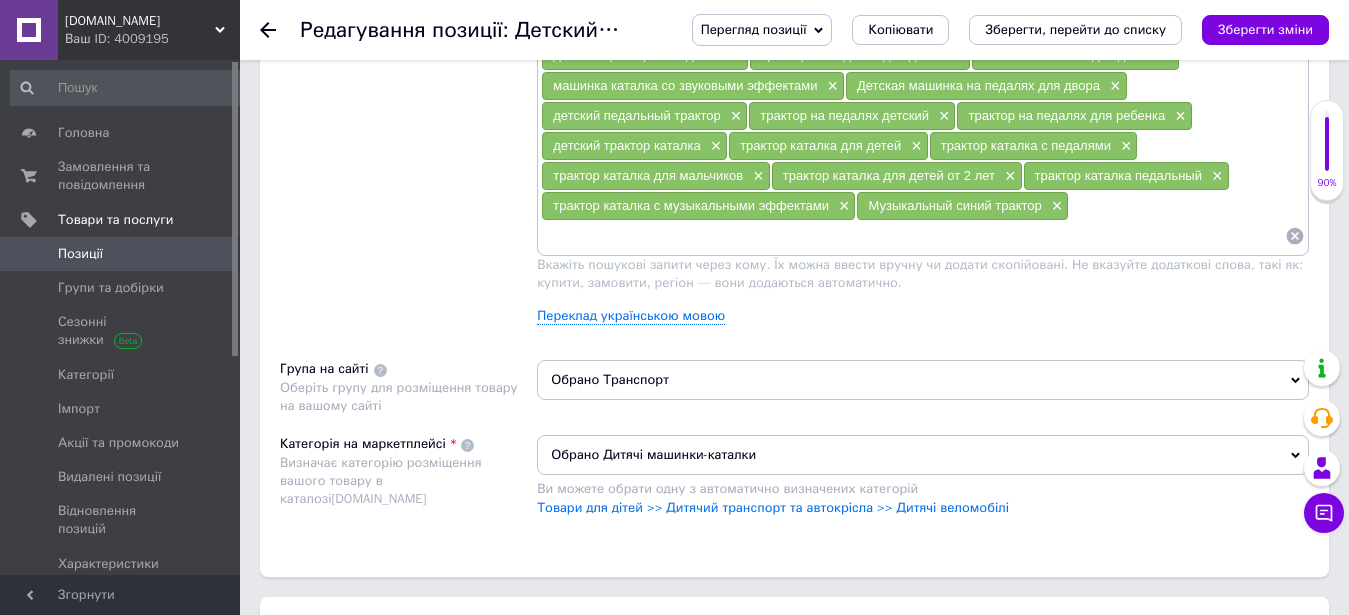 click at bounding box center [913, 236] 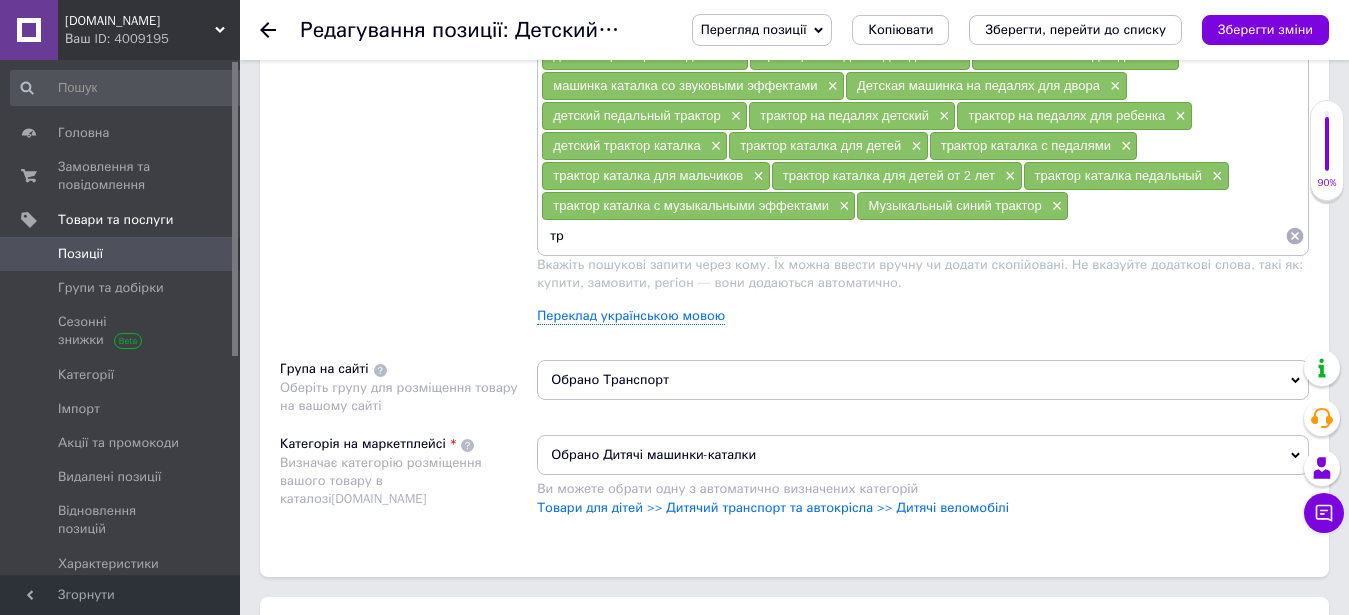 type on "т" 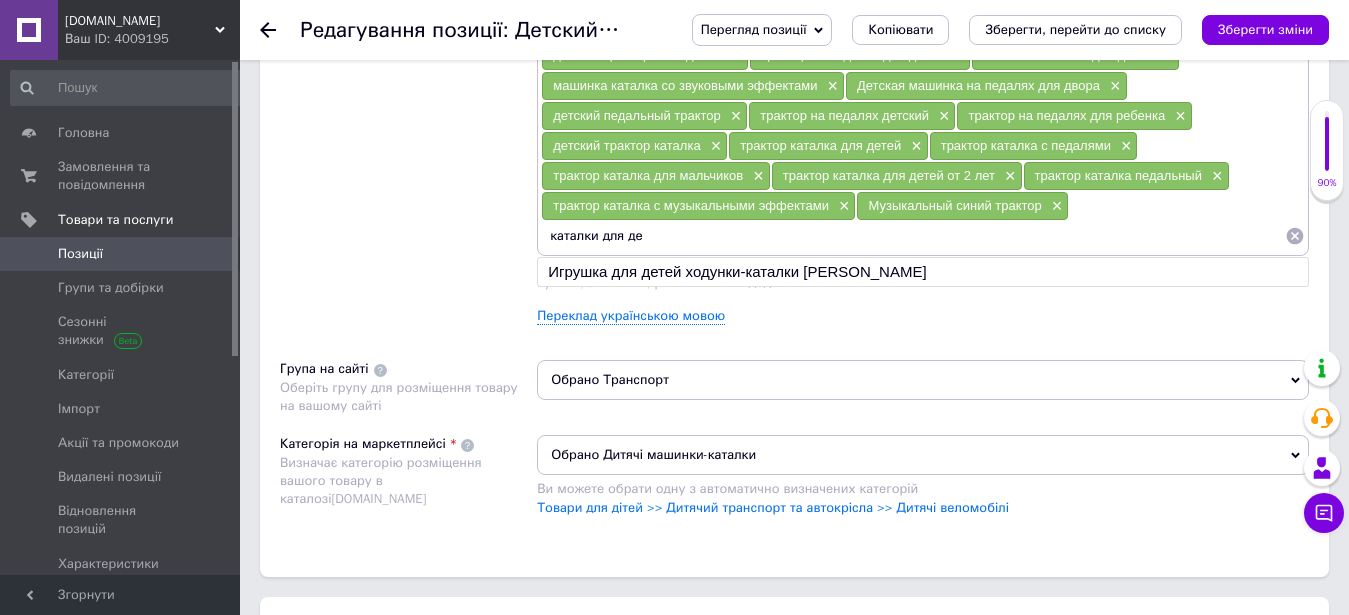 drag, startPoint x: 684, startPoint y: 207, endPoint x: 604, endPoint y: 207, distance: 80 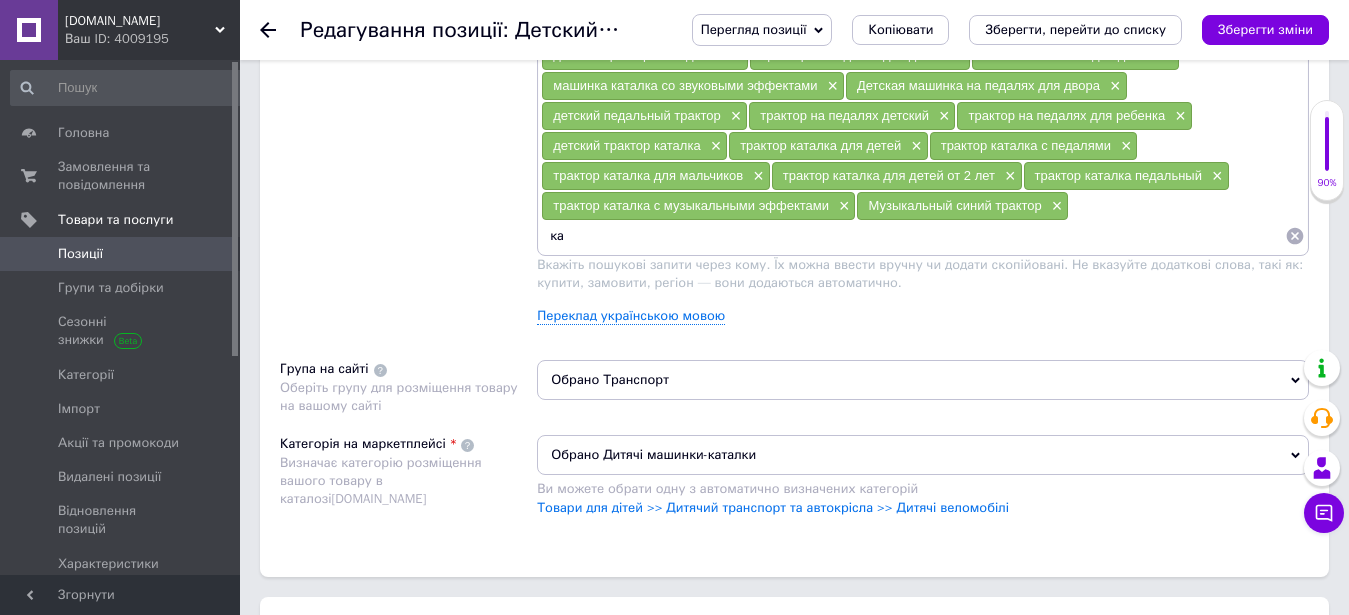 type on "к" 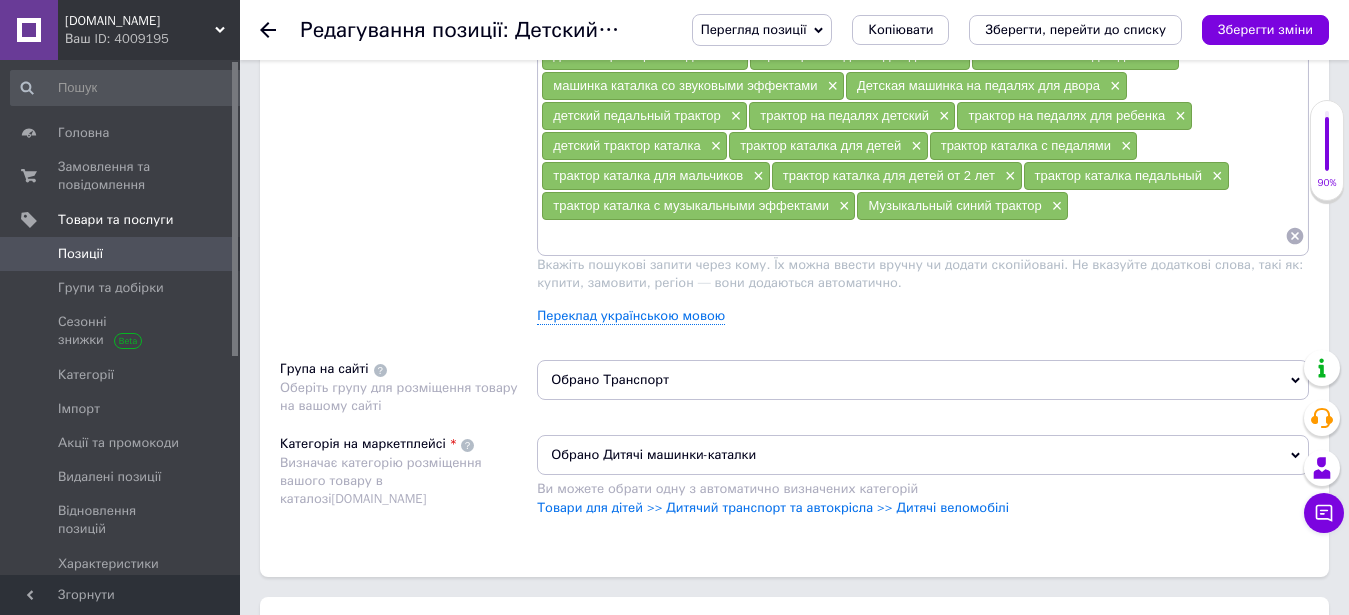 paste on "трактор каталка с рулем" 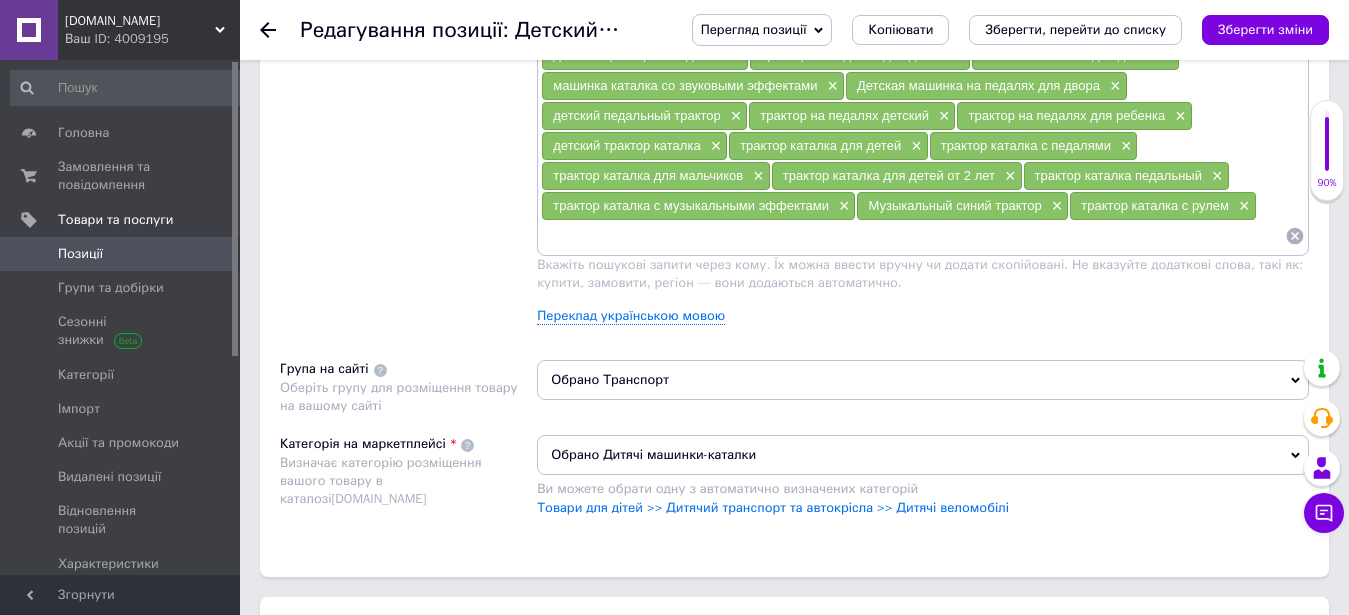 paste on "трактор каталка с сигналом" 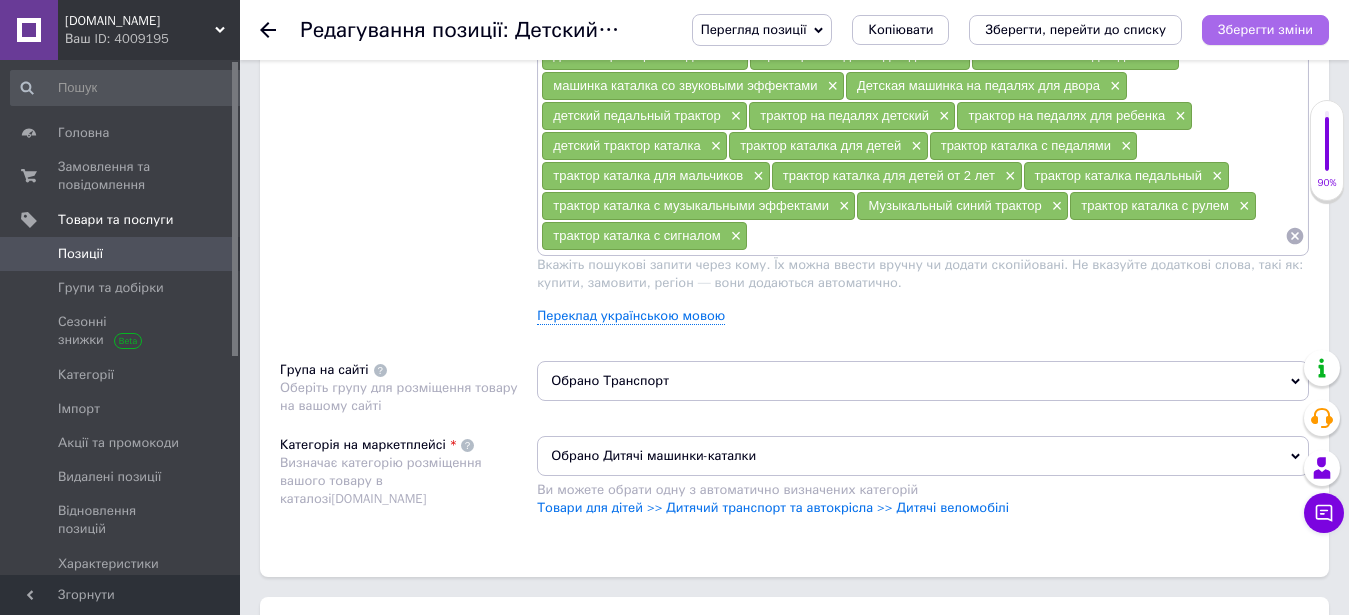 click on "Зберегти зміни" at bounding box center [1265, 29] 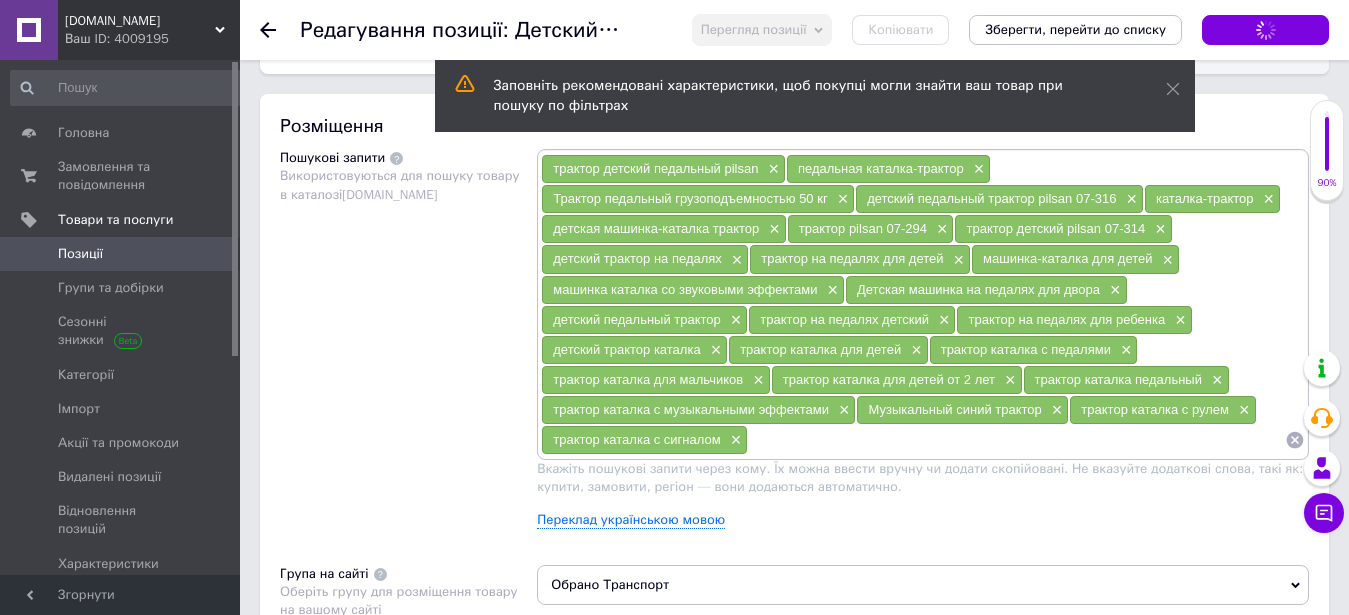 scroll, scrollTop: 1224, scrollLeft: 0, axis: vertical 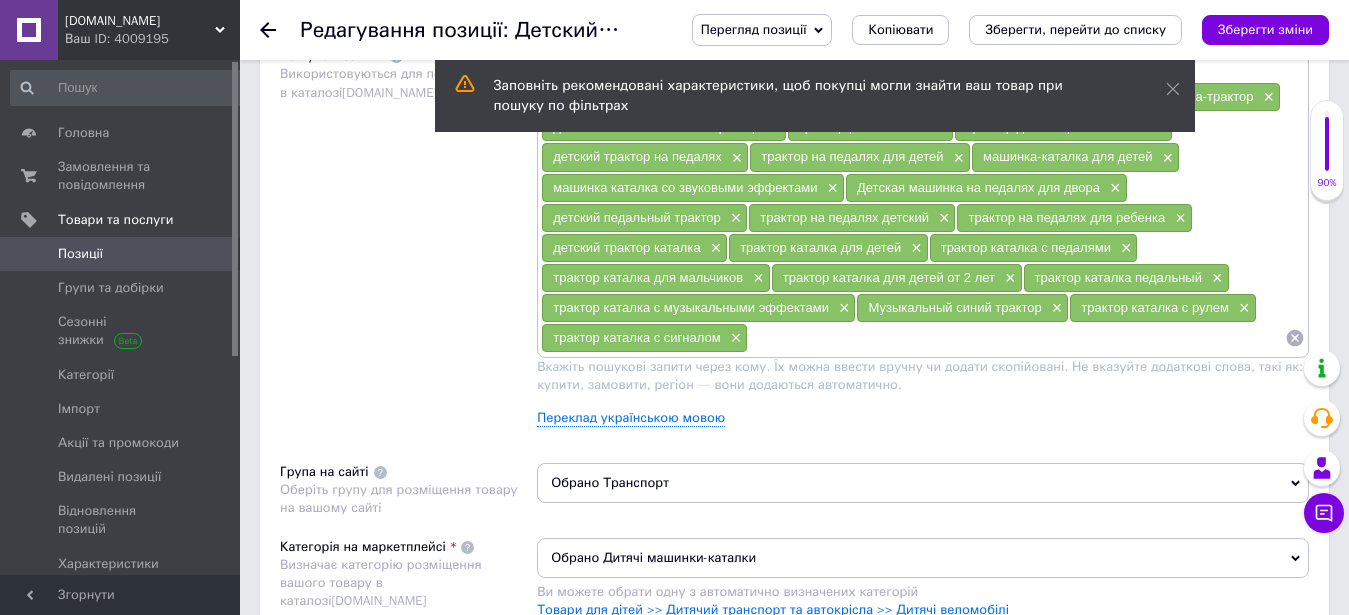 click at bounding box center (1016, 338) 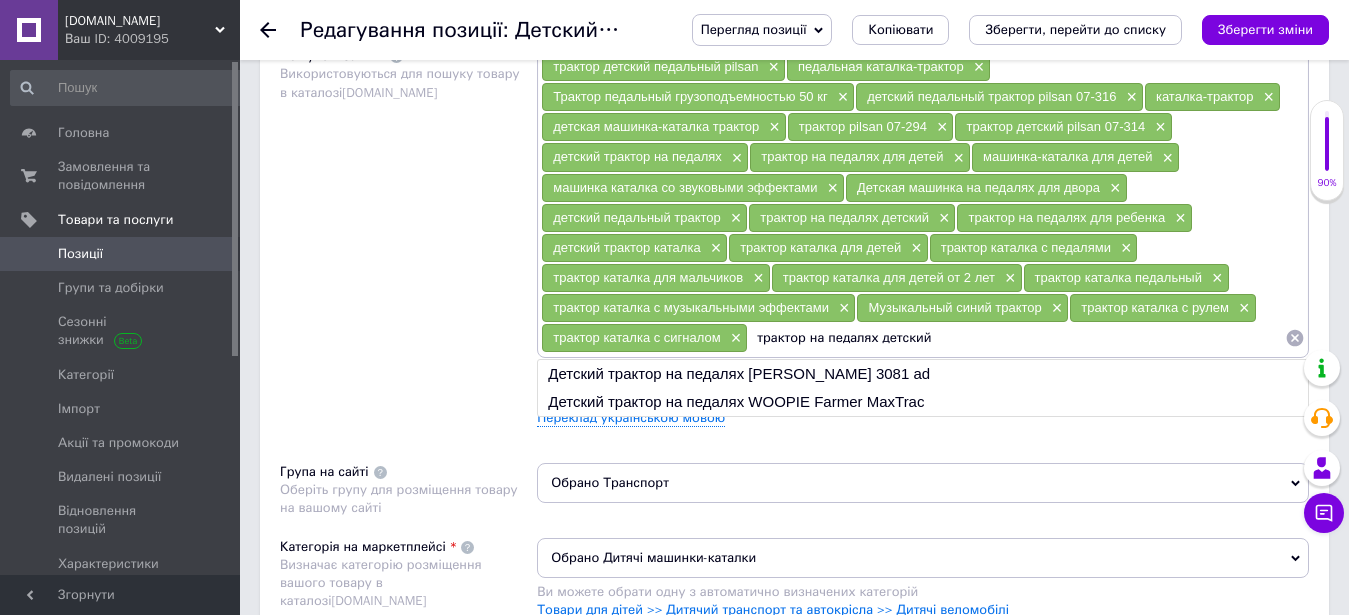 type on "трактор на педалях детский" 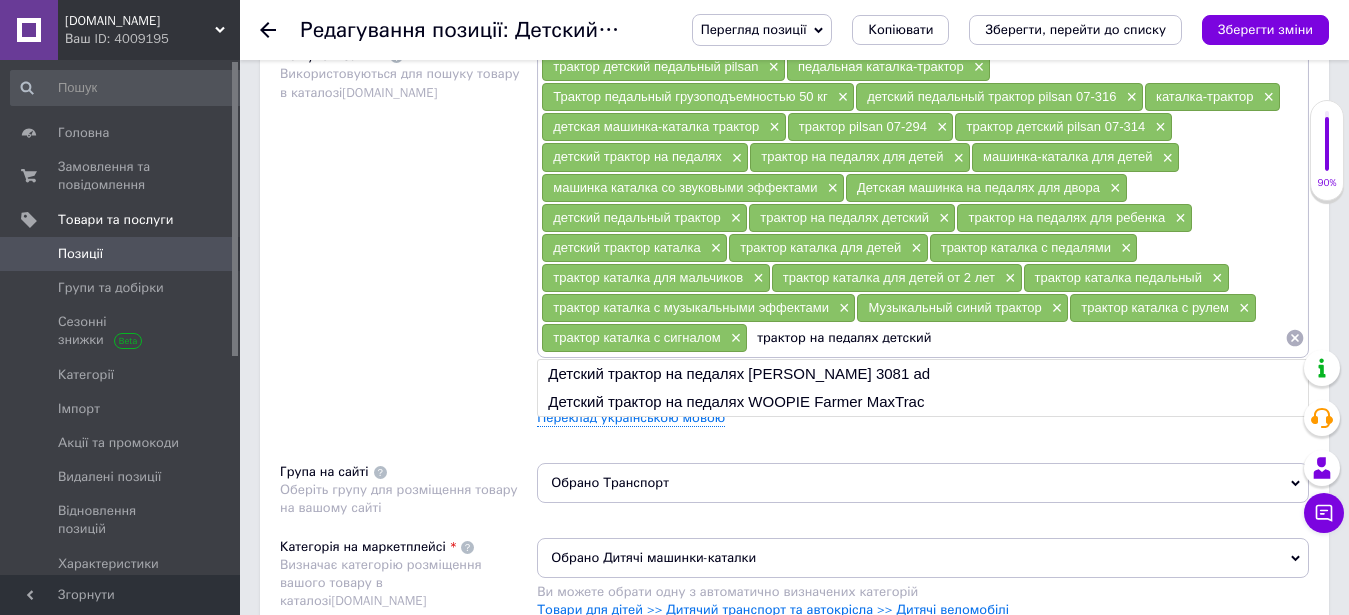 drag, startPoint x: 1117, startPoint y: 301, endPoint x: 939, endPoint y: 322, distance: 179.23448 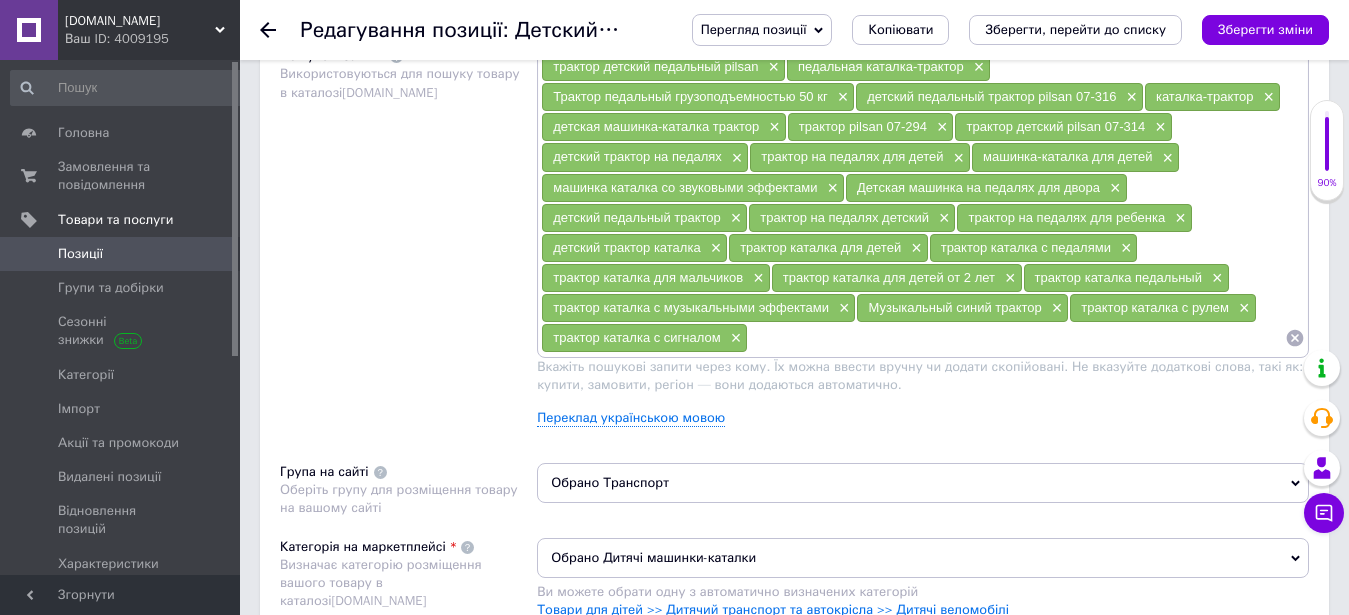 paste on "трактор каталка для ребенка" 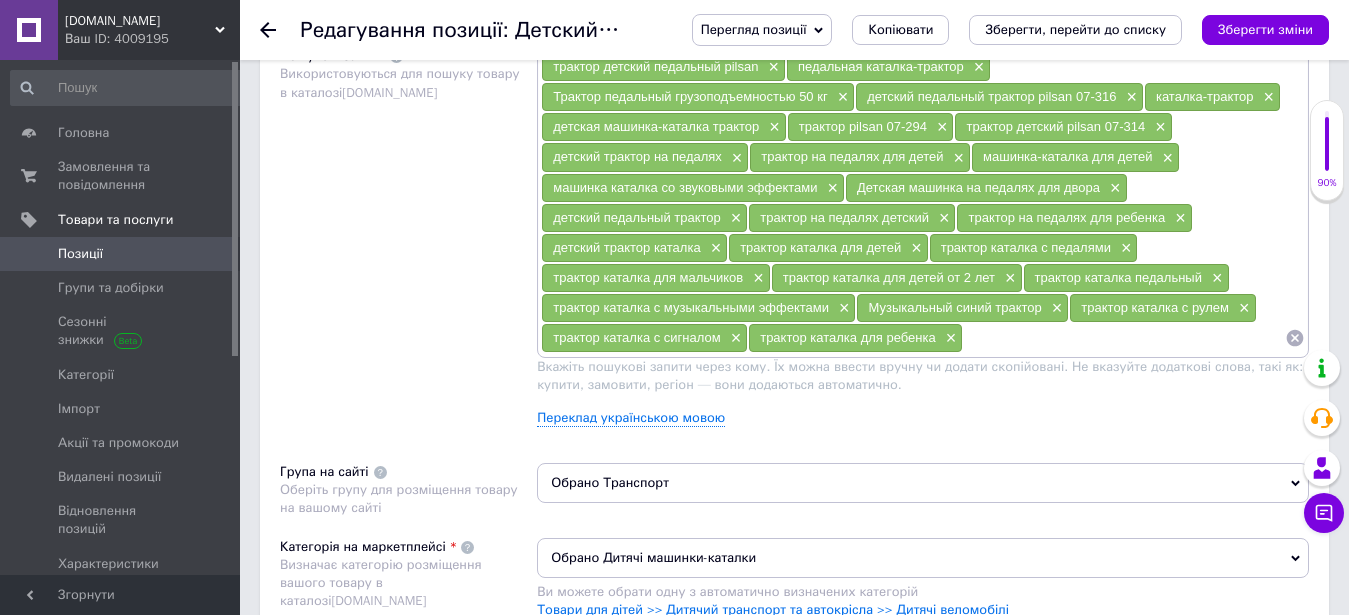 paste on "детская каталка трактор с педалями" 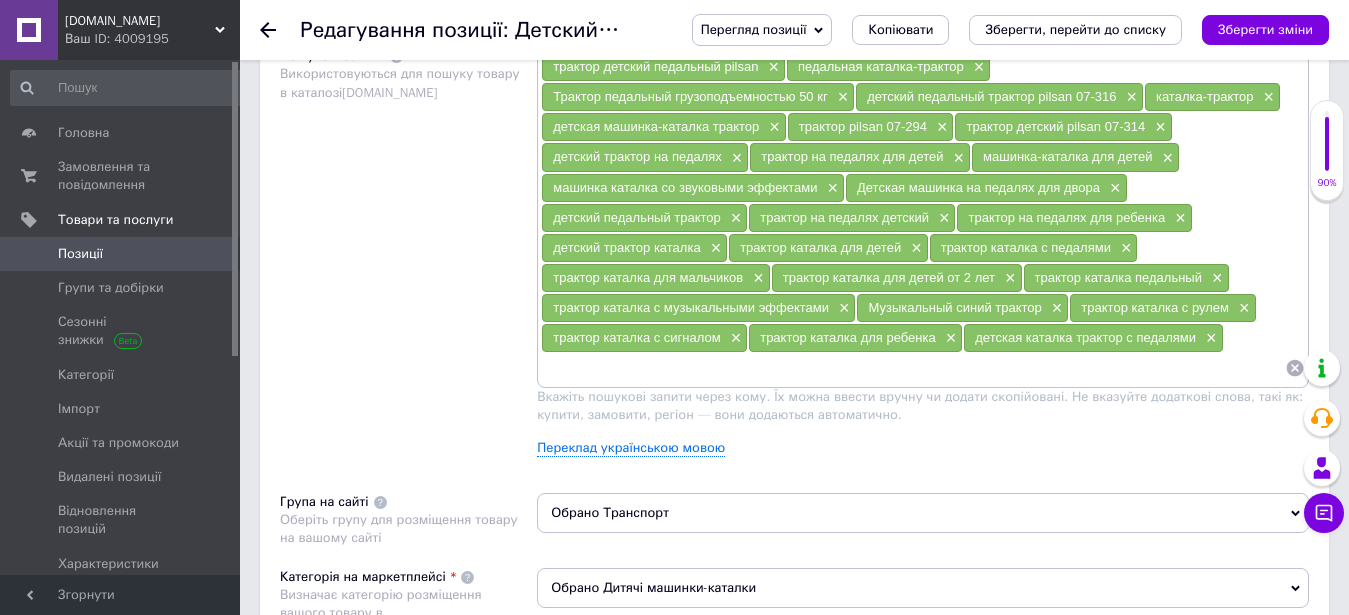 paste on "детский трактор каталка с педалями и рулем" 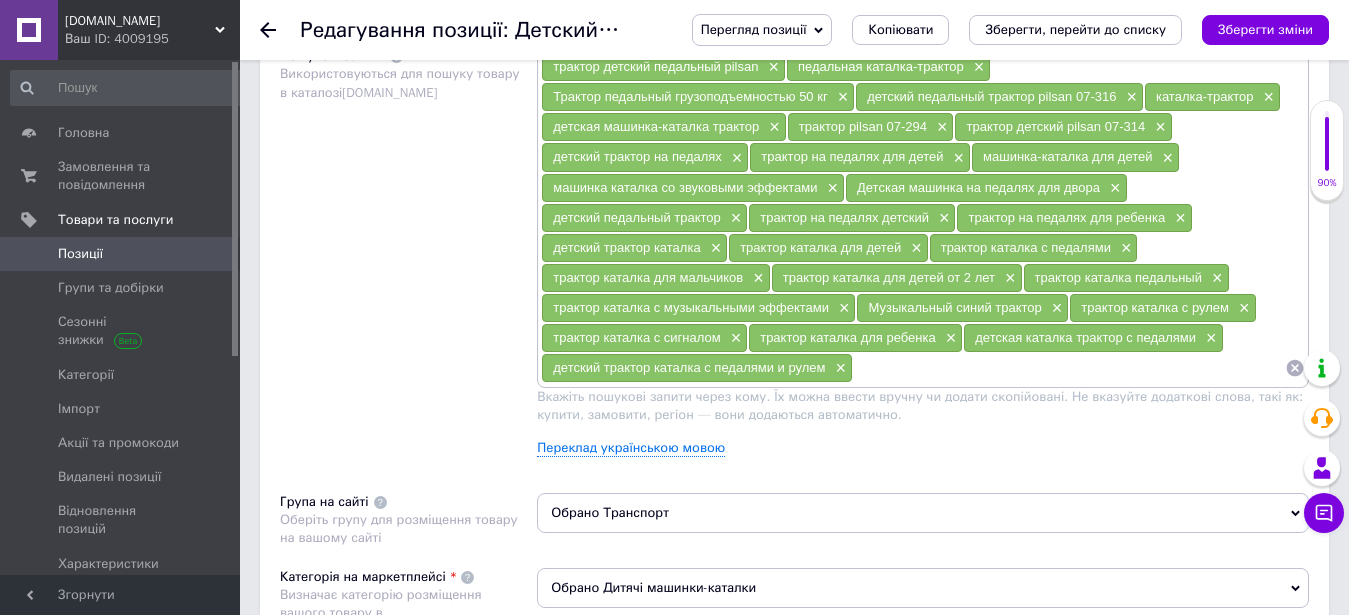 paste on "трактор для детей от 3 лет" 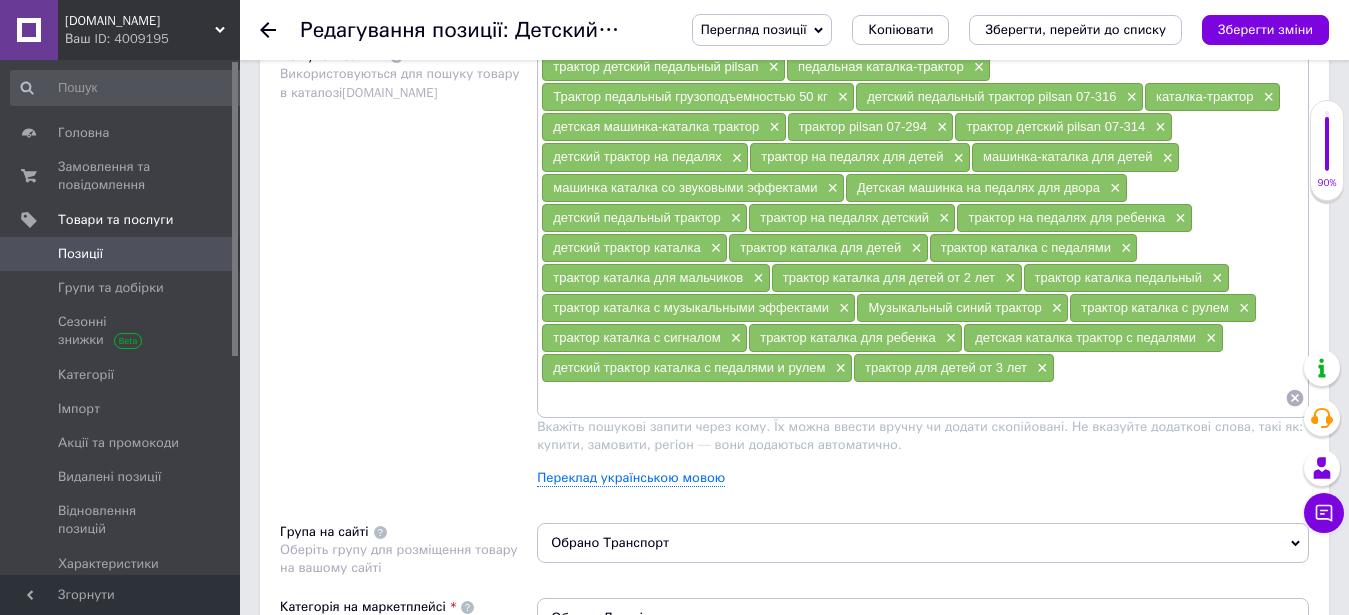 paste on "трактор каталка до 3 лет" 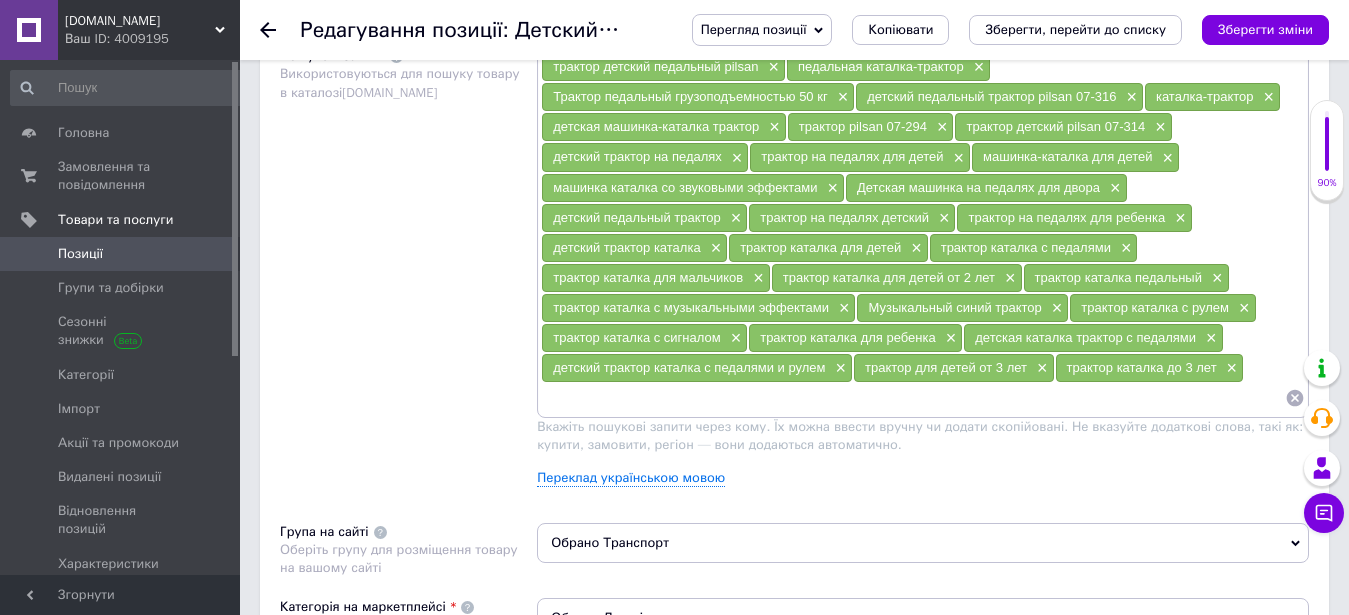 paste on "трактор для ребенка с педалями" 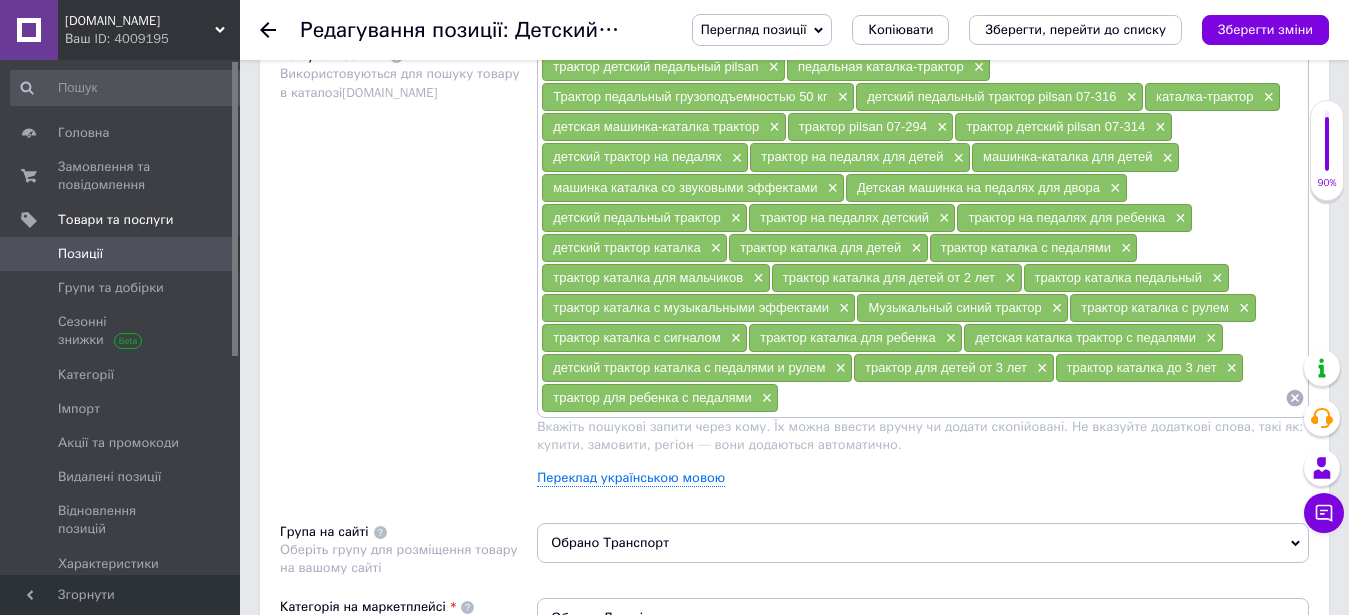 paste on "трактор каталка с сиденьем" 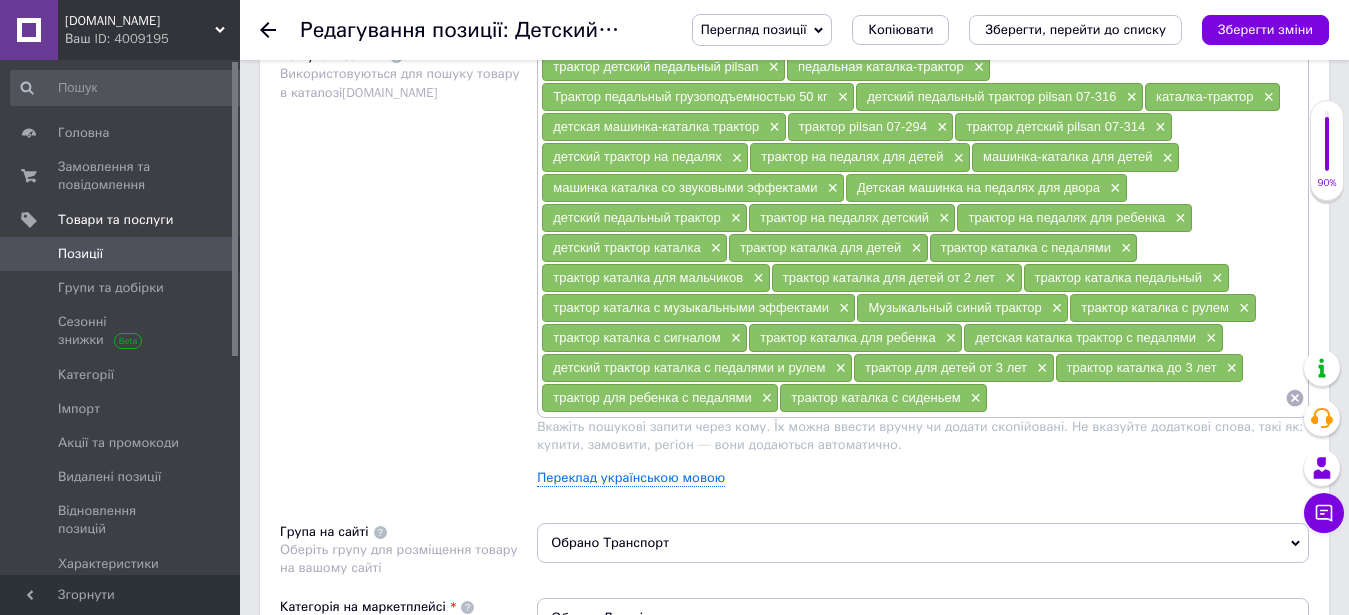 paste on "трактор каталка игрушка" 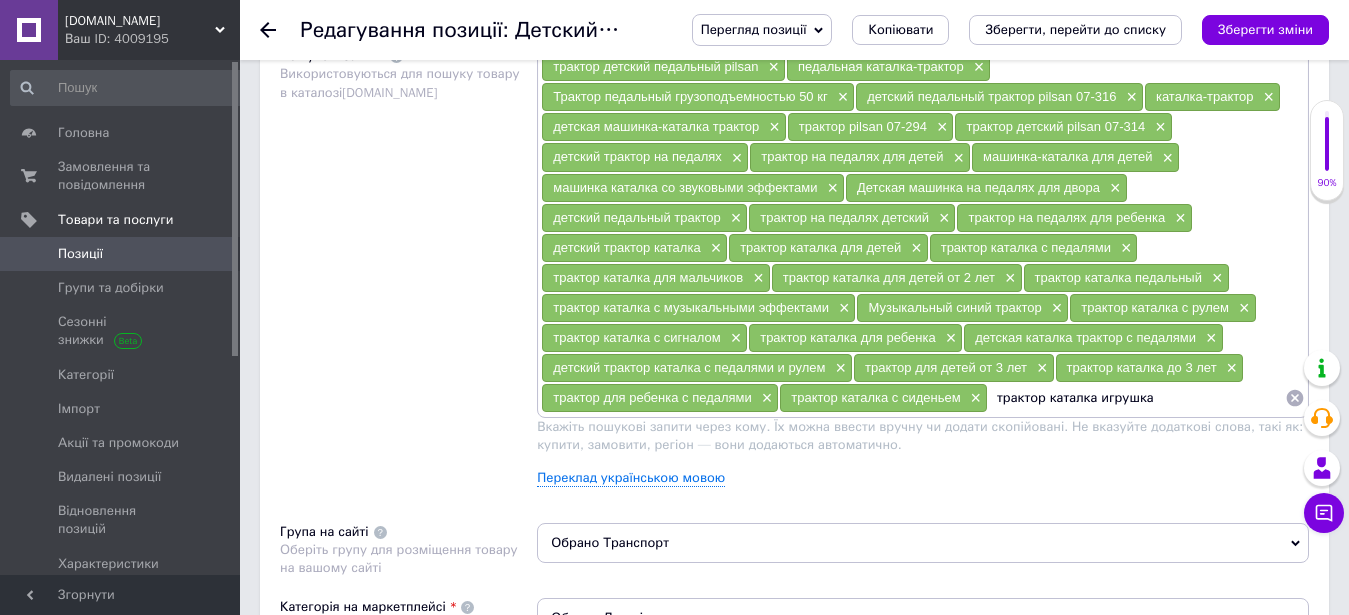 type 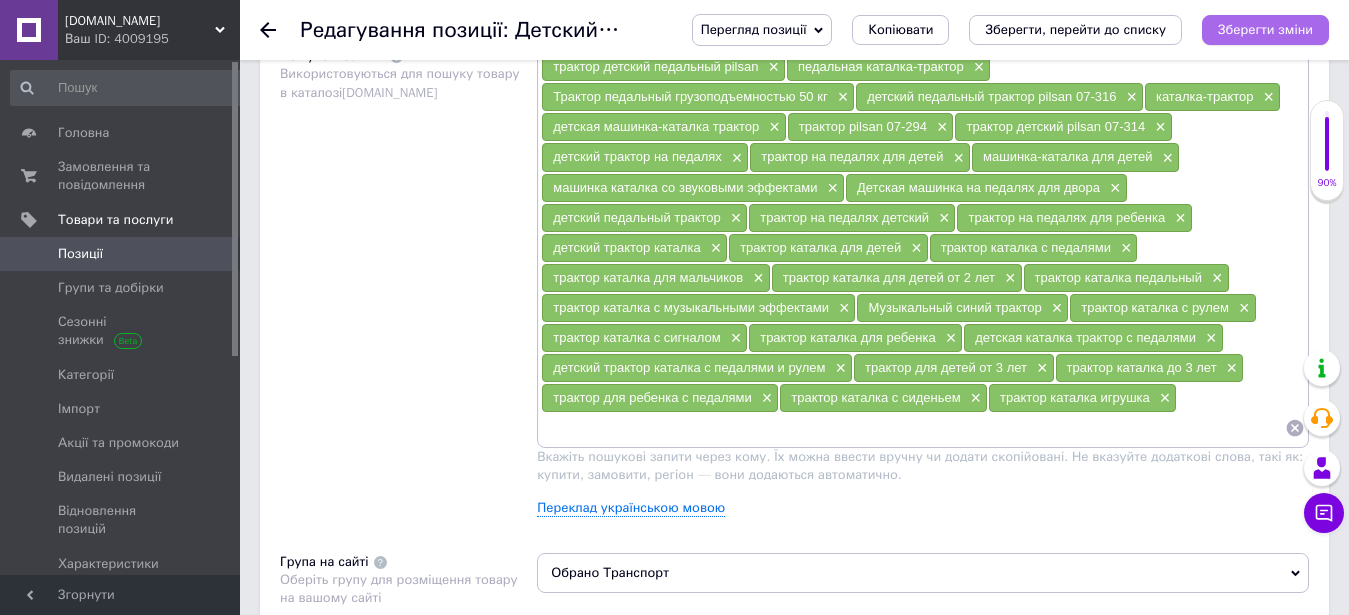 click on "Зберегти зміни" at bounding box center [1265, 29] 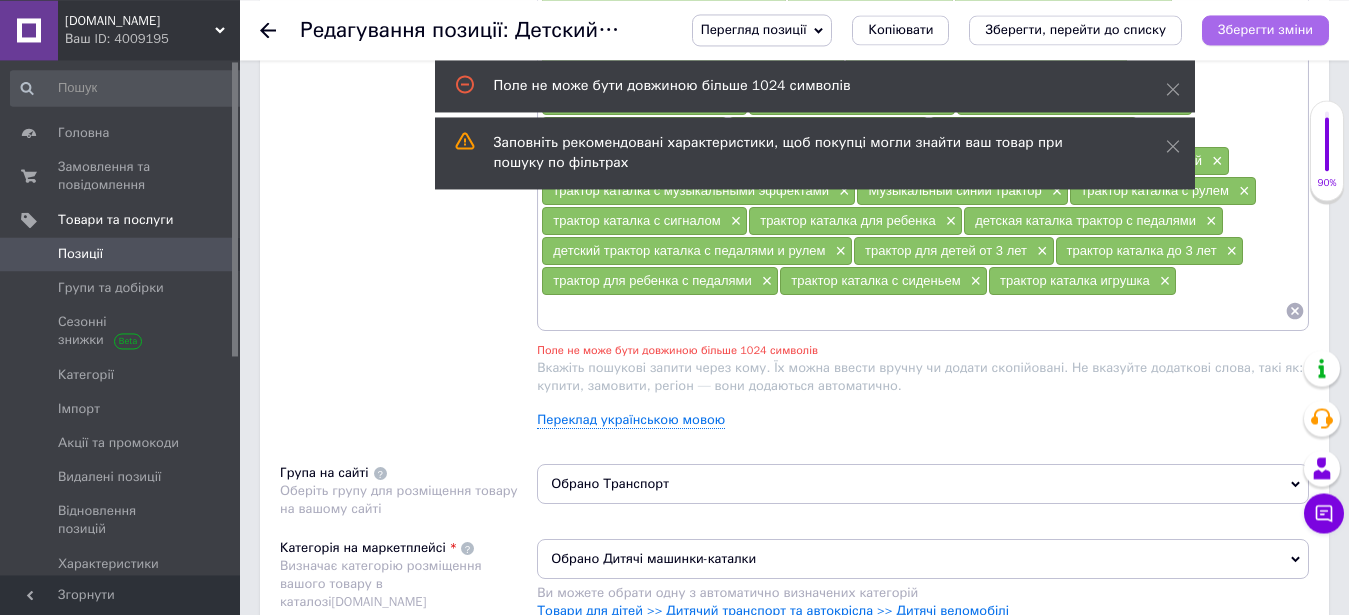 scroll, scrollTop: 1355, scrollLeft: 0, axis: vertical 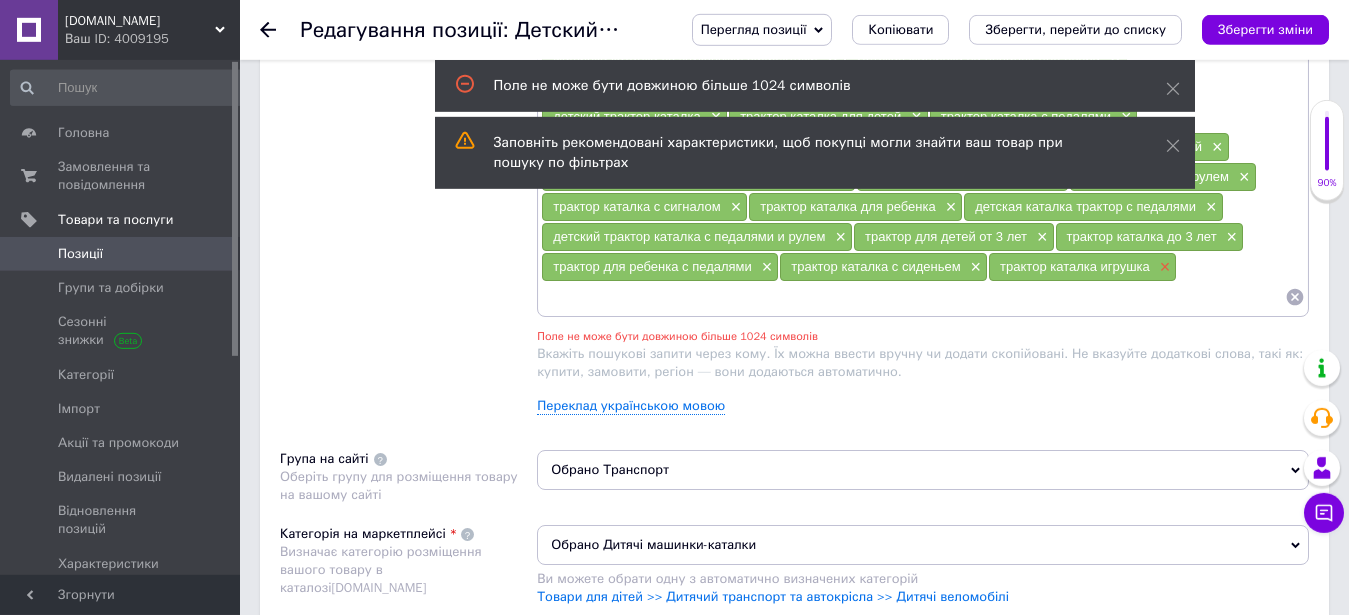 click on "×" at bounding box center (1163, 267) 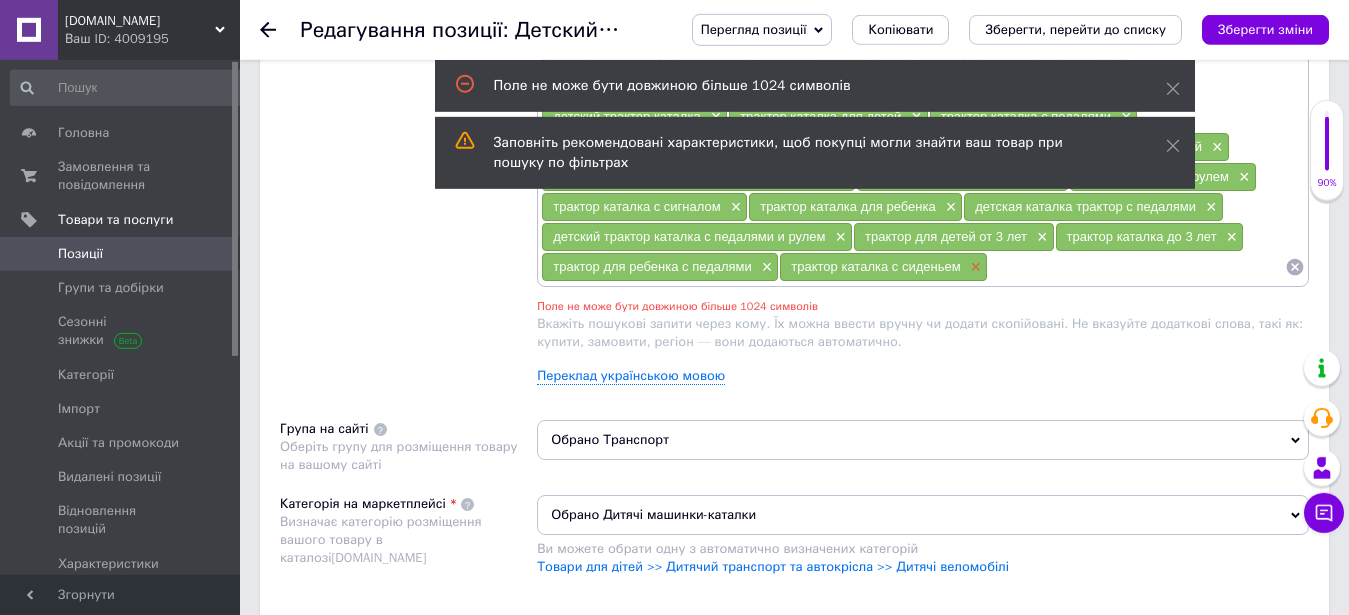 click on "×" at bounding box center (974, 267) 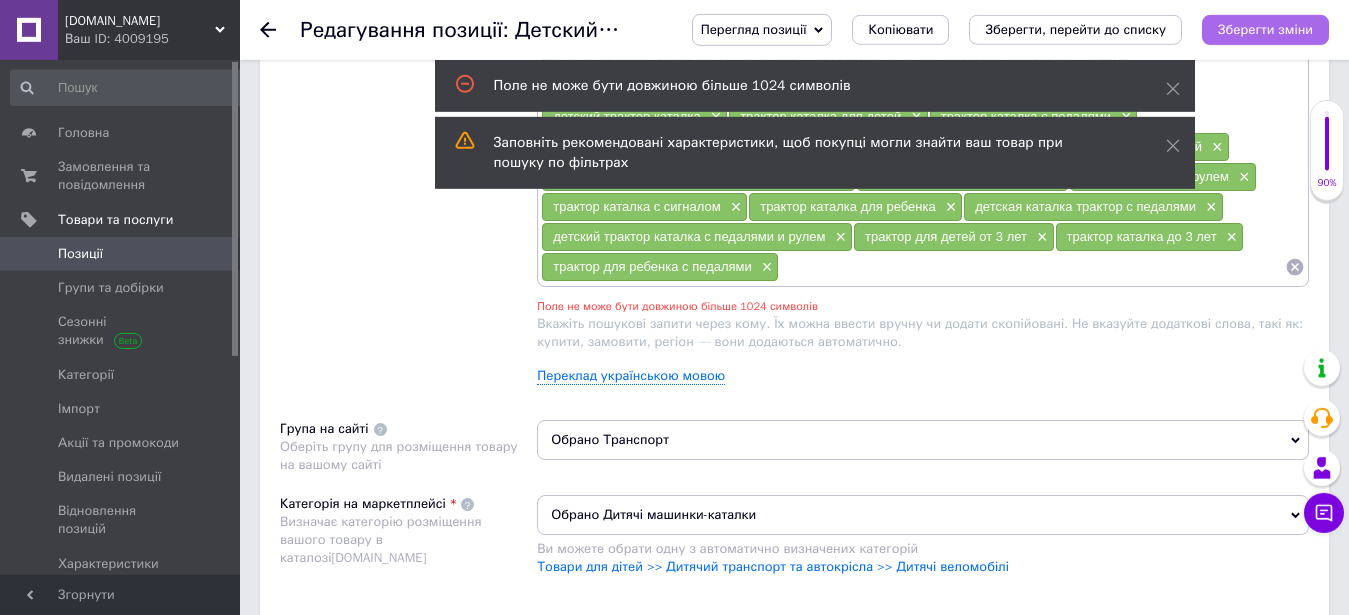 click on "Зберегти зміни" at bounding box center (1265, 29) 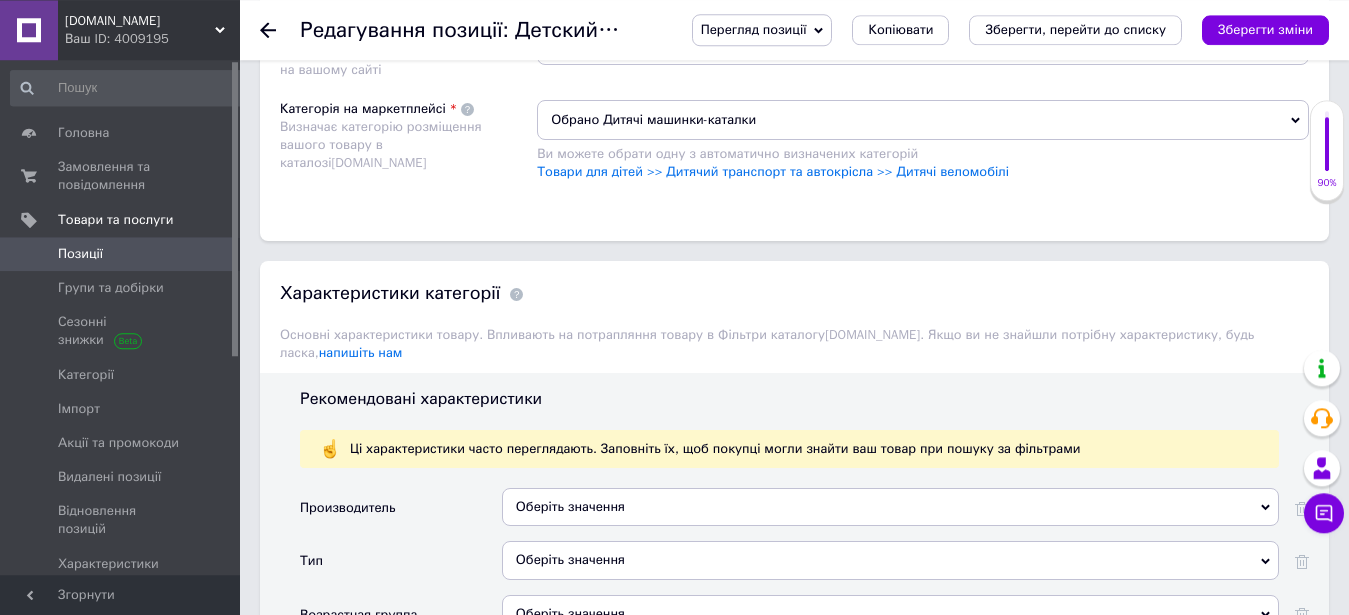scroll, scrollTop: 1865, scrollLeft: 0, axis: vertical 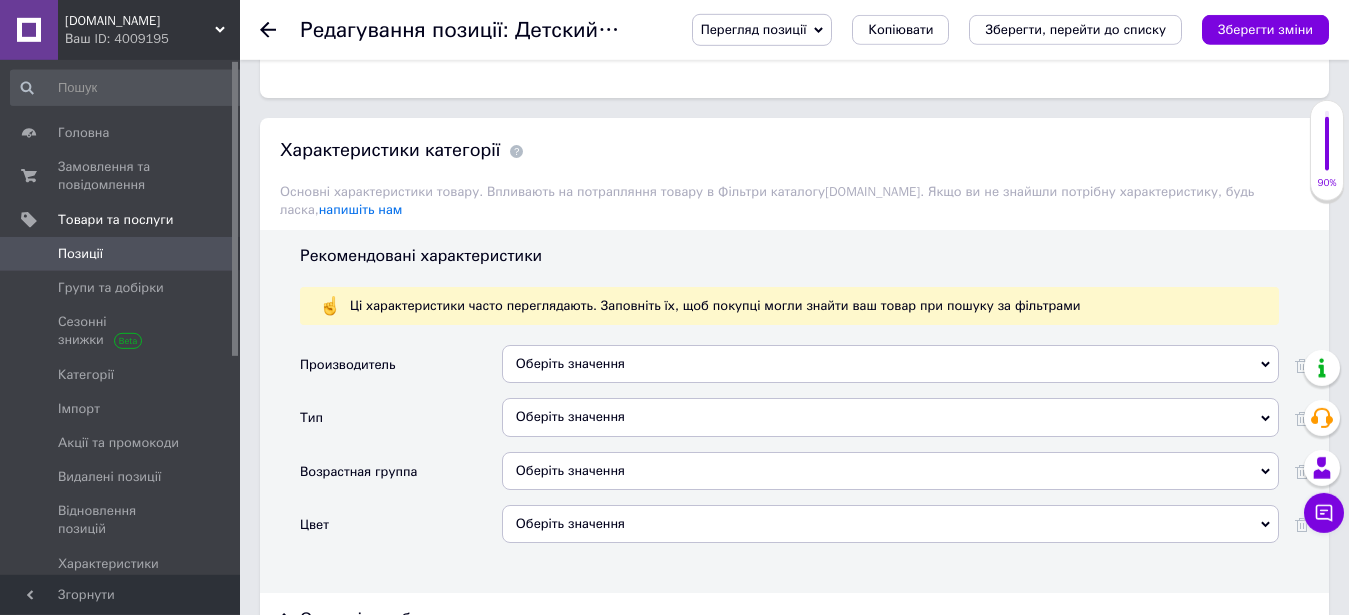 click on "Оберіть значення" at bounding box center [890, 364] 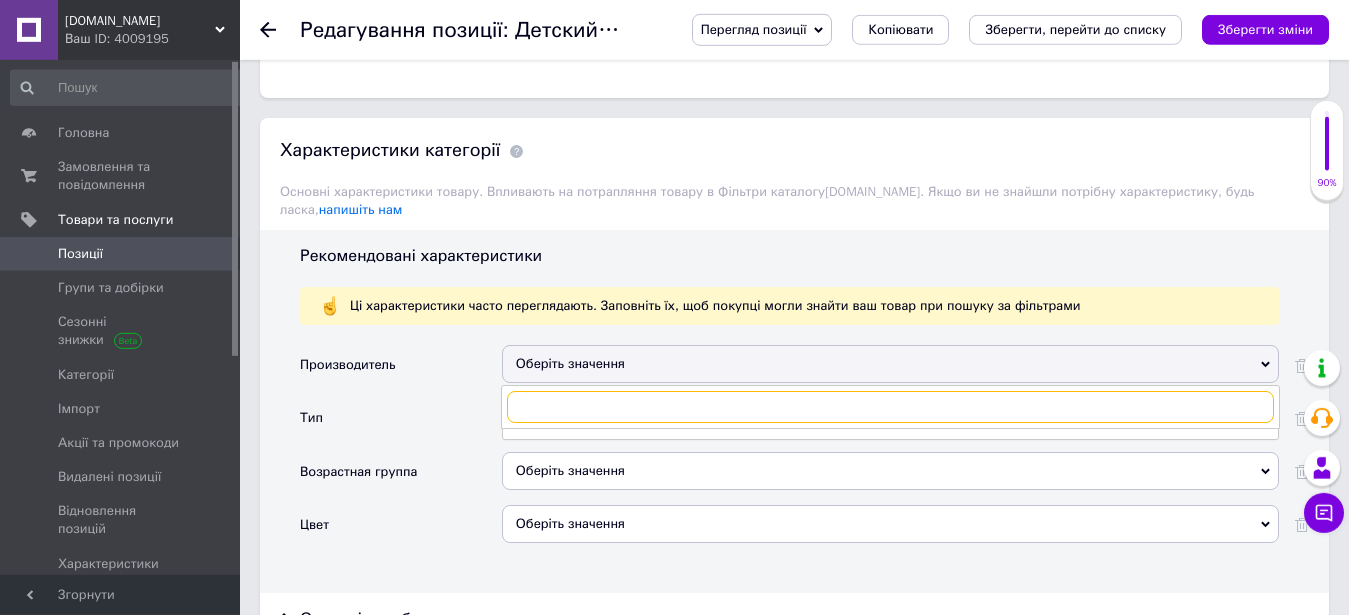 paste on "Pilsan" 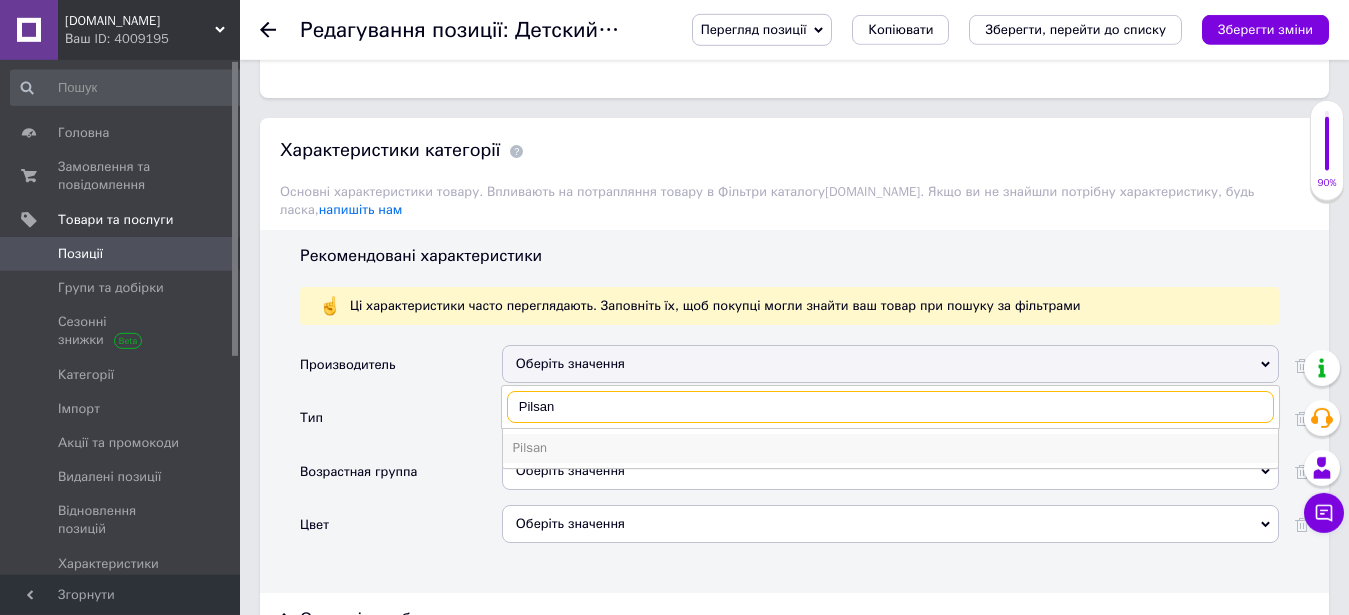 type on "Pilsan" 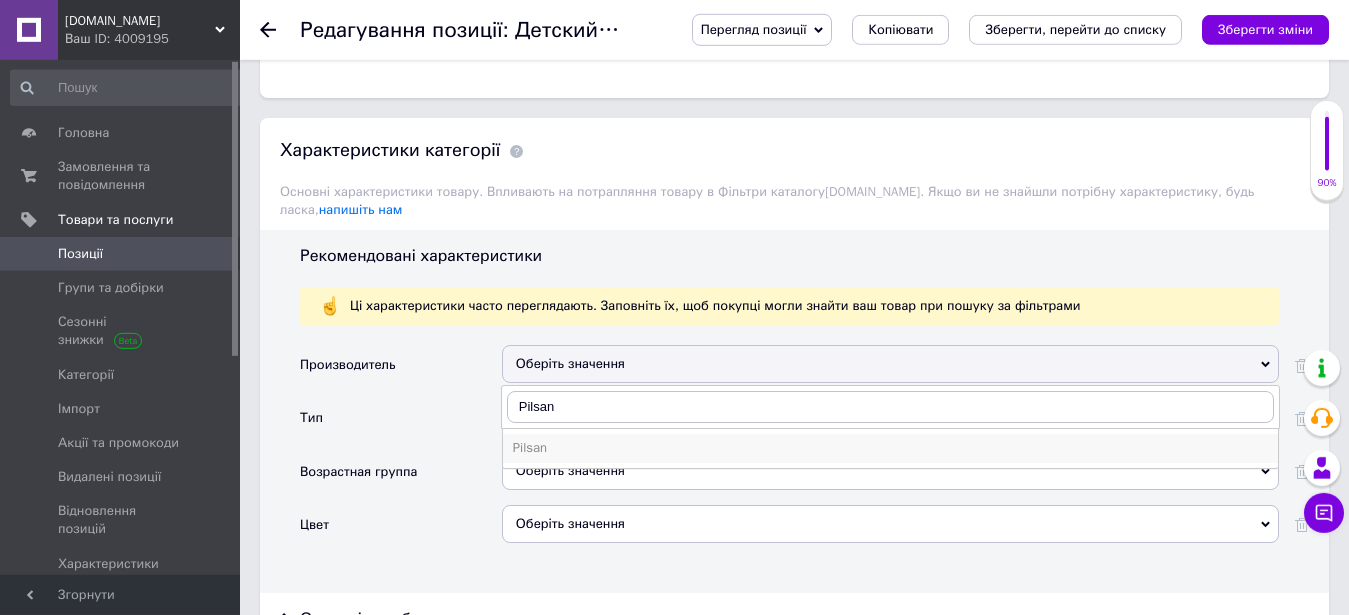 click on "Pilsan" at bounding box center (890, 448) 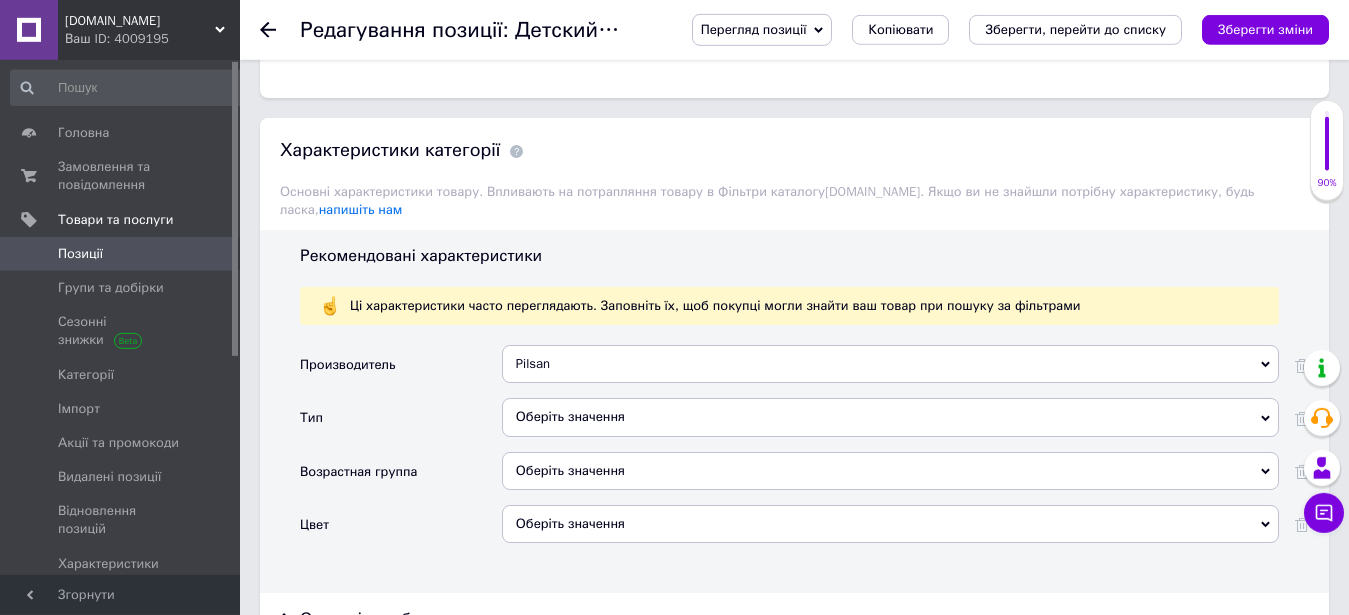 click on "Оберіть значення" at bounding box center [890, 417] 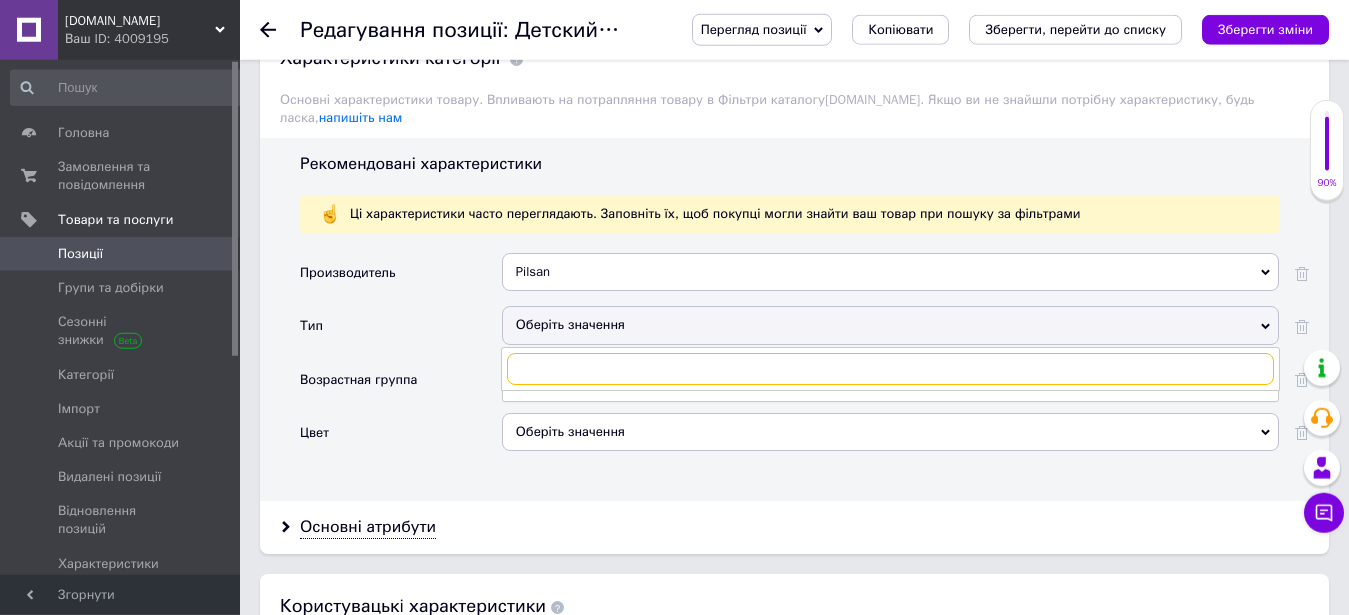 scroll, scrollTop: 1967, scrollLeft: 0, axis: vertical 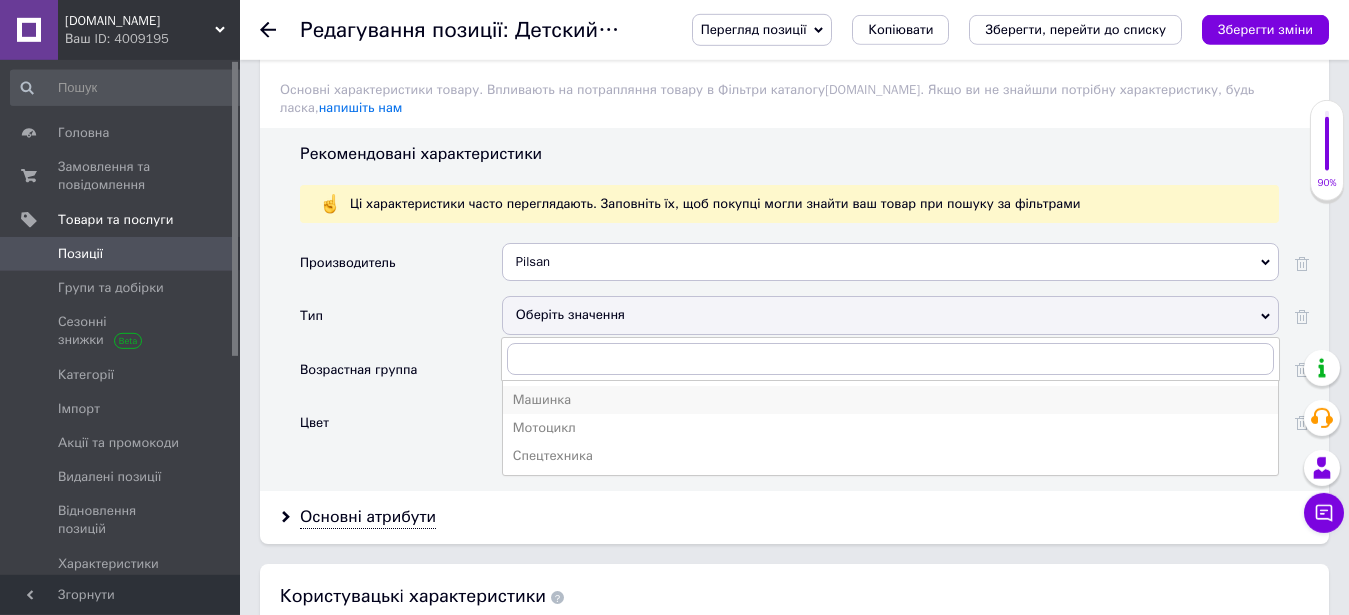 click on "Машинка" at bounding box center (890, 400) 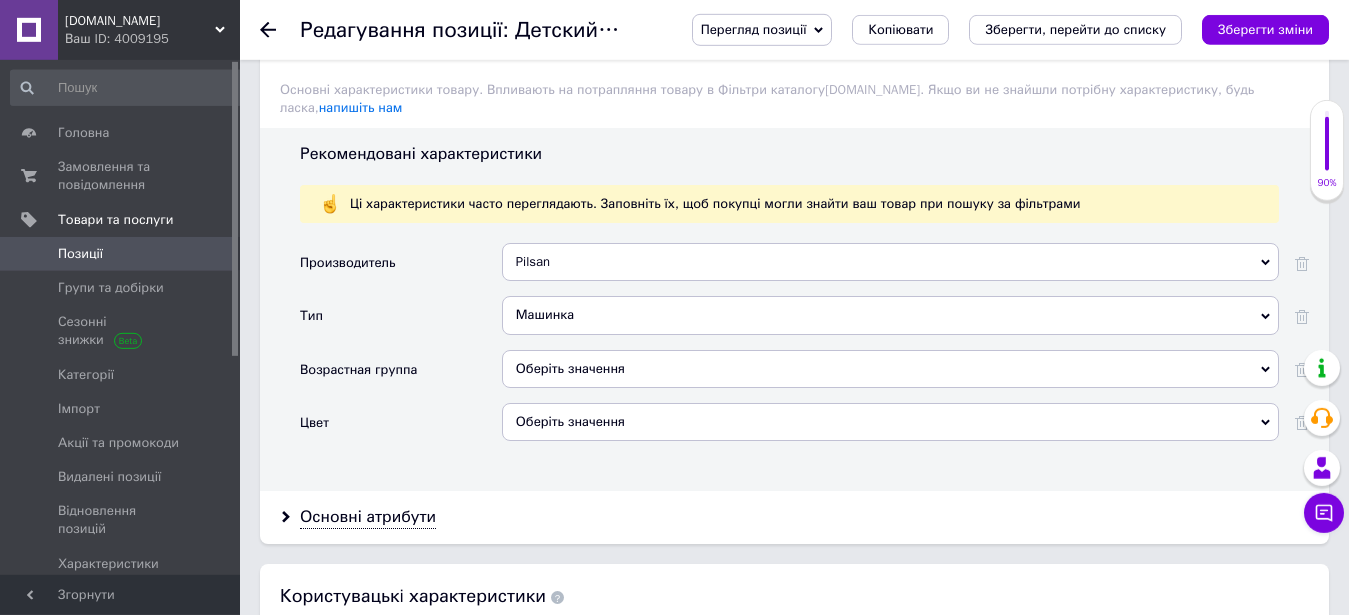 click on "Оберіть значення" at bounding box center (890, 369) 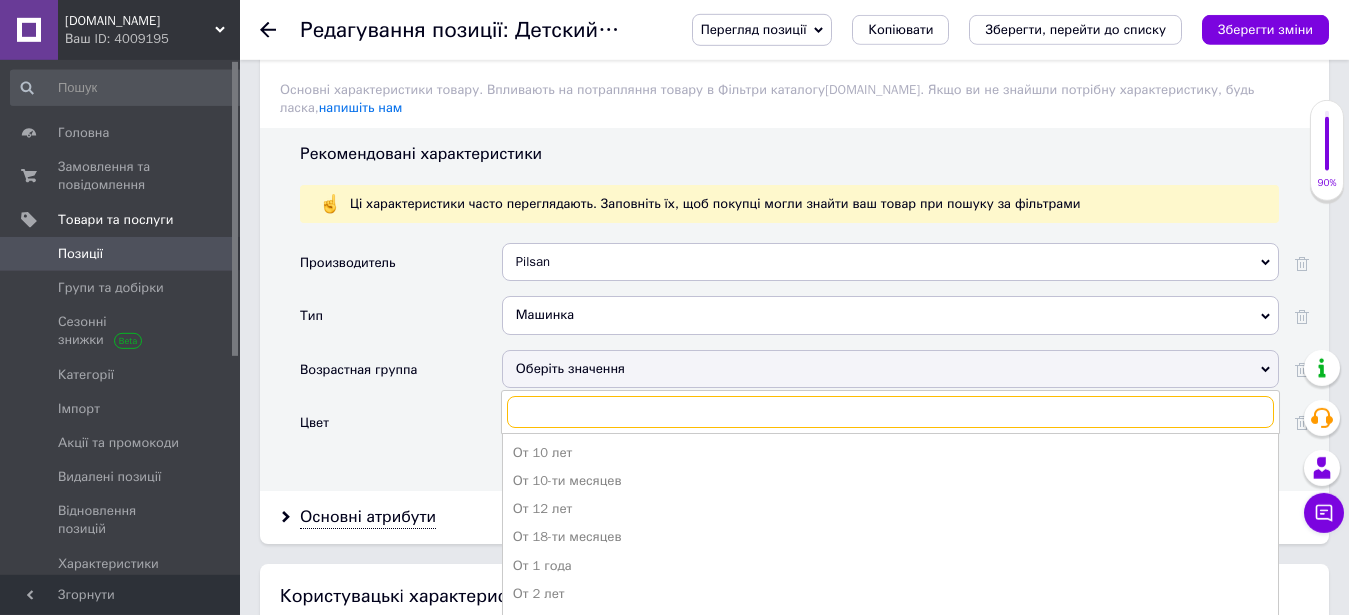type on "3" 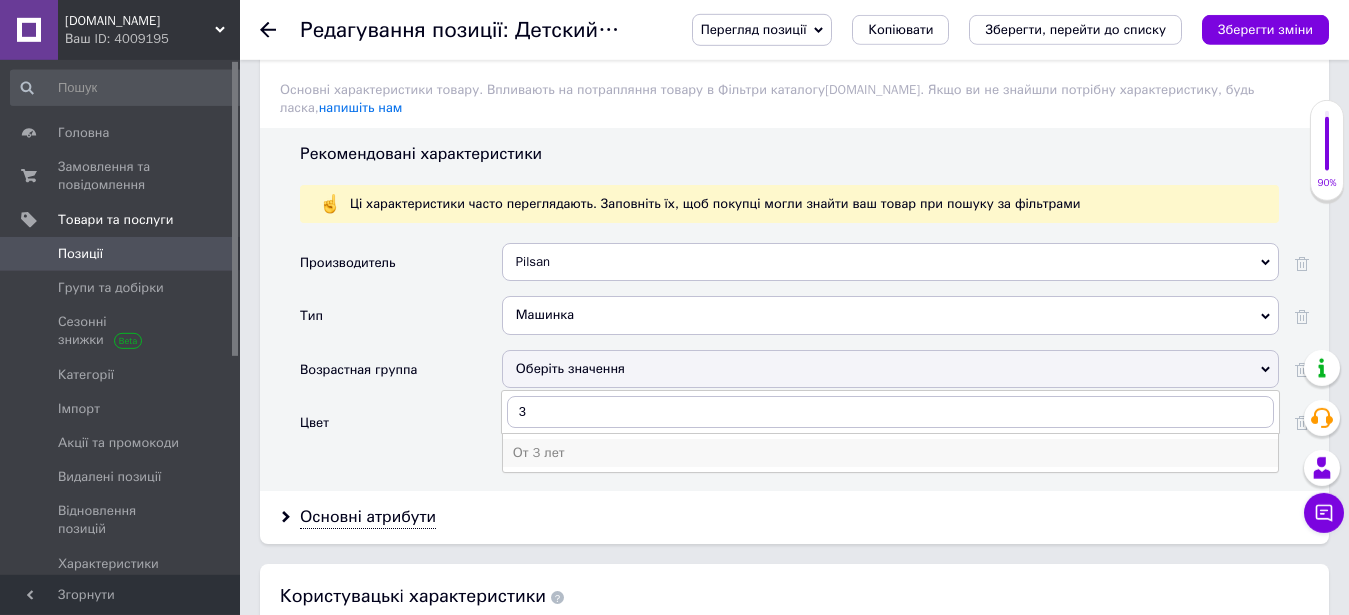 click on "От 3 лет" at bounding box center [890, 453] 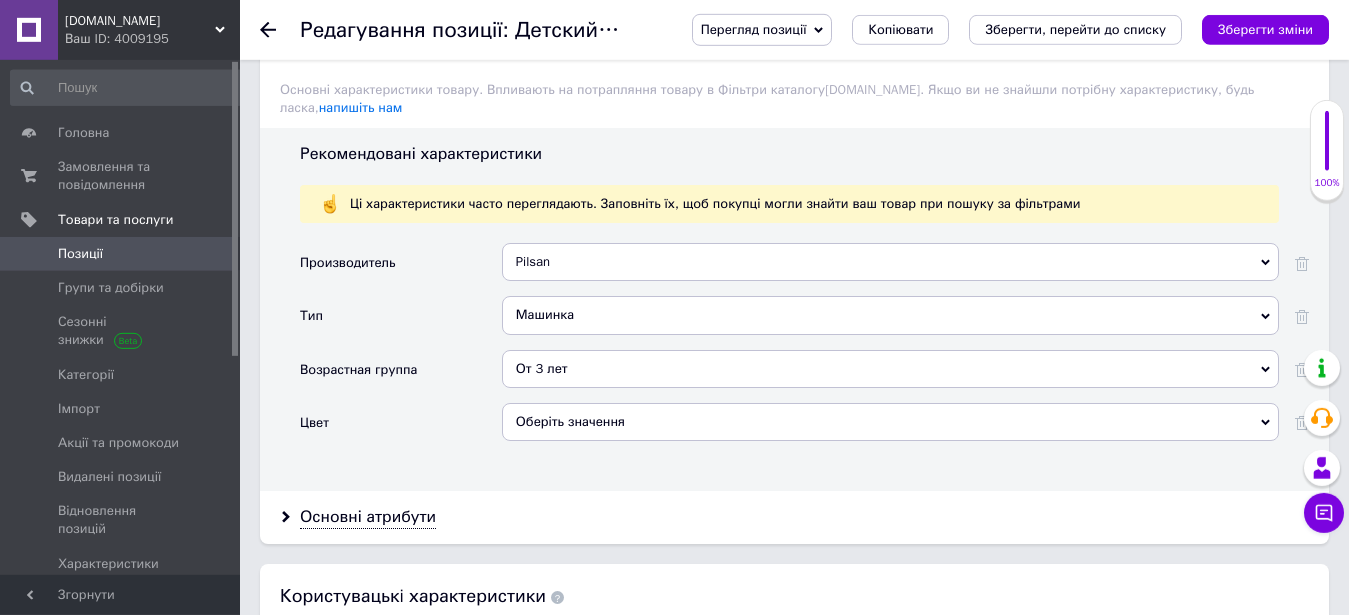 click on "Оберіть значення" at bounding box center (890, 422) 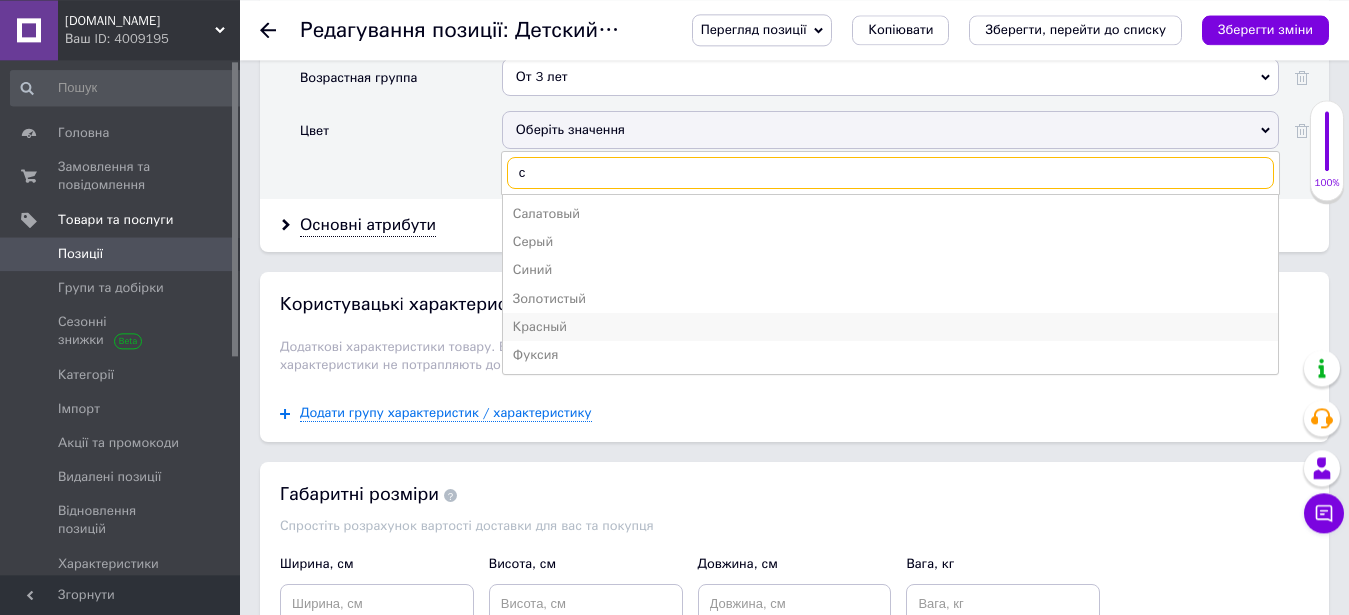 scroll, scrollTop: 2273, scrollLeft: 0, axis: vertical 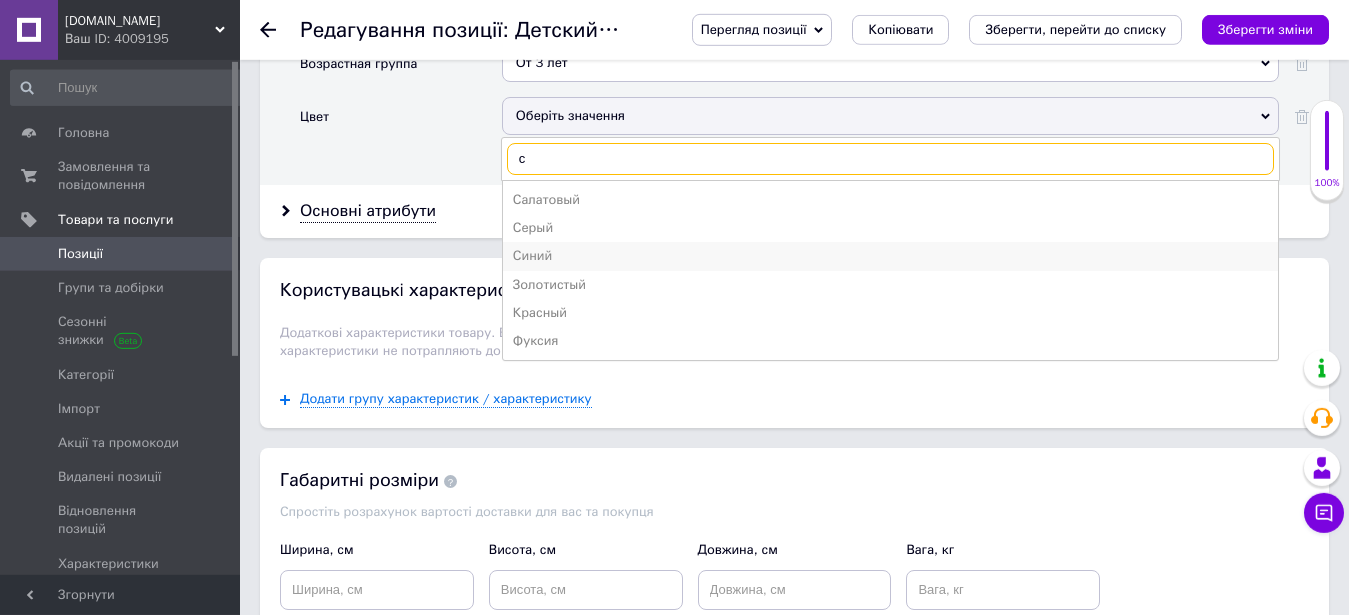 type on "с" 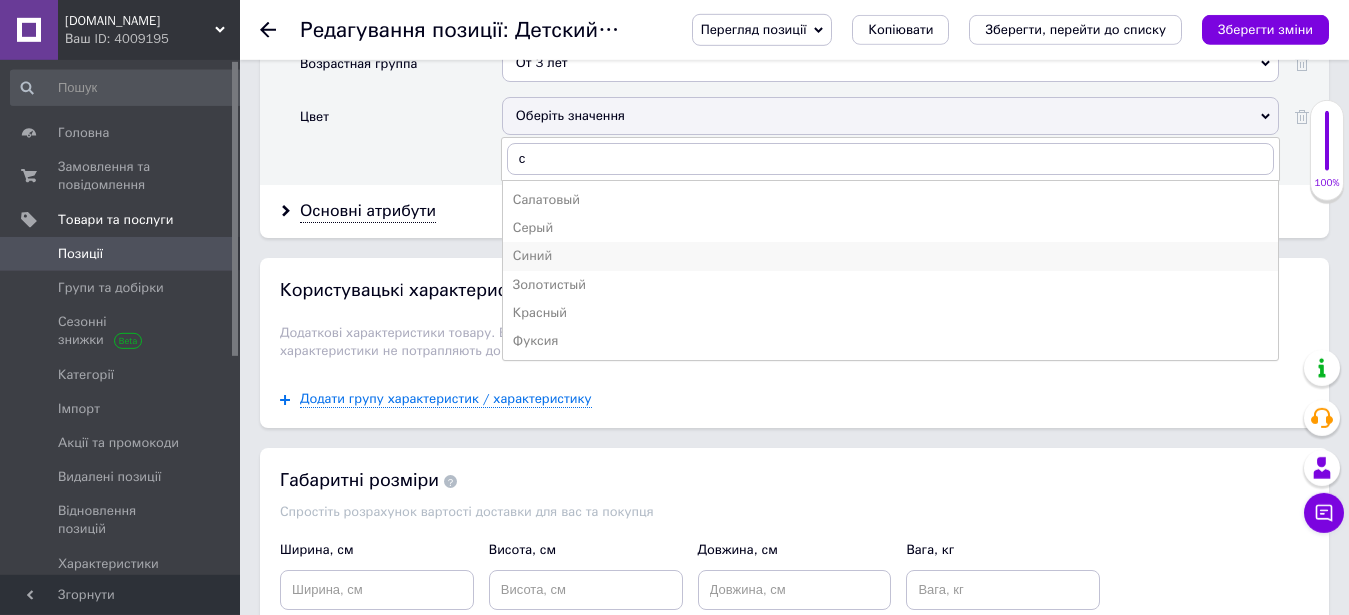 click on "Синий" at bounding box center [890, 256] 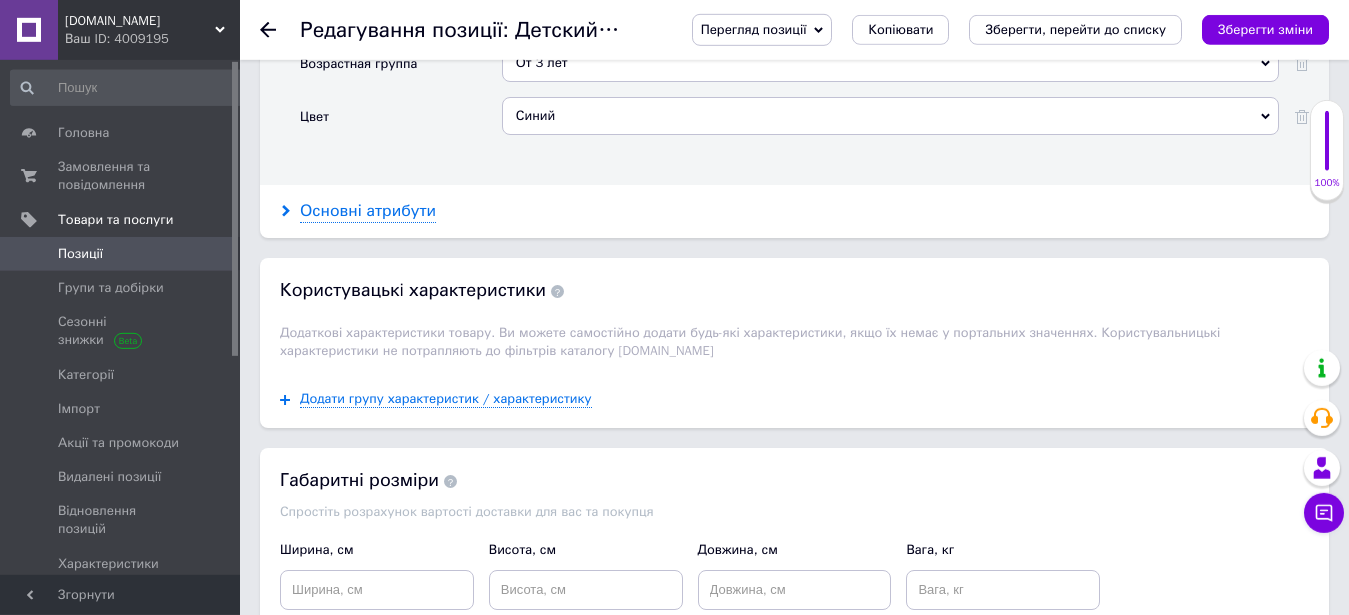 click on "Основні атрибути" at bounding box center [368, 211] 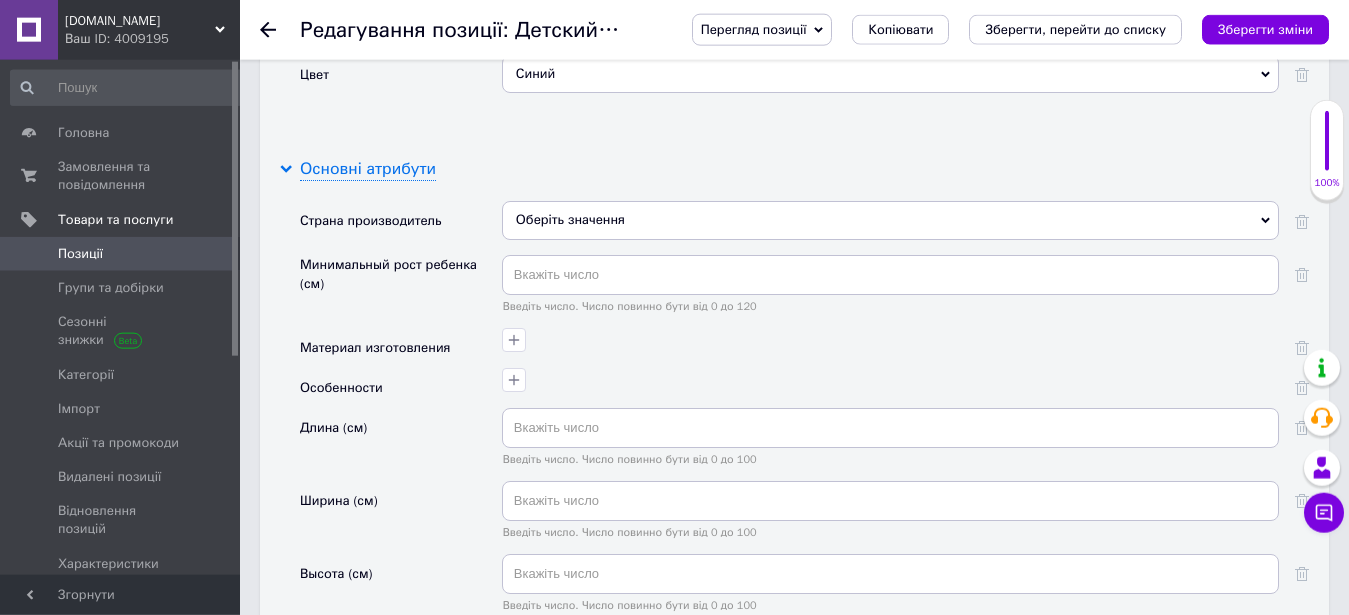 scroll, scrollTop: 2375, scrollLeft: 0, axis: vertical 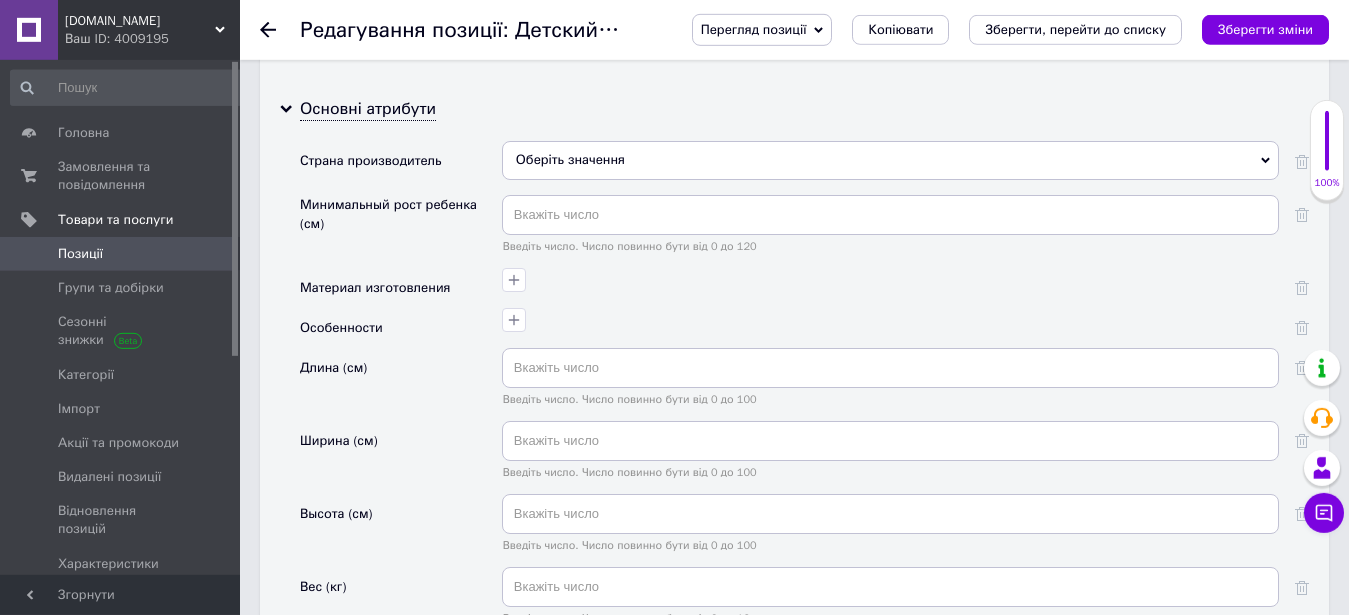 click on "Оберіть значення" at bounding box center (890, 160) 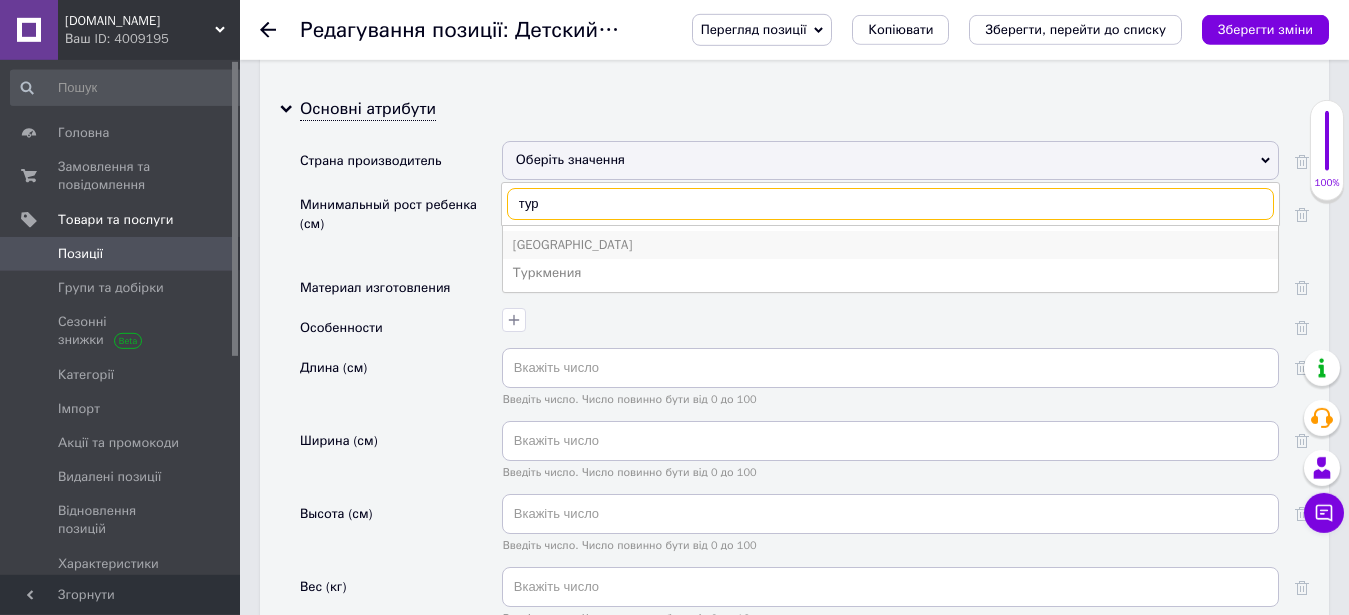 type on "тур" 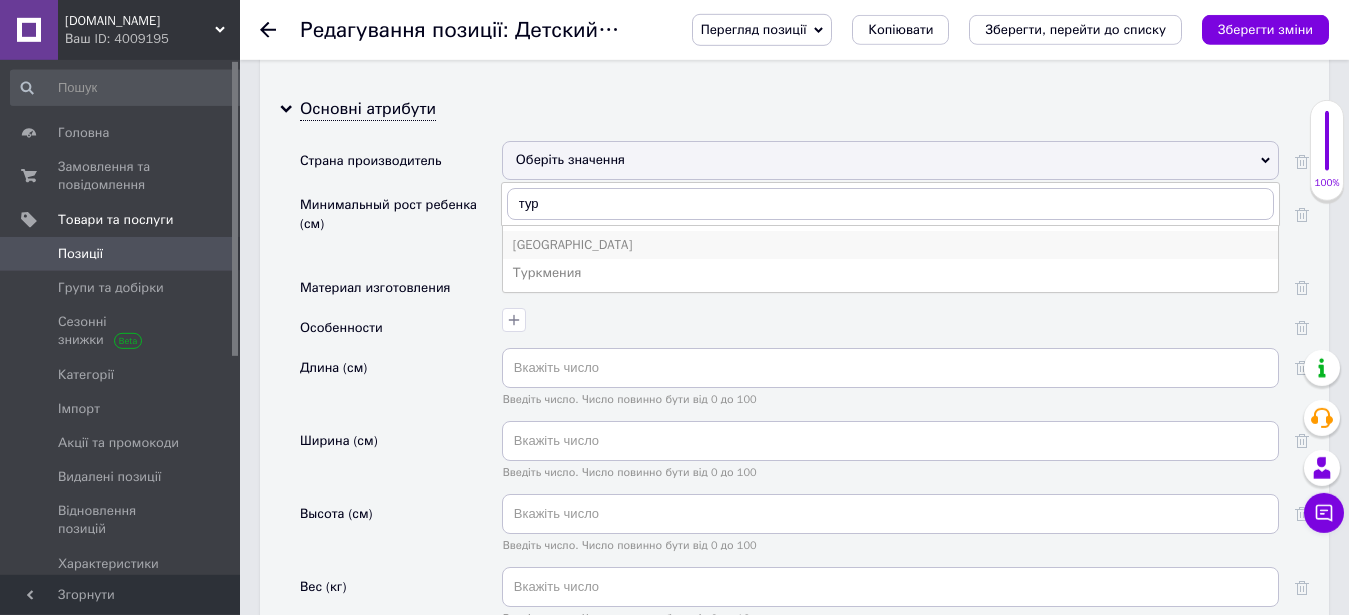 click on "[GEOGRAPHIC_DATA]" at bounding box center [890, 245] 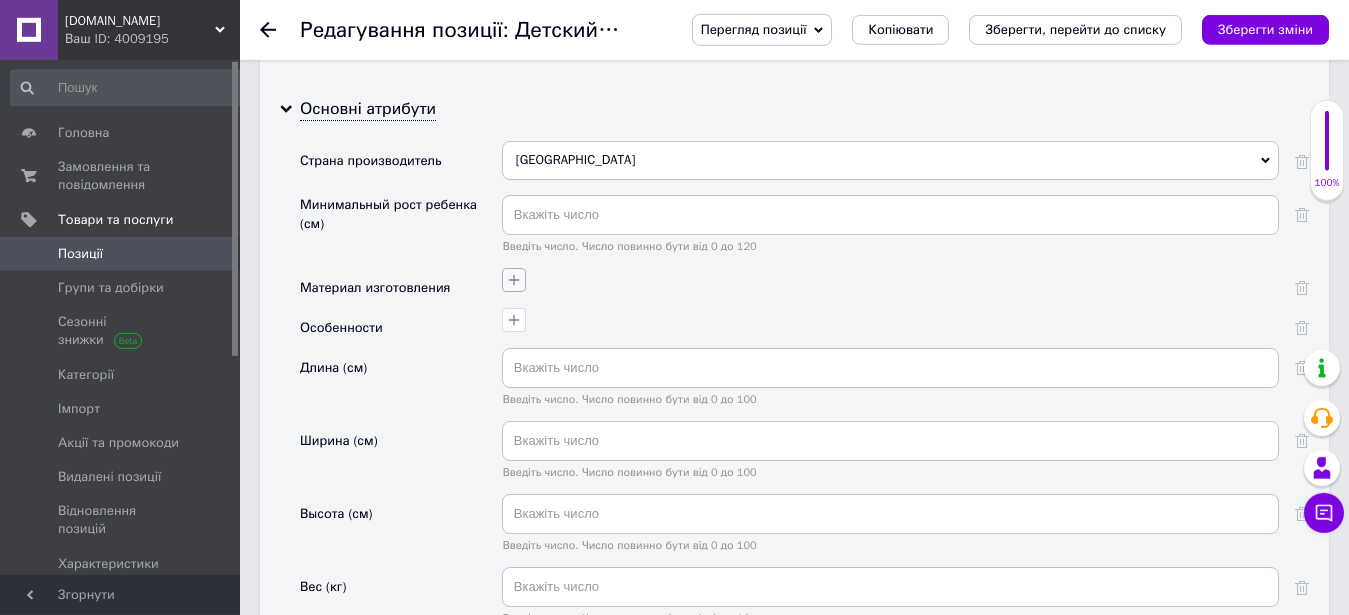 click 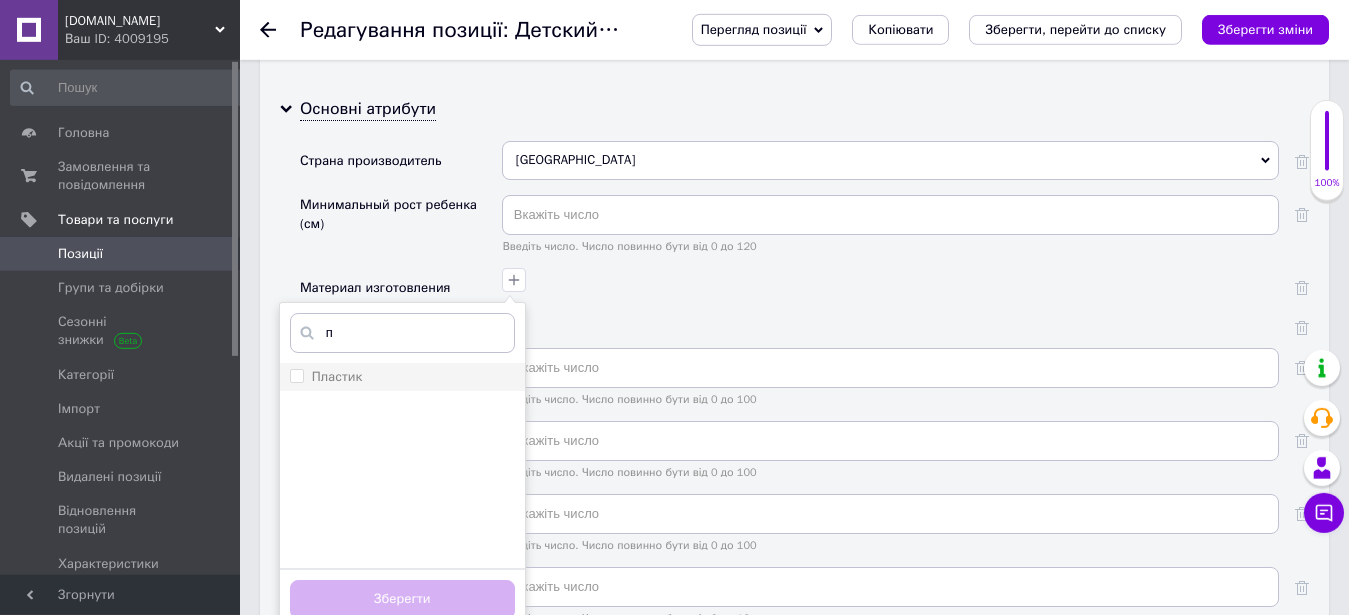 type on "п" 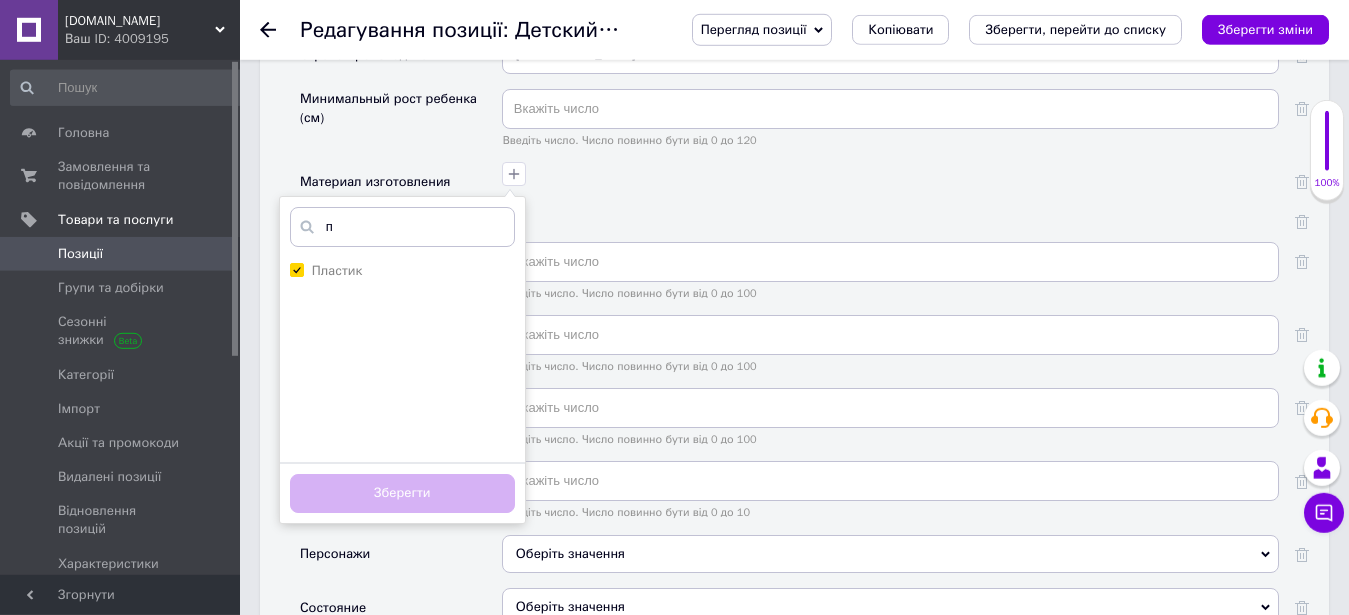 checkbox on "true" 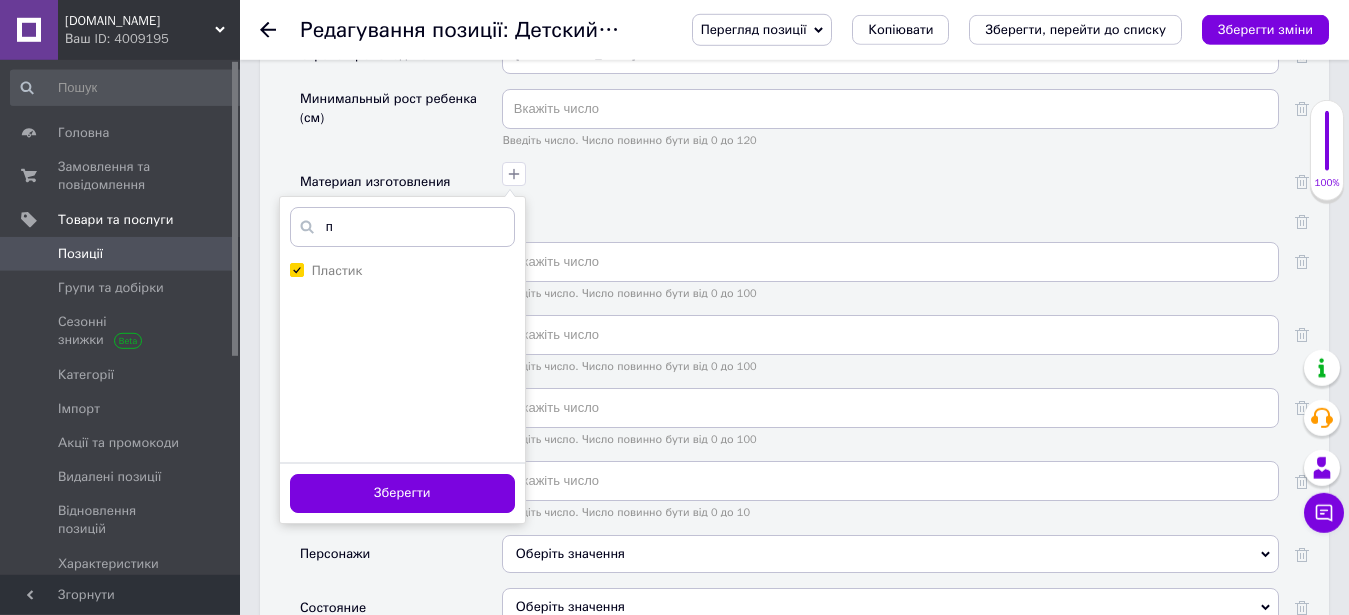 scroll, scrollTop: 2579, scrollLeft: 0, axis: vertical 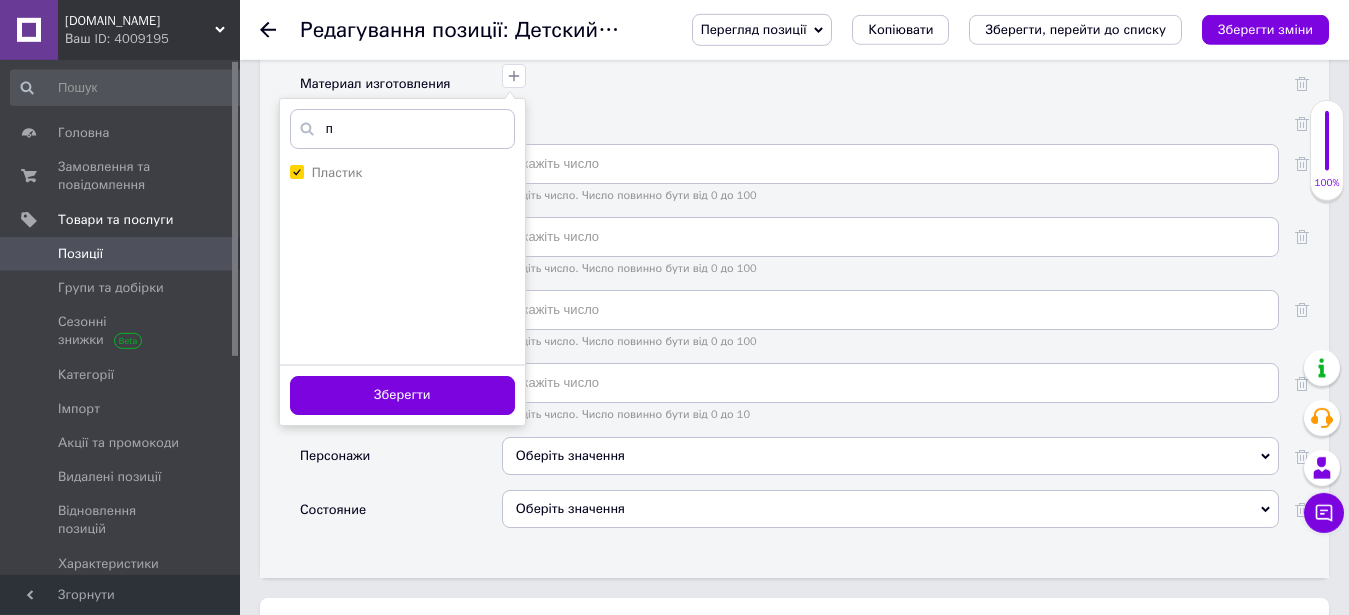 click on "Зберегти" at bounding box center (402, 395) 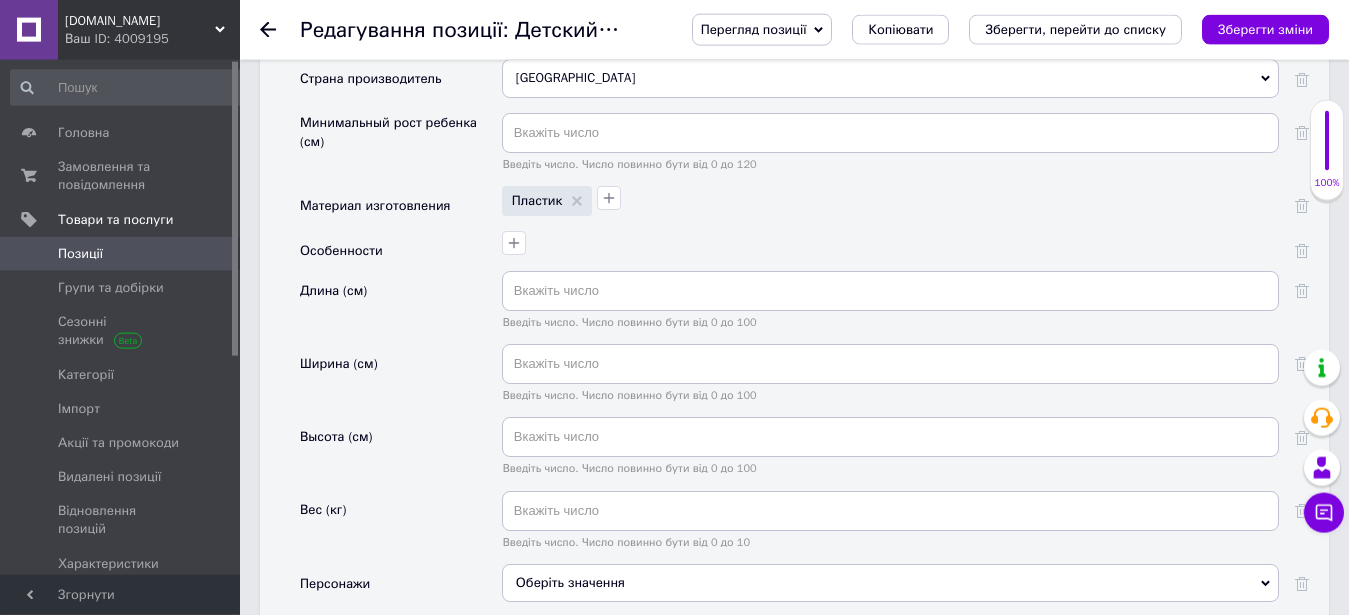 scroll, scrollTop: 2375, scrollLeft: 0, axis: vertical 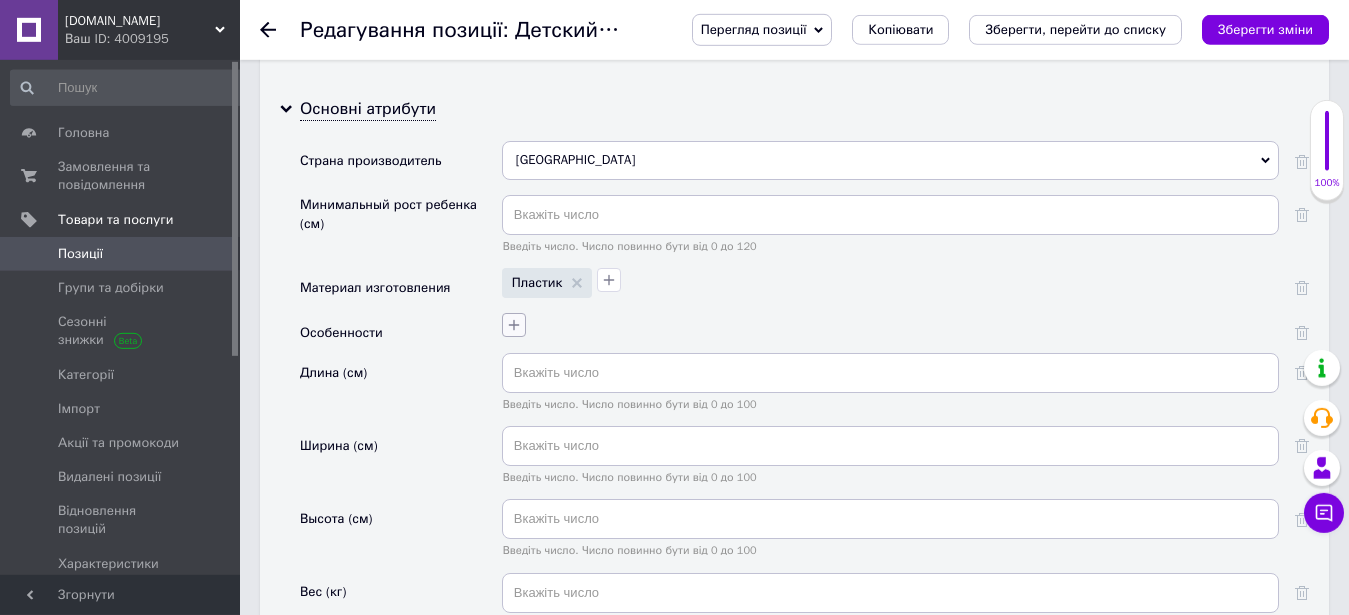 click 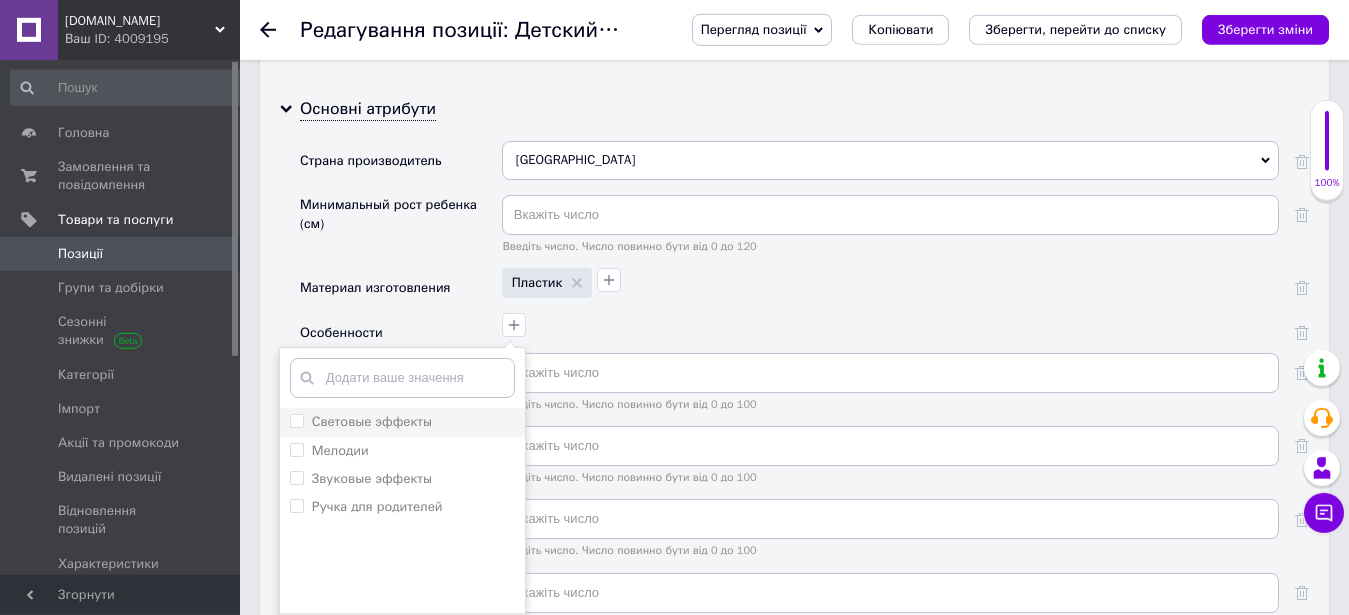 click on "Световые эффекты" at bounding box center [402, 422] 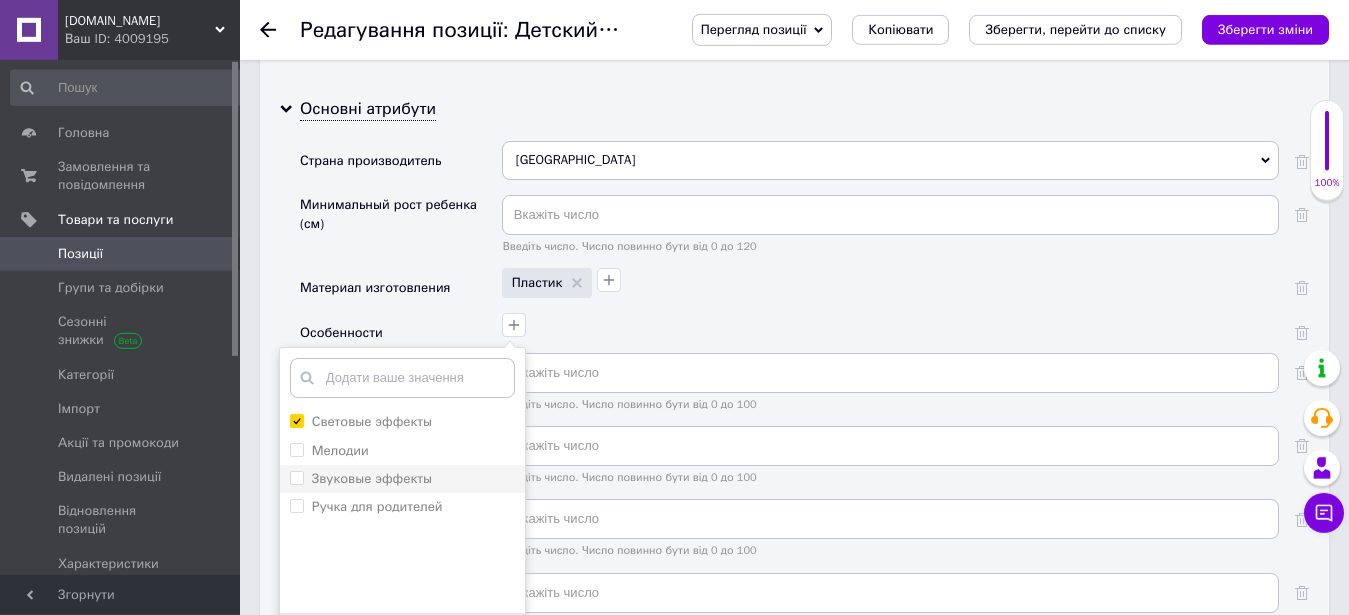 click on "Звуковые эффекты" at bounding box center (372, 478) 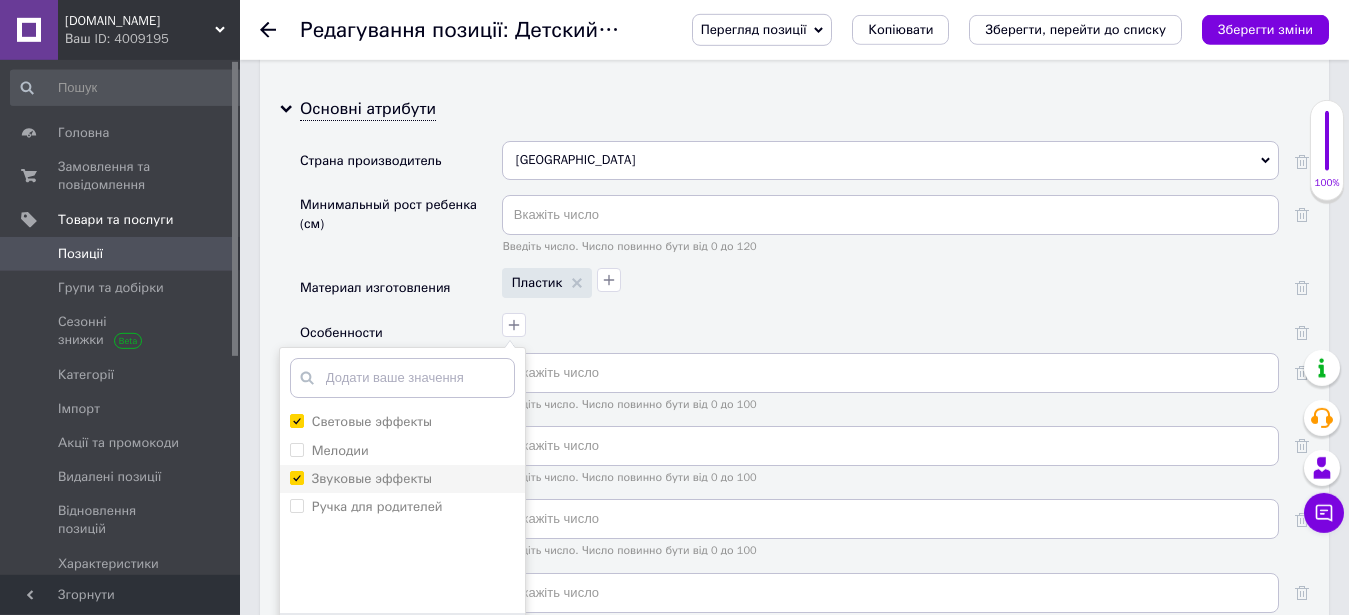 checkbox on "true" 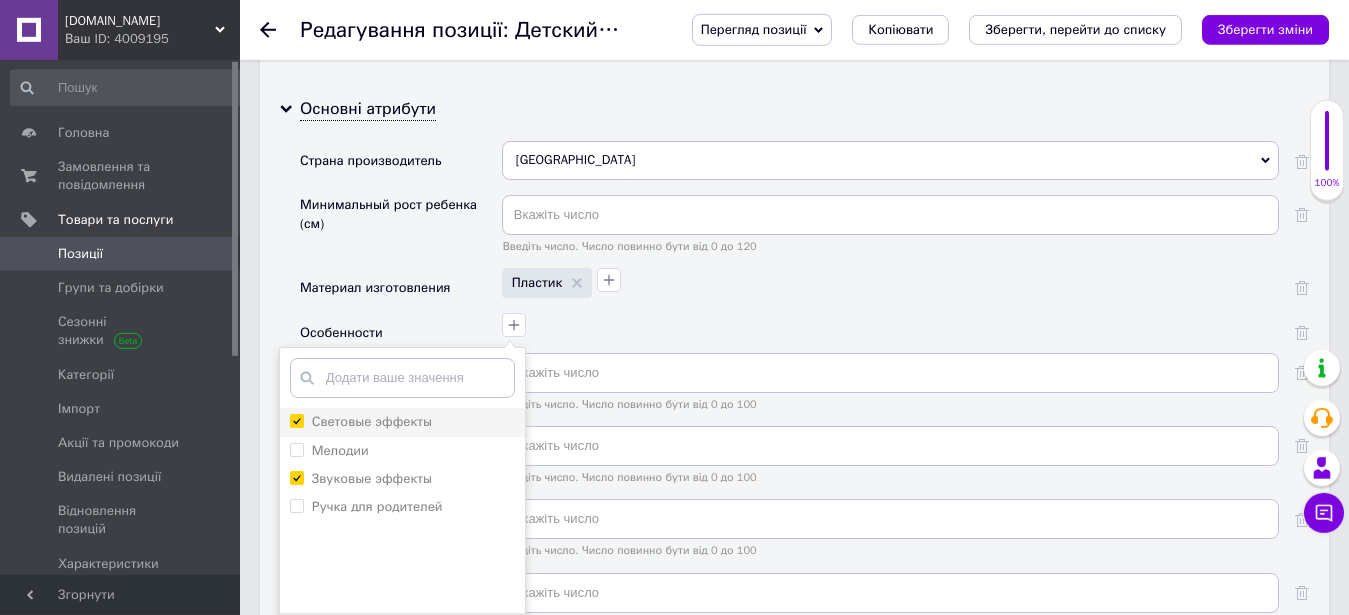 click on "Световые эффекты" at bounding box center (372, 421) 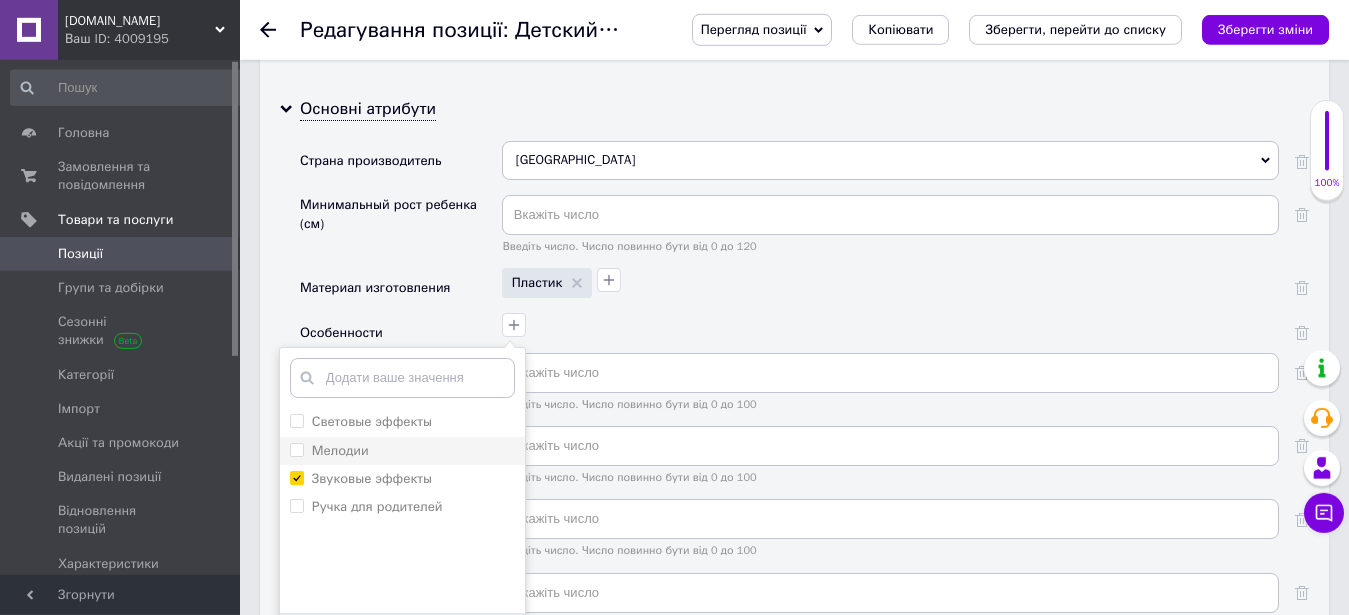 checkbox on "false" 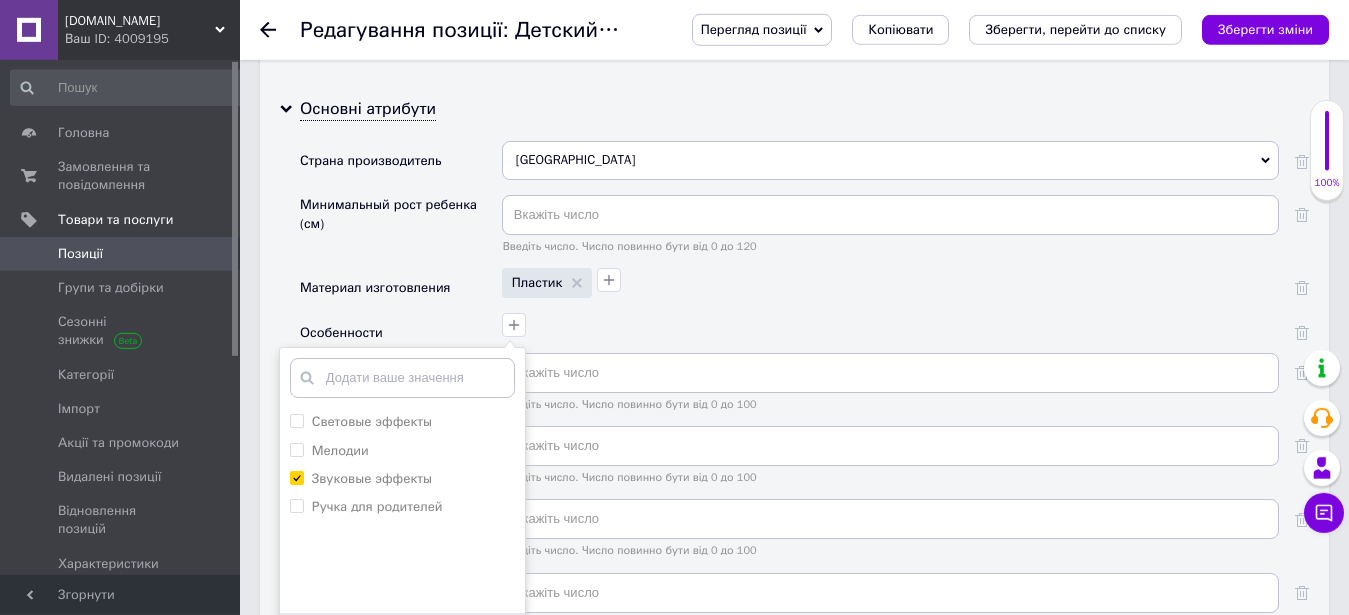 scroll, scrollTop: 2477, scrollLeft: 0, axis: vertical 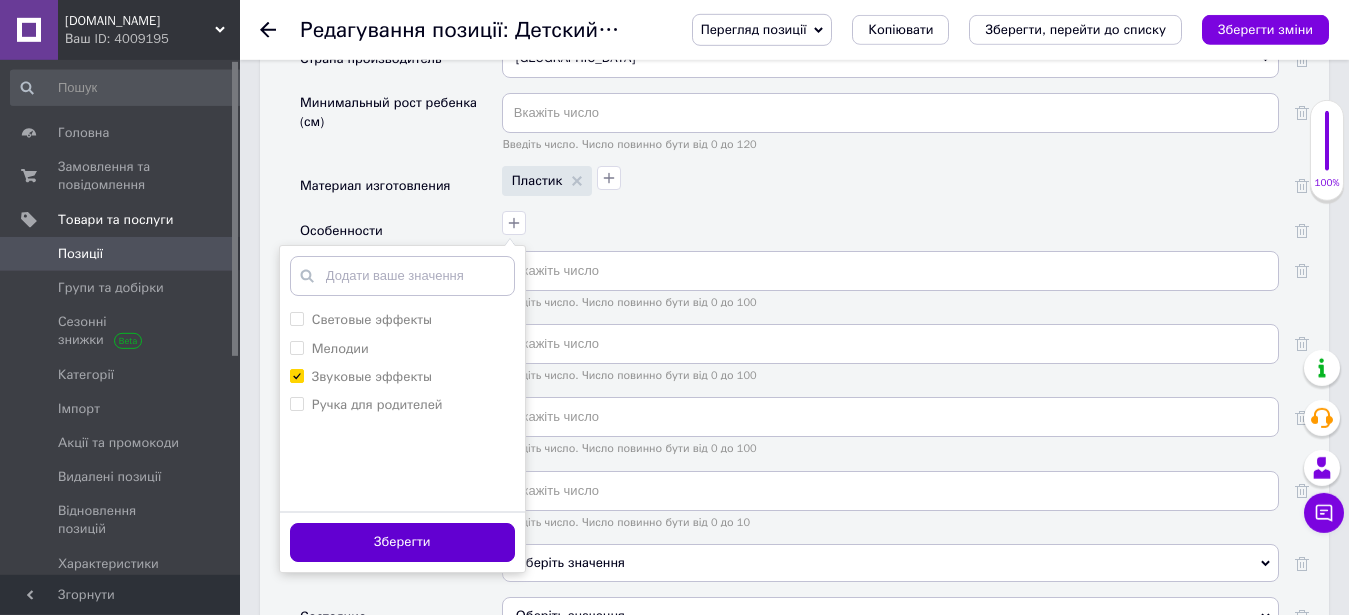 click on "Зберегти" at bounding box center [402, 542] 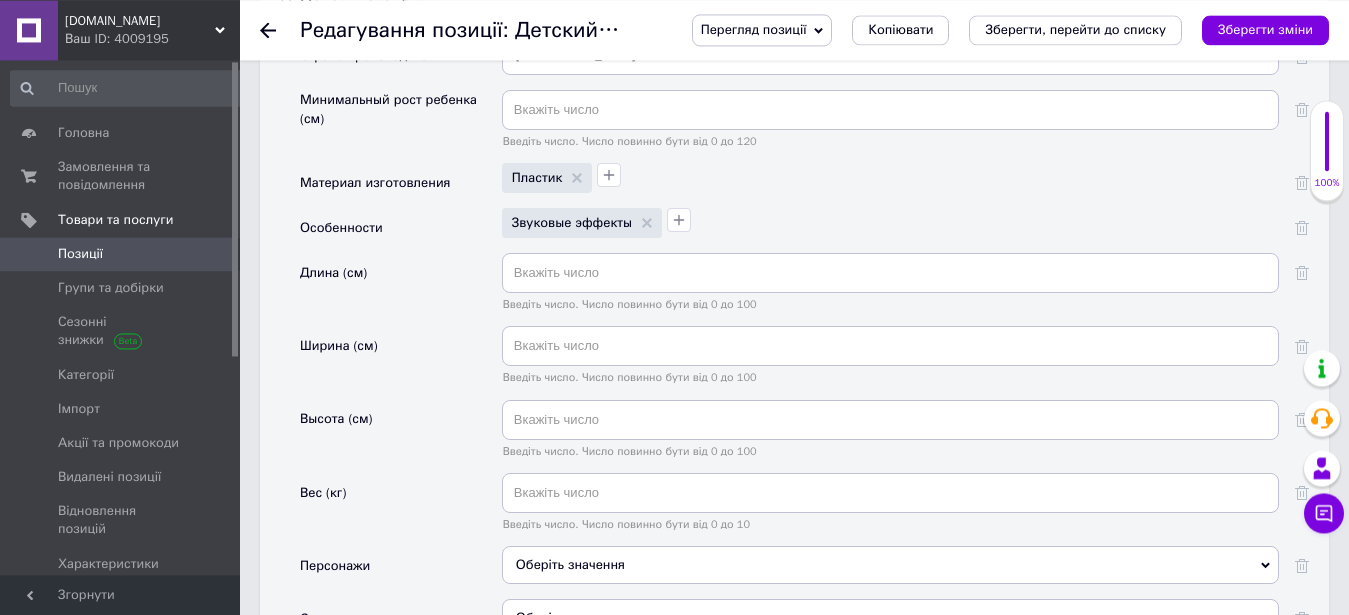 scroll, scrollTop: 2681, scrollLeft: 0, axis: vertical 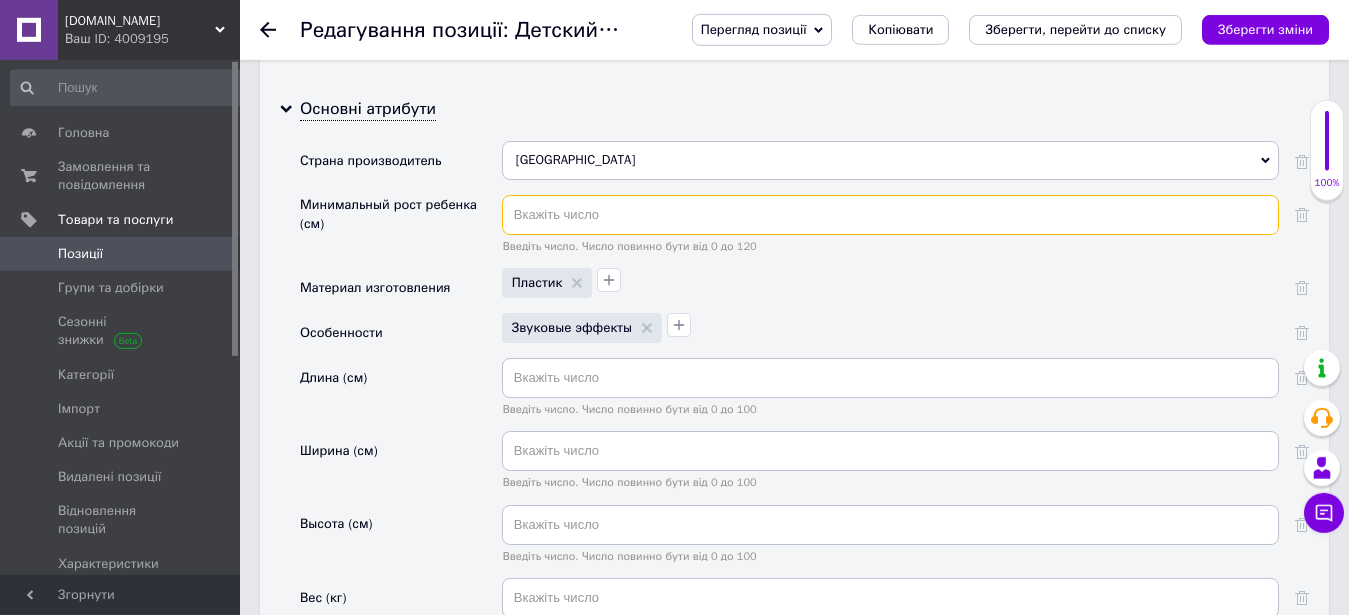 click at bounding box center (890, 215) 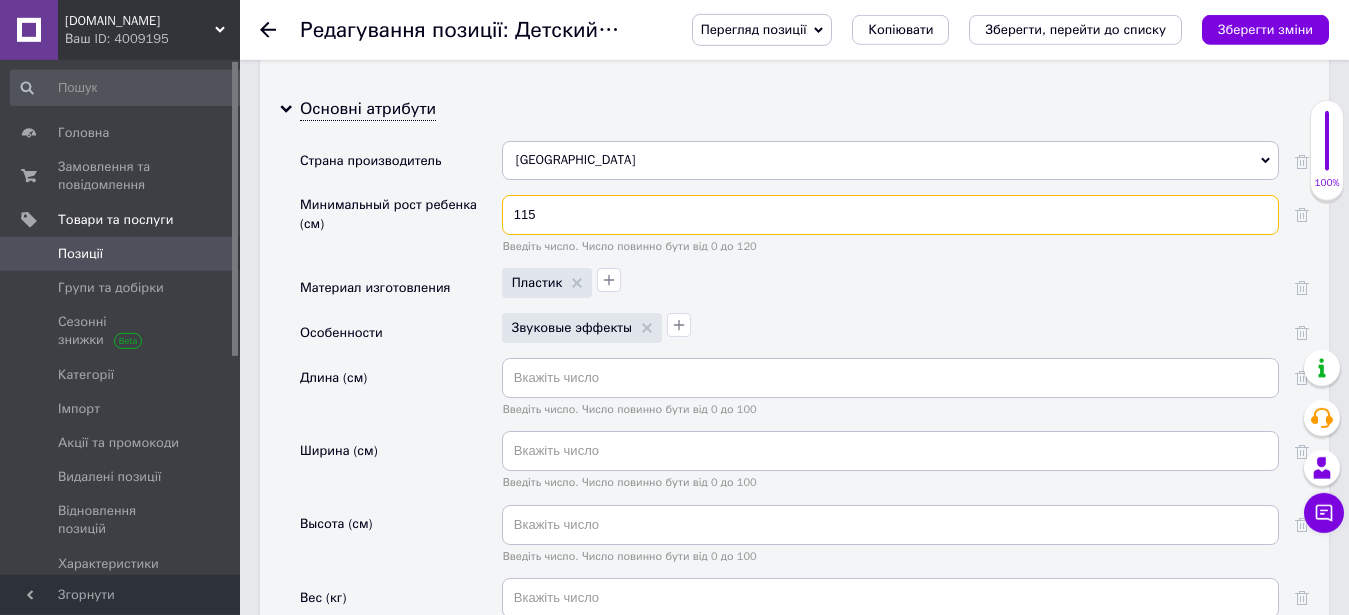 type on "115" 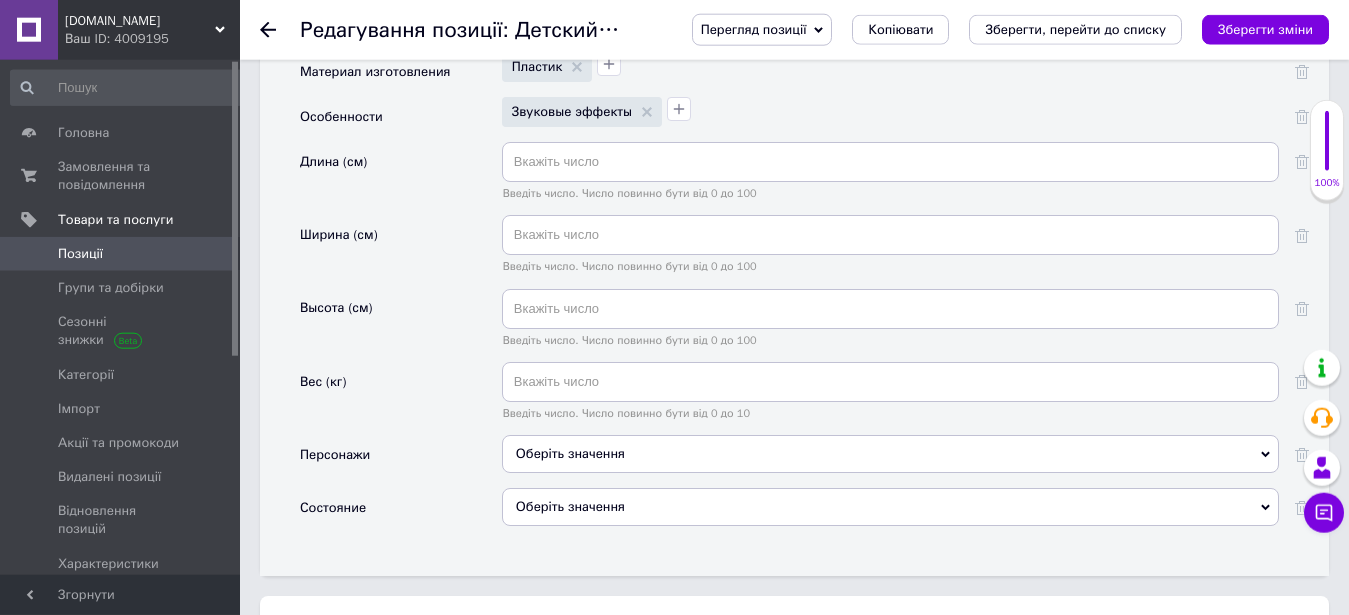 scroll, scrollTop: 2681, scrollLeft: 0, axis: vertical 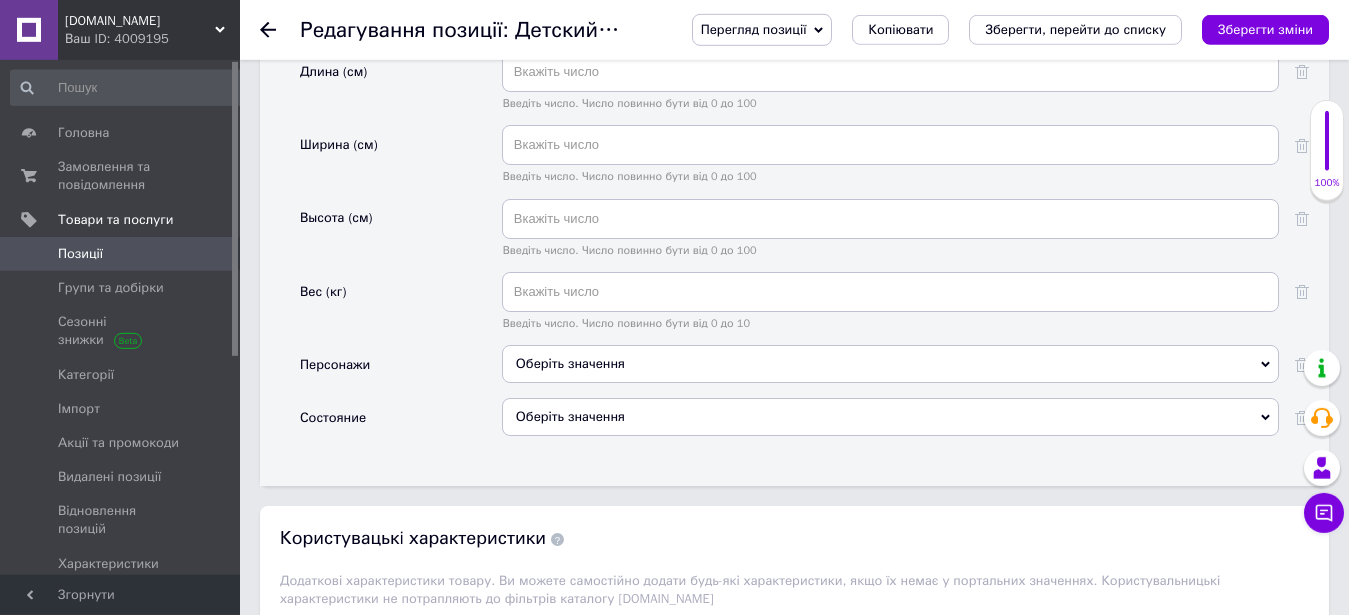 click on "Оберіть значення" at bounding box center (890, 364) 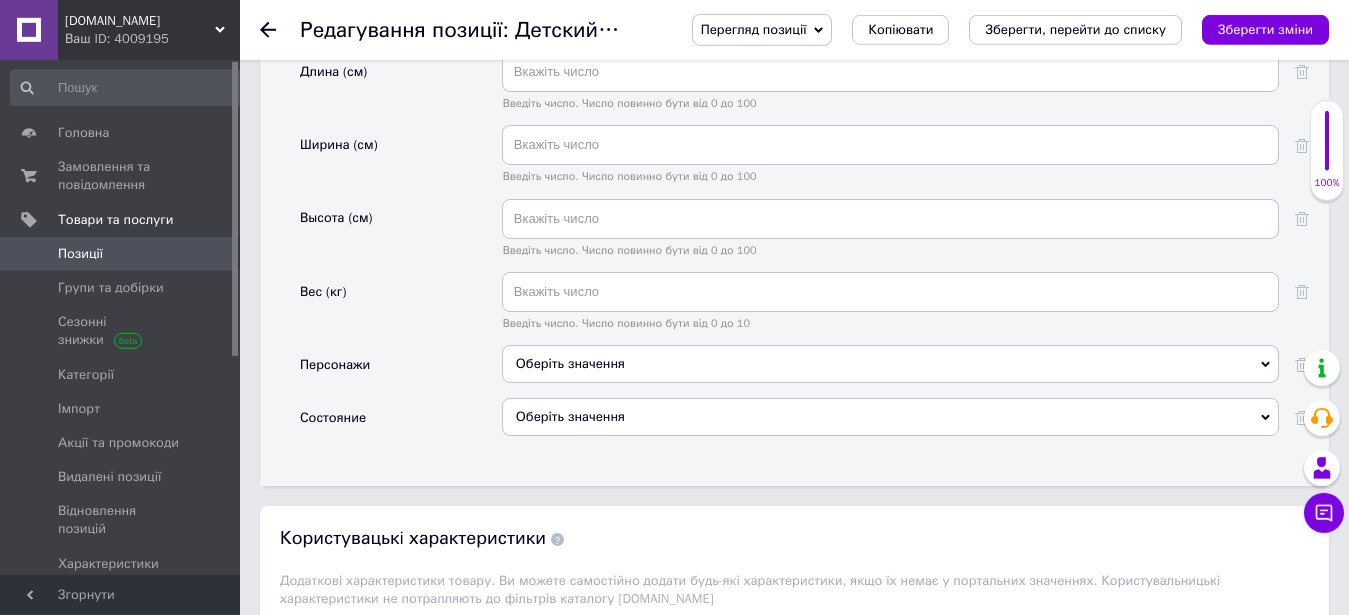 click on "Персонажи" at bounding box center (401, 371) 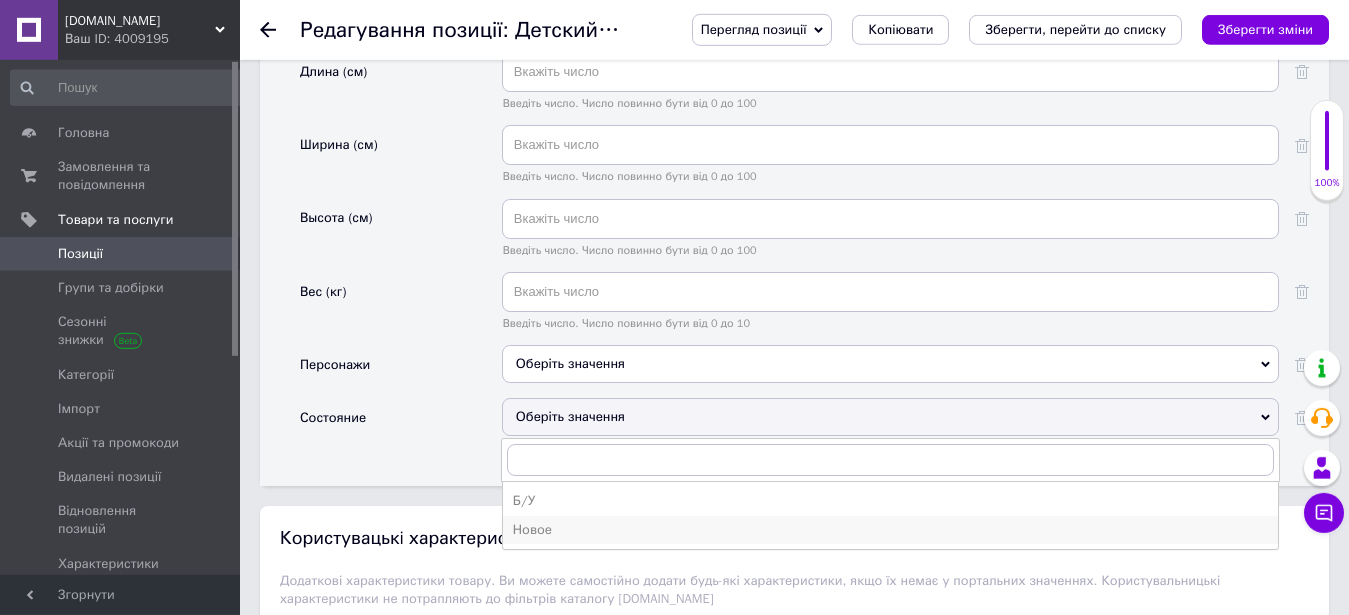 click on "Новое" at bounding box center [890, 530] 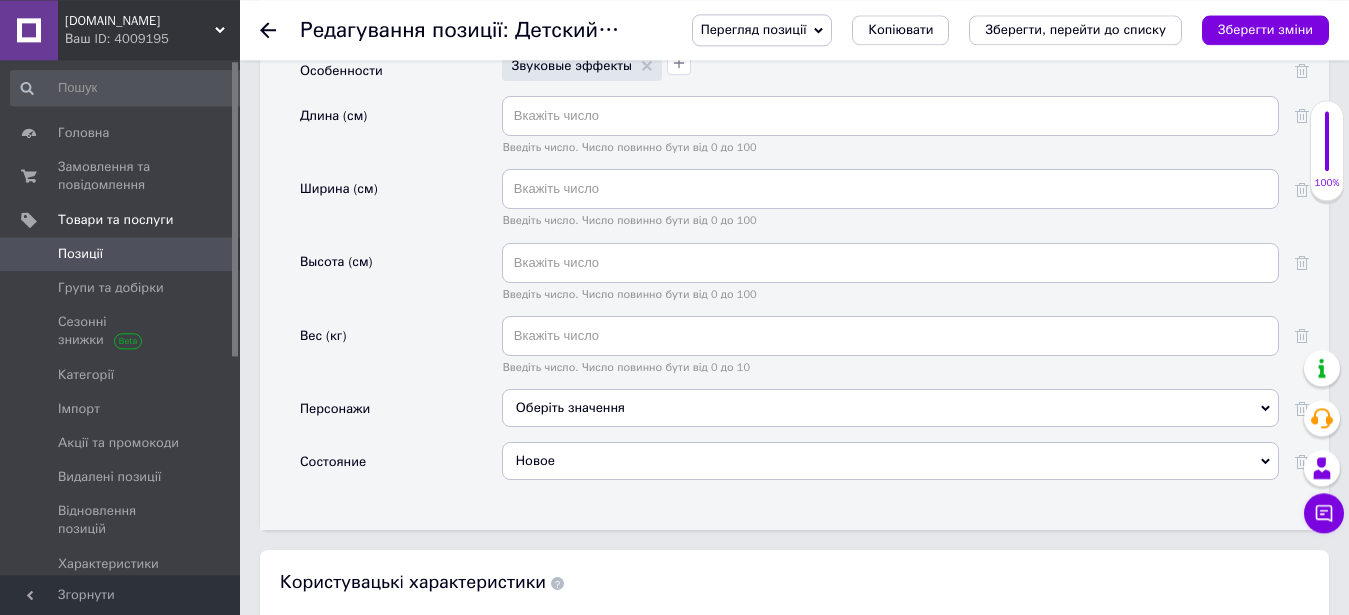 scroll, scrollTop: 2477, scrollLeft: 0, axis: vertical 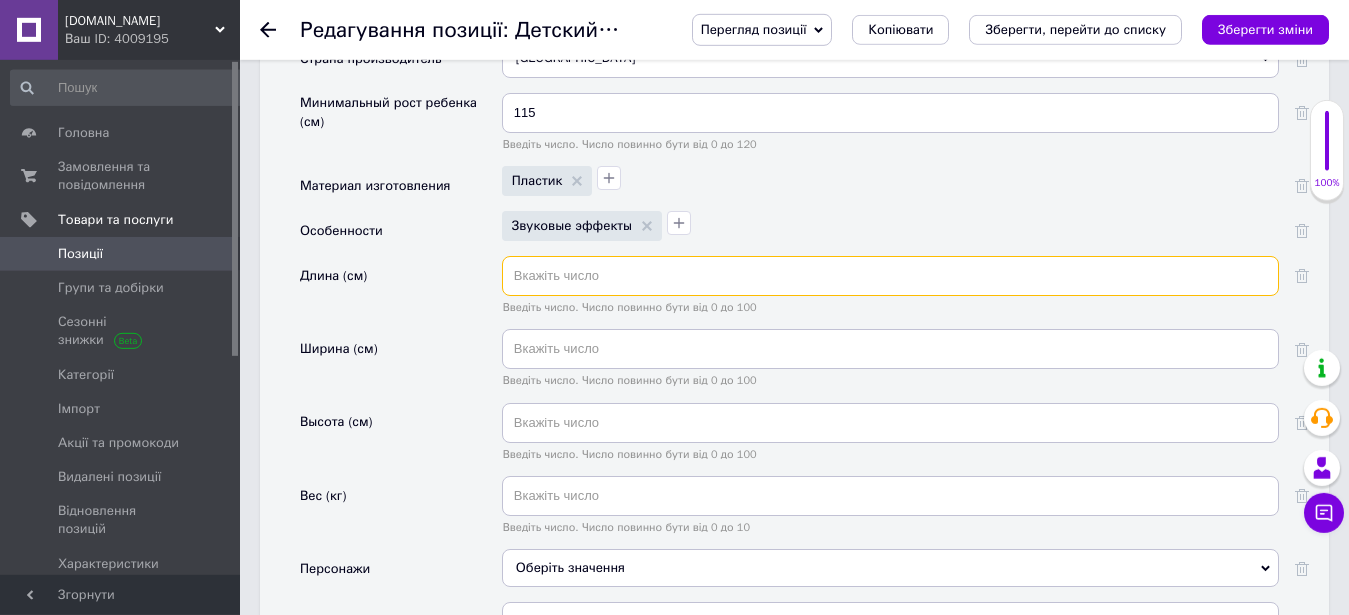 click at bounding box center [890, 276] 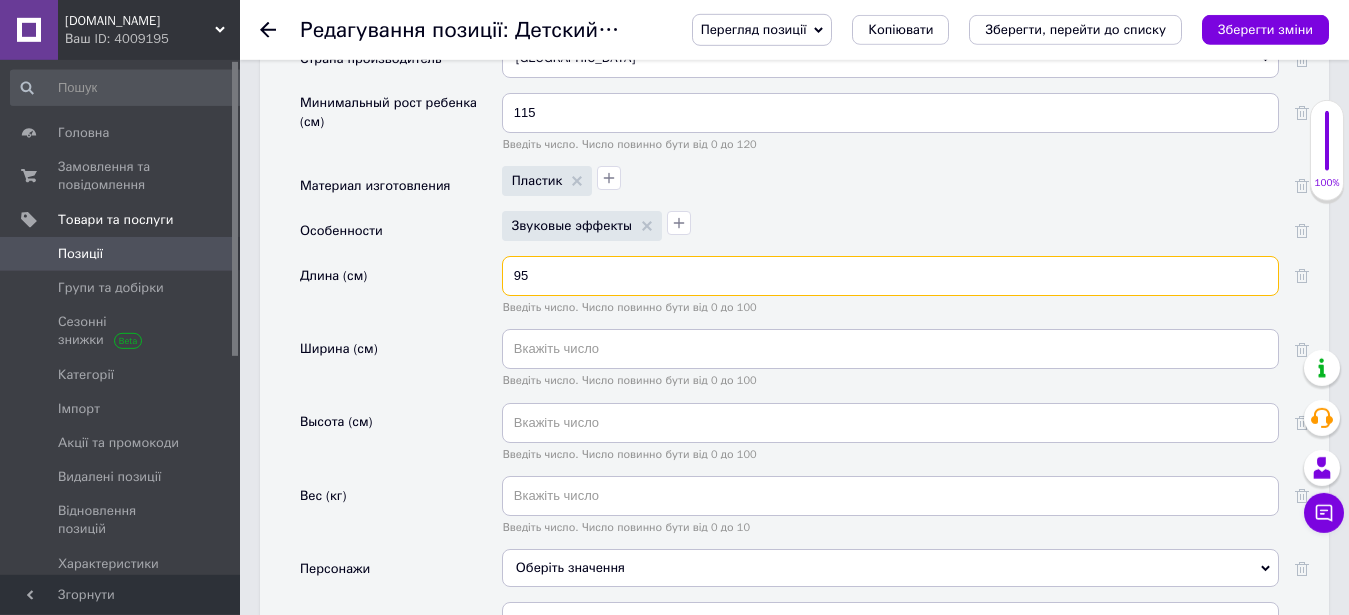 type on "95" 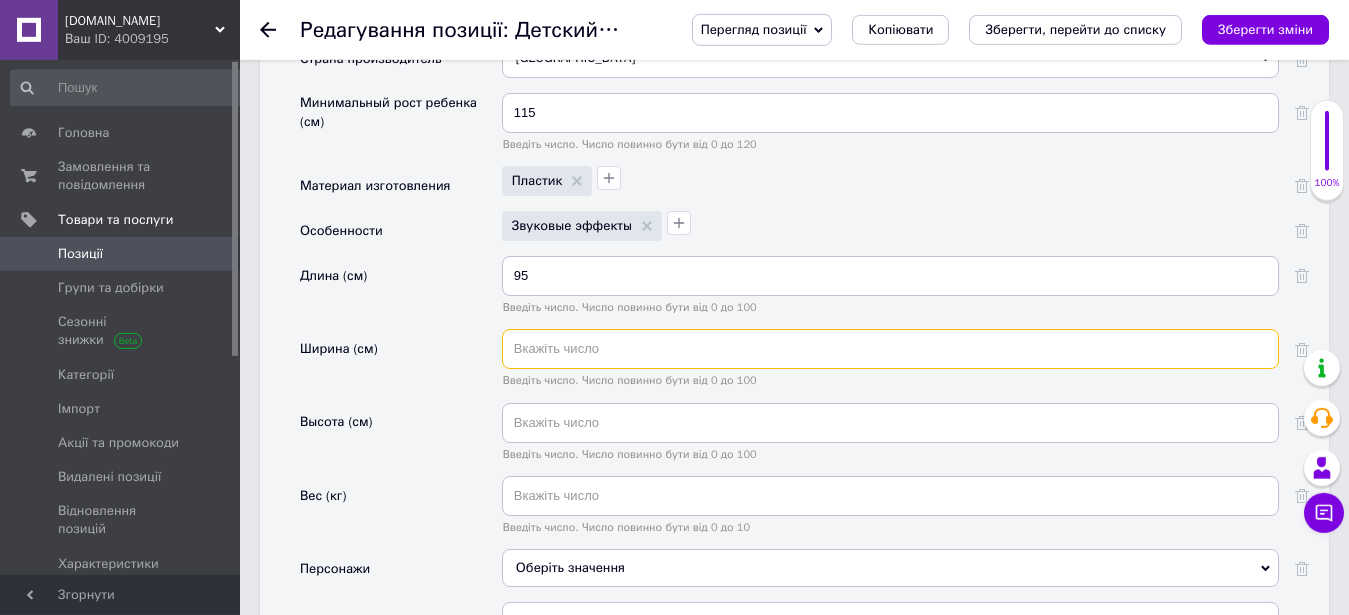 click at bounding box center (890, 349) 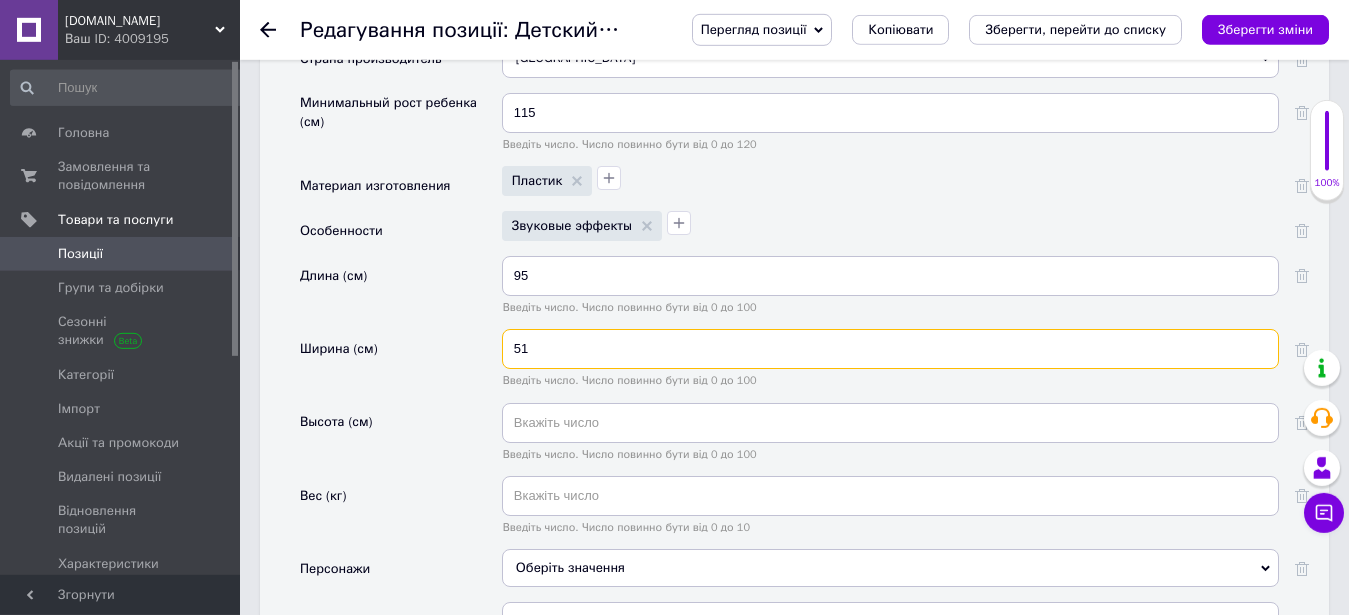 type on "51" 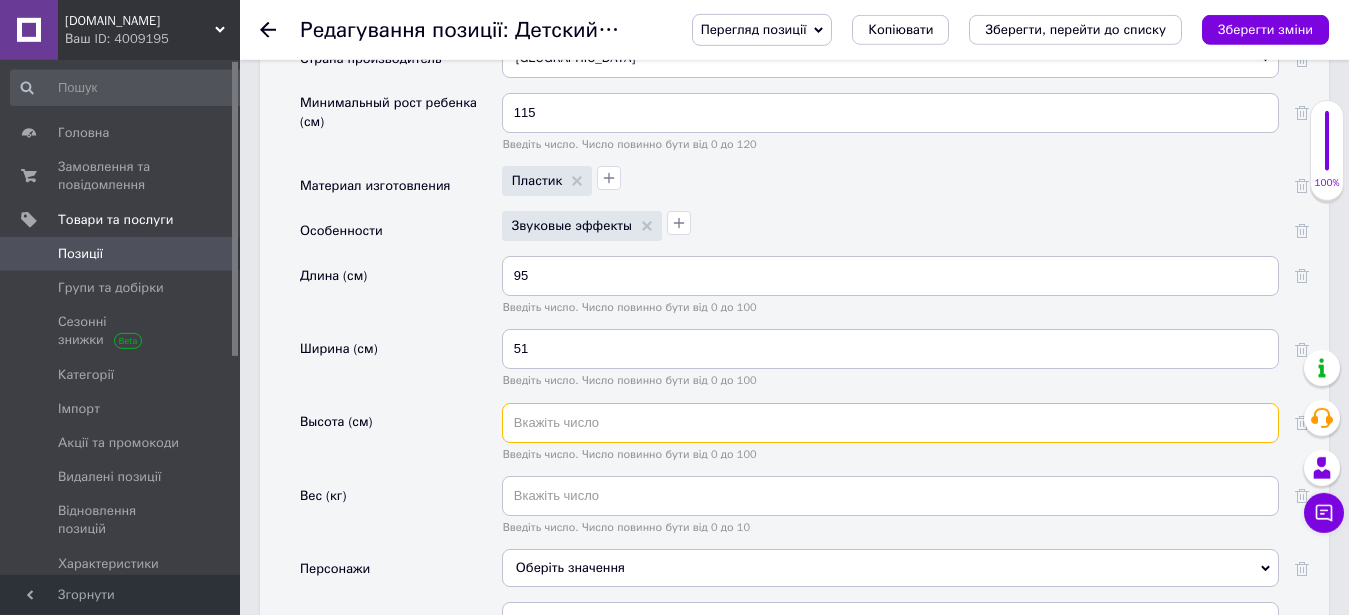 click at bounding box center (890, 423) 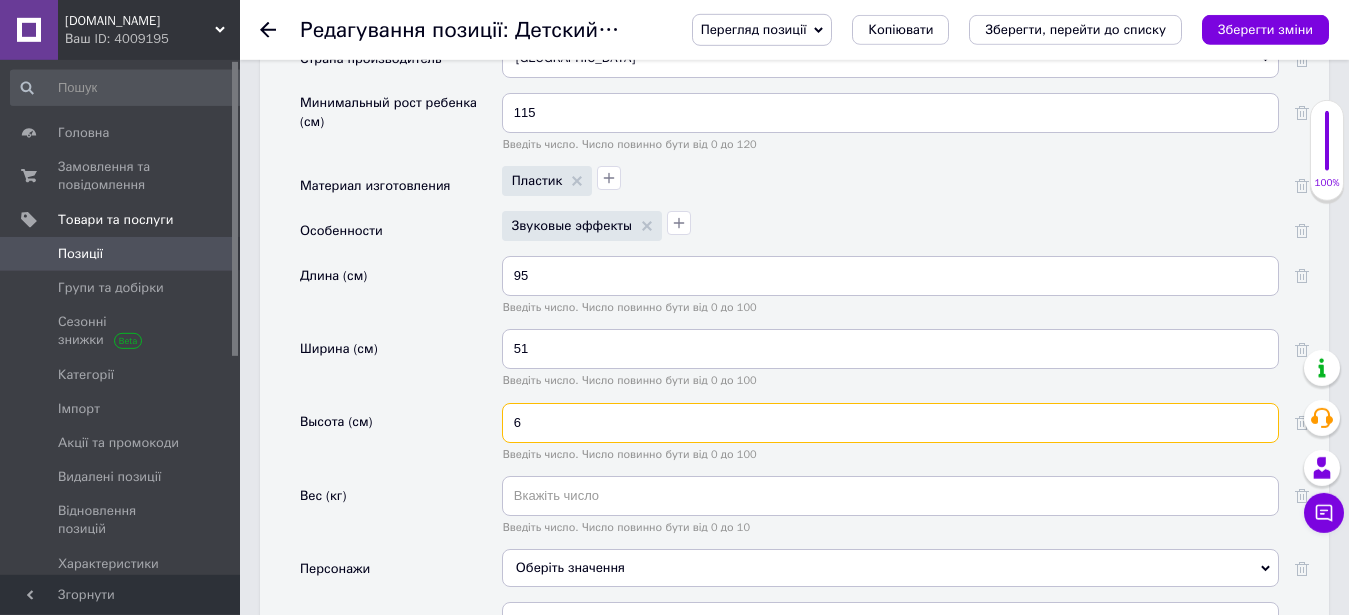 scroll, scrollTop: 2579, scrollLeft: 0, axis: vertical 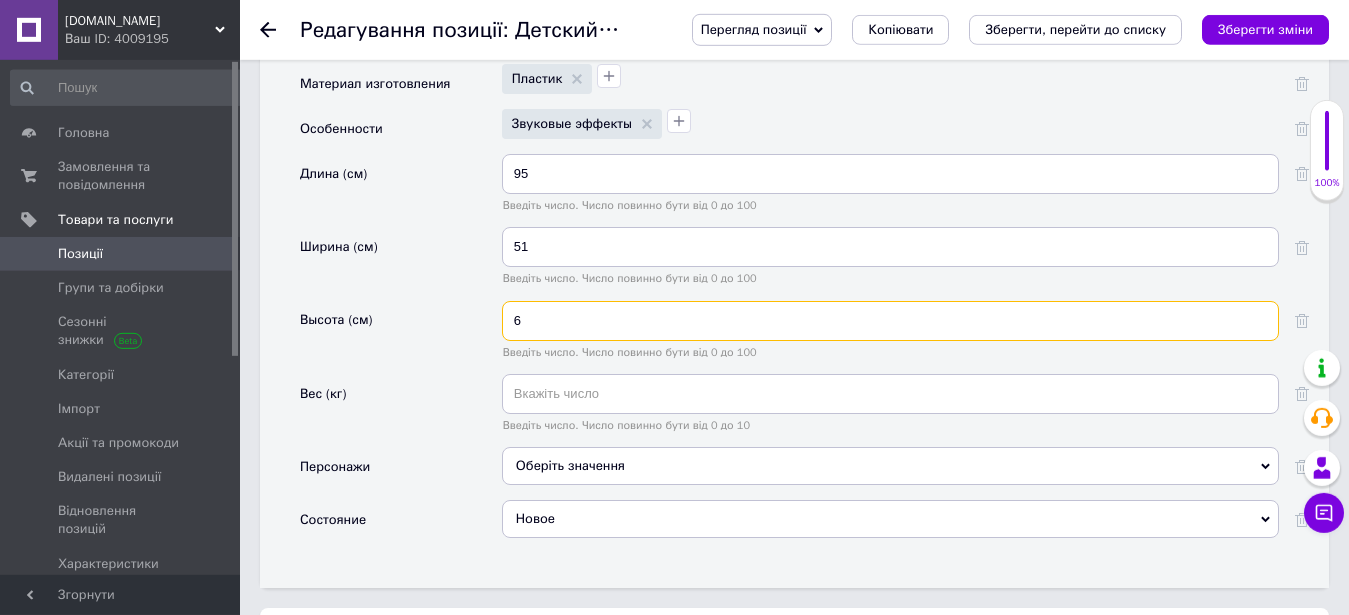 type on "6" 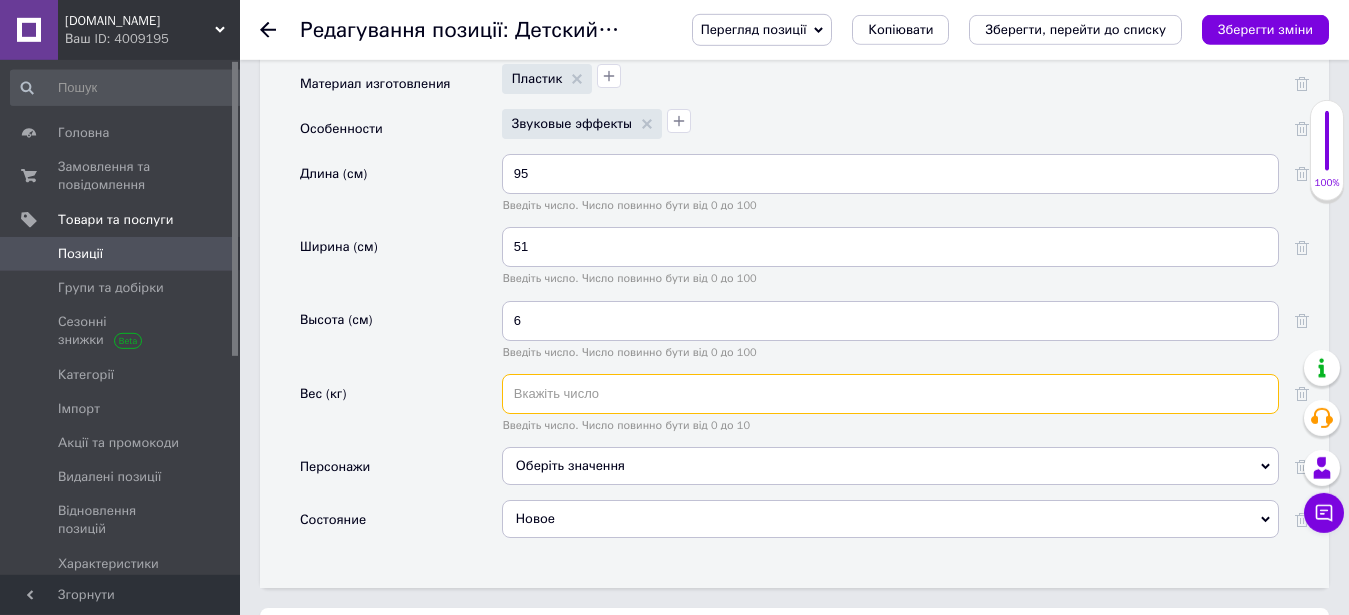 click at bounding box center (890, 394) 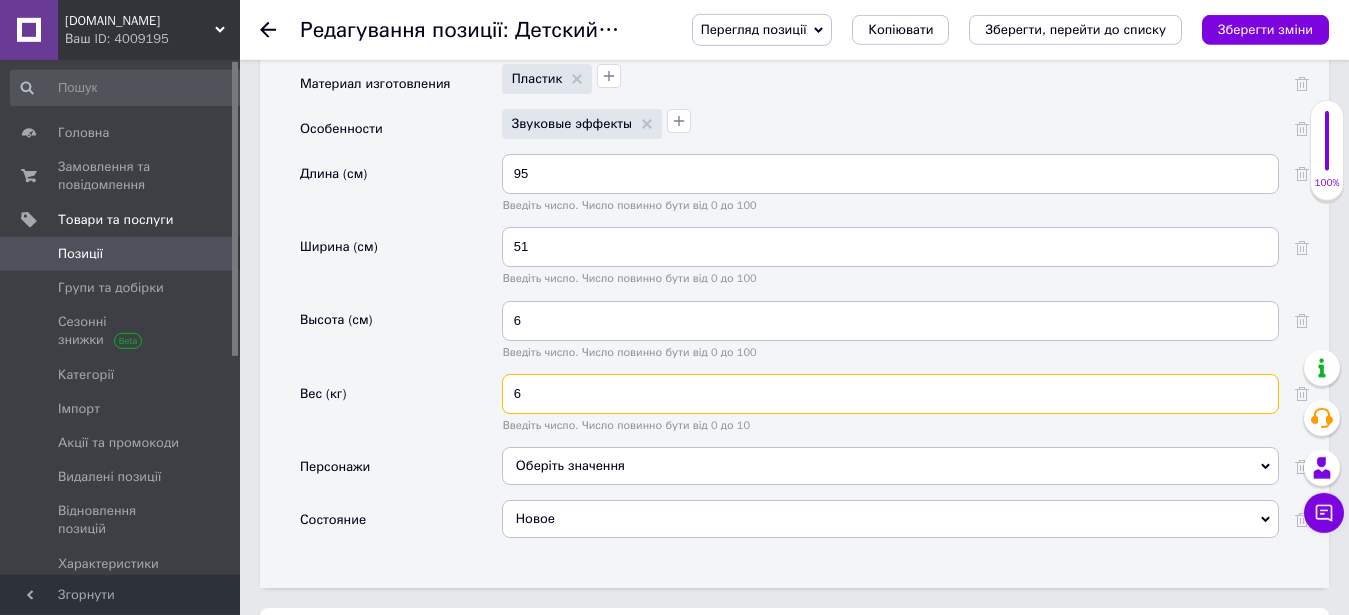 type on "6" 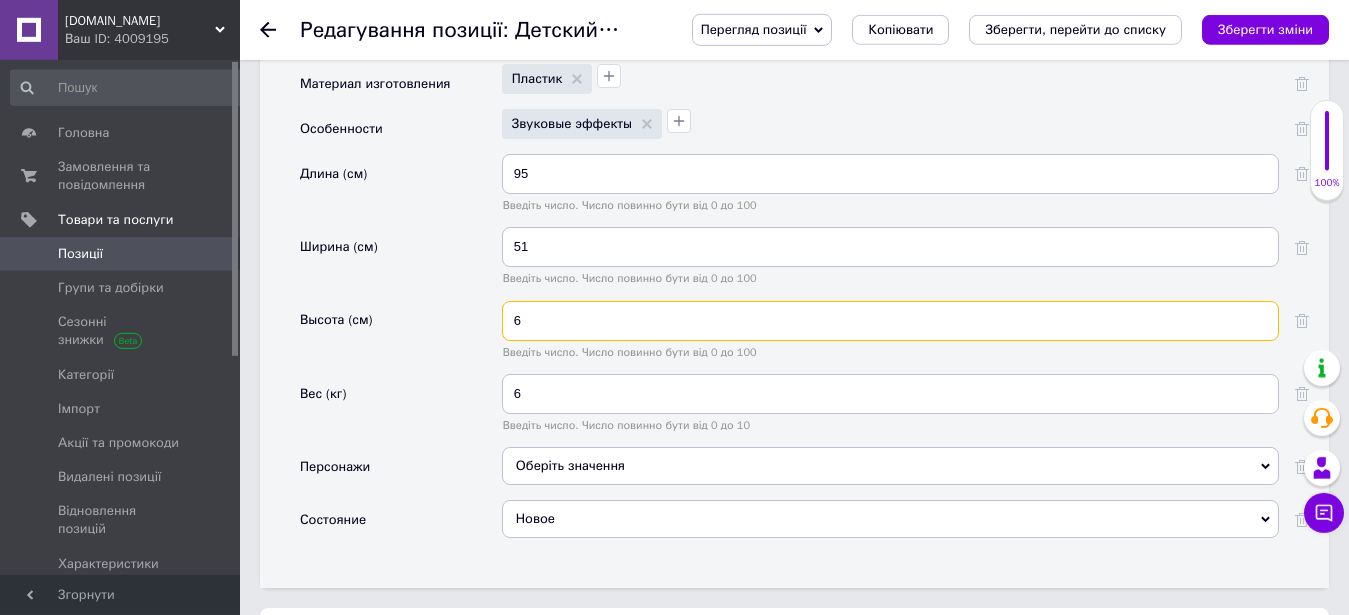 click on "6" at bounding box center (890, 321) 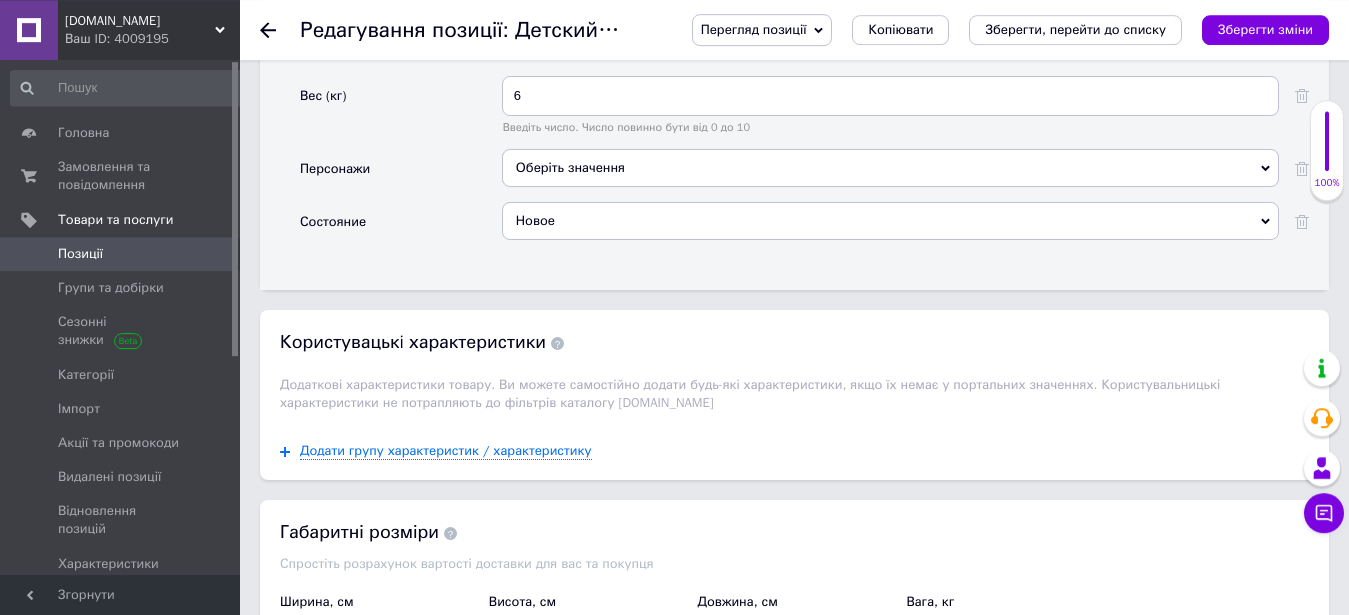 scroll, scrollTop: 3089, scrollLeft: 0, axis: vertical 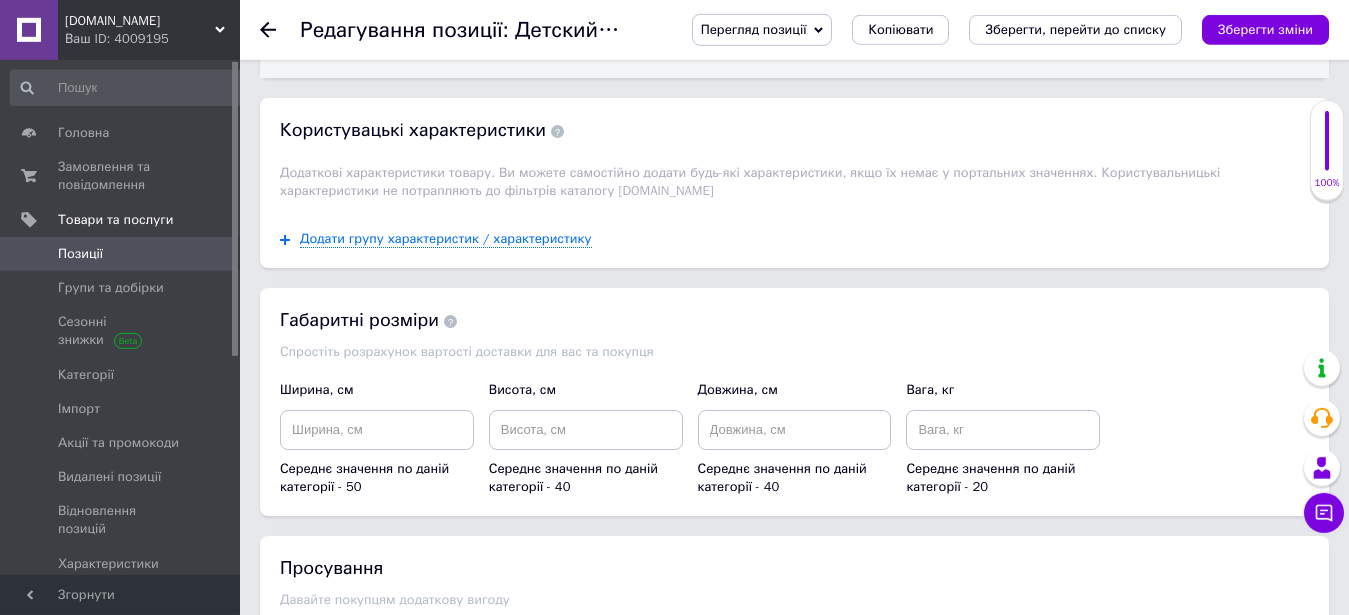 type on "51" 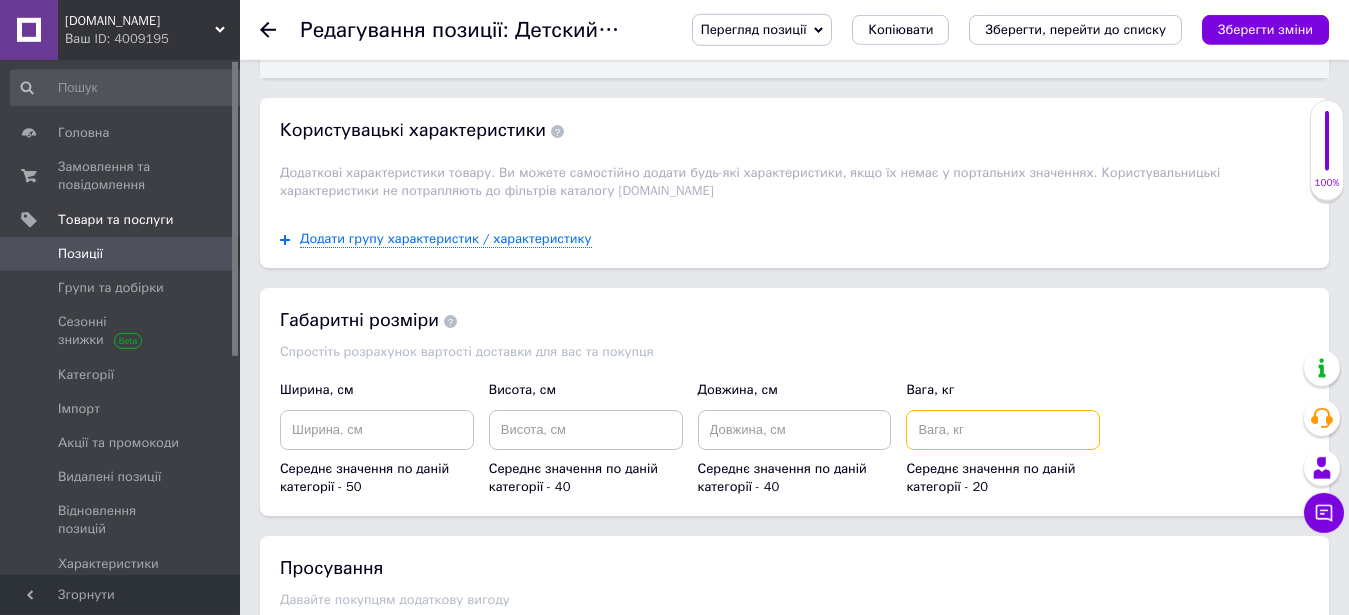 click at bounding box center [1003, 430] 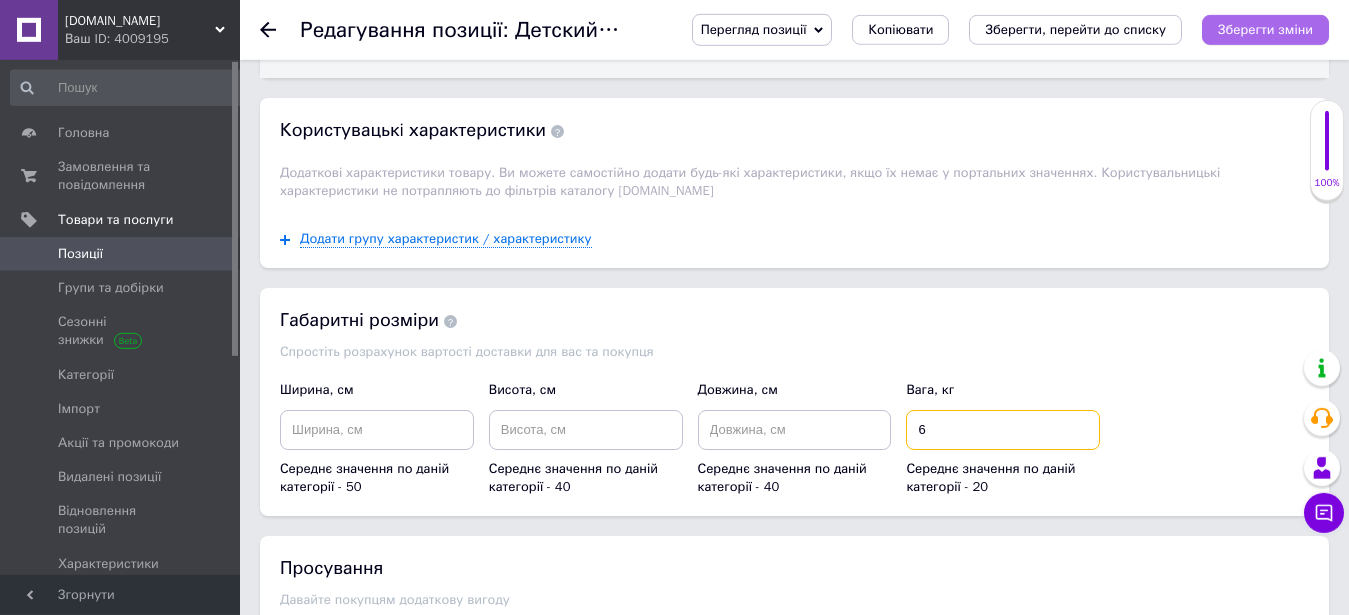 type on "6" 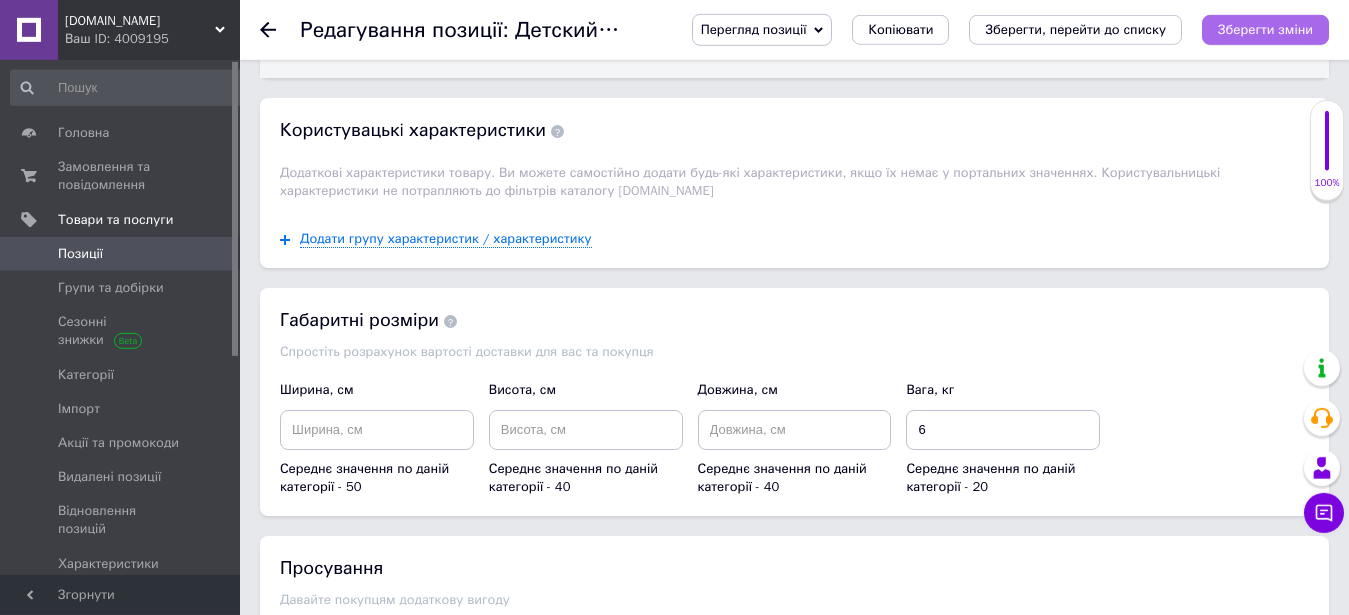 click on "Зберегти зміни" at bounding box center (1265, 29) 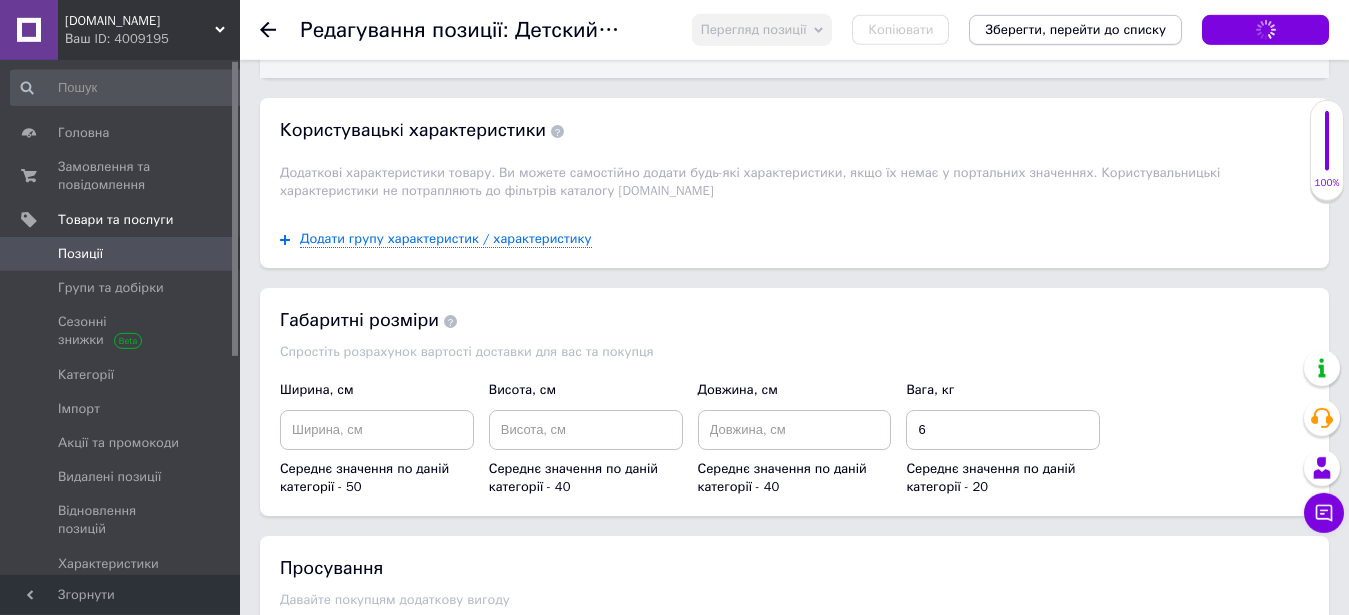 click on "Зберегти, перейти до списку" at bounding box center [1075, 29] 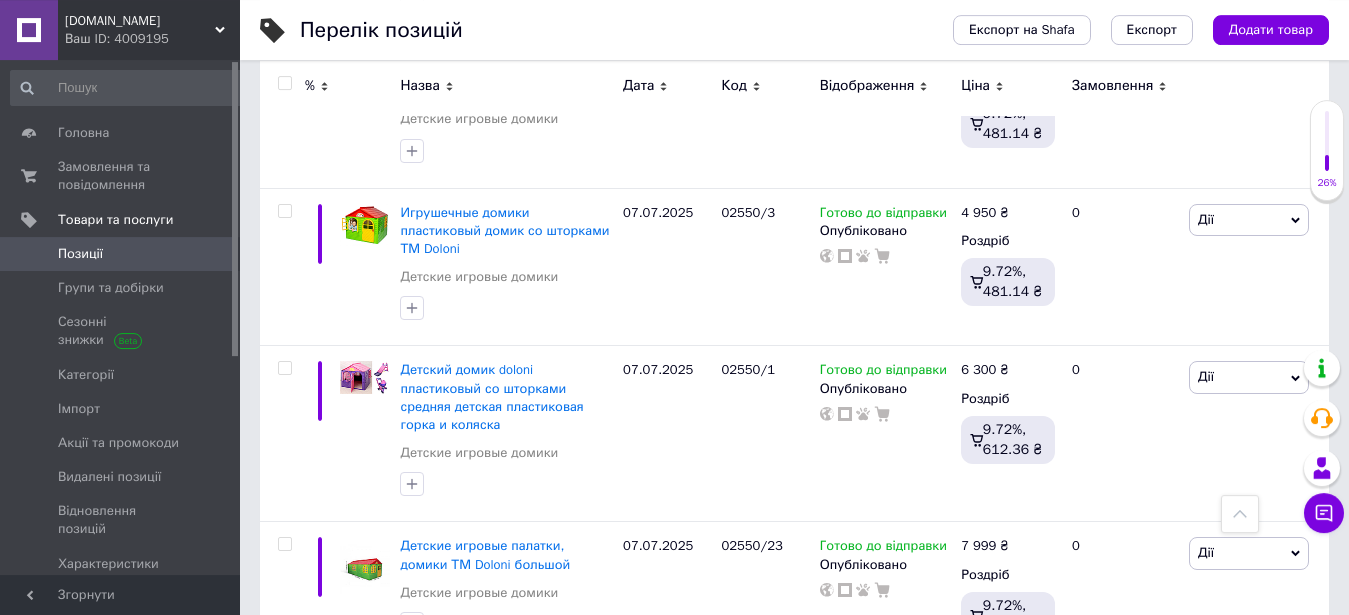 scroll, scrollTop: 2825, scrollLeft: 0, axis: vertical 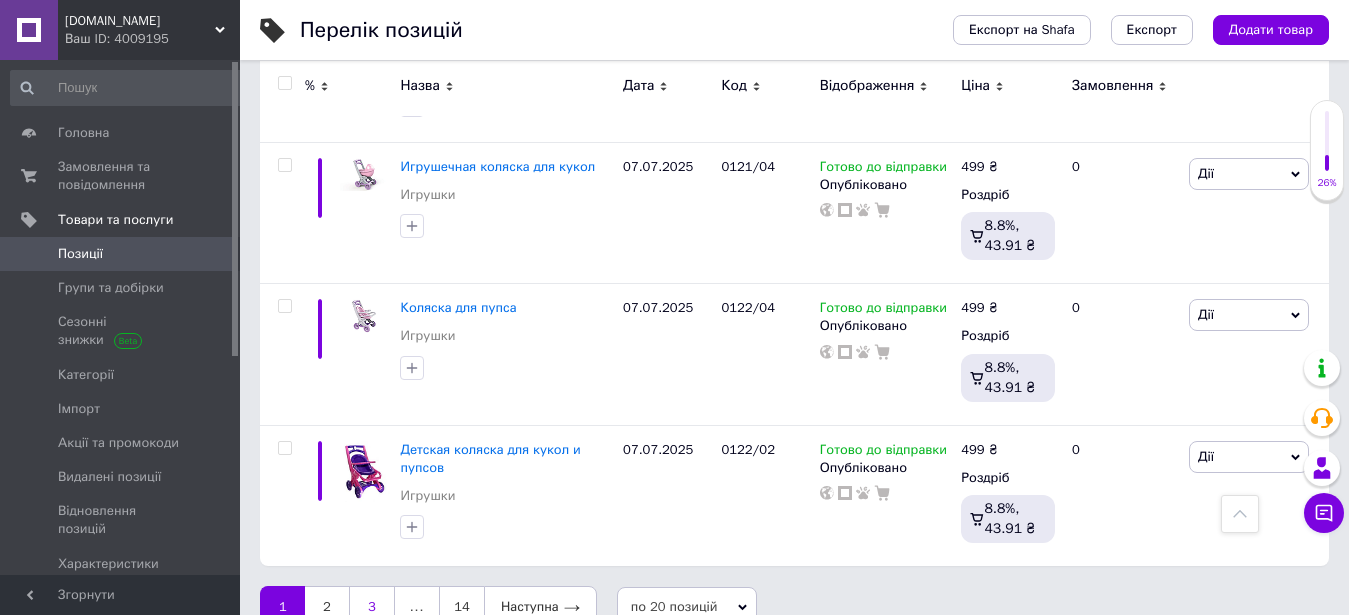 click on "3" at bounding box center (372, 607) 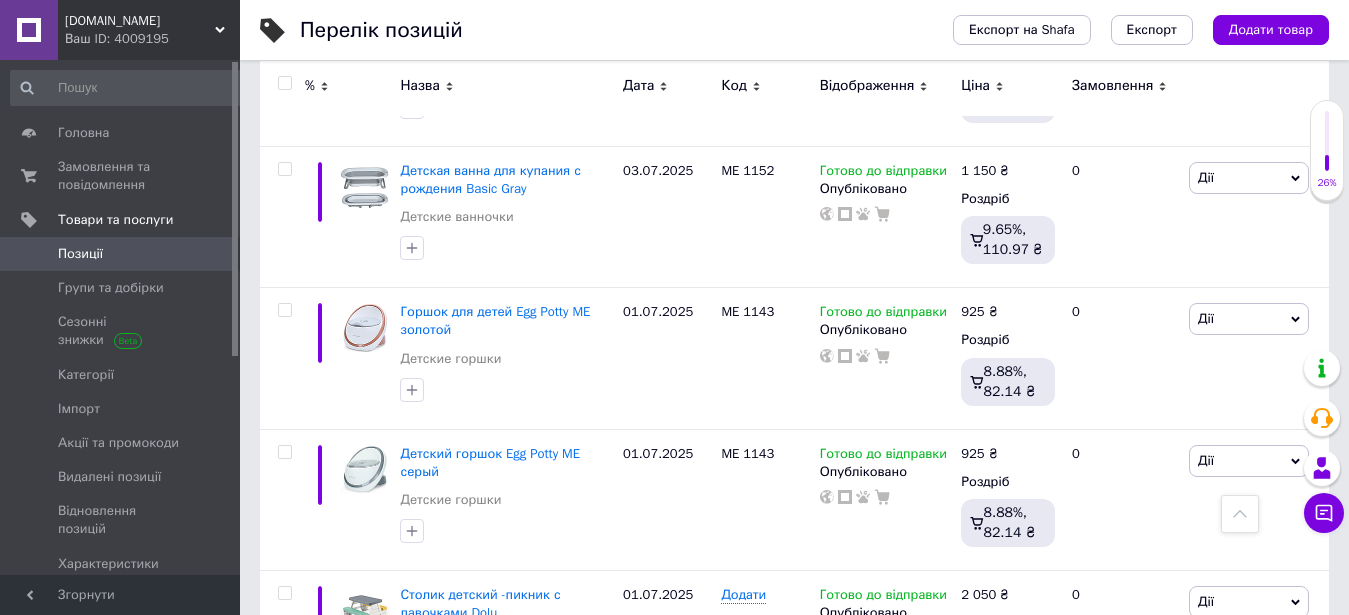 scroll, scrollTop: 2825, scrollLeft: 0, axis: vertical 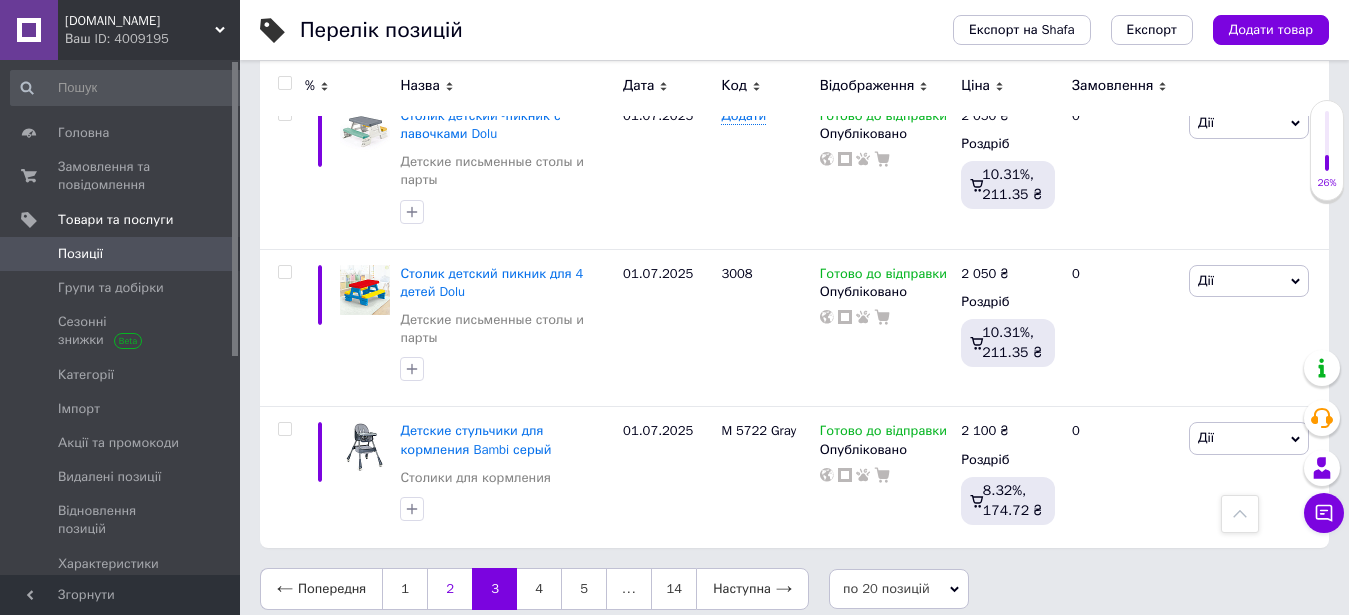 click on "2" at bounding box center [449, 589] 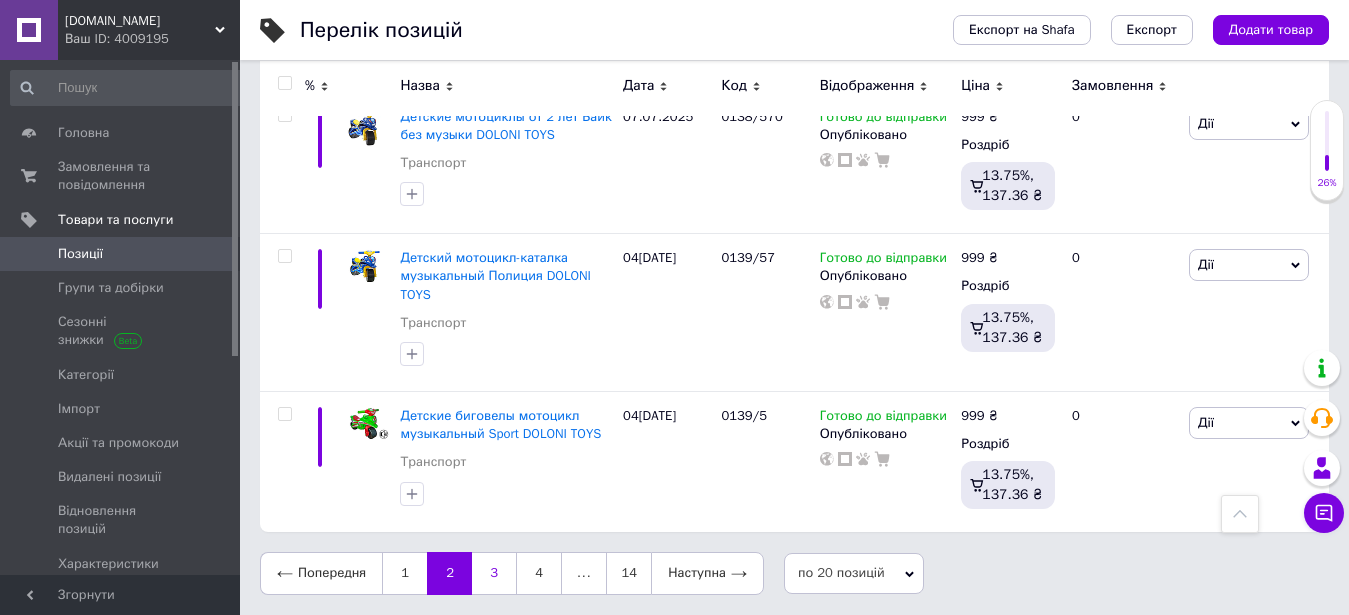 scroll, scrollTop: 2825, scrollLeft: 0, axis: vertical 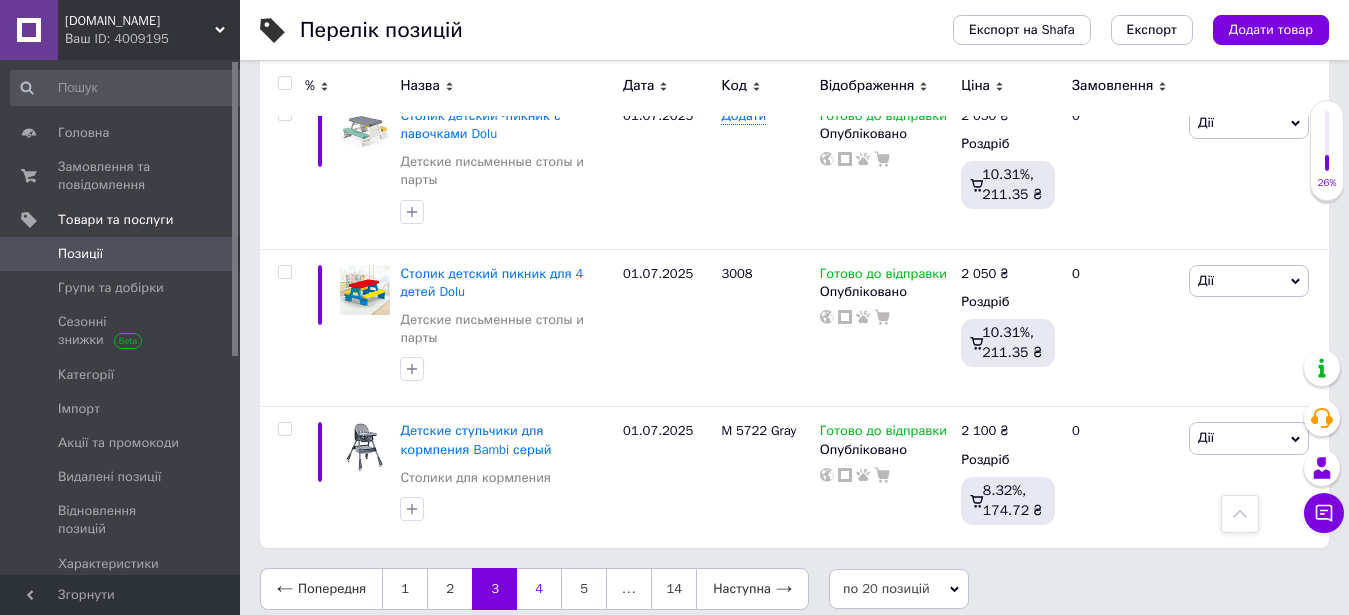 click on "4" at bounding box center [539, 589] 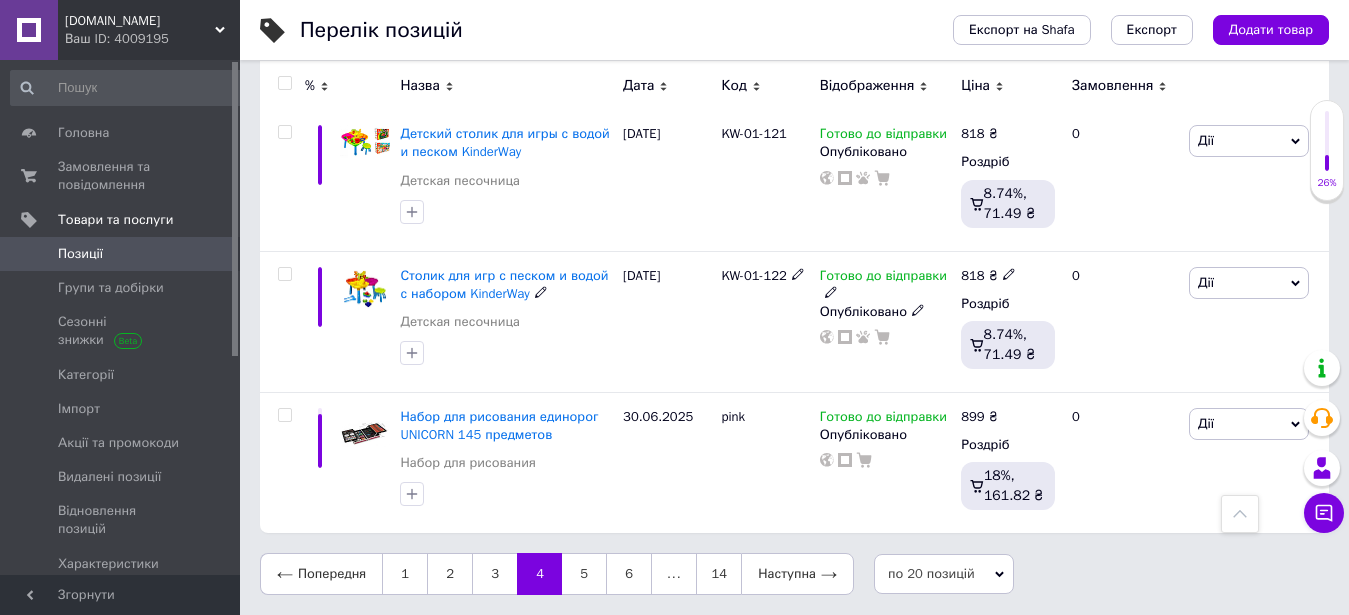 scroll, scrollTop: 2759, scrollLeft: 0, axis: vertical 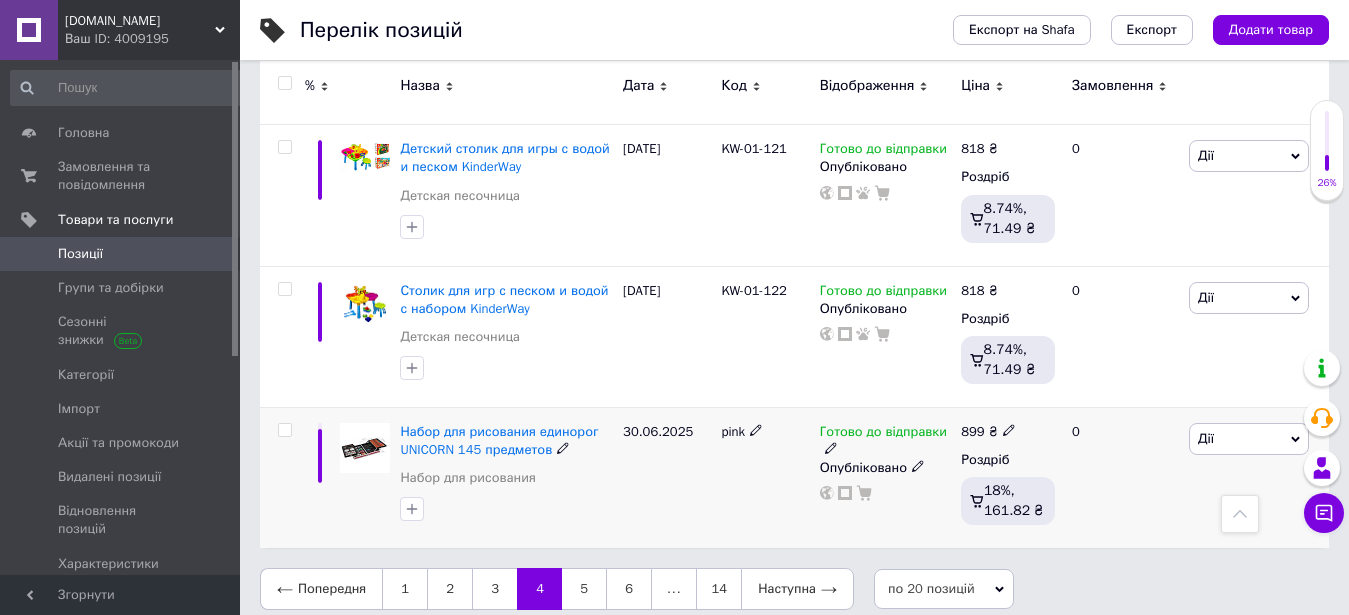 click on "Набор для рисования единорог UNICORN 145 предметов" at bounding box center [506, 441] 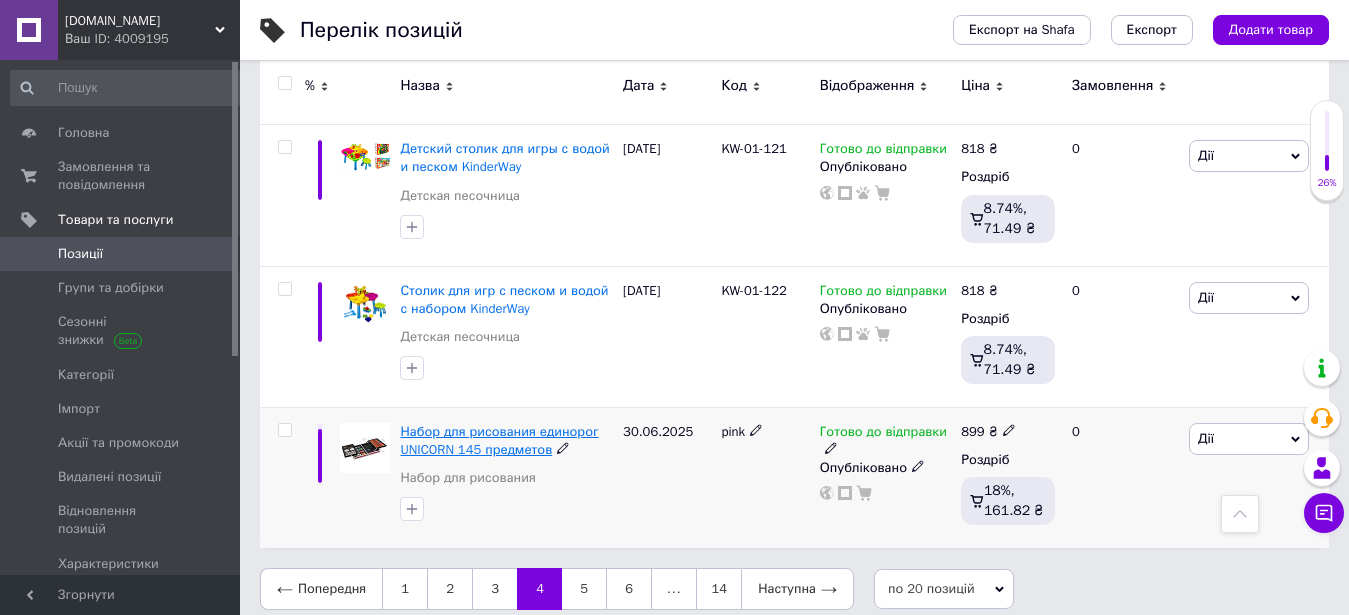 click on "Набор для рисования единорог UNICORN 145 предметов" at bounding box center [499, 440] 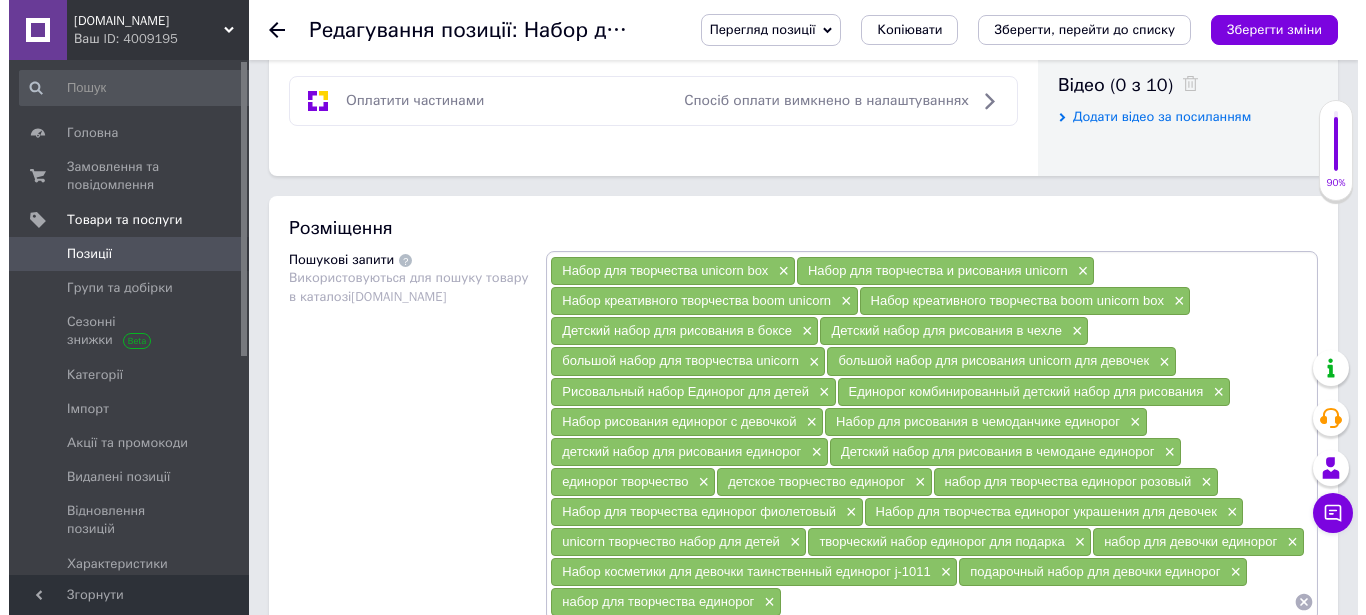 scroll, scrollTop: 1326, scrollLeft: 0, axis: vertical 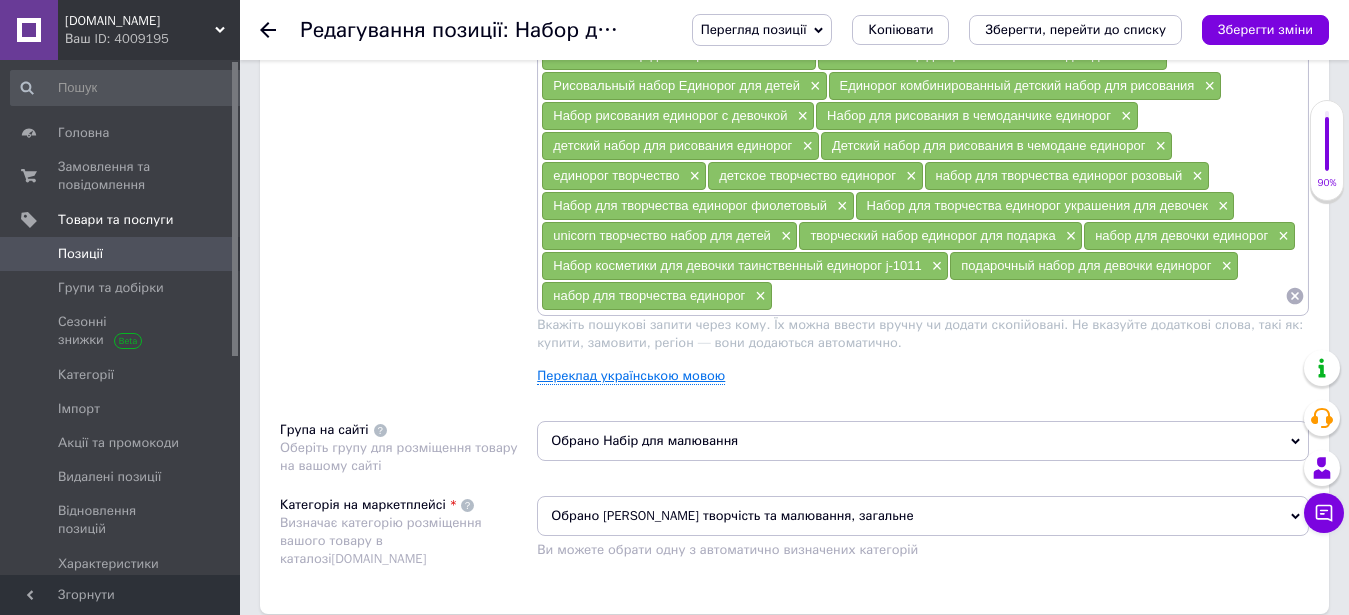 click on "Переклад українською мовою" at bounding box center [631, 376] 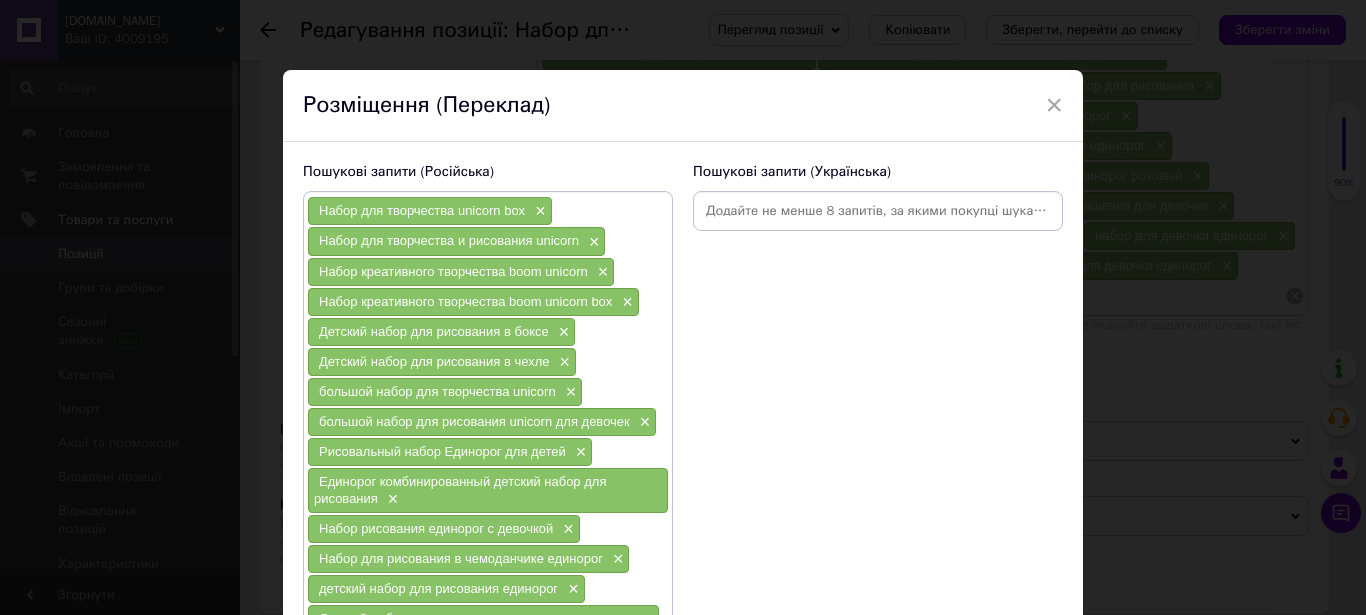 scroll, scrollTop: 0, scrollLeft: 0, axis: both 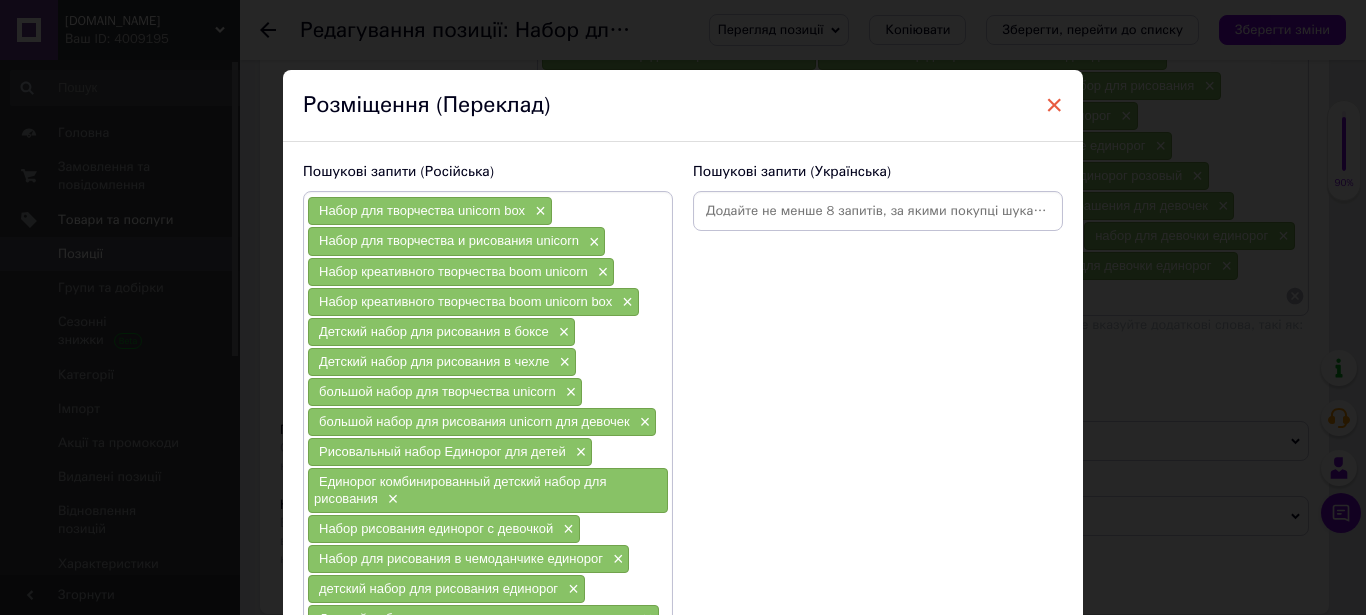 click on "×" at bounding box center [1054, 105] 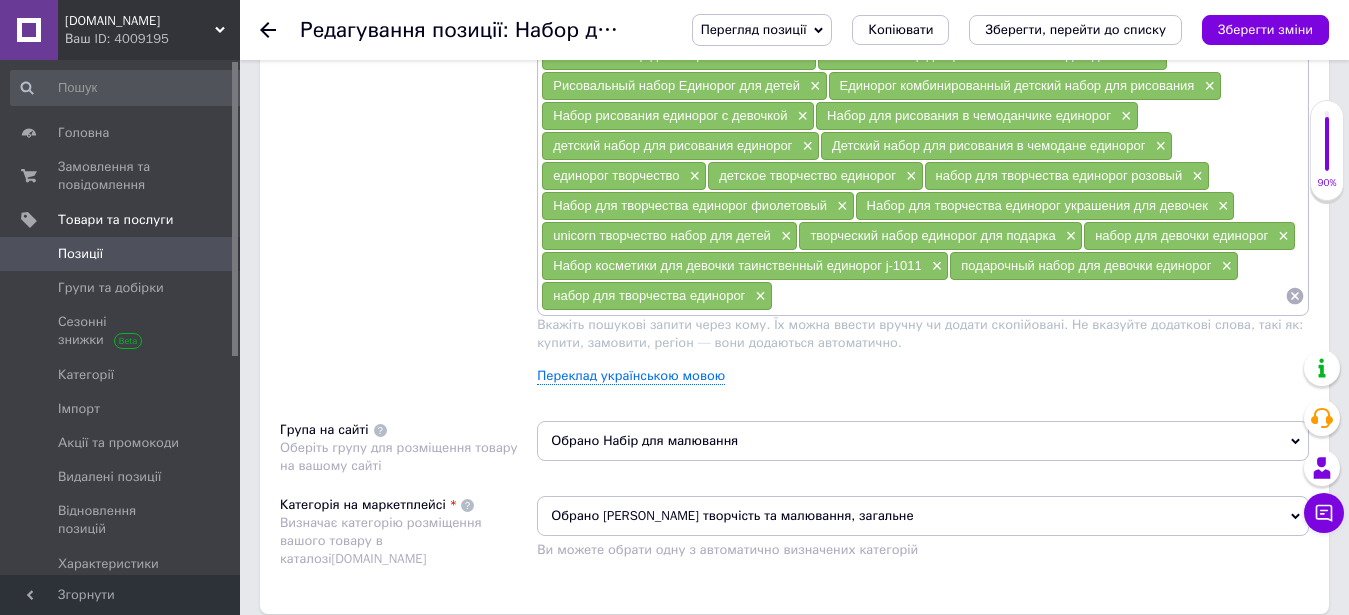 scroll, scrollTop: 816, scrollLeft: 0, axis: vertical 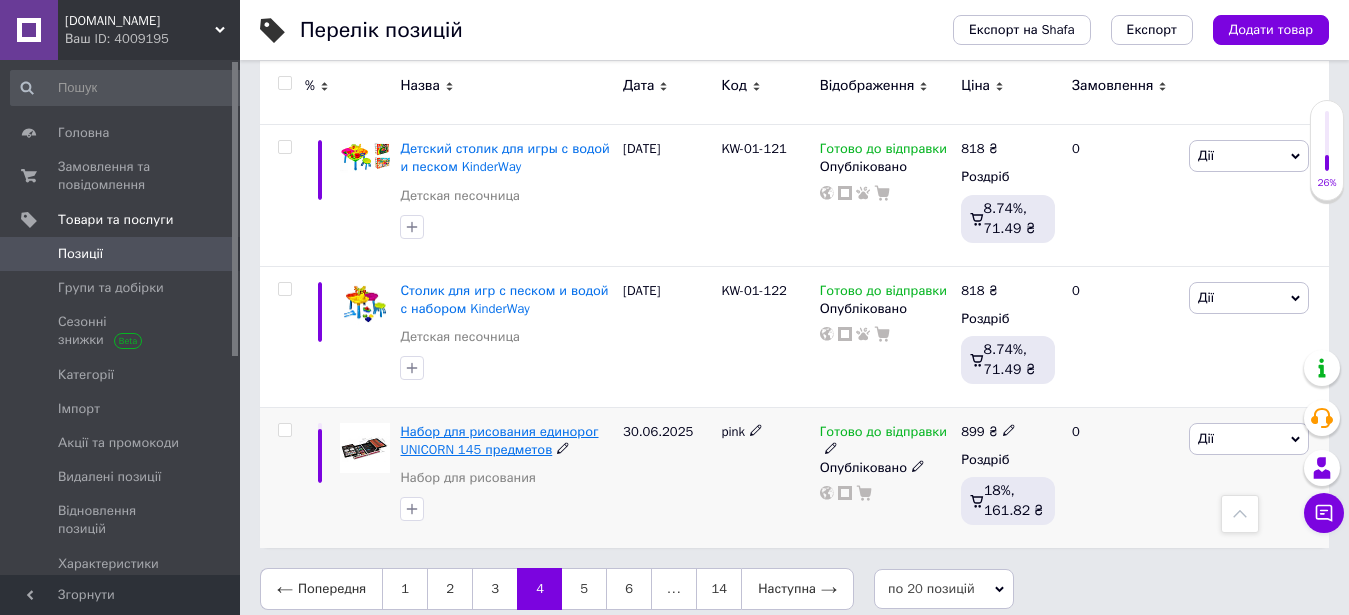 click on "Набор для рисования единорог UNICORN 145 предметов" at bounding box center (499, 440) 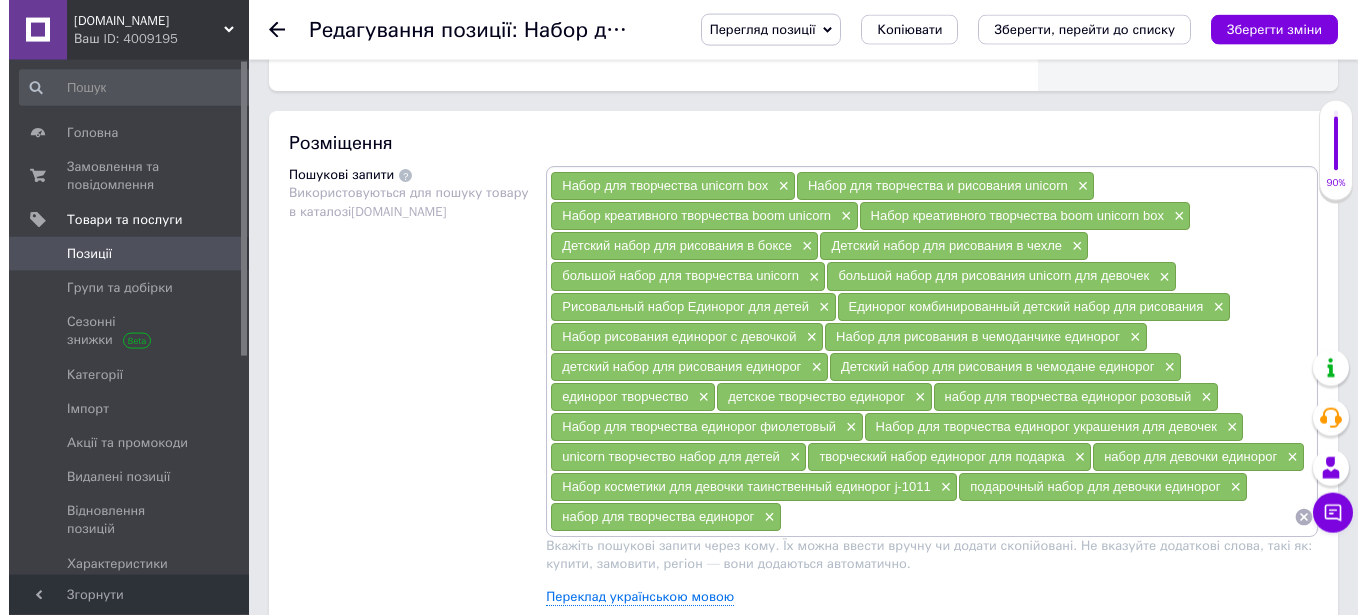 scroll, scrollTop: 1224, scrollLeft: 0, axis: vertical 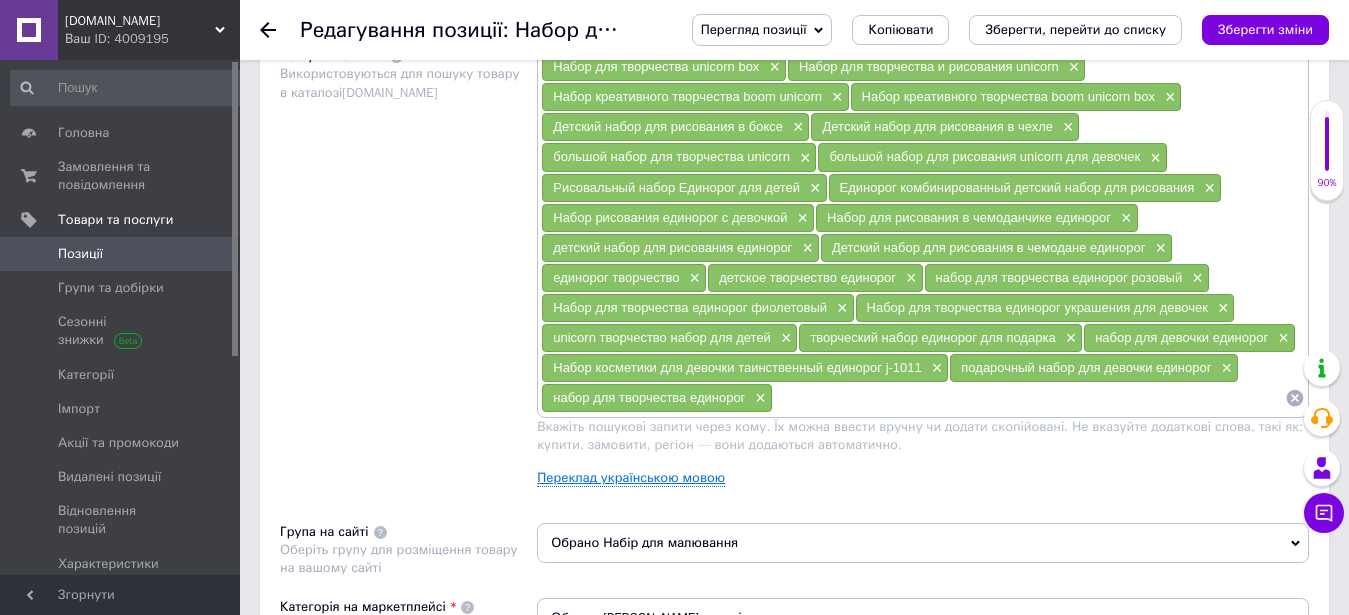 click on "Переклад українською мовою" at bounding box center (631, 478) 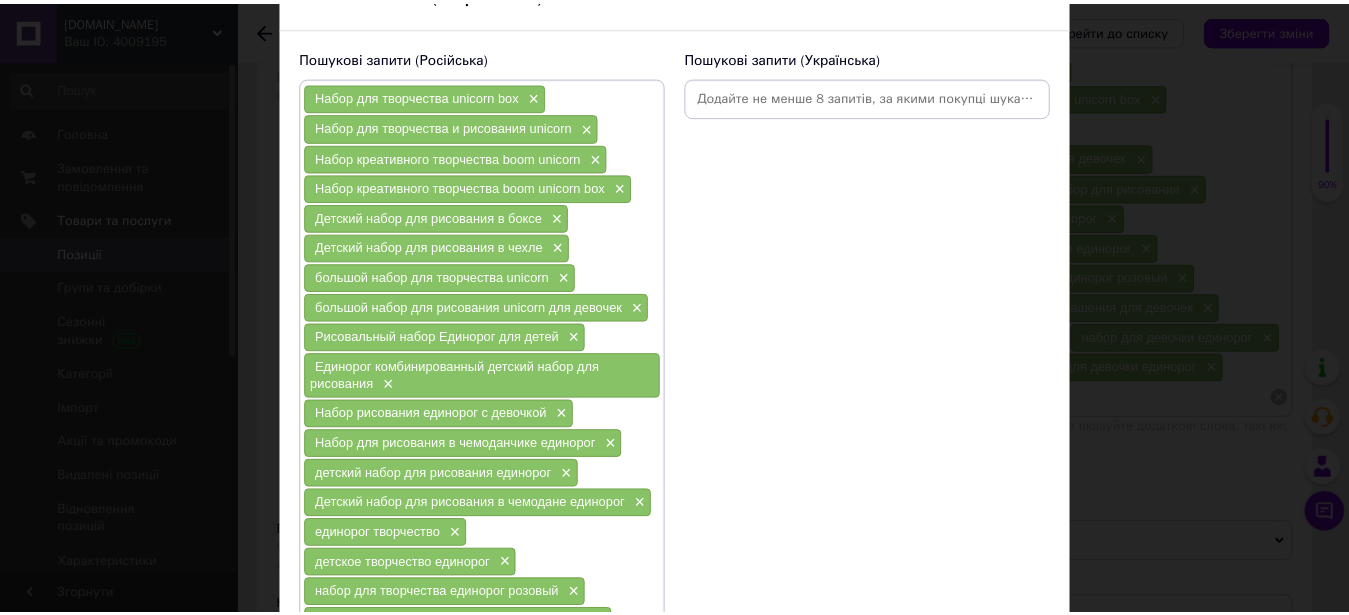 scroll, scrollTop: 0, scrollLeft: 0, axis: both 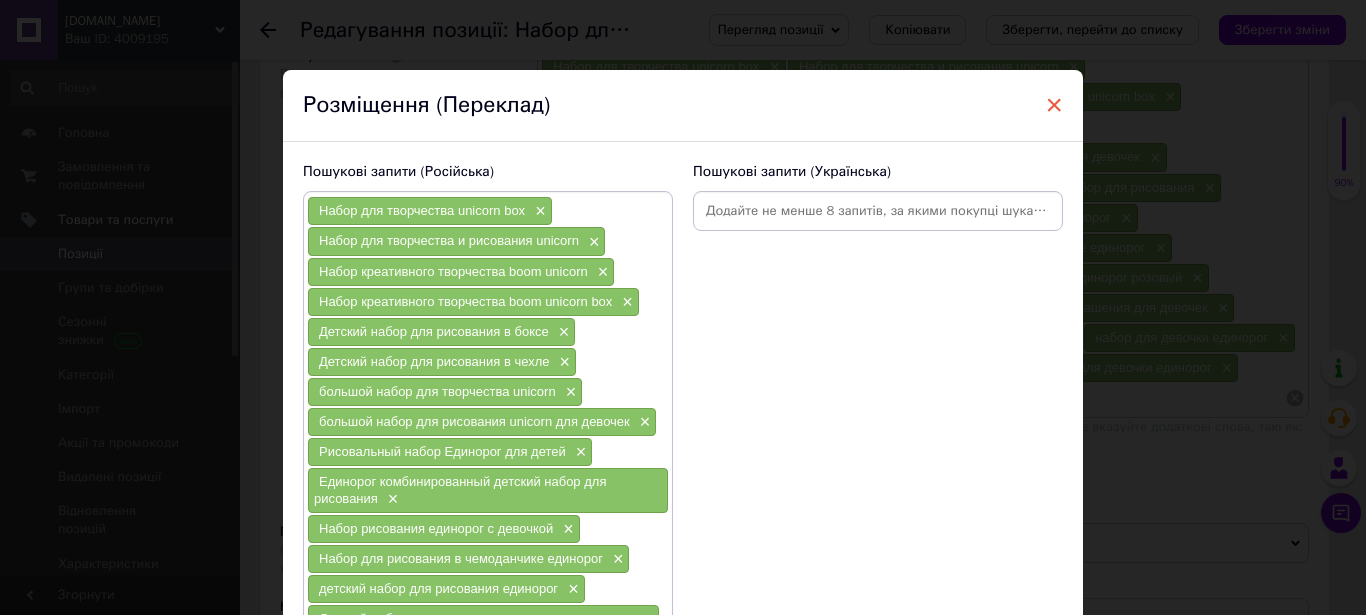 click on "×" at bounding box center [1054, 105] 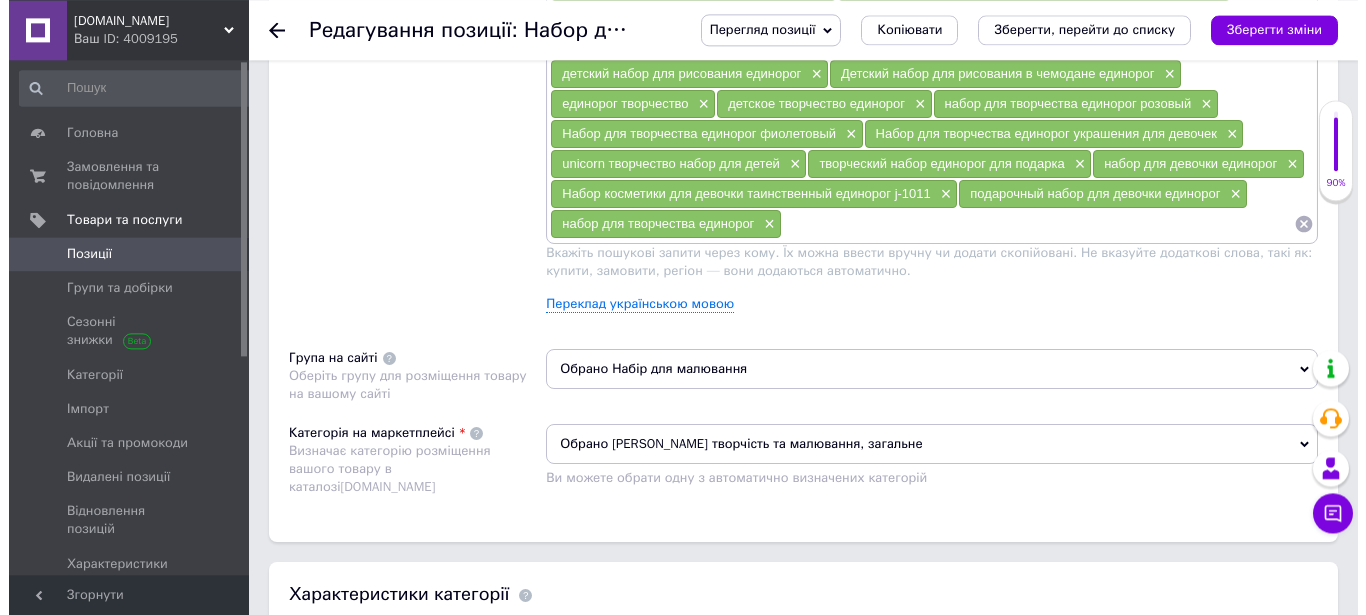 scroll, scrollTop: 1428, scrollLeft: 0, axis: vertical 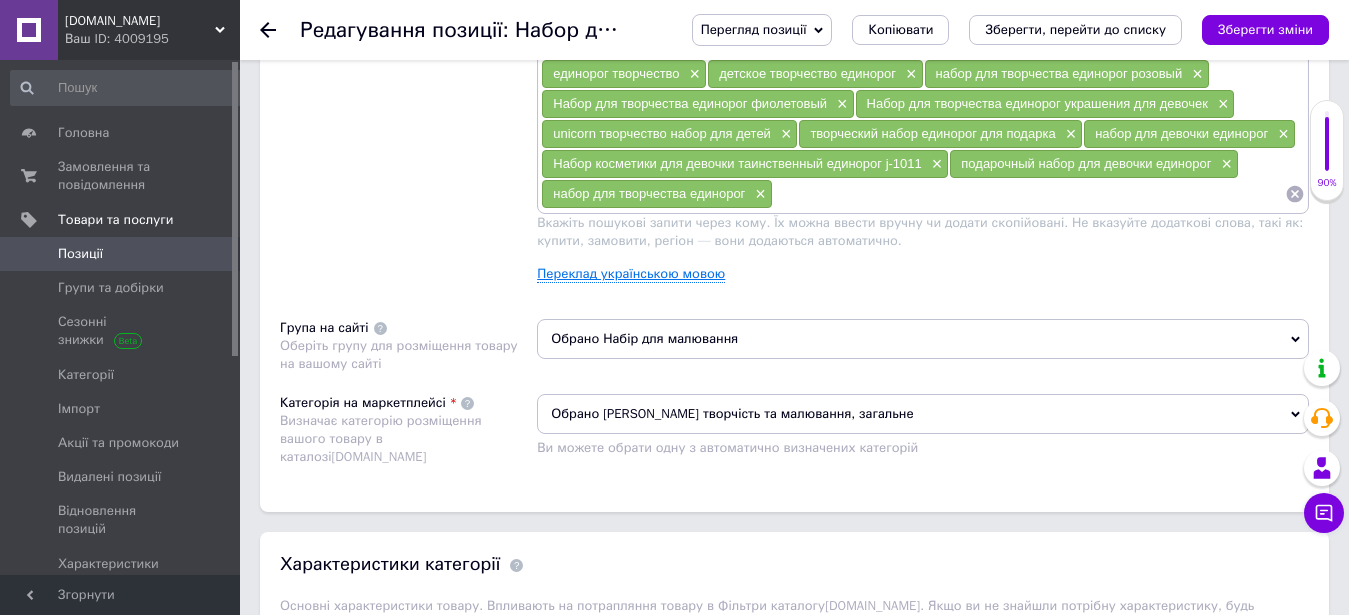 click on "Переклад українською мовою" at bounding box center [631, 274] 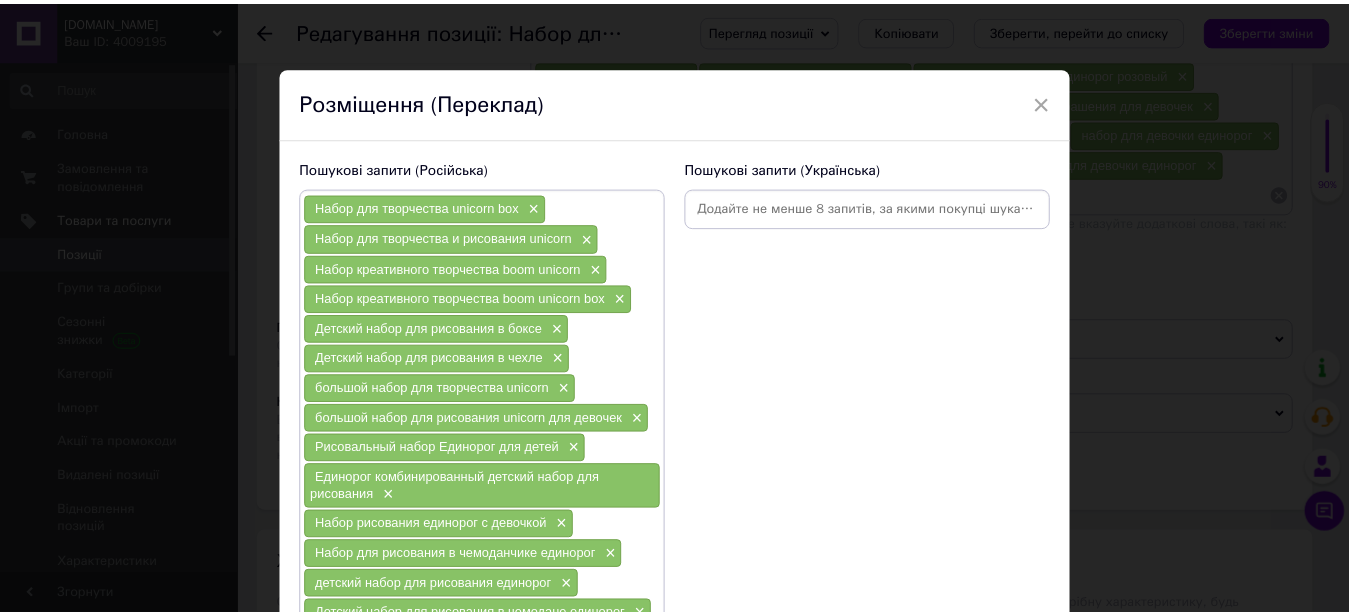 scroll, scrollTop: 0, scrollLeft: 0, axis: both 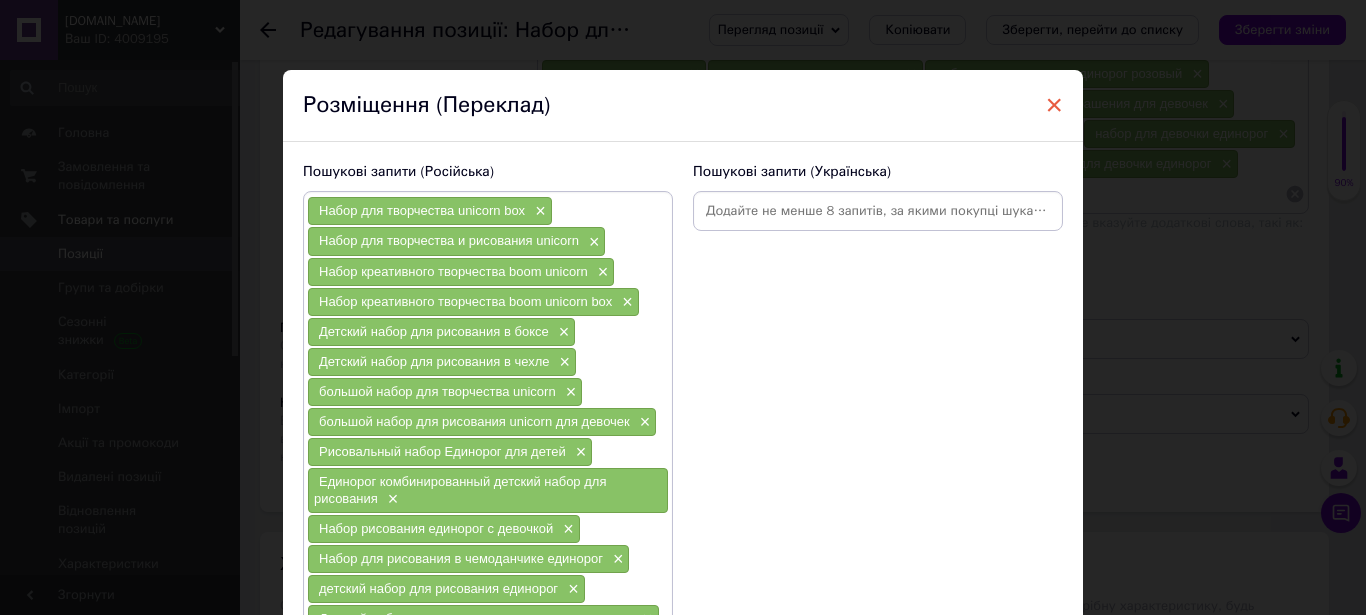 click on "×" at bounding box center [1054, 105] 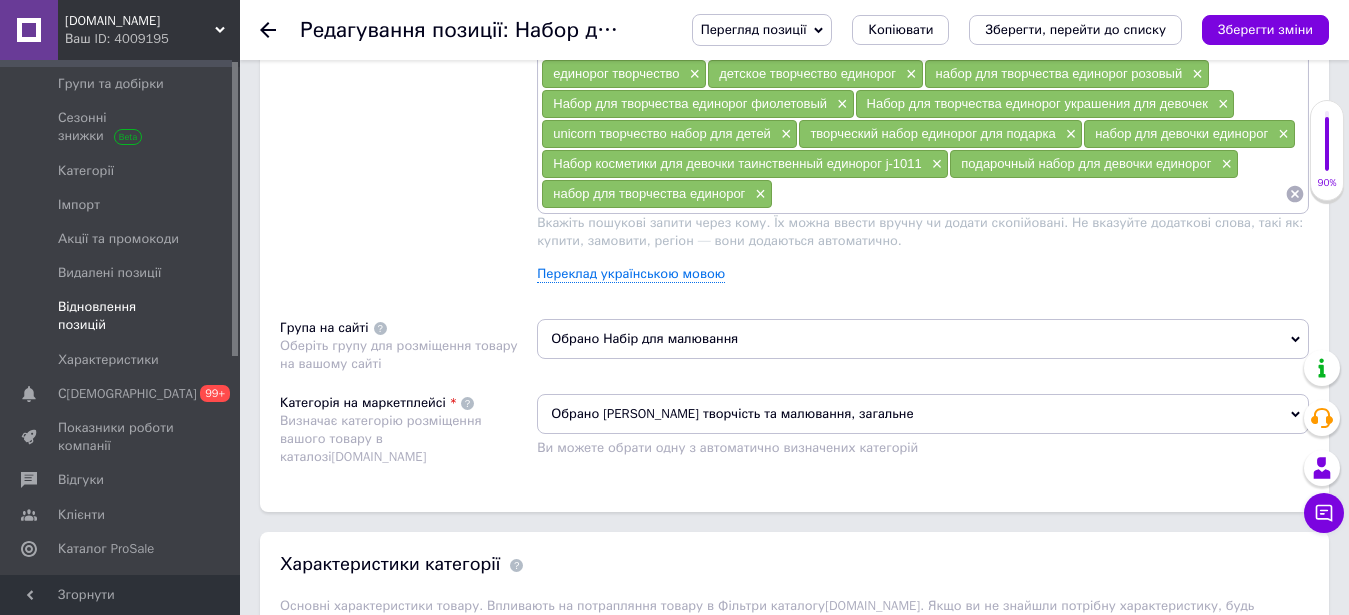 scroll, scrollTop: 0, scrollLeft: 0, axis: both 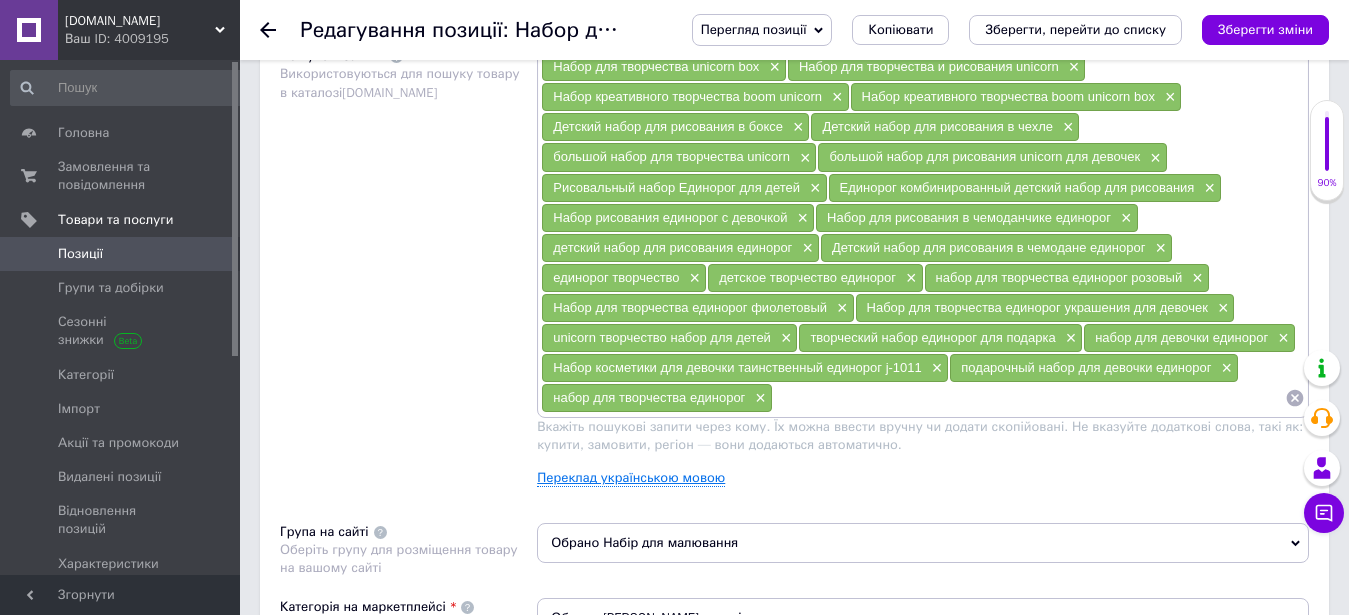 click on "Переклад українською мовою" at bounding box center (631, 478) 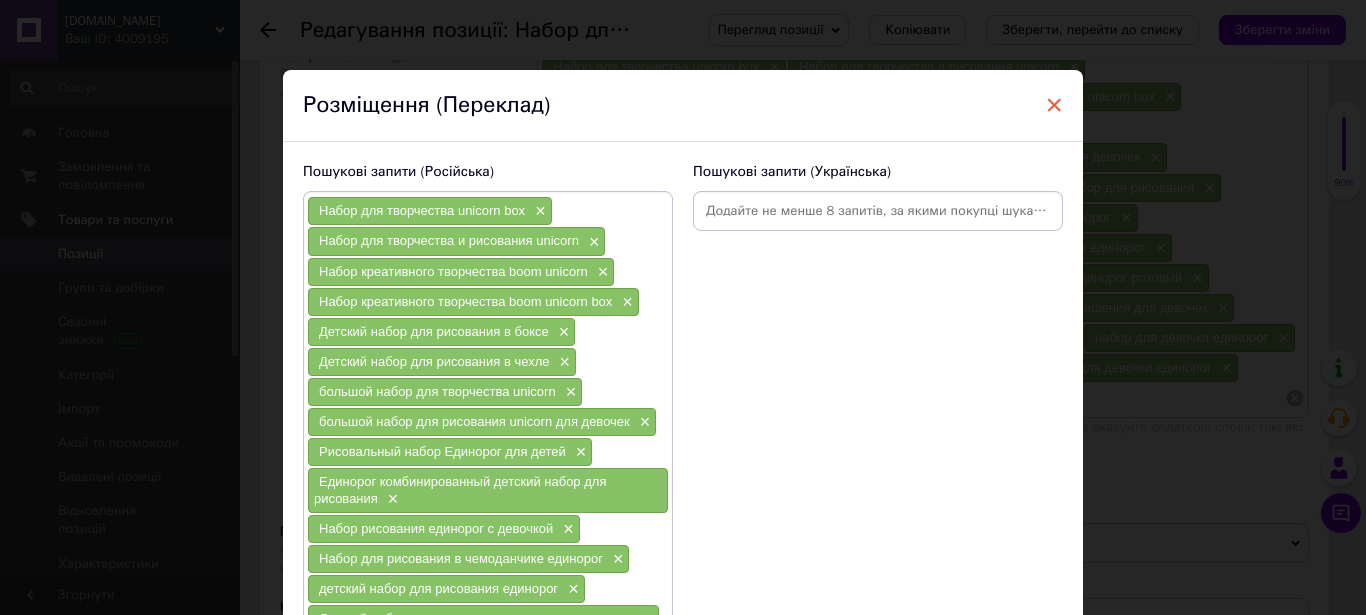 click on "×" at bounding box center (1054, 105) 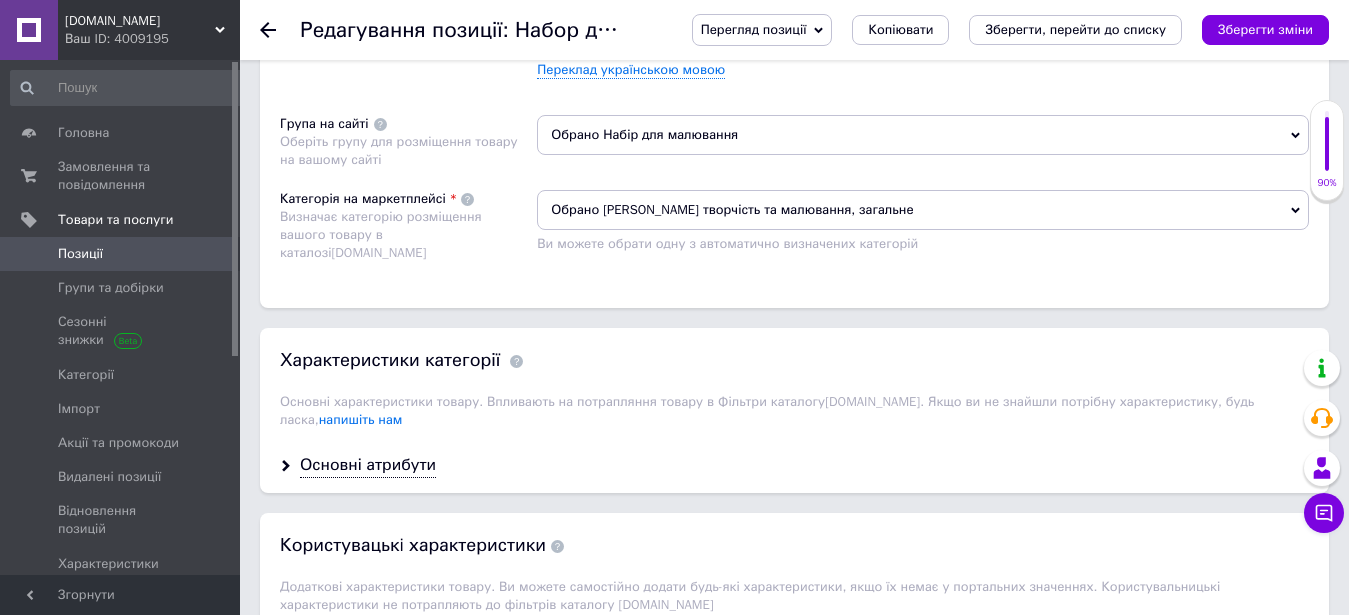 scroll, scrollTop: 1938, scrollLeft: 0, axis: vertical 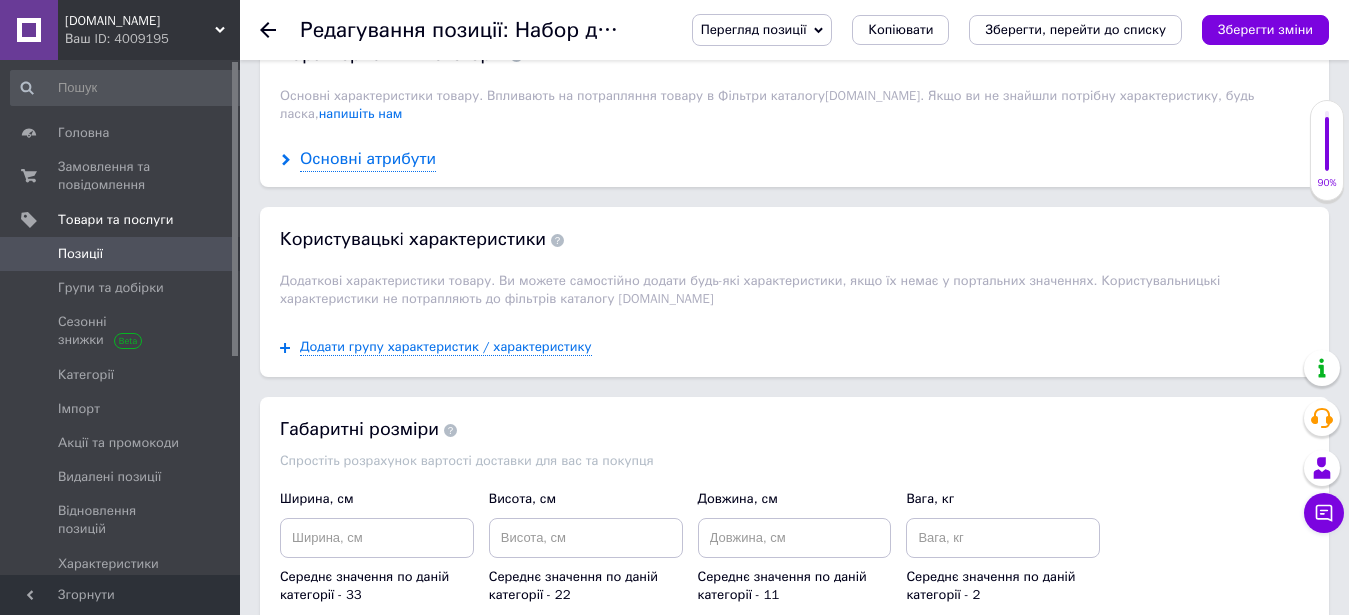 click on "Основні атрибути" at bounding box center [368, 159] 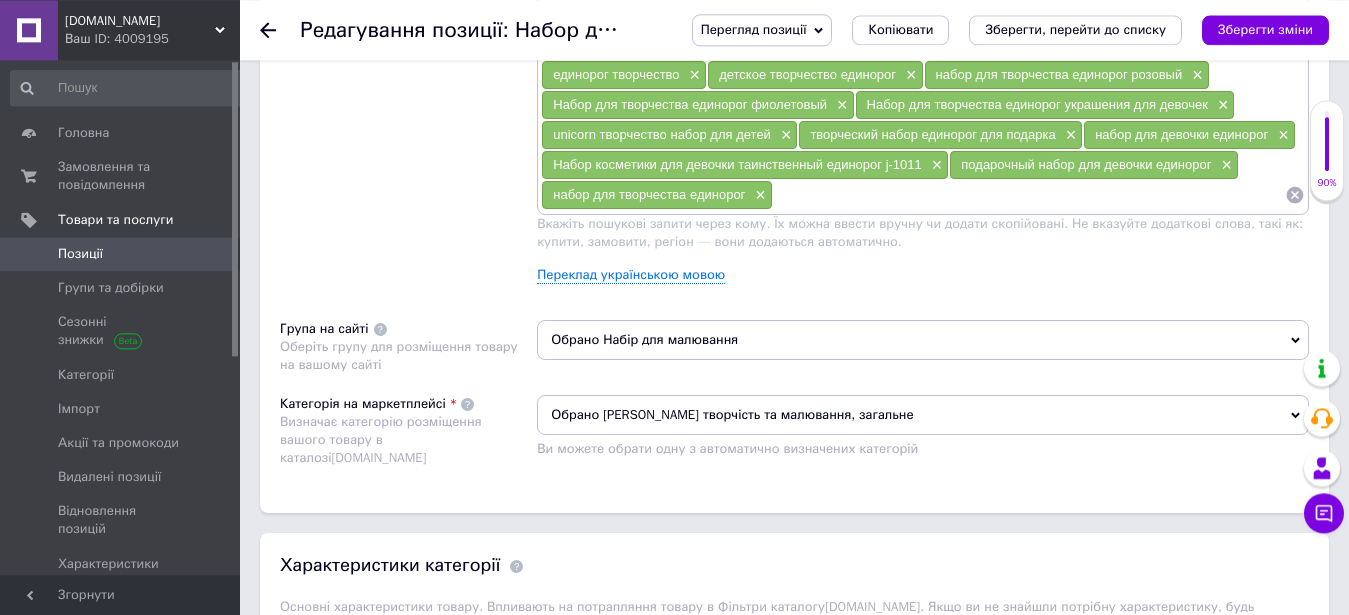 scroll, scrollTop: 1428, scrollLeft: 0, axis: vertical 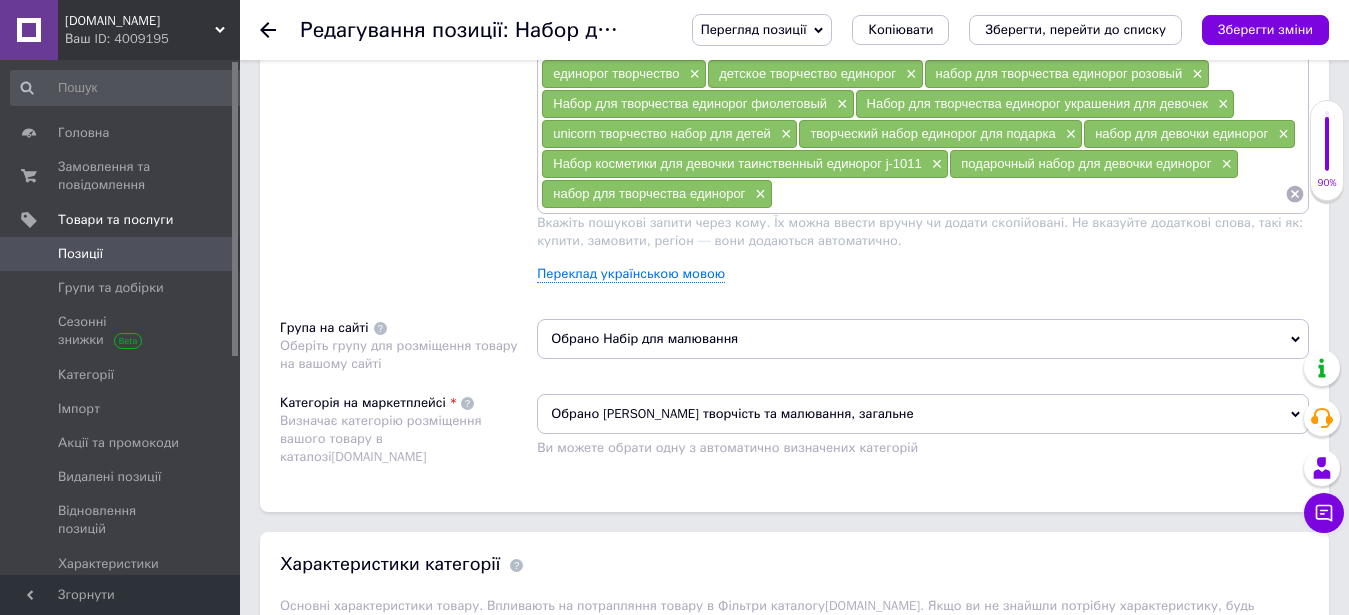 click on "Позиції" at bounding box center (80, 254) 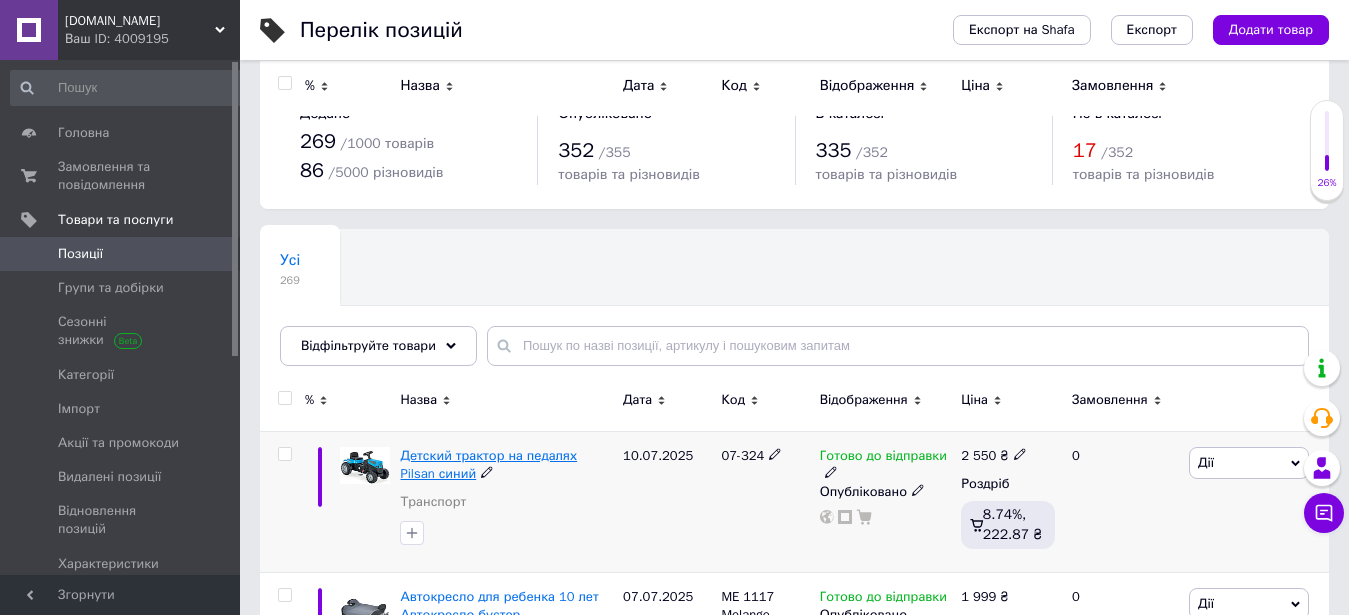 scroll, scrollTop: 204, scrollLeft: 0, axis: vertical 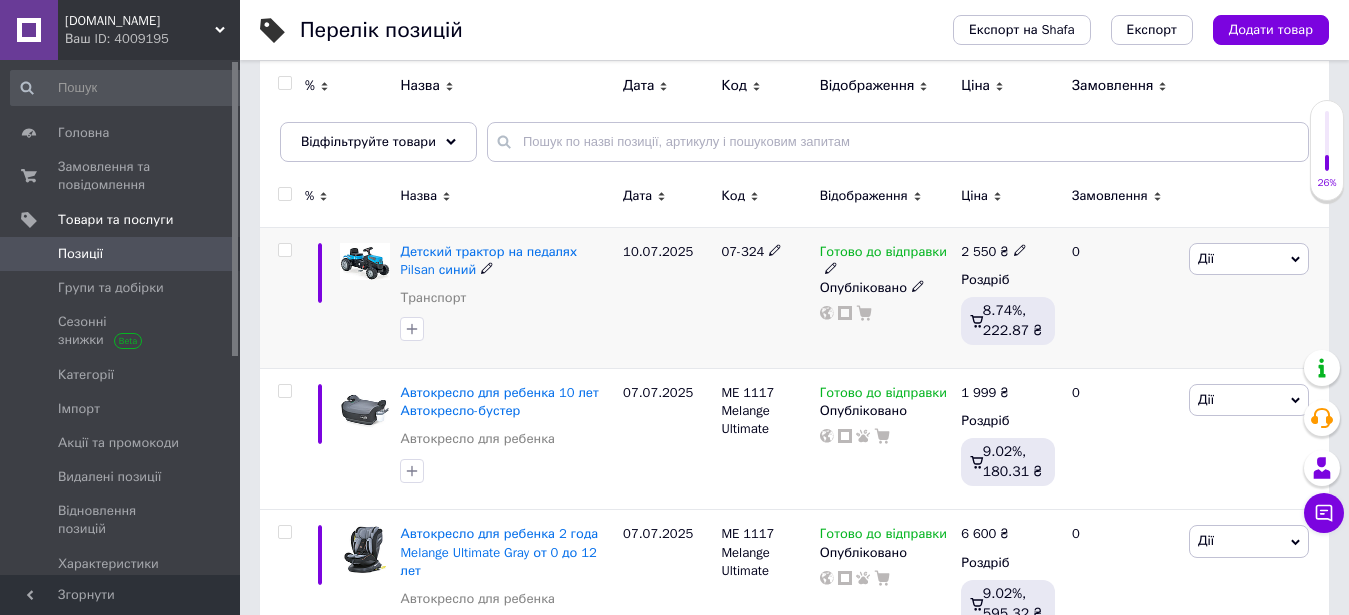 click at bounding box center [284, 250] 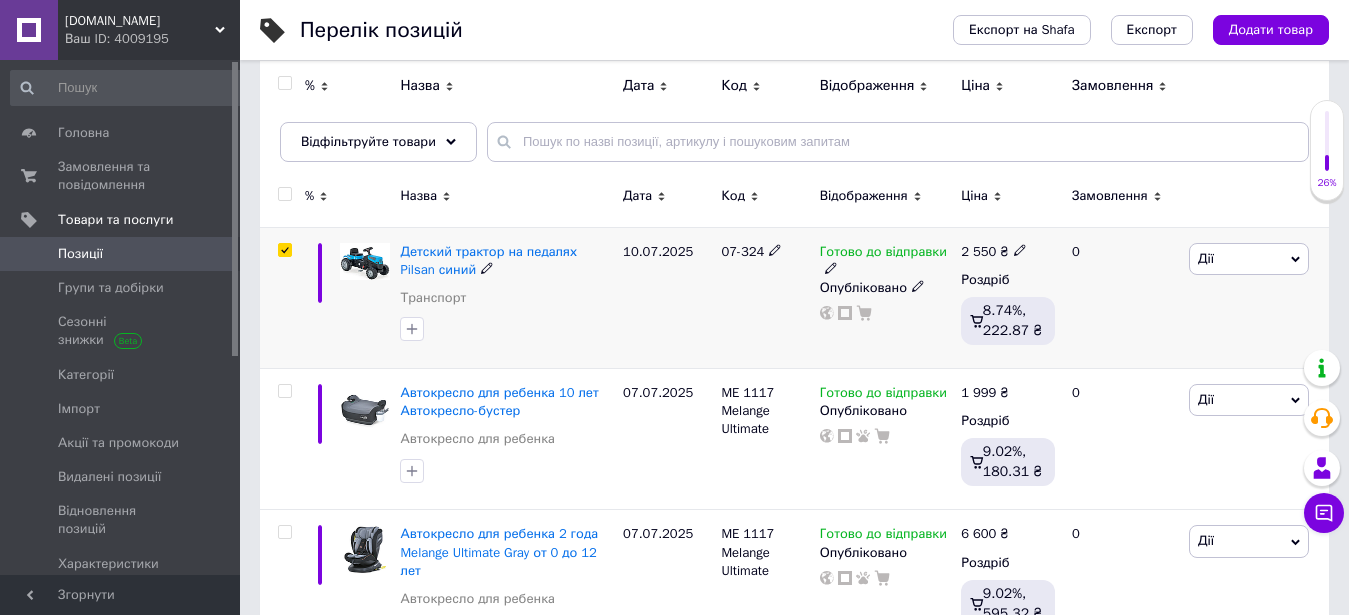 checkbox on "true" 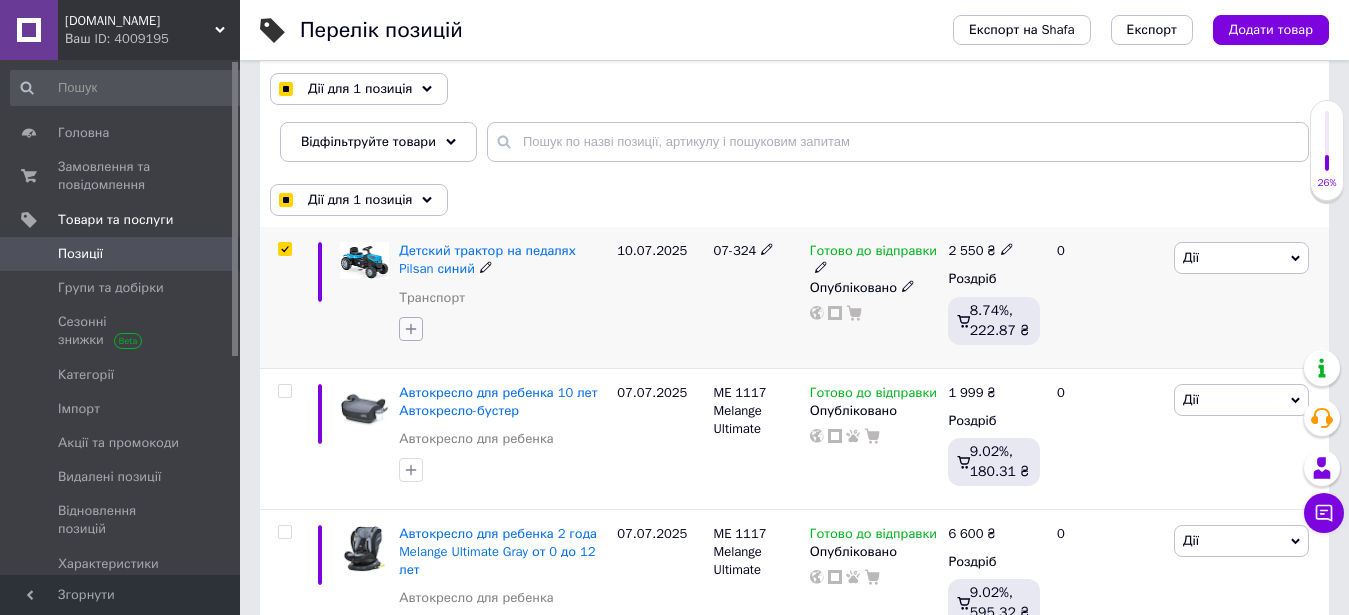 click 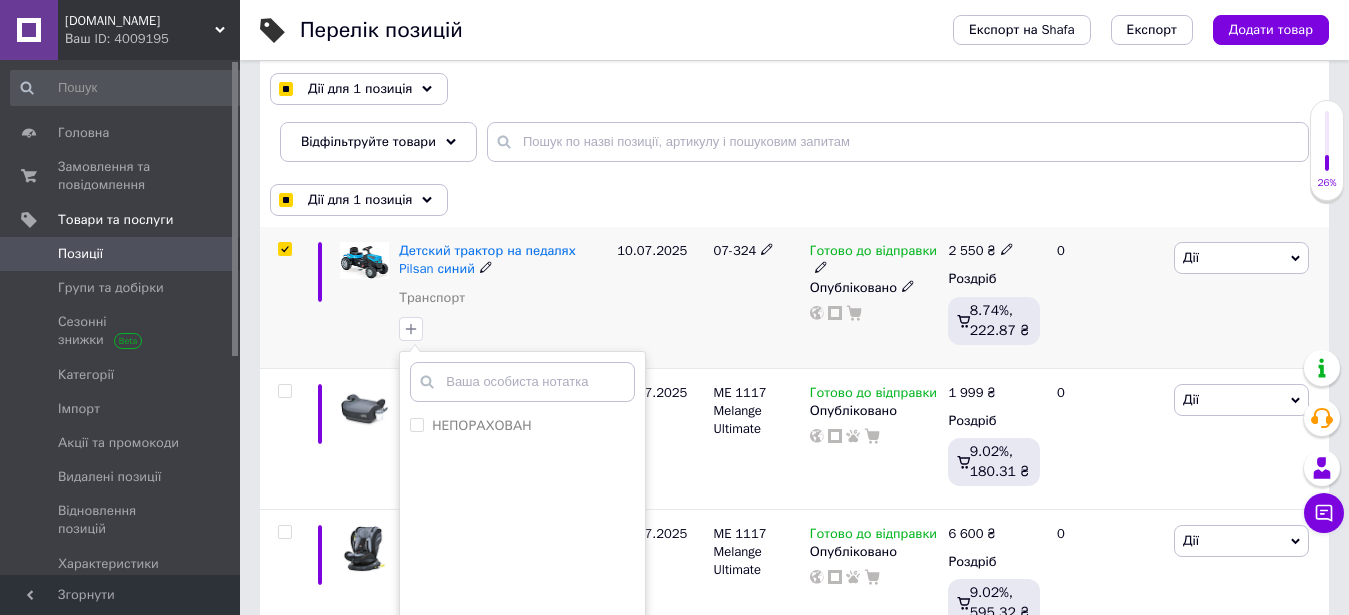 scroll, scrollTop: 306, scrollLeft: 0, axis: vertical 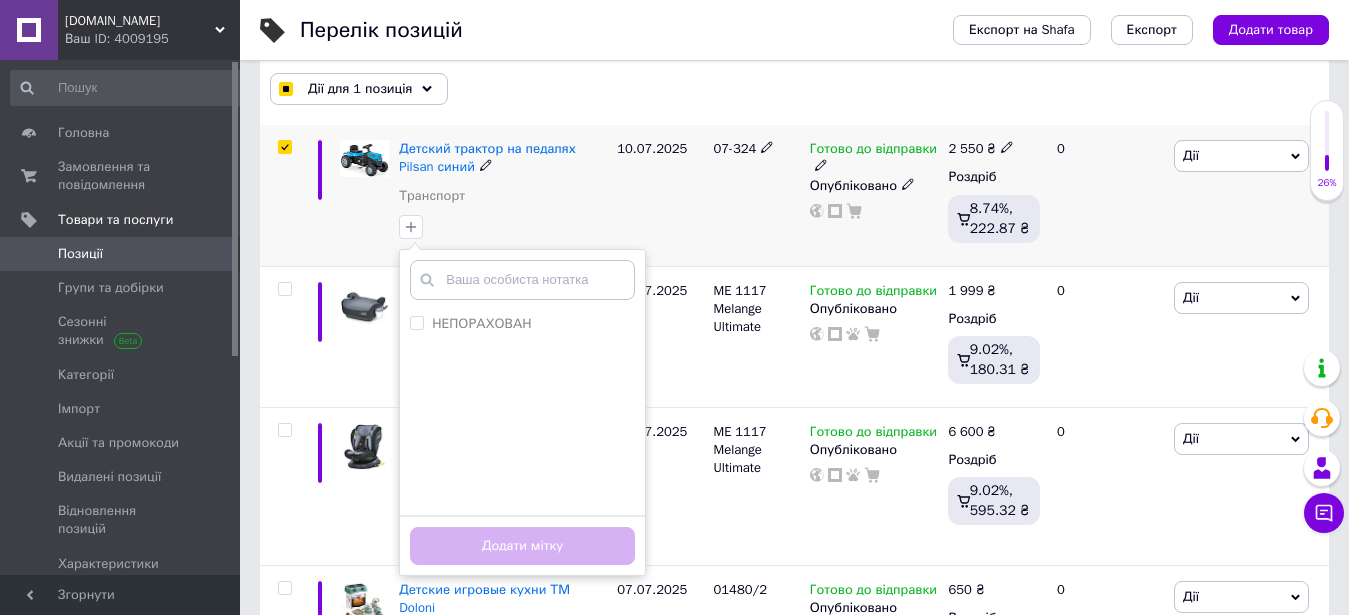 checkbox on "true" 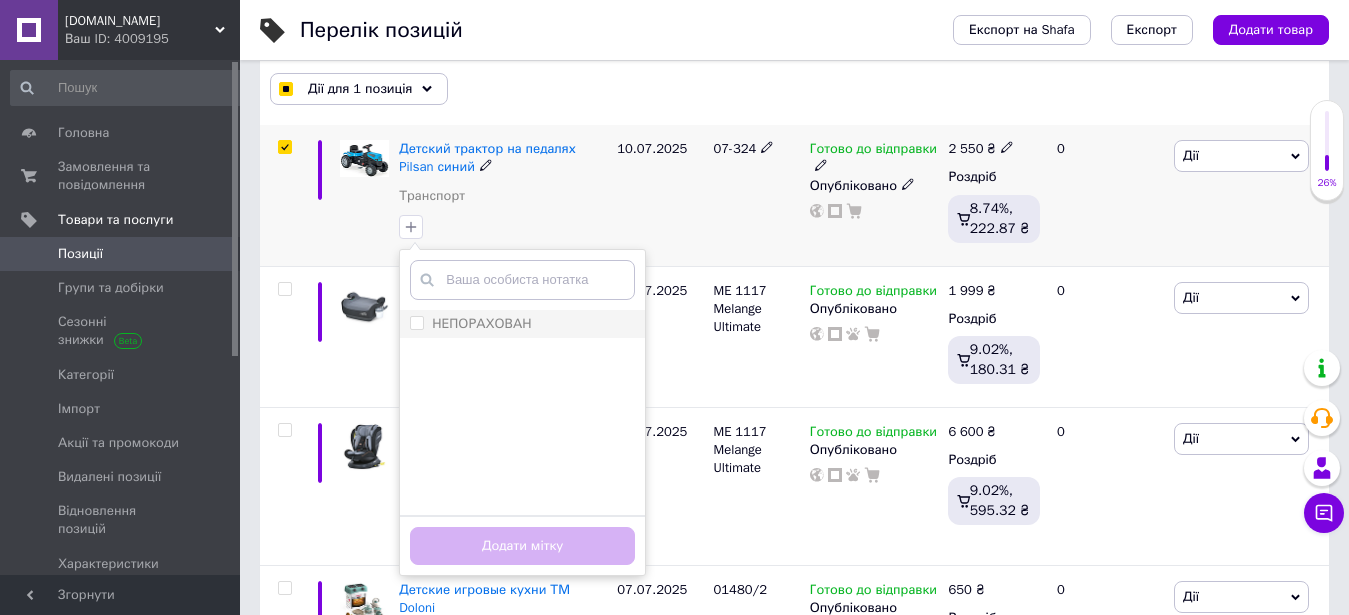 click on "НЕПОРАХОВАН" at bounding box center (481, 323) 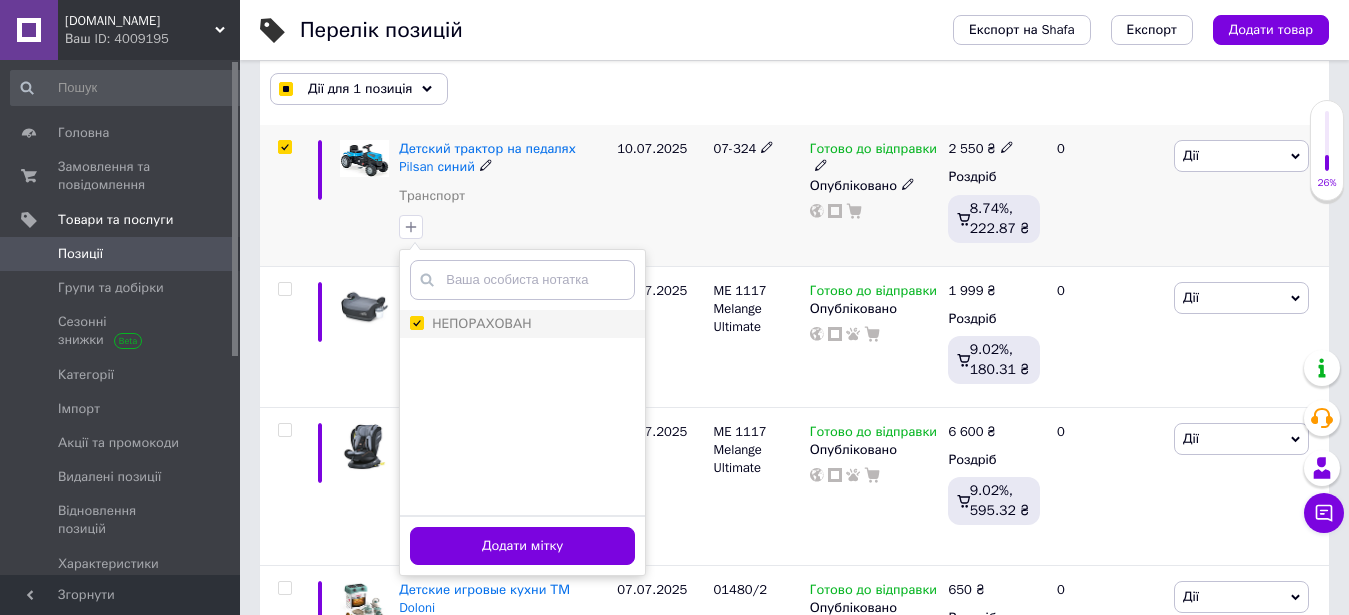 checkbox on "true" 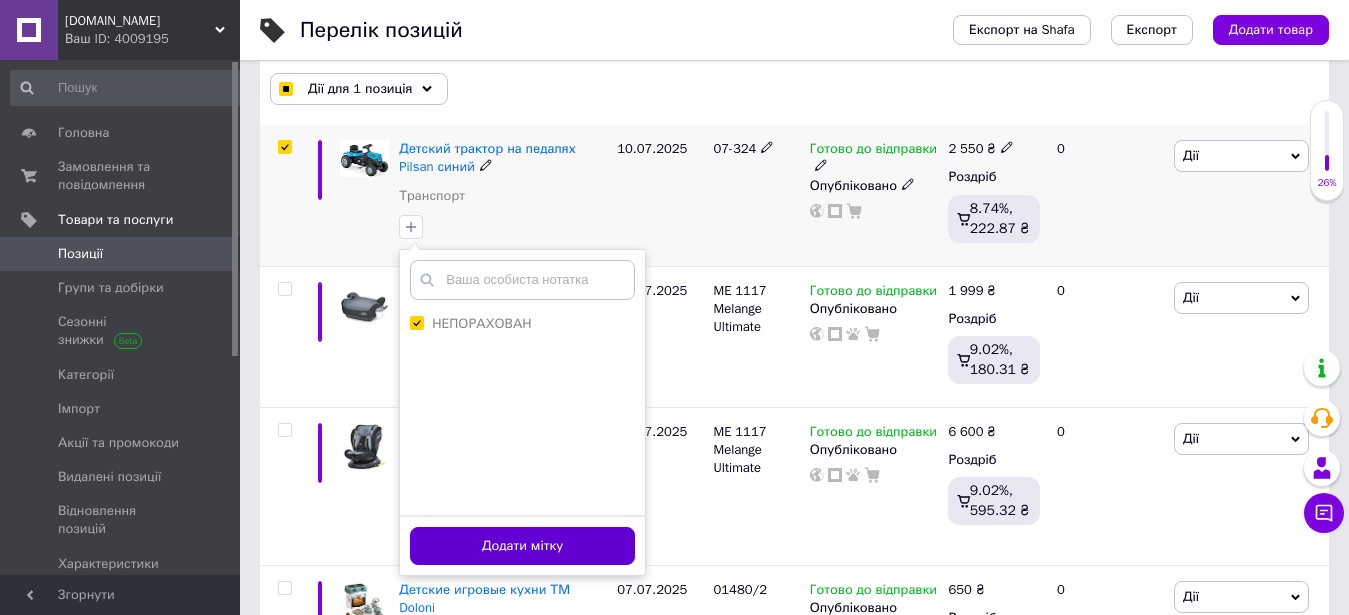 click on "Додати мітку" at bounding box center [522, 546] 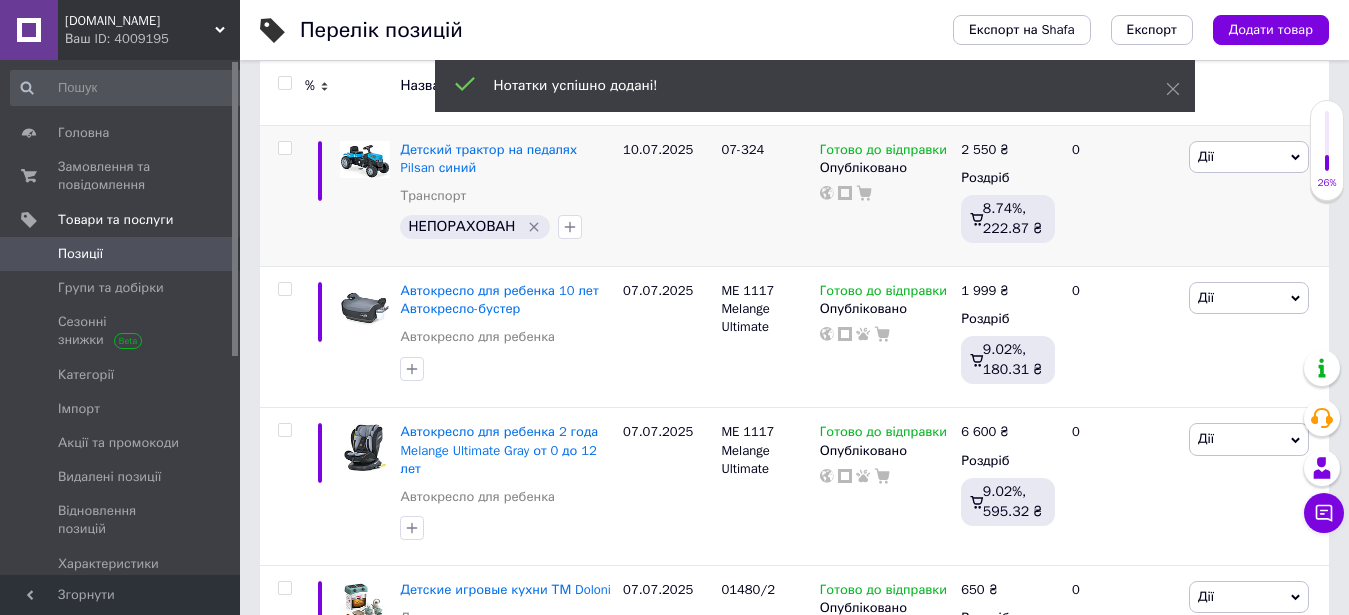 click at bounding box center (285, 148) 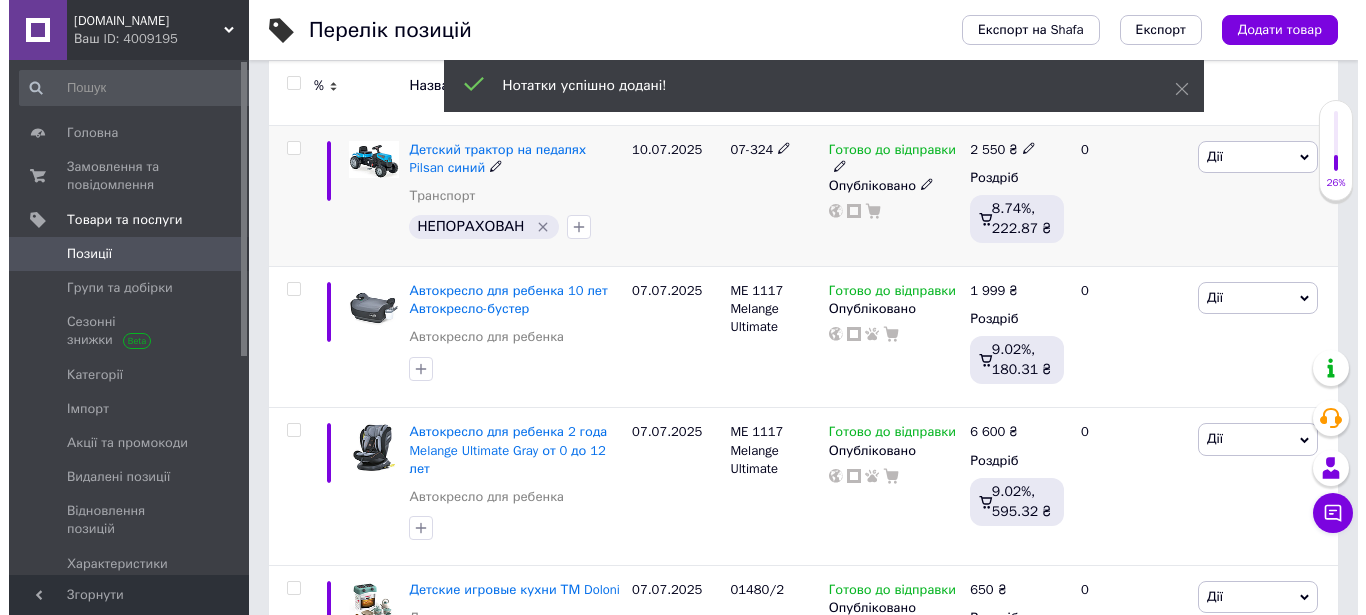 scroll, scrollTop: 0, scrollLeft: 0, axis: both 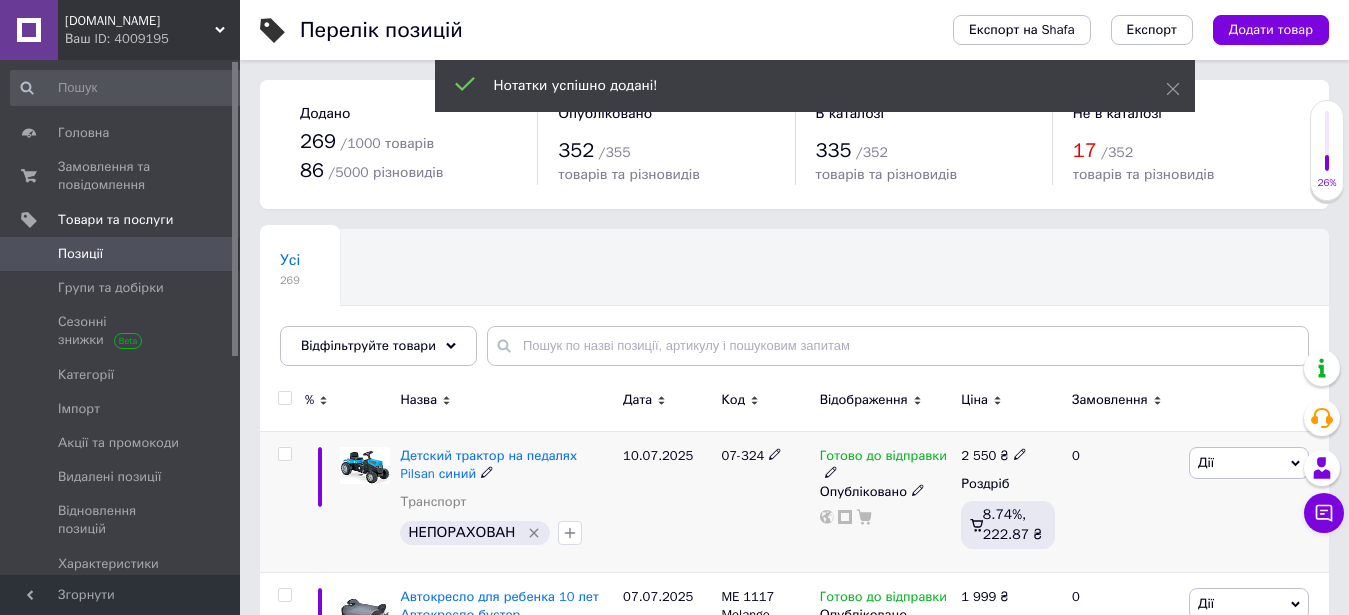 click at bounding box center [284, 454] 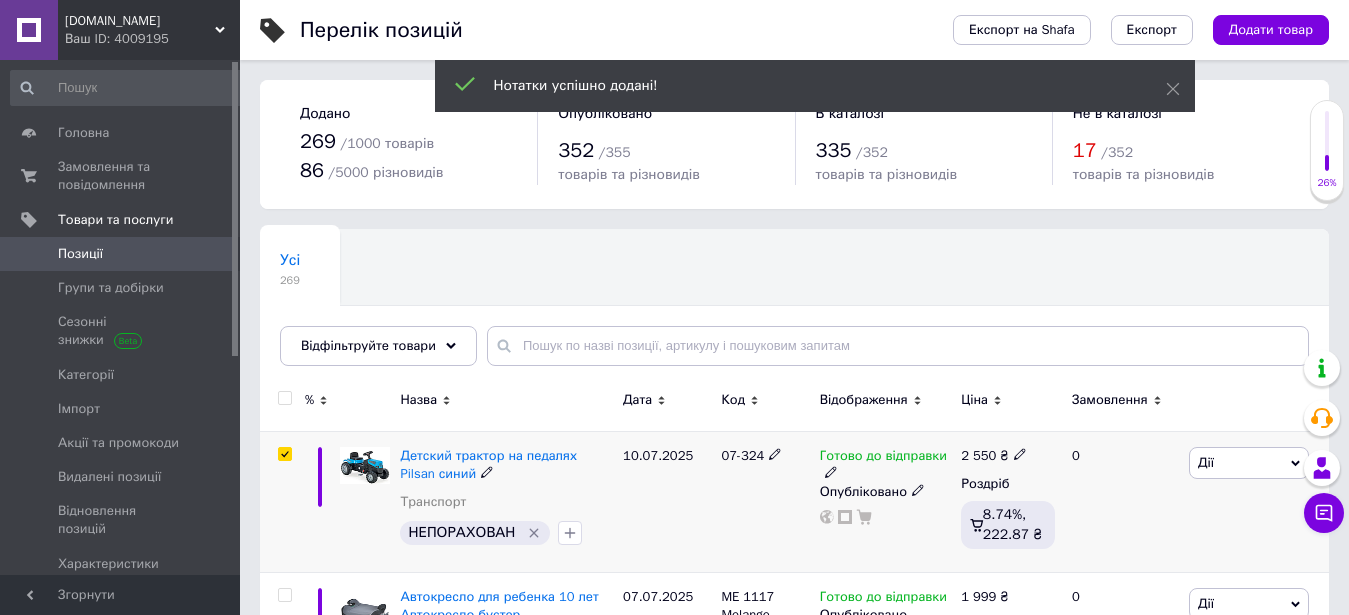 checkbox on "true" 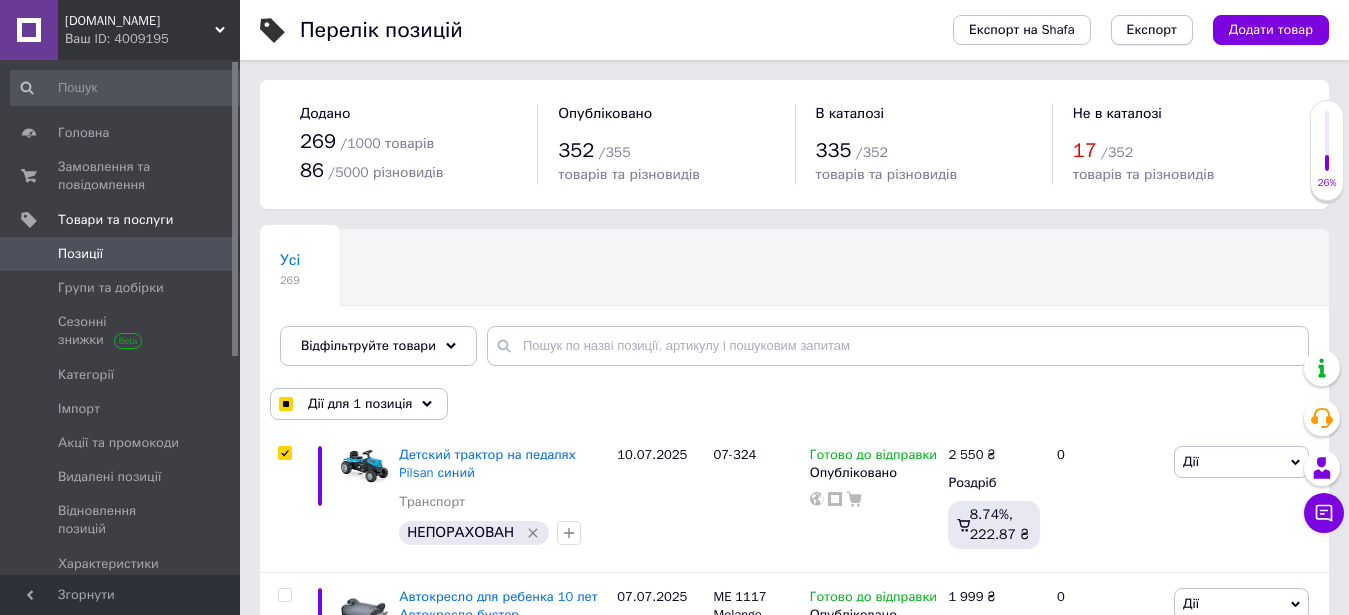 click on "Експорт" at bounding box center [1152, 30] 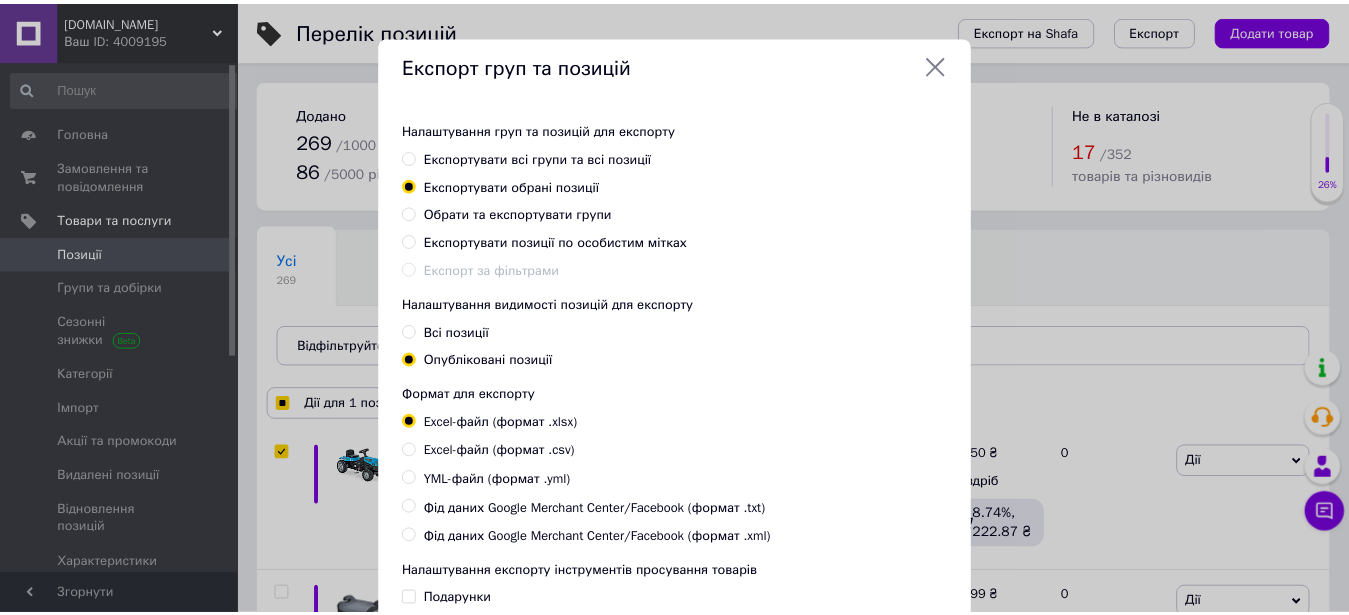scroll, scrollTop: 260, scrollLeft: 0, axis: vertical 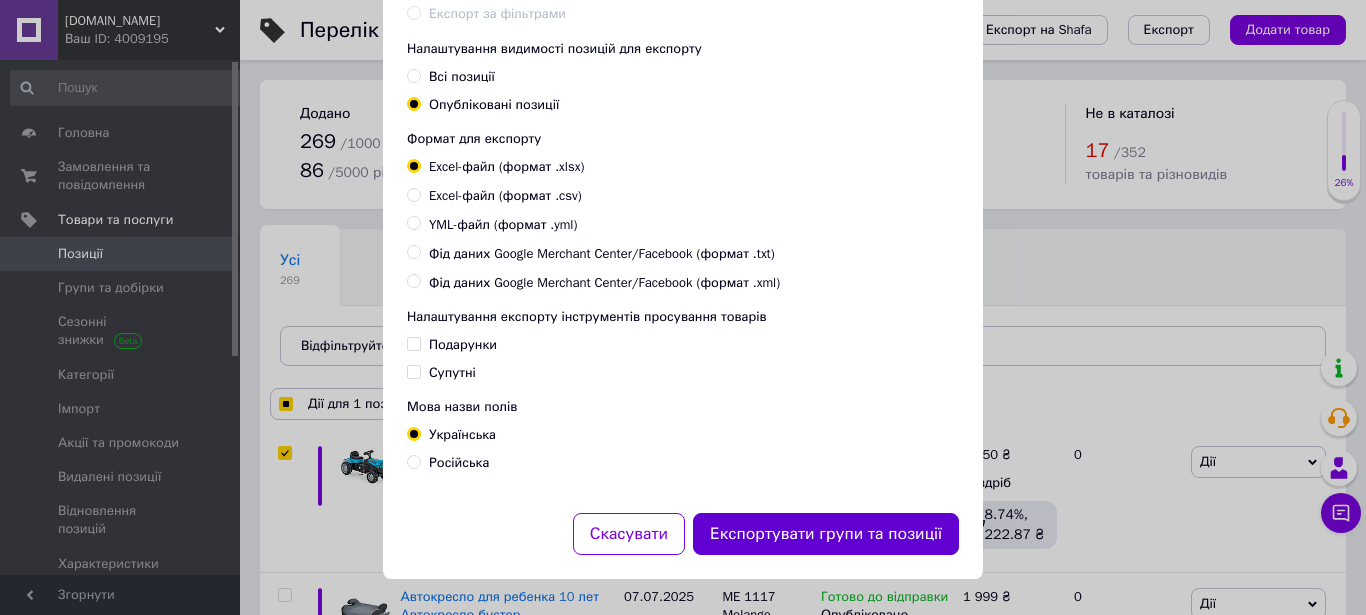 click on "Експортувати групи та позиції" at bounding box center [826, 534] 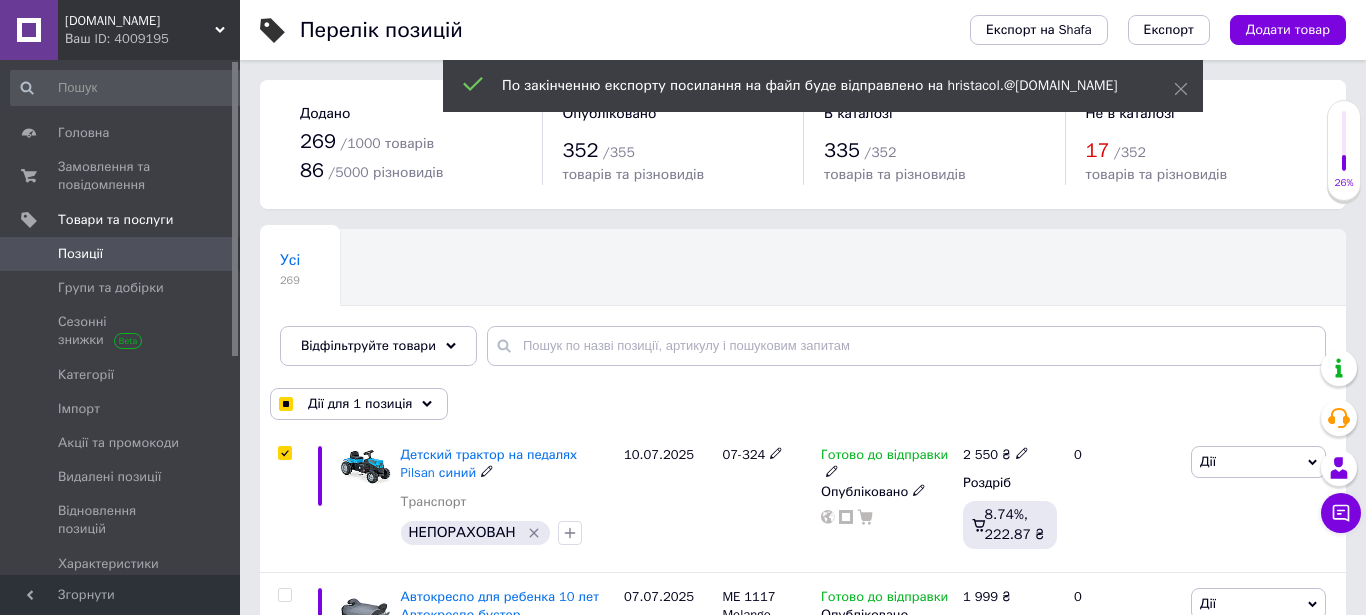 checkbox on "true" 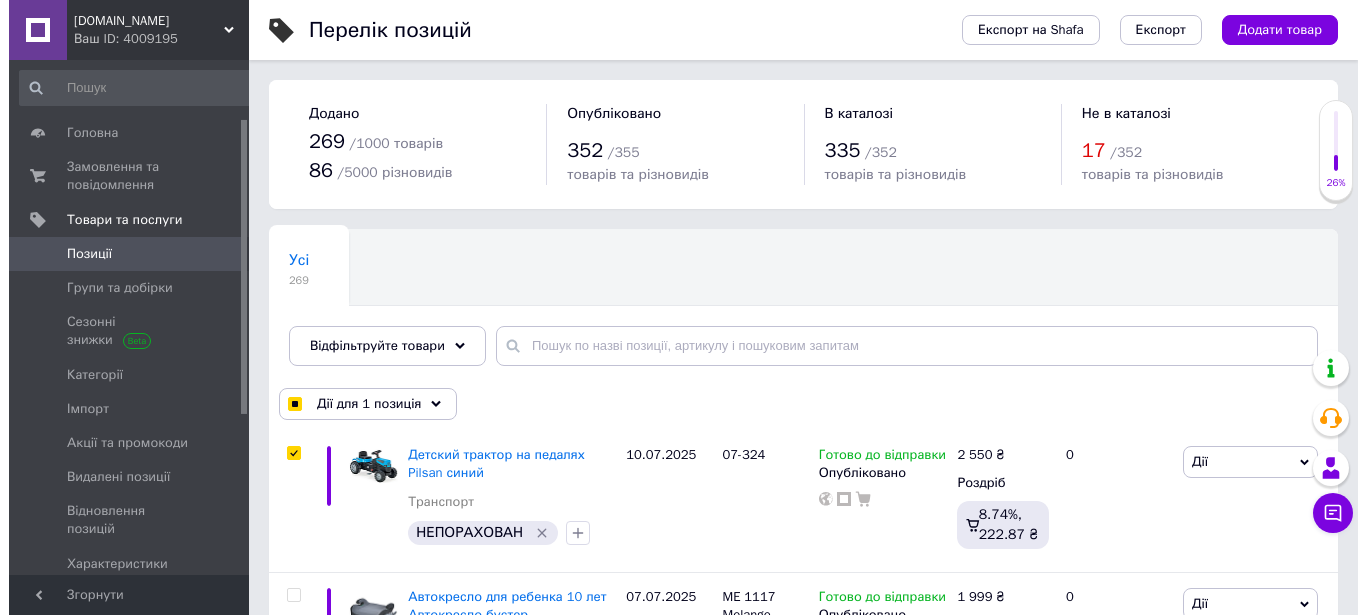 scroll, scrollTop: 102, scrollLeft: 0, axis: vertical 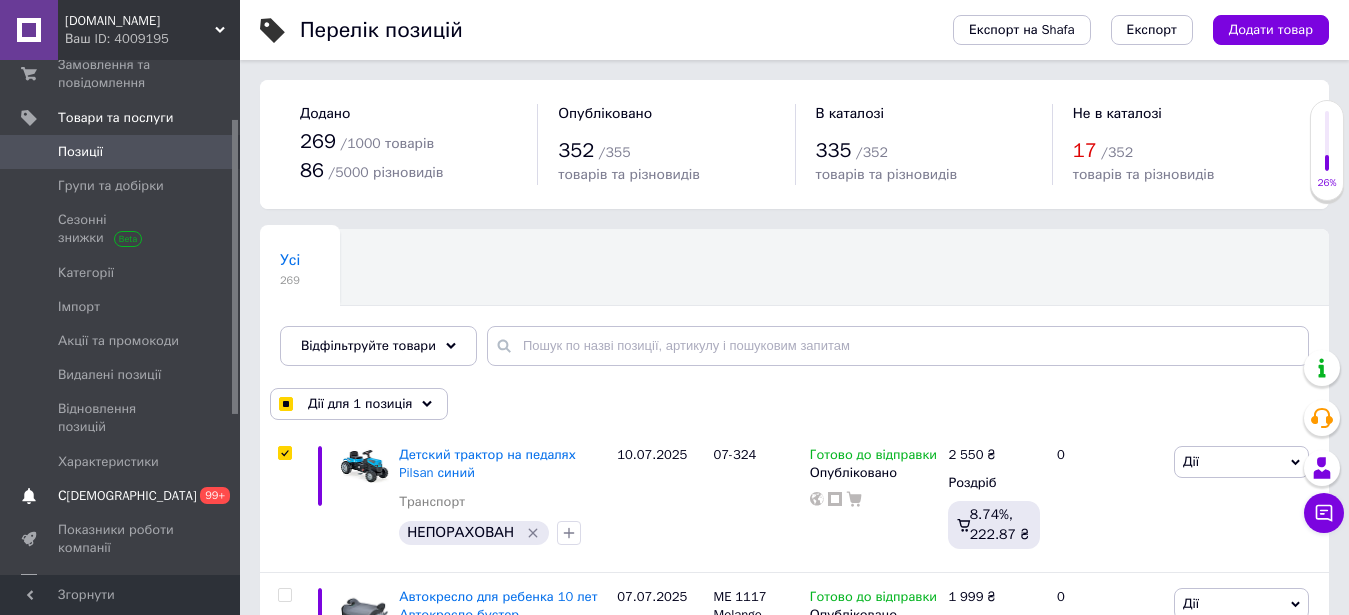 click on "Сповіщення 0 99+" at bounding box center (128, 496) 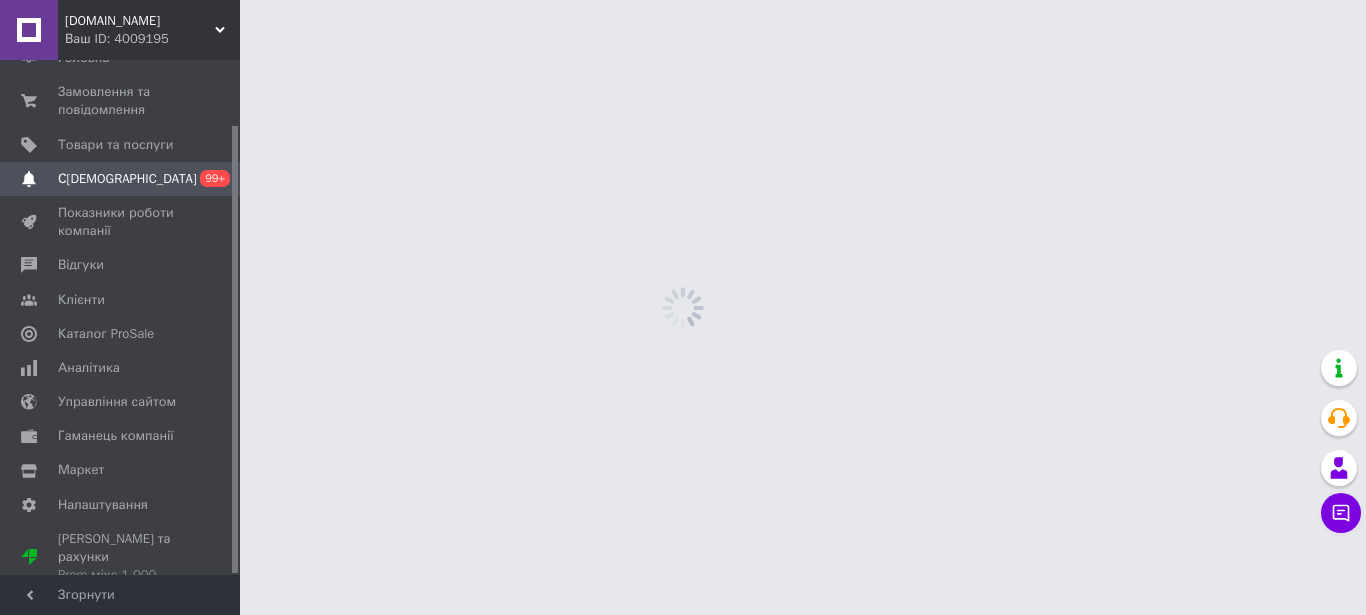 scroll, scrollTop: 74, scrollLeft: 0, axis: vertical 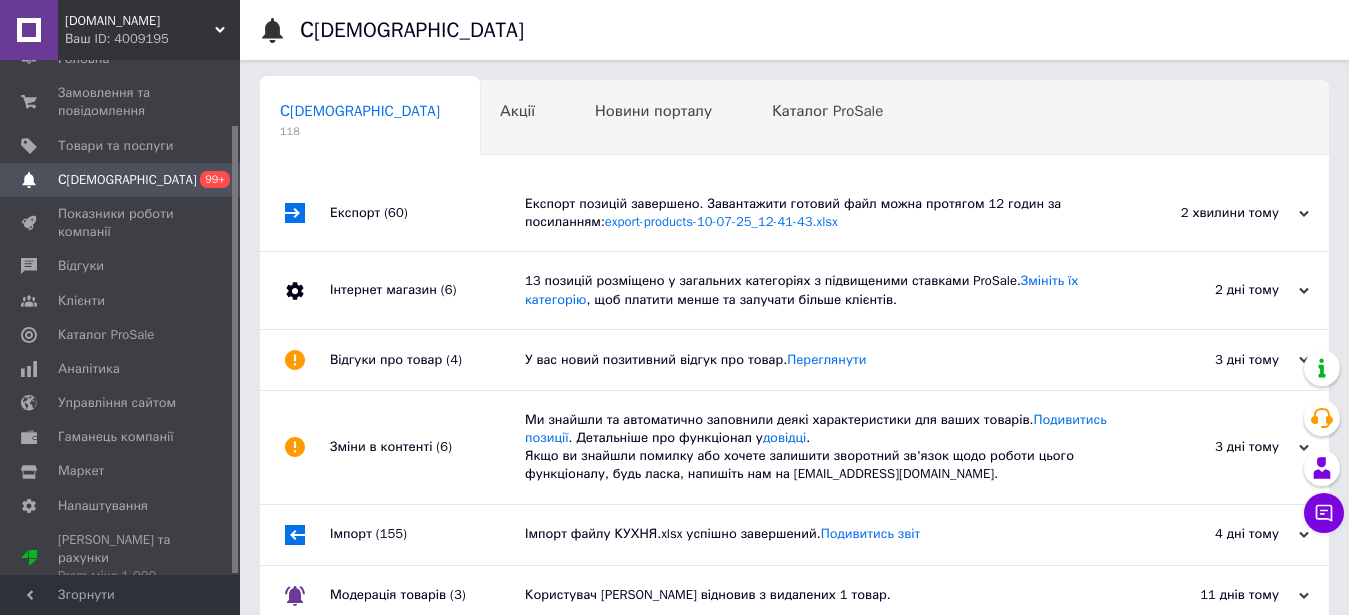 click on "Експорт позицій завершено. Завантажити готовий файл можна протягом 12 годин за посиланням:  export-products-10-07-25_12-41-43.xlsx" at bounding box center (817, 213) 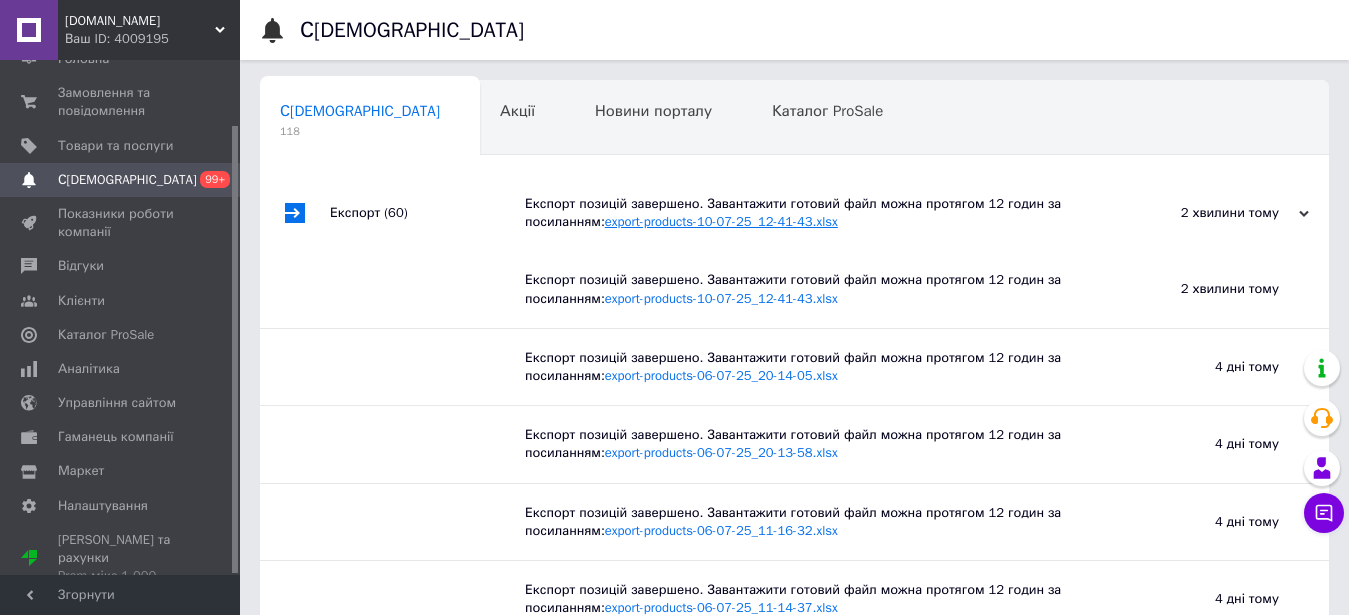 click on "export-products-10-07-25_12-41-43.xlsx" at bounding box center [721, 221] 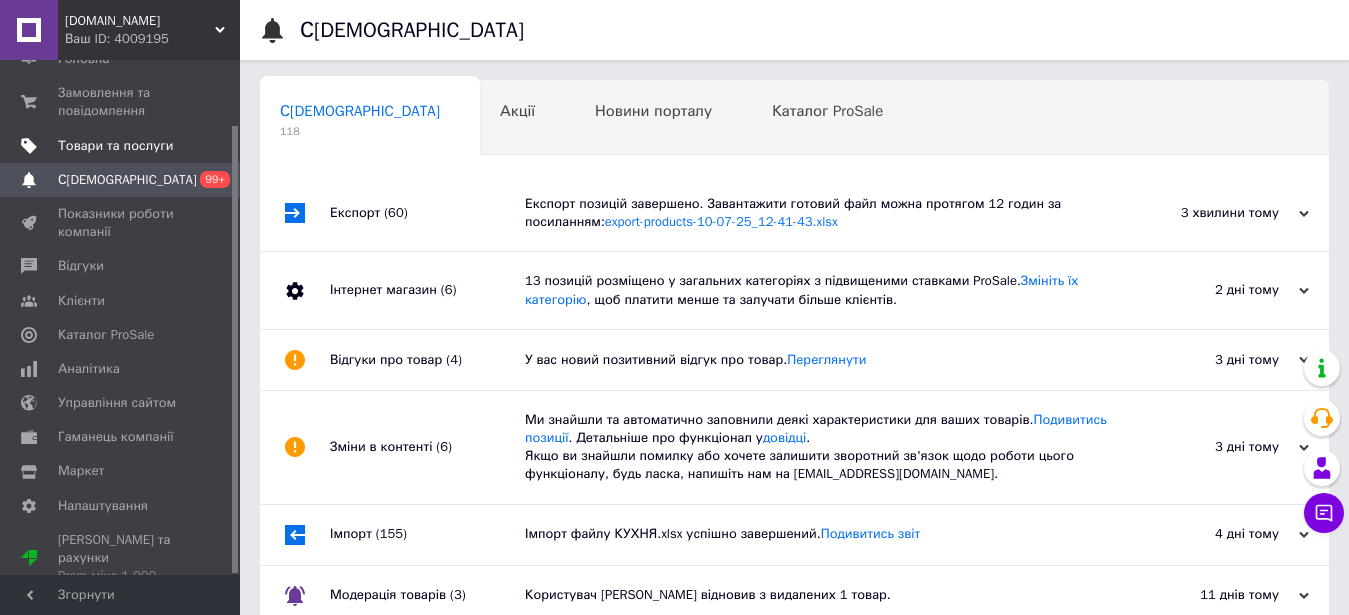 click on "Товари та послуги" at bounding box center [115, 146] 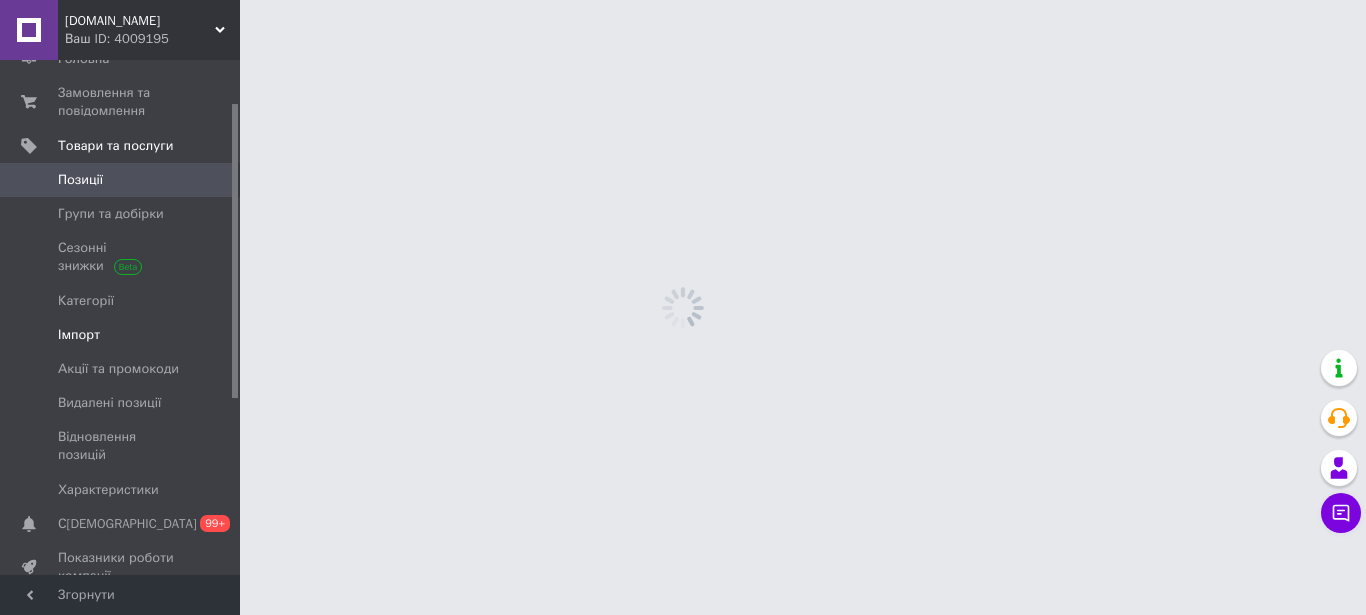click on "Імпорт" at bounding box center [121, 335] 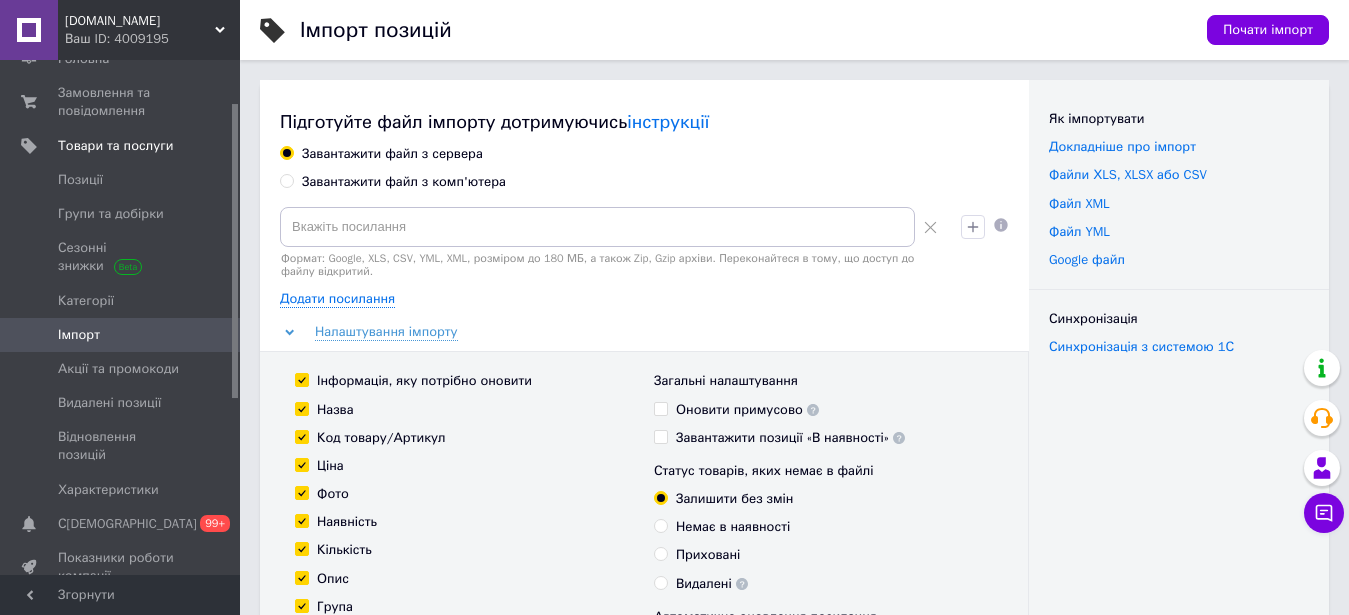 click on "Завантажити файл з комп'ютера" at bounding box center [404, 182] 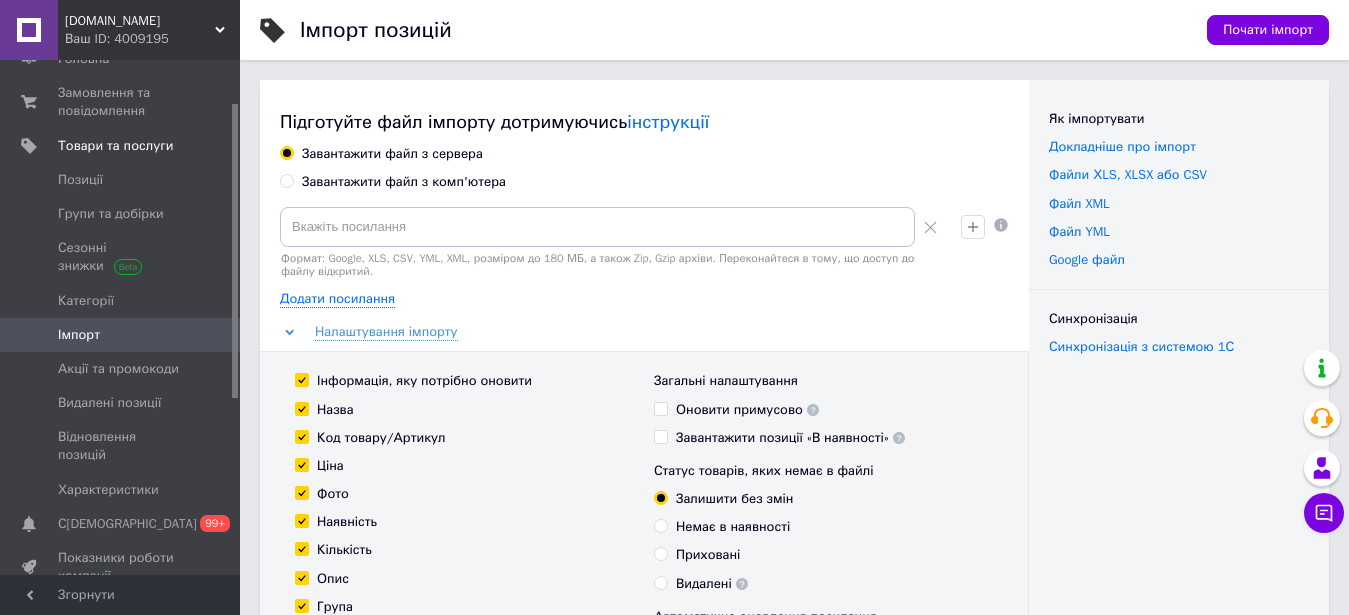 radio on "true" 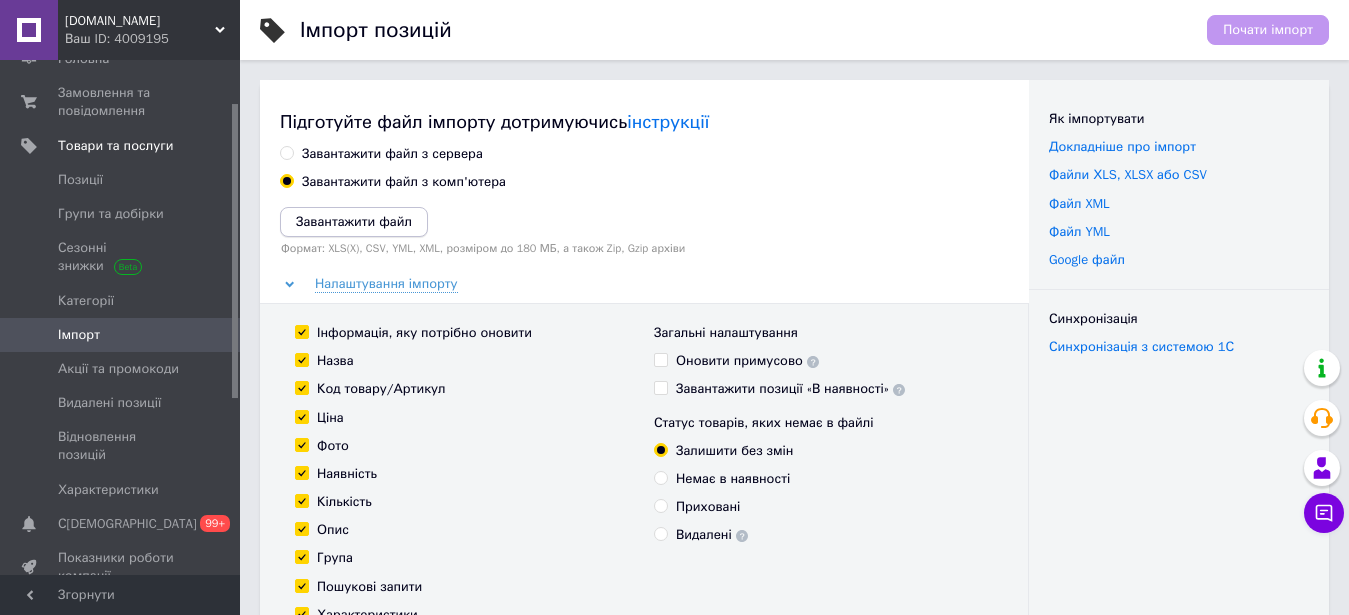click on "Завантажити файл" at bounding box center (354, 221) 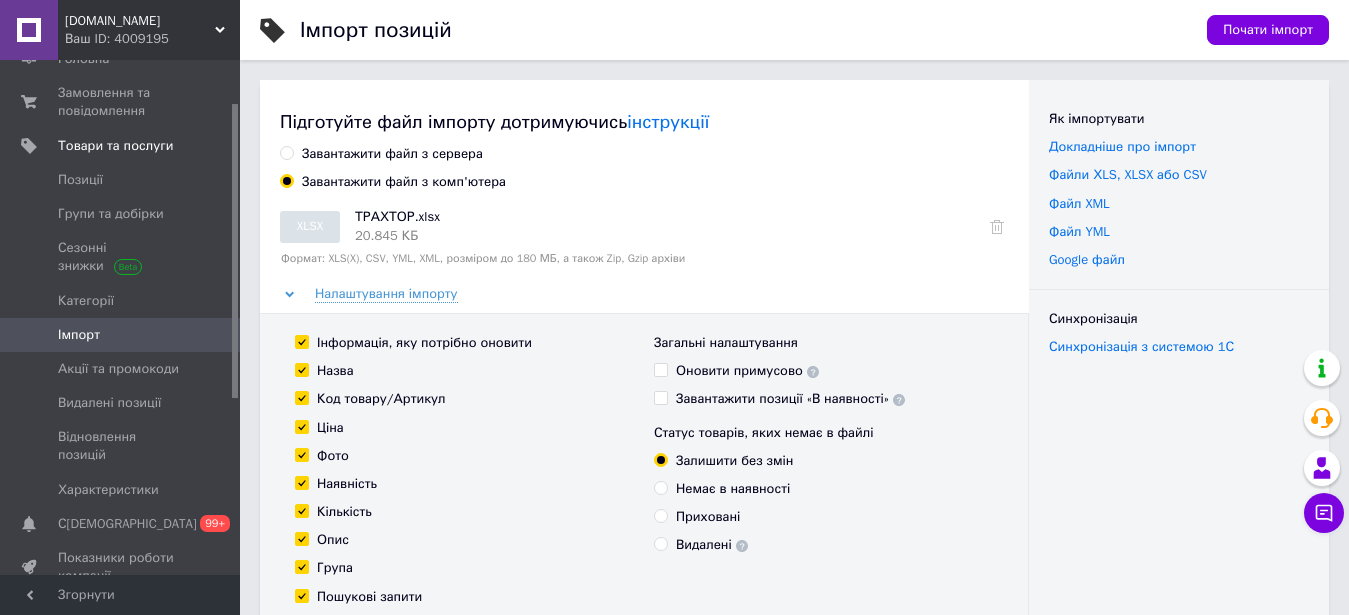 click on "Почати імпорт" at bounding box center [1268, 30] 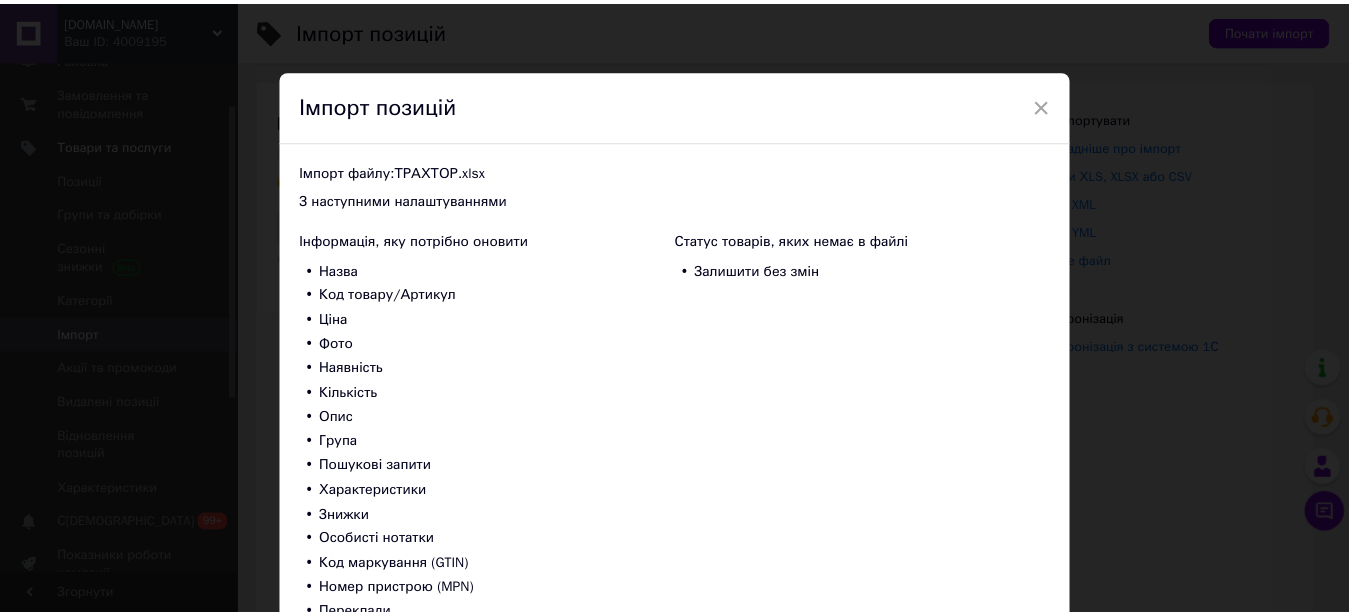 scroll, scrollTop: 160, scrollLeft: 0, axis: vertical 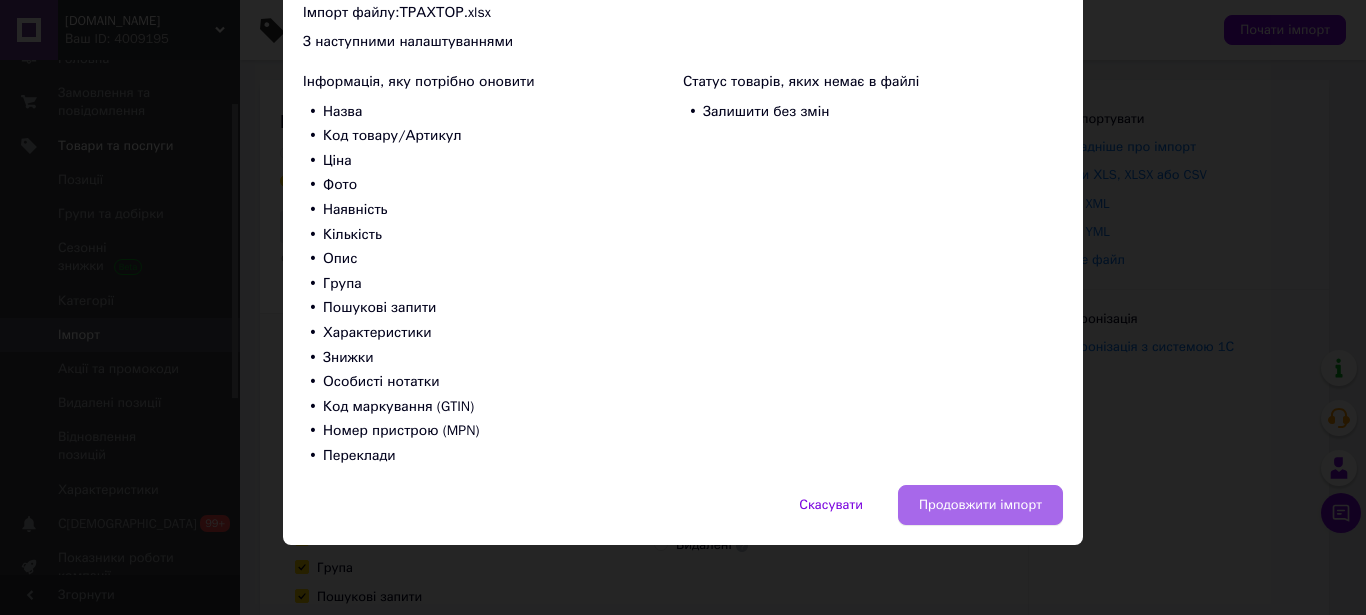 click on "Продовжити імпорт" at bounding box center (980, 505) 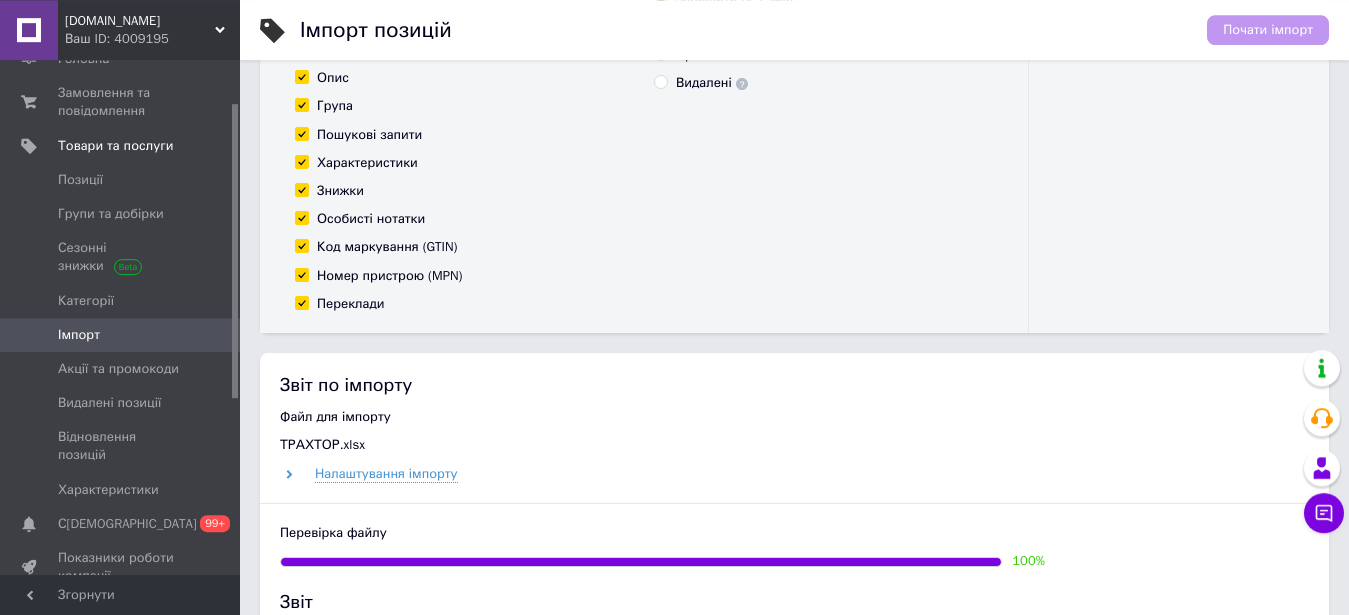 scroll, scrollTop: 612, scrollLeft: 0, axis: vertical 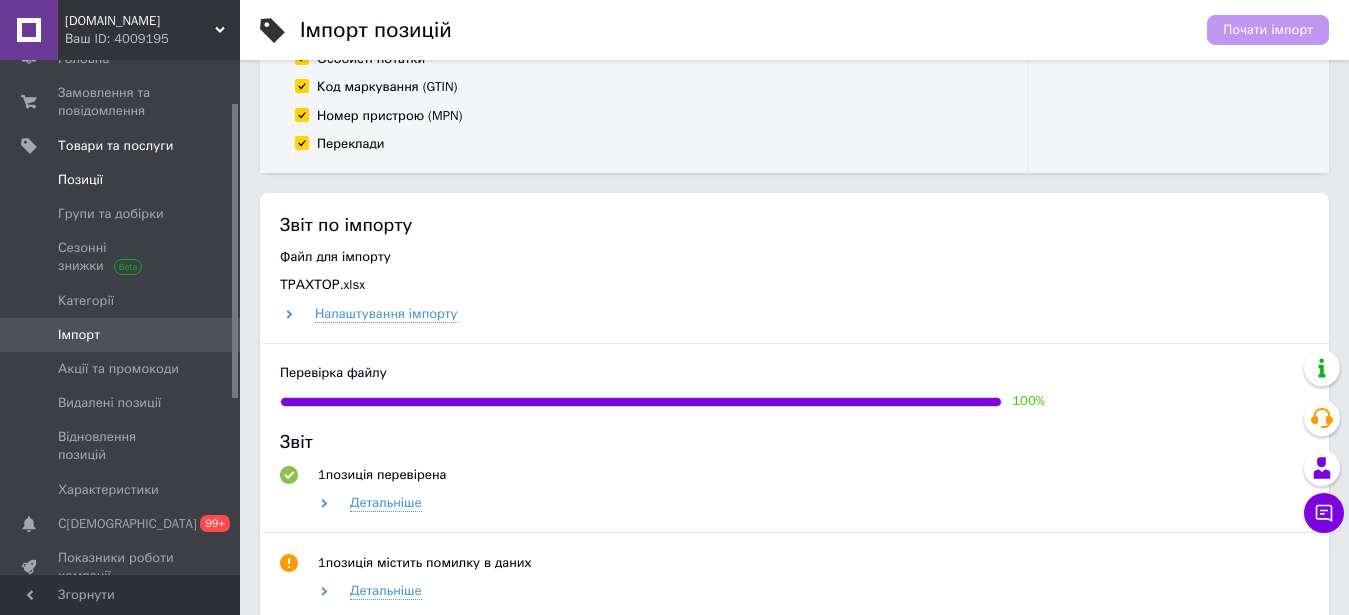 click on "Позиції" at bounding box center (80, 180) 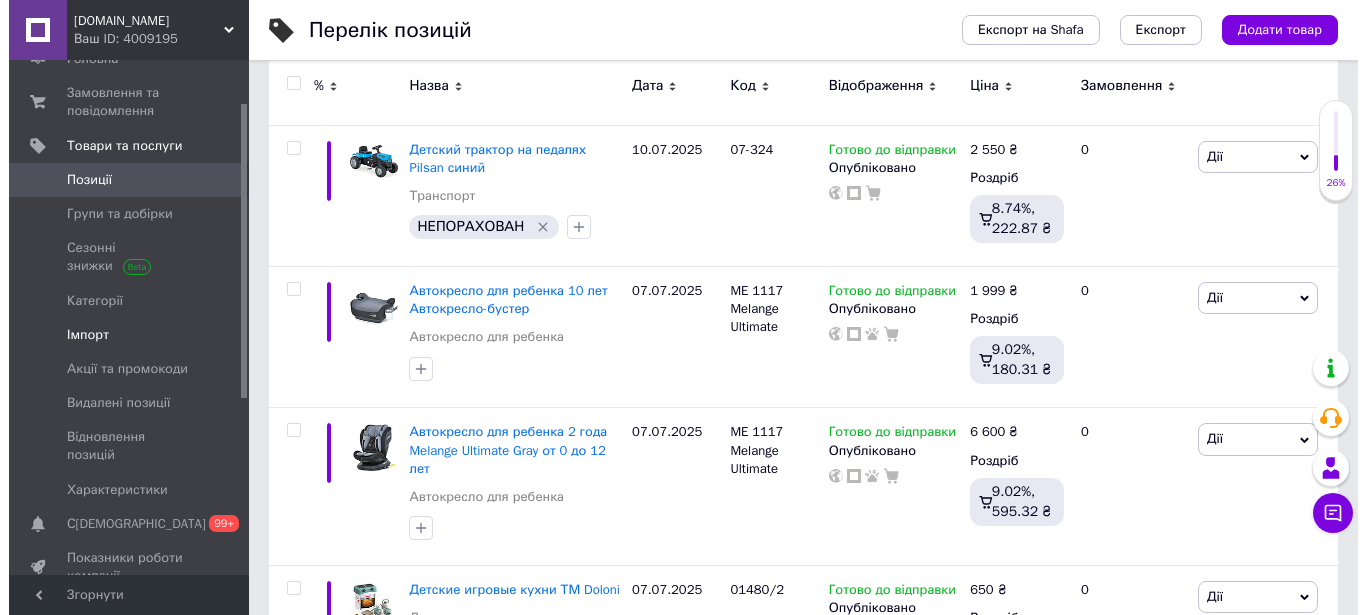 scroll, scrollTop: 0, scrollLeft: 0, axis: both 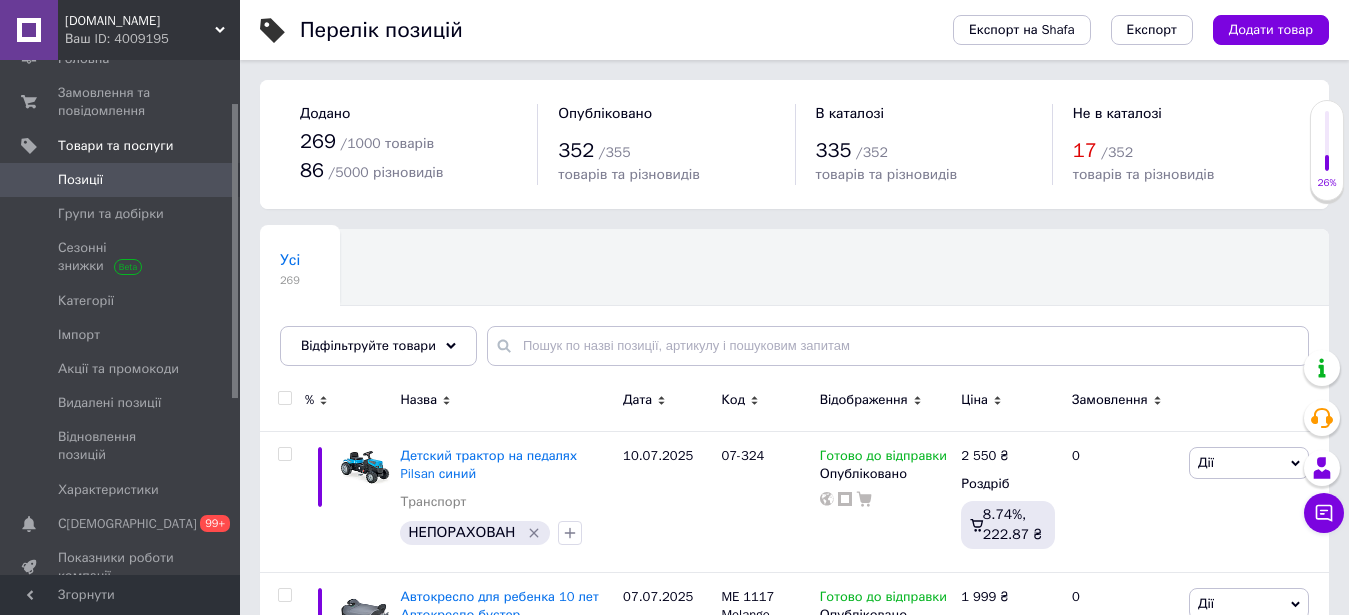 click on "Позиції" at bounding box center [80, 180] 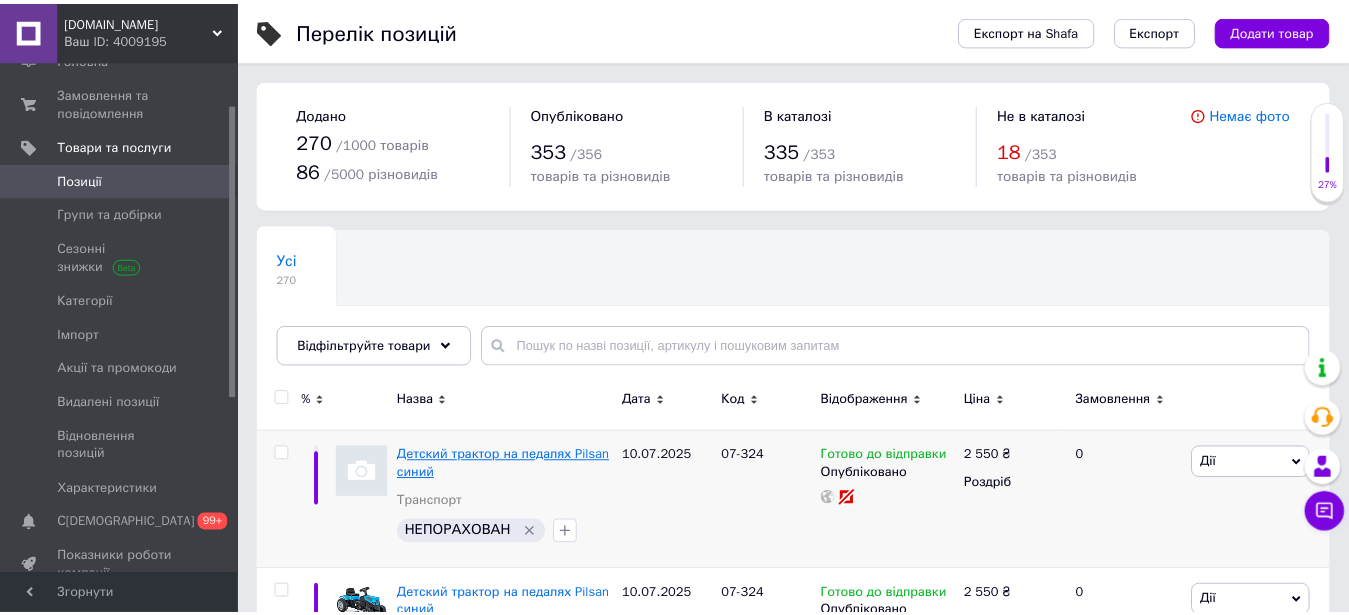scroll, scrollTop: 204, scrollLeft: 0, axis: vertical 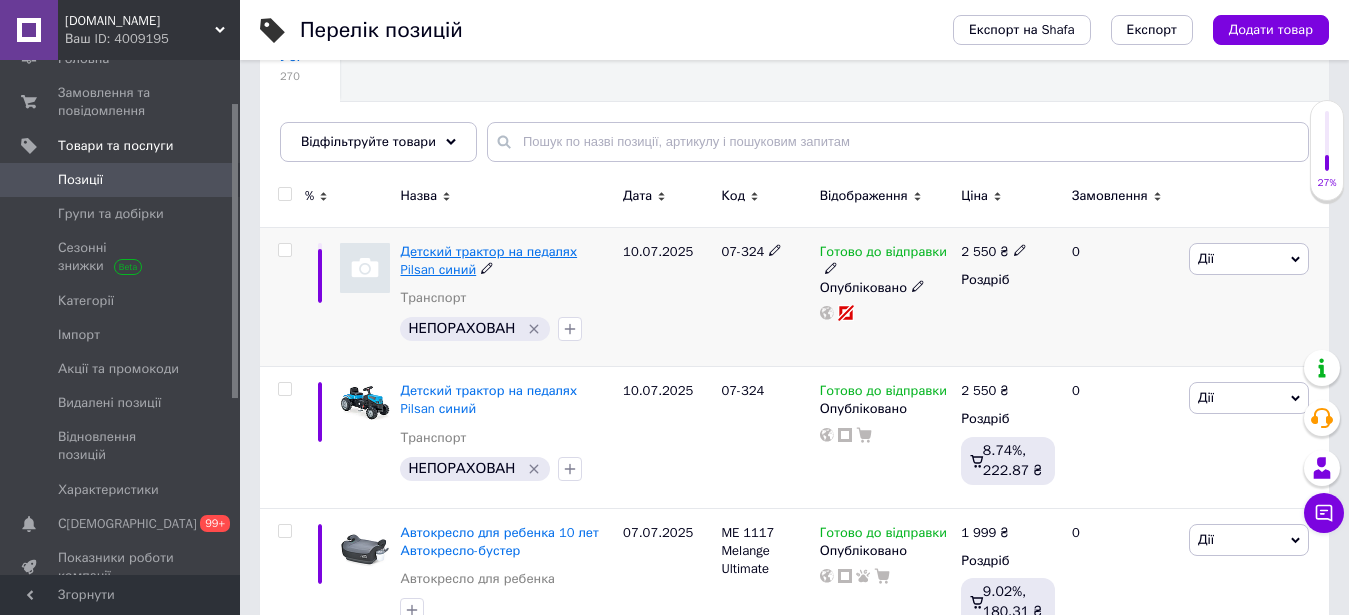 click on "Детский трактор на педалях Pilsan синий" at bounding box center [488, 260] 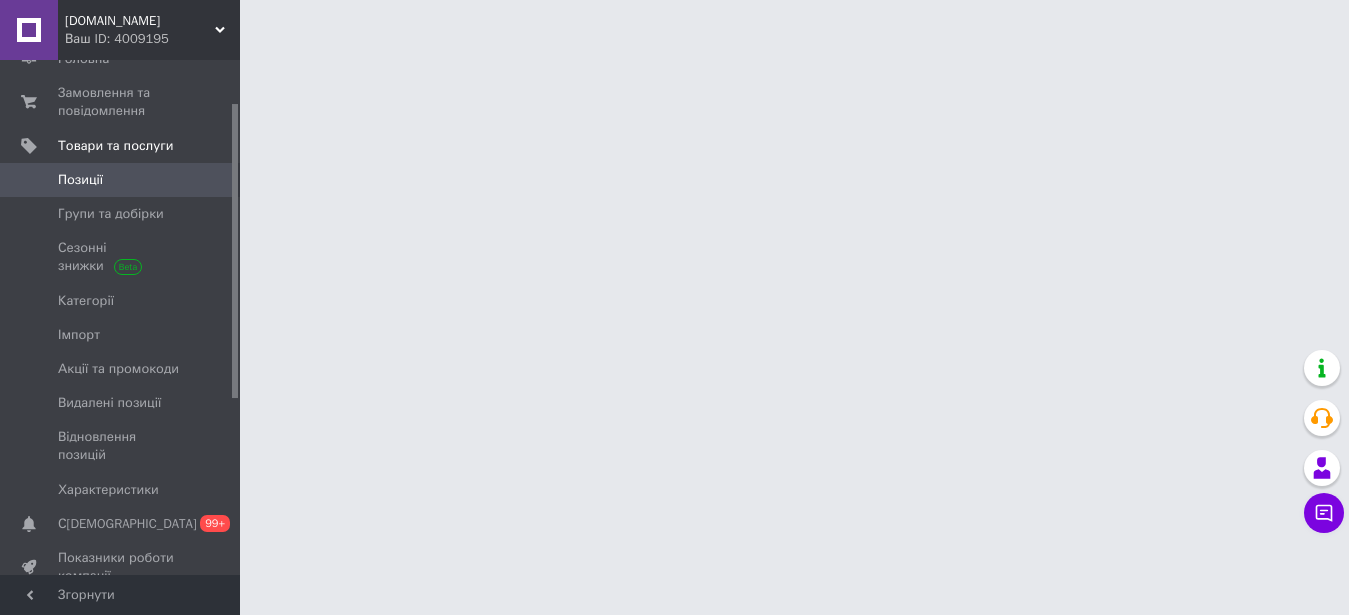 scroll, scrollTop: 0, scrollLeft: 0, axis: both 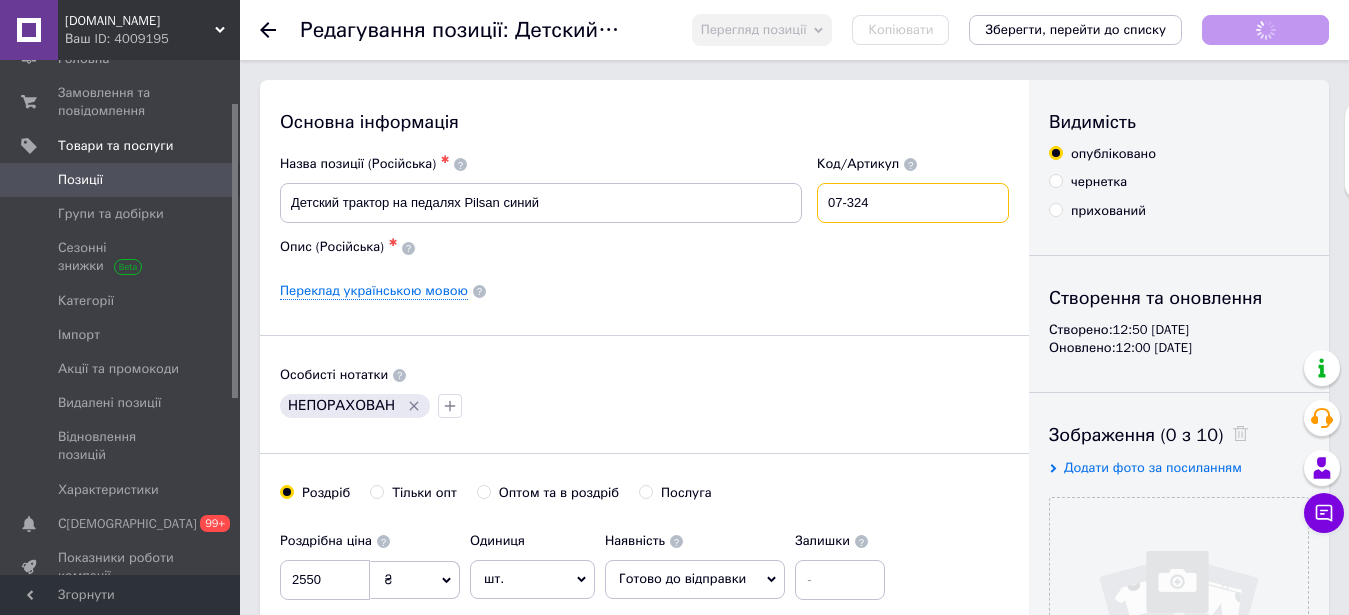click on "07-324" at bounding box center [913, 203] 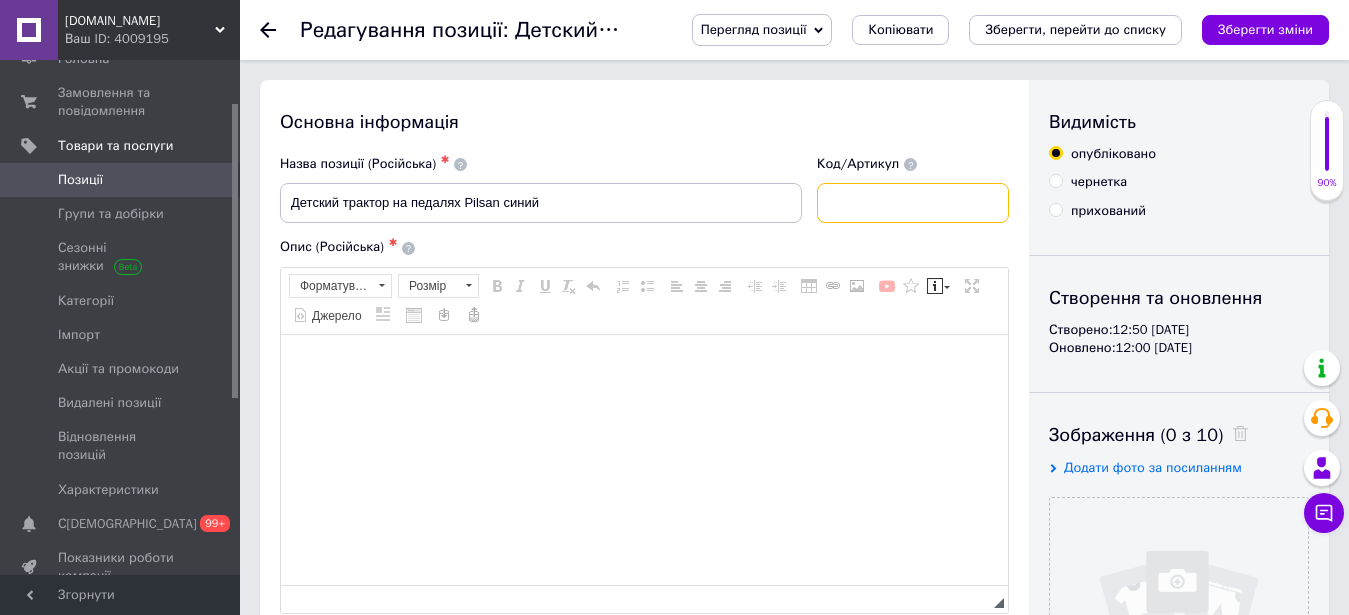 paste on "07-324" 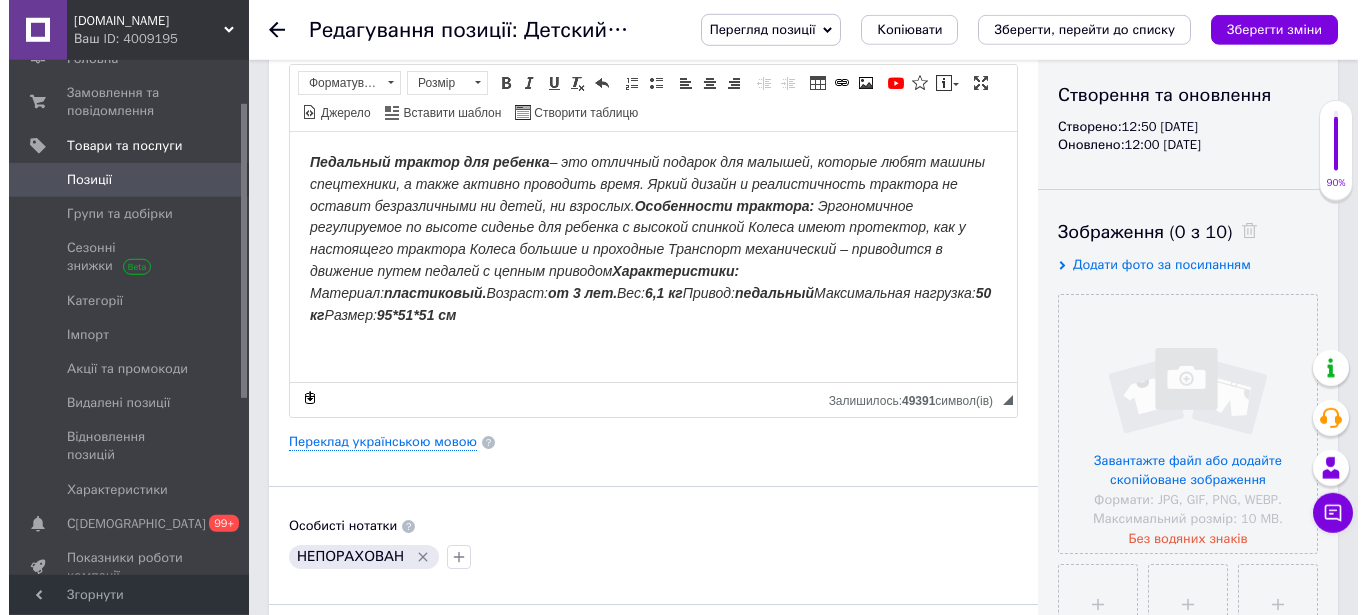 scroll, scrollTop: 204, scrollLeft: 0, axis: vertical 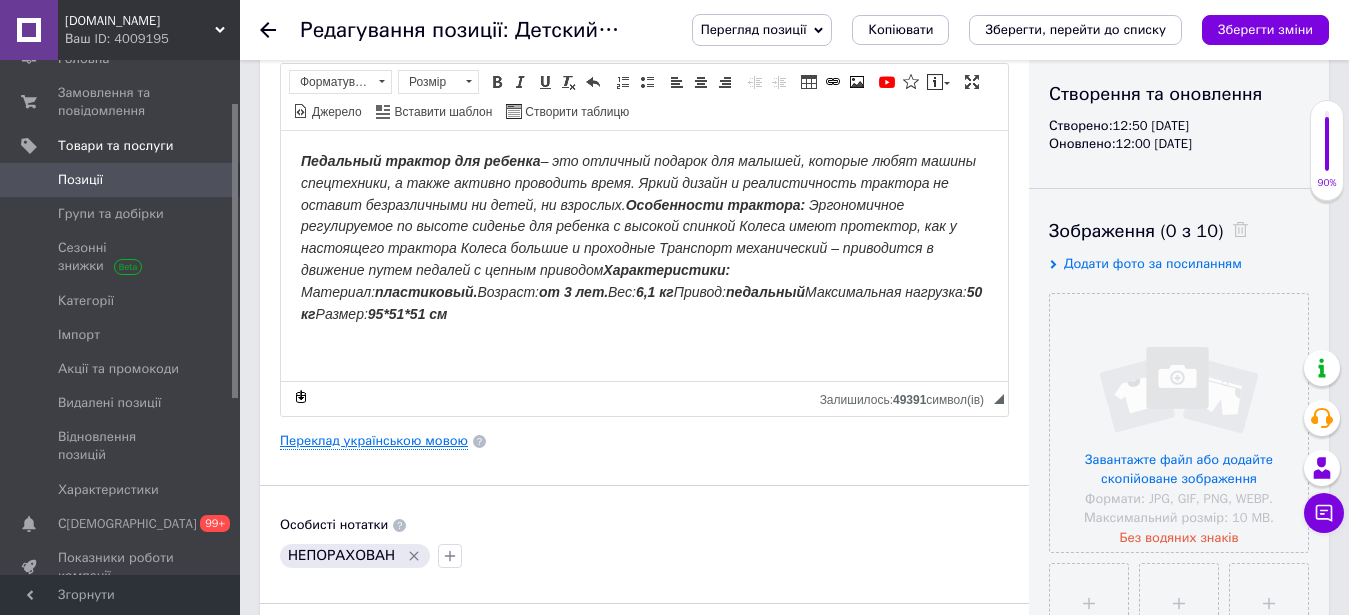 click on "Переклад українською мовою" at bounding box center [374, 441] 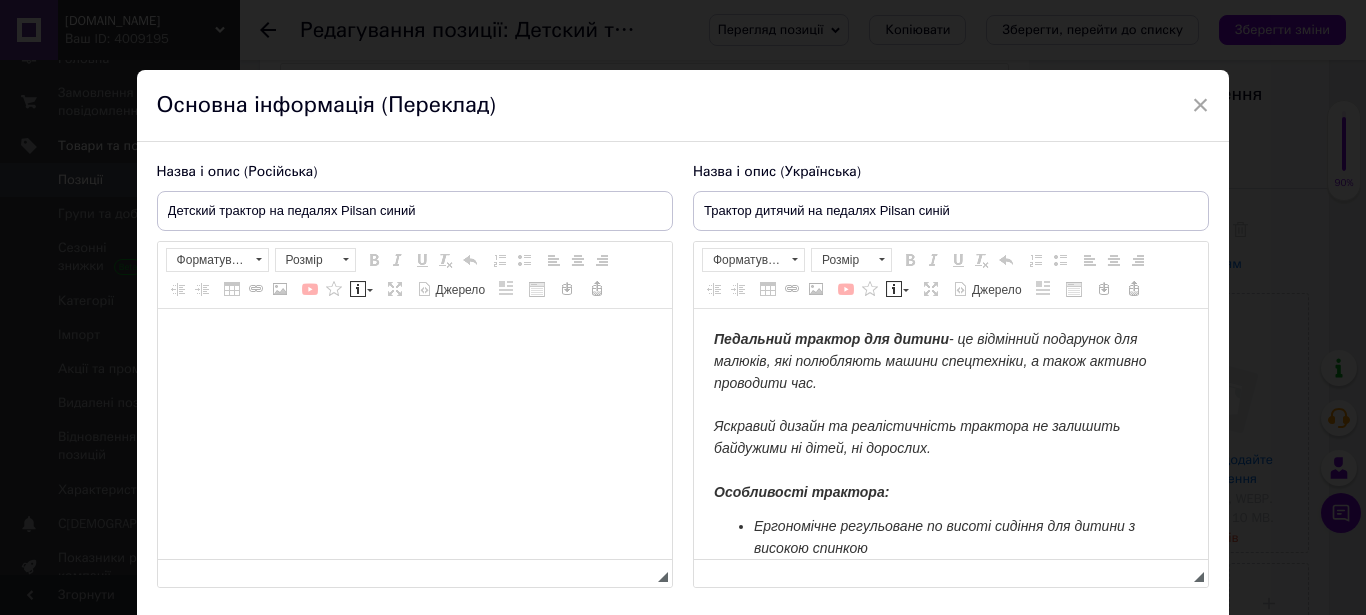 scroll, scrollTop: 0, scrollLeft: 0, axis: both 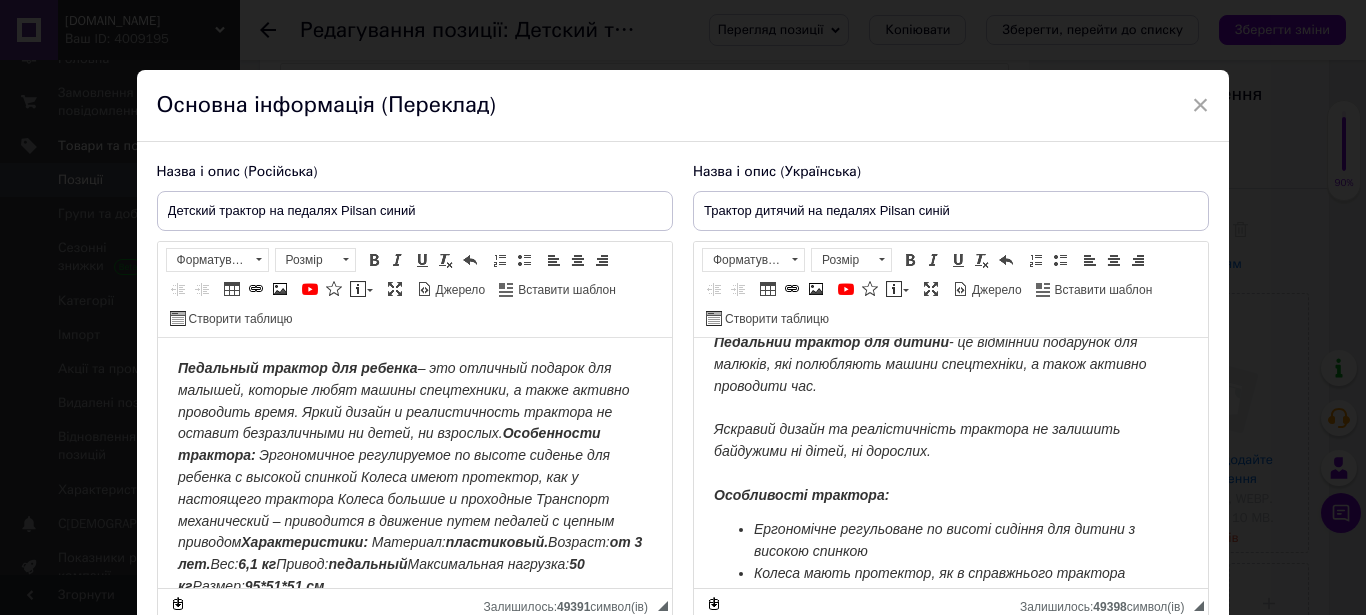 click on "Педальный трактор для ребенка  – это отличный подарок для малышей, которые любят машины спецтехники, а также активно проводить время. Яркий дизайн и реалистичность трактора не оставит безразличными ни детей, ни взрослых.  Особенности трактора:" at bounding box center [402, 411] 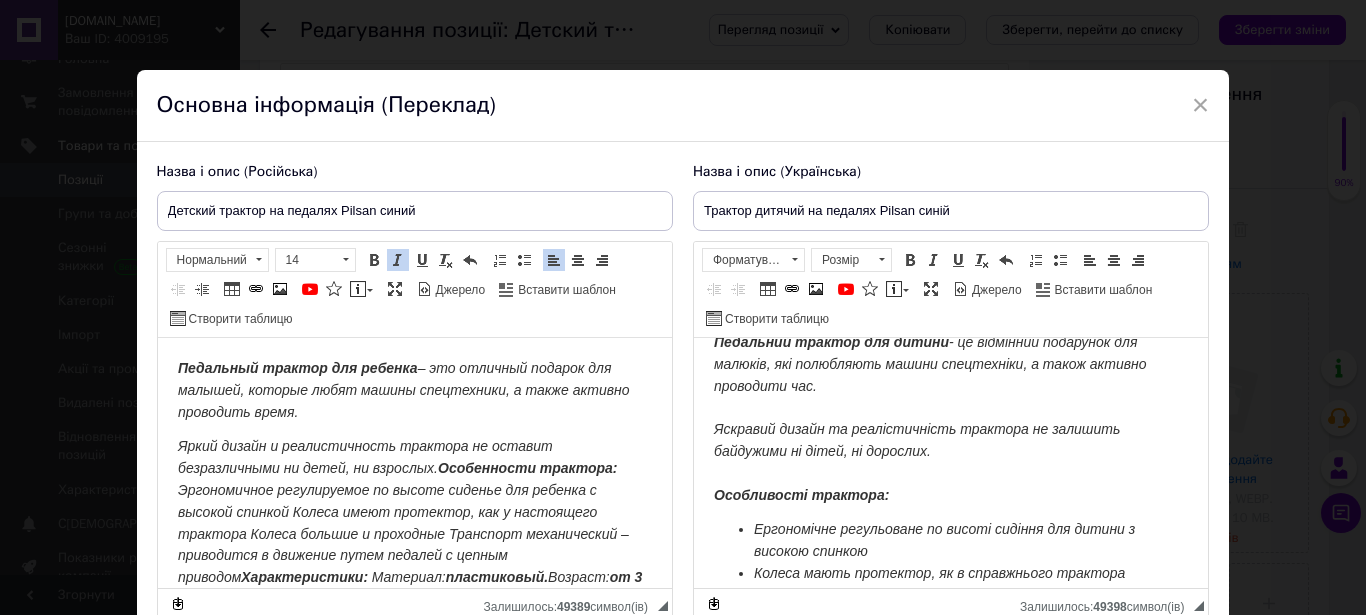 click on "Особенности трактора:" at bounding box center (527, 468) 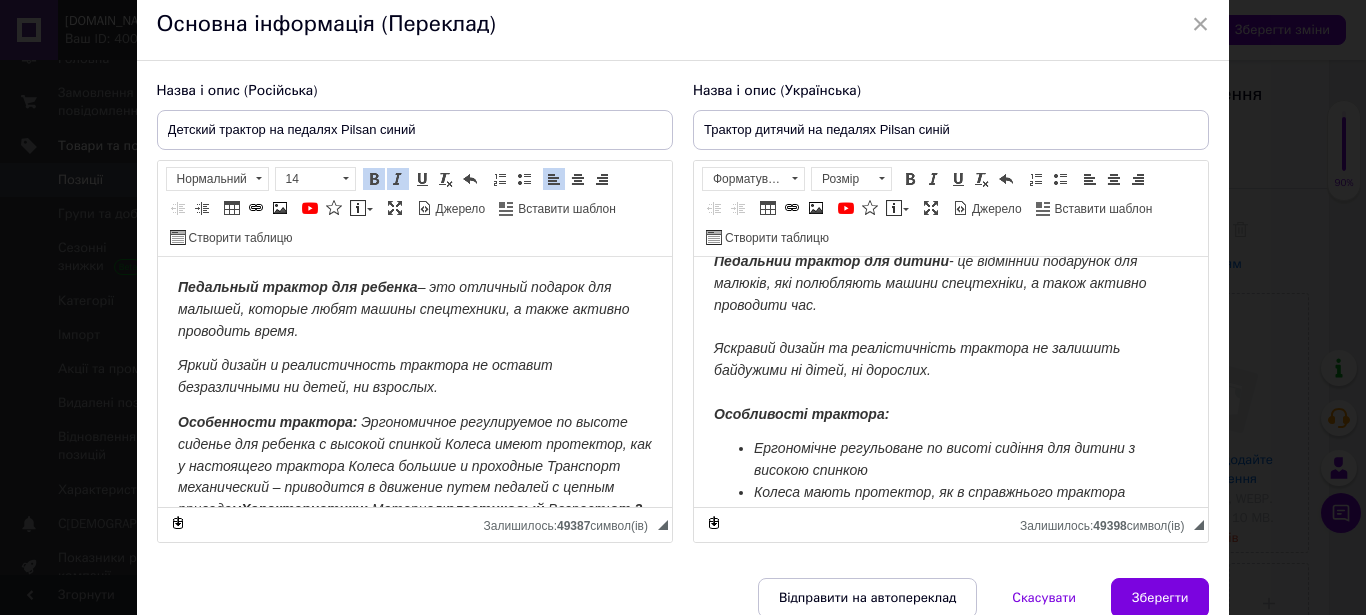 scroll, scrollTop: 114, scrollLeft: 0, axis: vertical 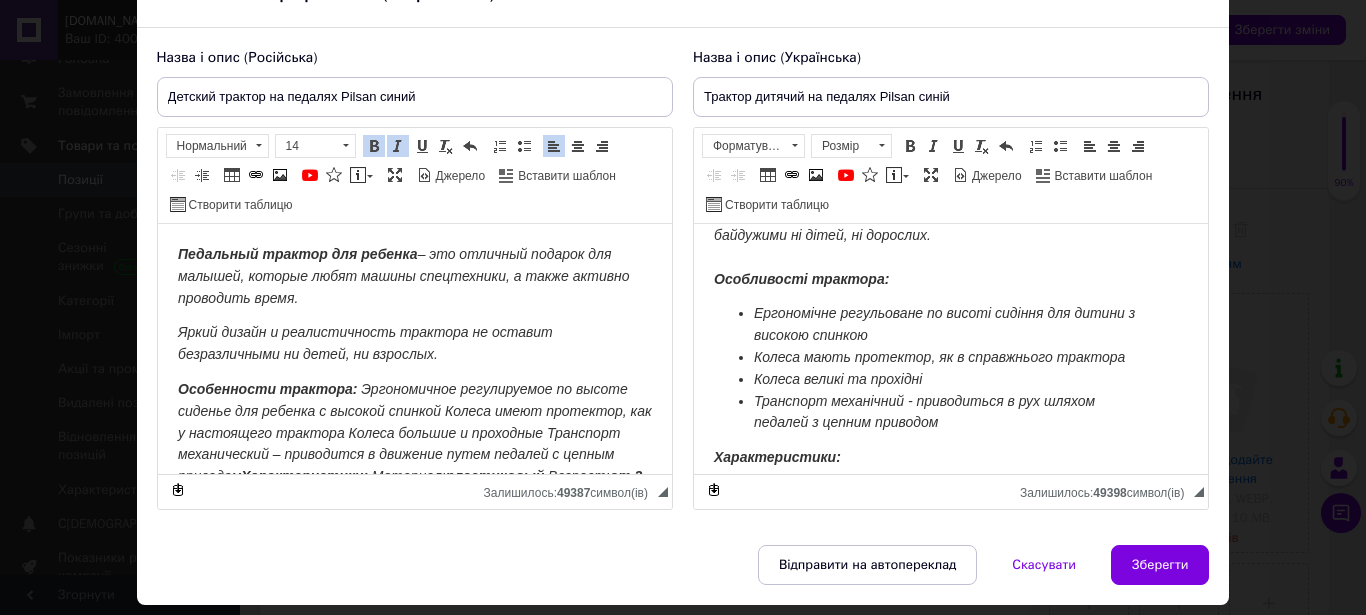 click on "Особенности трактора:   Эргономичное регулируемое по высоте сиденье для ребенка с высокой спинкой Колеса имеют протектор, как у настоящего трактора Колеса большие и проходные Транспорт механический – приводится в движение путем педалей с цепным приводом  Характеристики:   Материал:  пластиковый.  Возраст:  от 3 лет.  Вес:  6,1 кг  Привод:  педальный  Максимальная нагрузка:  50 кг  Размер:  95*51*51 см" at bounding box center (414, 455) 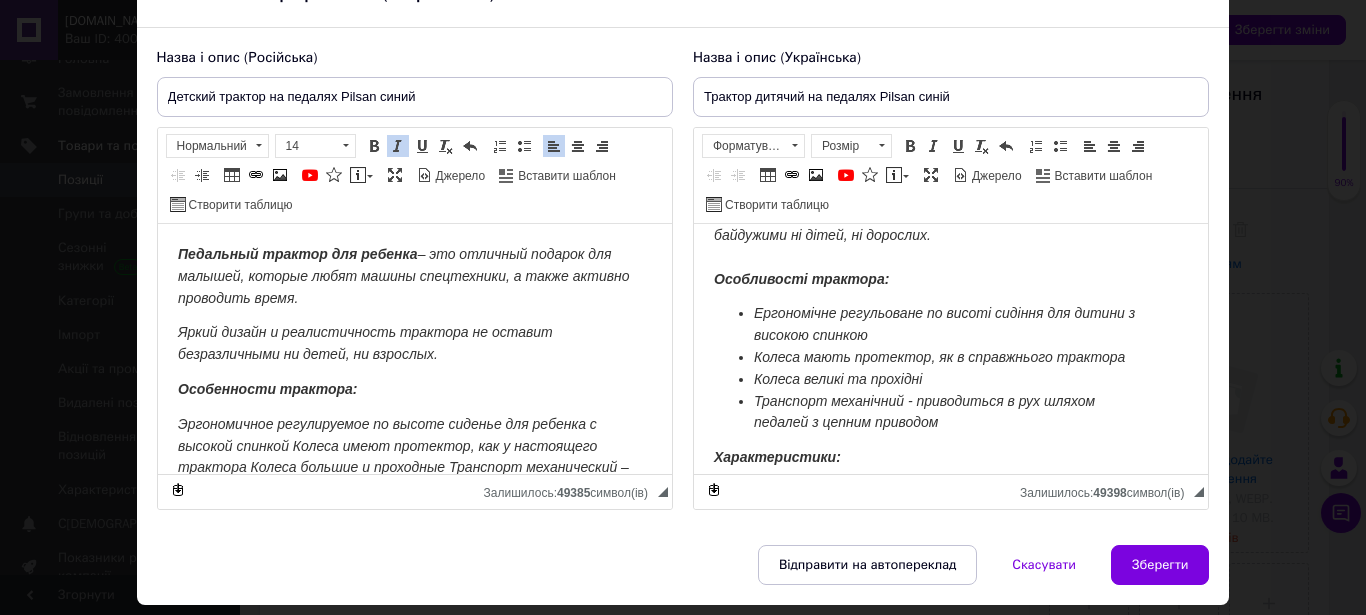 scroll, scrollTop: 106, scrollLeft: 0, axis: vertical 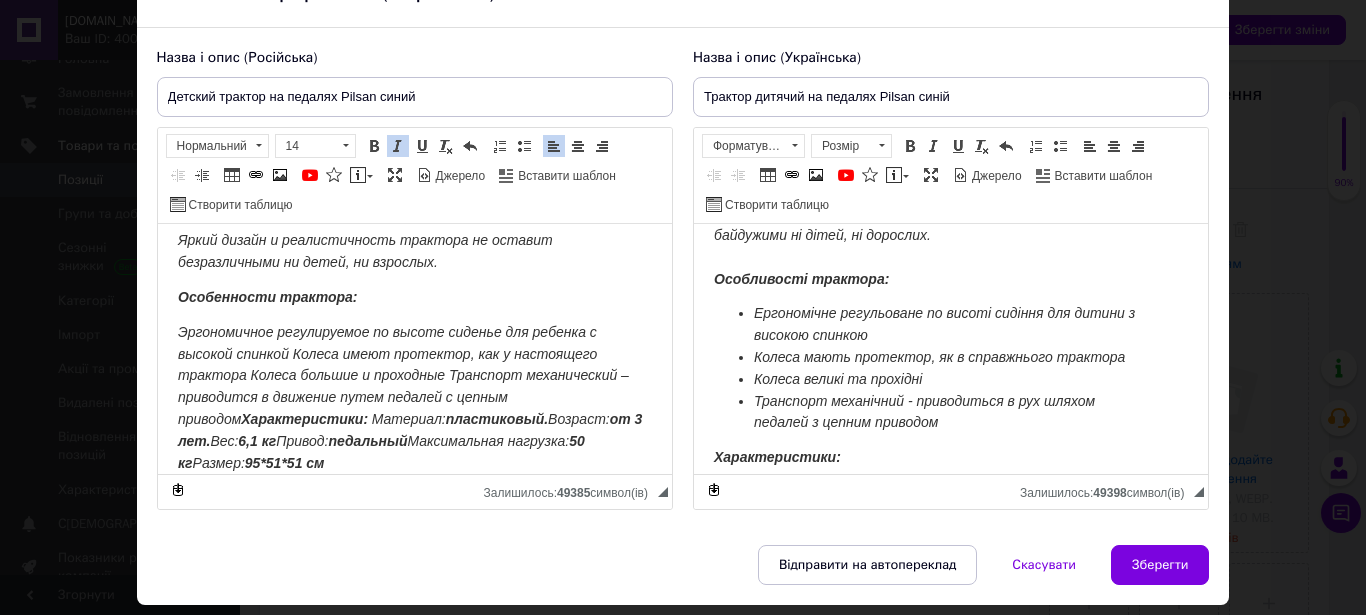click on "Эргономичное регулируемое по высоте сиденье для ребенка с высокой спинкой Колеса имеют протектор, как у настоящего трактора Колеса большие и проходные Транспорт механический – приводится в движение путем педалей с цепным приводом  Характеристики:" at bounding box center (402, 375) 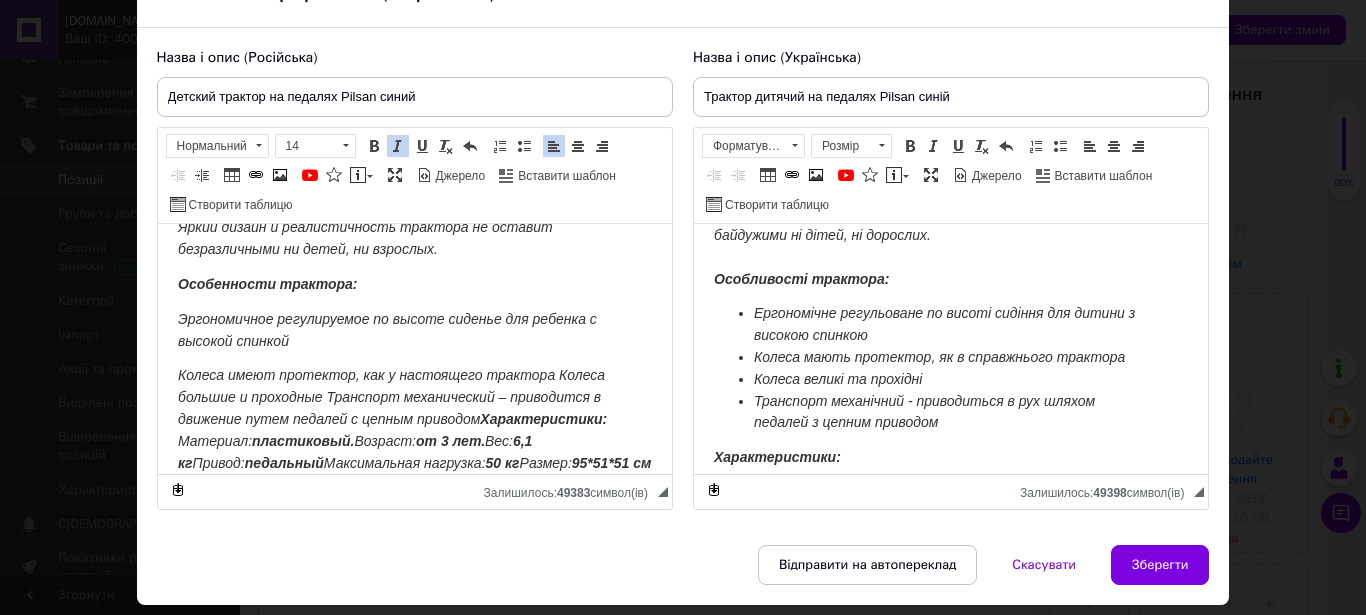click on "Колеса имеют протектор, как у настоящего трактора Колеса большие и проходные Транспорт механический – приводится в движение путем педалей с цепным приводом  Характеристики:" at bounding box center [391, 397] 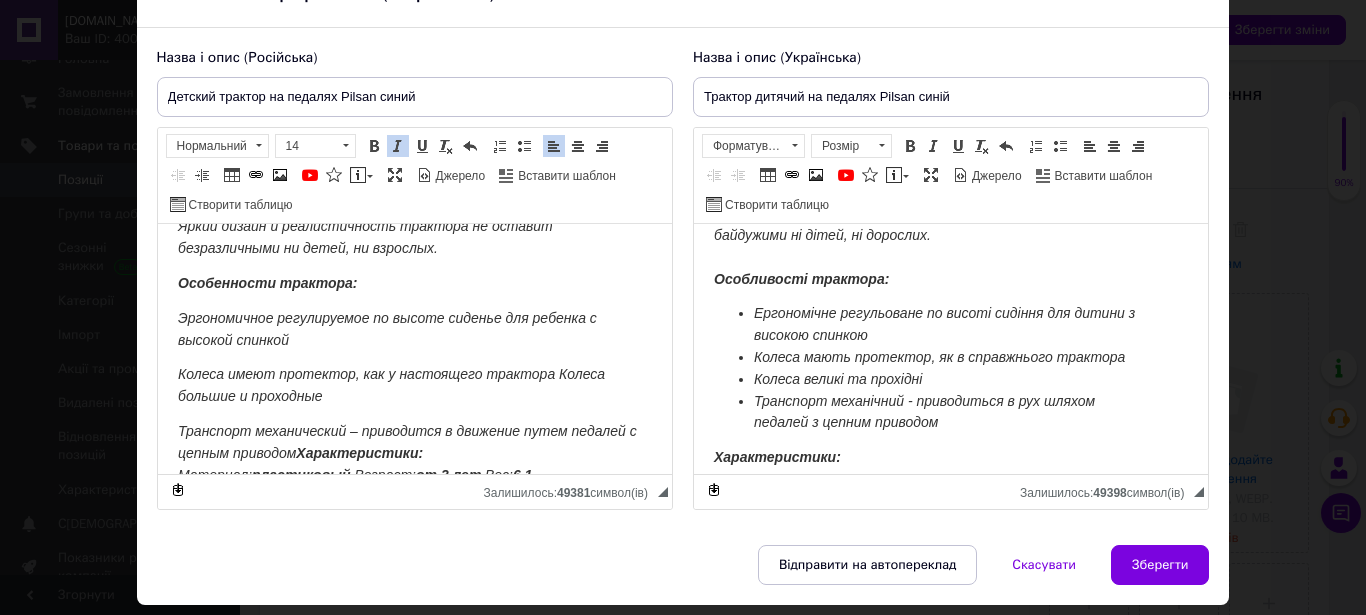 scroll, scrollTop: 154, scrollLeft: 0, axis: vertical 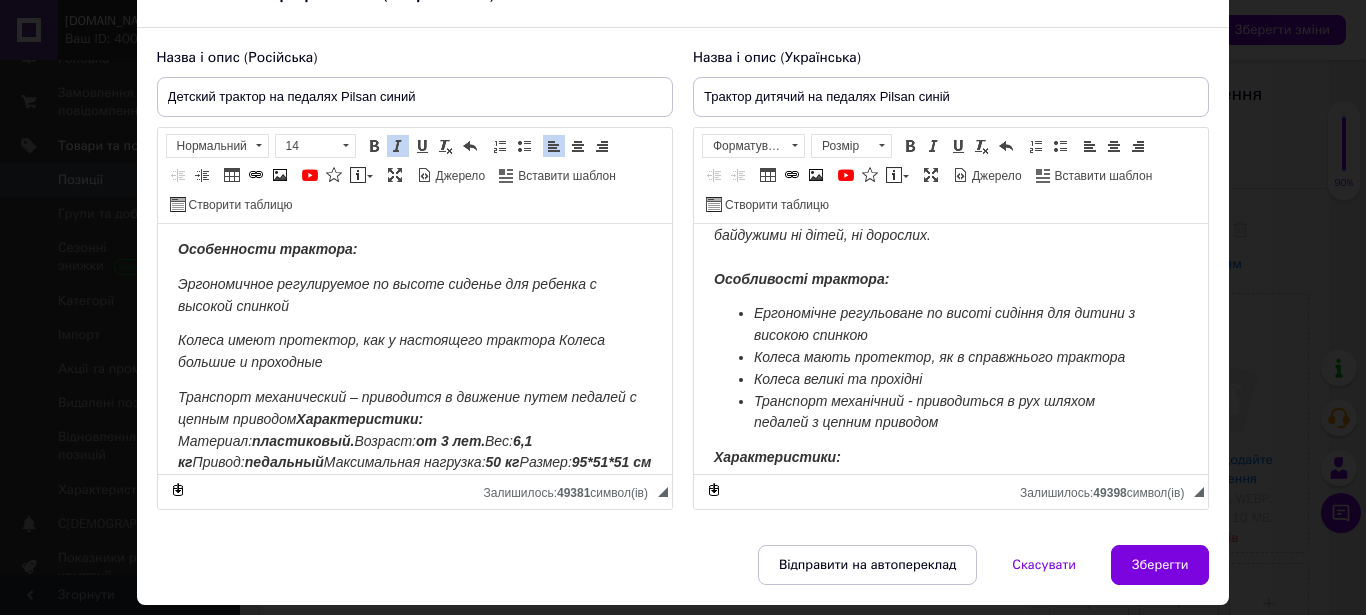 click on "Транспорт механический – приводится в движение путем педалей с цепным приводом  Характеристики:   Материал:  пластиковый.  Возраст:  от 3 лет.  Вес:  6,1 кг  Привод:  педальный  Максимальная нагрузка:  50 кг  Размер:  95*51*51 см" at bounding box center (414, 430) 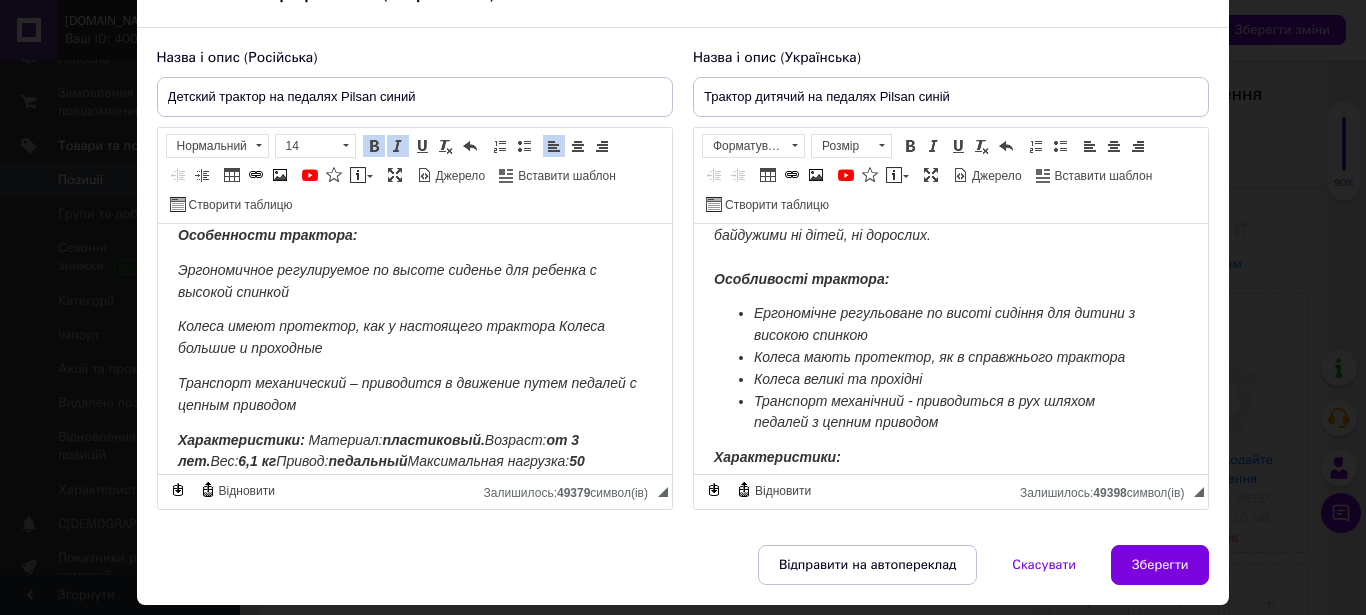 scroll, scrollTop: 332, scrollLeft: 0, axis: vertical 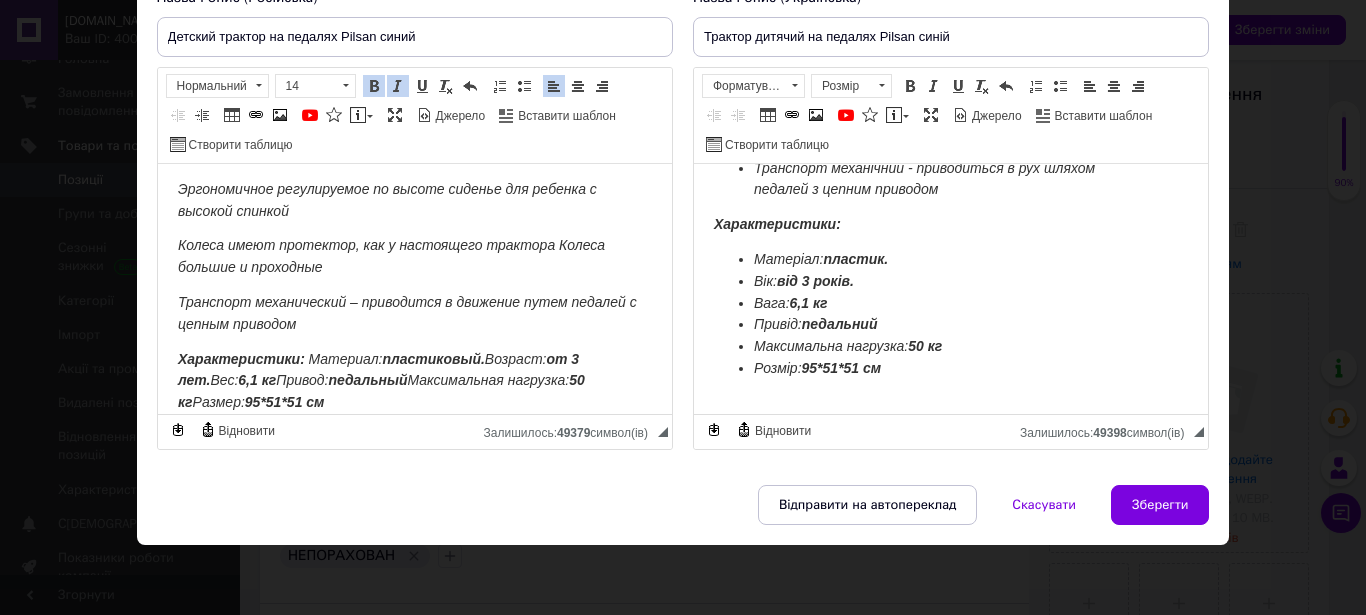 click on "Характеристики:   Материал:  пластиковый.  Возраст:  от 3 лет.  Вес:  6,1 кг  Привод:  педальный  Максимальная нагрузка:  50 кг  Размер:  95*51*51 см" at bounding box center [414, 381] 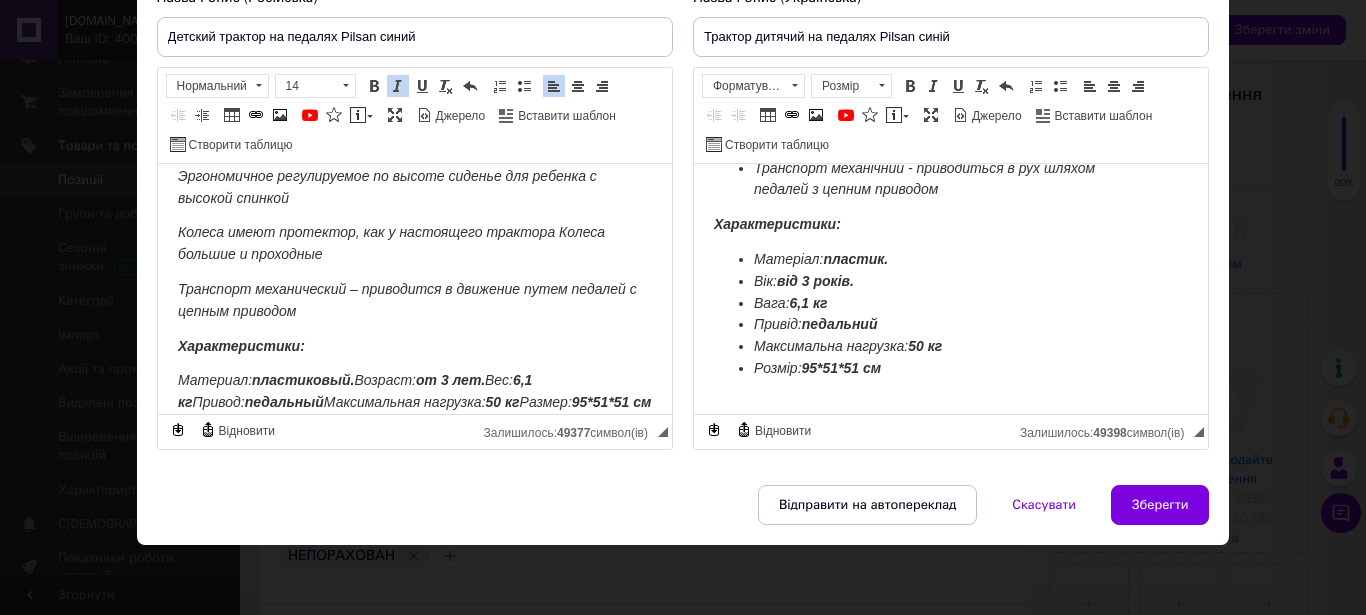 click on "Материал:  пластиковый.  Возраст:  от 3 лет.  Вес:  6,1 кг  Привод:  педальный  Максимальная нагрузка:  50 кг  Размер:  95*51*51 см" at bounding box center [414, 392] 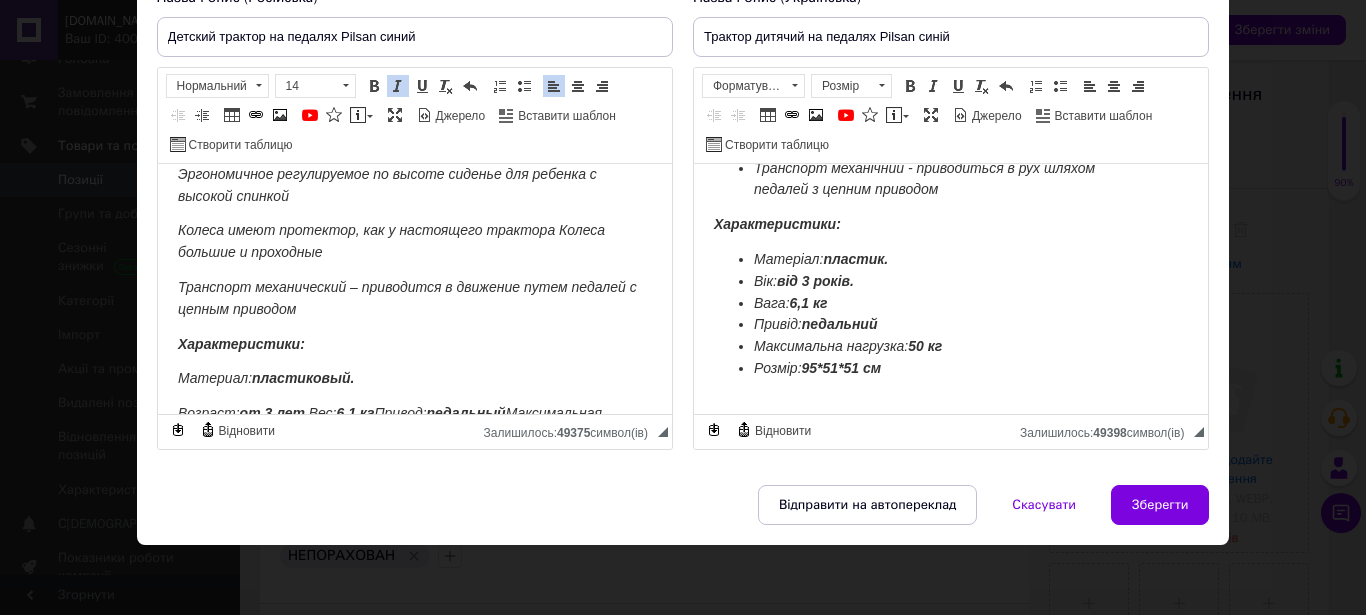 scroll, scrollTop: 235, scrollLeft: 0, axis: vertical 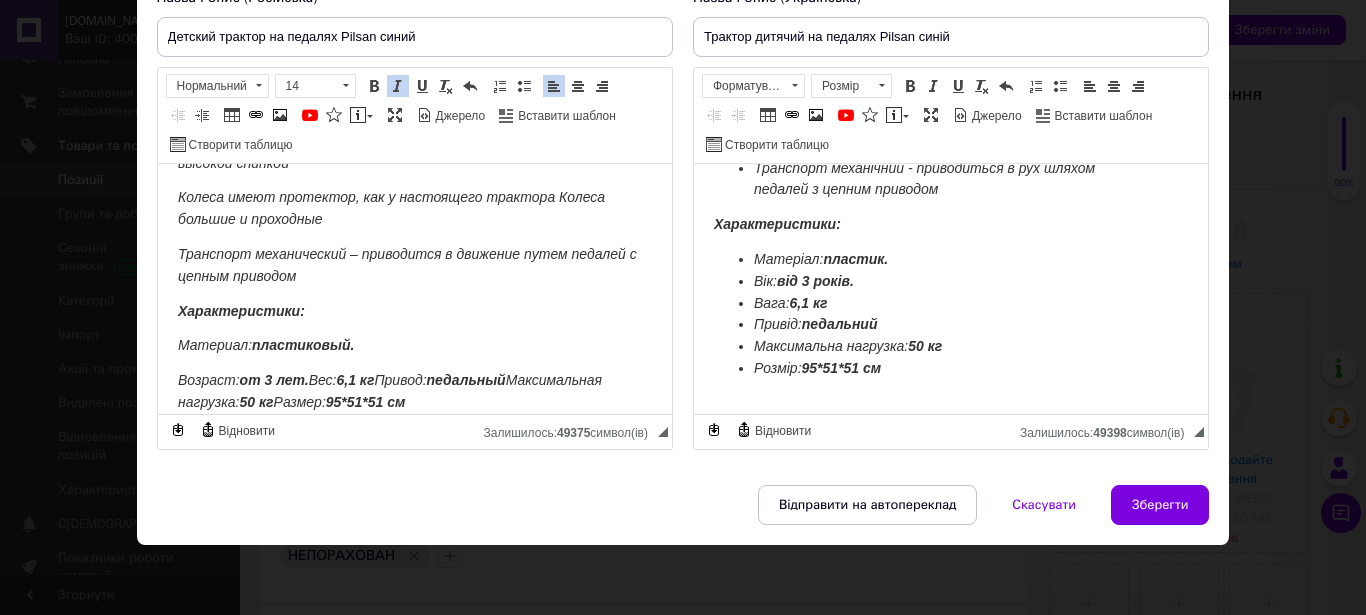 click on "Возраст:  от 3 лет.  Вес:  6,1 кг  Привод:  педальный  Максимальная нагрузка:  50 кг  Размер:  95*51*51 см" at bounding box center [389, 391] 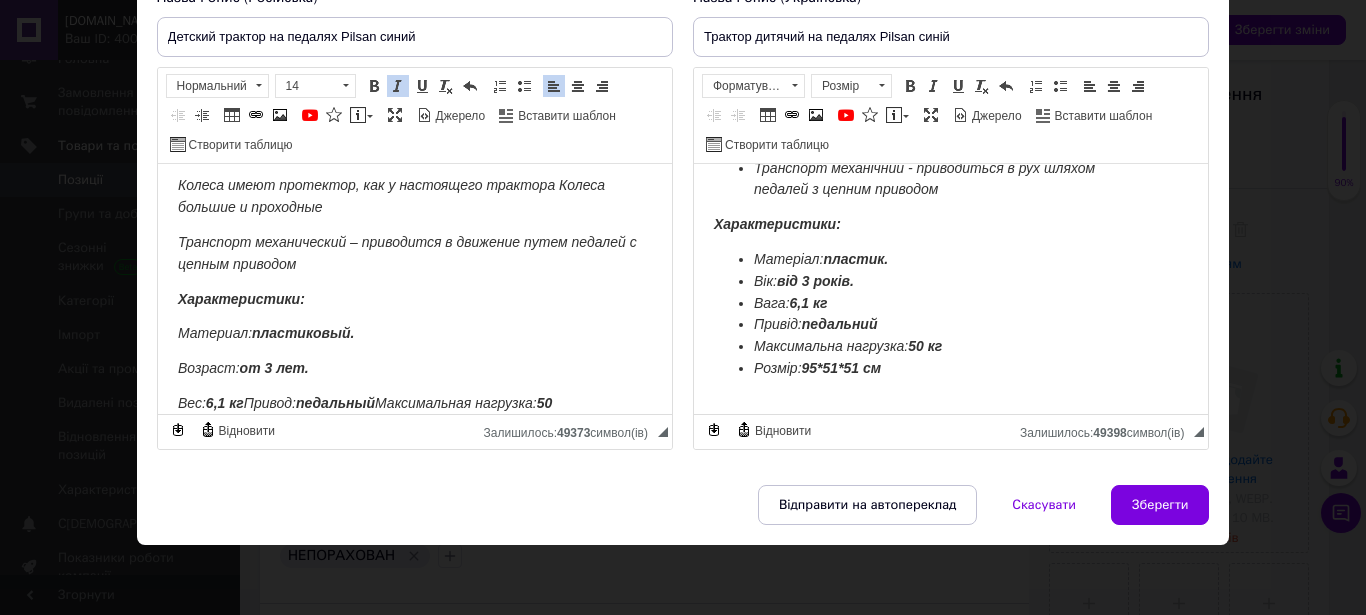 click on "Педальный трактор для ребенка  – это отличный подарок для малышей, которые любят машины спецтехники, а также активно проводить время.  Яркий дизайн и реалистичность трактора не оставит безразличными ни детей, ни взрослых.  Особенности трактора:   Эргономичное регулируемое по высоте сиденье для ребенка с высокой спинкой  Колеса имеют протектор, как у настоящего трактора Колеса большие и проходные  Транспорт механический – приводится в движение путем педалей с цепным приводом  Характеристики:   Материал:  пластиковый.  Возраст:  от 3 лет.   Вес:  6,1 кг 50 кг" at bounding box center (414, 193) 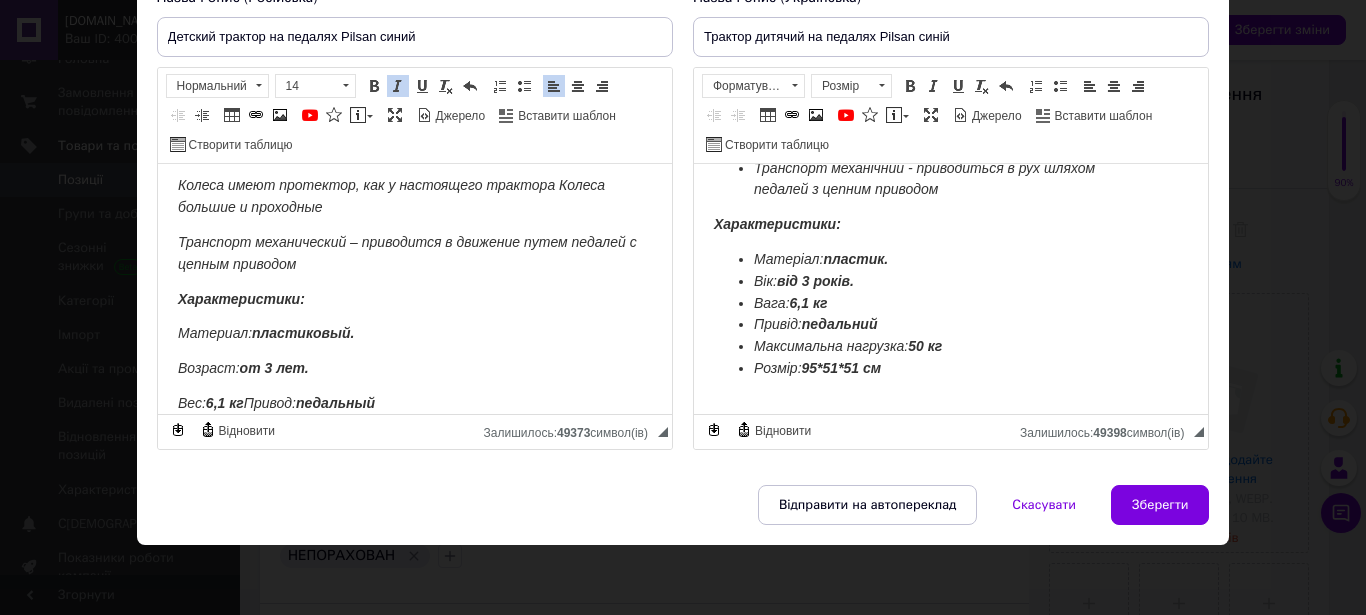 scroll, scrollTop: 283, scrollLeft: 0, axis: vertical 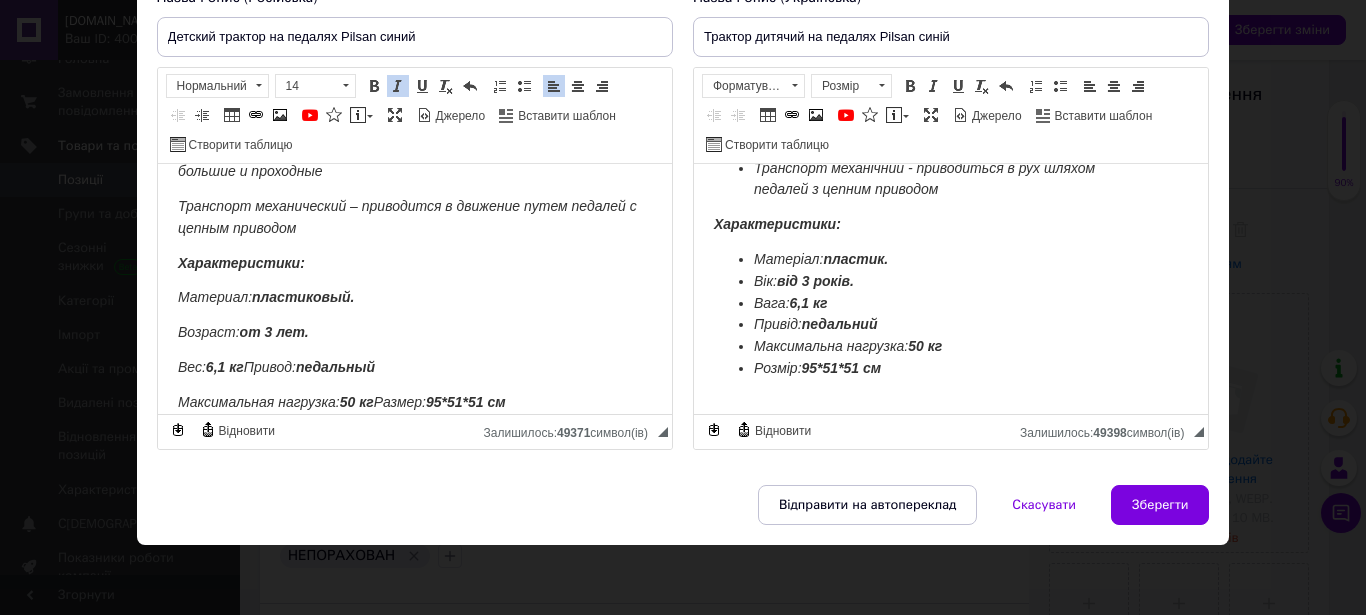 click on "Максимальная нагрузка:  50 кг  Размер:  95*51*51 см" at bounding box center (341, 402) 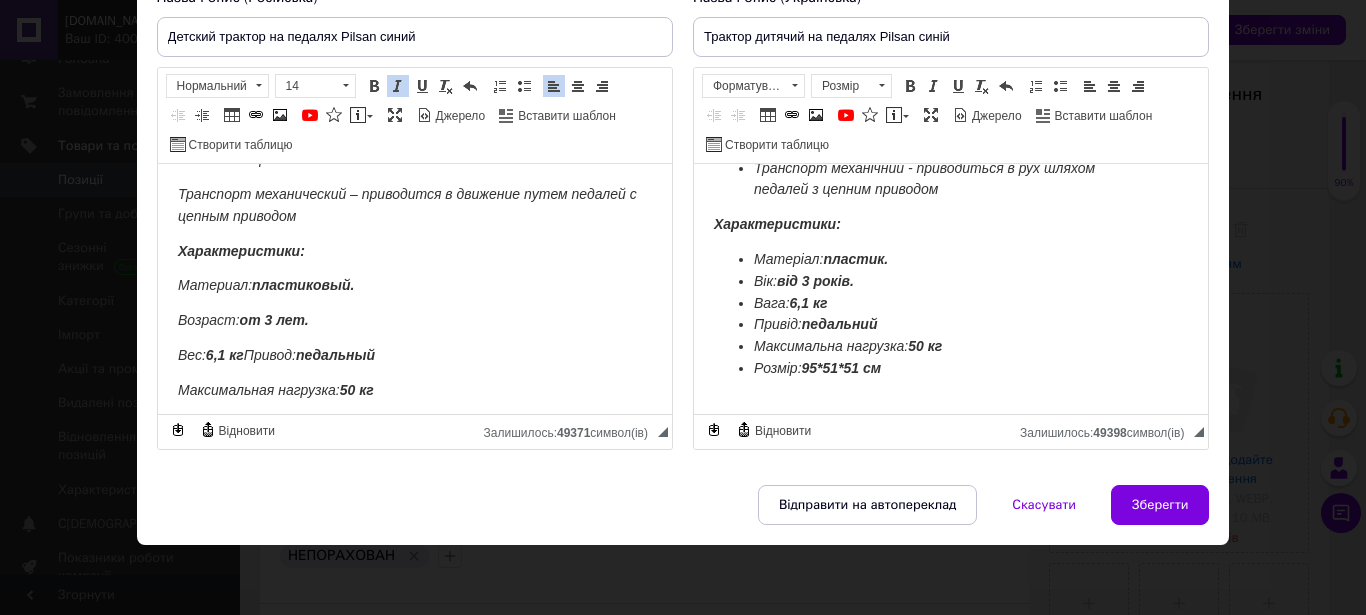 scroll, scrollTop: 293, scrollLeft: 0, axis: vertical 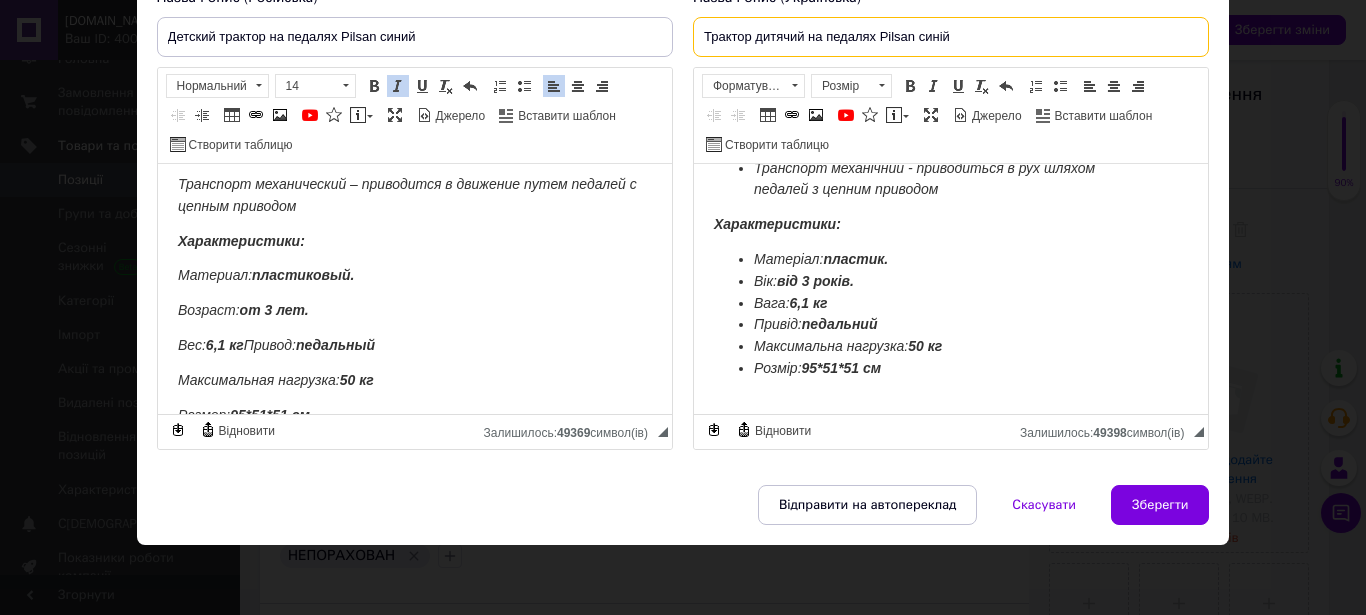 drag, startPoint x: 741, startPoint y: 37, endPoint x: 796, endPoint y: 26, distance: 56.089214 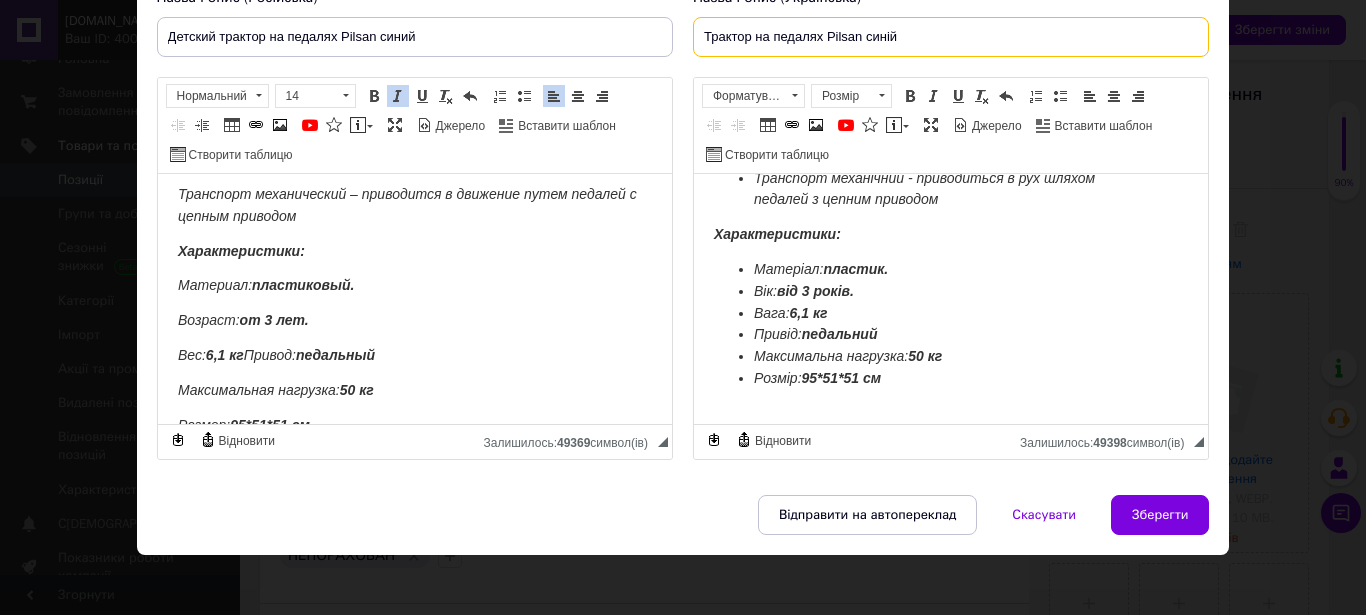 click on "Трактор на педалях Pilsan синій" at bounding box center [951, 37] 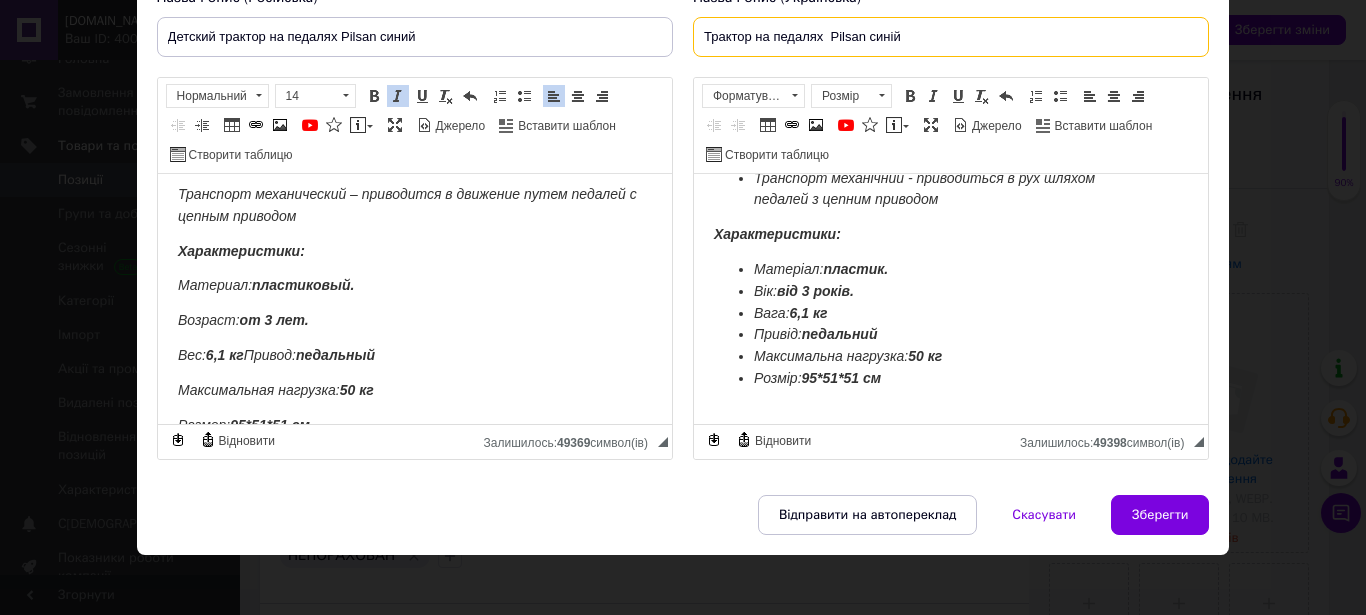 paste on "дитячий" 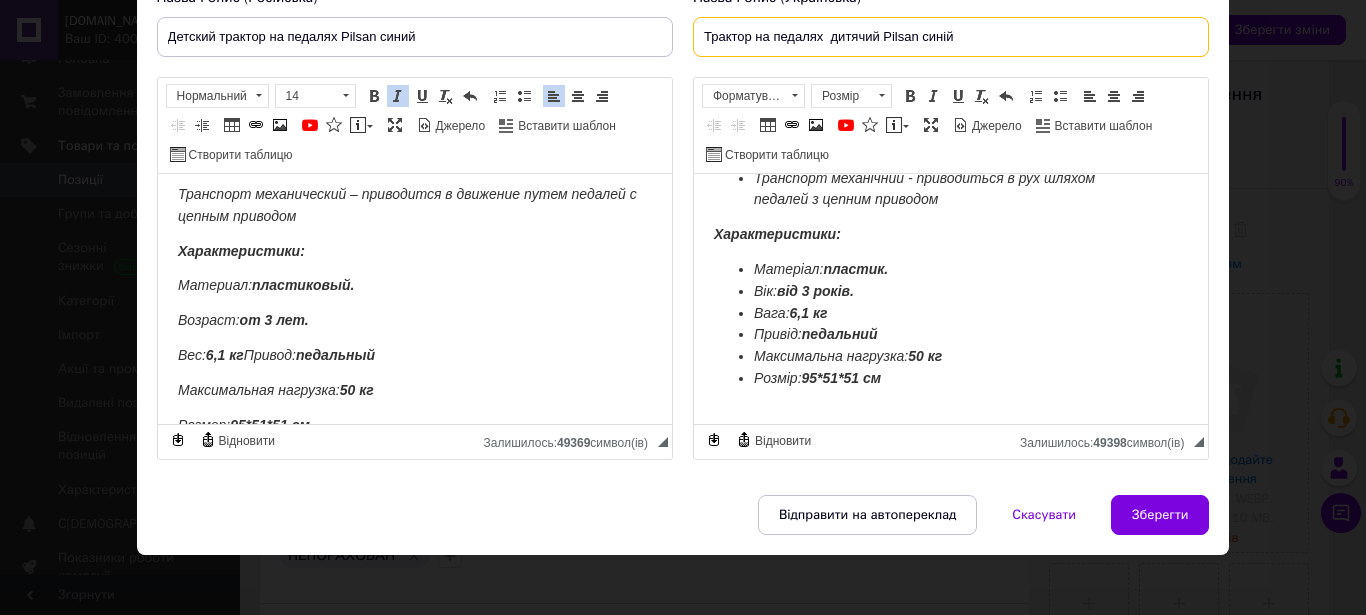 click on "Трактор на педалях  дитячий Pilsan синій" at bounding box center (951, 37) 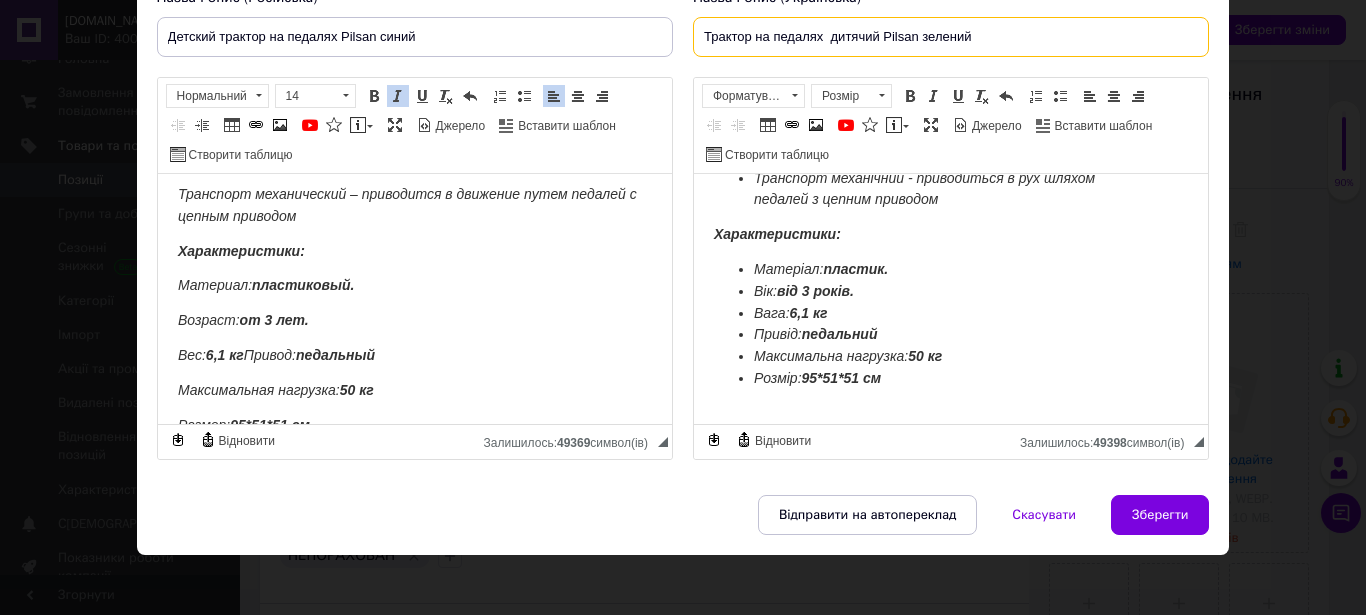 type on "Трактор на педалях  дитячий Pilsan зелений" 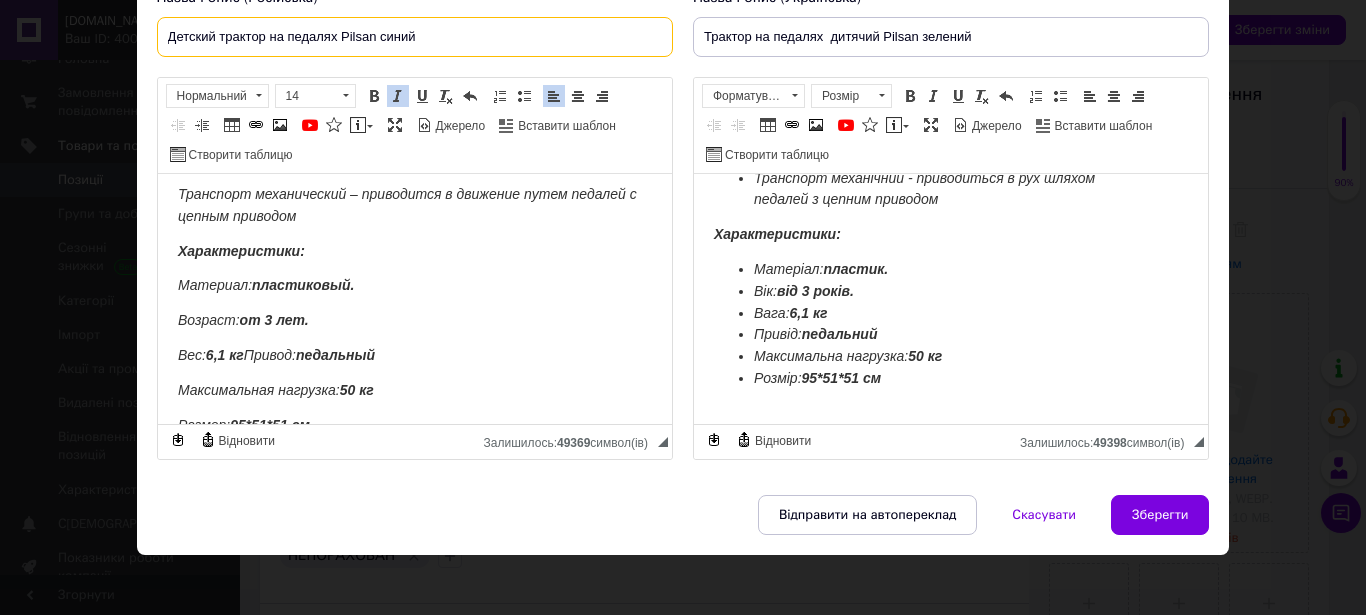 click on "Детский трактор на педалях Pilsan синий" at bounding box center [415, 37] 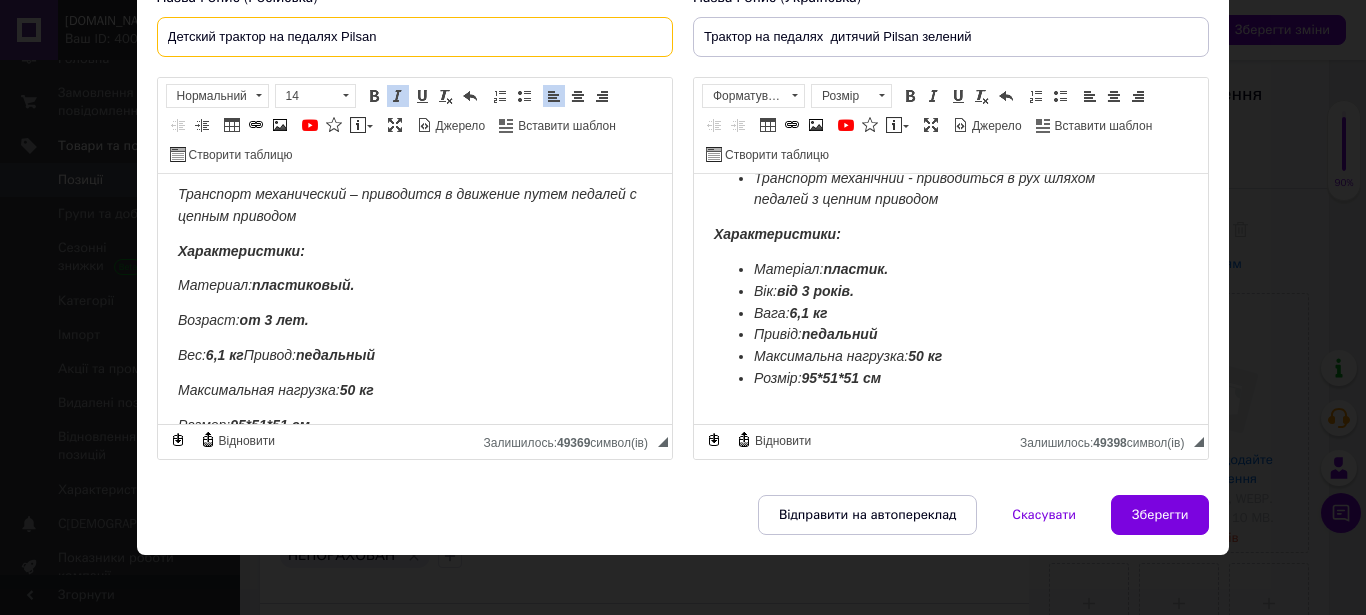 type on "Детский трактор на педалях Pilsan" 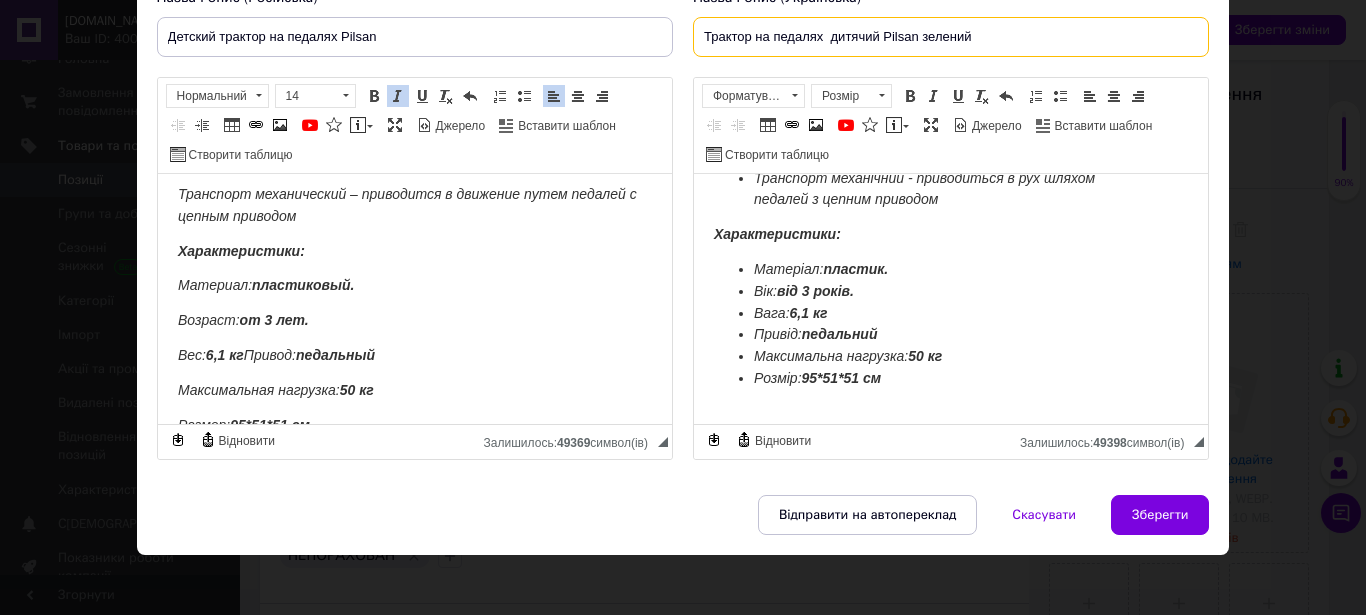 drag, startPoint x: 997, startPoint y: 38, endPoint x: 687, endPoint y: 40, distance: 310.00644 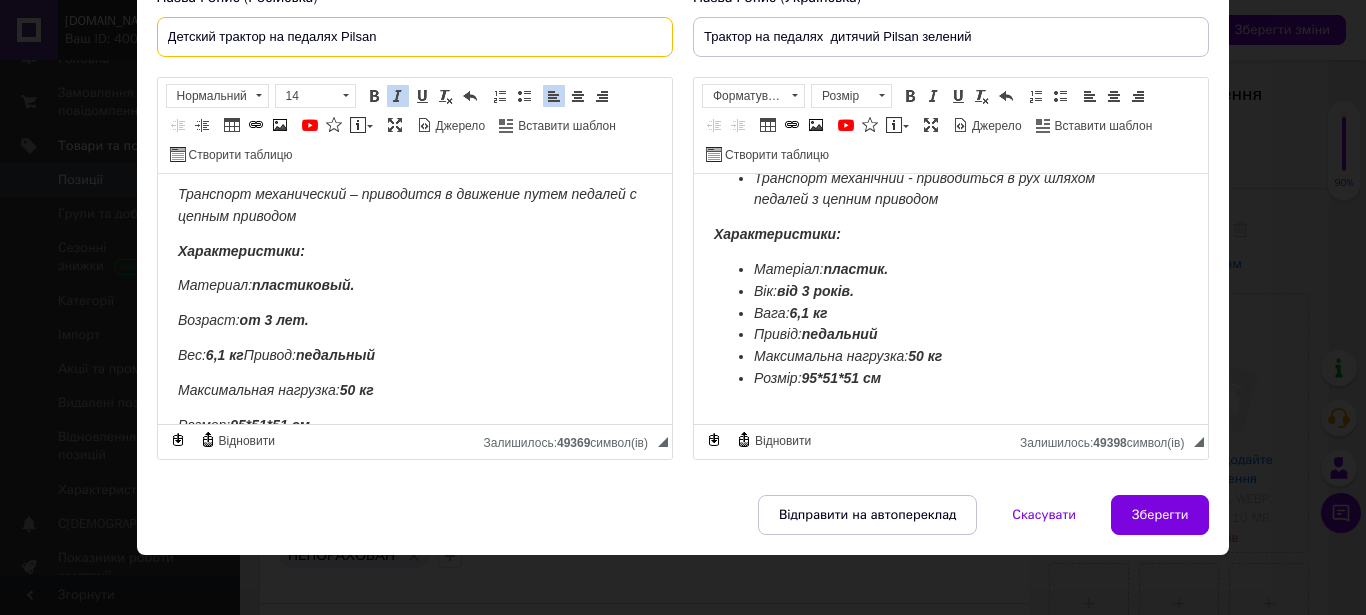 drag, startPoint x: 277, startPoint y: 40, endPoint x: 65, endPoint y: 43, distance: 212.02122 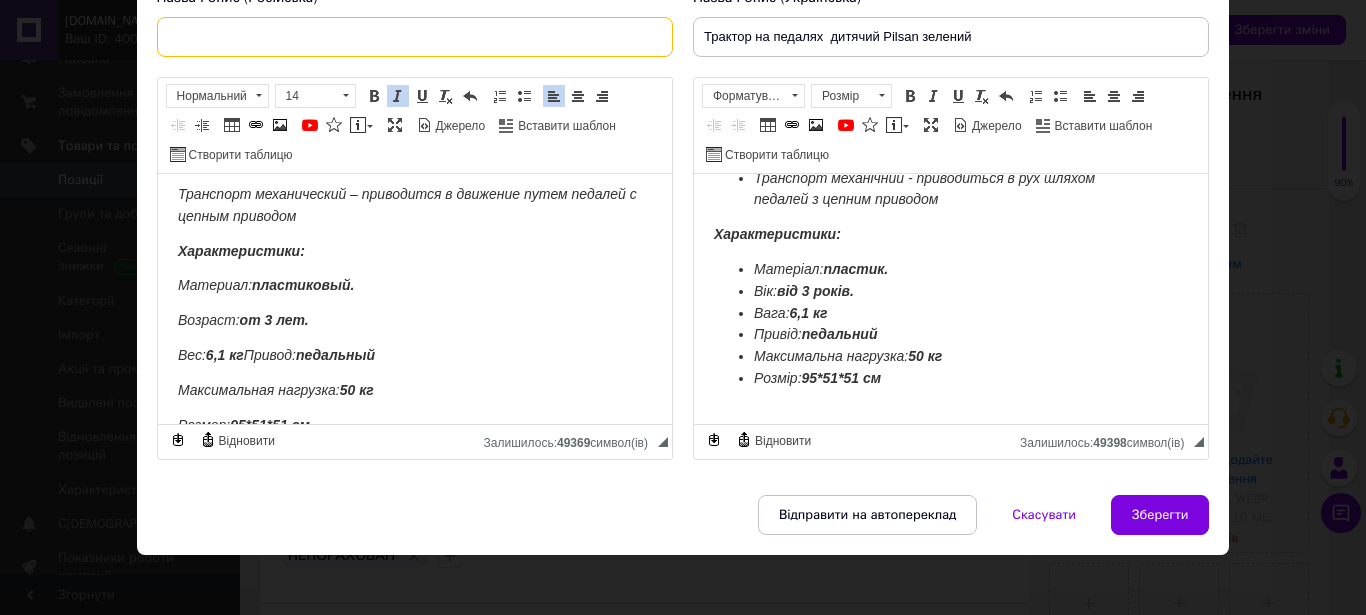 paste on "Трактор на педалях детский Pilsan зеленый" 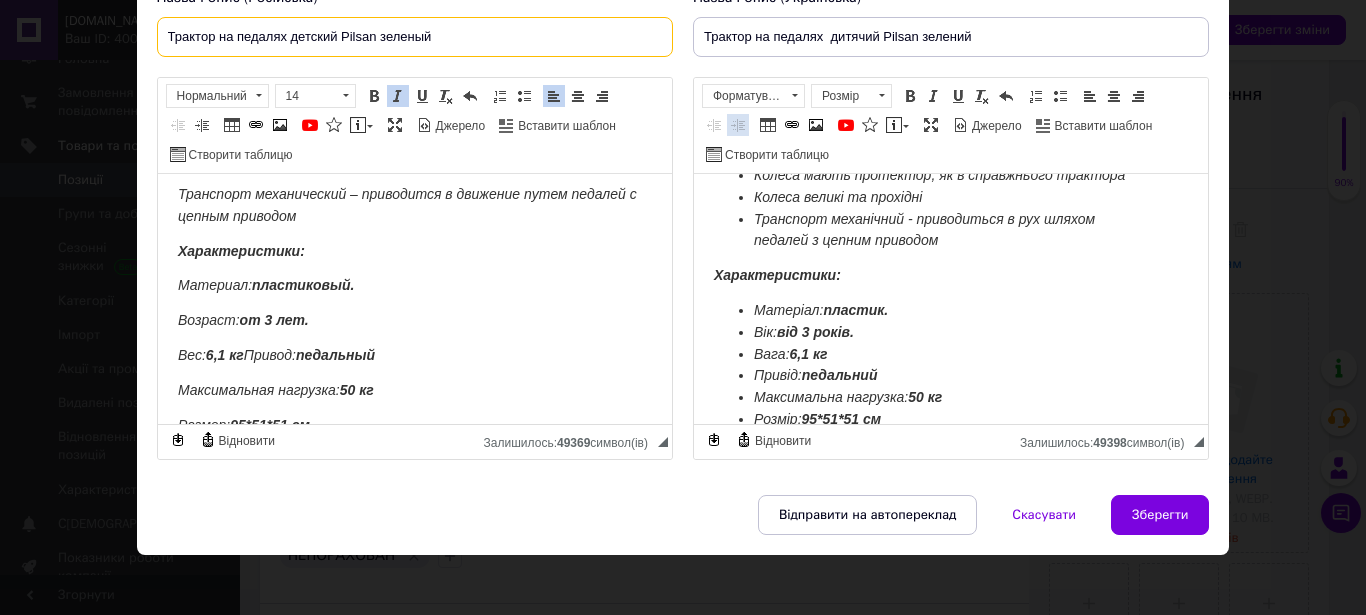 scroll, scrollTop: 230, scrollLeft: 0, axis: vertical 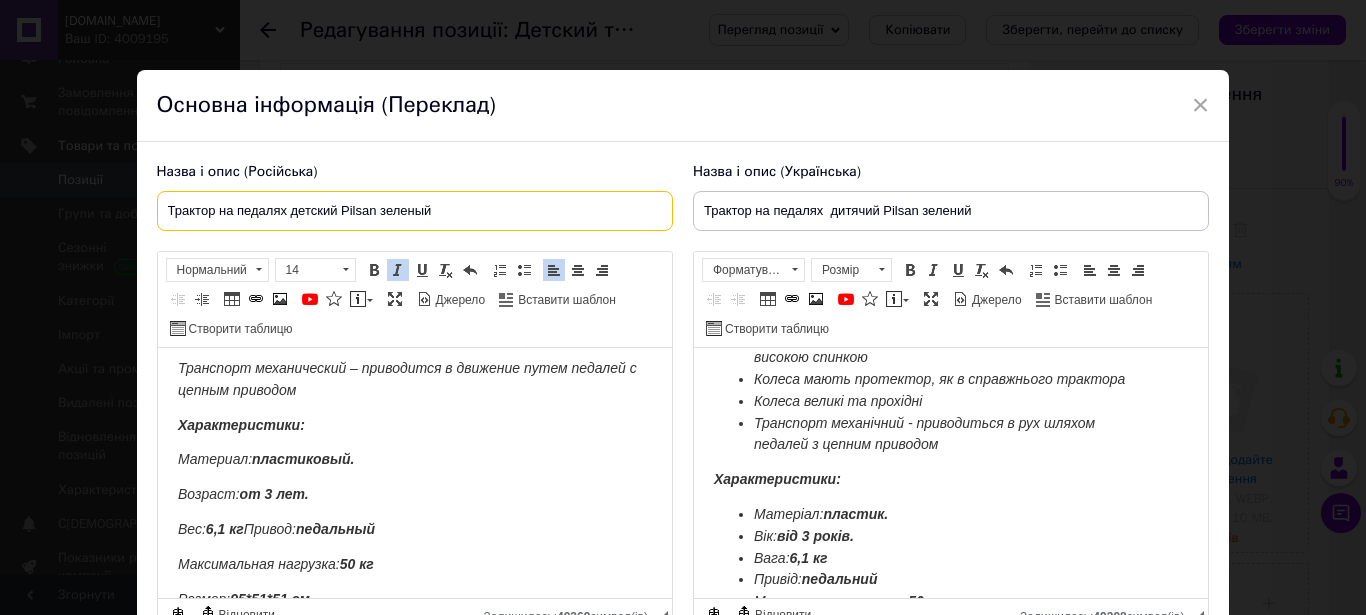 type on "Трактор на педалях детский Pilsan зеленый" 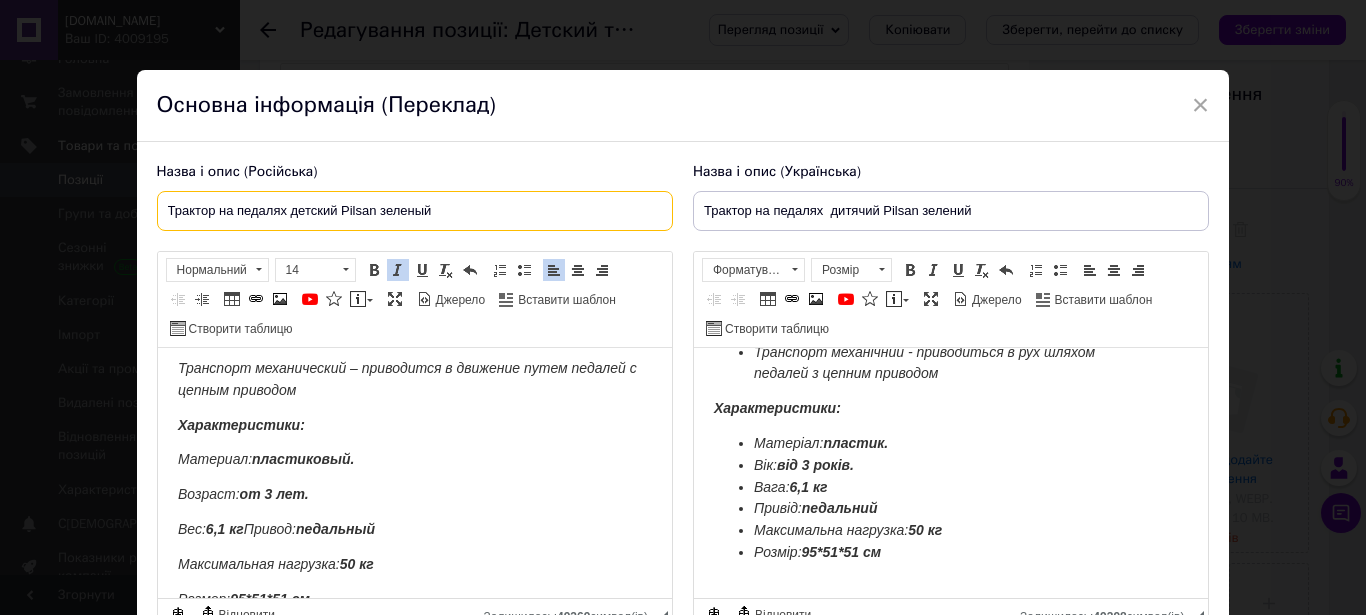 scroll, scrollTop: 0, scrollLeft: 0, axis: both 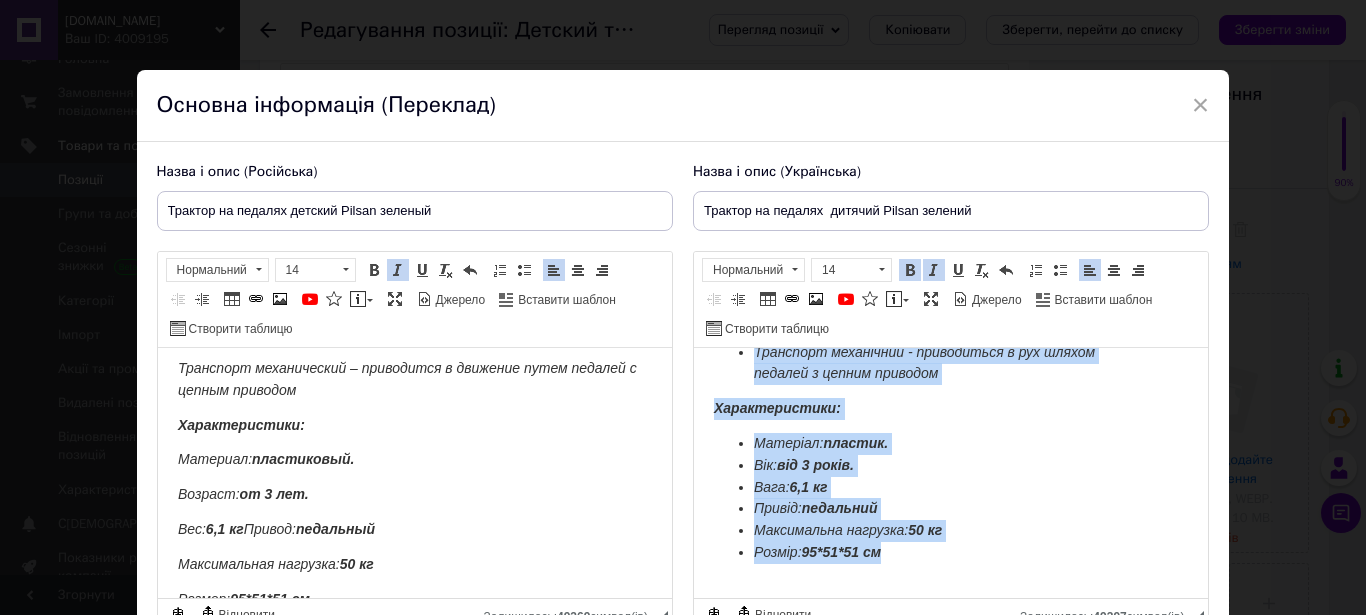 drag, startPoint x: 709, startPoint y: 372, endPoint x: 1109, endPoint y: 354, distance: 400.4048 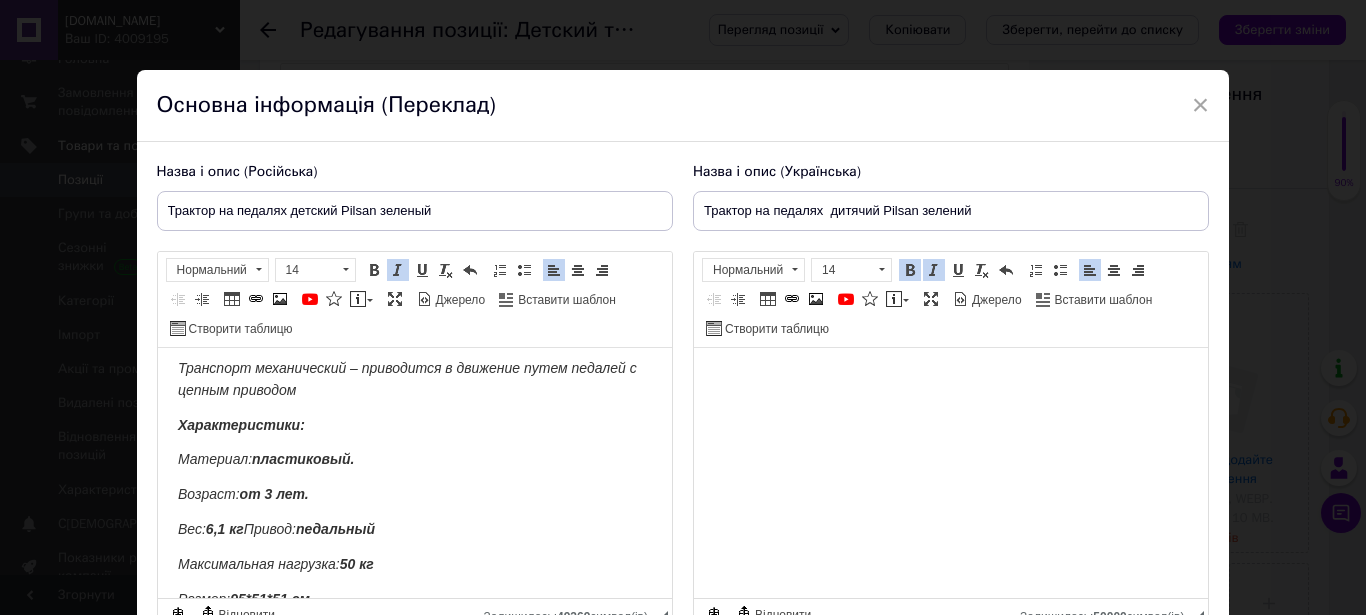 type 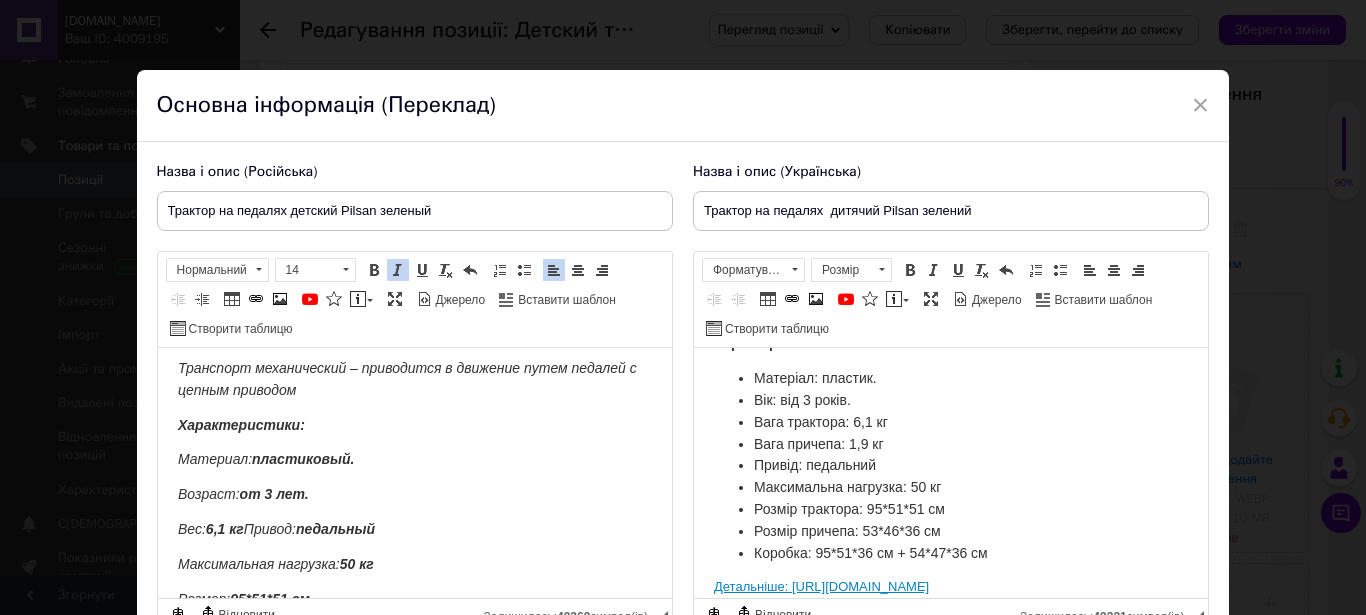 scroll, scrollTop: 374, scrollLeft: 0, axis: vertical 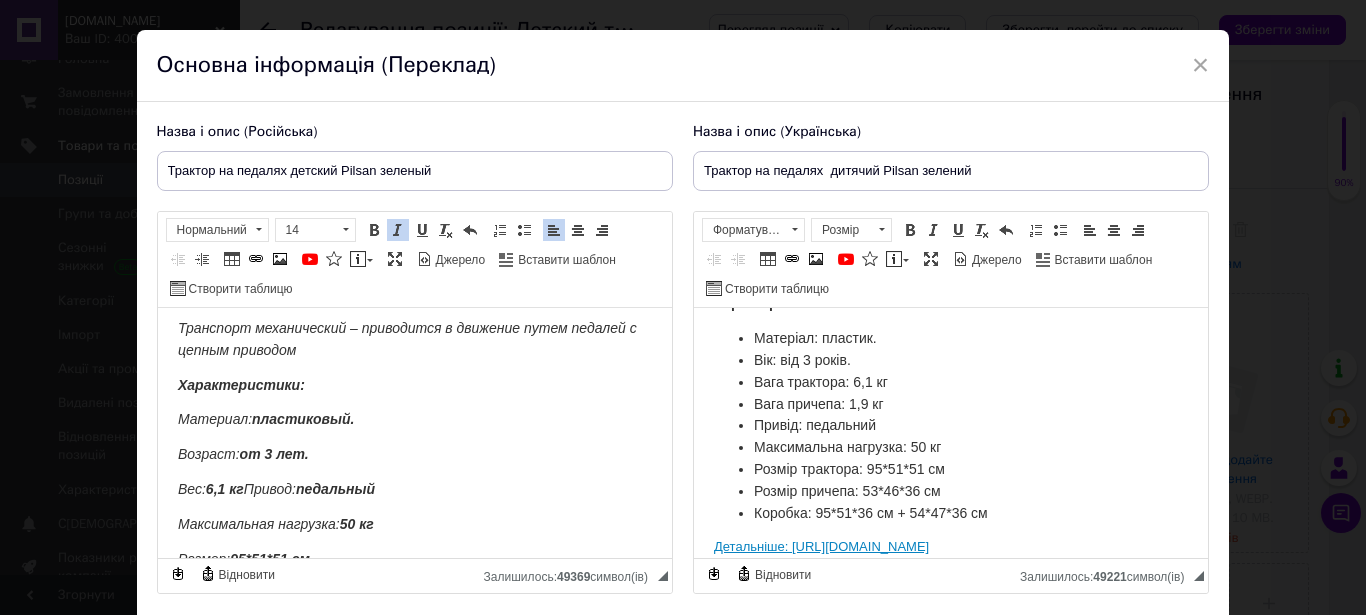 drag, startPoint x: 716, startPoint y: 540, endPoint x: 1239, endPoint y: 602, distance: 526.6621 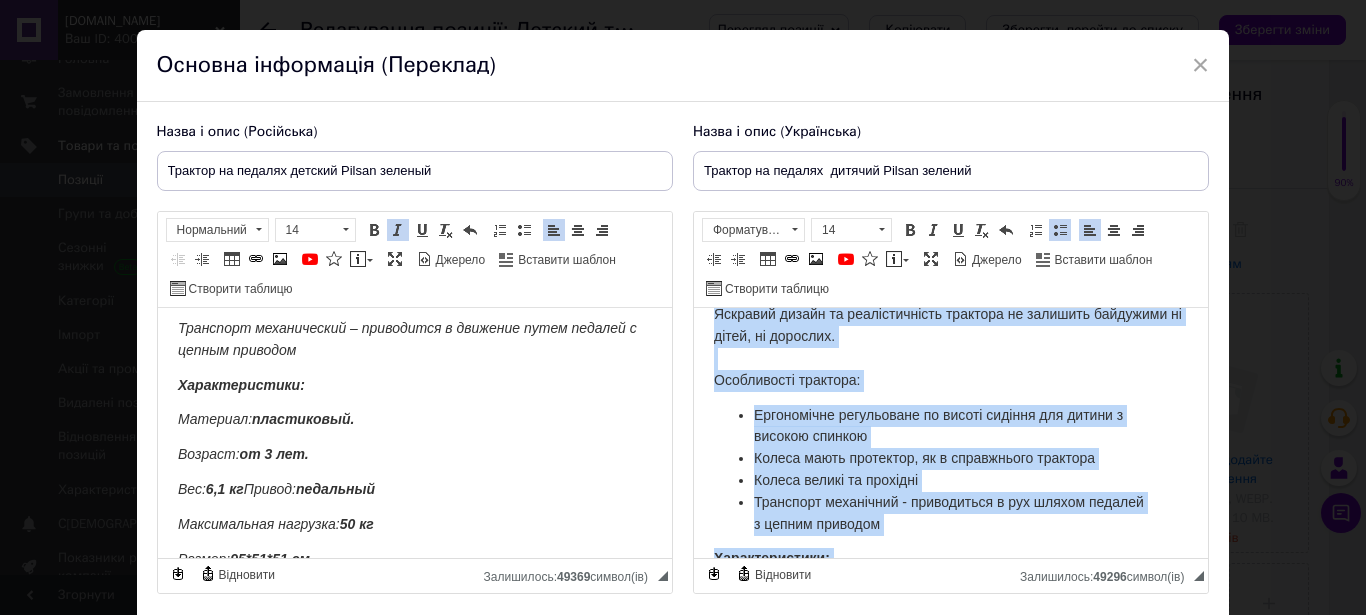 scroll, scrollTop: 0, scrollLeft: 0, axis: both 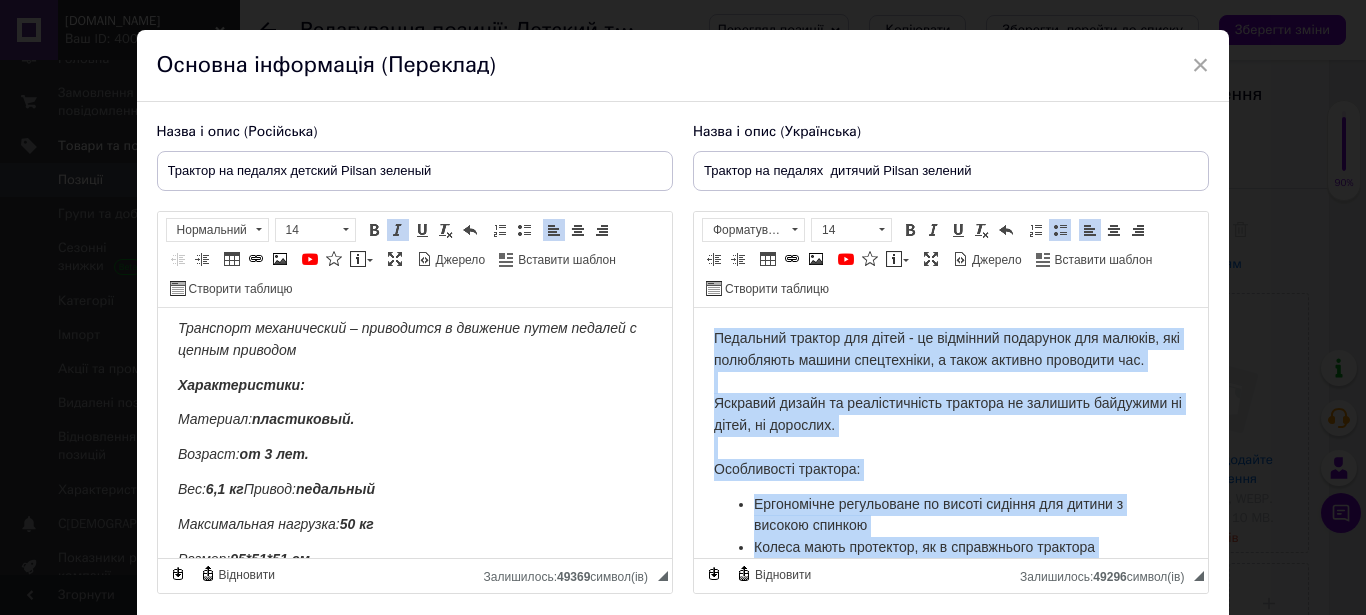 drag, startPoint x: 1035, startPoint y: 489, endPoint x: 679, endPoint y: 248, distance: 429.90347 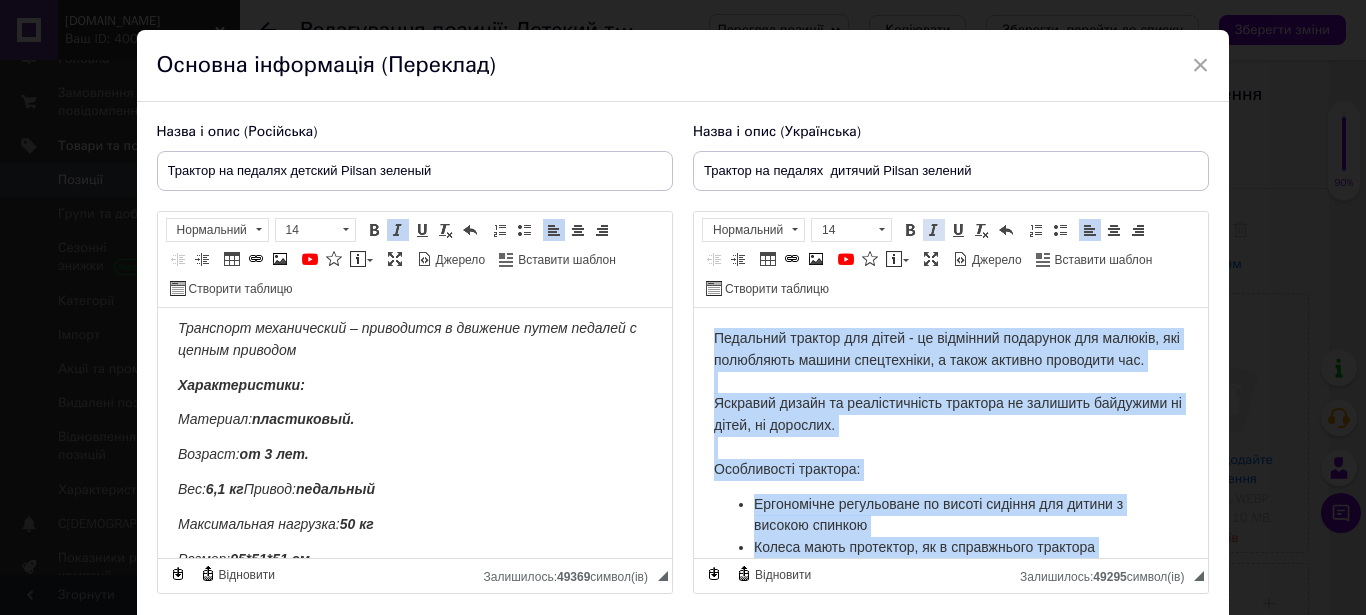 click at bounding box center [934, 230] 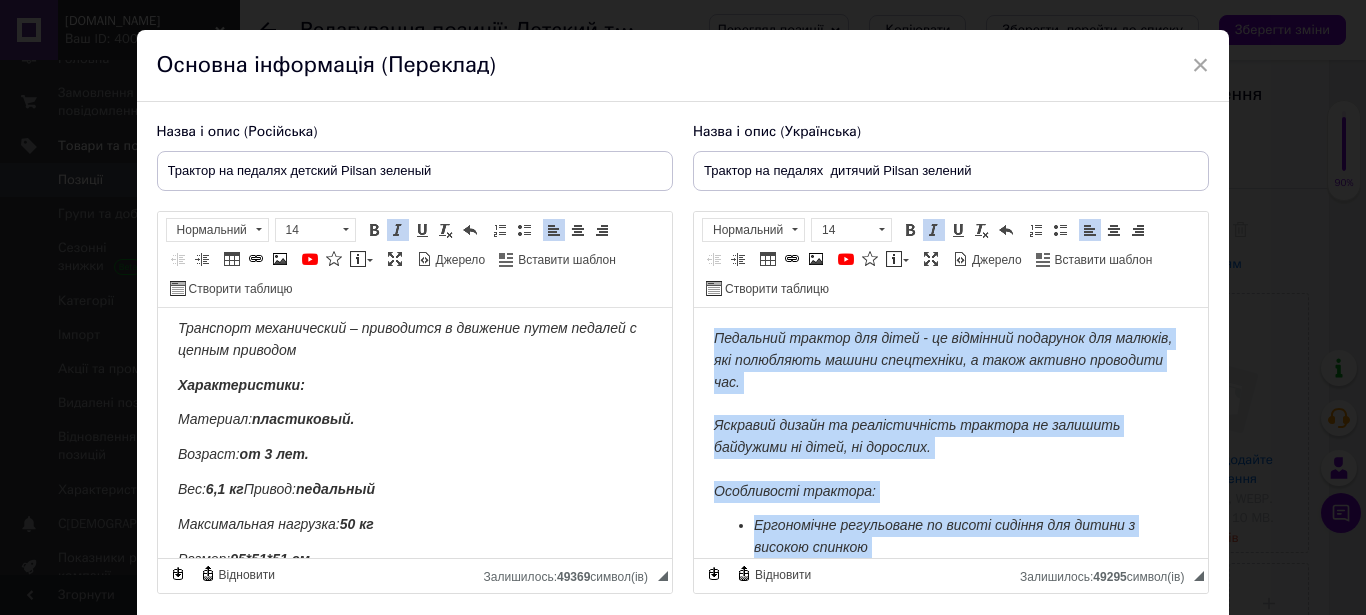 click on "Педальний трактор для дітей - це відмінний подарунок для малюків, які полюбляють машини спецтехніки, а також активно проводити час. Яскравий дизайн та реалістичність трактора не залишить байдужими ні дітей, ні дорослих. Особливості трактора:" at bounding box center [942, 414] 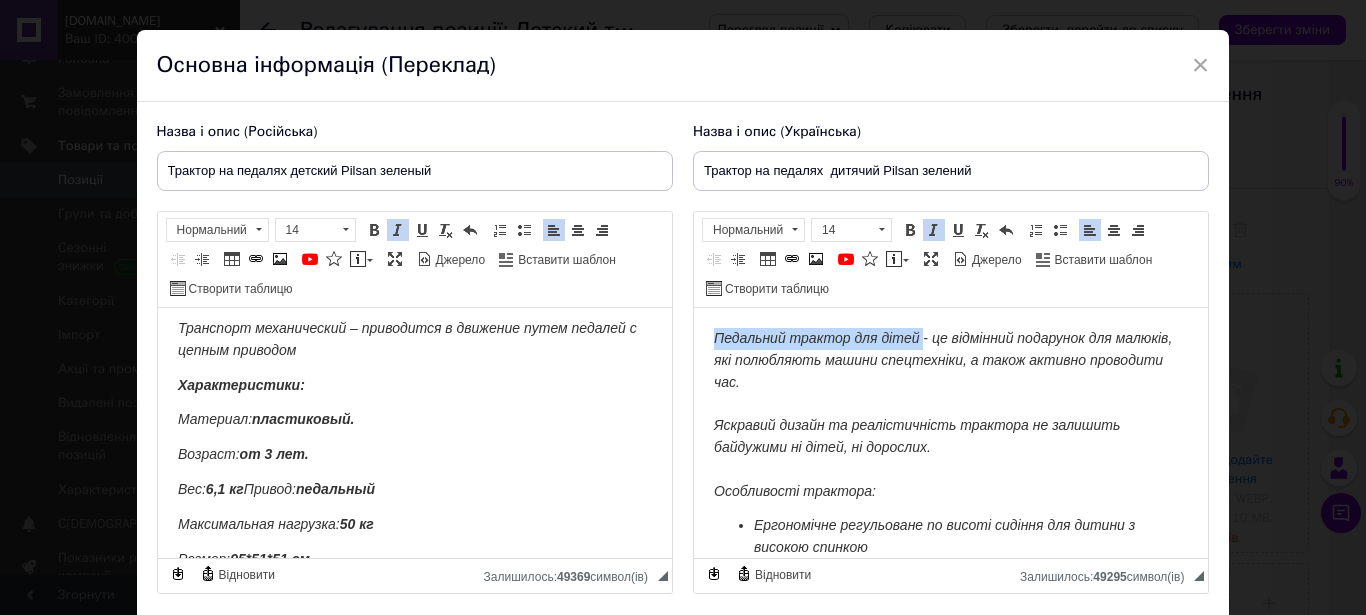drag, startPoint x: 711, startPoint y: 332, endPoint x: 927, endPoint y: 332, distance: 216 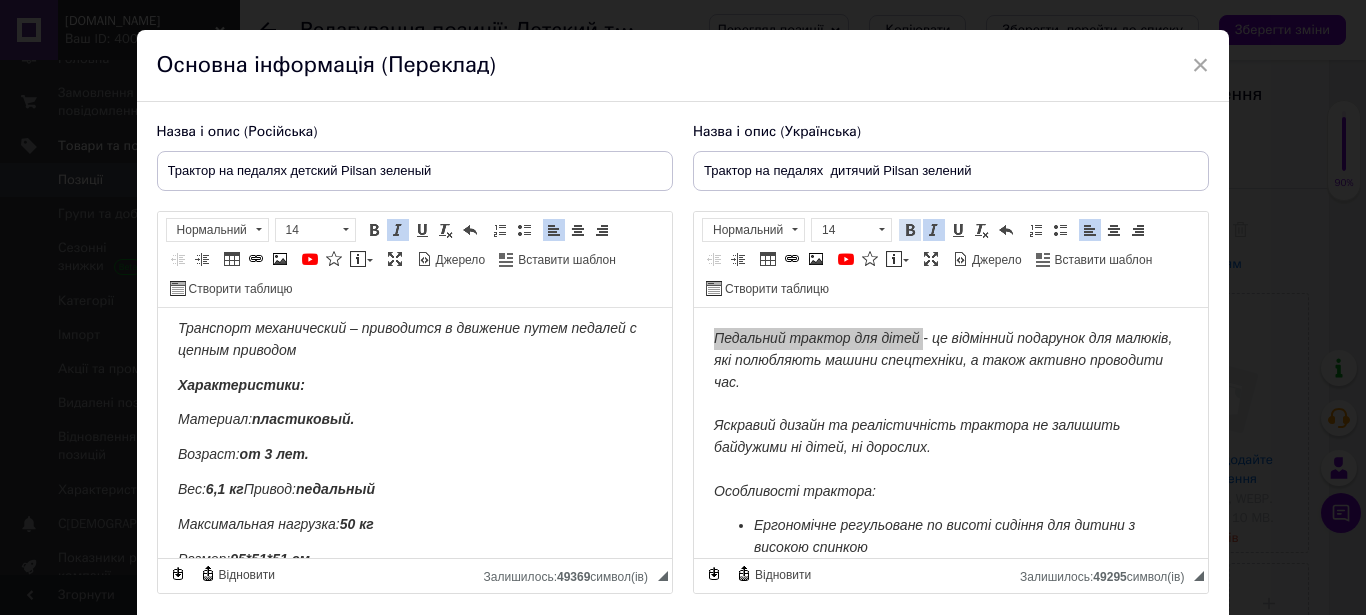 click on "Панель інструментів редактора Форматування Нормальний Розмір 14   Жирний  Сполучення клавіш Ctrl+B   Курсив  Сполучення клавіш Ctrl+I   Підкреслений  Сполучення клавіш Ctrl+U   Видалити форматування   Повернути  Сполучення клавіш Ctrl+Z   Вставити/видалити нумерований список   Вставити/видалити маркований список   По лівому краю   По центру   По правому краю   Зменшити відступ   Збільшити відступ   Таблиця   Вставити/Редагувати посилання  Сполучення клавіш Ctrl+L   Зображення   YouTube   {label}   Вставити повідомлення   Максимізувати   [PERSON_NAME]   Вставити шаблон" at bounding box center [951, 260] 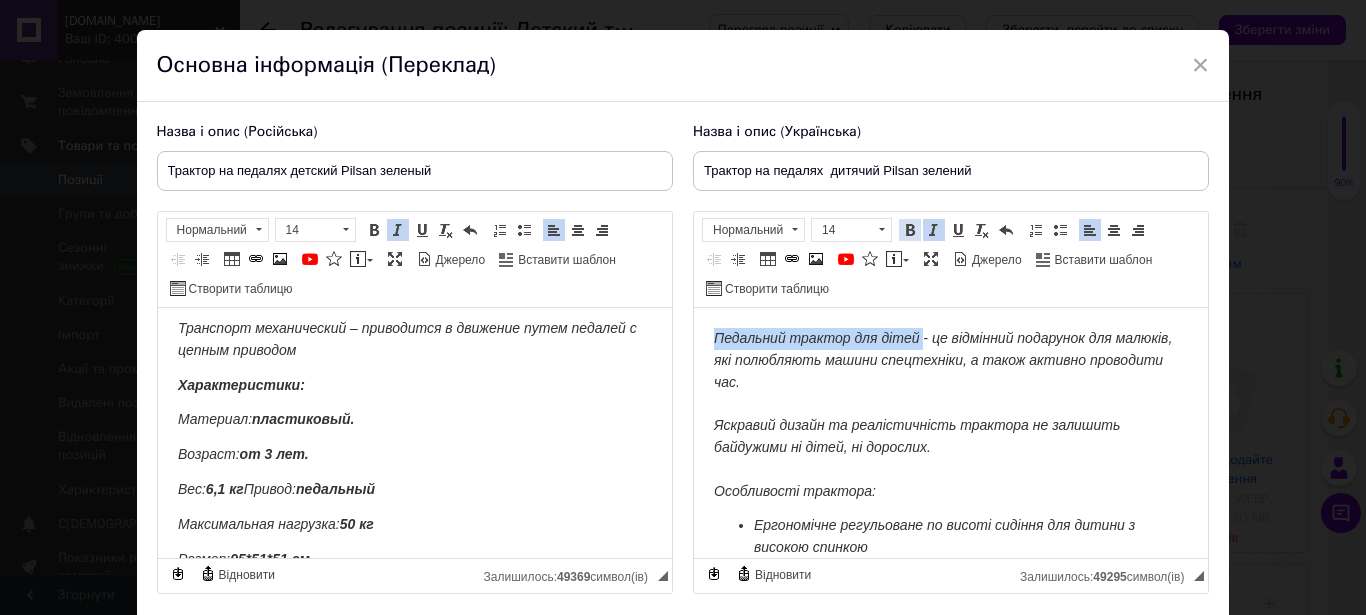 click at bounding box center (910, 230) 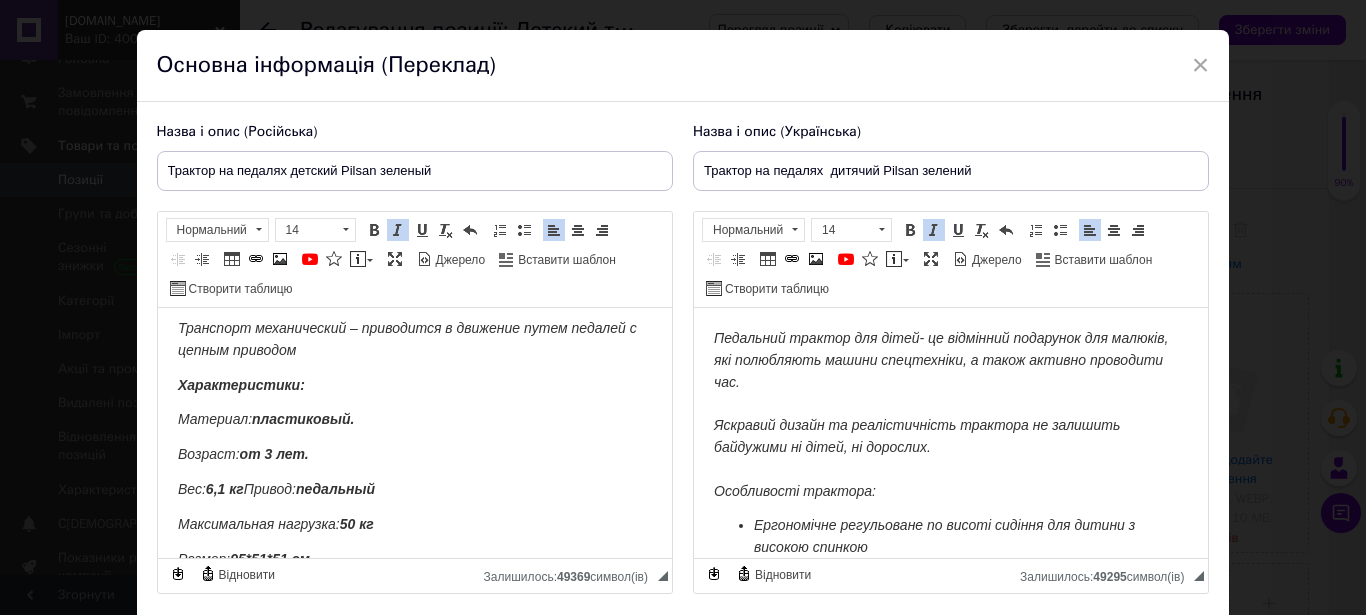 scroll, scrollTop: 102, scrollLeft: 0, axis: vertical 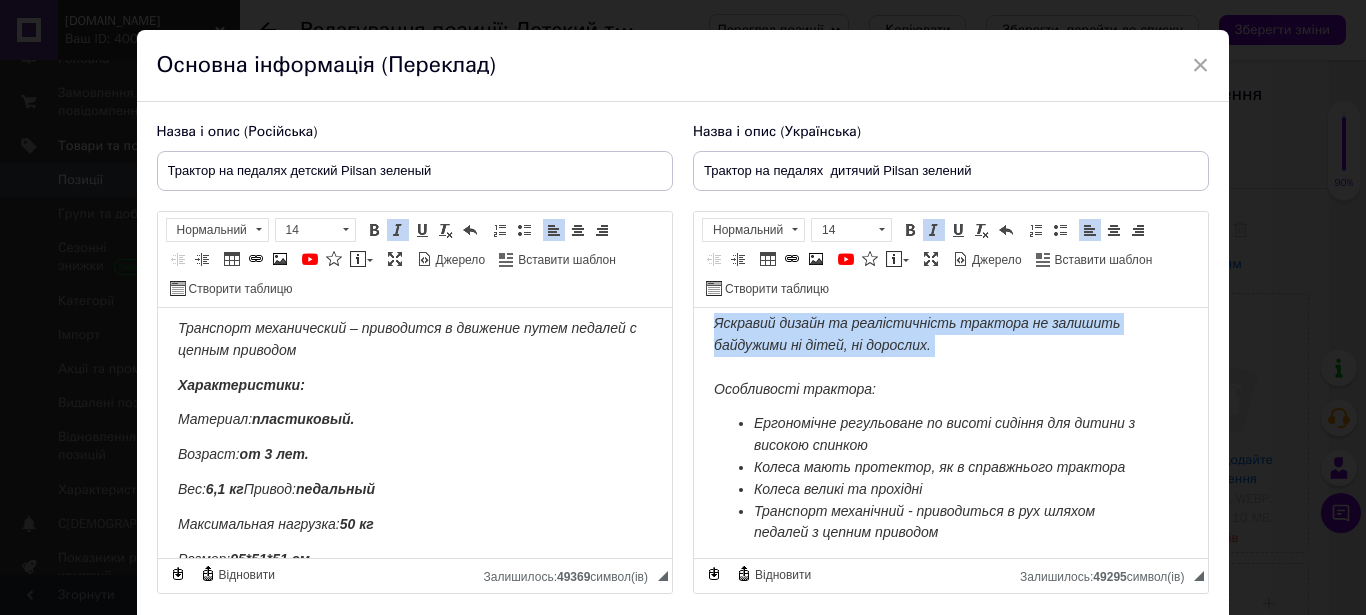 drag, startPoint x: 897, startPoint y: 395, endPoint x: 1461, endPoint y: 583, distance: 594.5082 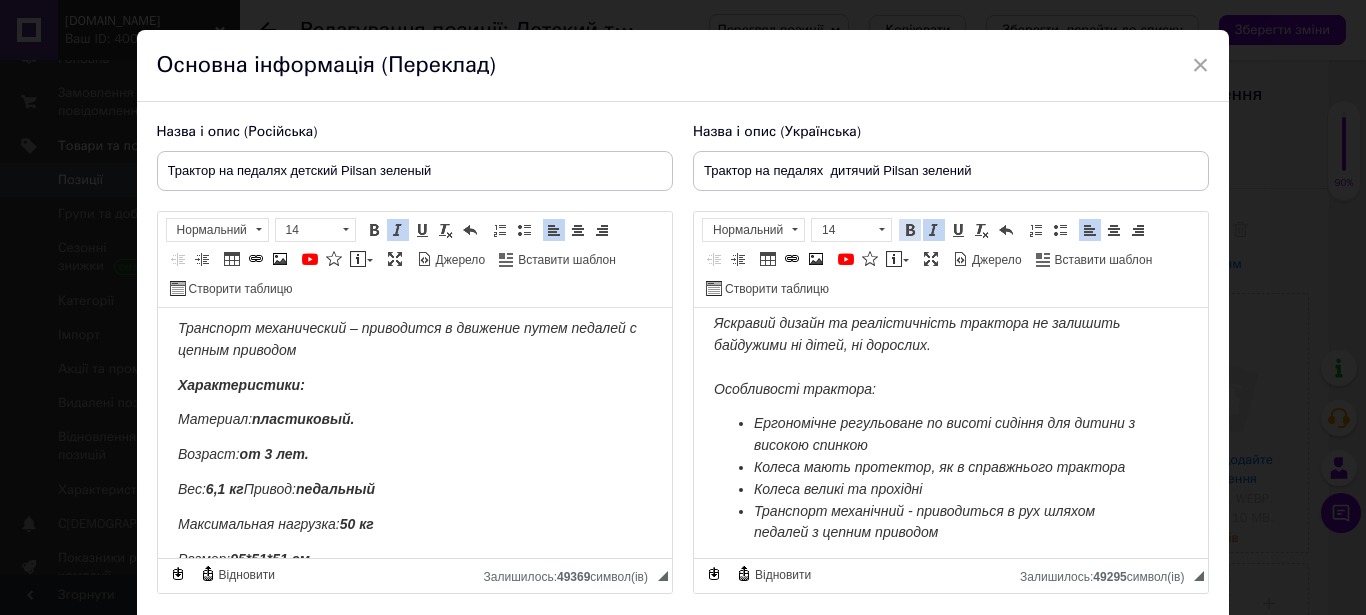 click at bounding box center (910, 230) 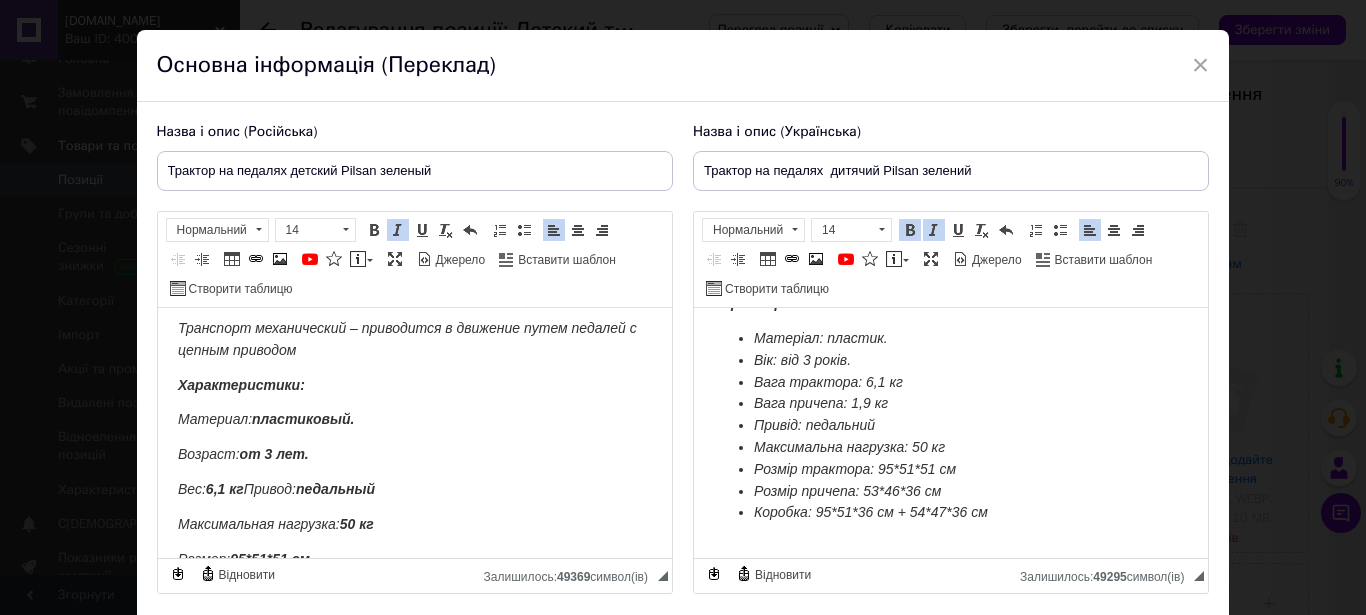 scroll, scrollTop: 294, scrollLeft: 0, axis: vertical 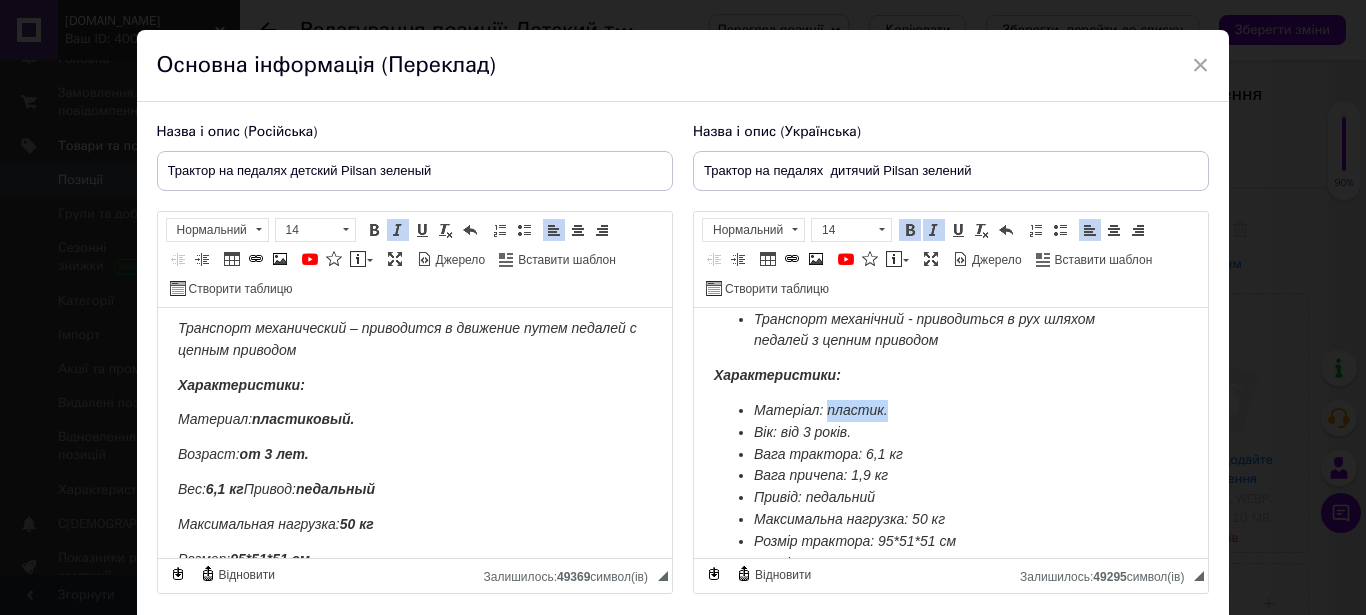 drag, startPoint x: 901, startPoint y: 416, endPoint x: 829, endPoint y: 425, distance: 72.56032 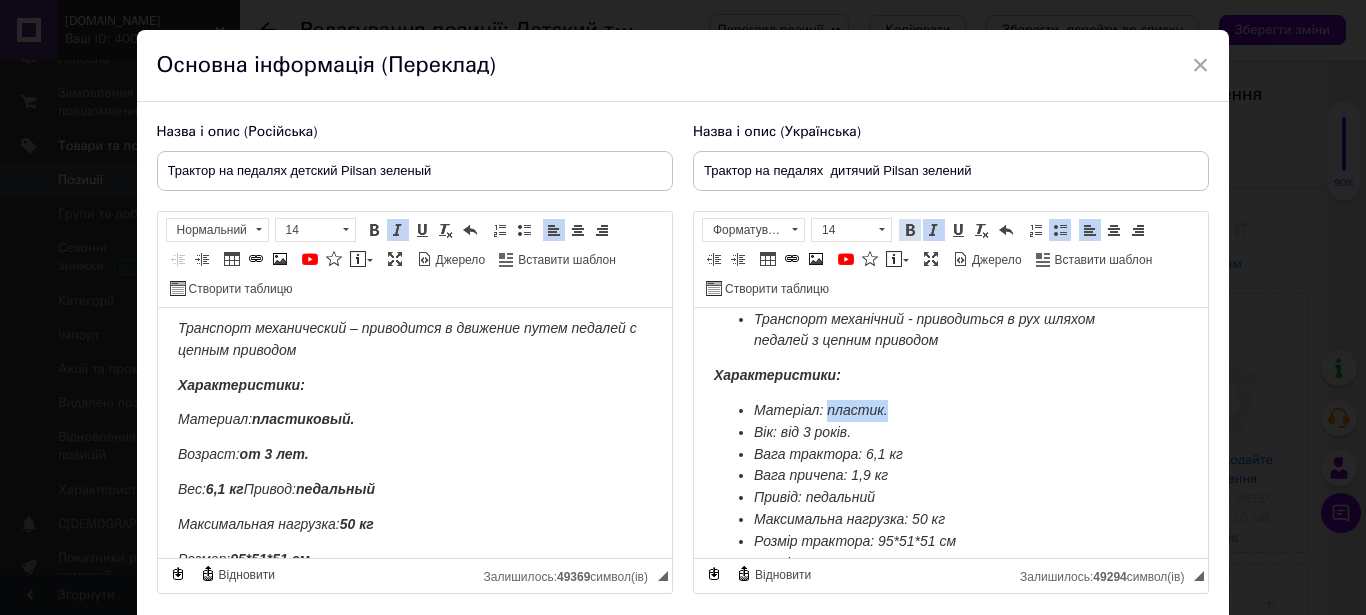 click on "Жирний  Сполучення клавіш Ctrl+B" at bounding box center [910, 230] 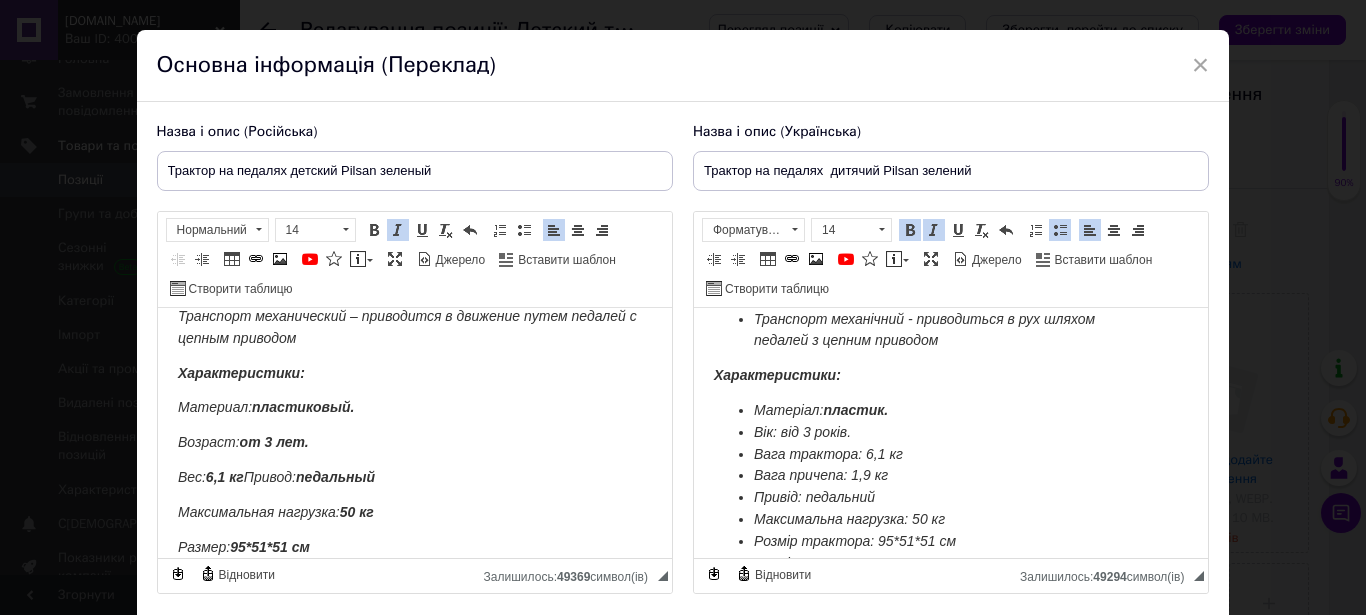 scroll, scrollTop: 317, scrollLeft: 0, axis: vertical 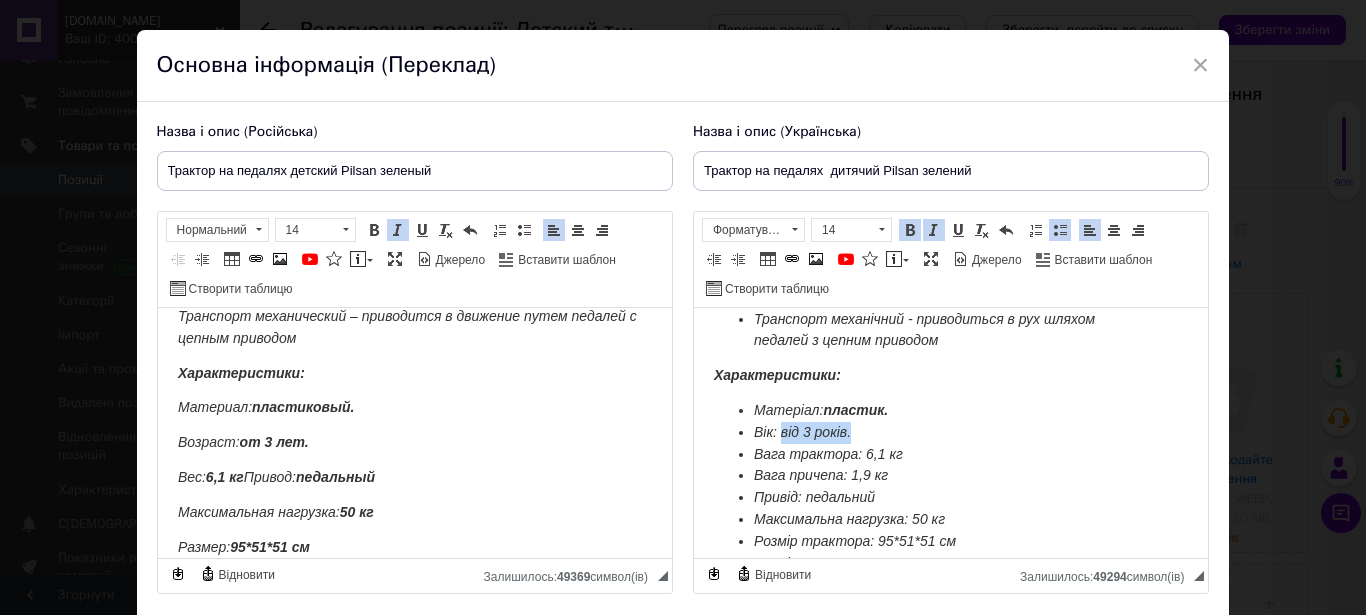 drag, startPoint x: 861, startPoint y: 448, endPoint x: 783, endPoint y: 448, distance: 78 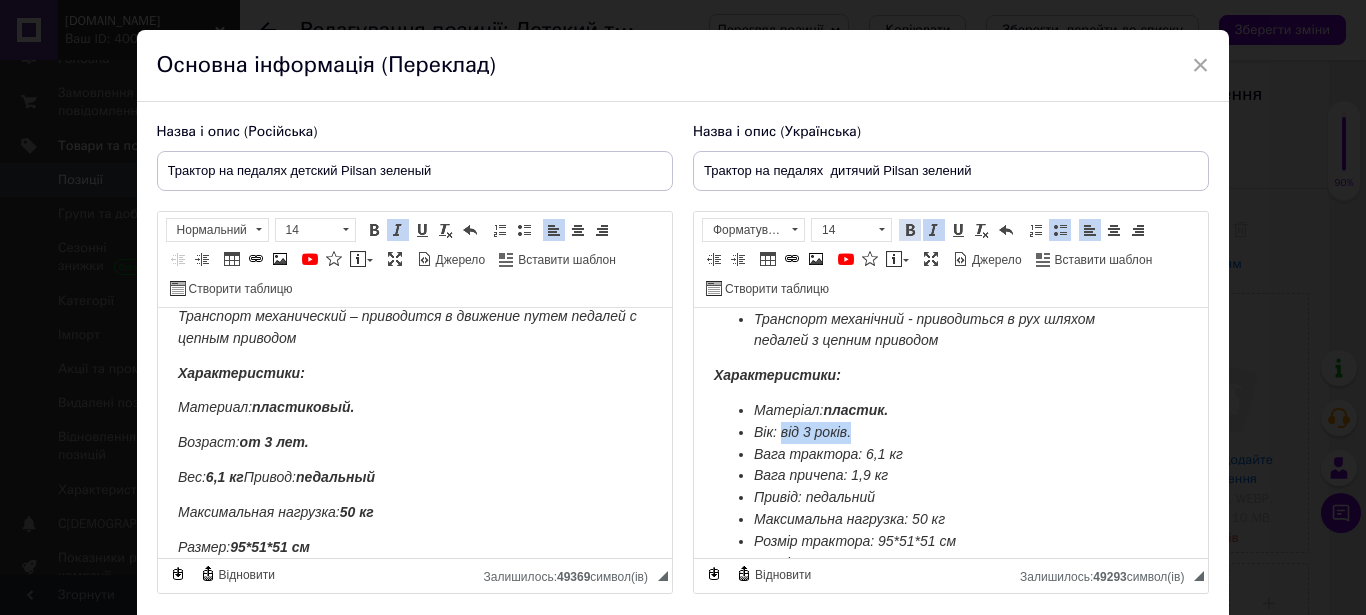 click on "Жирний  Сполучення клавіш Ctrl+B" at bounding box center [910, 230] 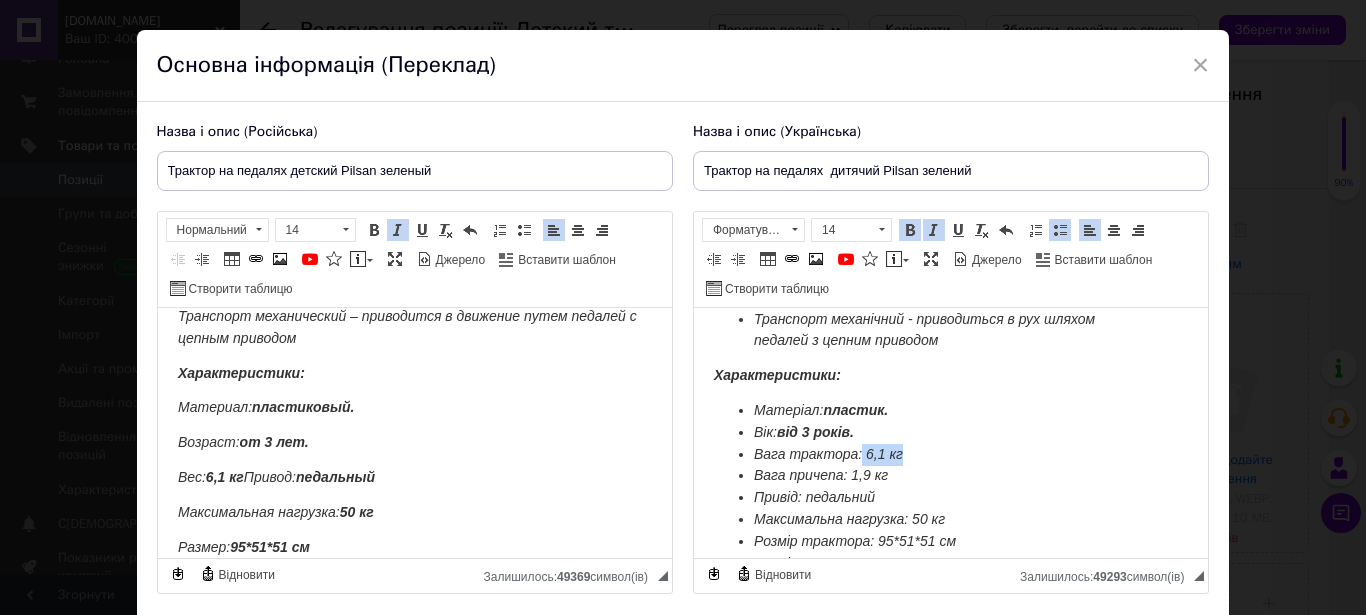 drag, startPoint x: 912, startPoint y: 461, endPoint x: 861, endPoint y: 465, distance: 51.156624 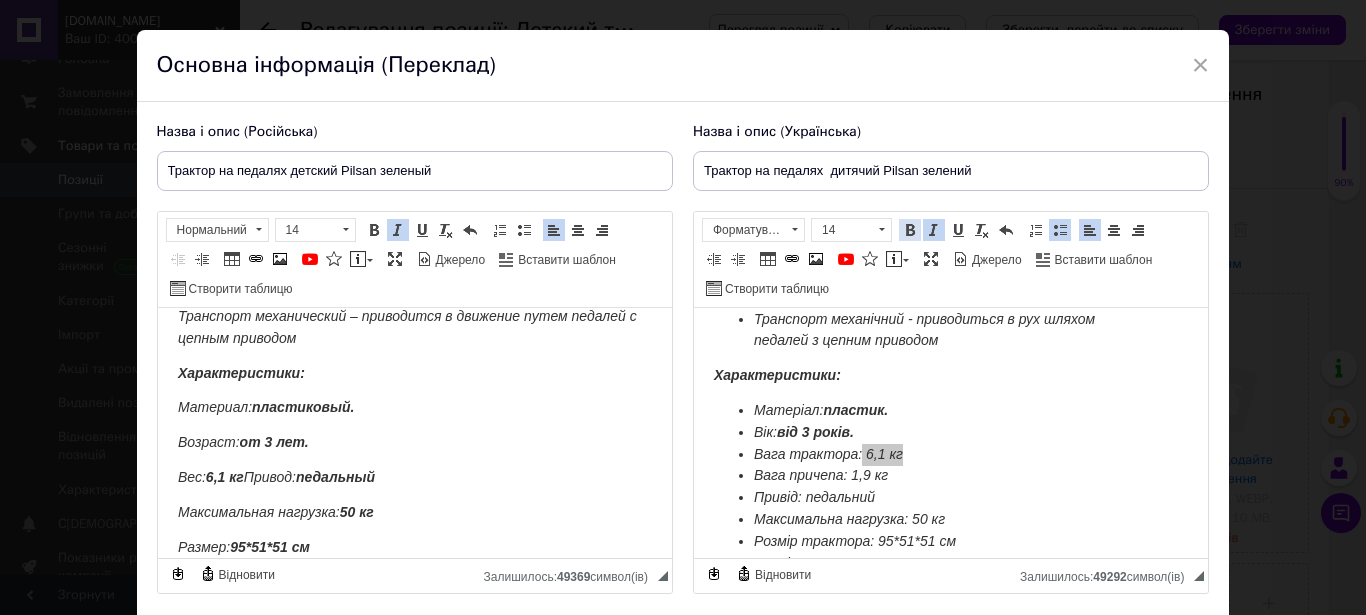 click on "Панель інструментів редактора Форматування Форматування Розмір 14   Жирний  Сполучення клавіш Ctrl+B   Курсив  Сполучення клавіш Ctrl+I   Підкреслений  Сполучення клавіш Ctrl+U   Видалити форматування   Повернути  Сполучення клавіш Ctrl+Z   Вставити/видалити нумерований список   Вставити/видалити маркований список   По лівому краю   По центру   По правому краю   Зменшити відступ   Збільшити відступ   Таблиця   Вставити/Редагувати посилання  Сполучення клавіш Ctrl+L   Зображення   YouTube   {label}   Вставити повідомлення   Максимізувати   [PERSON_NAME]   Вставити шаблон" at bounding box center (951, 260) 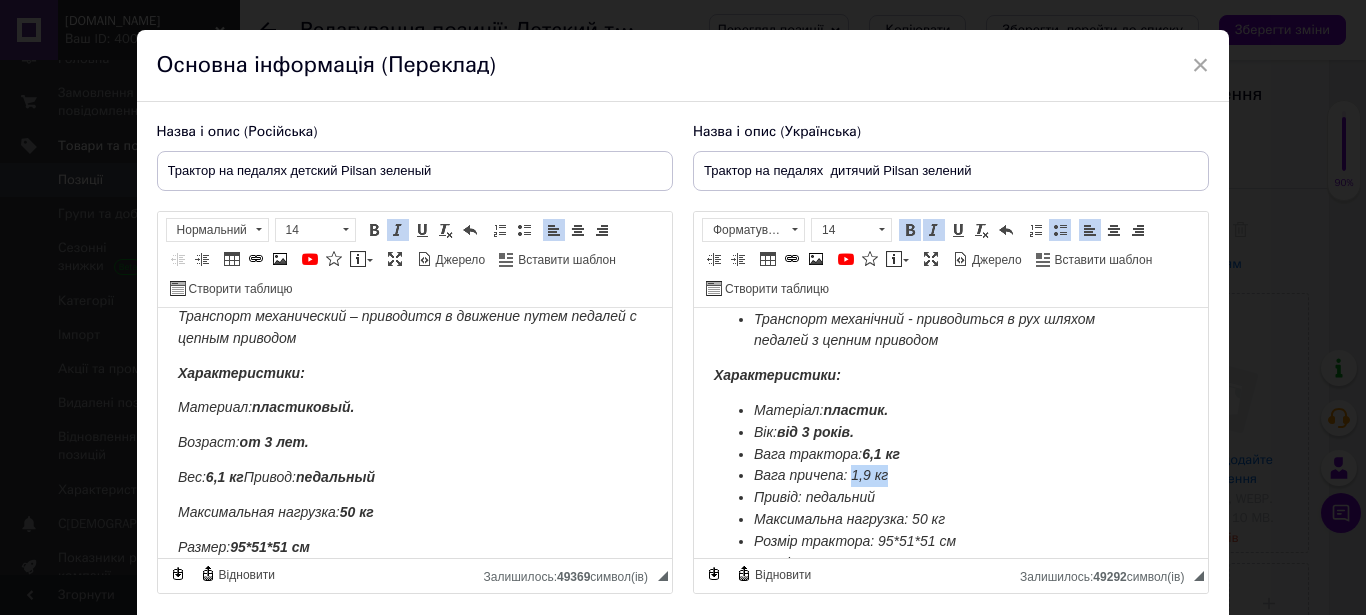 drag, startPoint x: 895, startPoint y: 488, endPoint x: 856, endPoint y: 491, distance: 39.115215 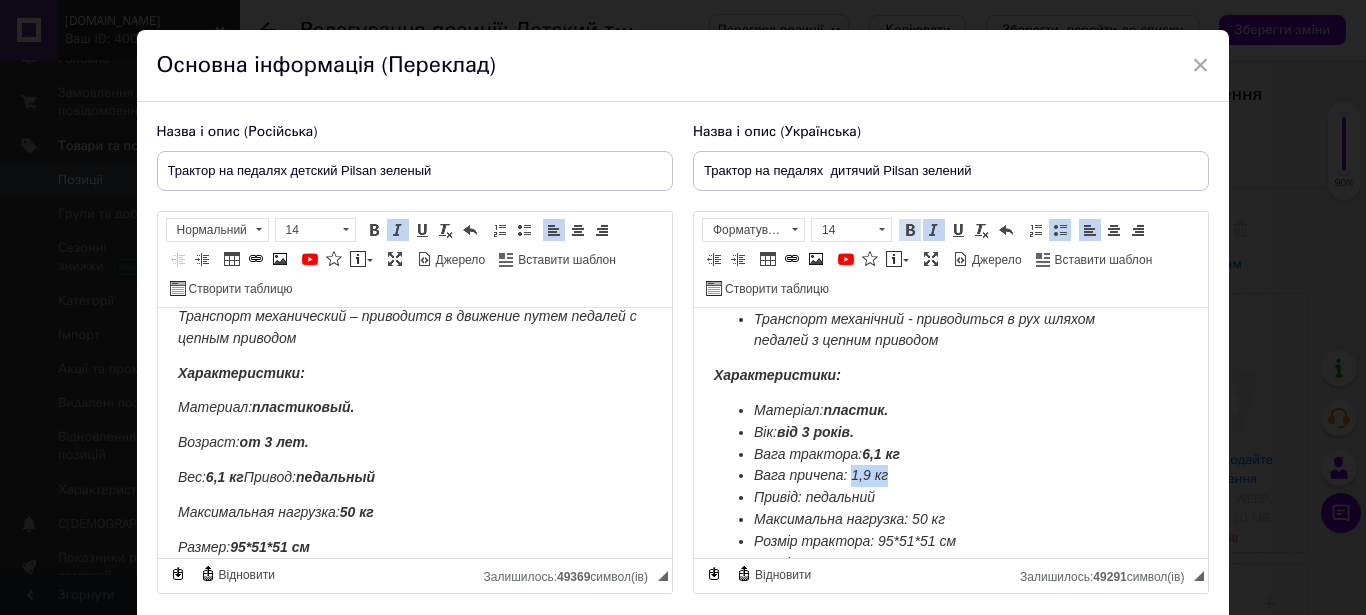 click at bounding box center (910, 230) 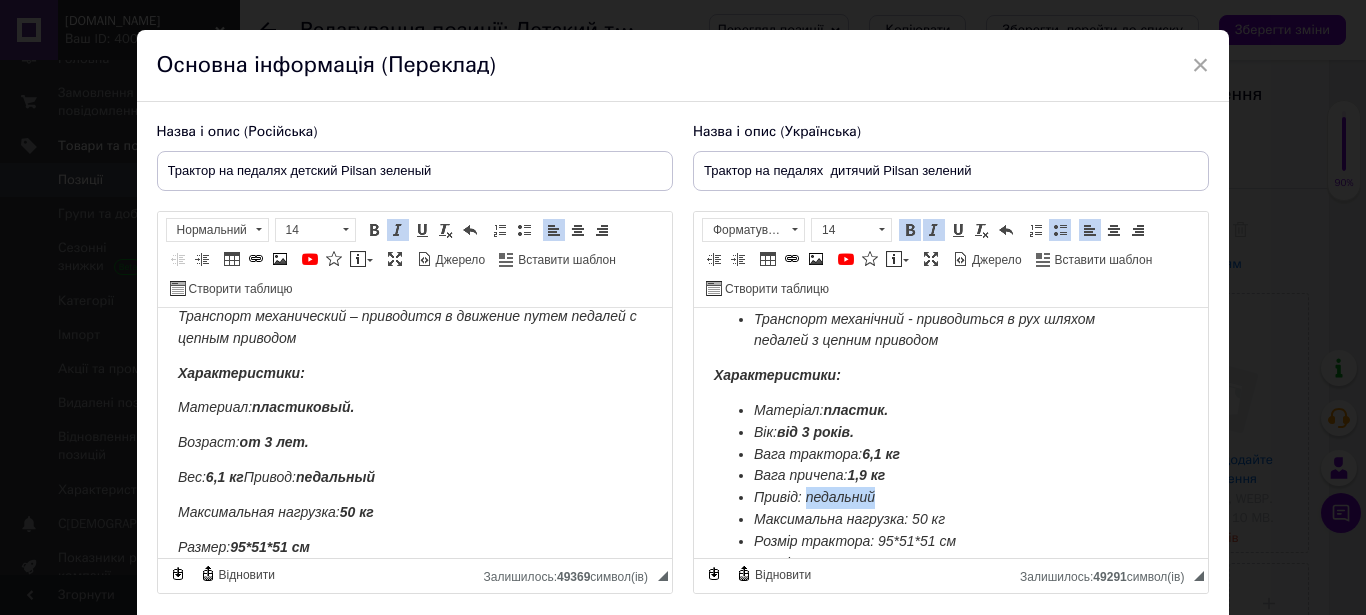 click on "Привід: педальний" at bounding box center [950, 498] 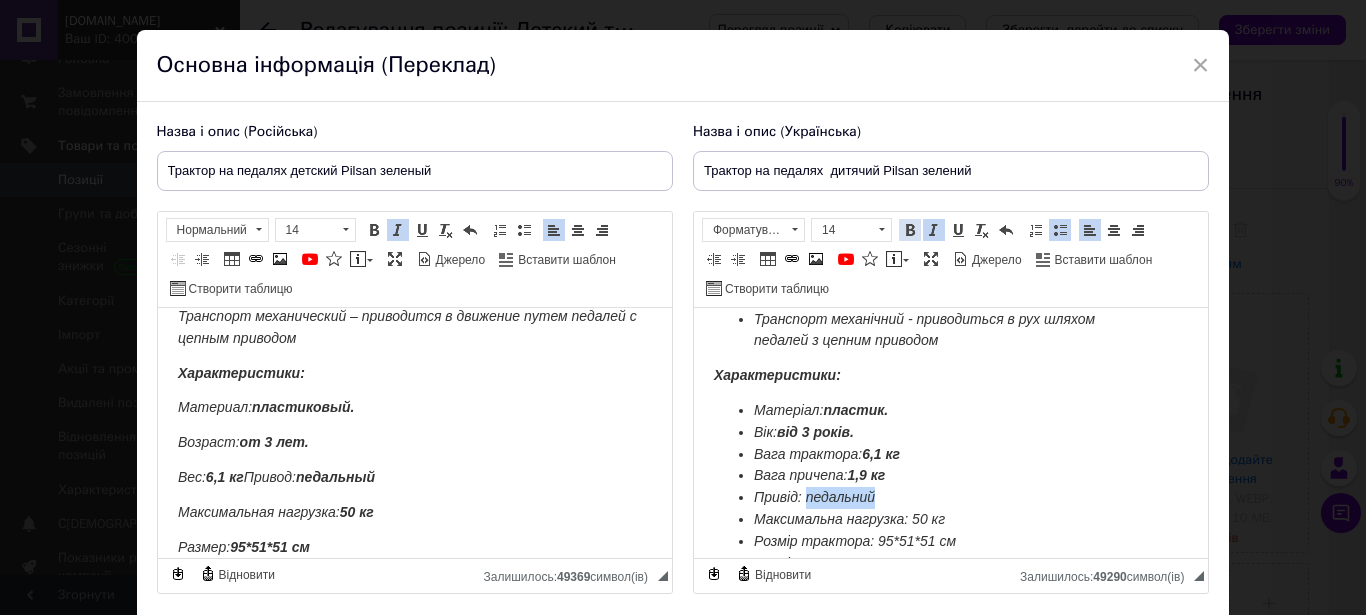 drag, startPoint x: 898, startPoint y: 230, endPoint x: 289, endPoint y: 220, distance: 609.0821 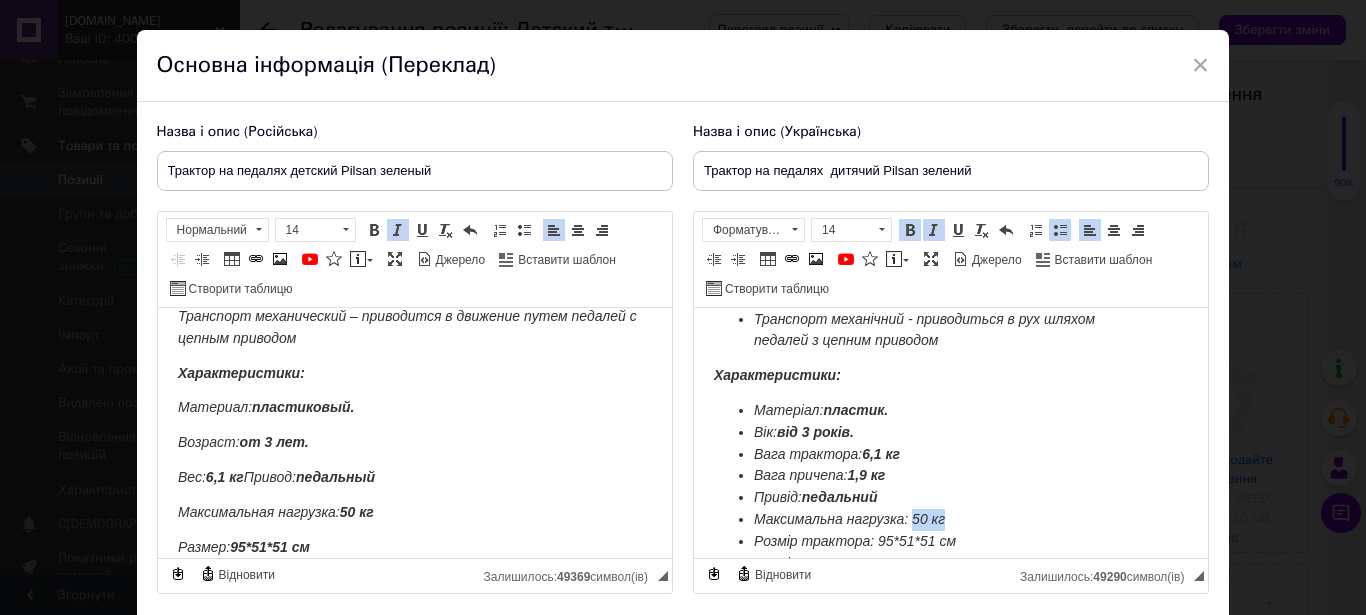 drag, startPoint x: 982, startPoint y: 528, endPoint x: 876, endPoint y: 382, distance: 180.42172 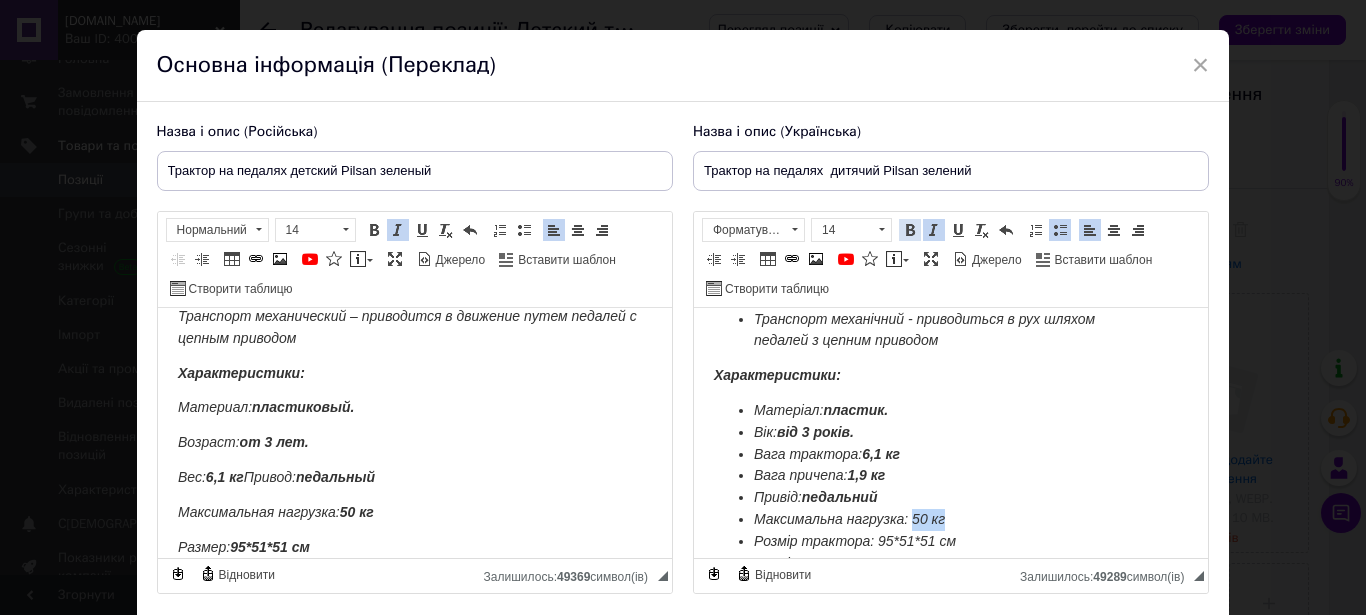 click at bounding box center [910, 230] 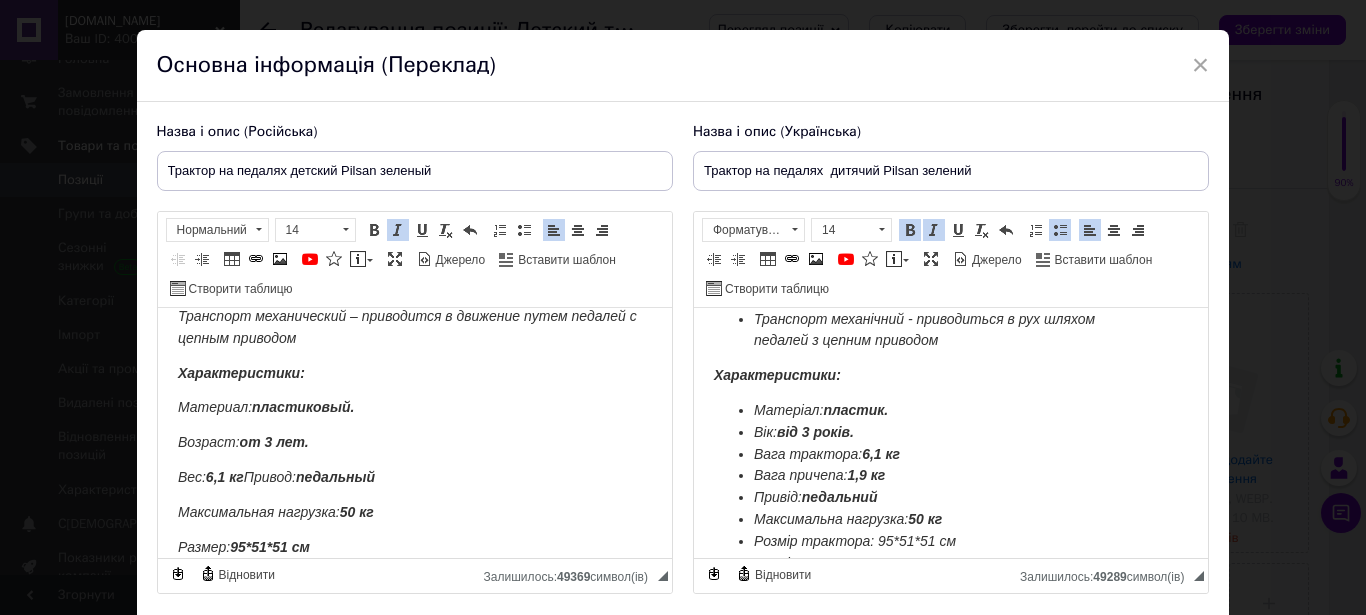 scroll, scrollTop: 396, scrollLeft: 0, axis: vertical 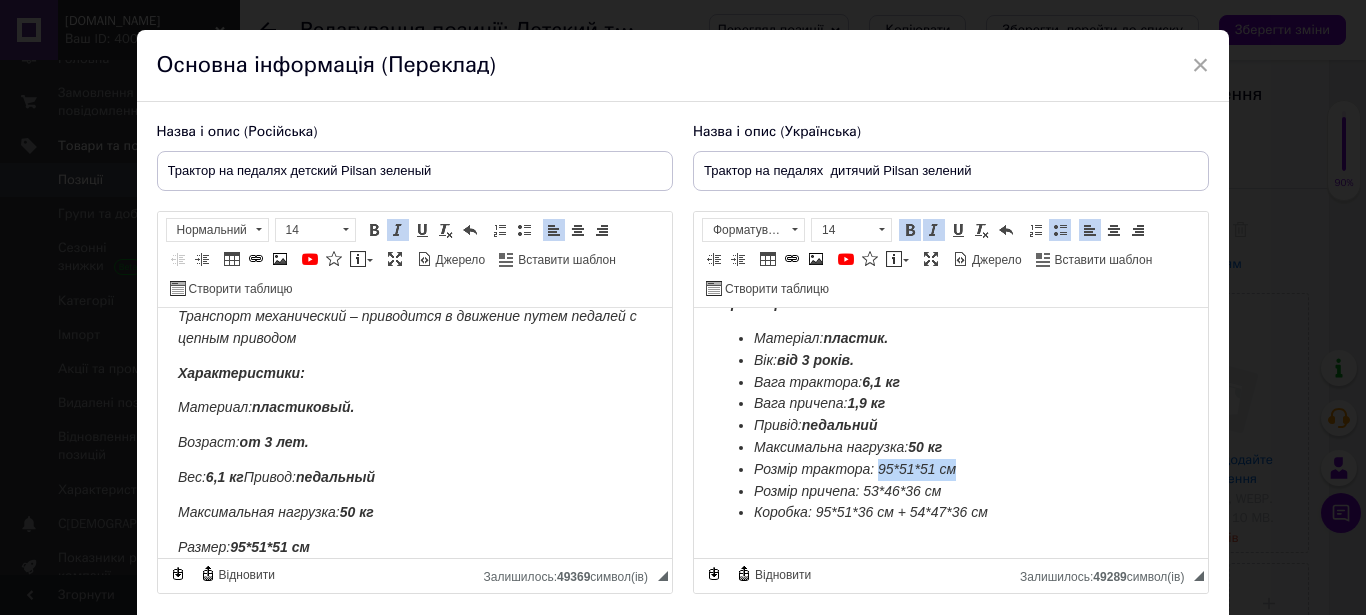 drag, startPoint x: 972, startPoint y: 448, endPoint x: 881, endPoint y: 442, distance: 91.197586 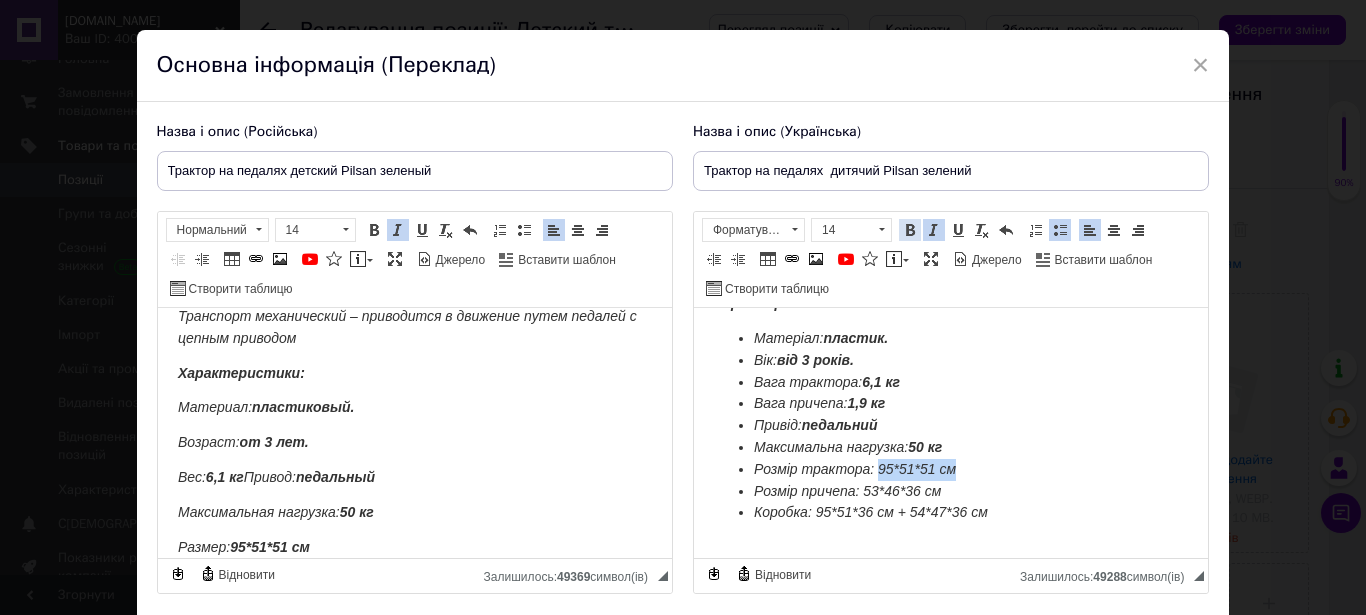 click at bounding box center [910, 230] 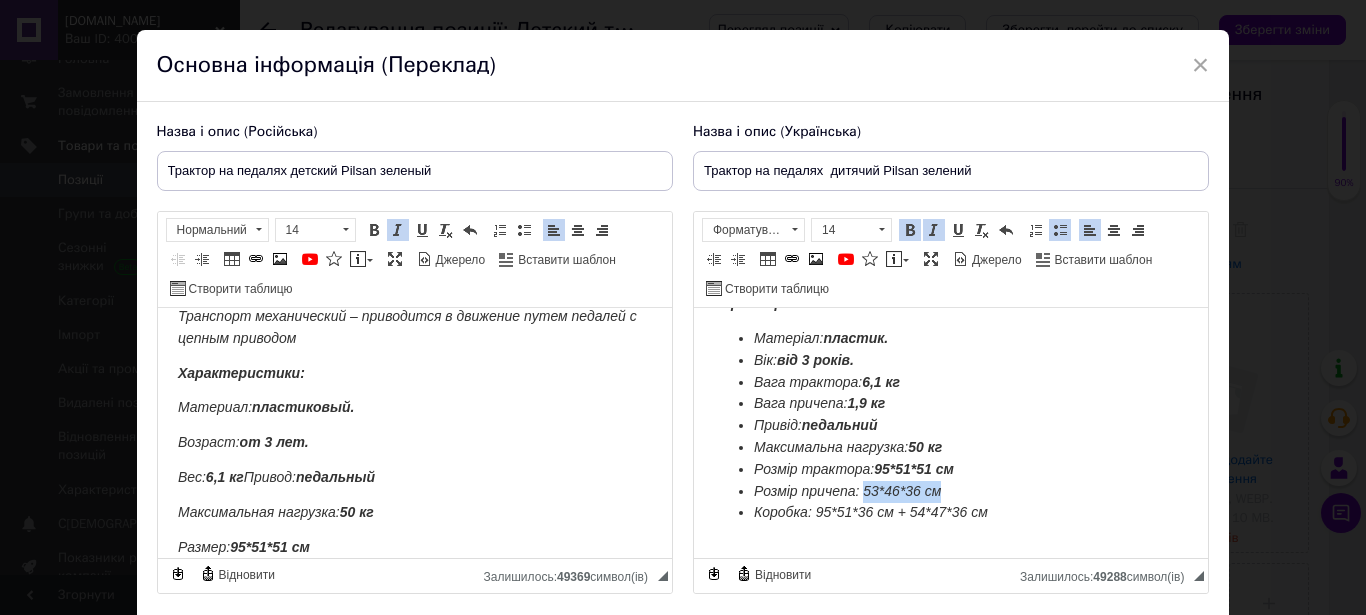 click on "Розмір причепа: 53*46*36 см" at bounding box center [846, 491] 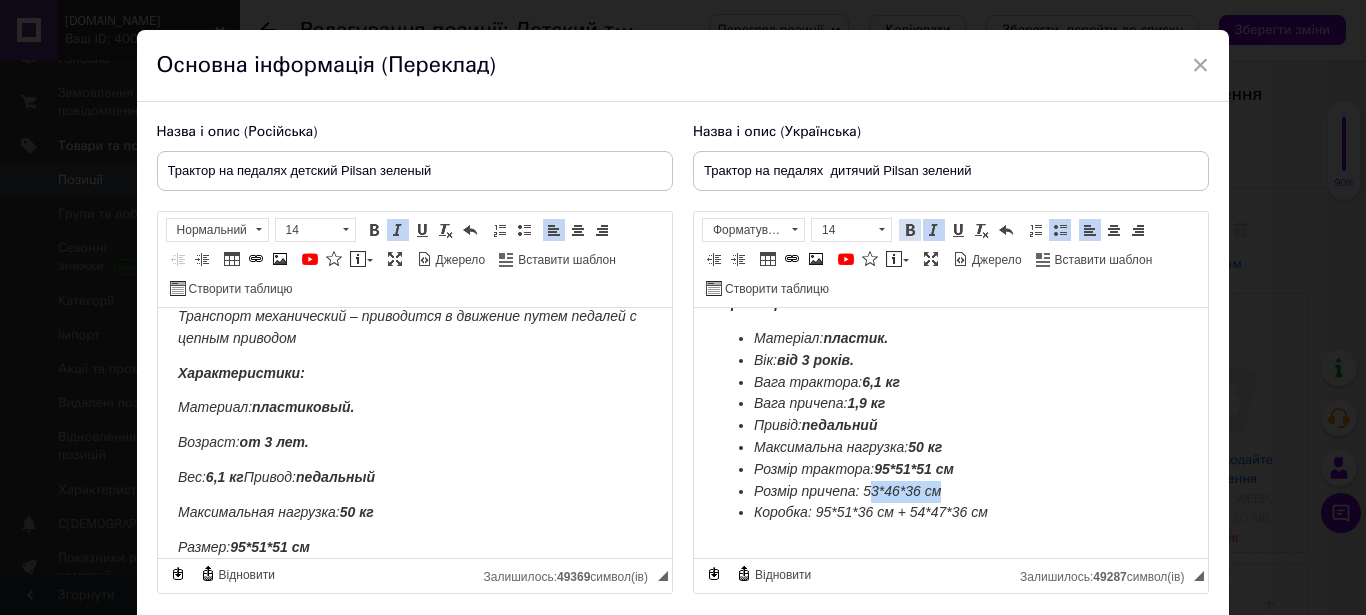 click at bounding box center [910, 230] 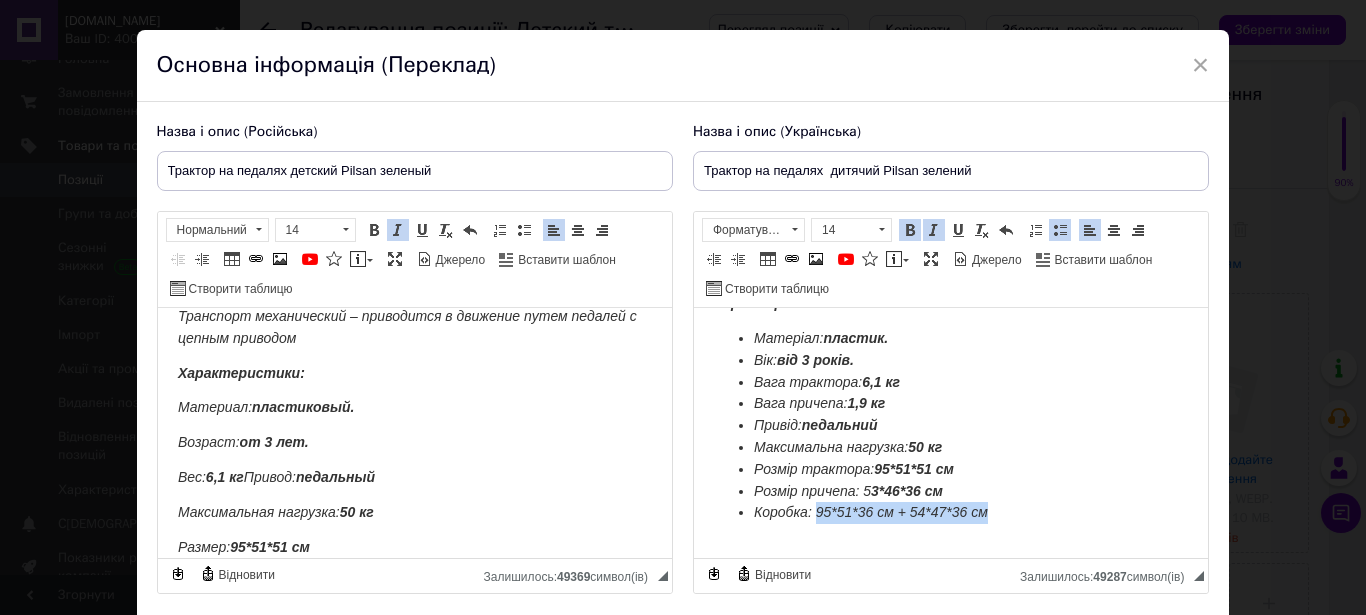 drag, startPoint x: 983, startPoint y: 495, endPoint x: 901, endPoint y: 325, distance: 188.74321 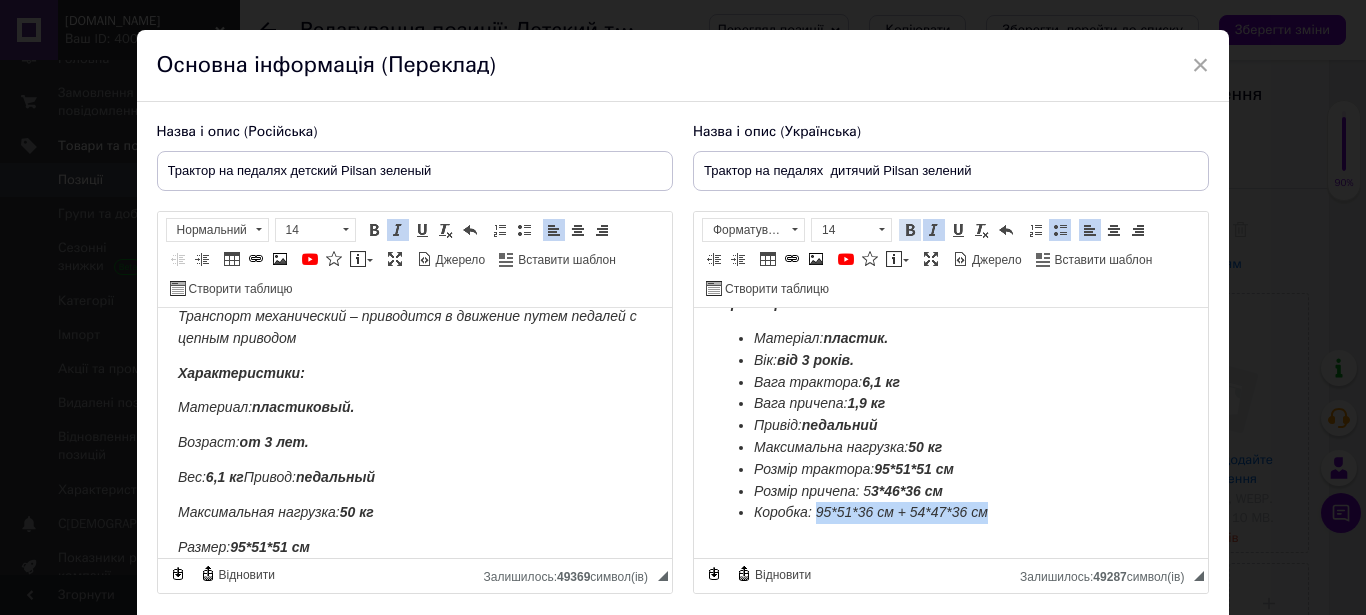 drag, startPoint x: 895, startPoint y: 224, endPoint x: 224, endPoint y: 88, distance: 684.6437 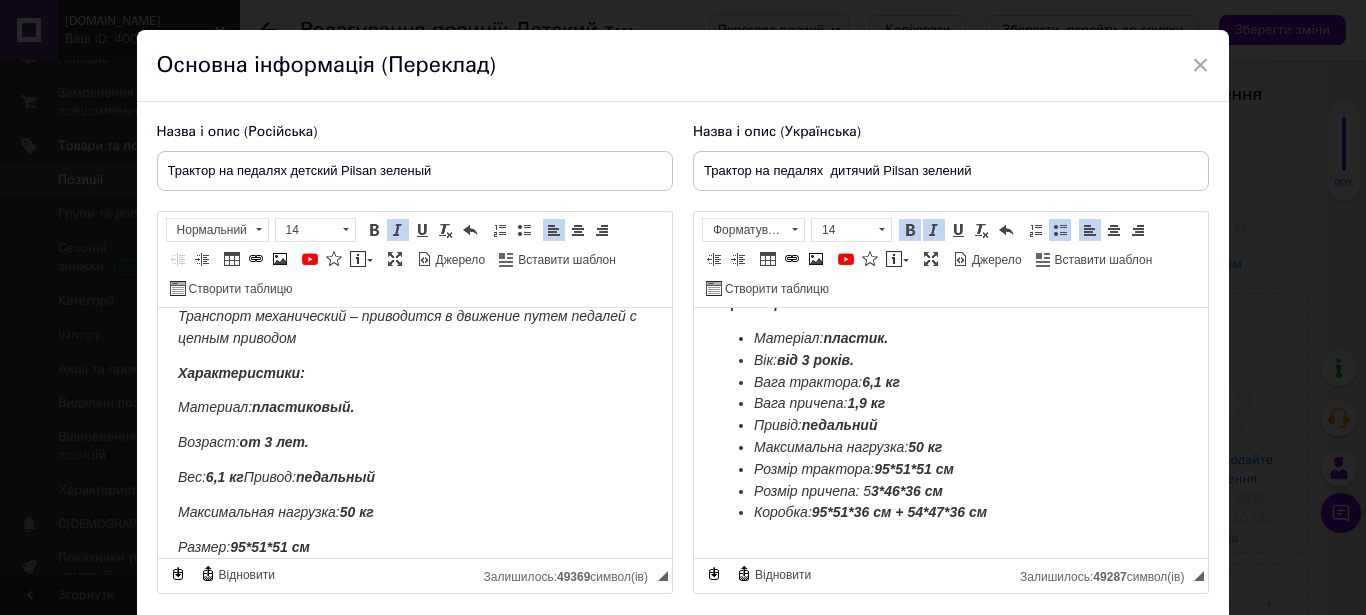 scroll, scrollTop: 0, scrollLeft: 0, axis: both 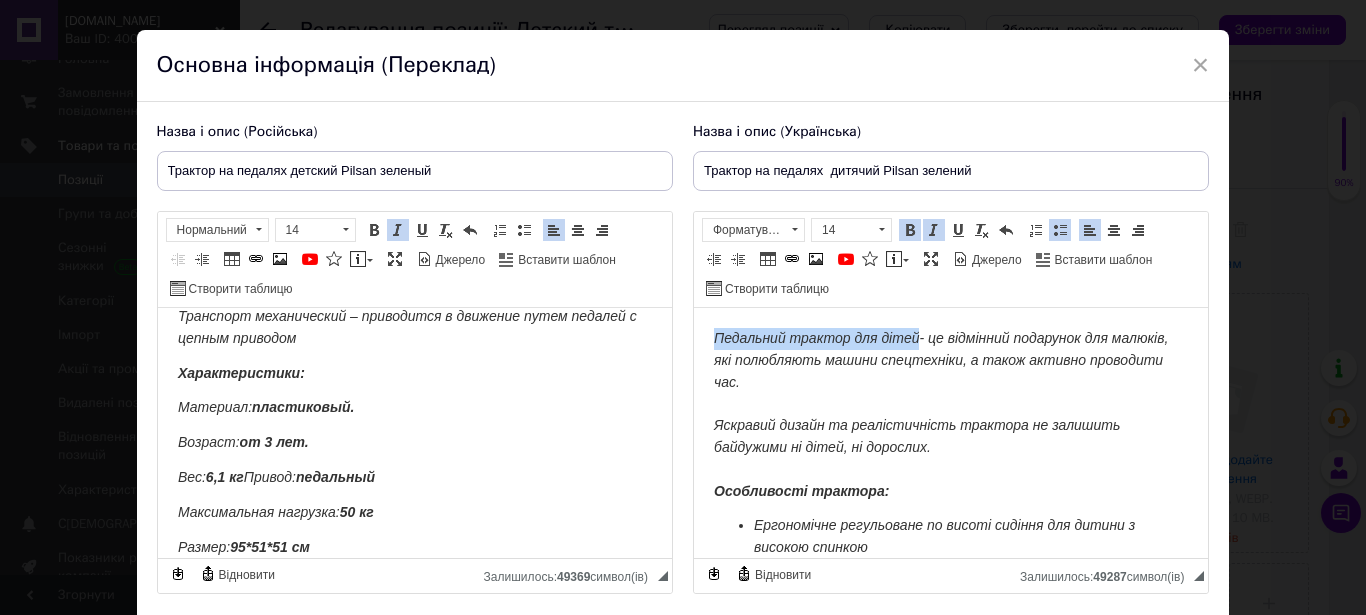drag, startPoint x: 716, startPoint y: 336, endPoint x: 921, endPoint y: 331, distance: 205.06097 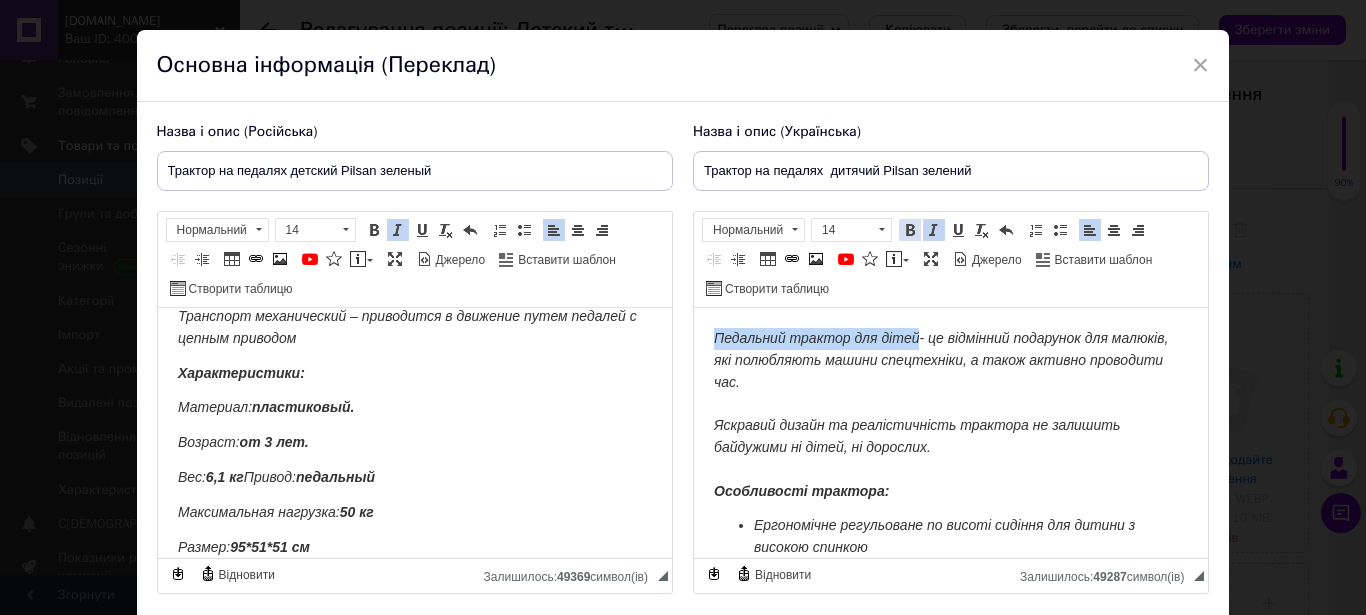 drag, startPoint x: 899, startPoint y: 222, endPoint x: 38, endPoint y: 39, distance: 880.2329 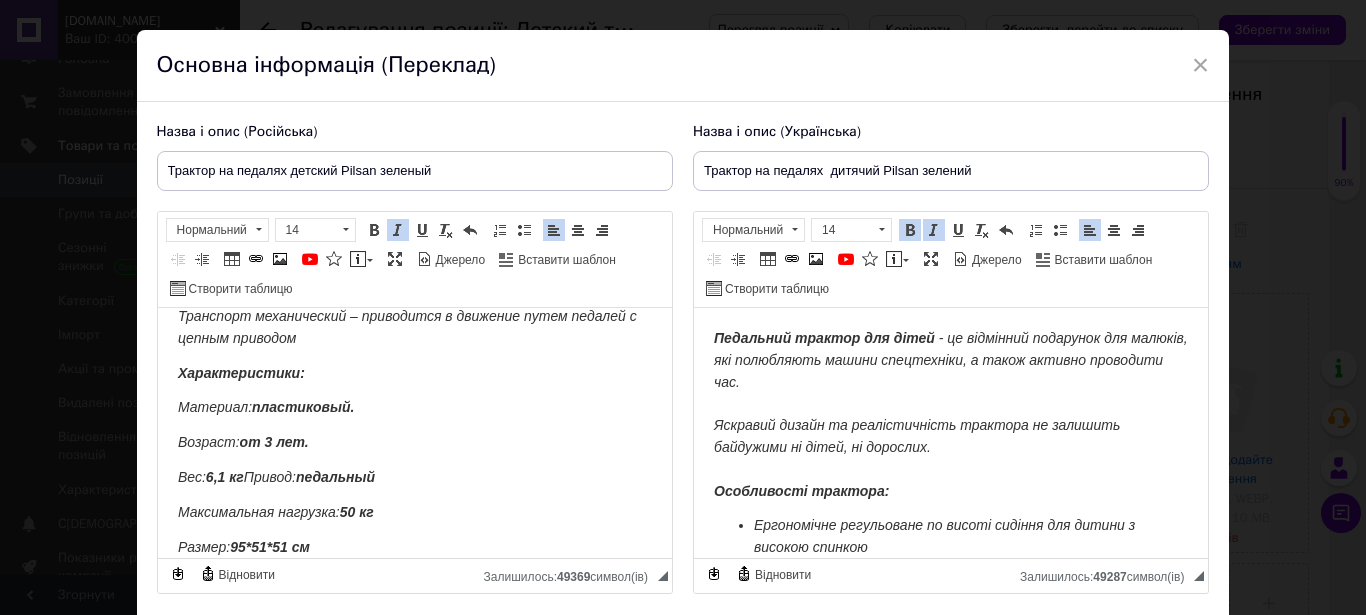 click on "Педальний трактор для дітей" at bounding box center [823, 338] 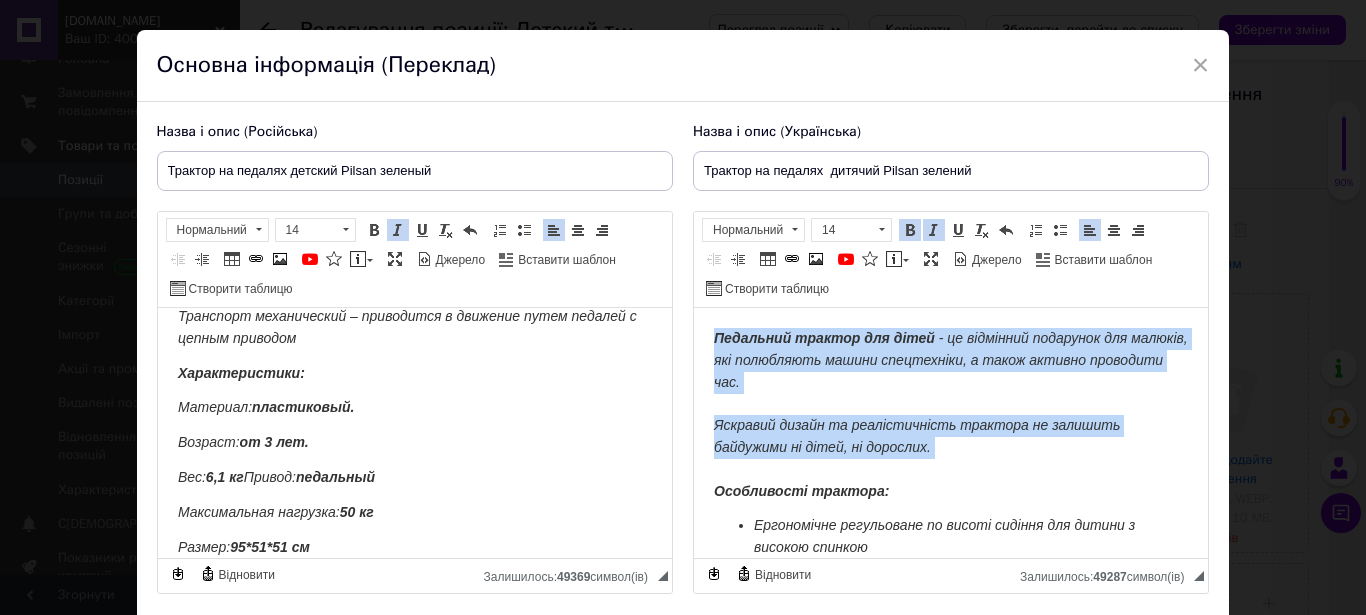 drag, startPoint x: 713, startPoint y: 336, endPoint x: 932, endPoint y: 458, distance: 250.68906 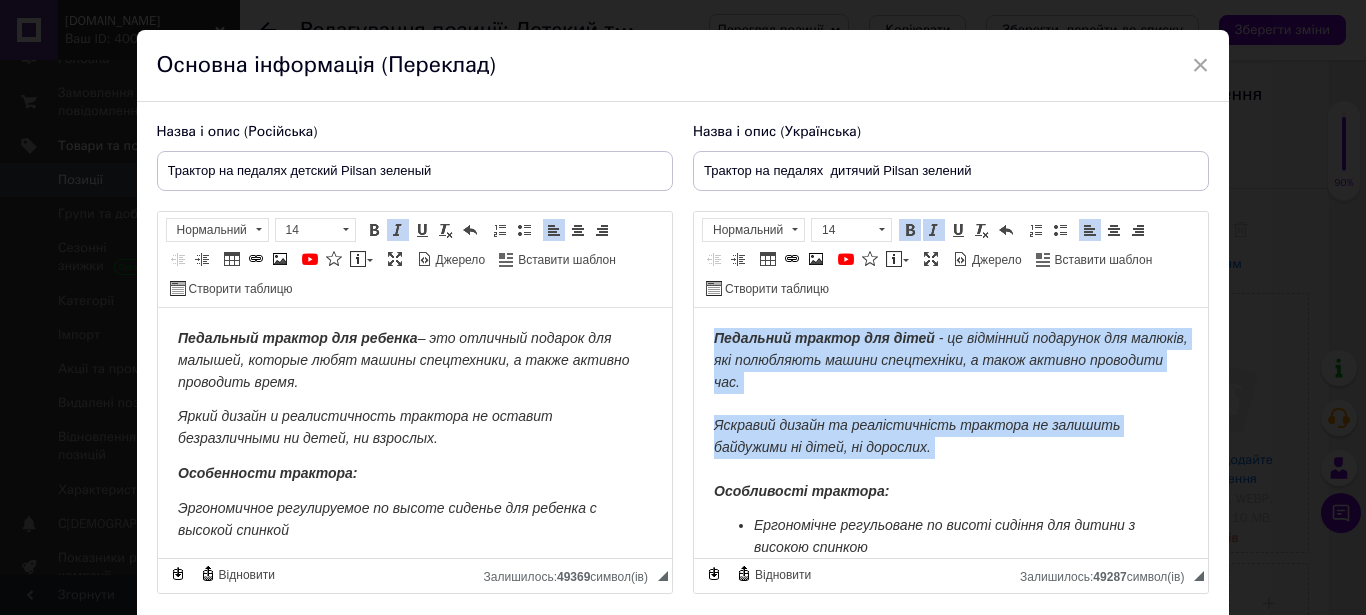 click on "Педальний трактор для дітей   - це відмінний подарунок для малюків, які полюбляють машини спецтехніки, а також активно проводити час. Яскравий дизайн та реалістичність трактора не залишить байдужими ні дітей, ні дорослих. Особливості трактора:" at bounding box center [950, 415] 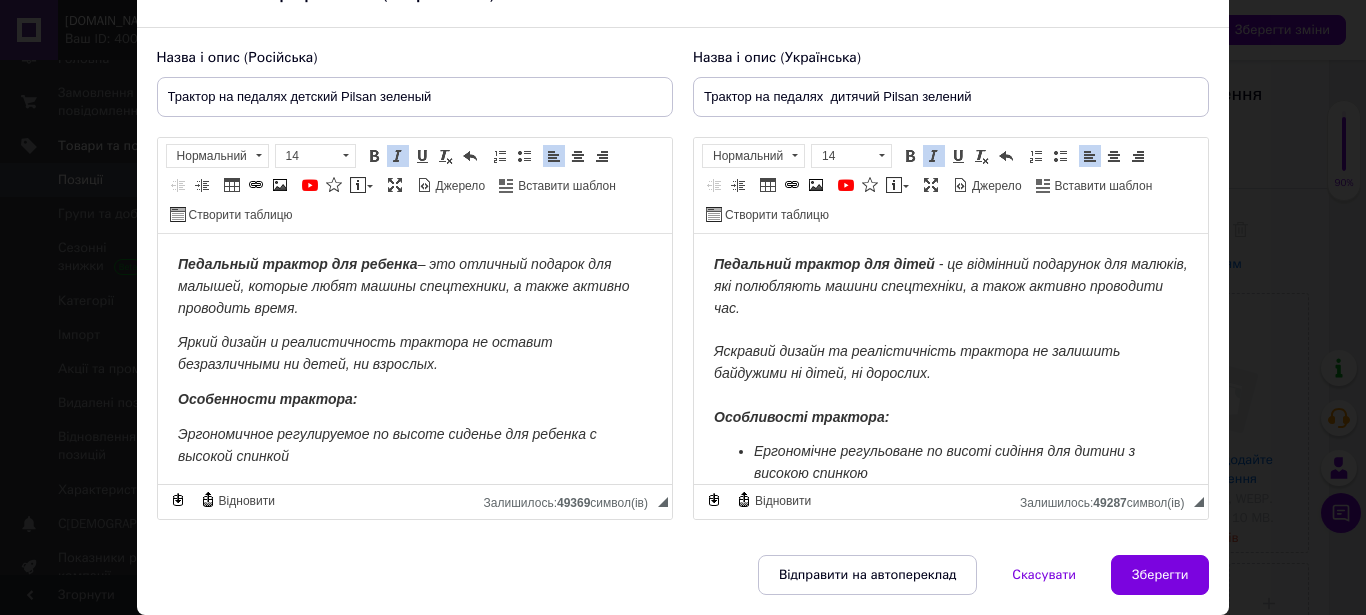 scroll, scrollTop: 154, scrollLeft: 0, axis: vertical 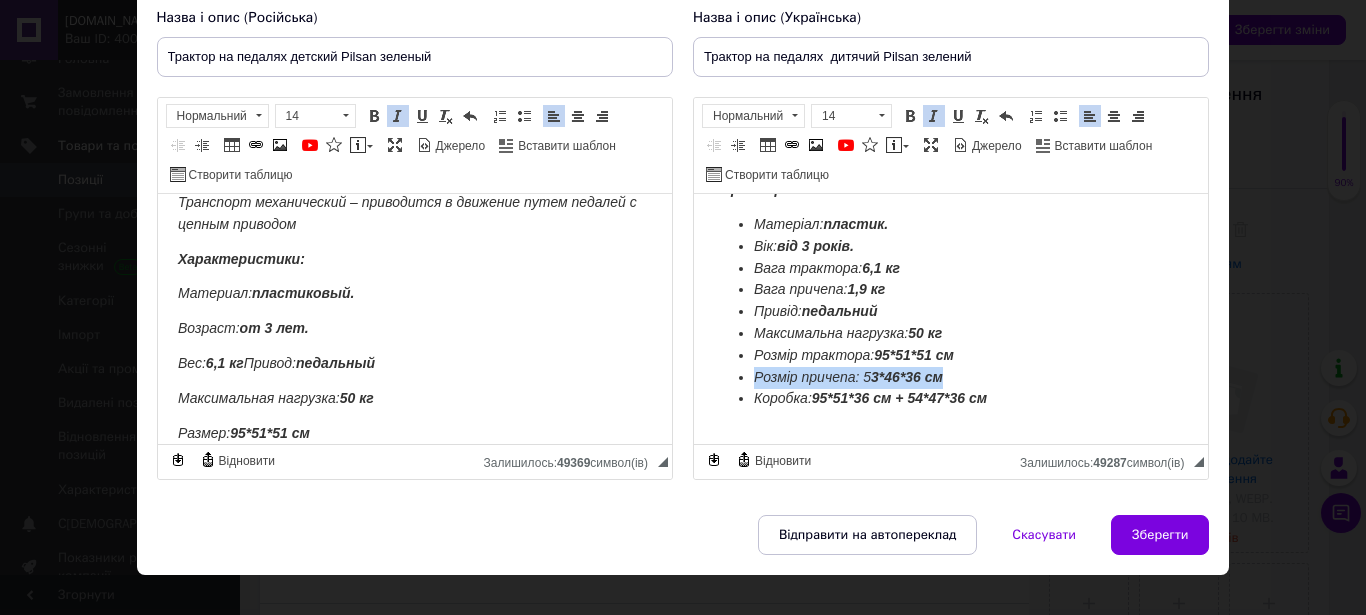 drag, startPoint x: 952, startPoint y: 355, endPoint x: 738, endPoint y: 359, distance: 214.03738 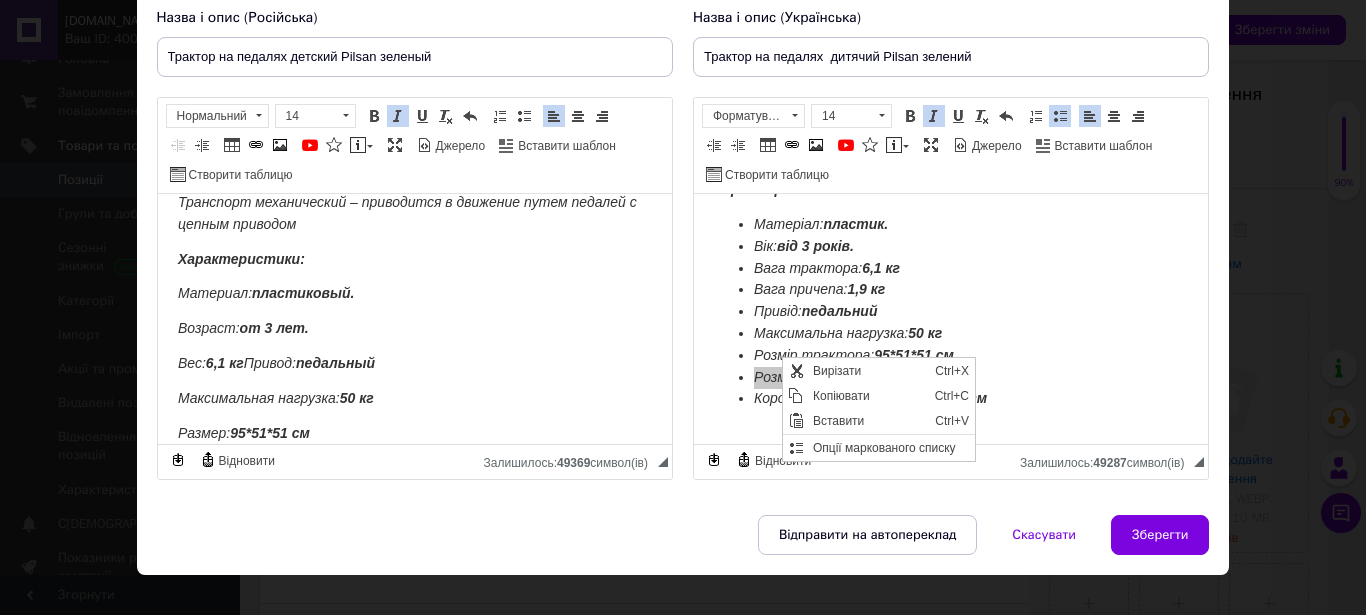 scroll, scrollTop: 0, scrollLeft: 0, axis: both 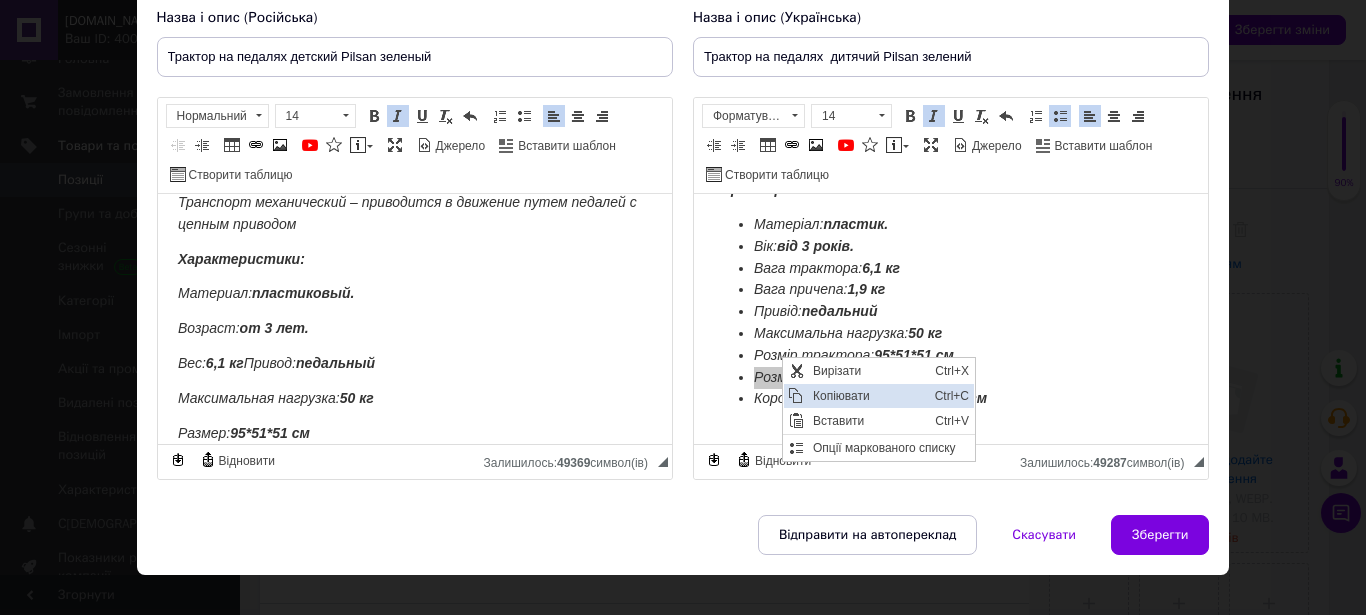 drag, startPoint x: 925, startPoint y: 557, endPoint x: 833, endPoint y: 400, distance: 181.96977 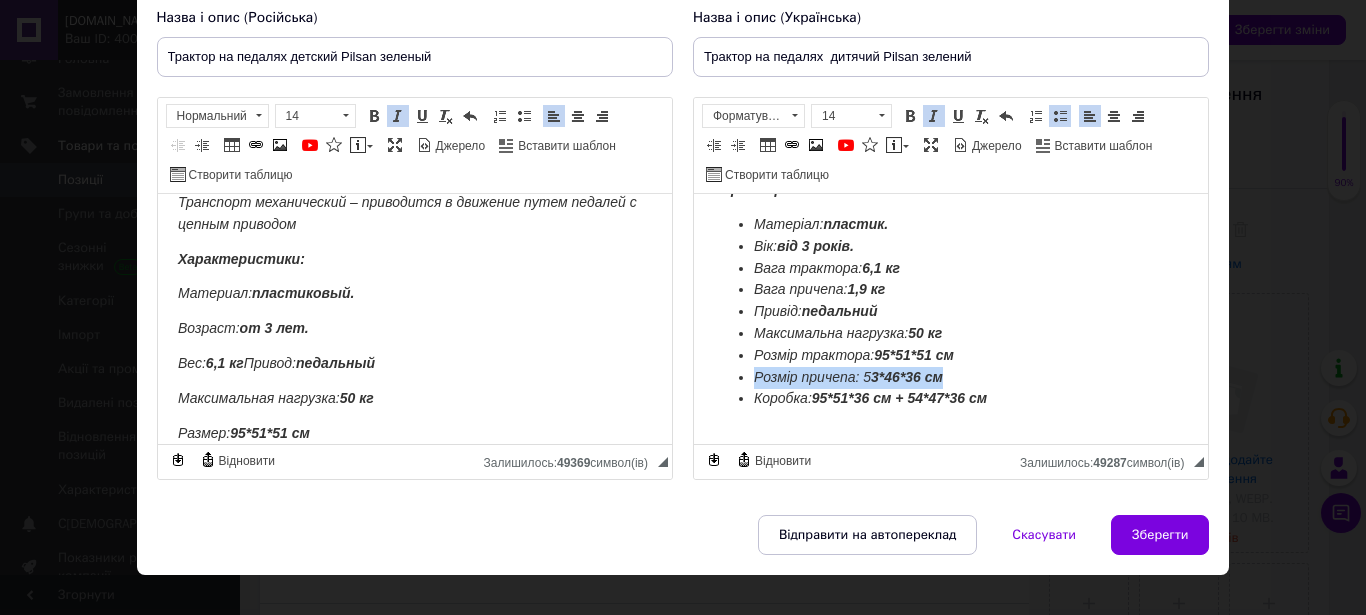 scroll, scrollTop: 184, scrollLeft: 0, axis: vertical 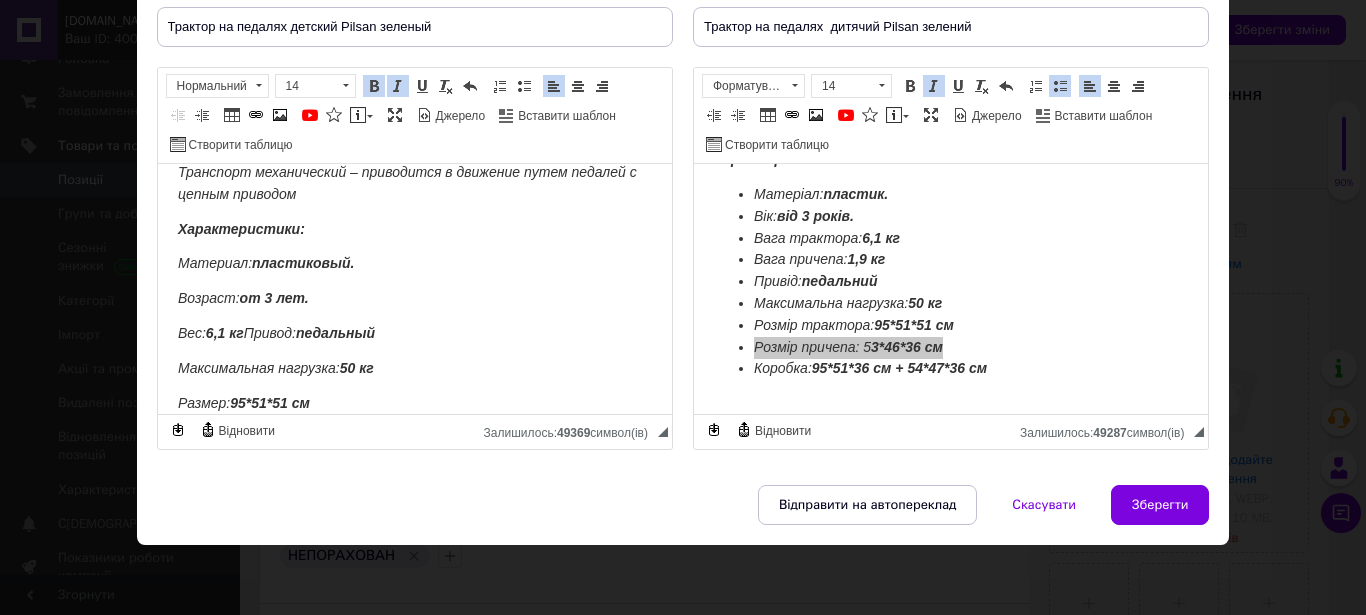 click on "Размер:  95*51*51 см" at bounding box center [414, 404] 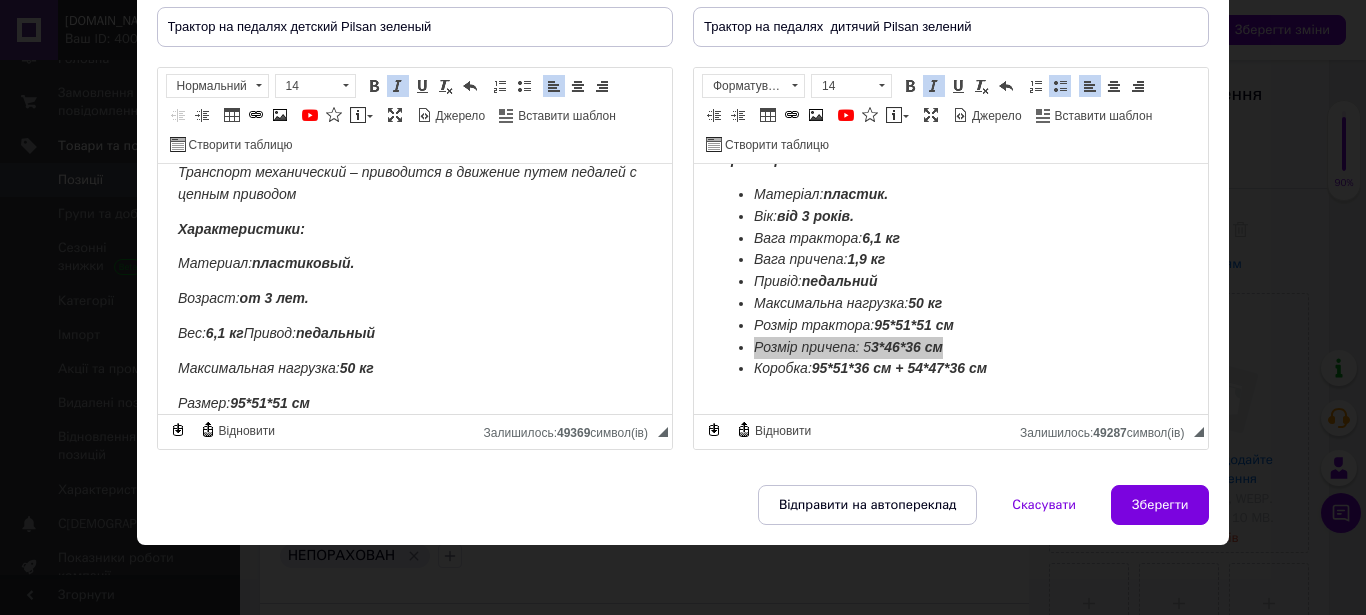 click on "Размер:  95*51*51 см" at bounding box center [243, 403] 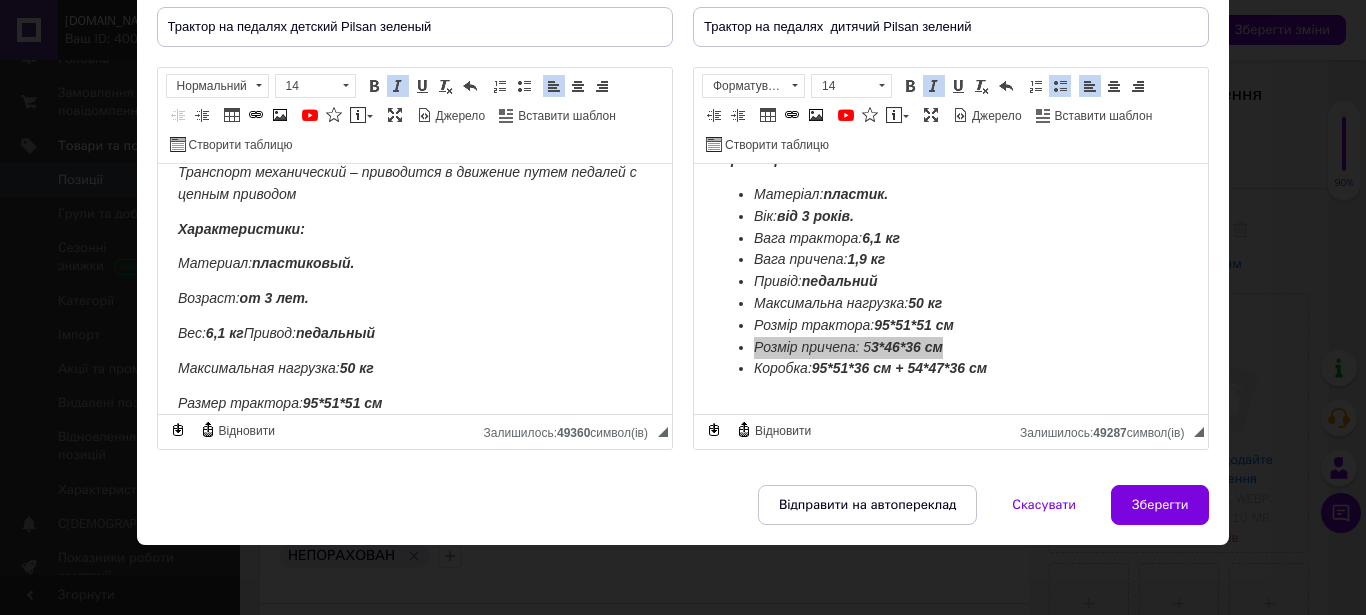 click on "Размер трактора:  95*51*51 см" at bounding box center [414, 404] 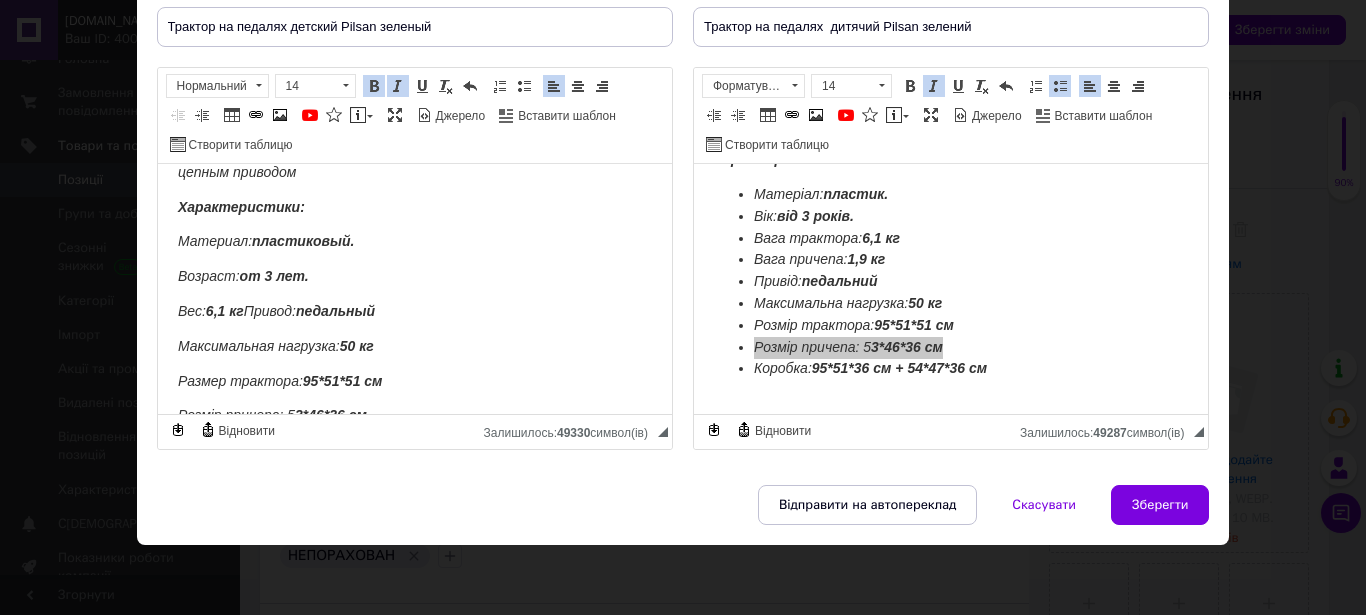 scroll, scrollTop: 351, scrollLeft: 0, axis: vertical 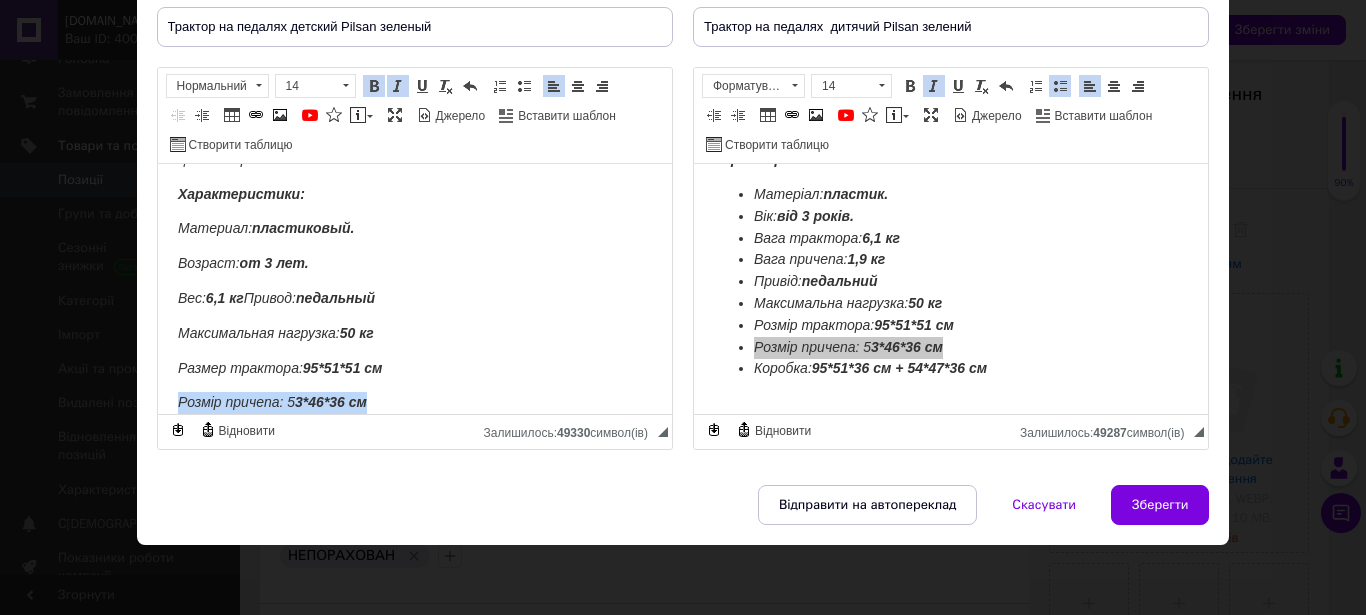 drag, startPoint x: 418, startPoint y: 376, endPoint x: 151, endPoint y: 376, distance: 267 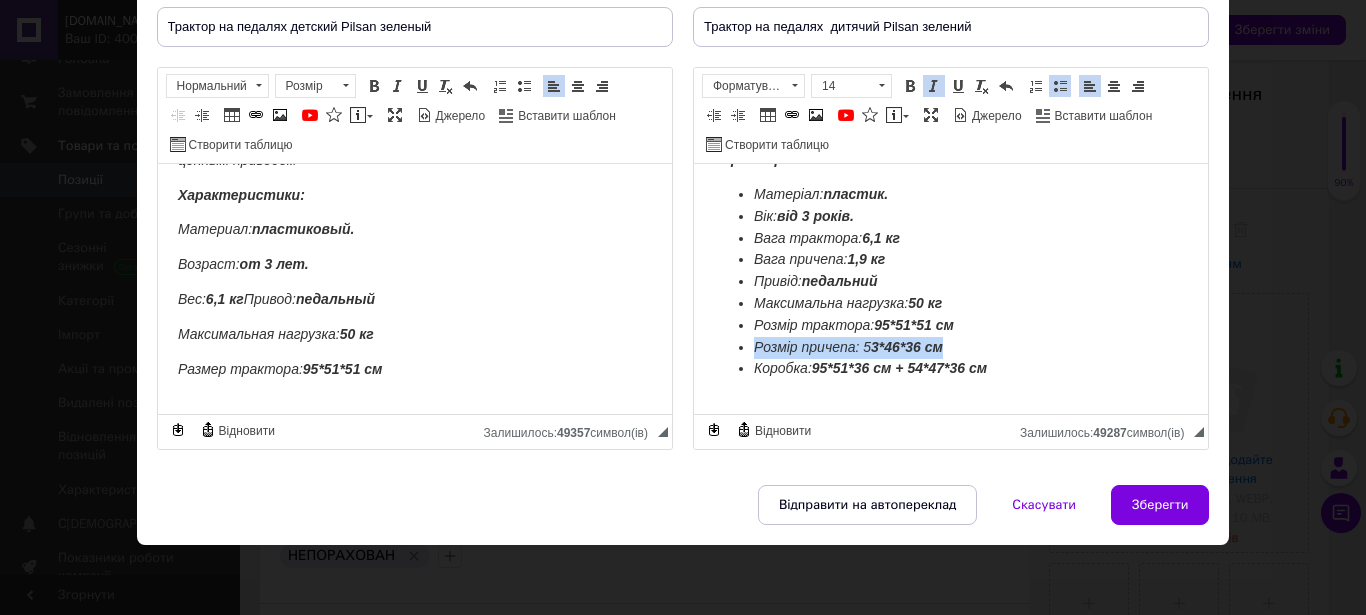 click on "Розмір причепа: 5 3*46*36 см" at bounding box center [950, 348] 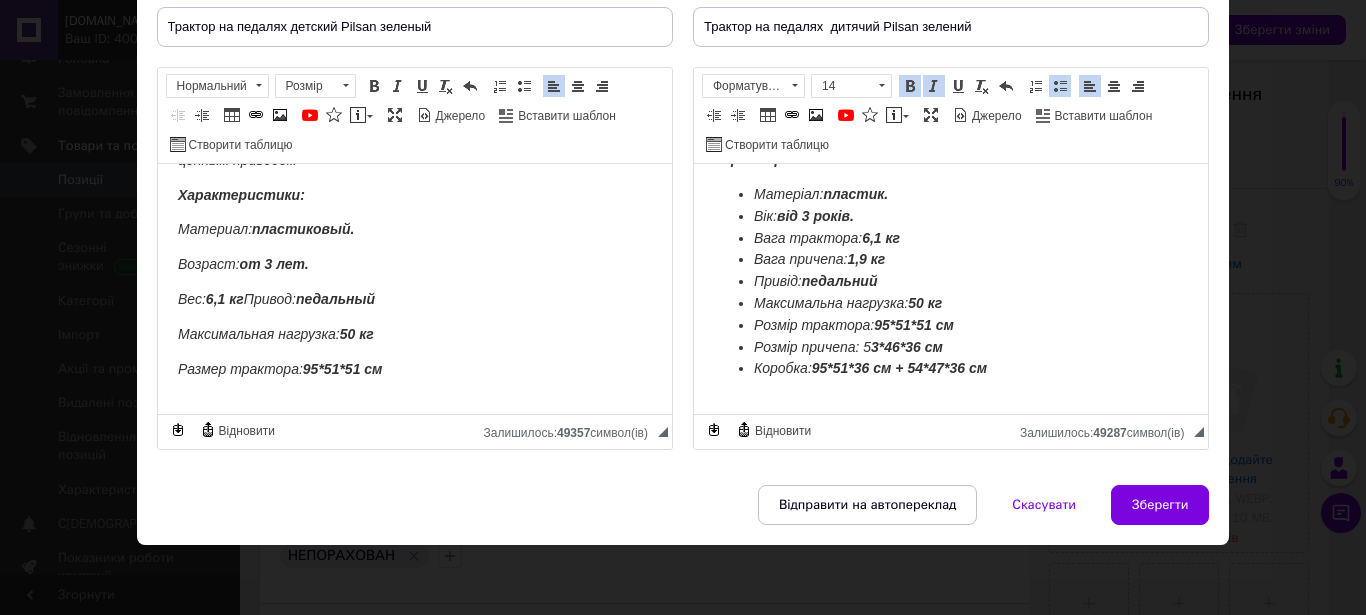 drag, startPoint x: 751, startPoint y: 327, endPoint x: 964, endPoint y: 337, distance: 213.23462 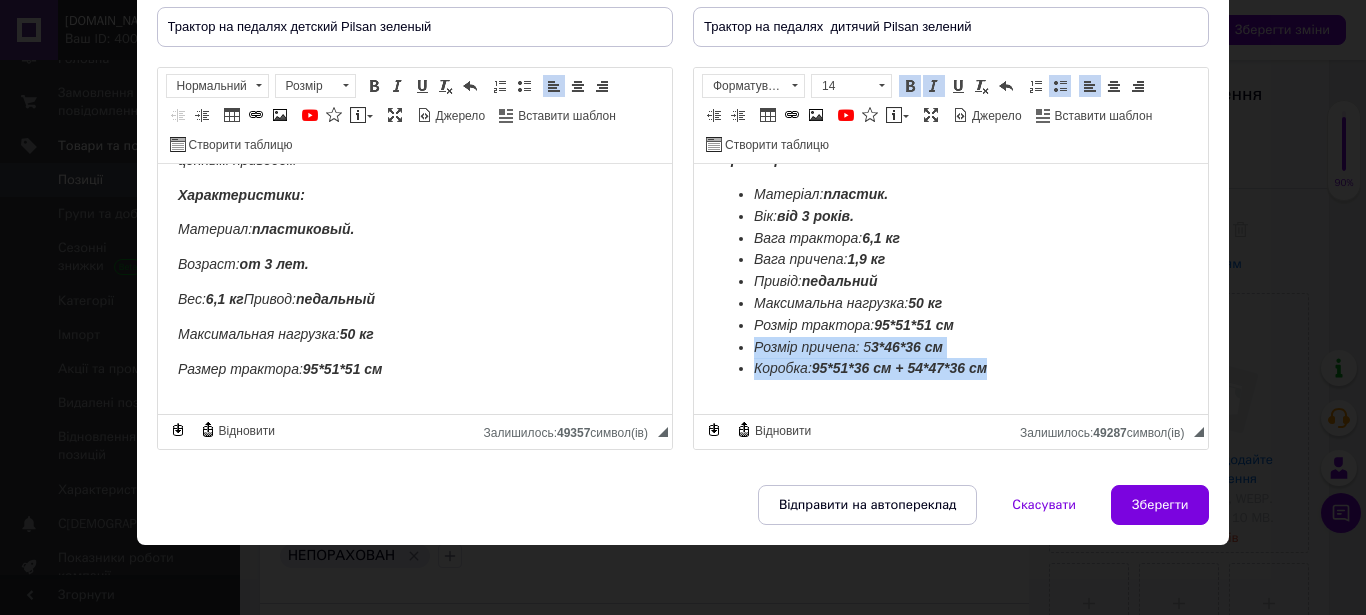 drag, startPoint x: 758, startPoint y: 331, endPoint x: 1016, endPoint y: 345, distance: 258.37958 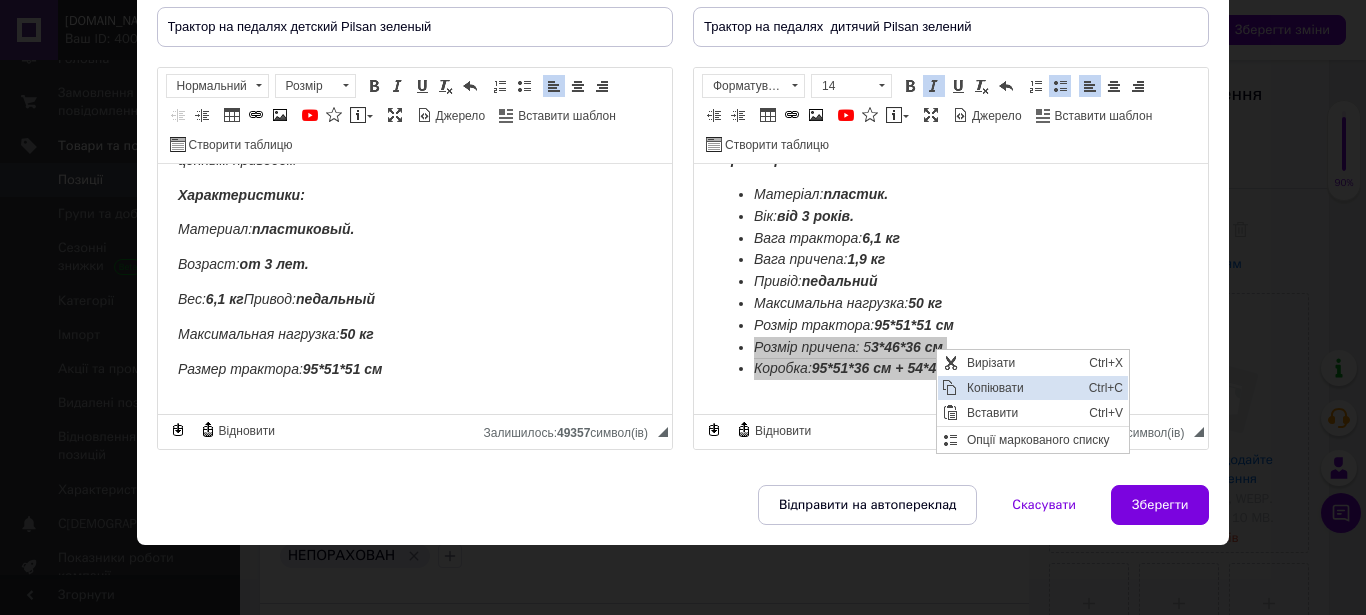 drag, startPoint x: 1193, startPoint y: 548, endPoint x: 972, endPoint y: 392, distance: 270.51248 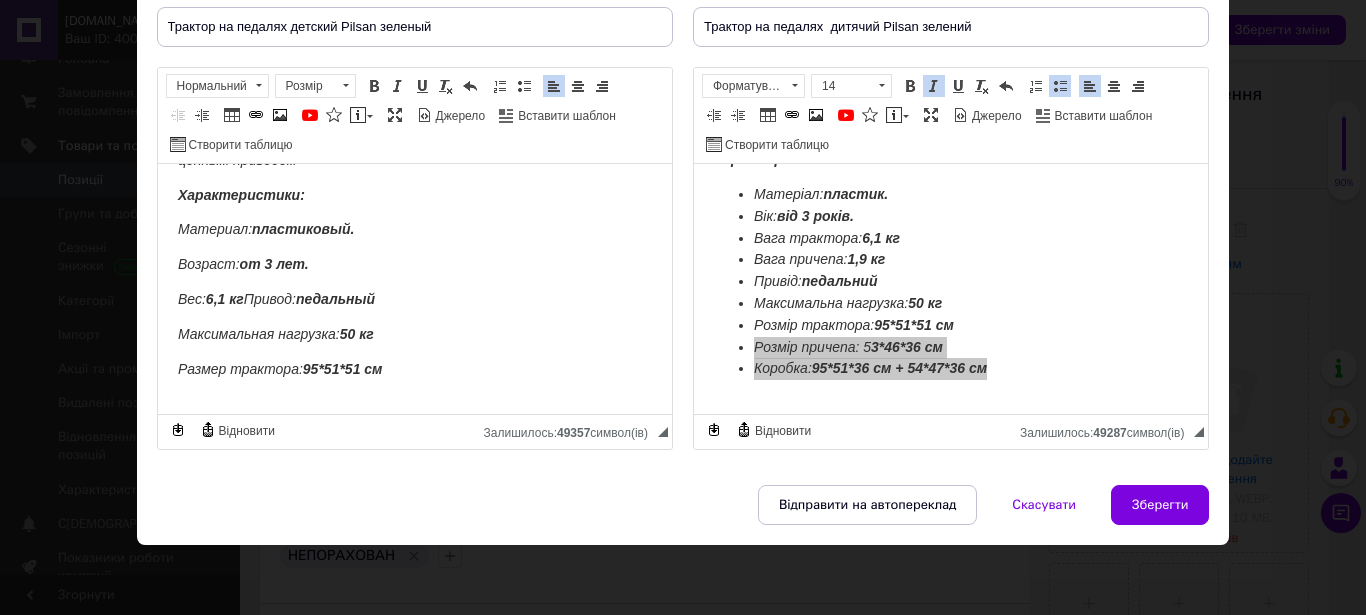 click at bounding box center [414, 403] 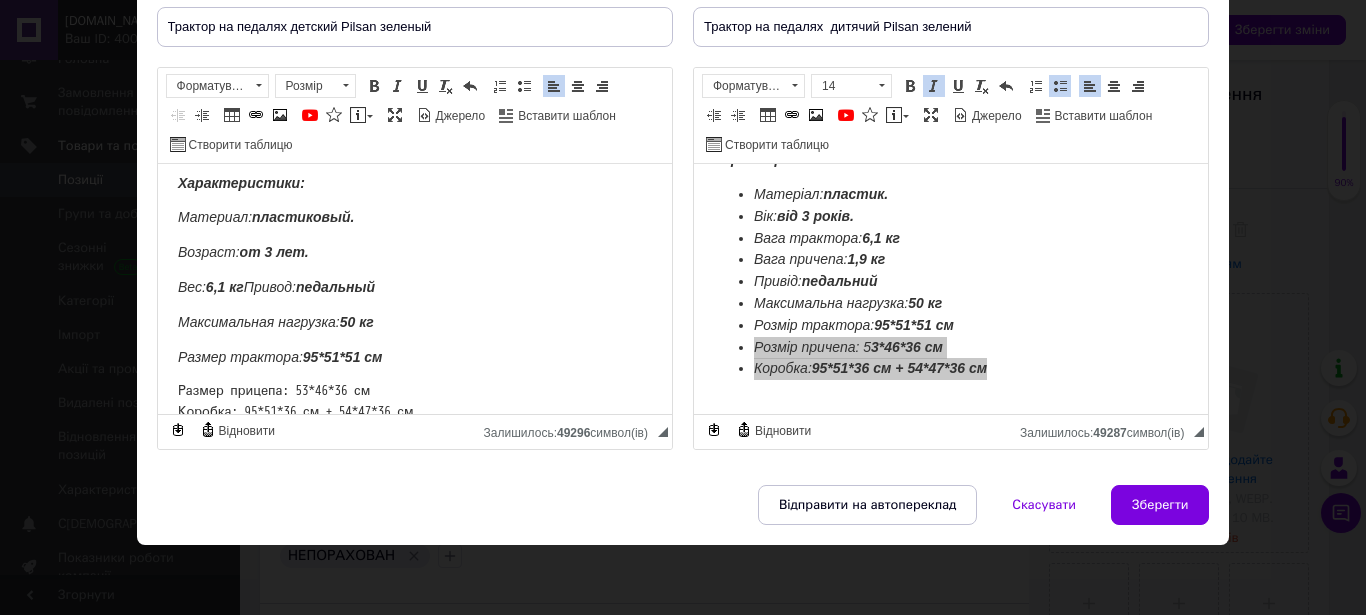 click on "Размер прицепа: 53*46*36 см
Коробка: 95*51*36 см + 54*47*36 см" at bounding box center (414, 402) 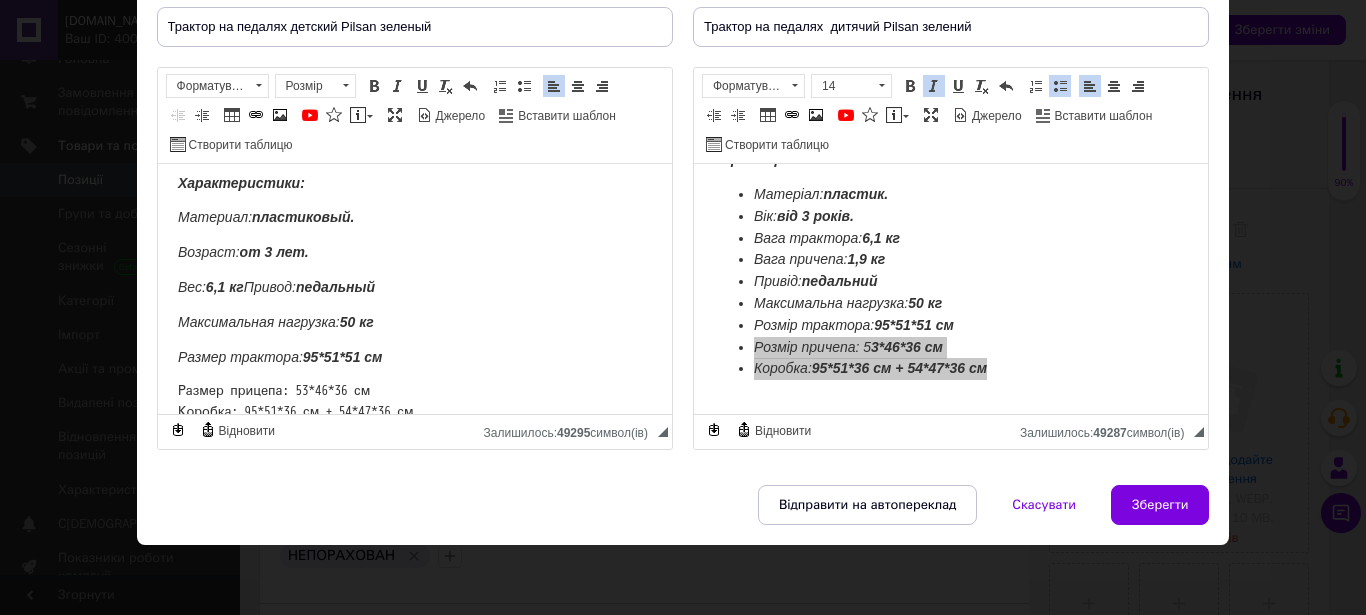 scroll, scrollTop: 392, scrollLeft: 0, axis: vertical 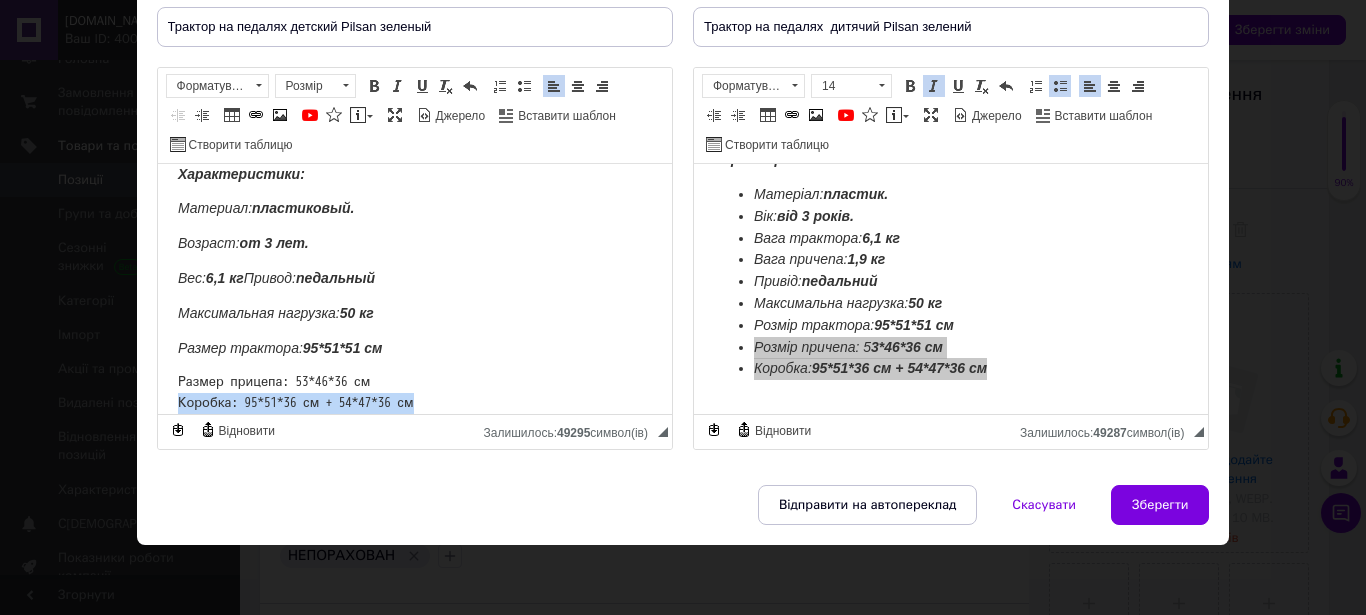 click on "Размер прицепа: 53*46*36 см
Коробка: 95*51*36 см + 54*47*36 см" at bounding box center (414, 393) 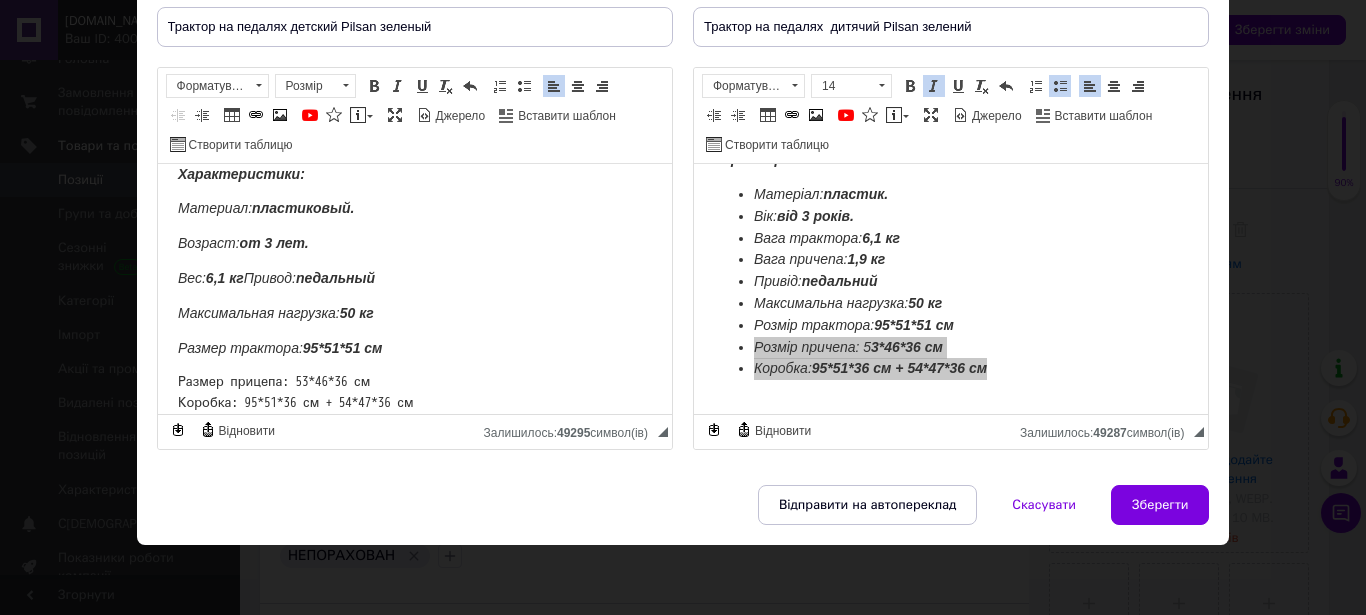 click on "Размер прицепа: 53*46*36 см
Коробка: 95*51*36 см + 54*47*36 см" at bounding box center [414, 393] 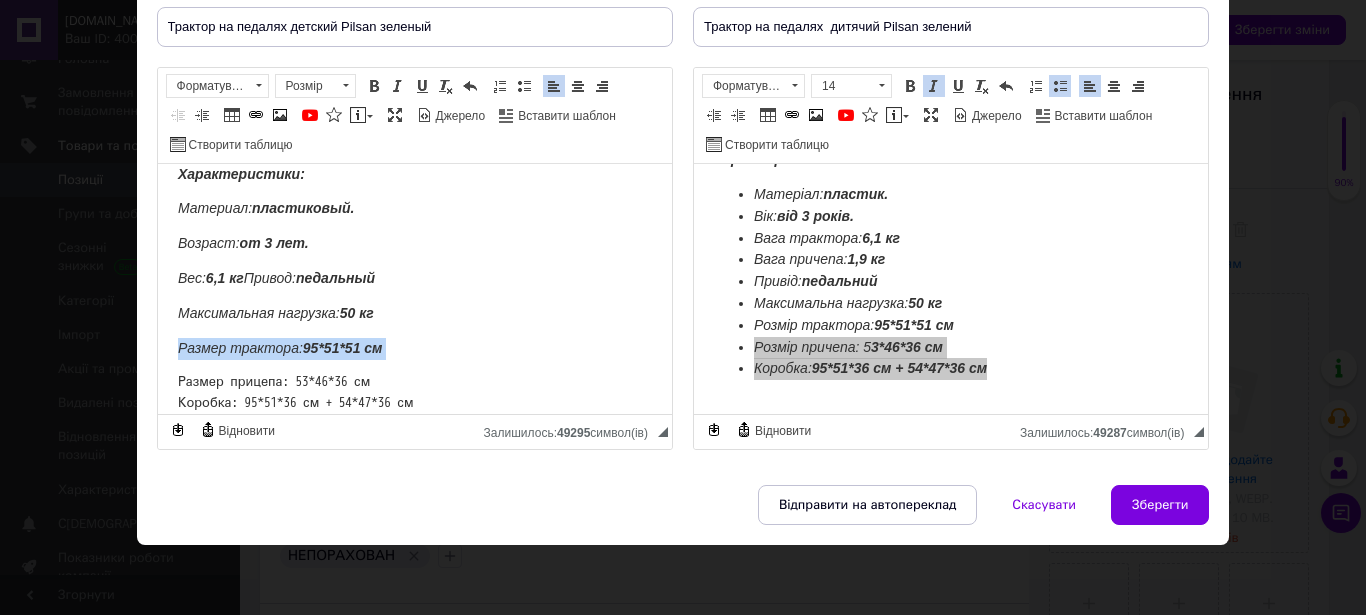 drag, startPoint x: 443, startPoint y: 391, endPoint x: 236, endPoint y: 386, distance: 207.06038 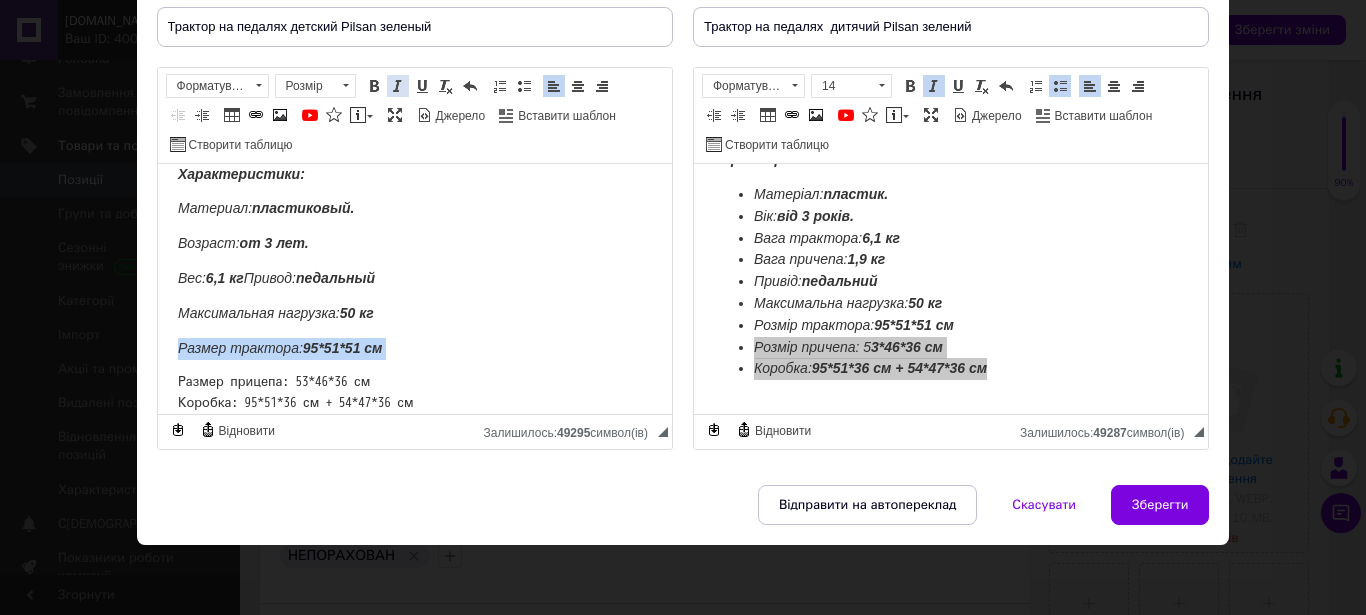 drag, startPoint x: 403, startPoint y: 78, endPoint x: 178, endPoint y: 14, distance: 233.9252 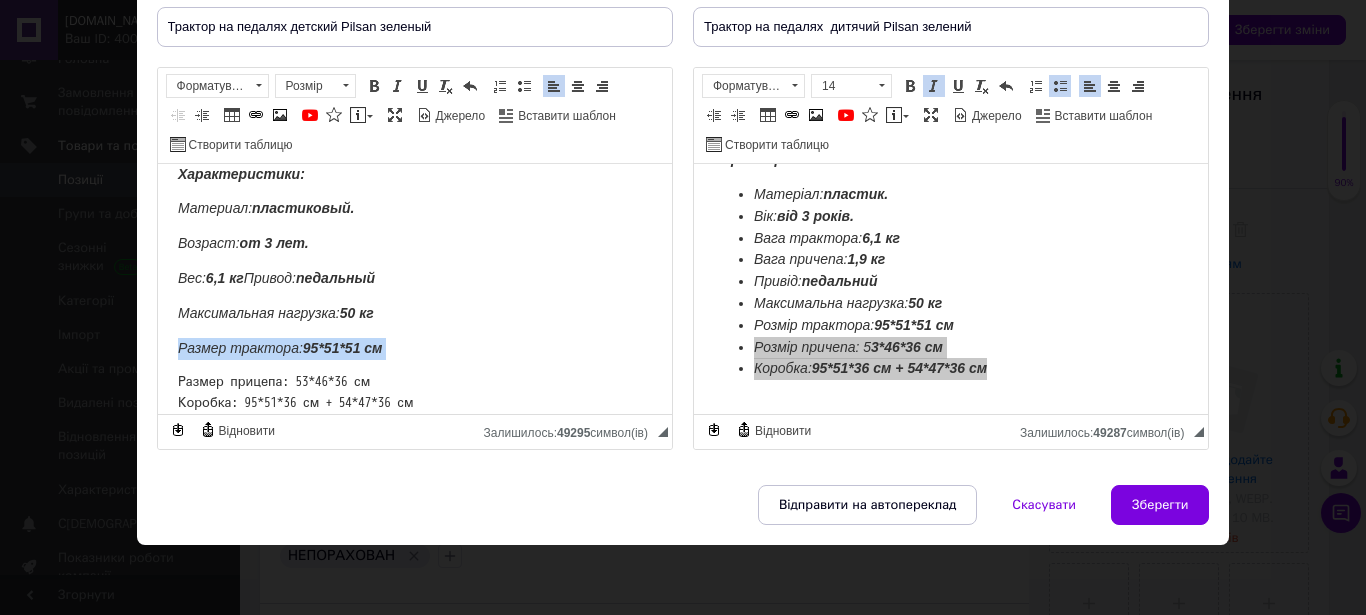 click at bounding box center [346, 85] 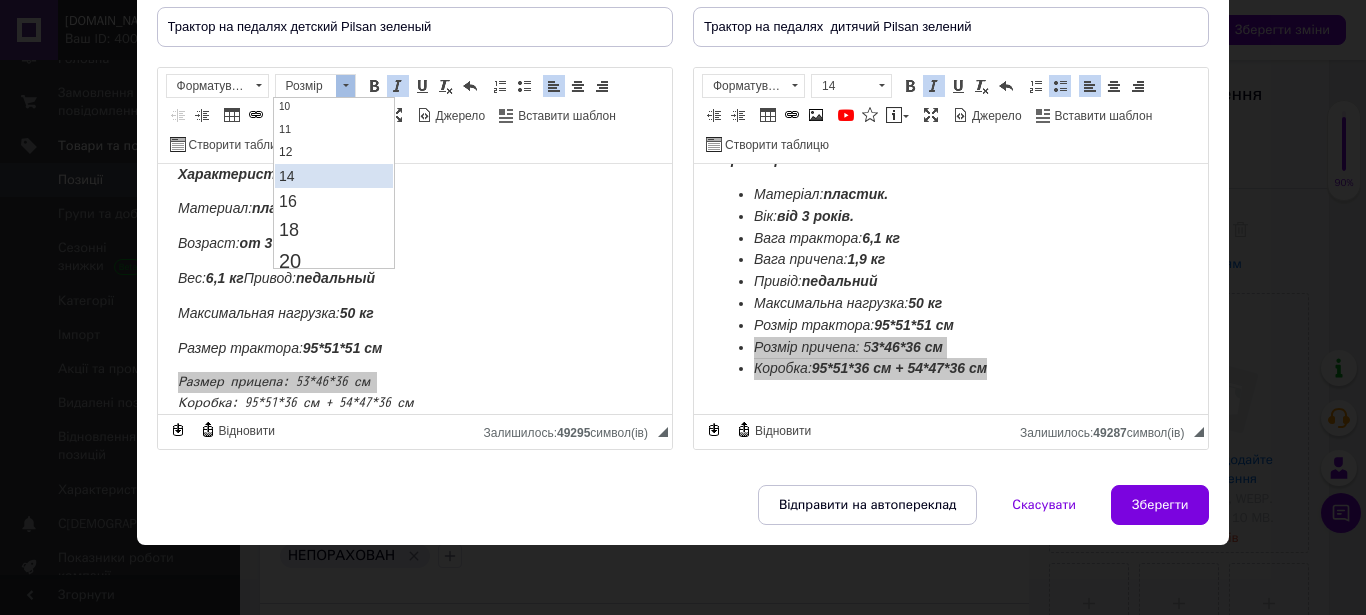 scroll, scrollTop: 102, scrollLeft: 0, axis: vertical 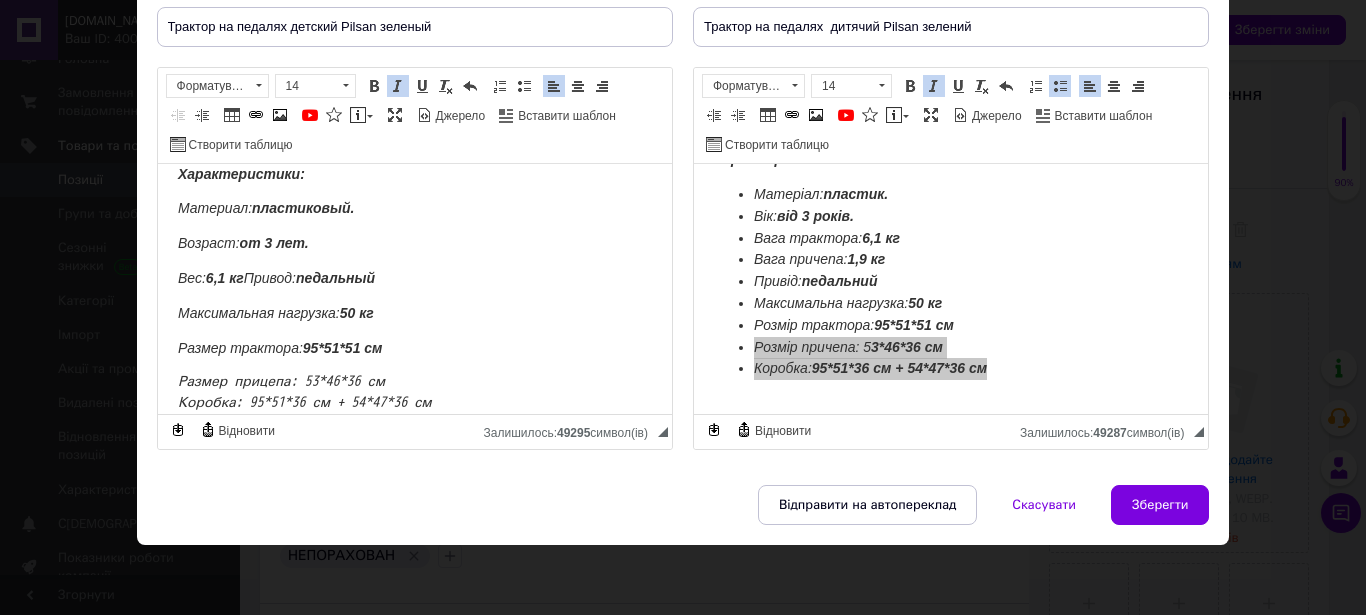 click on "Размер трактора:  95*51*51 см" at bounding box center [414, 349] 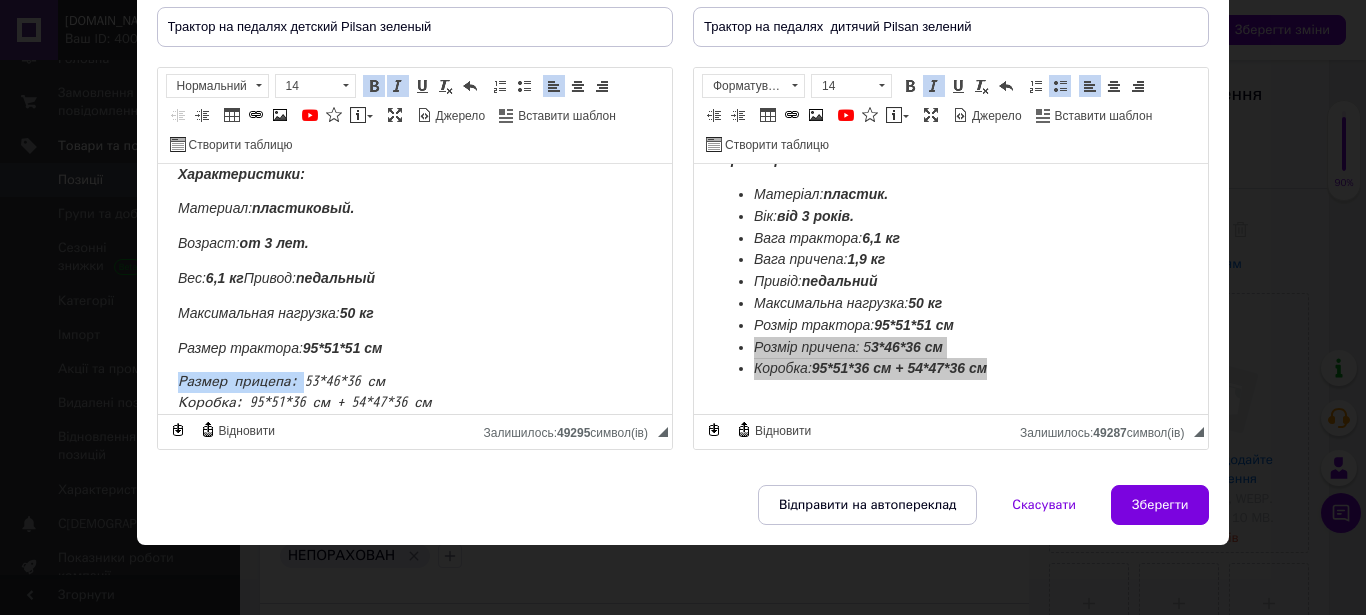 drag, startPoint x: 417, startPoint y: 342, endPoint x: 306, endPoint y: 342, distance: 111 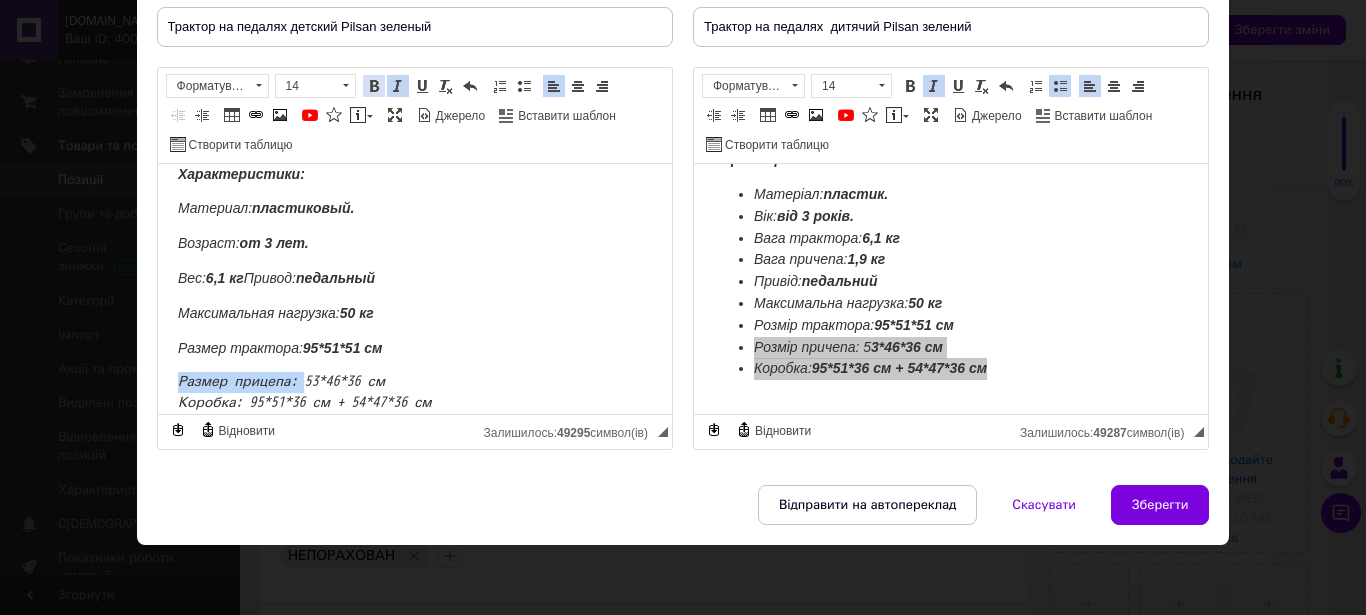 drag, startPoint x: 371, startPoint y: 87, endPoint x: 290, endPoint y: 220, distance: 155.72412 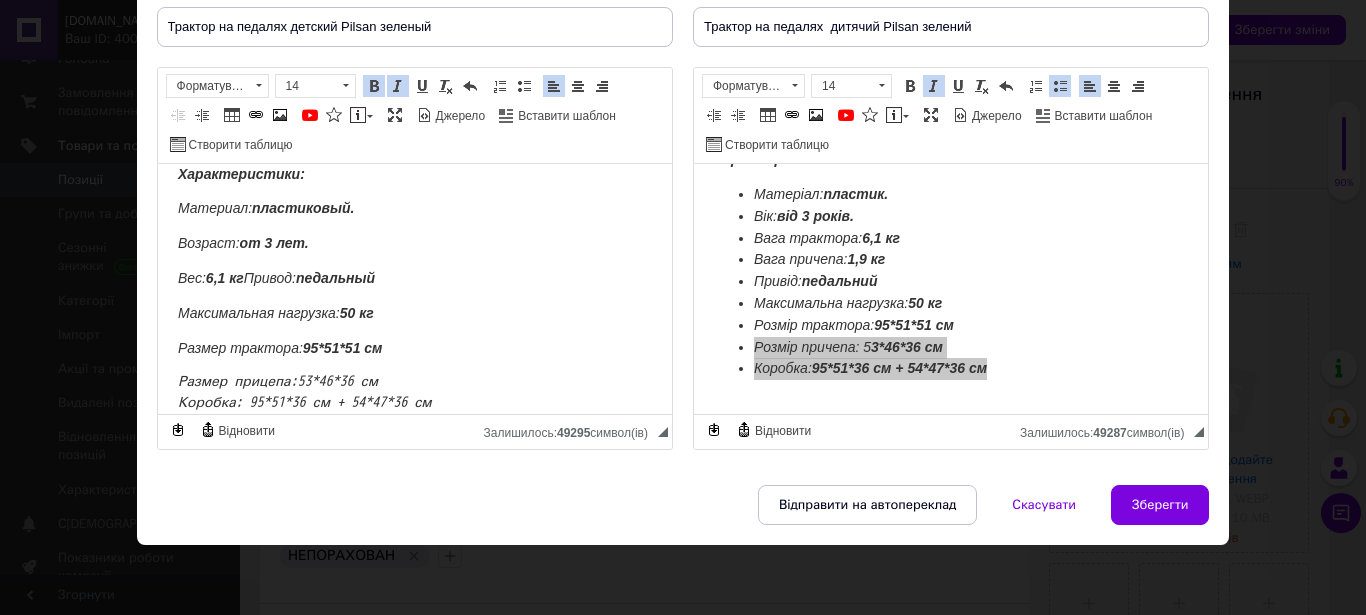 drag, startPoint x: 451, startPoint y: 384, endPoint x: 248, endPoint y: 375, distance: 203.1994 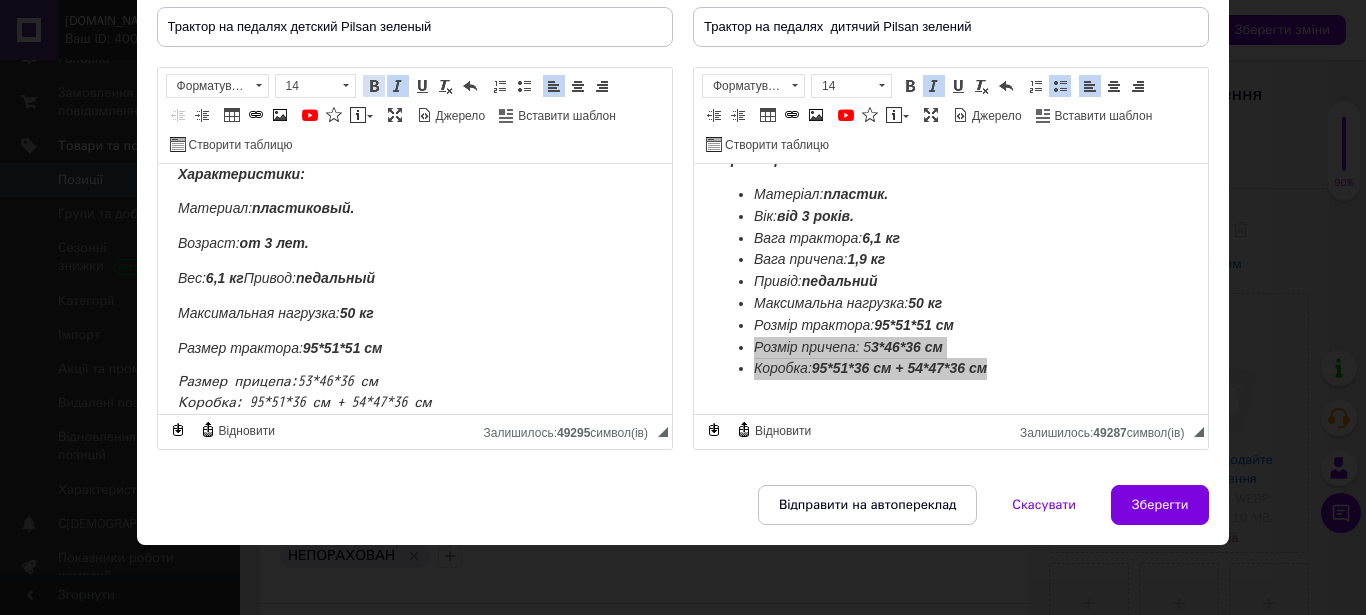 click at bounding box center (374, 86) 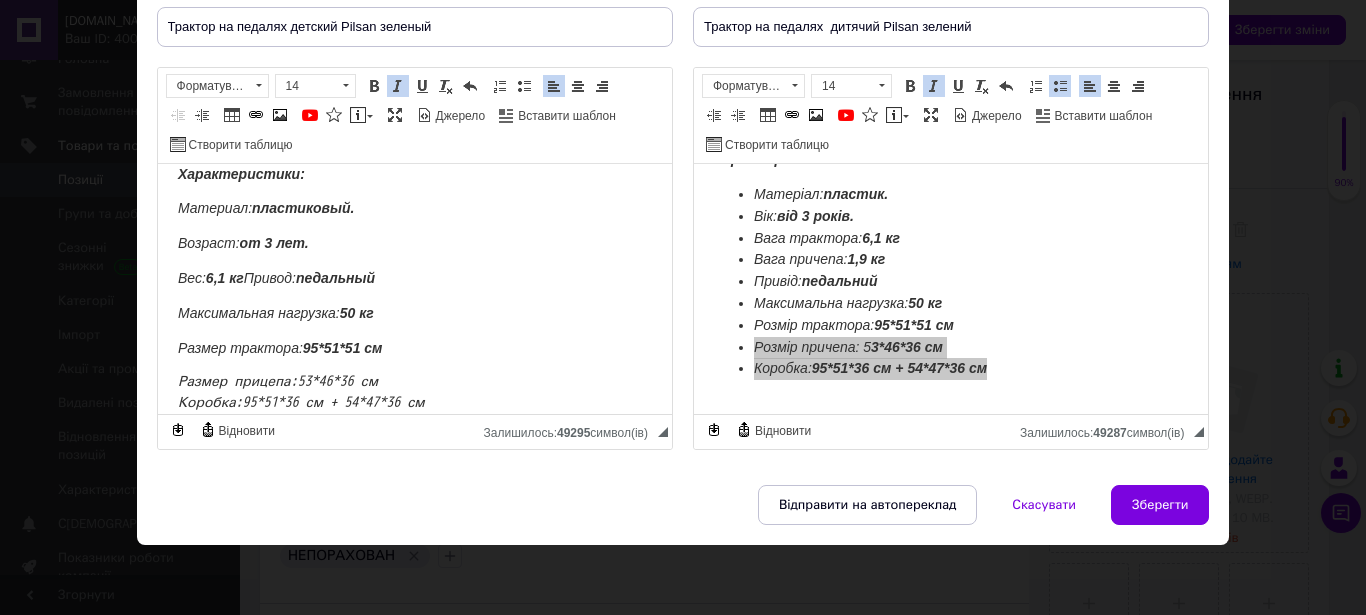 click on "Размер трактора:  95*51*51 см" at bounding box center (414, 349) 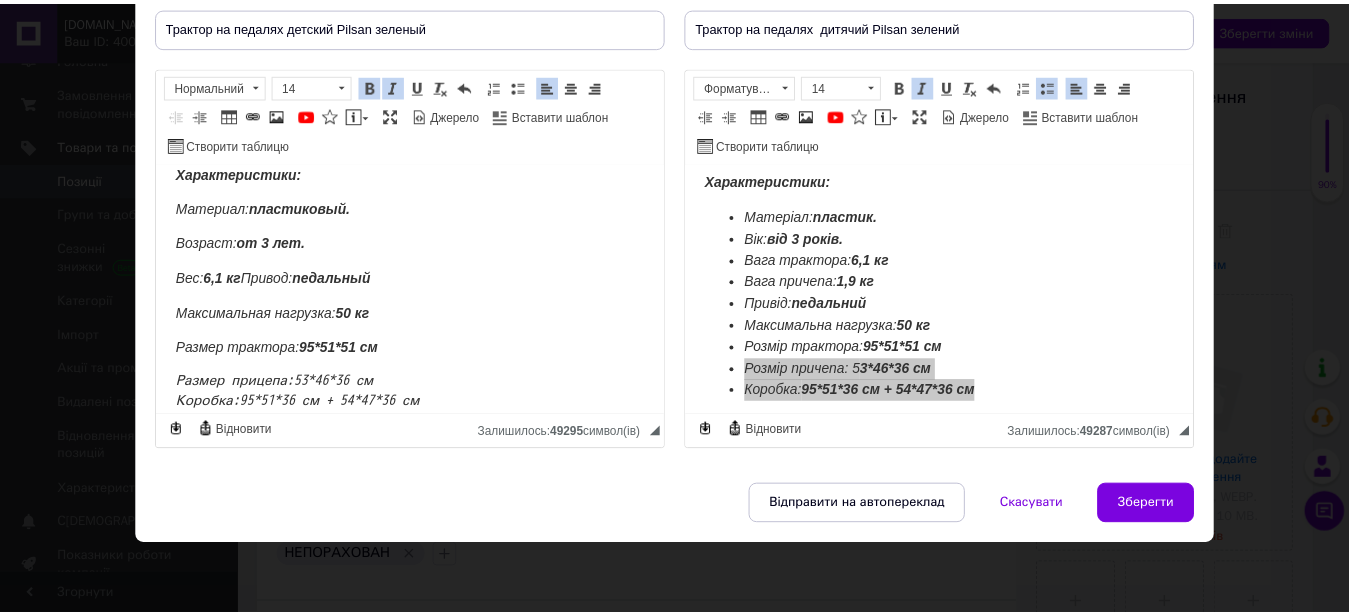 scroll, scrollTop: 396, scrollLeft: 0, axis: vertical 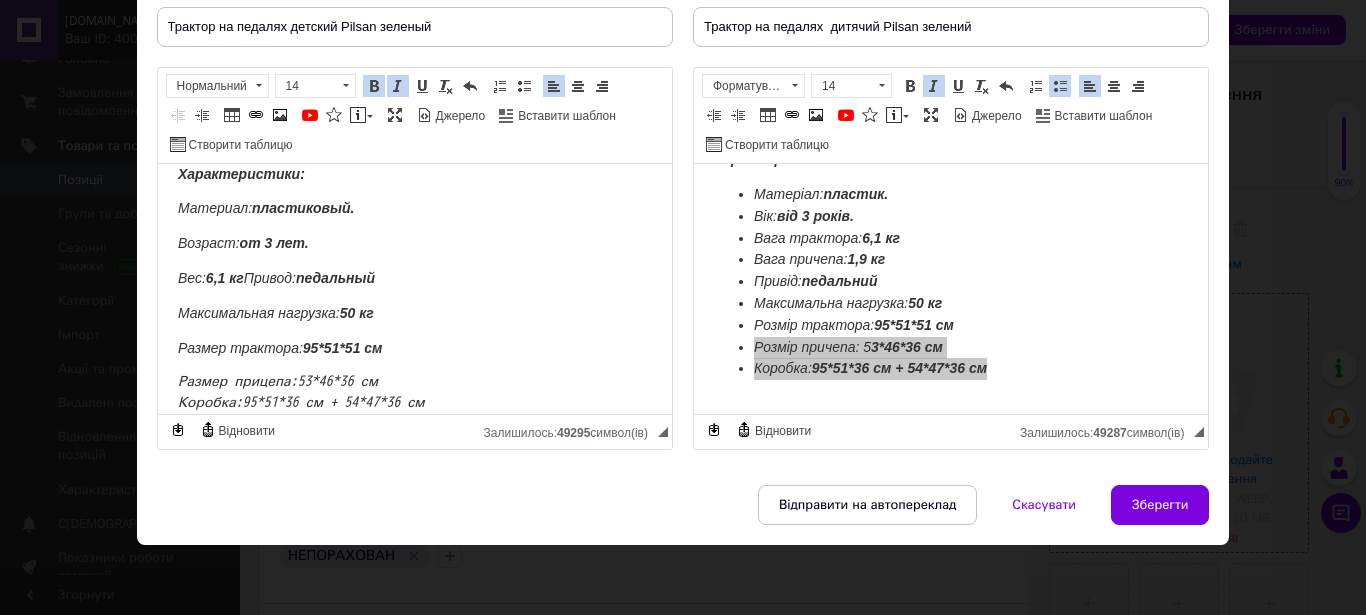 drag, startPoint x: 1136, startPoint y: 502, endPoint x: 1137, endPoint y: 426, distance: 76.00658 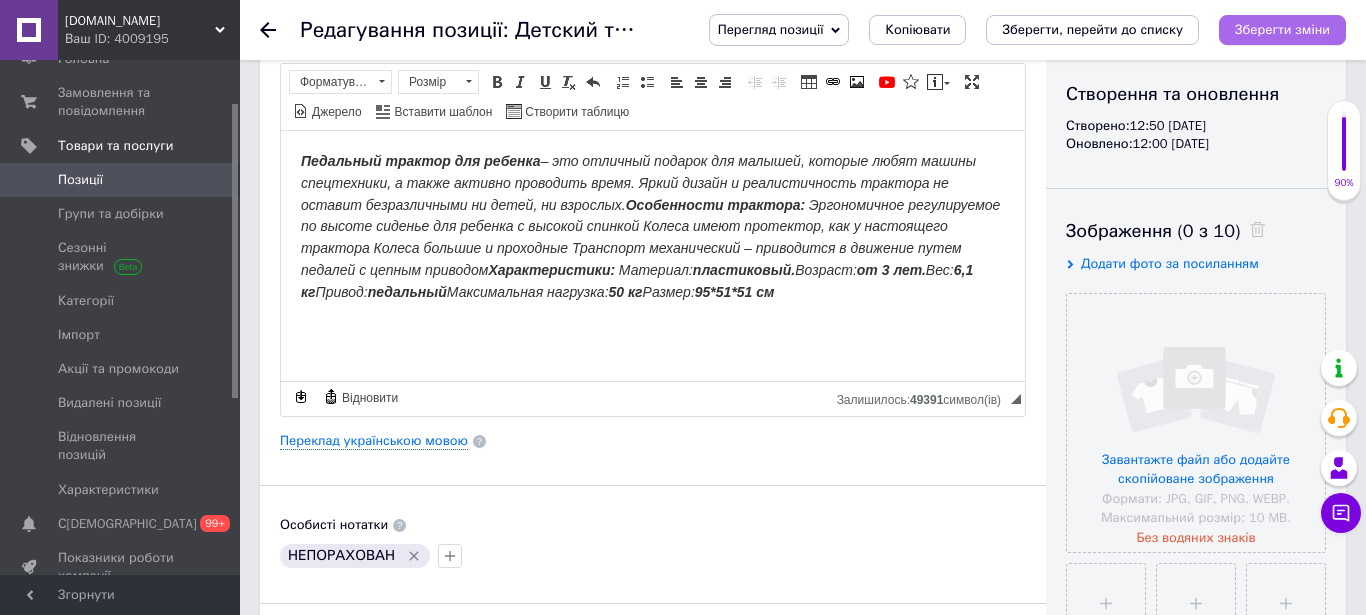 type on "Трактор на педалях детский Pilsan зеленый" 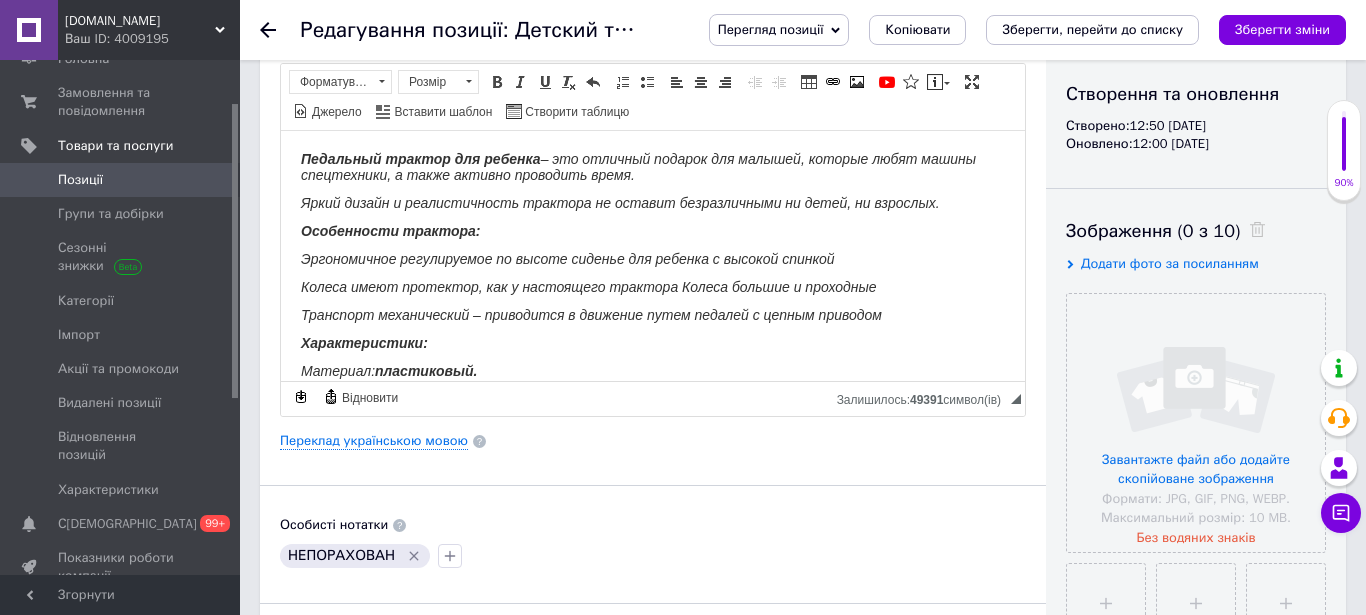 drag, startPoint x: 1279, startPoint y: 29, endPoint x: 1232, endPoint y: 56, distance: 54.20332 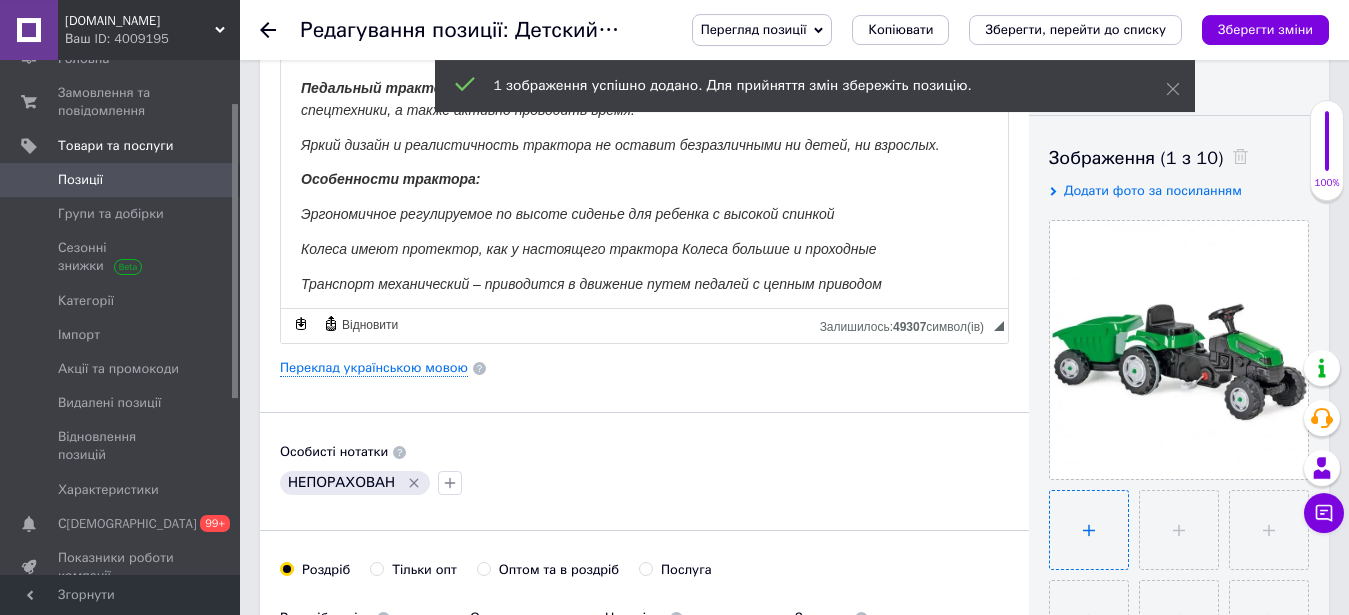 scroll, scrollTop: 408, scrollLeft: 0, axis: vertical 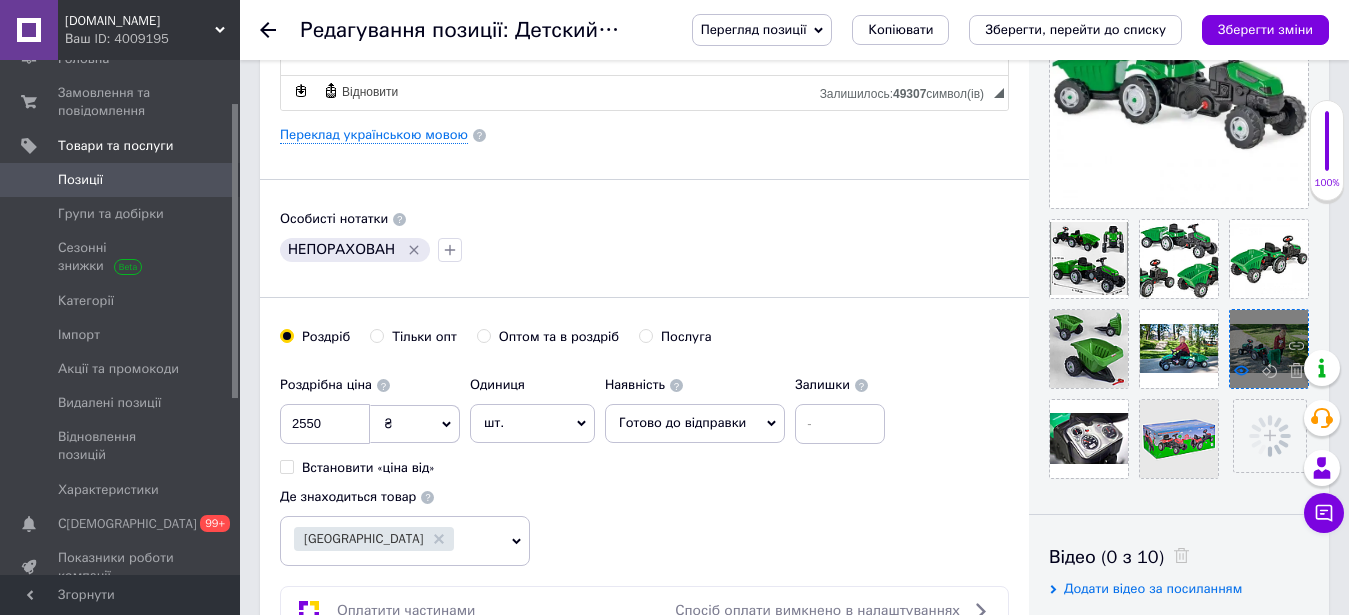 click 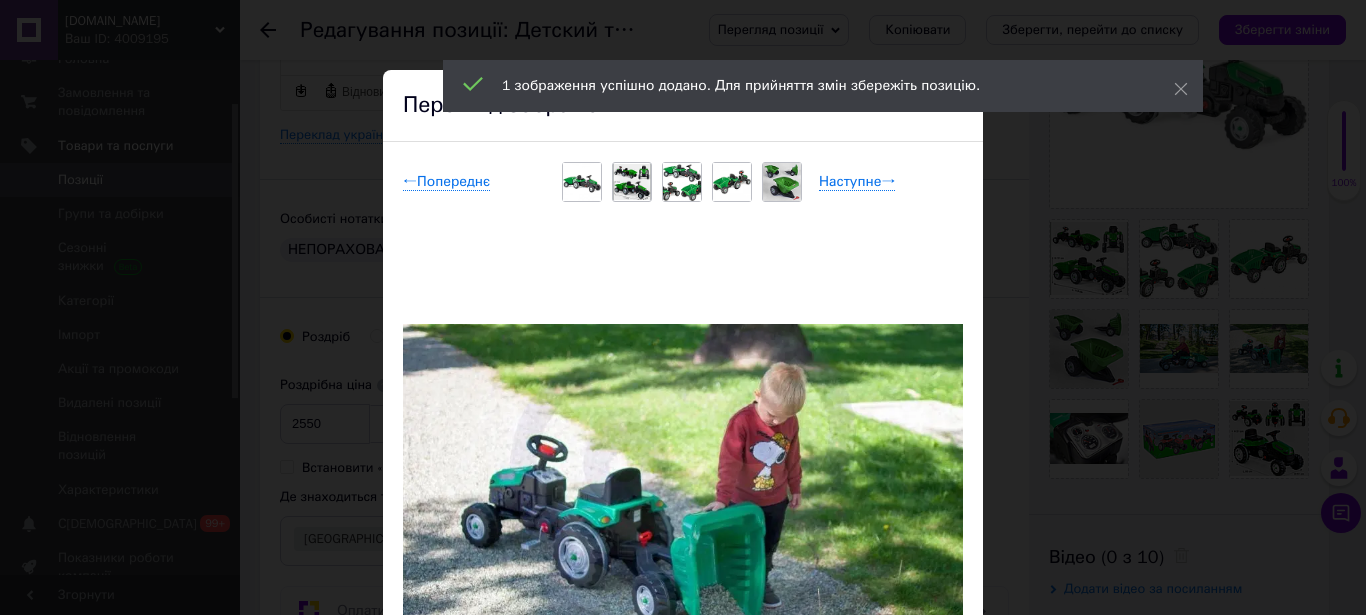 click on "×" at bounding box center [954, 105] 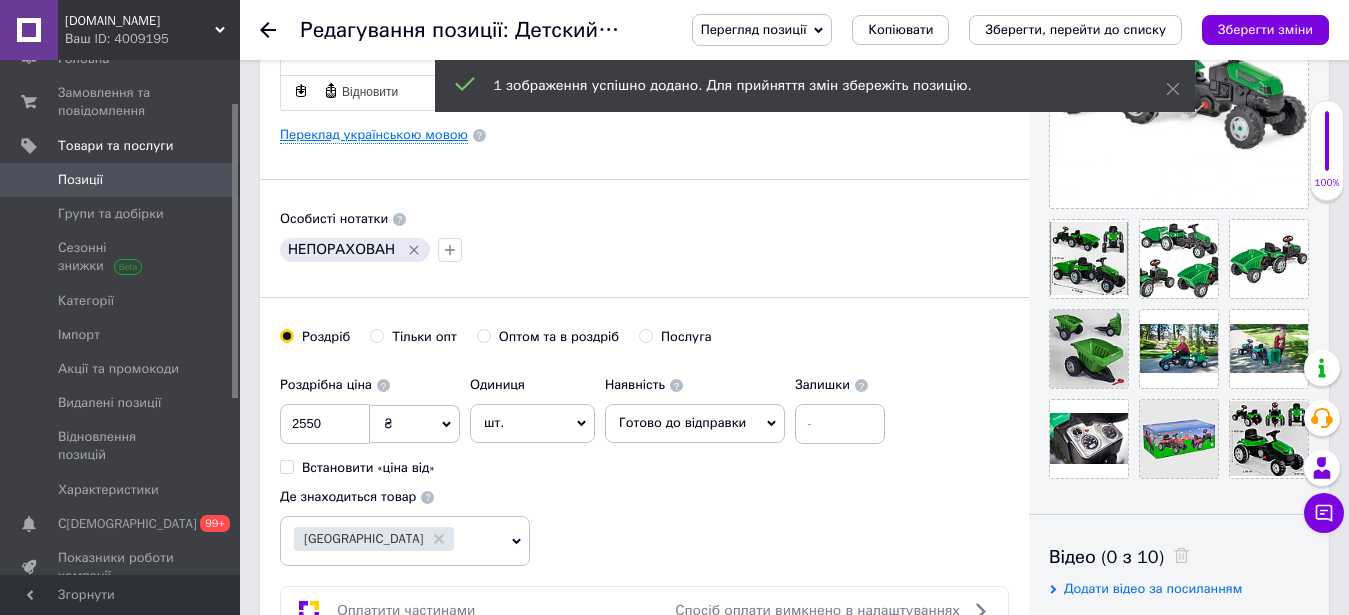 click on "Переклад українською мовою" at bounding box center (374, 135) 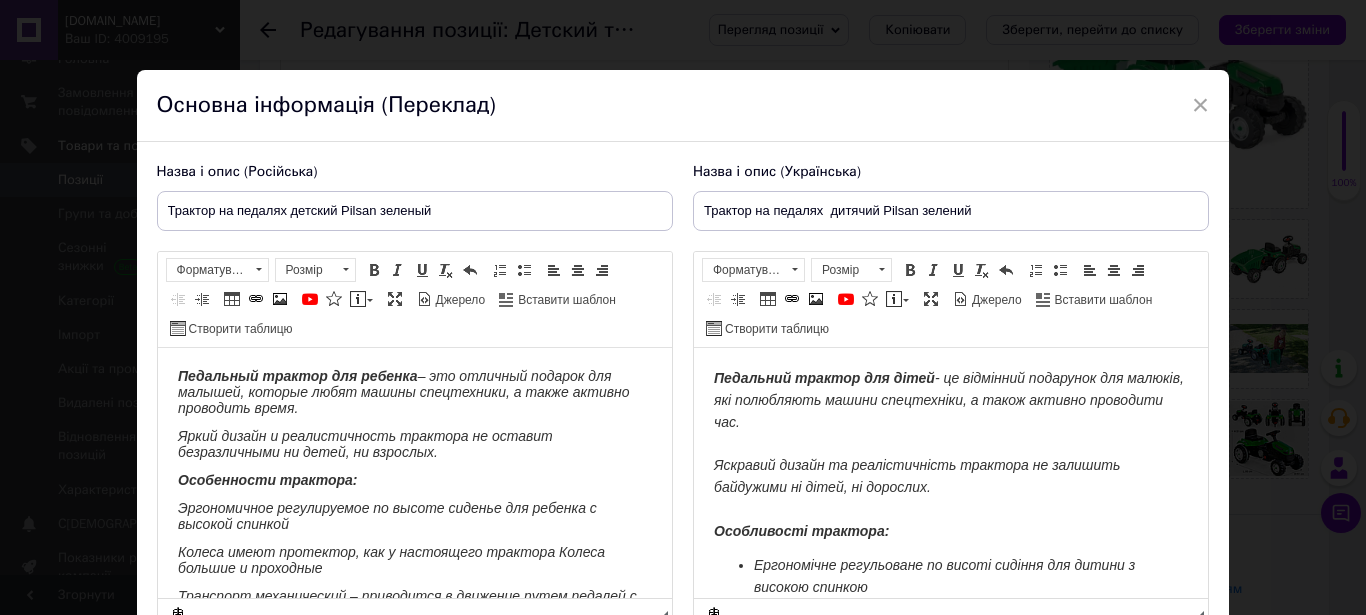 scroll, scrollTop: 0, scrollLeft: 0, axis: both 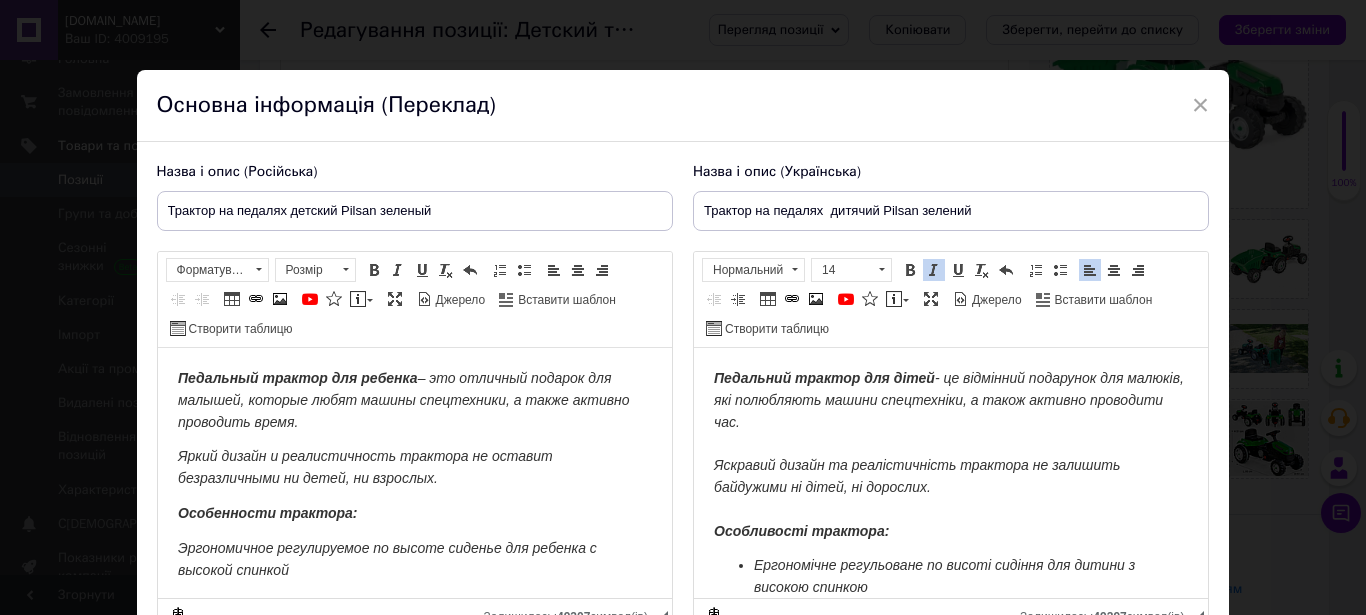 click on "Педальний трактор для дітей  - це відмінний подарунок для малюків, які полюбляють машини спецтехніки, а також активно проводити час. Яскравий дизайн та реалістичність трактора не залишить байдужими ні дітей, ні дорослих. Особливості трактора:" at bounding box center [950, 455] 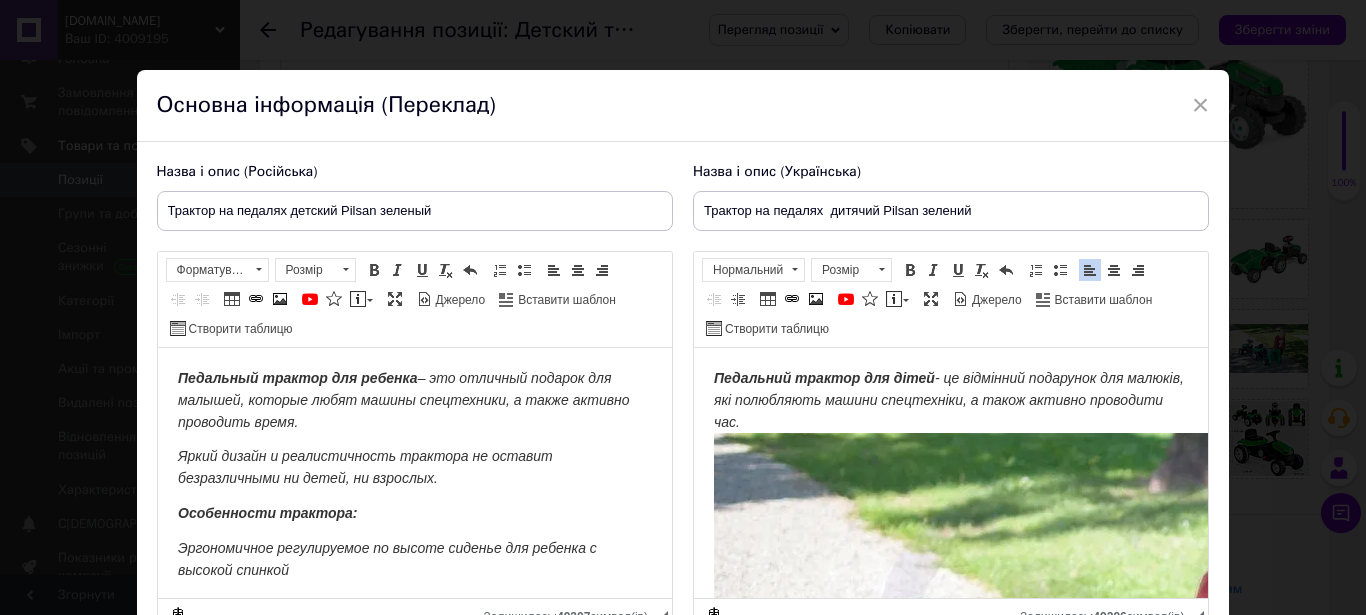 scroll, scrollTop: 408, scrollLeft: 0, axis: vertical 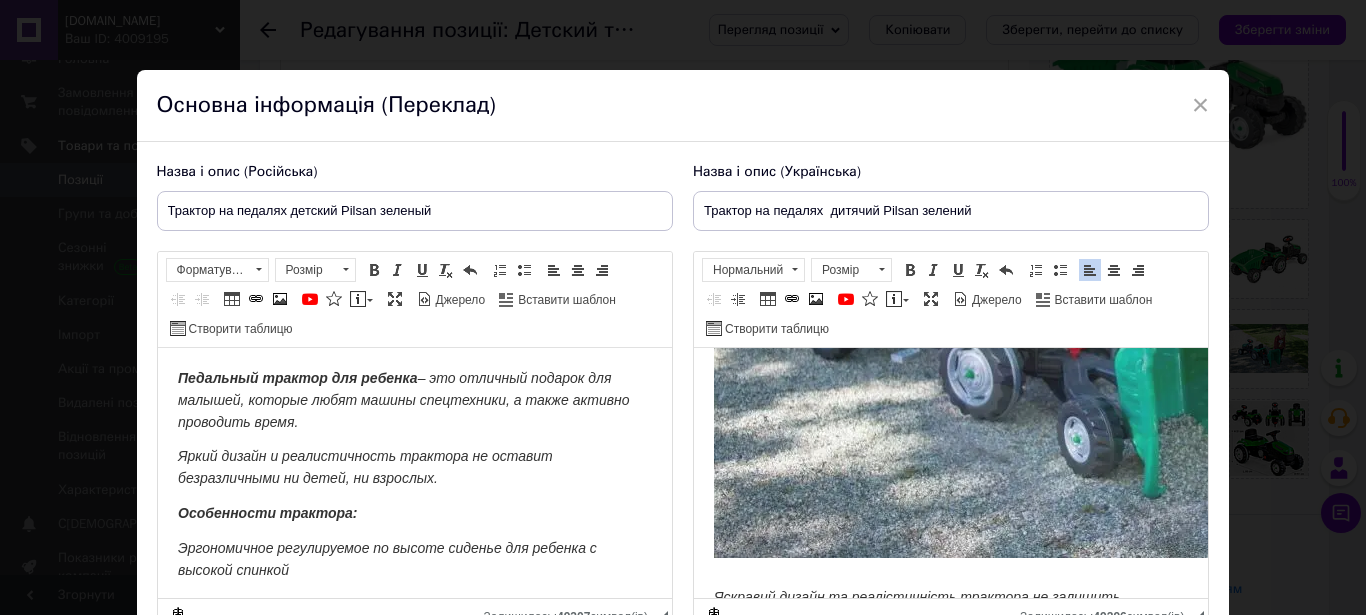 click at bounding box center [1132, 291] 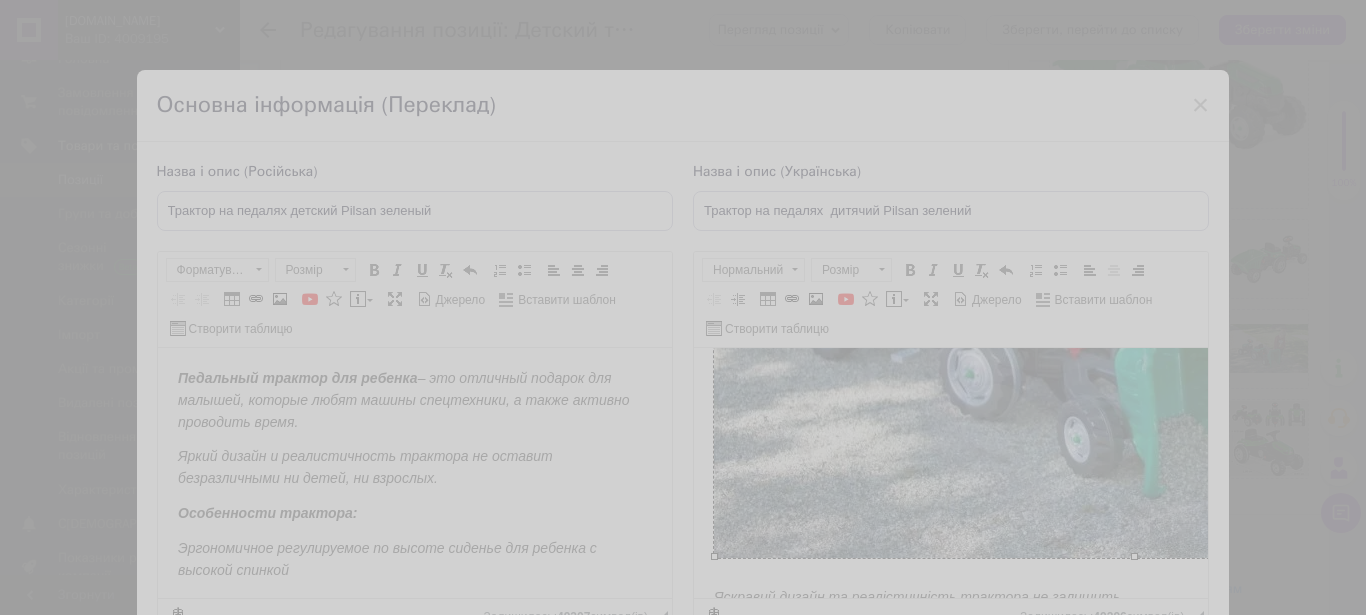 select 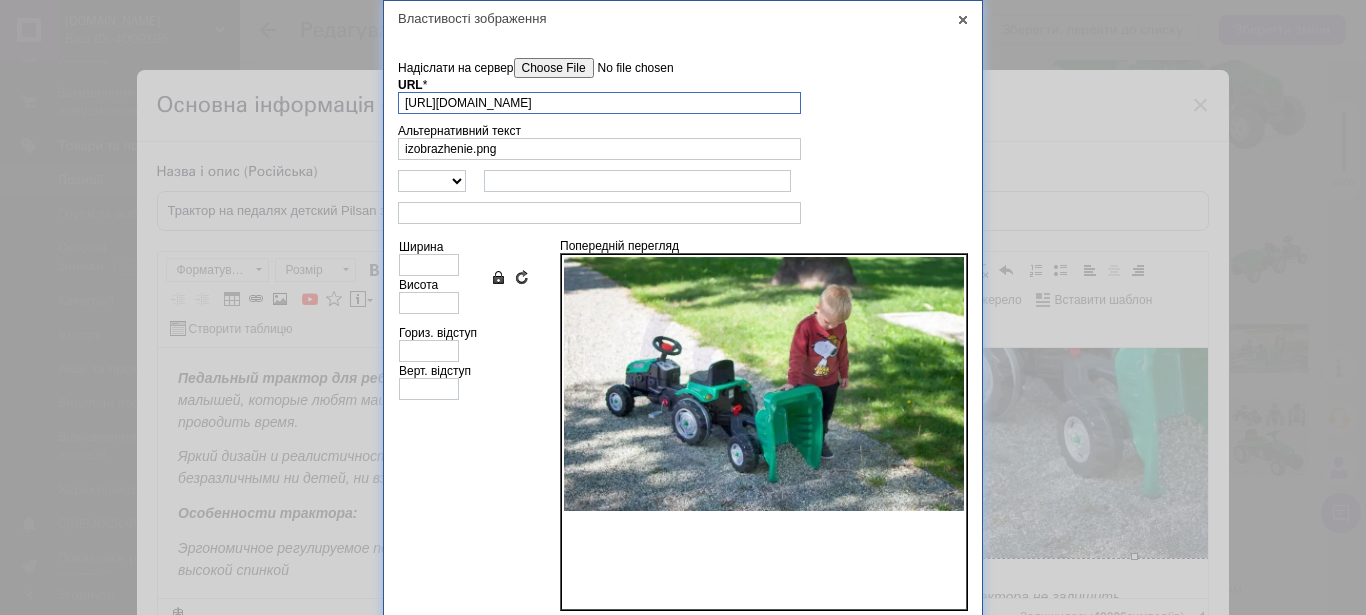 scroll, scrollTop: 0, scrollLeft: 46, axis: horizontal 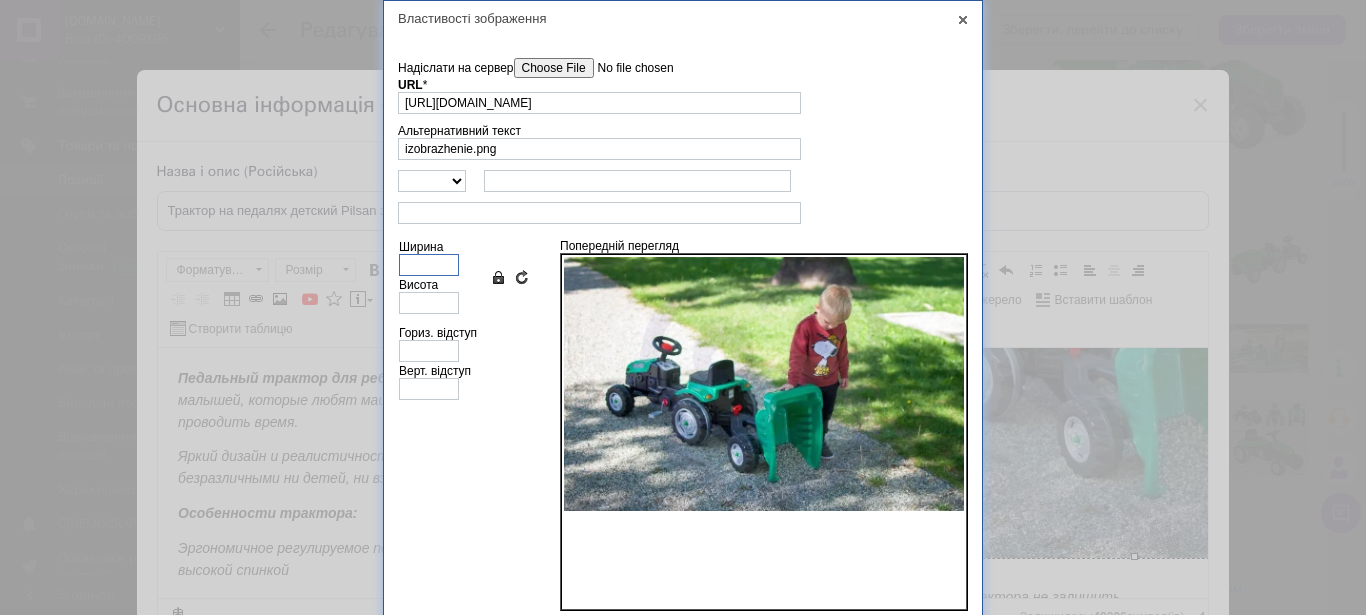 click on "Ширина" at bounding box center [429, 265] 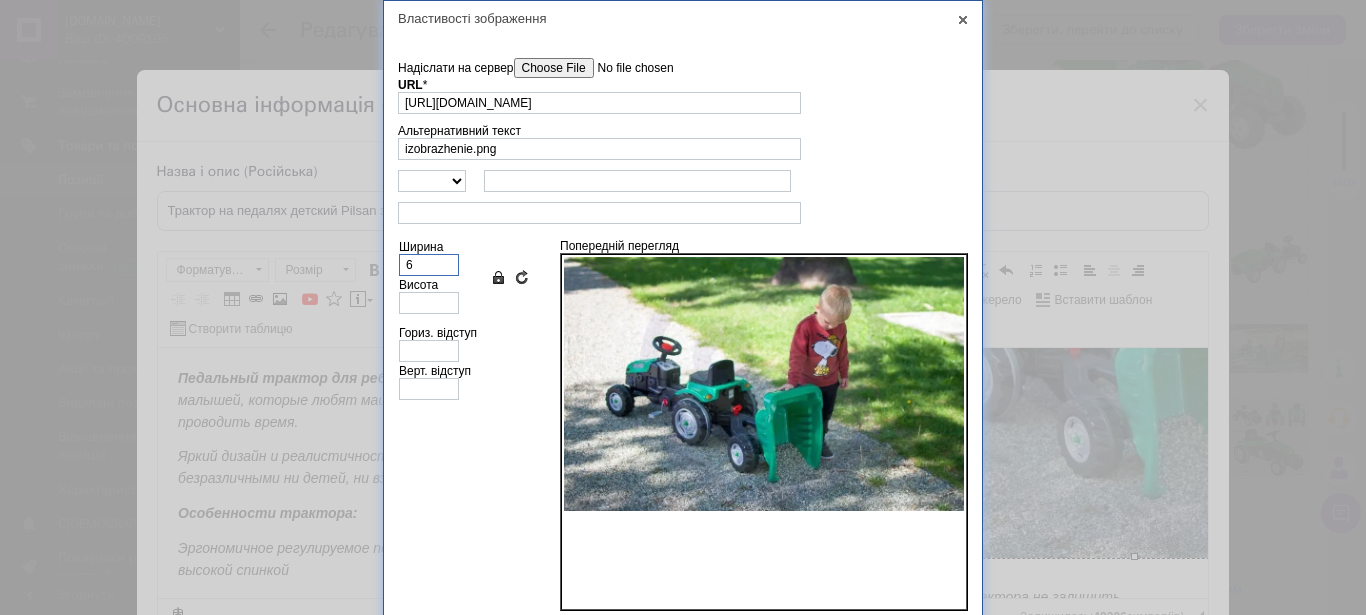 type on "65" 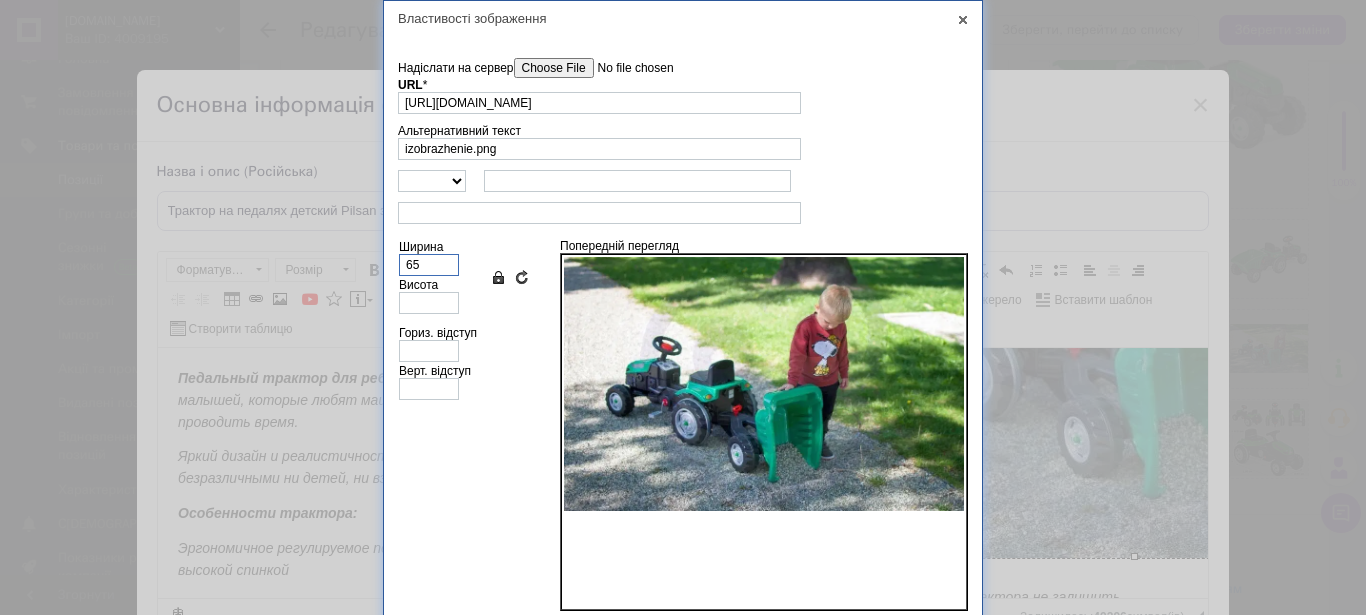 type on "4" 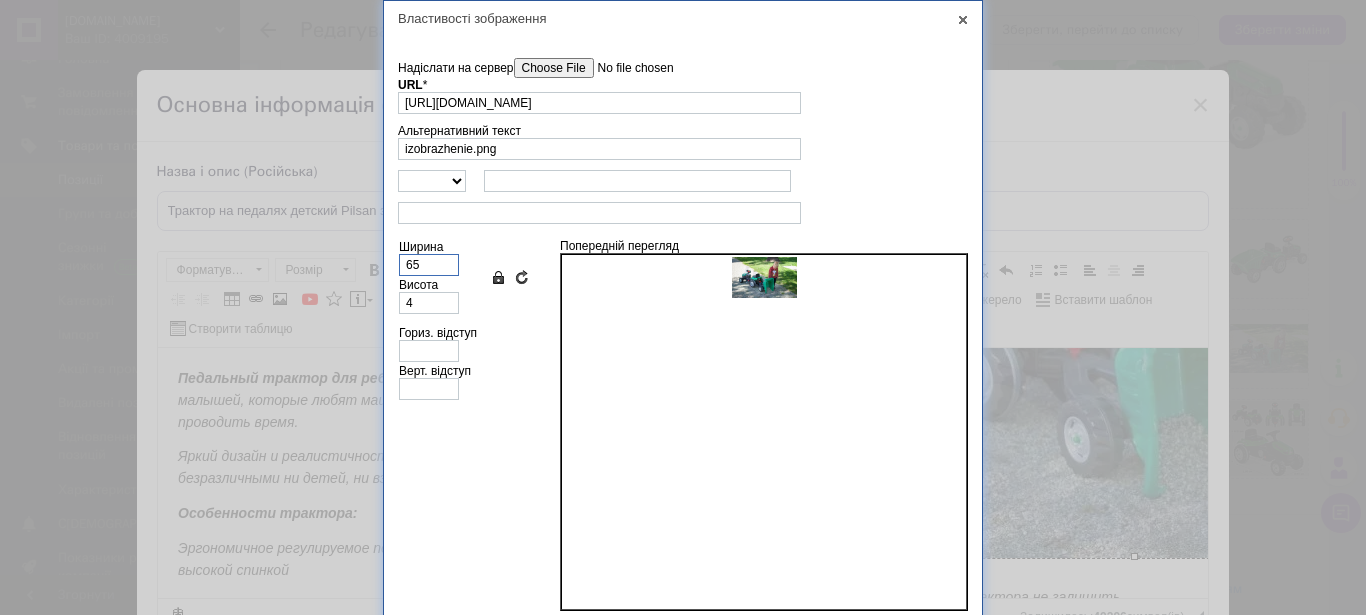 type on "650" 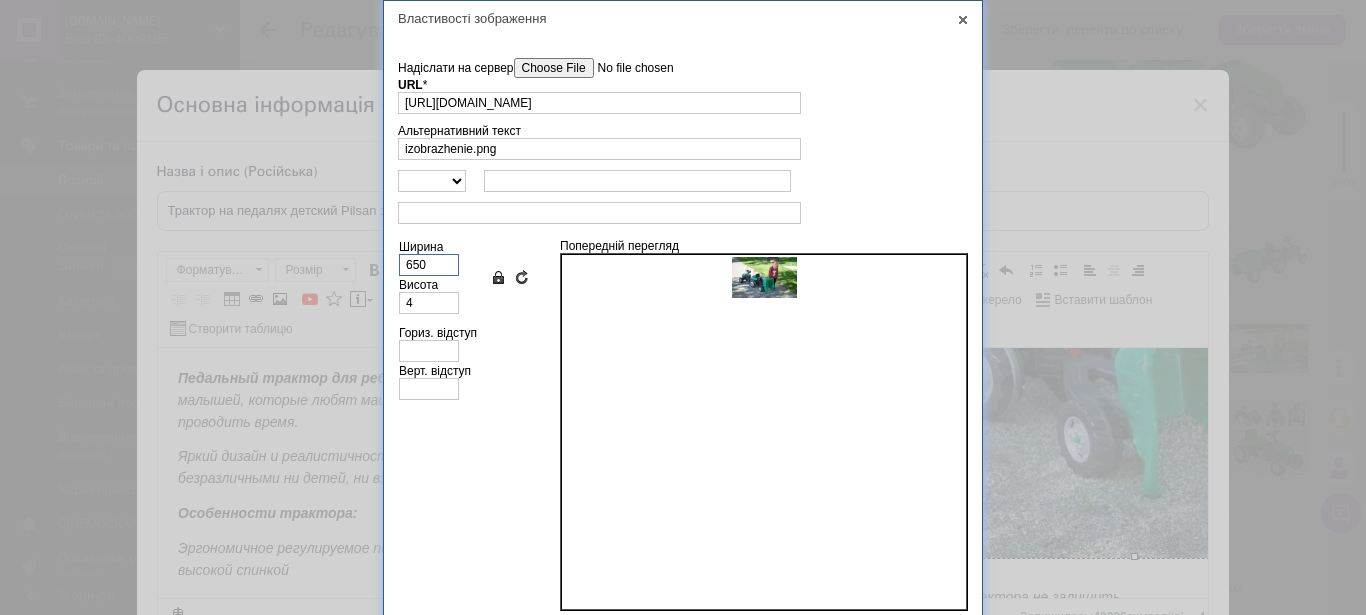 type on "413" 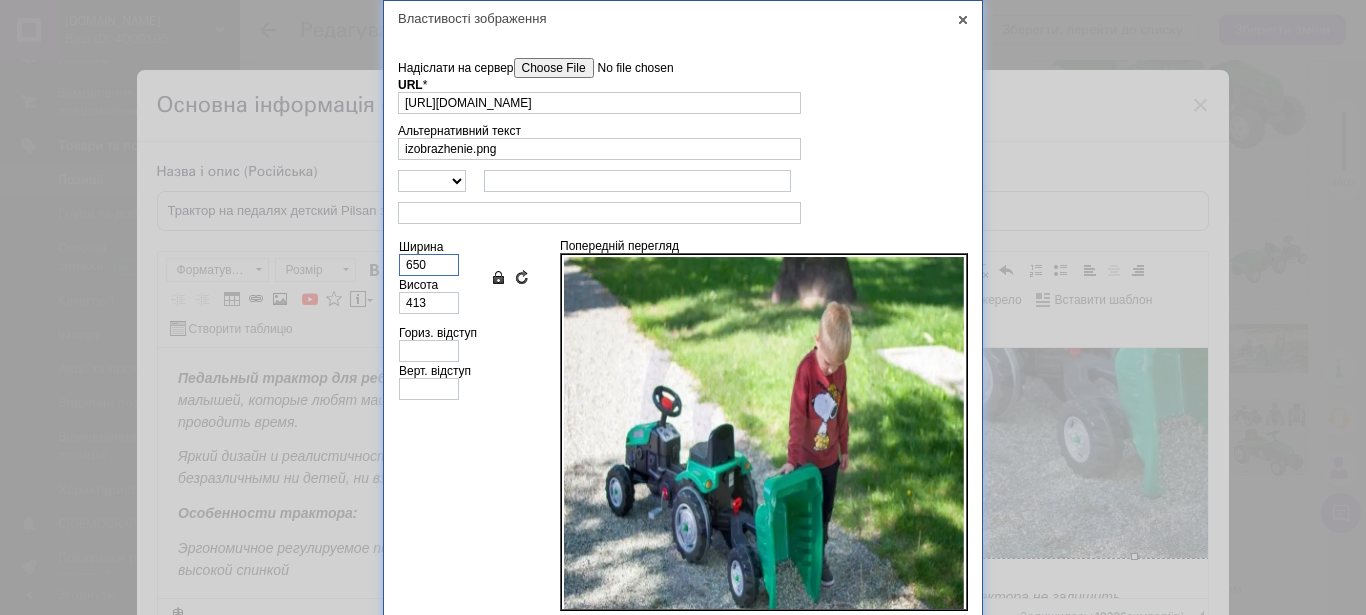scroll, scrollTop: 63, scrollLeft: 0, axis: vertical 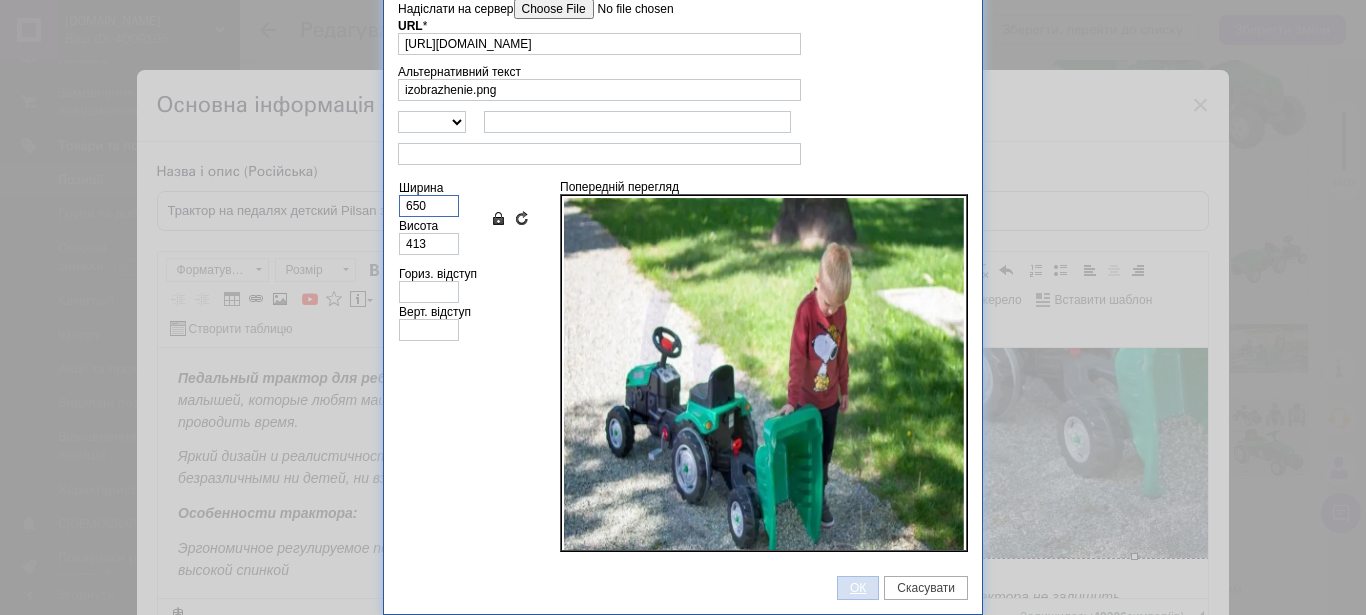type on "650" 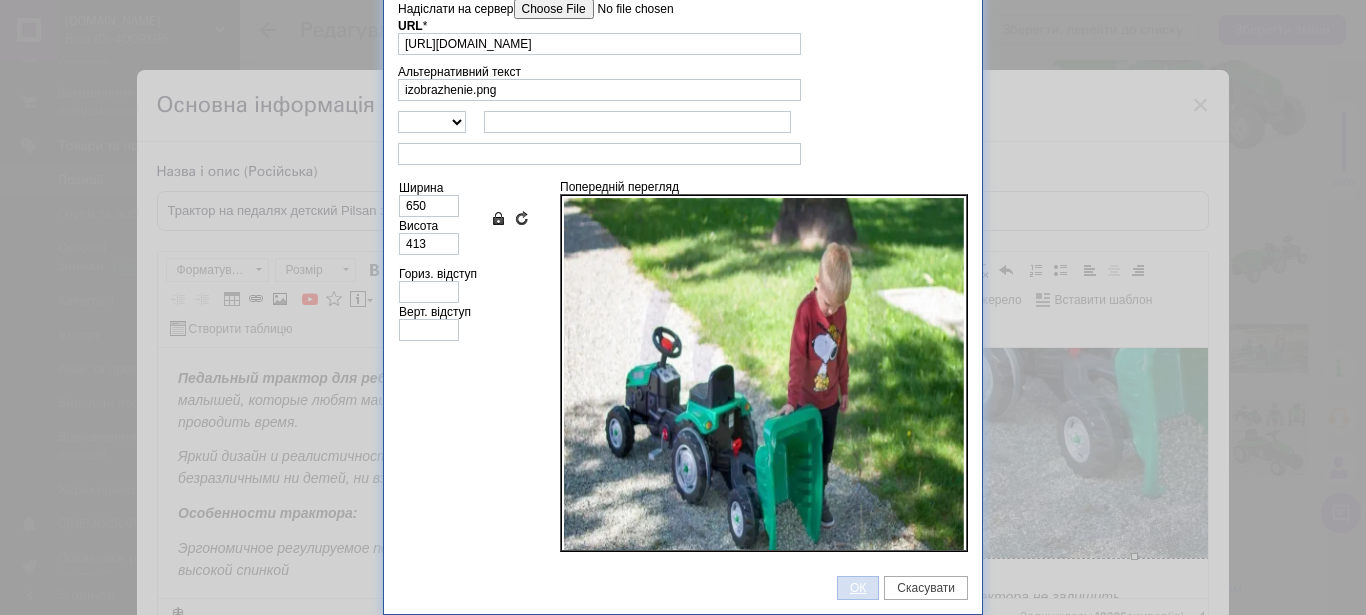 drag, startPoint x: 856, startPoint y: 584, endPoint x: 255, endPoint y: 88, distance: 779.2413 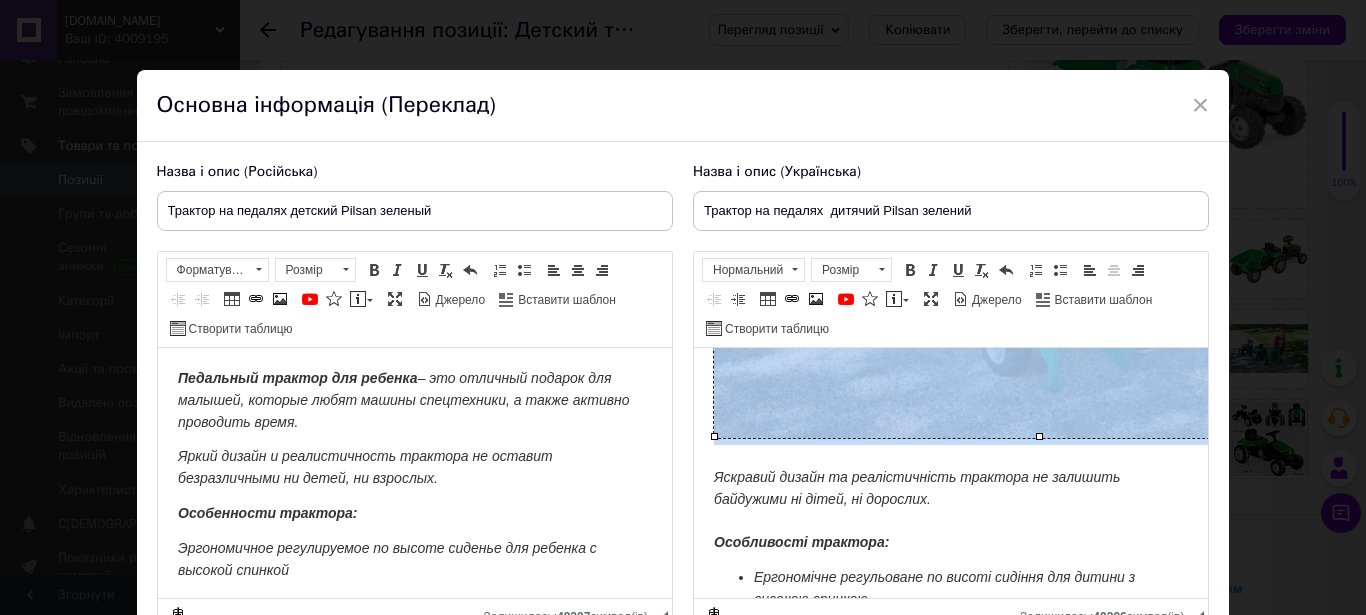 scroll, scrollTop: 102, scrollLeft: 0, axis: vertical 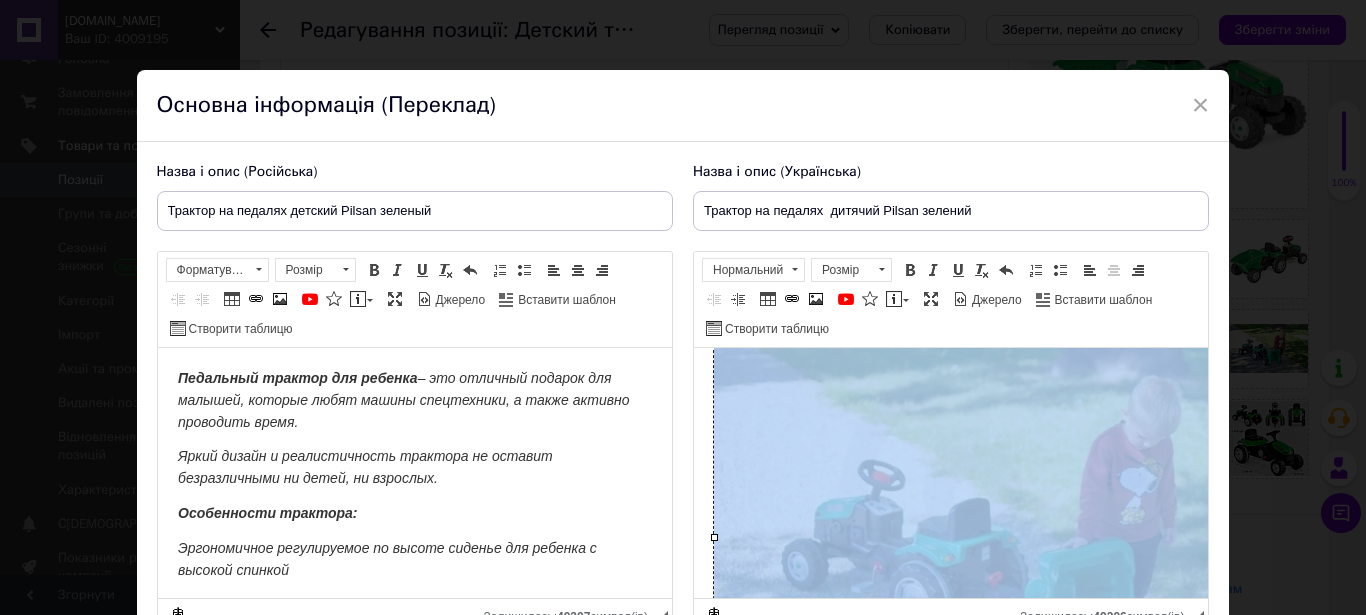 click at bounding box center [1038, 537] 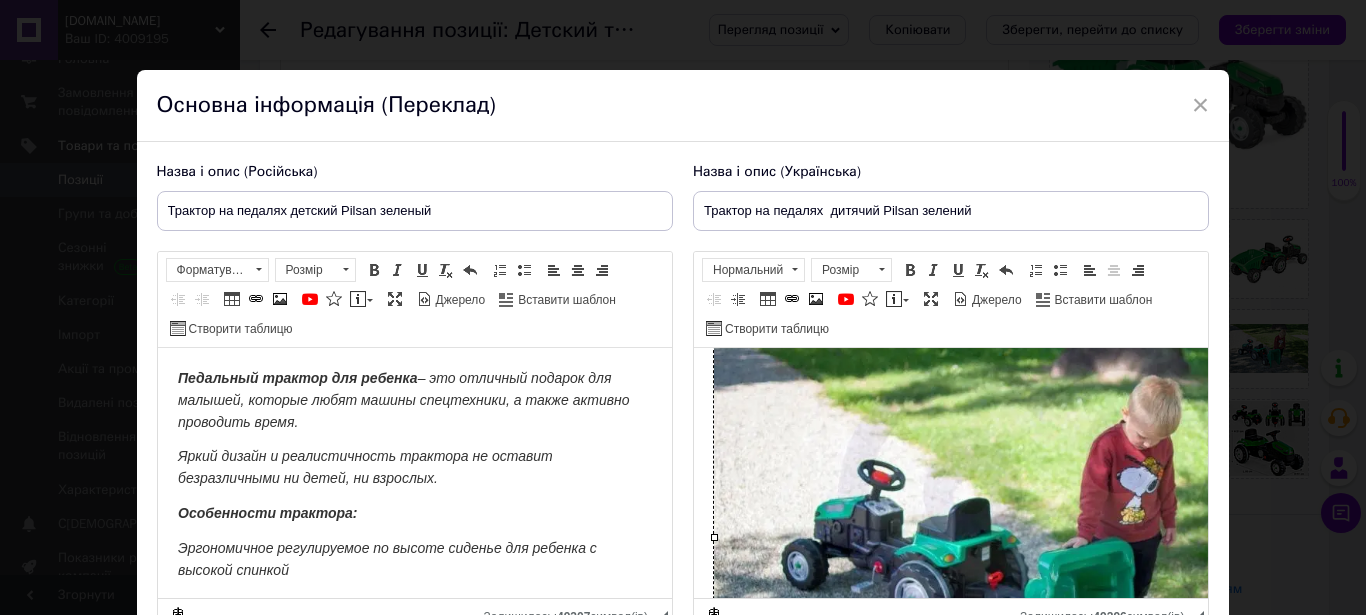 drag, startPoint x: 256, startPoint y: 90, endPoint x: 19, endPoint y: 37, distance: 242.85387 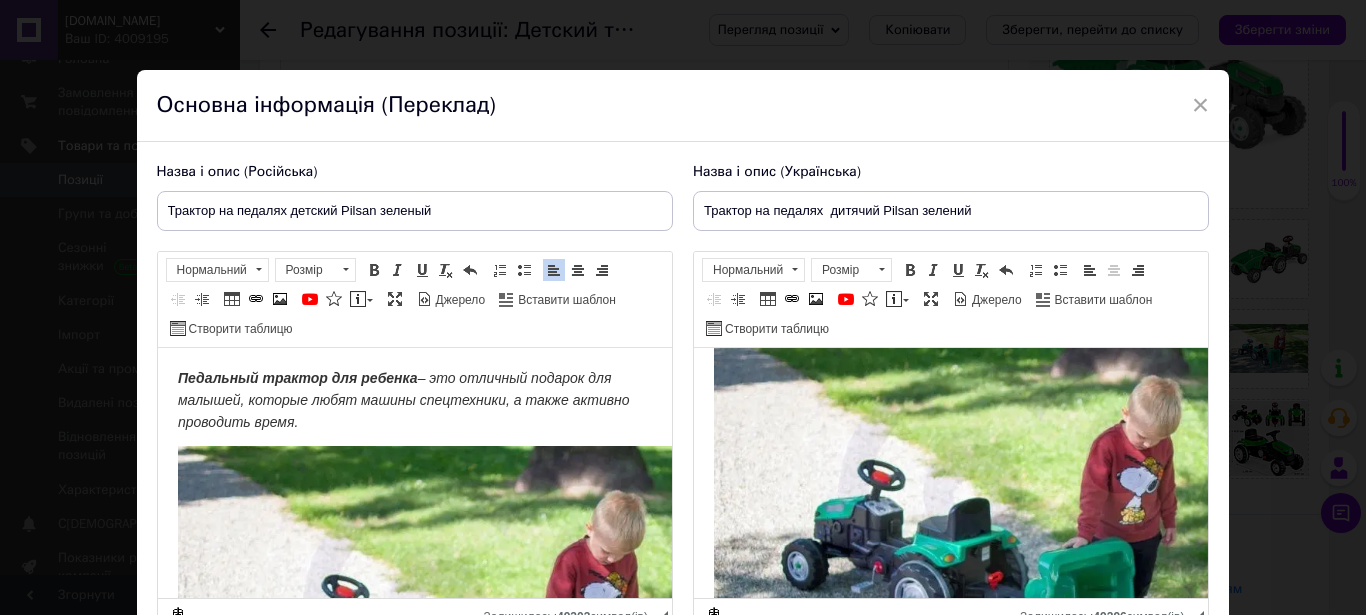 scroll, scrollTop: 300, scrollLeft: 0, axis: vertical 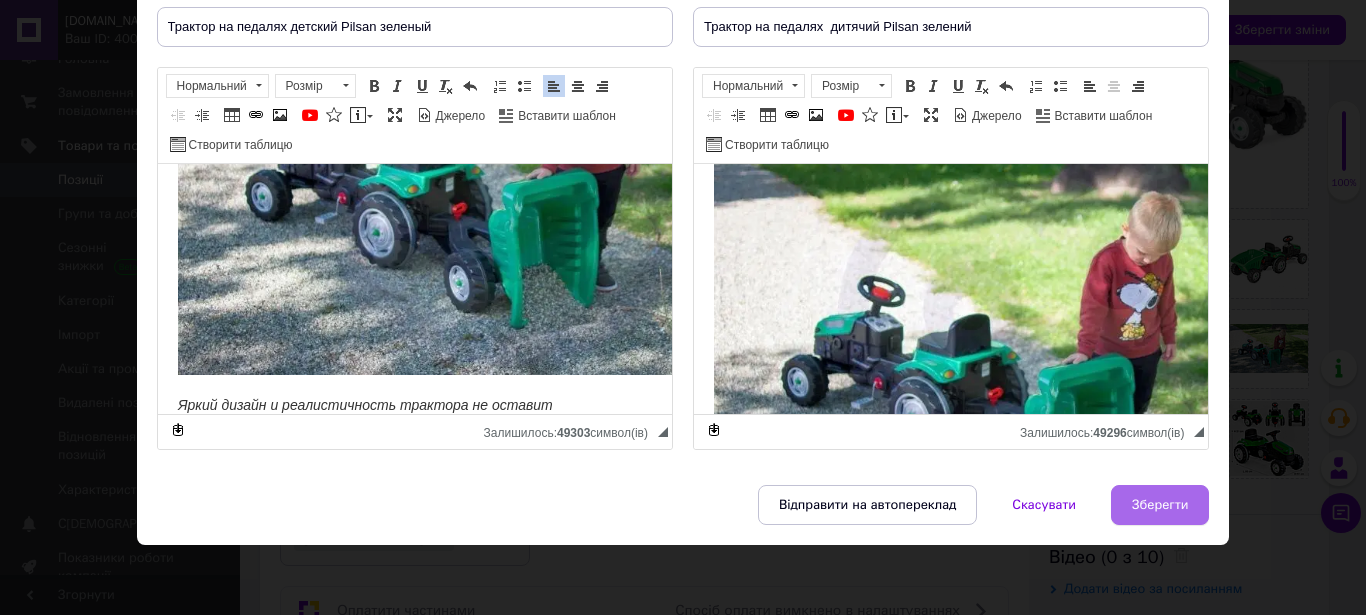 click on "Зберегти" at bounding box center (1160, 505) 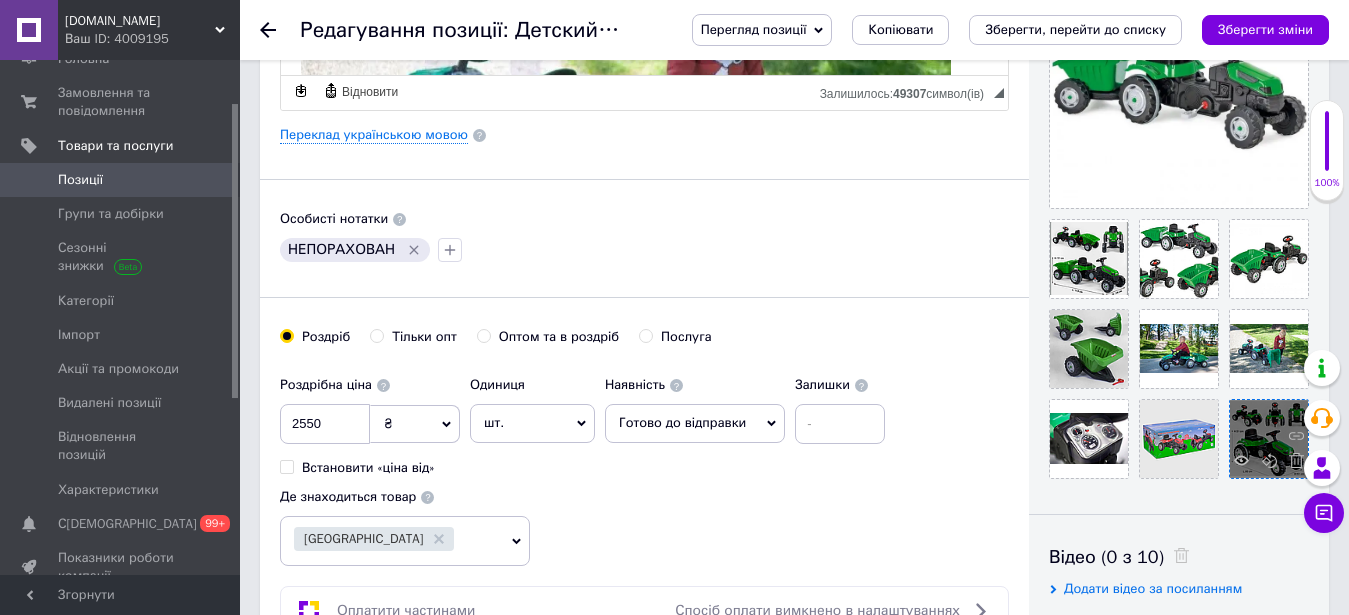 click at bounding box center (1269, 439) 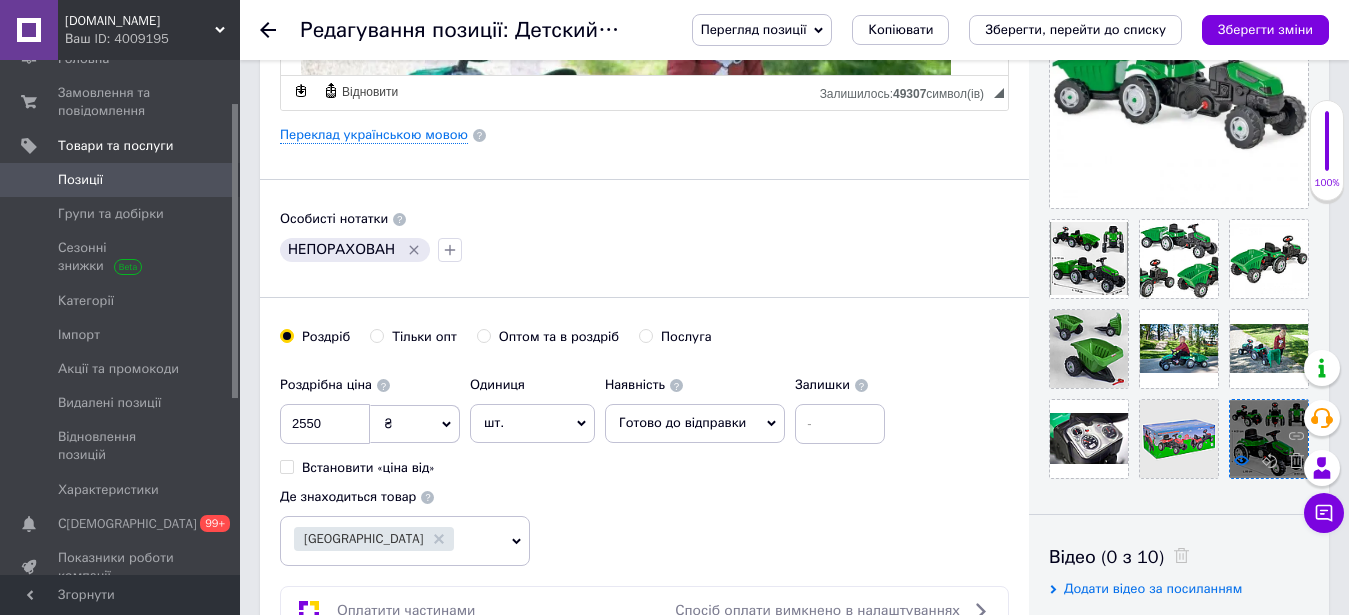click 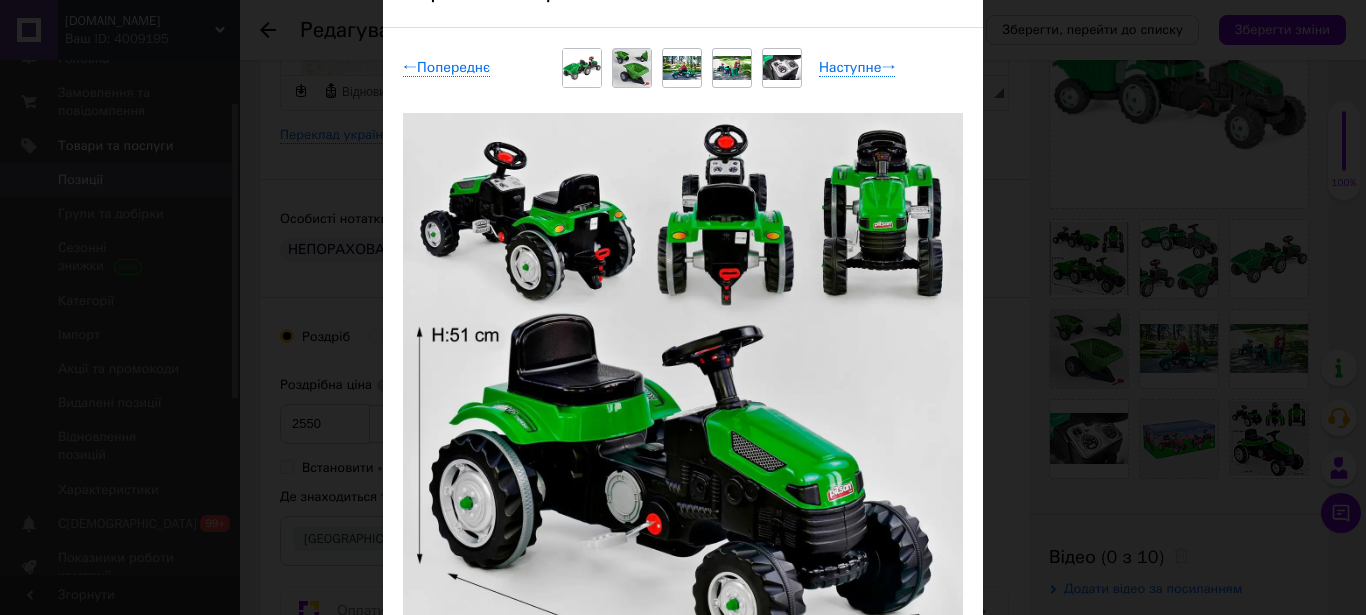 scroll, scrollTop: 0, scrollLeft: 0, axis: both 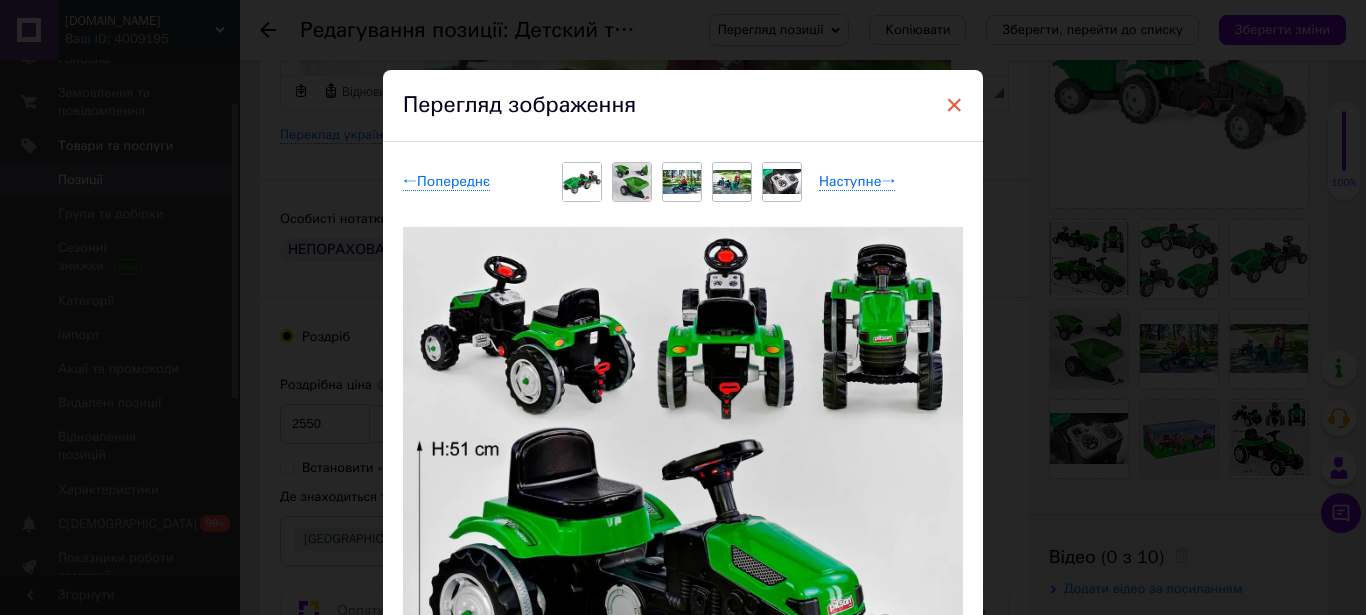 click on "×" at bounding box center (954, 105) 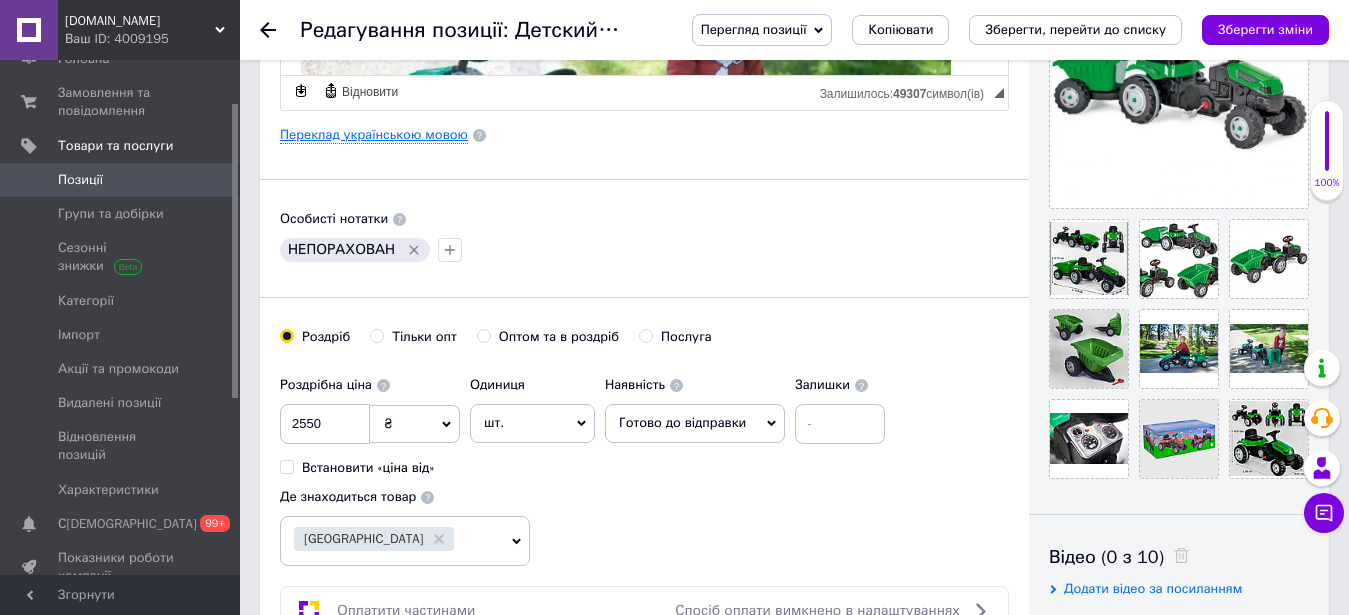 click on "Переклад українською мовою" at bounding box center (374, 135) 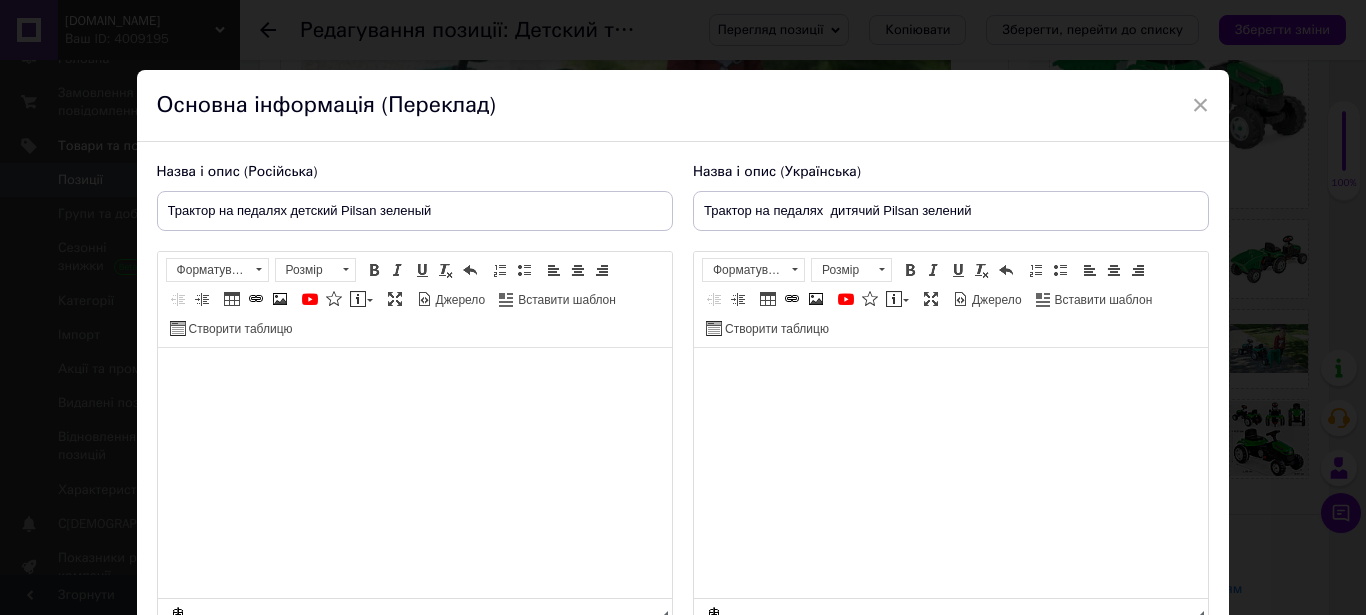 scroll, scrollTop: 184, scrollLeft: 0, axis: vertical 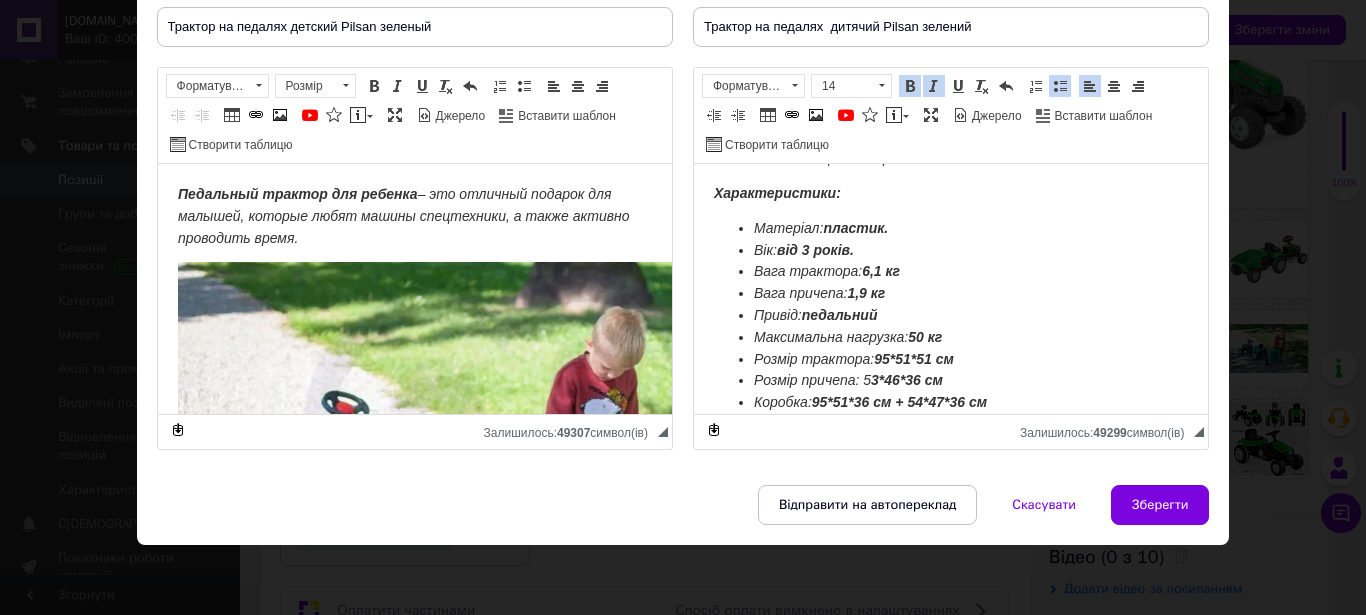 click on "Розмір причепа: 5 3*46*36 см" at bounding box center (950, 381) 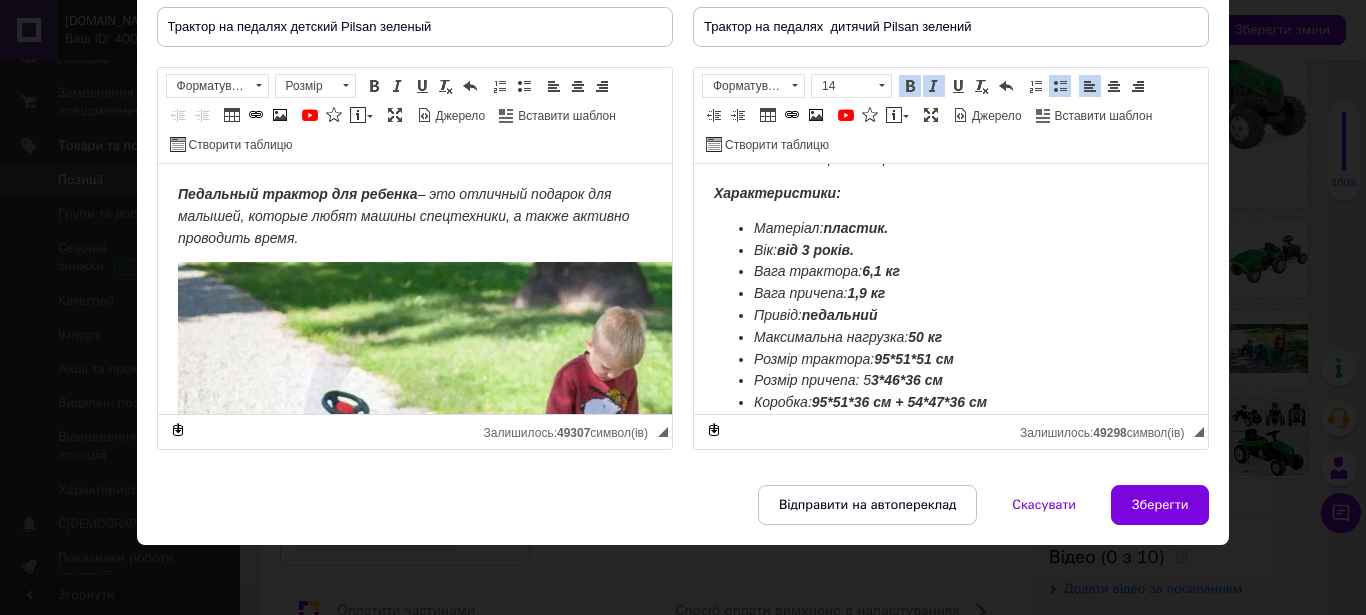 click on "Коробка:  95*51*36 см + 54*47*36 см" at bounding box center (950, 403) 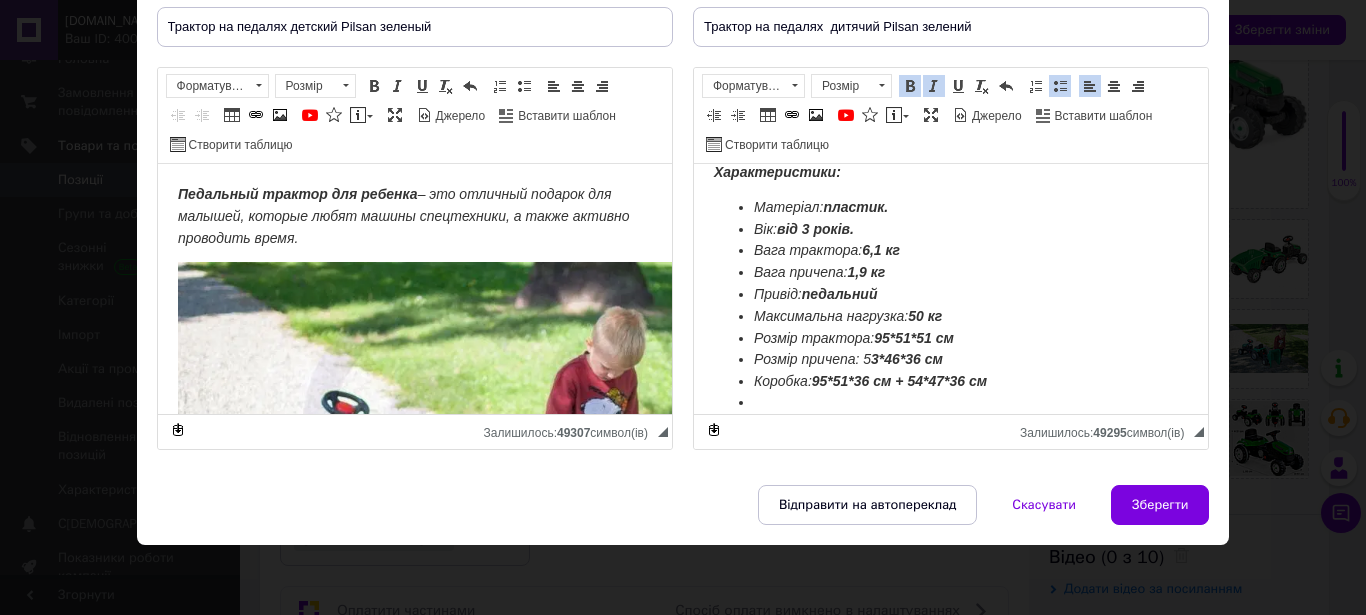 scroll, scrollTop: 2055, scrollLeft: 0, axis: vertical 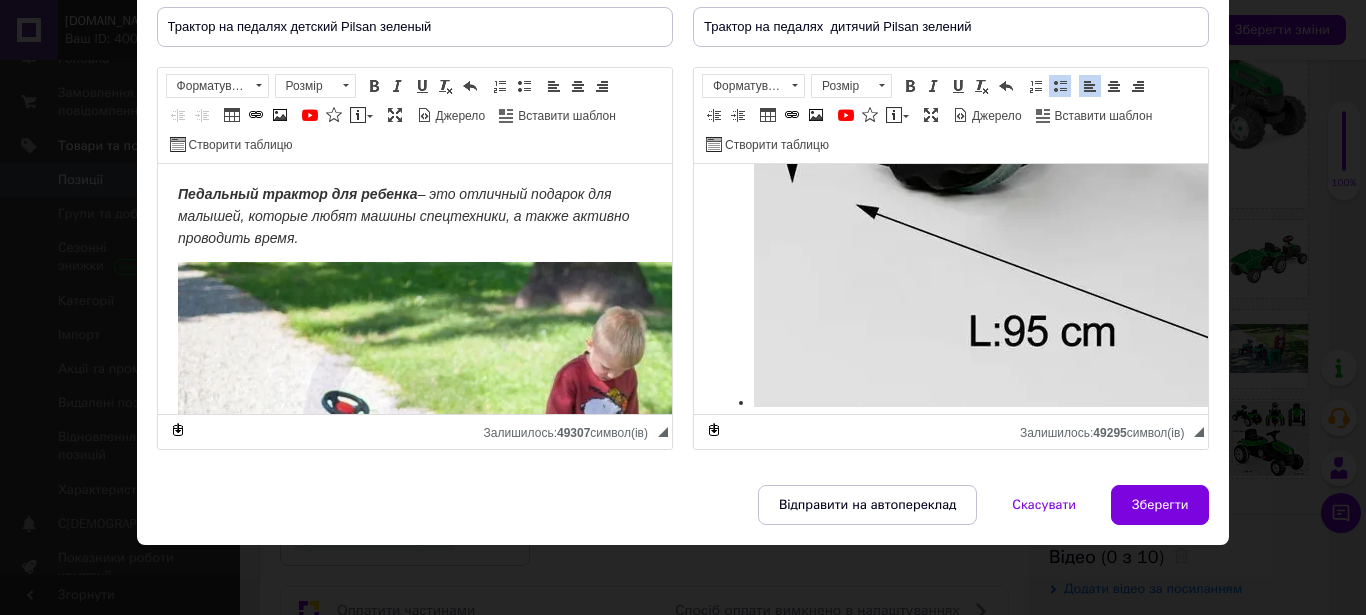 type 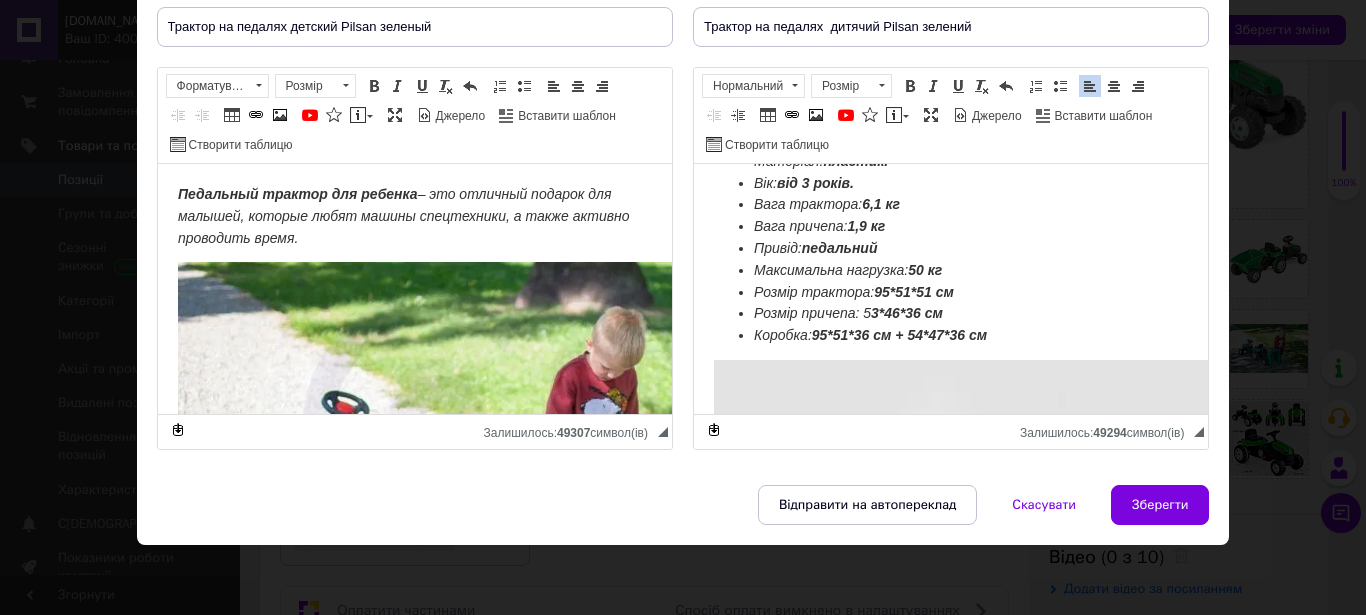 scroll, scrollTop: 2068, scrollLeft: 0, axis: vertical 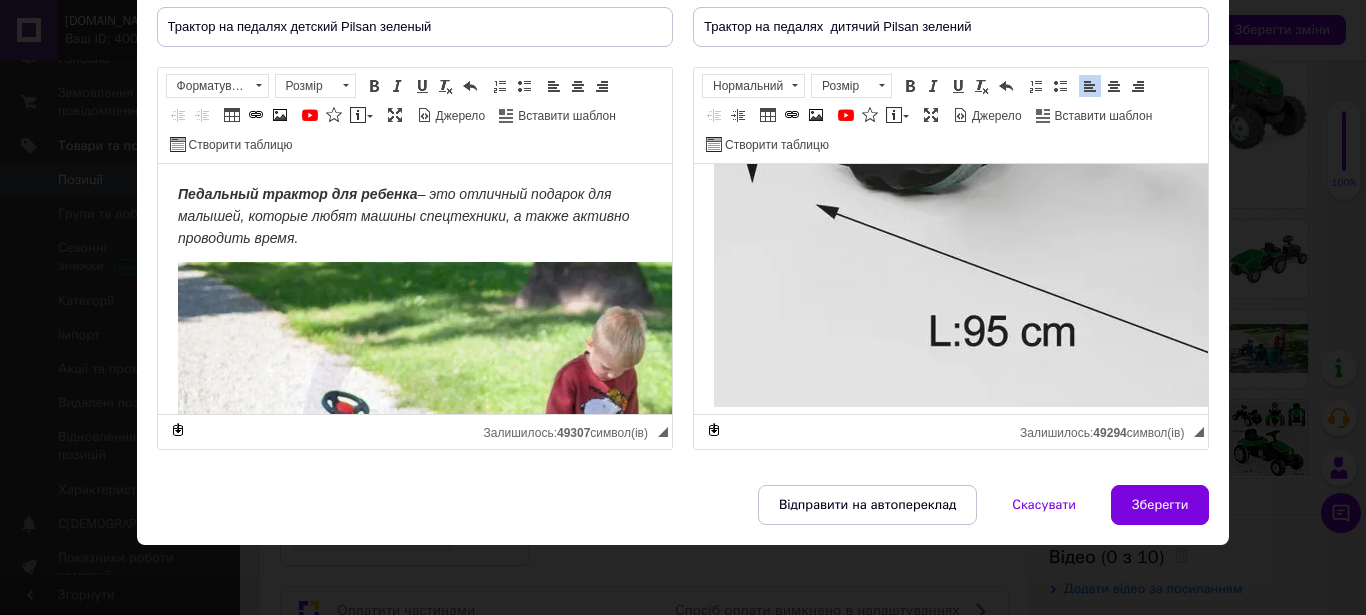 click at bounding box center (1353, -220) 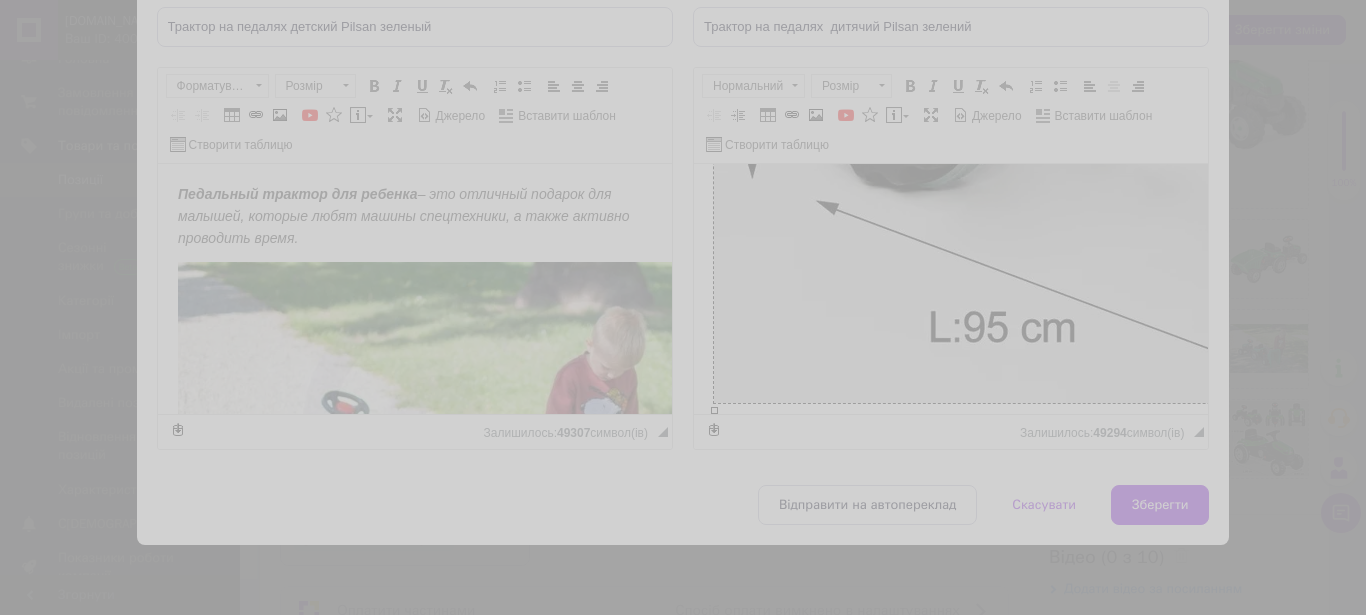 type on "[URL][DOMAIN_NAME]" 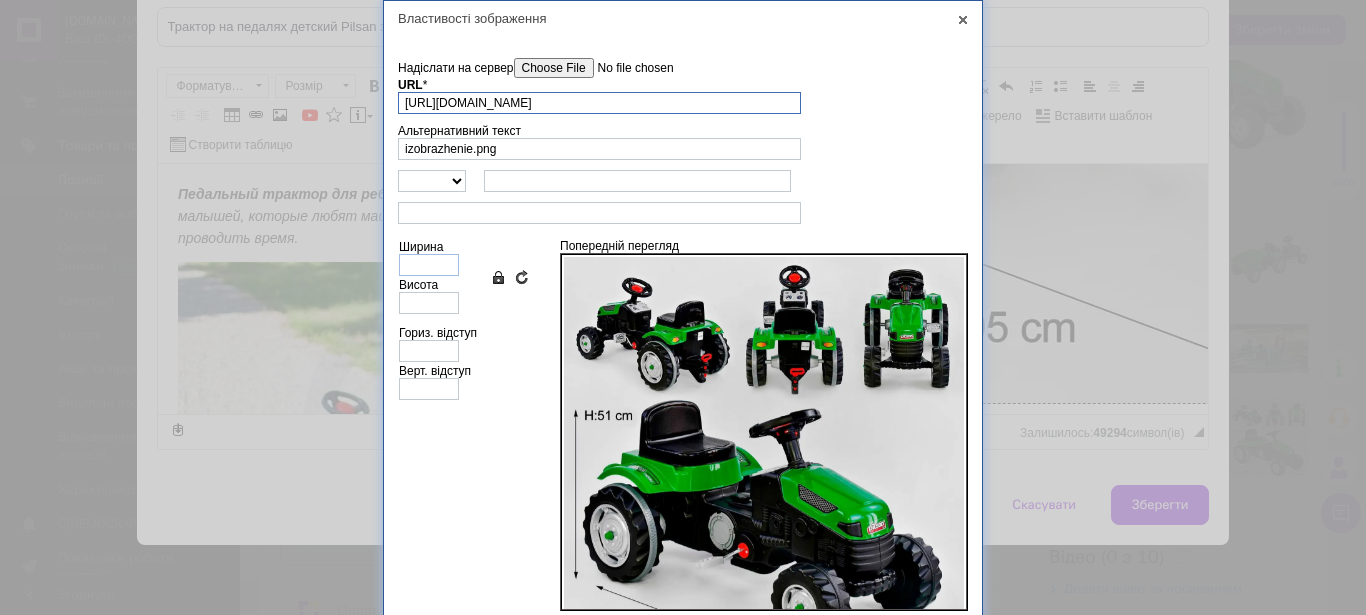 scroll, scrollTop: 0, scrollLeft: 46, axis: horizontal 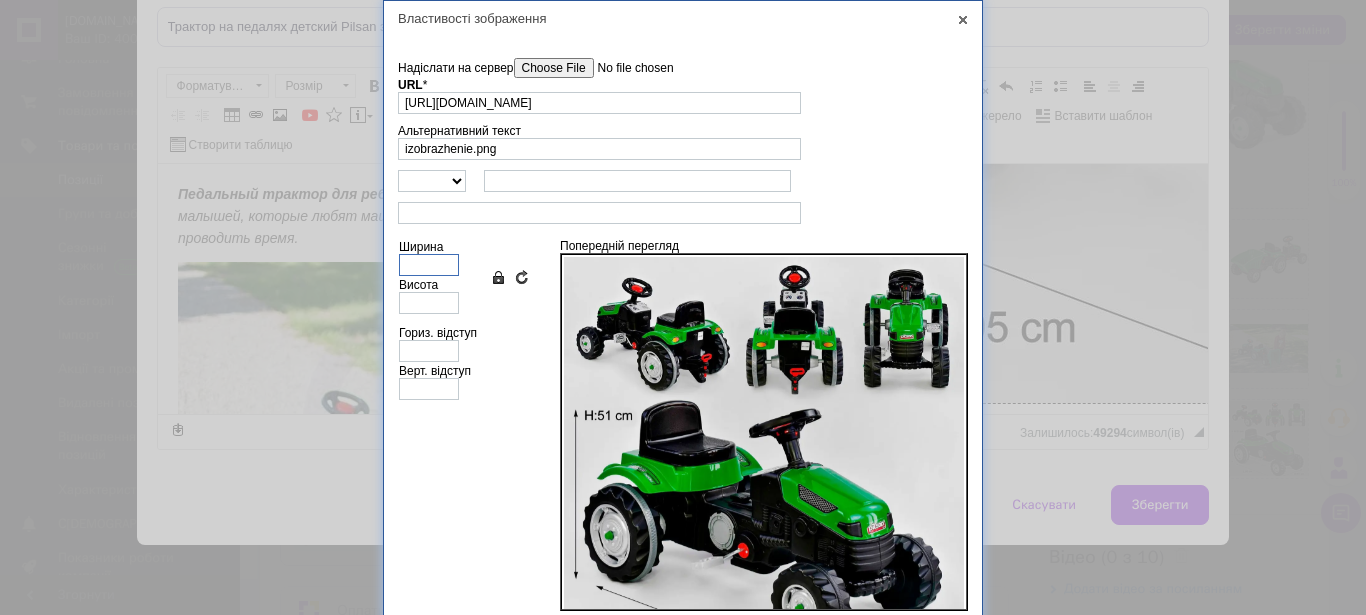 click on "Ширина" at bounding box center (429, 265) 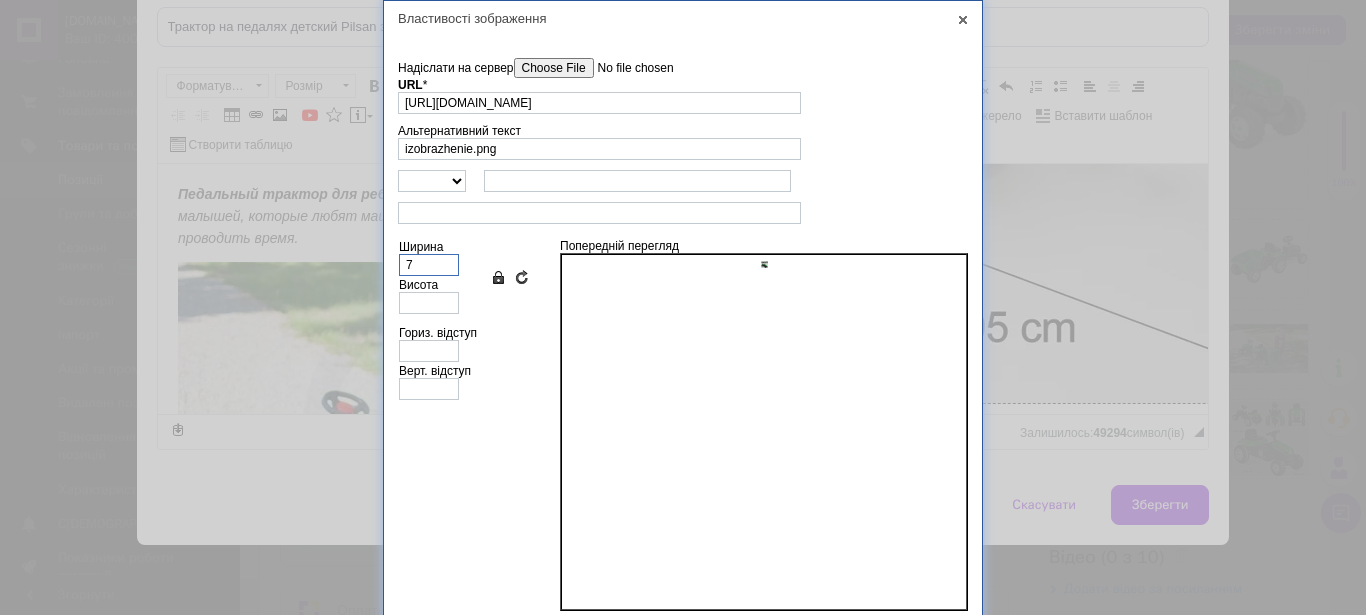 type on "7" 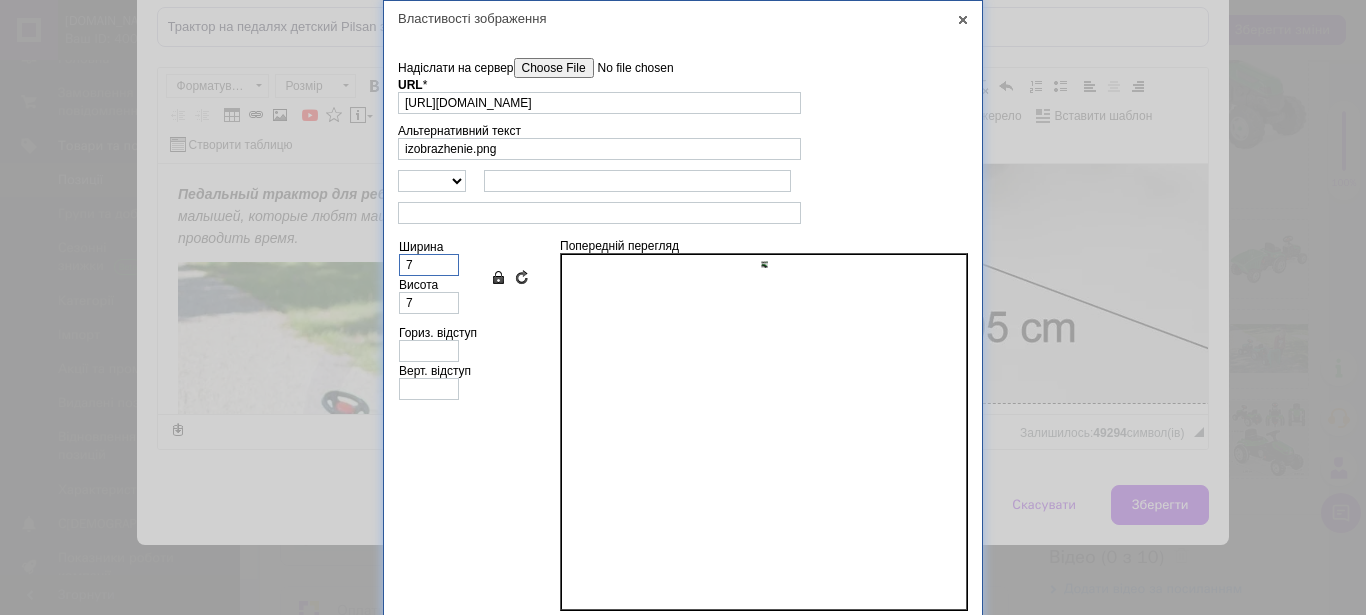 type on "70" 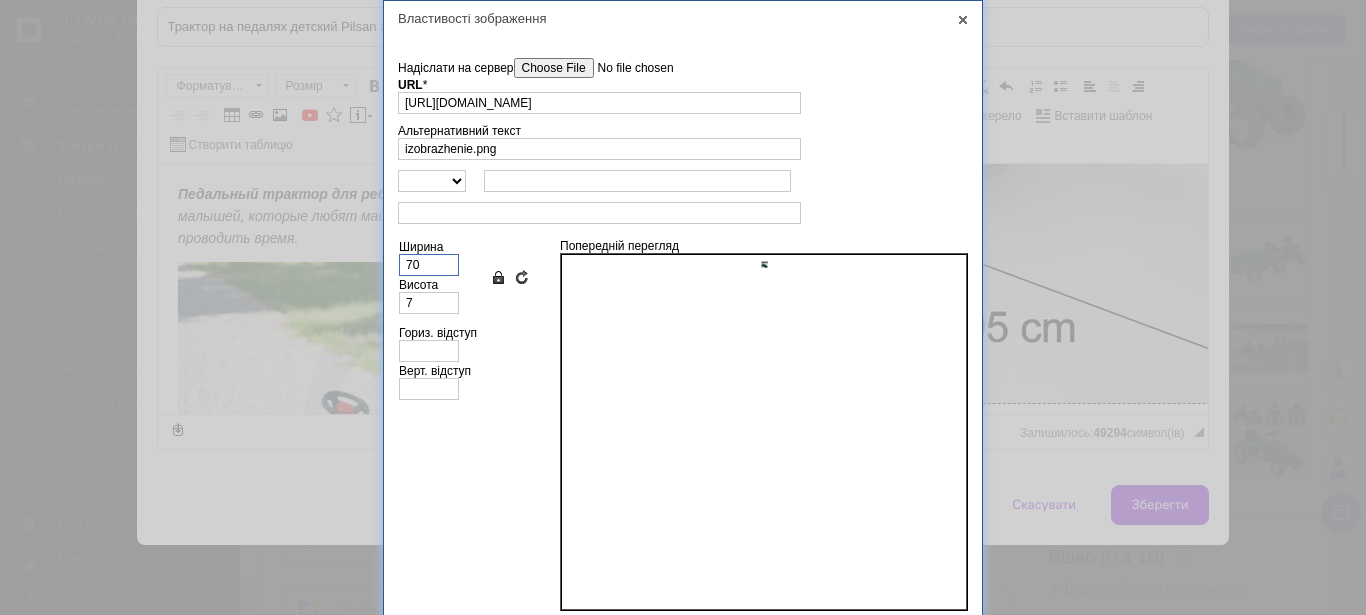 type on "69" 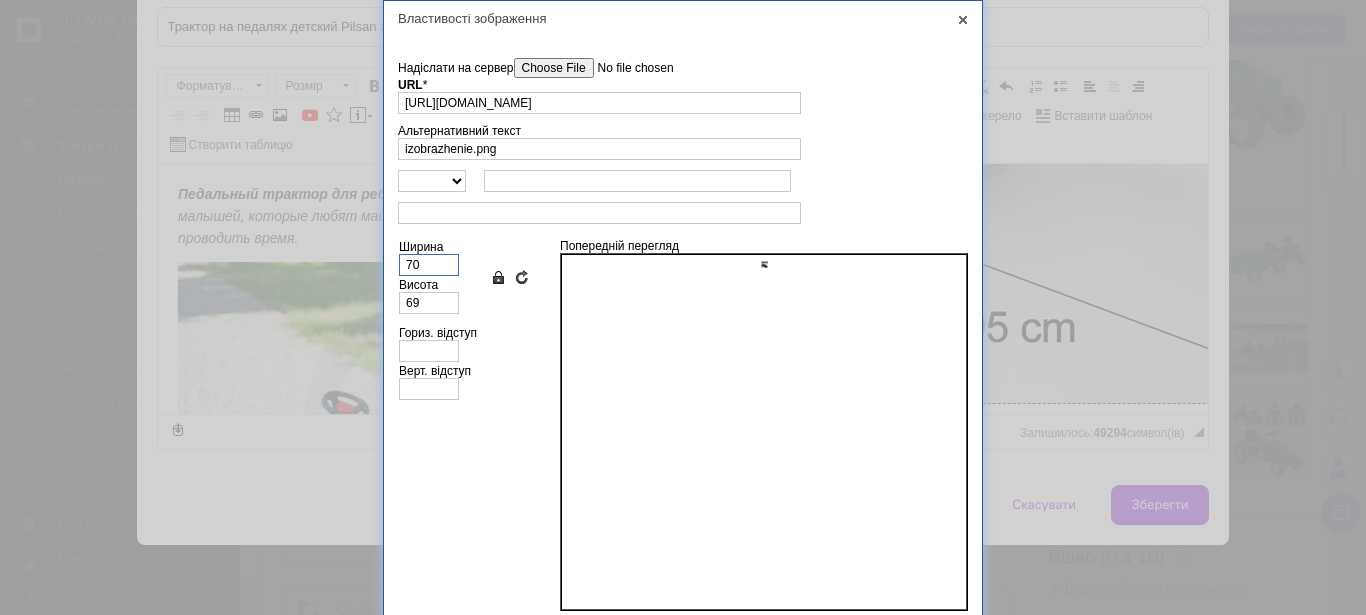 type on "700" 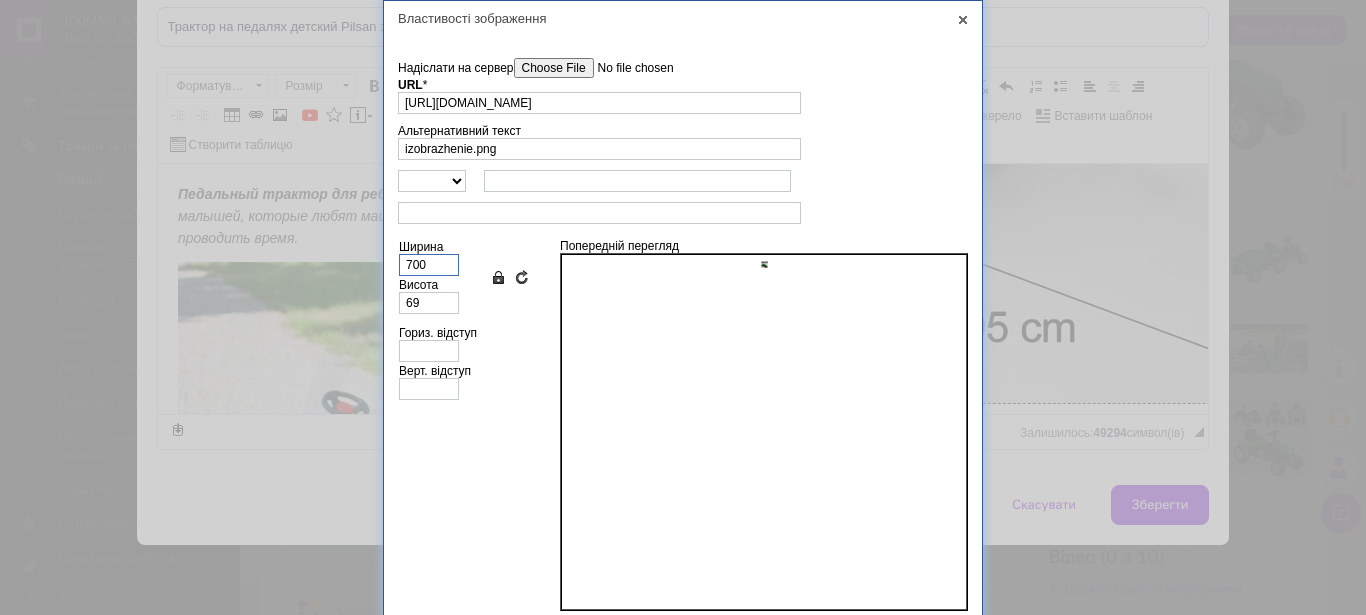 type on "686" 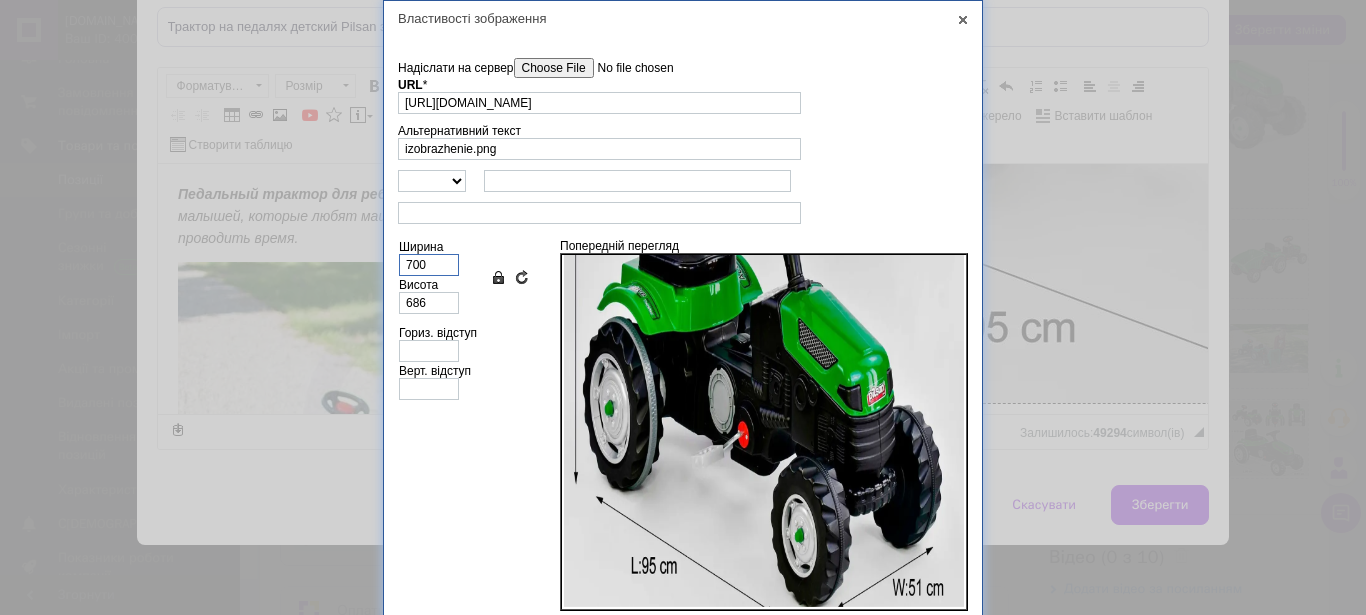 scroll, scrollTop: 357, scrollLeft: 0, axis: vertical 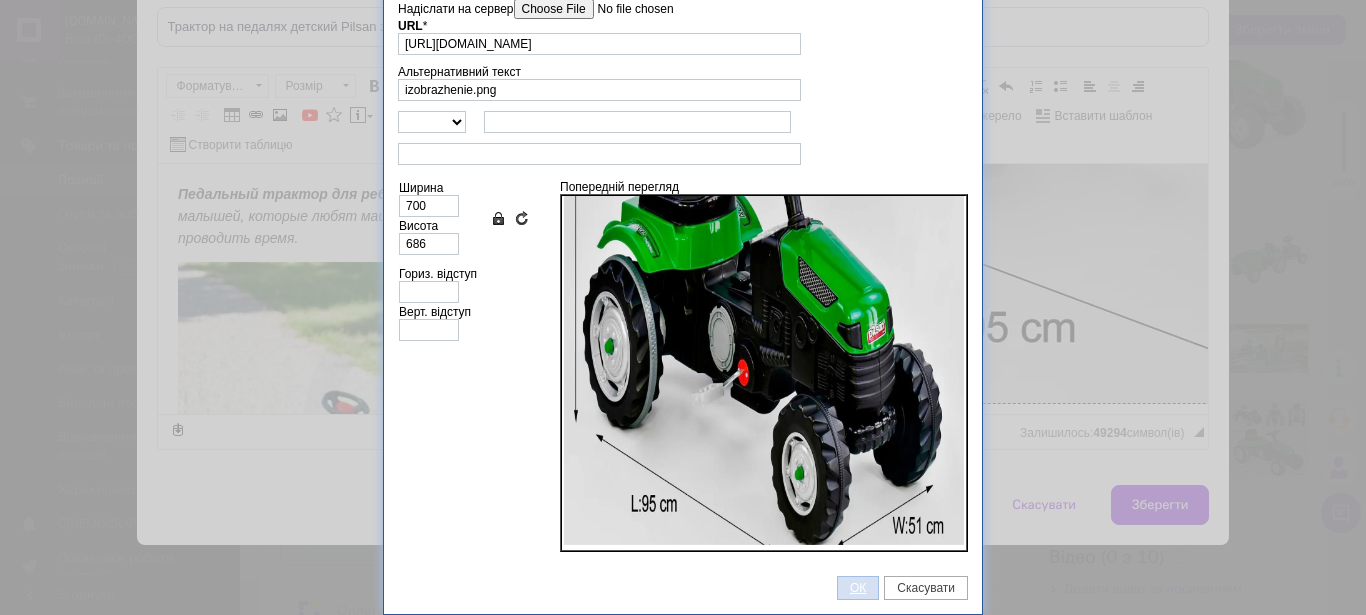 click on "ОК" at bounding box center [858, 588] 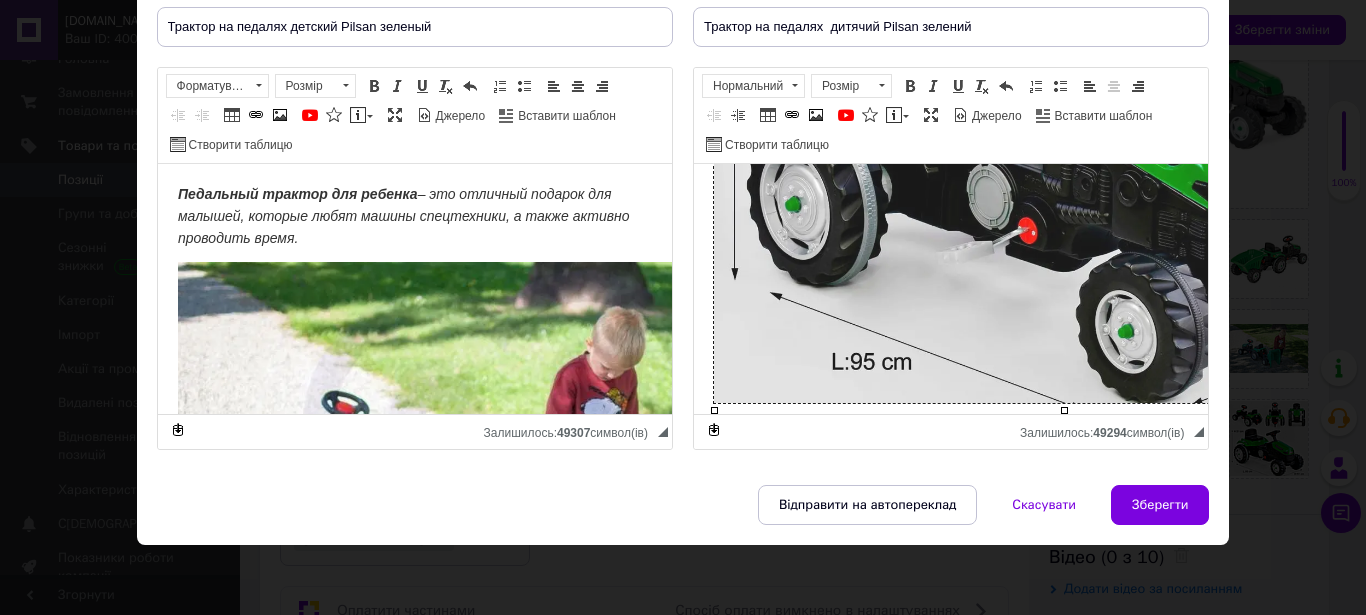 scroll, scrollTop: 1482, scrollLeft: 0, axis: vertical 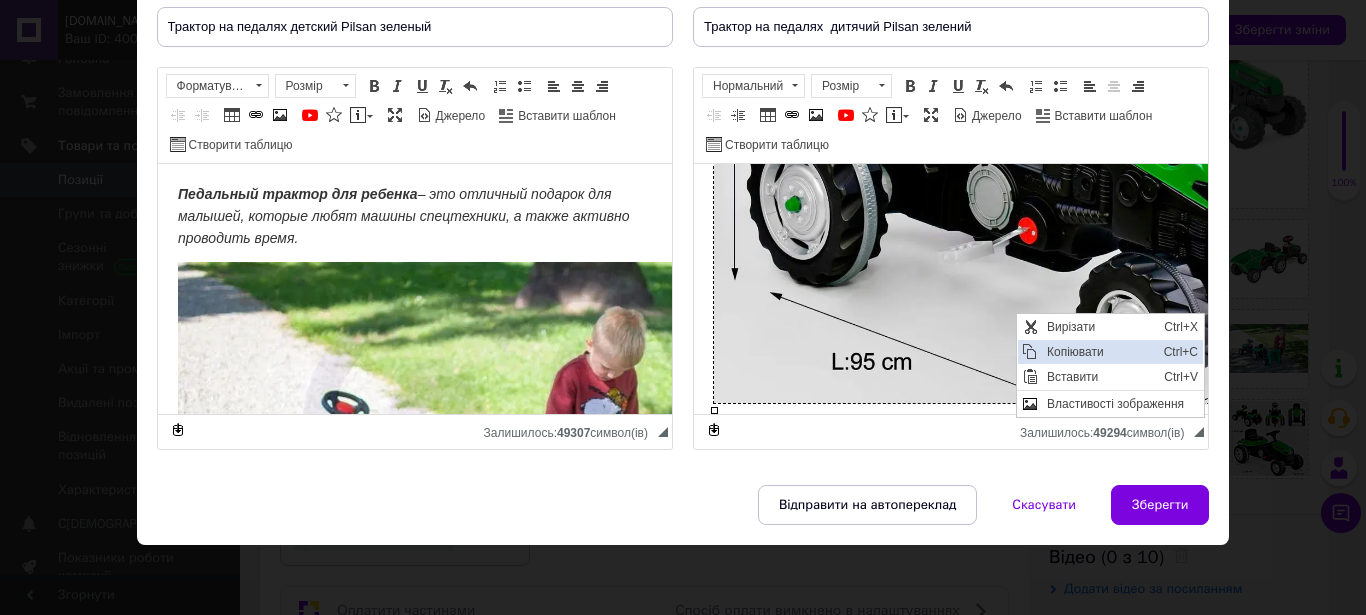 click at bounding box center (1029, 352) 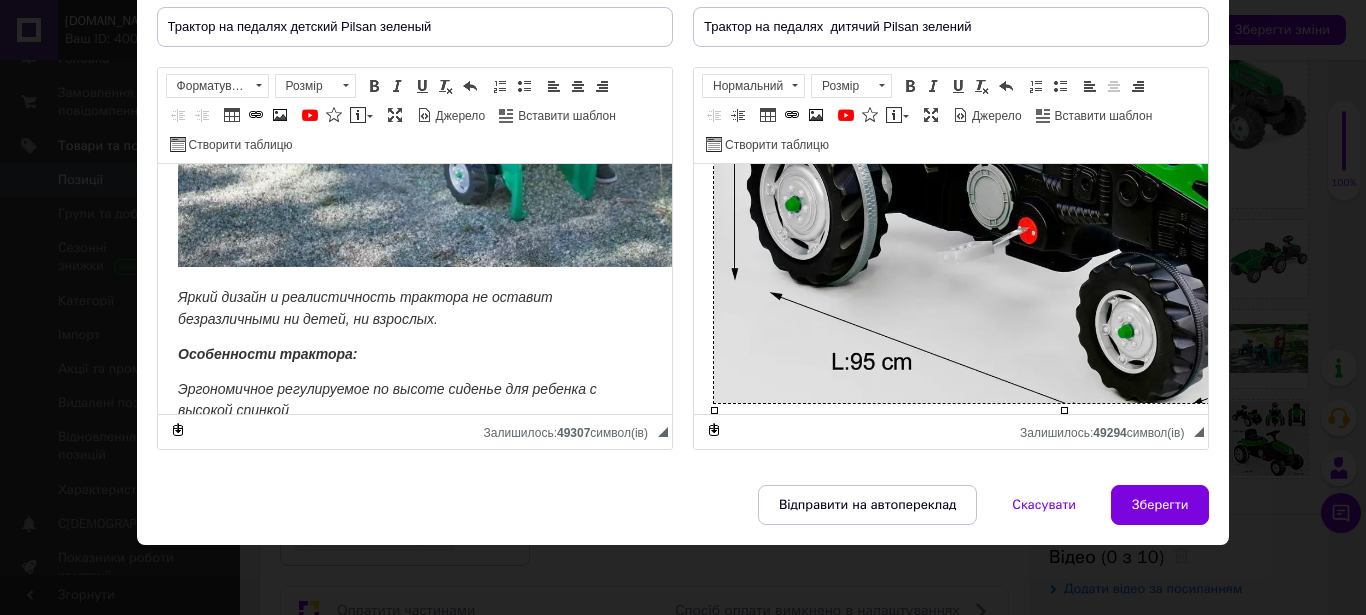 scroll, scrollTop: 841, scrollLeft: 0, axis: vertical 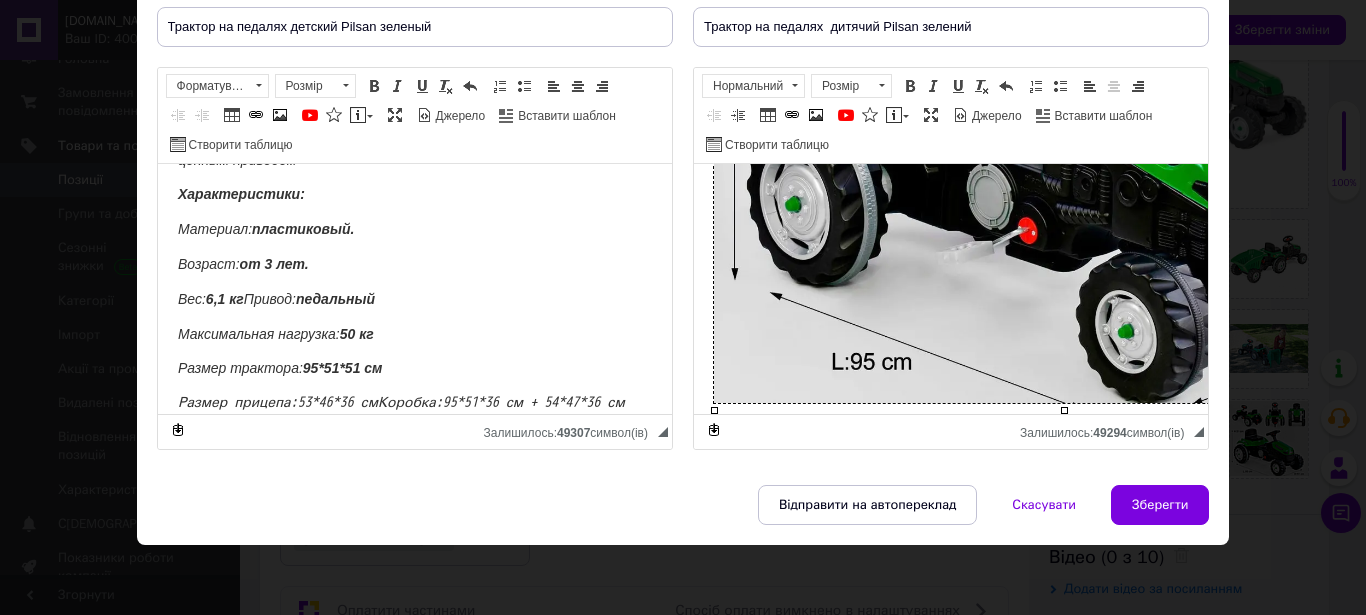 click on "Размер прицепа:  53*46*36 см
Коробка:  95*51*36 см + 54*47*36 см" at bounding box center (414, 403) 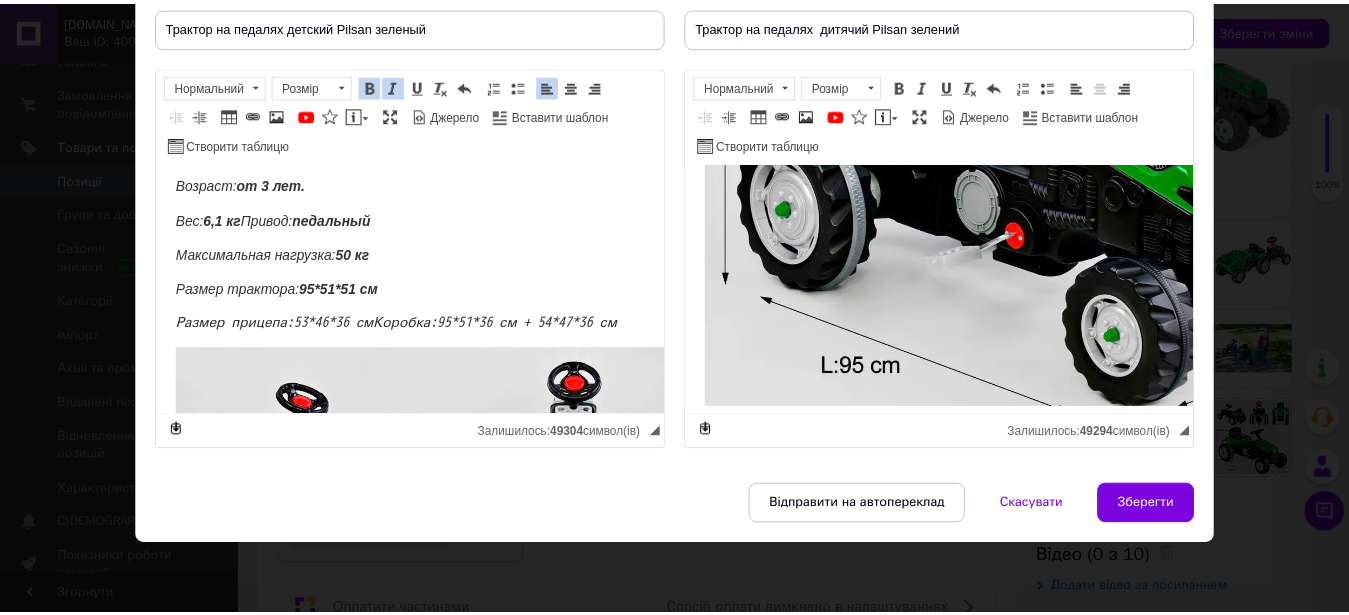scroll, scrollTop: 1543, scrollLeft: 0, axis: vertical 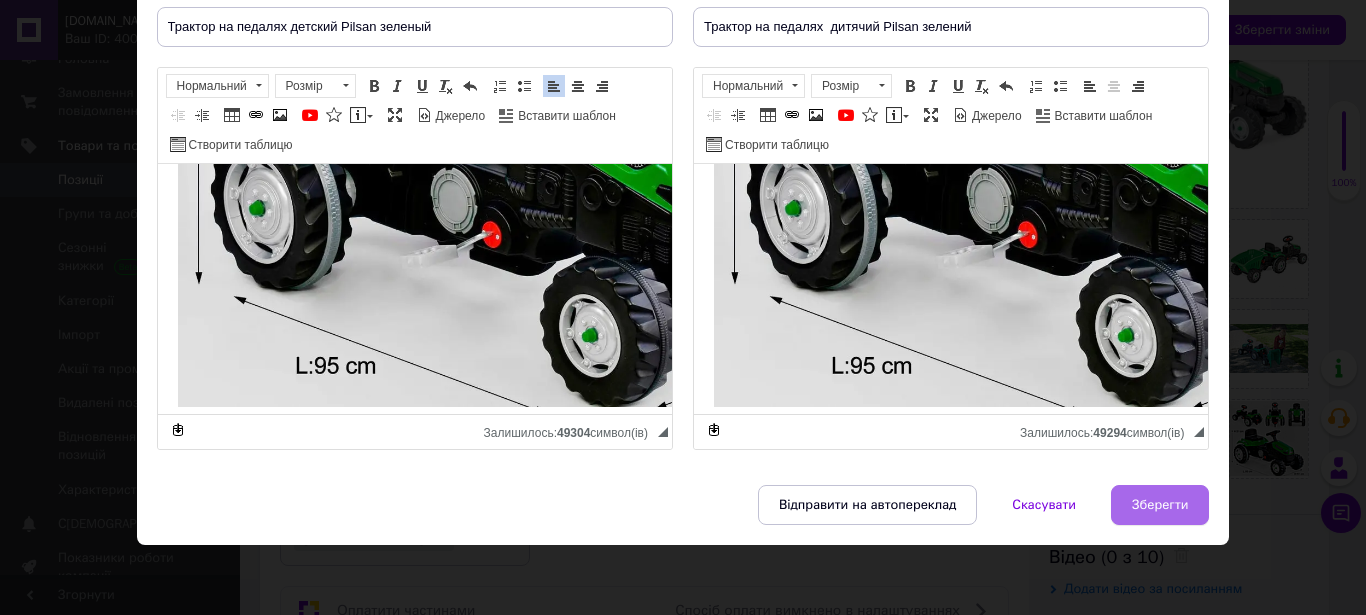 click on "Зберегти" at bounding box center (1160, 505) 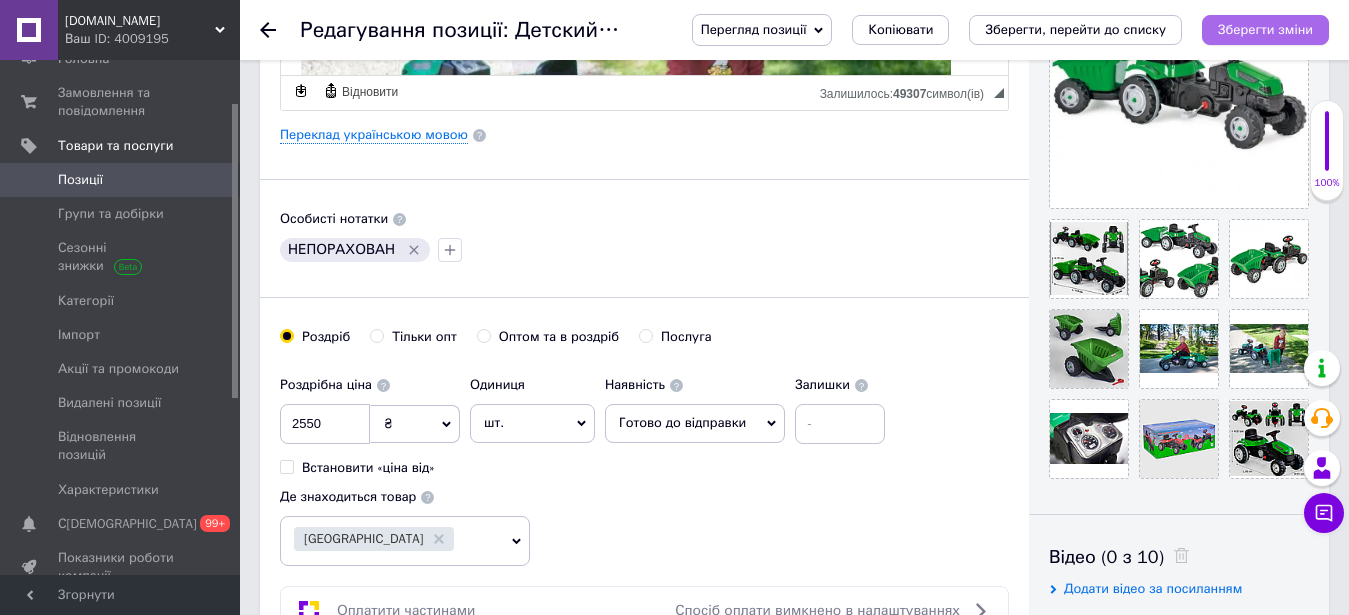 click on "Зберегти зміни" at bounding box center [1265, 29] 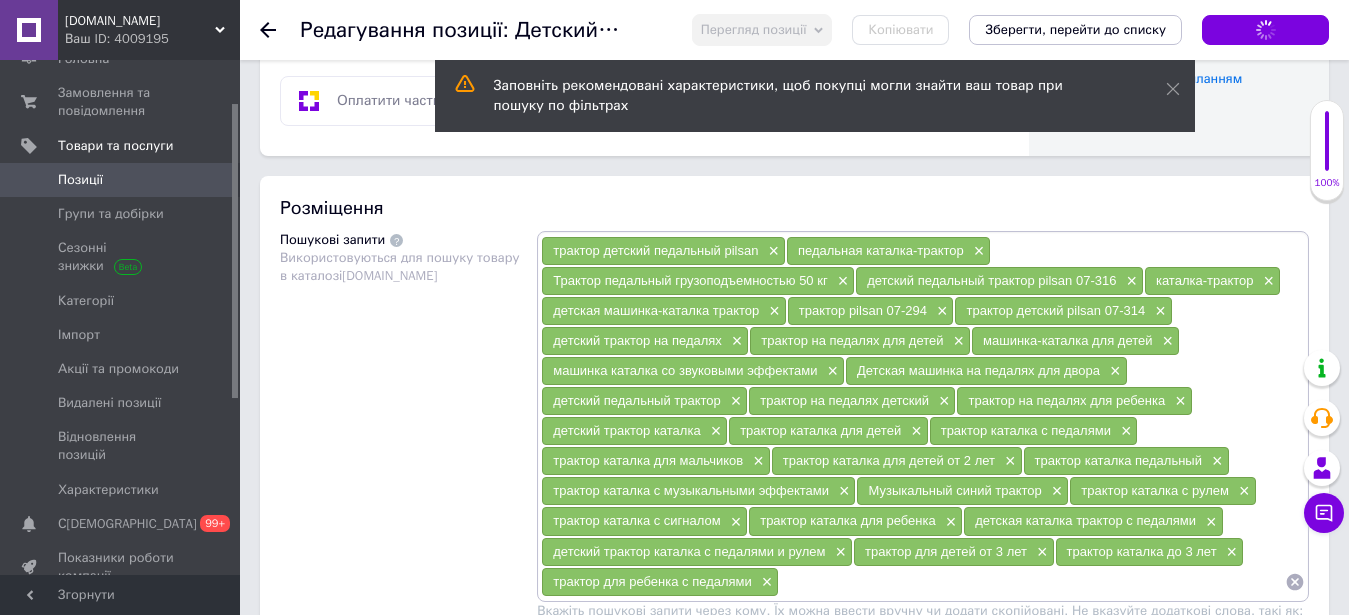 scroll, scrollTop: 1224, scrollLeft: 0, axis: vertical 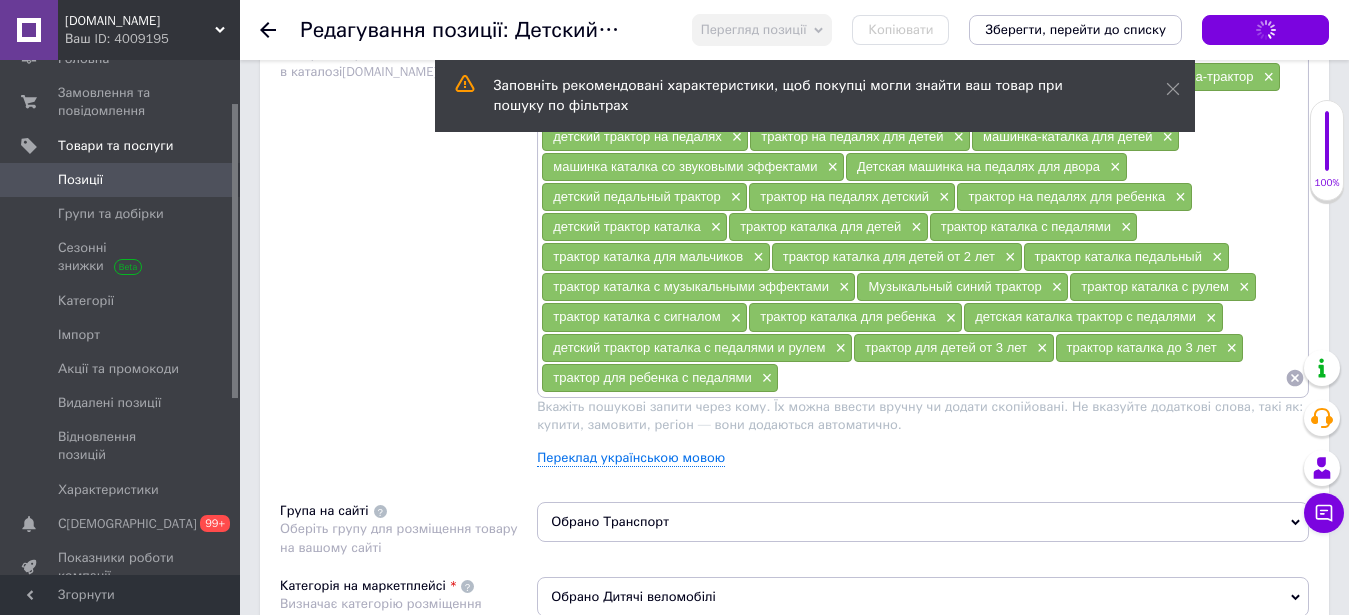 click at bounding box center [1032, 378] 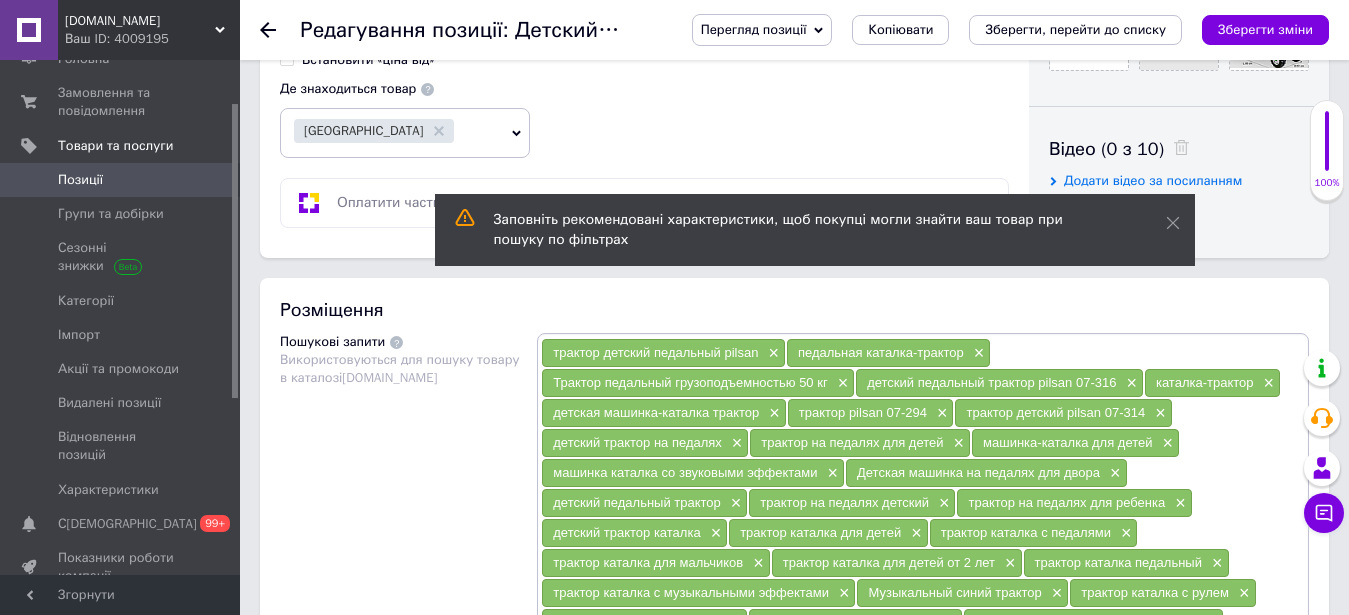 scroll, scrollTop: 1122, scrollLeft: 0, axis: vertical 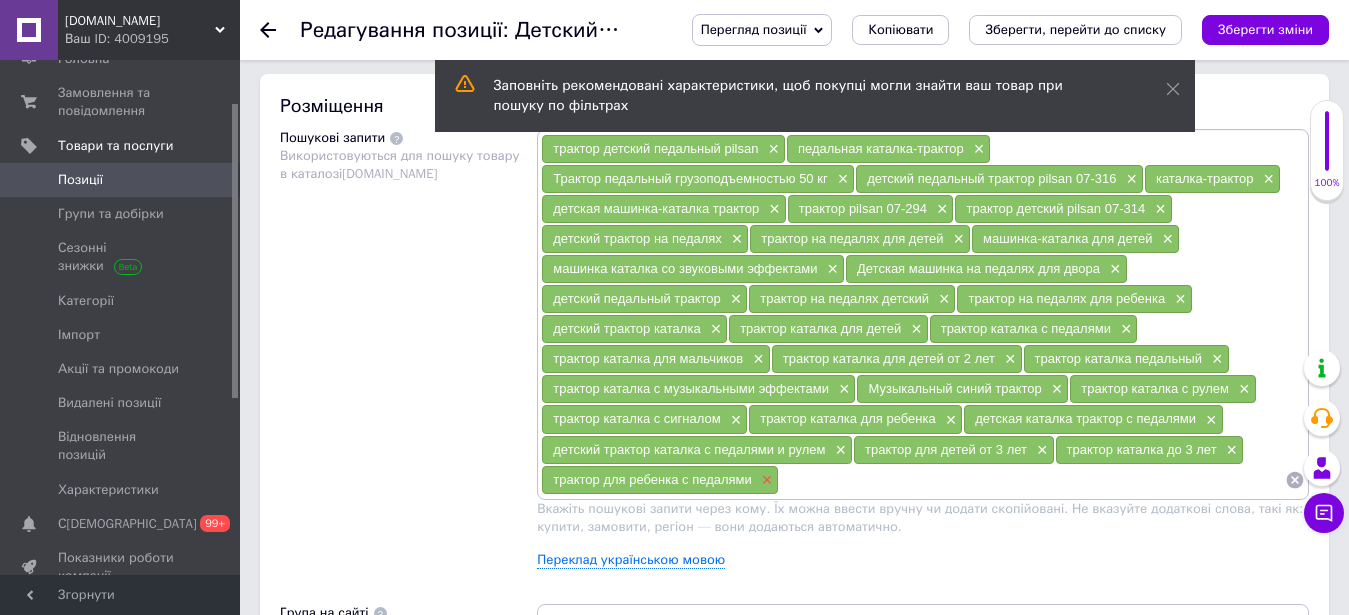 drag, startPoint x: 912, startPoint y: 451, endPoint x: 1147, endPoint y: 454, distance: 235.01915 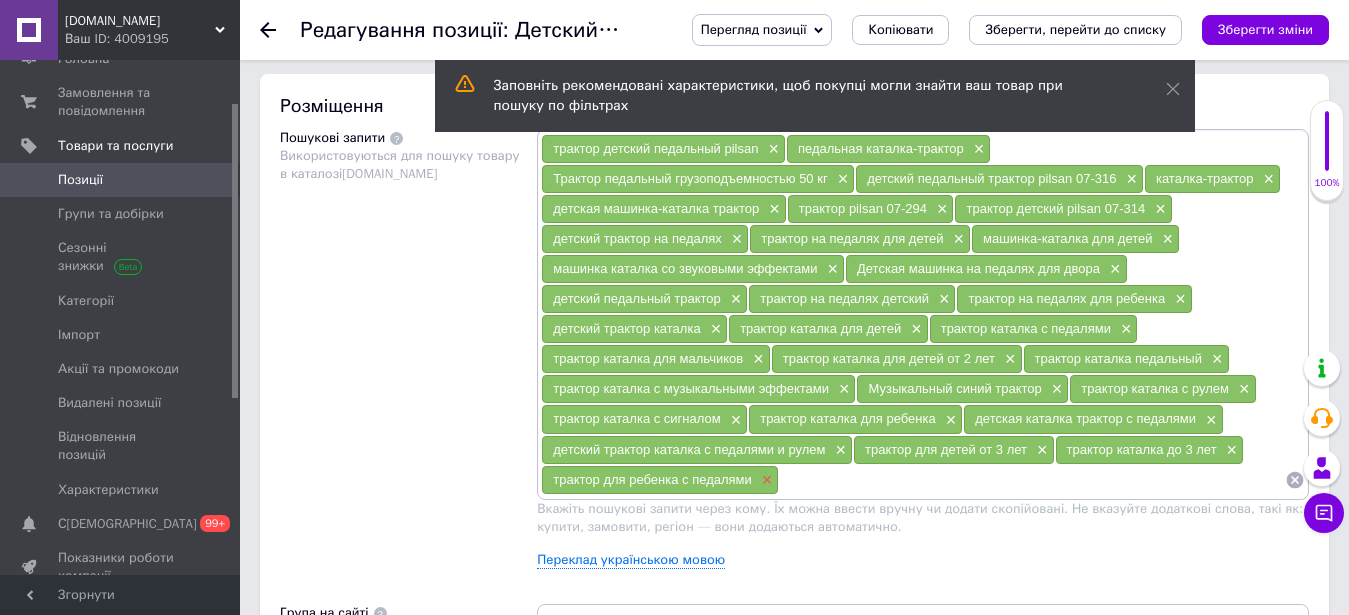 click on "×" at bounding box center [765, 480] 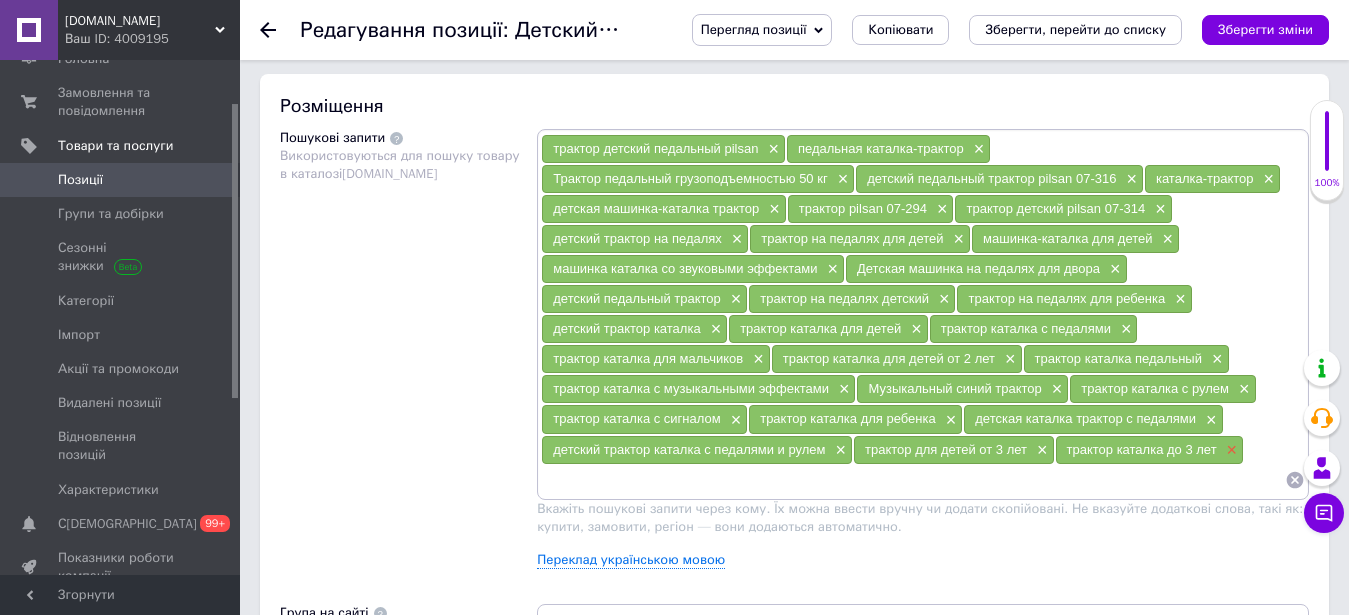 click on "×" at bounding box center [1230, 450] 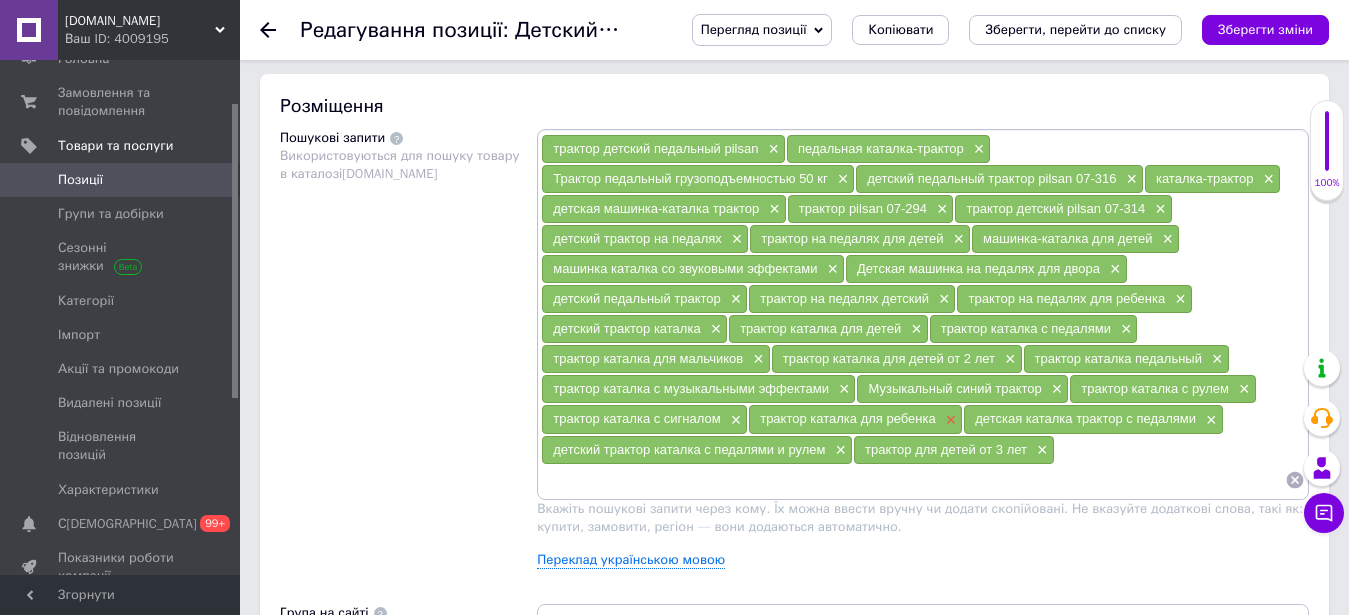 click on "×" at bounding box center [949, 420] 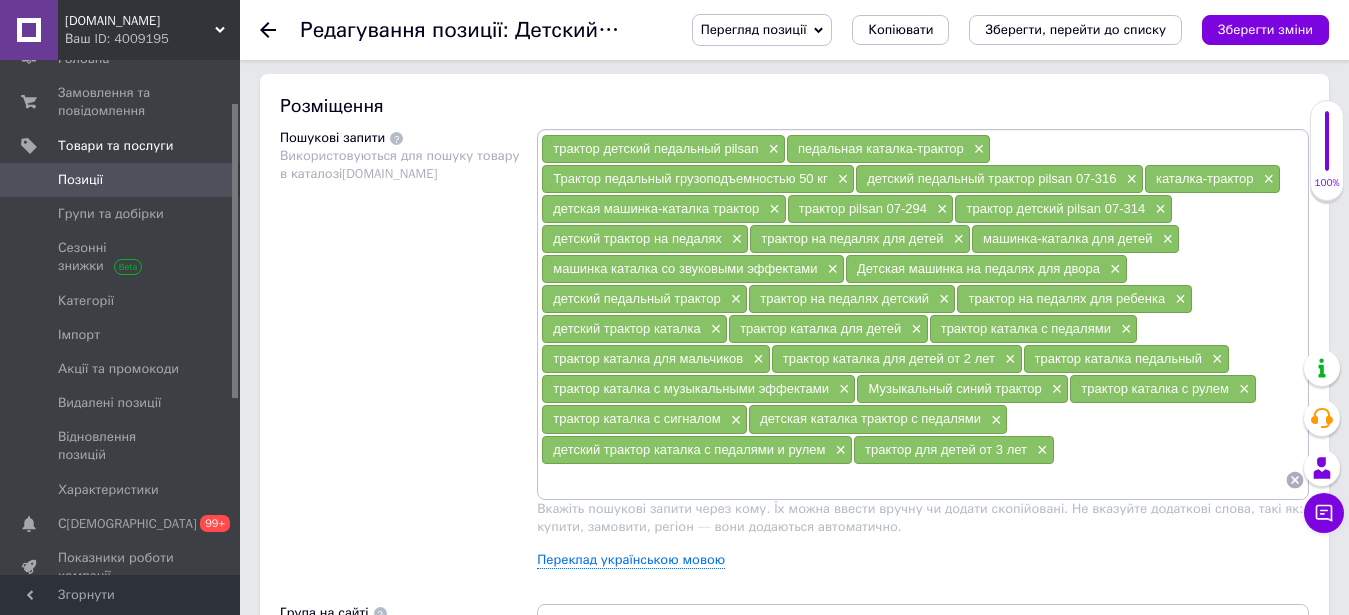 click at bounding box center [913, 480] 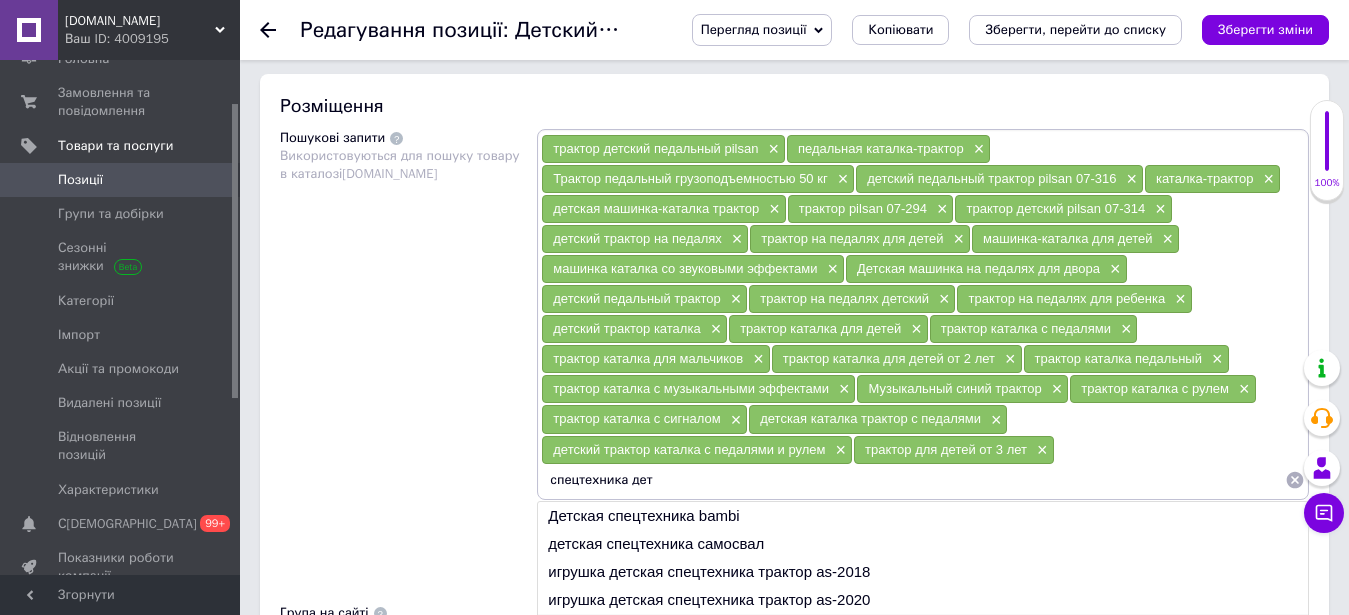 scroll, scrollTop: 1326, scrollLeft: 0, axis: vertical 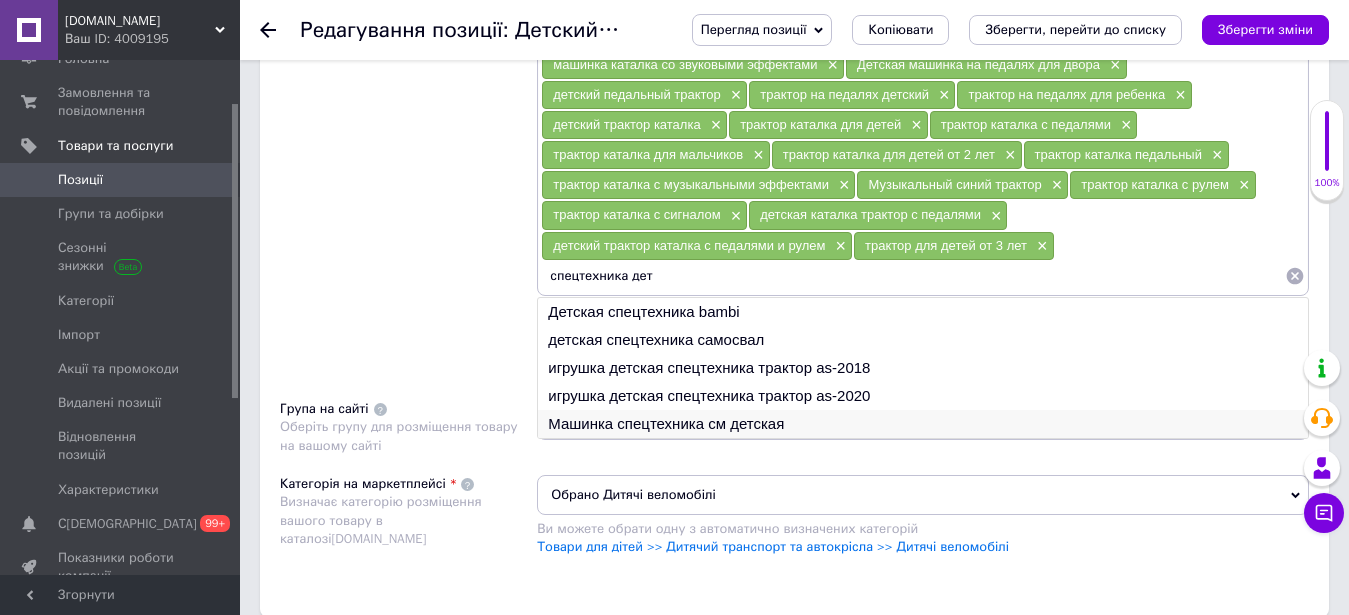 type on "спецтехника дет" 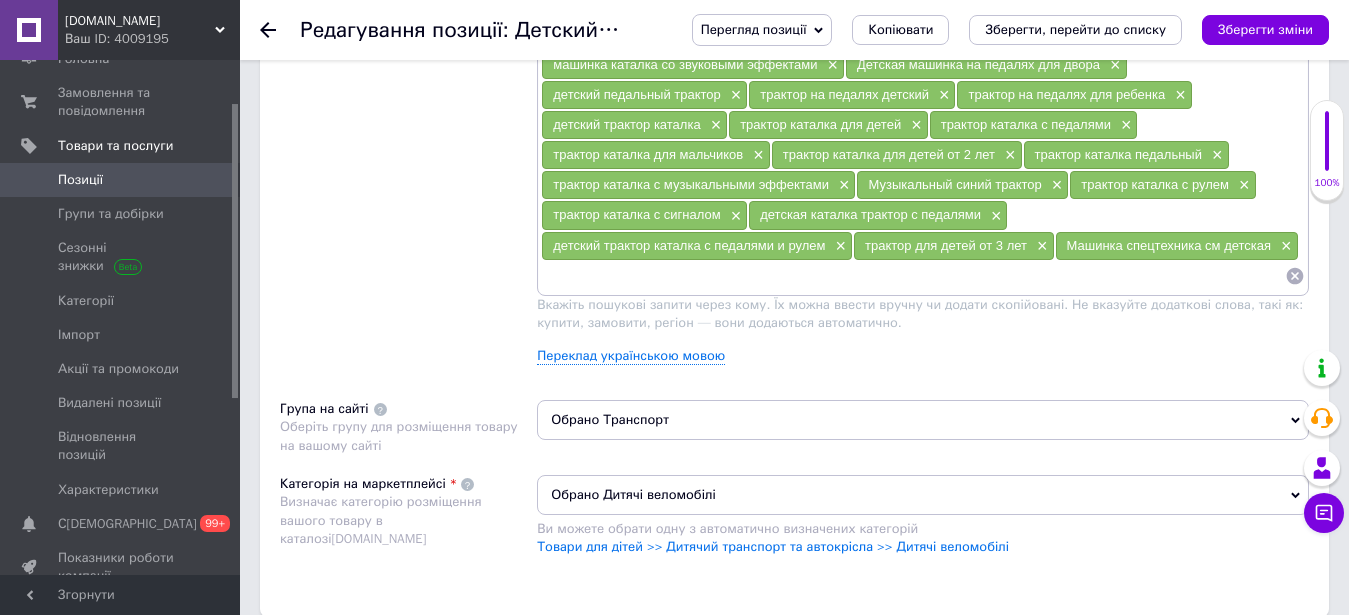 click at bounding box center (913, 276) 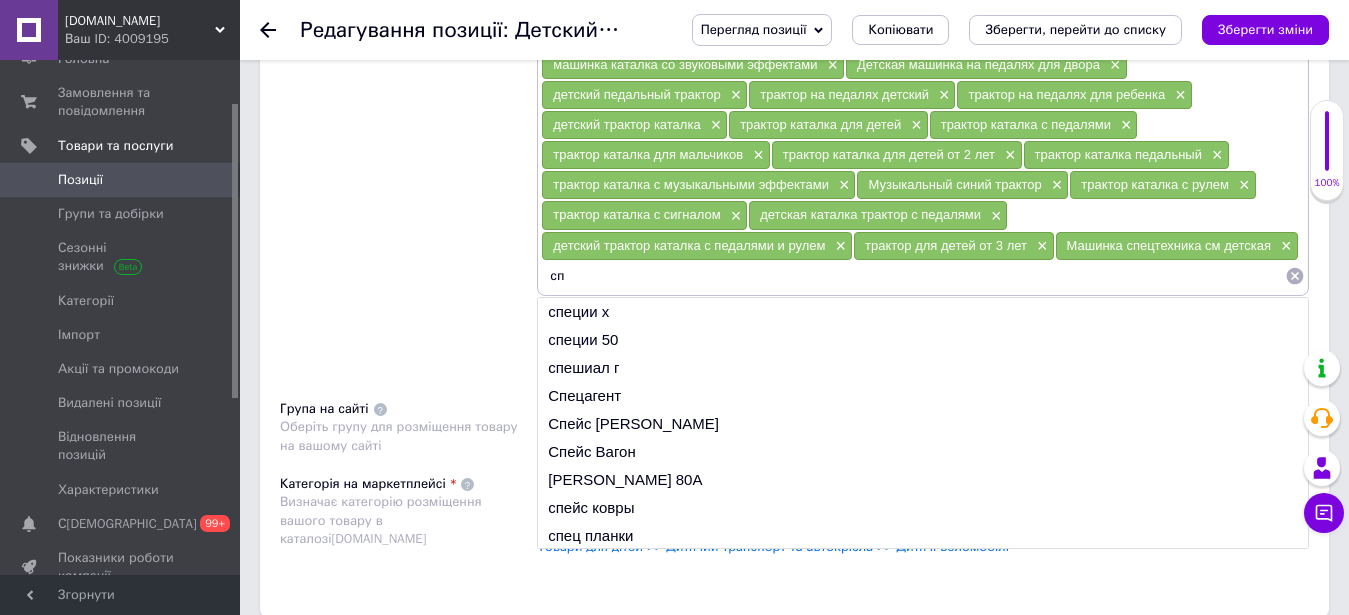 type on "с" 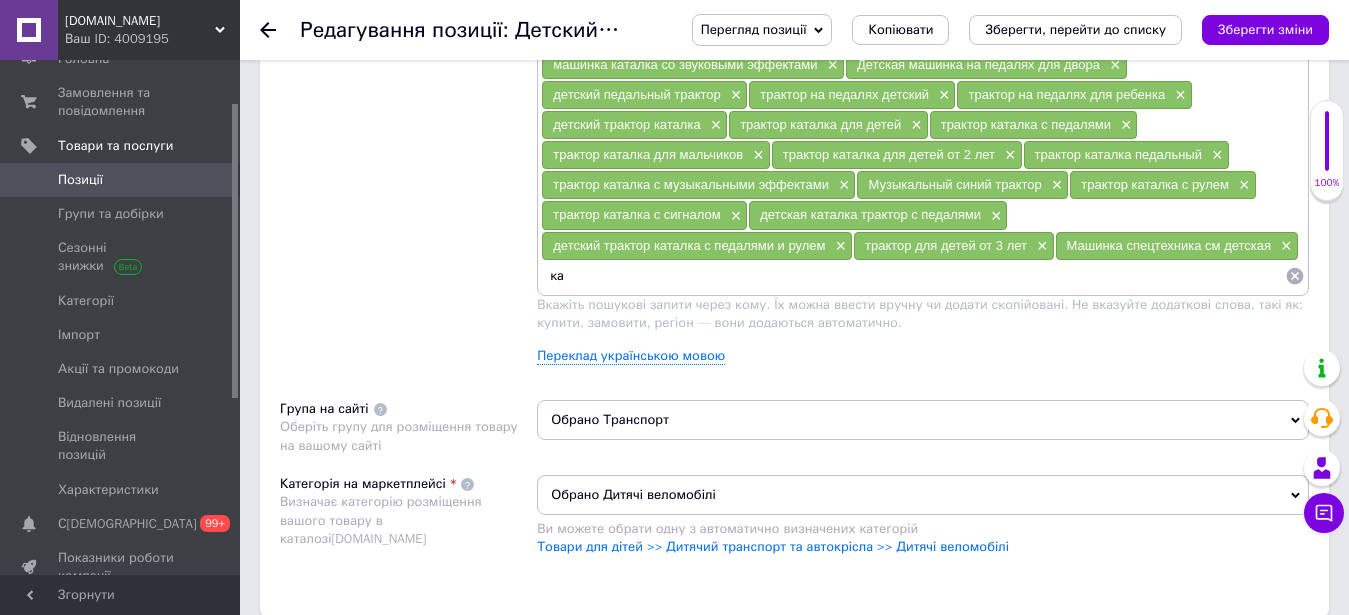 type on "к" 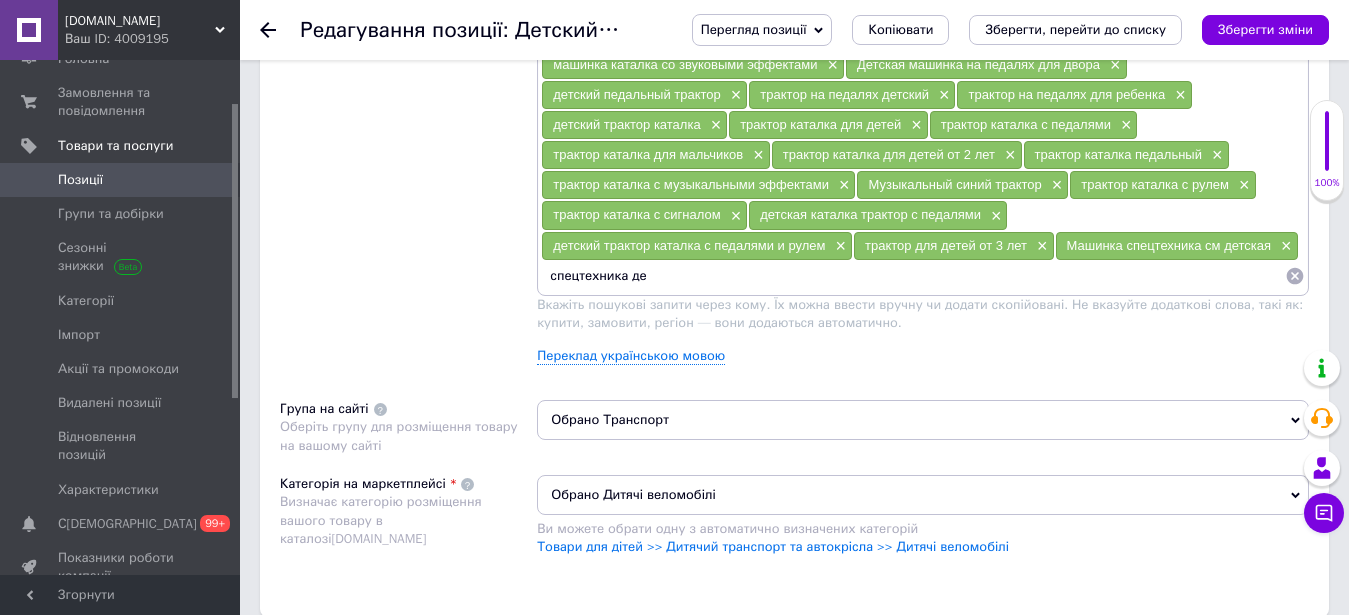 type on "спецтехника дет" 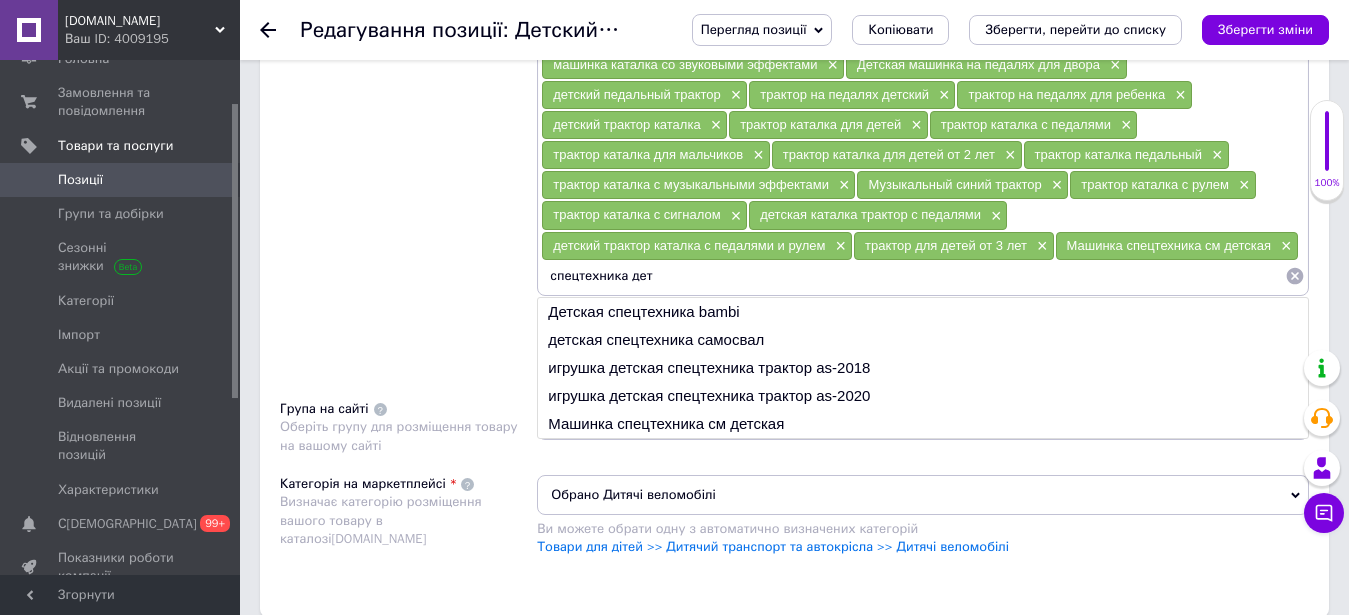 drag, startPoint x: 728, startPoint y: 258, endPoint x: 551, endPoint y: 258, distance: 177 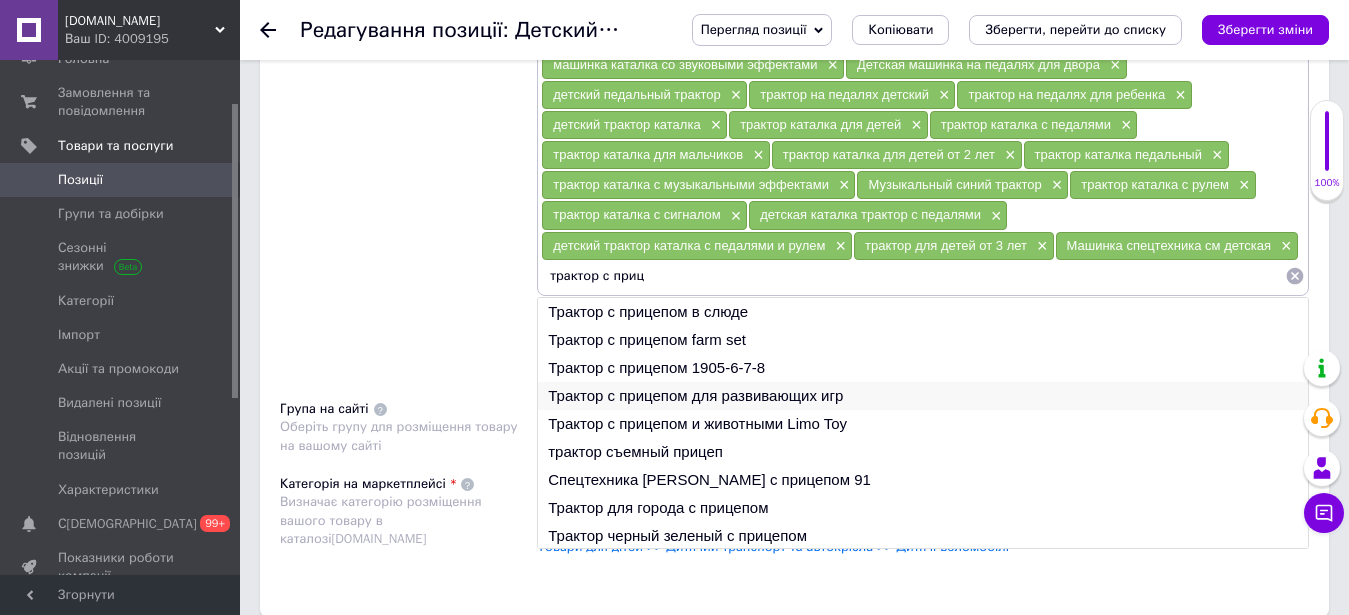 type on "трактор с приц" 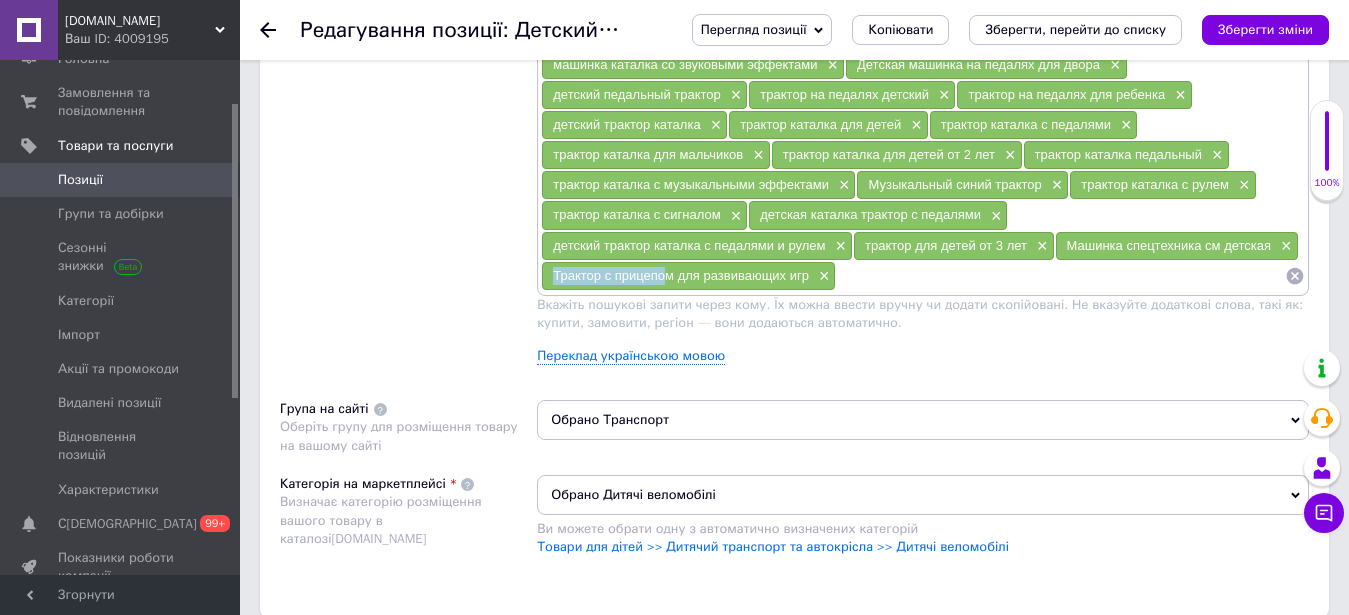 drag, startPoint x: 548, startPoint y: 246, endPoint x: 665, endPoint y: 249, distance: 117.03845 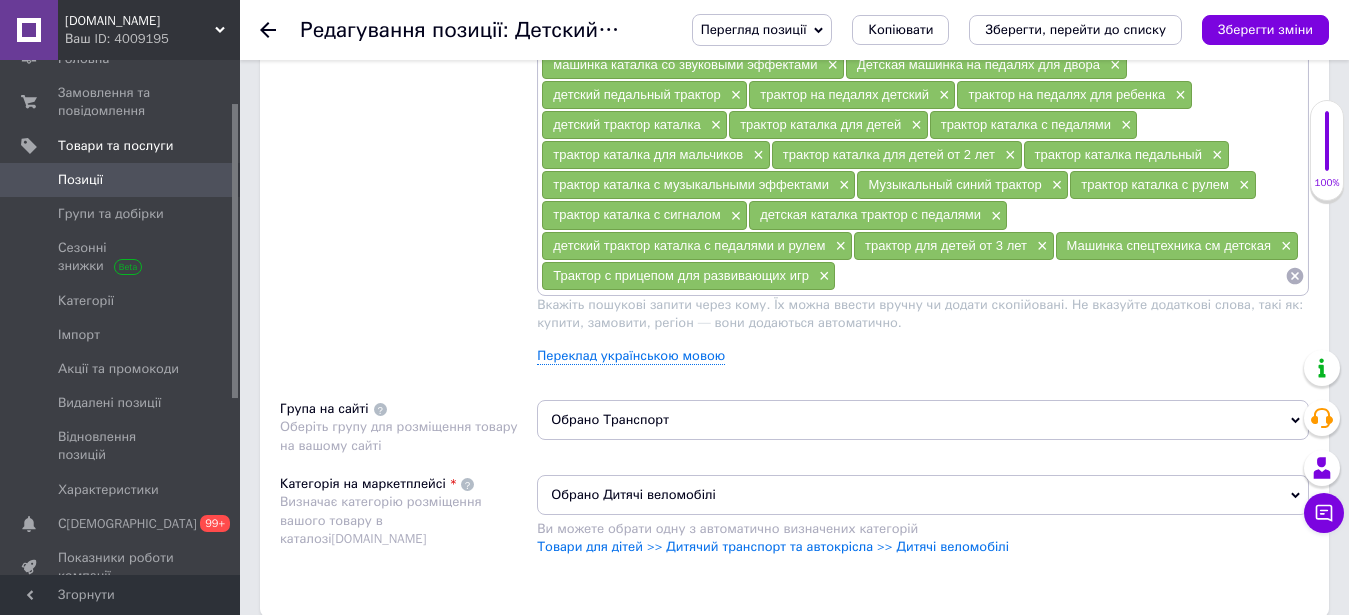 click at bounding box center [1060, 276] 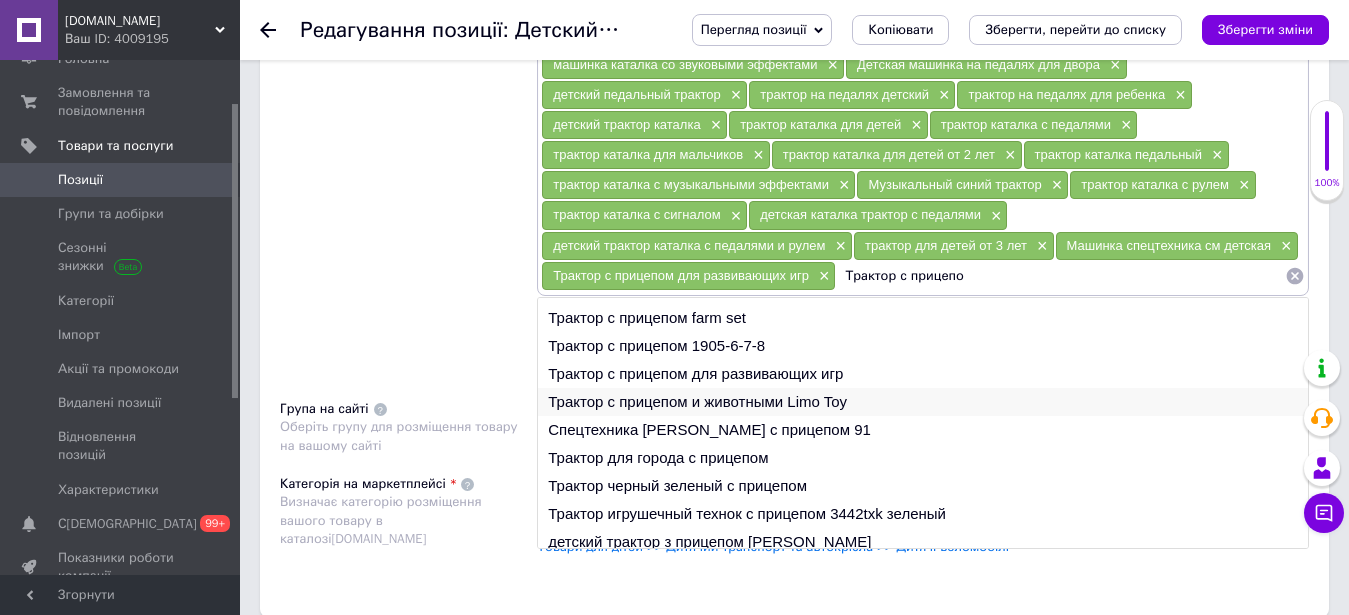 scroll, scrollTop: 30, scrollLeft: 0, axis: vertical 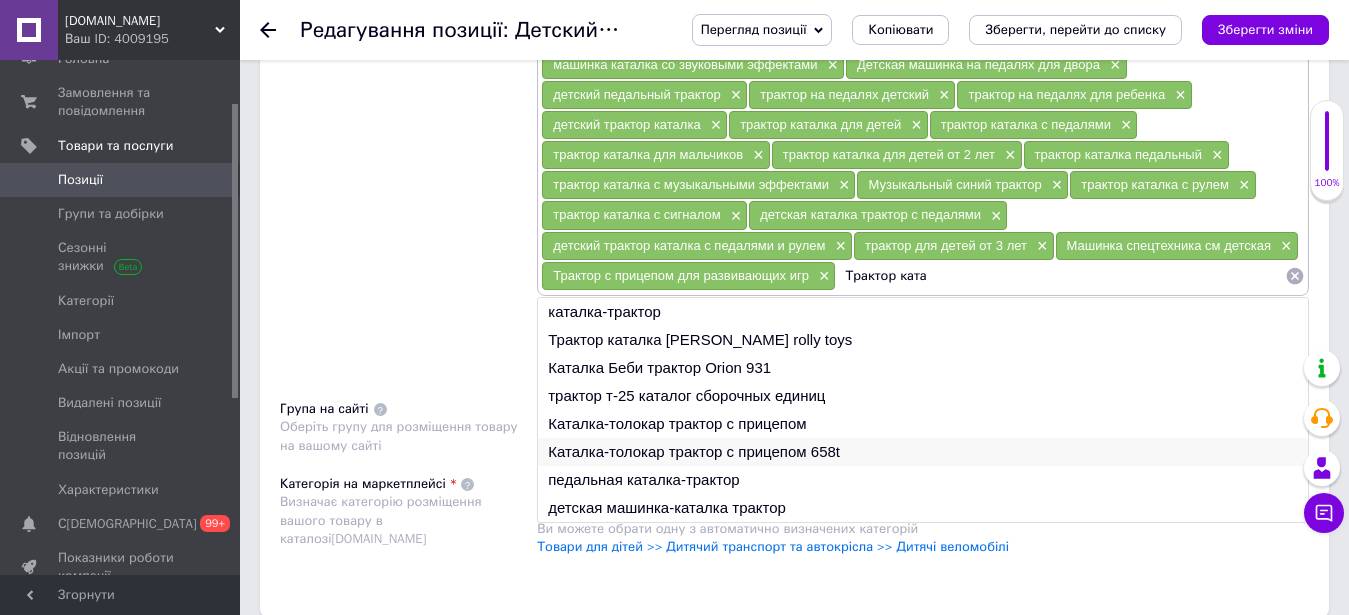 type on "Трактор ката" 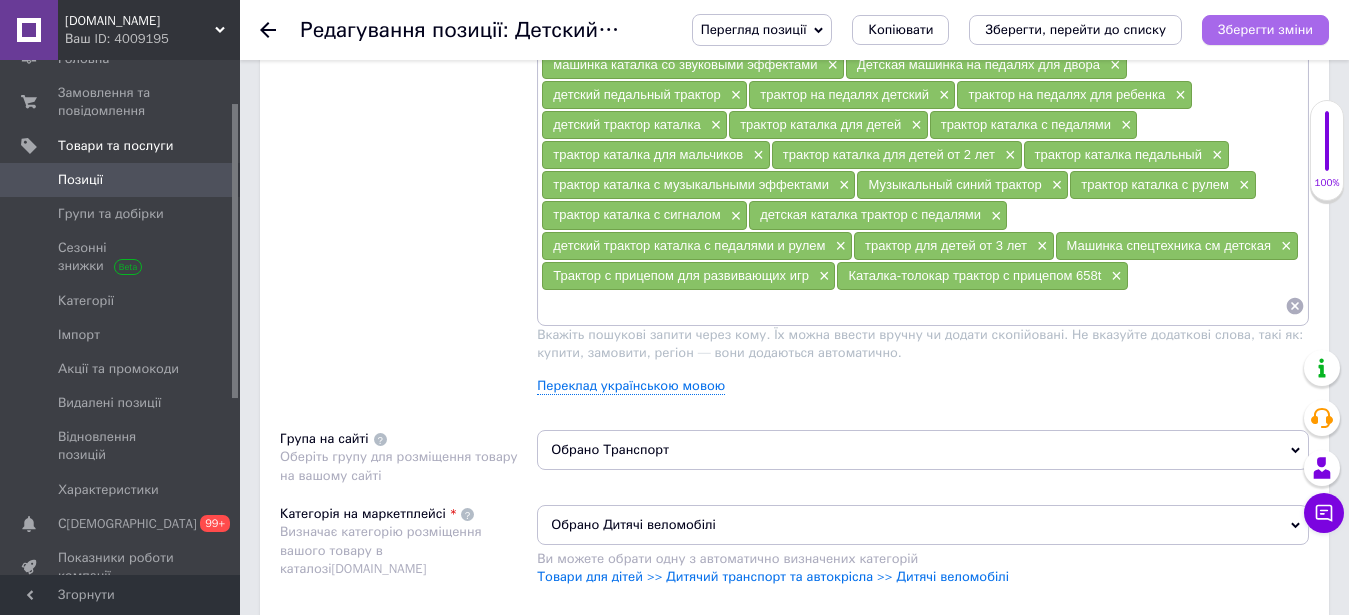 click on "Зберегти зміни" at bounding box center [1265, 29] 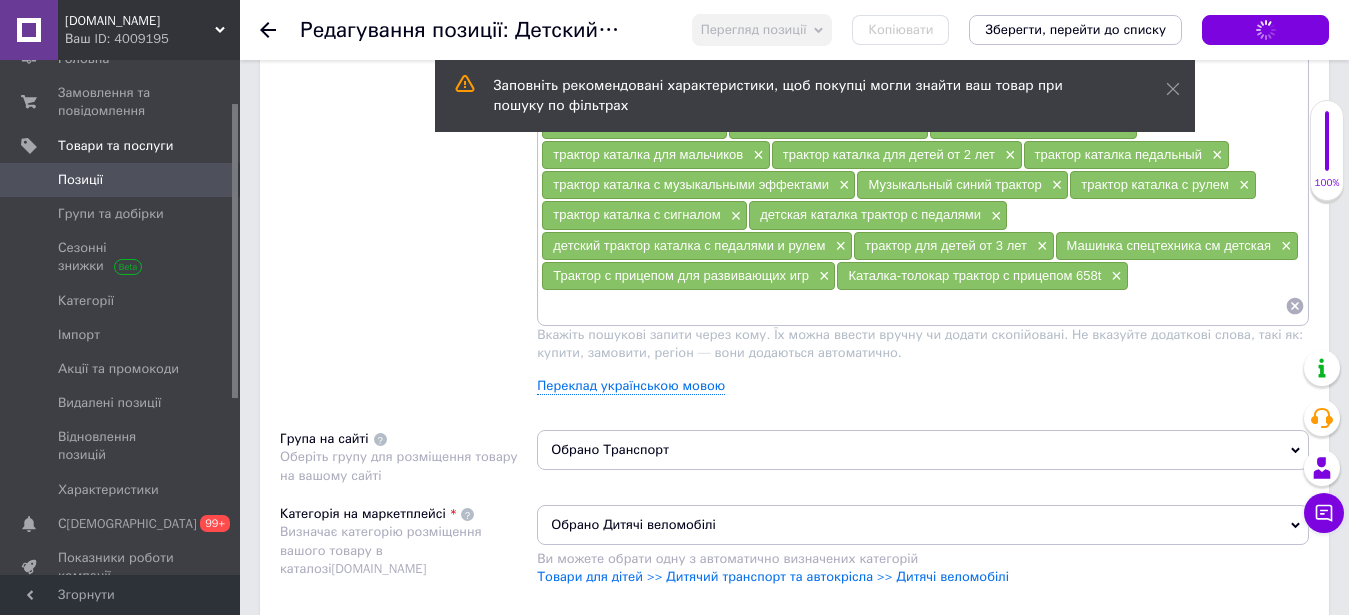 scroll, scrollTop: 918, scrollLeft: 0, axis: vertical 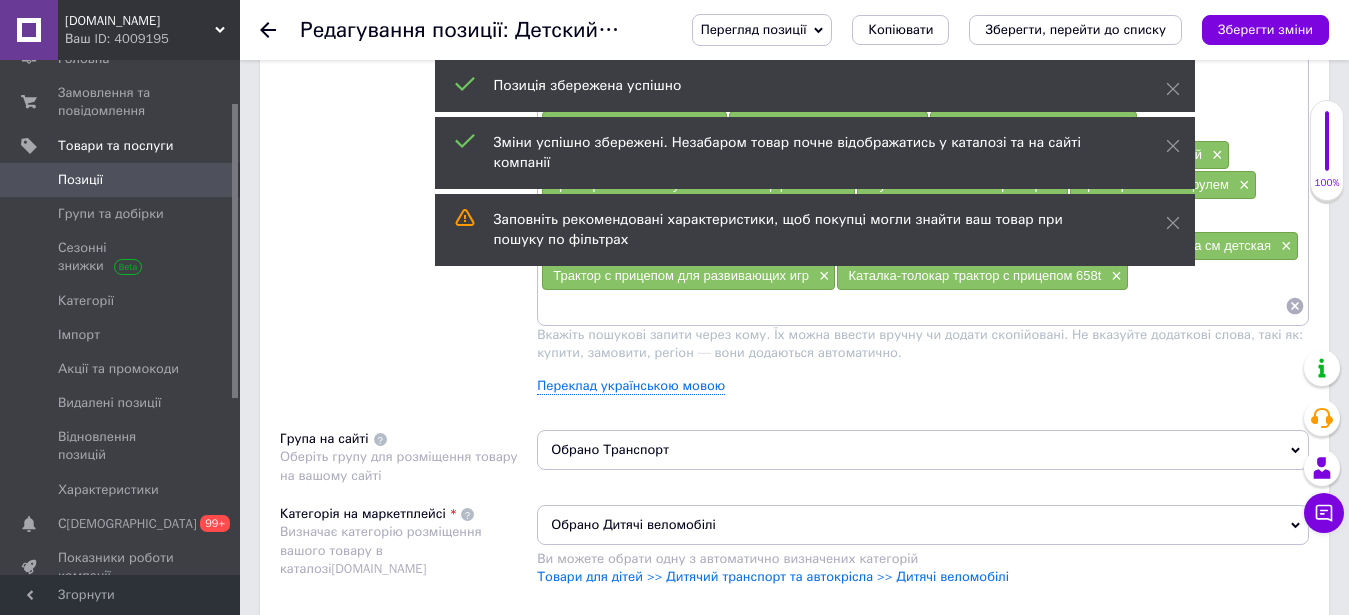 click at bounding box center (913, 306) 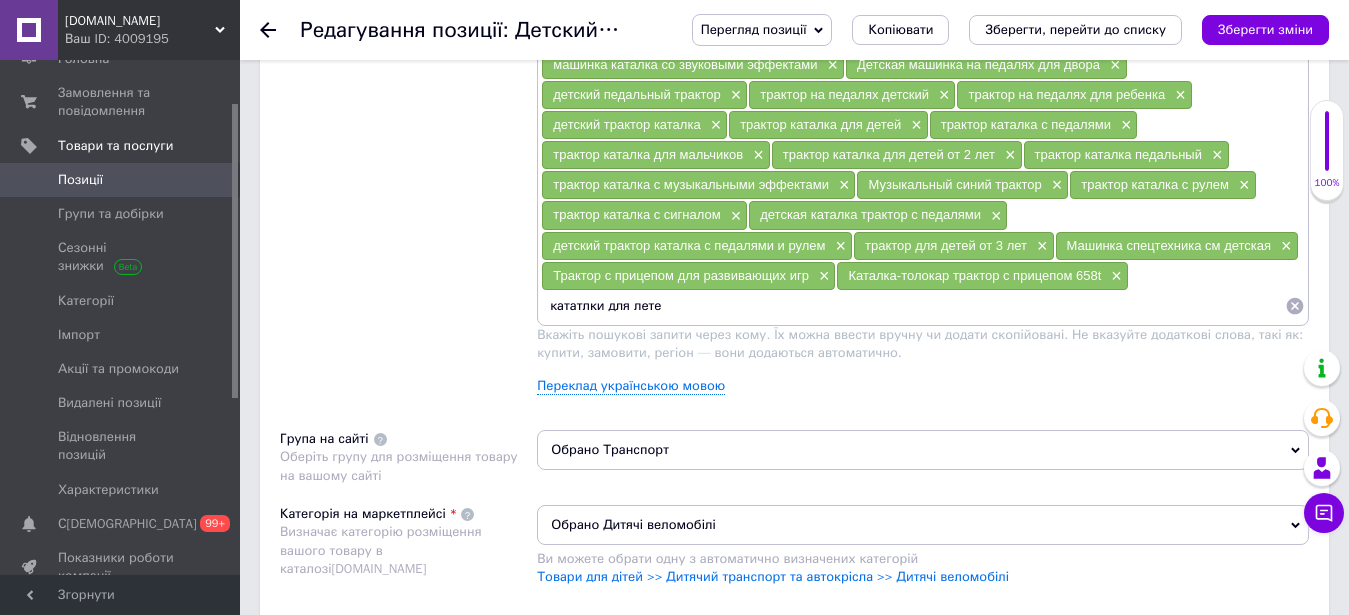 click on "кататлки для лете" at bounding box center [913, 306] 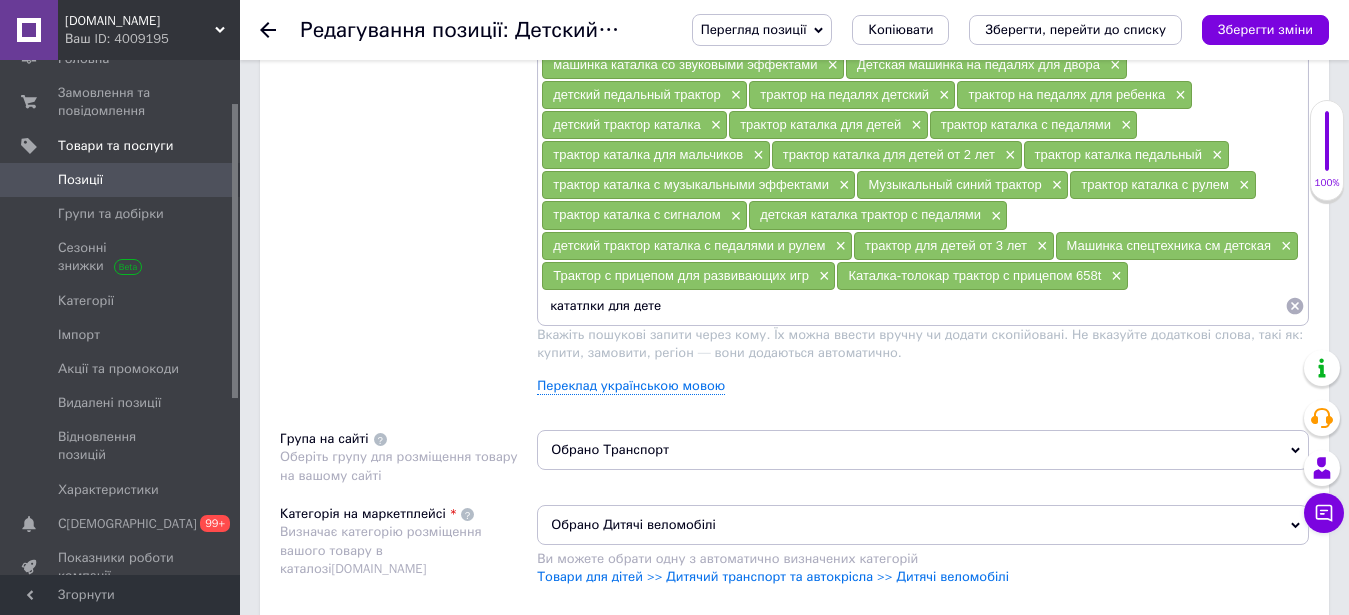 click on "кататлки для дете" at bounding box center (913, 306) 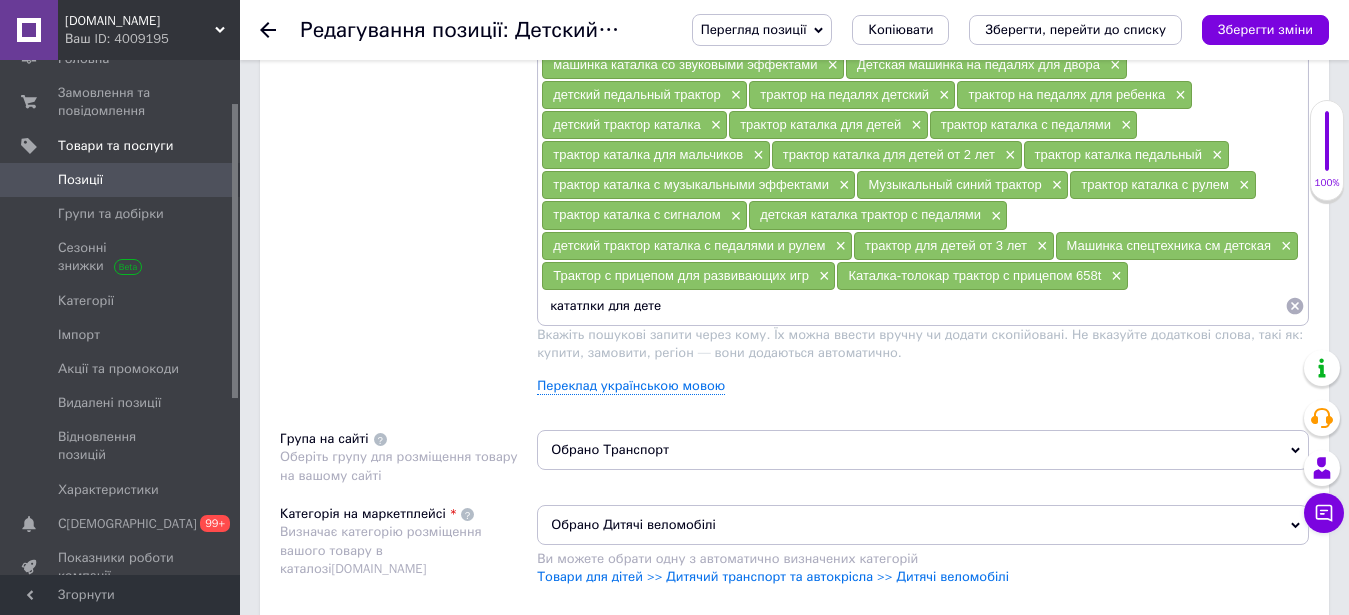 type on "каталки для дете" 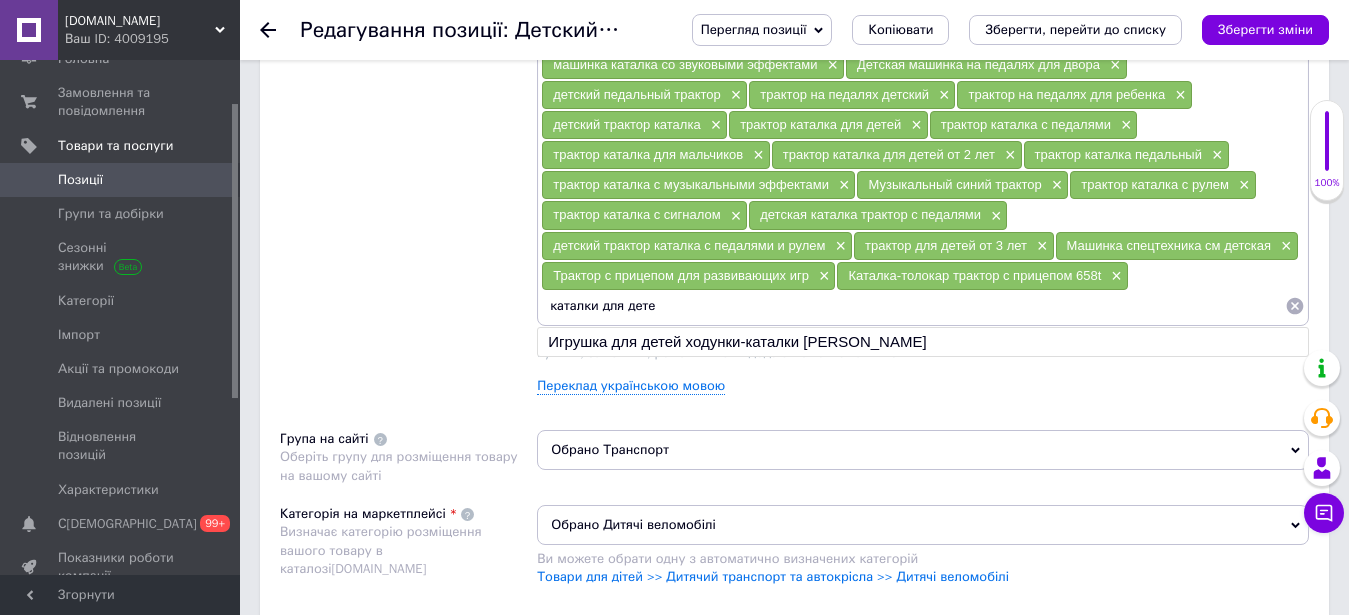 drag, startPoint x: 707, startPoint y: 278, endPoint x: 441, endPoint y: 245, distance: 268.03918 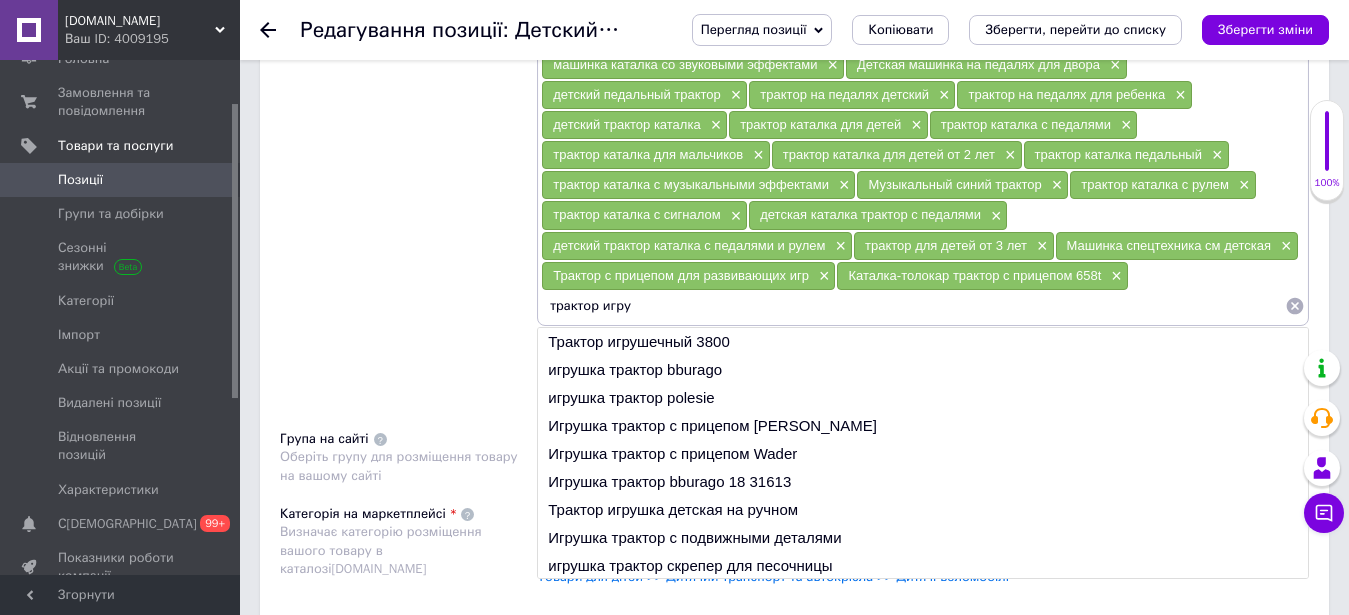 type on "трактор игру" 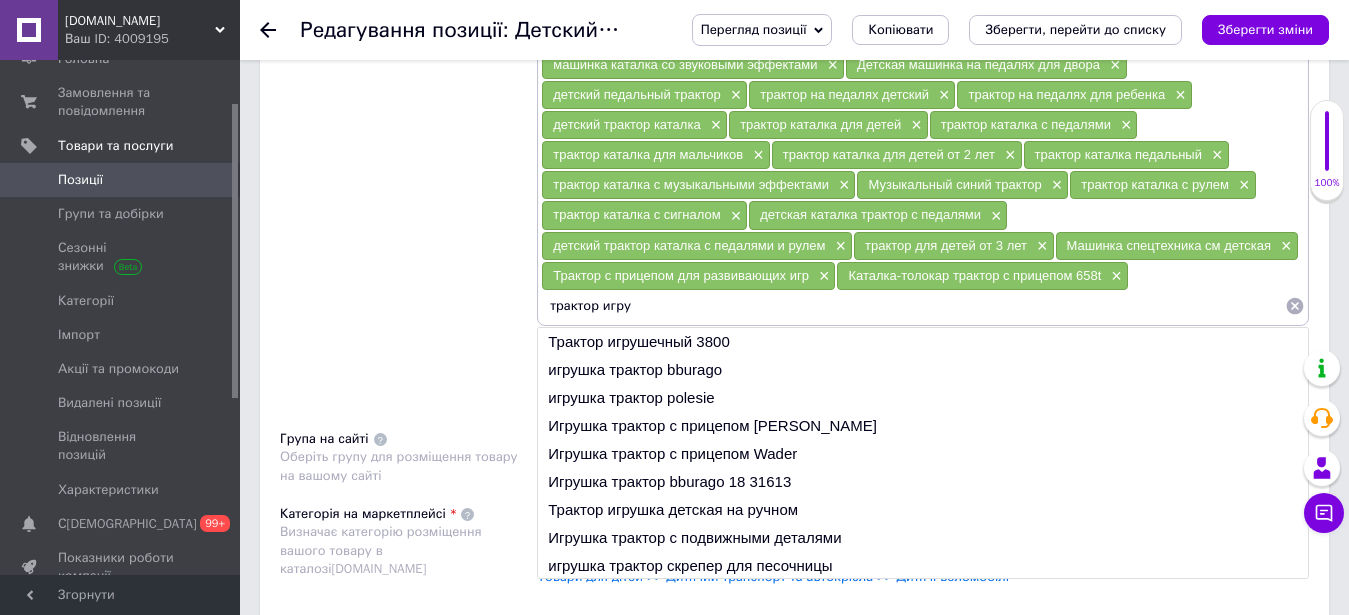 drag, startPoint x: 756, startPoint y: 275, endPoint x: 471, endPoint y: 274, distance: 285.00174 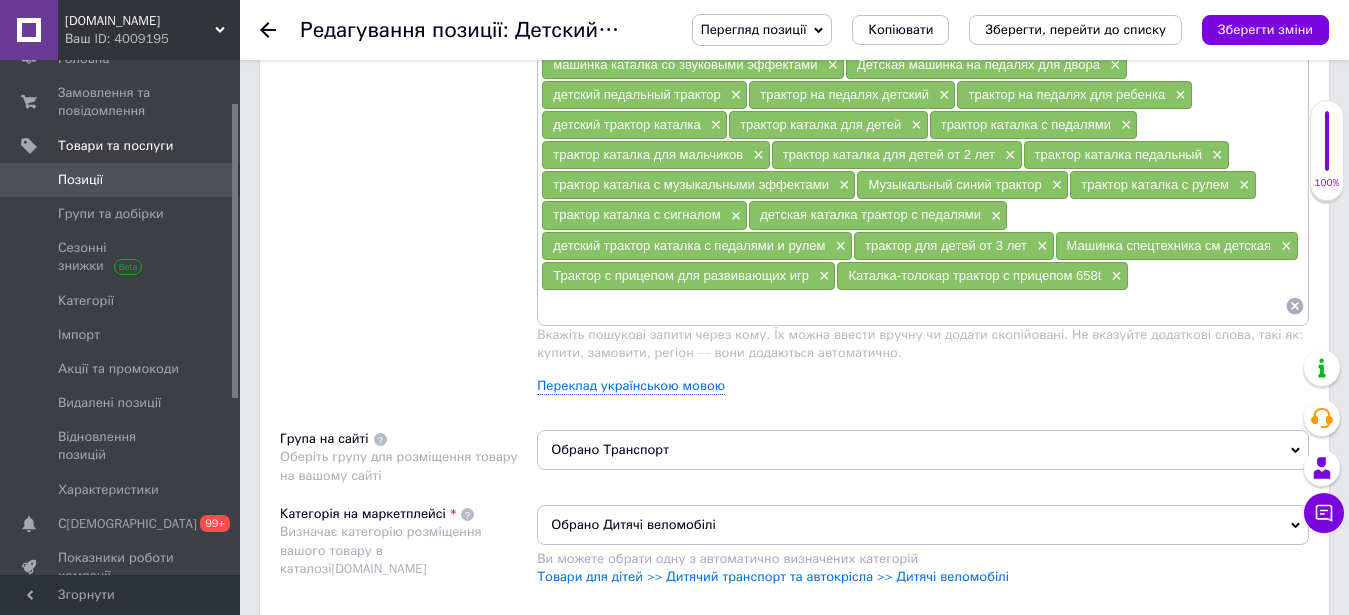 paste on "Трактор с прицепо" 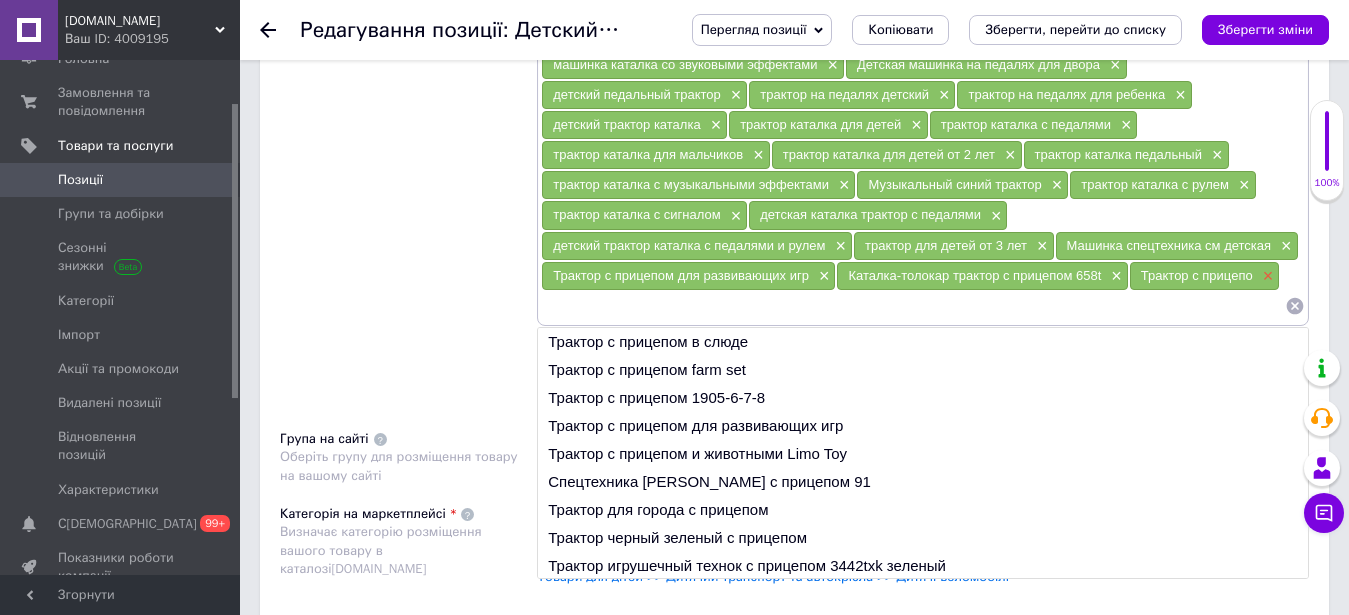 click on "×" at bounding box center [1266, 276] 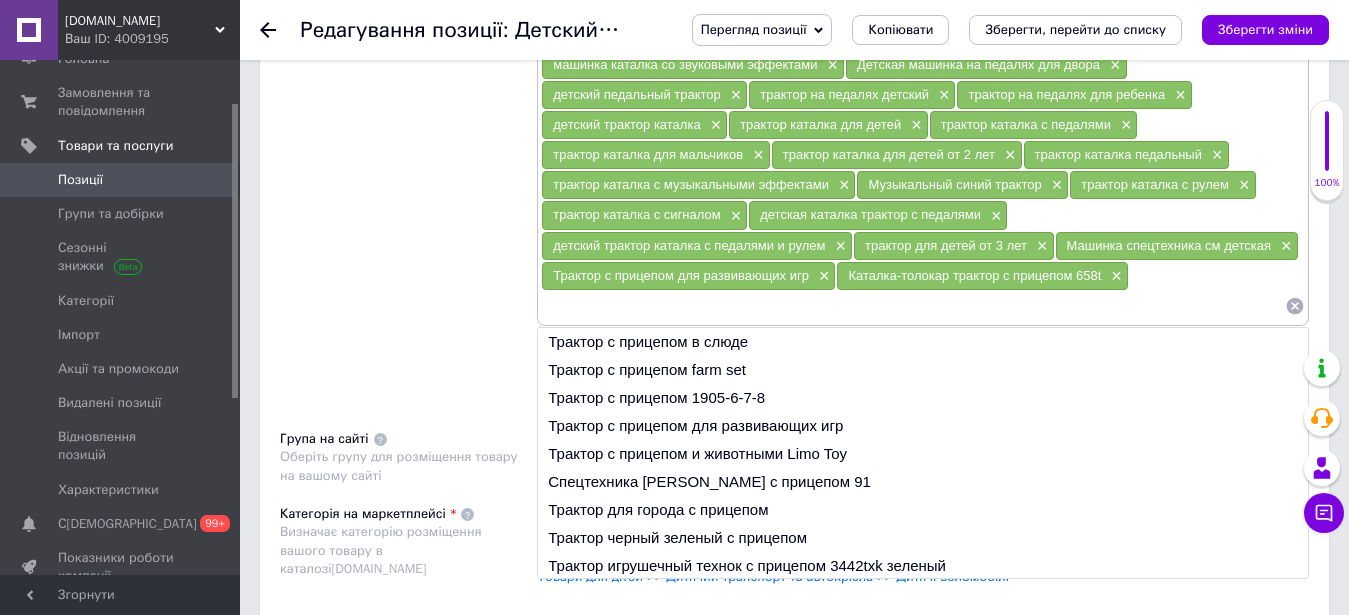 click at bounding box center (913, 306) 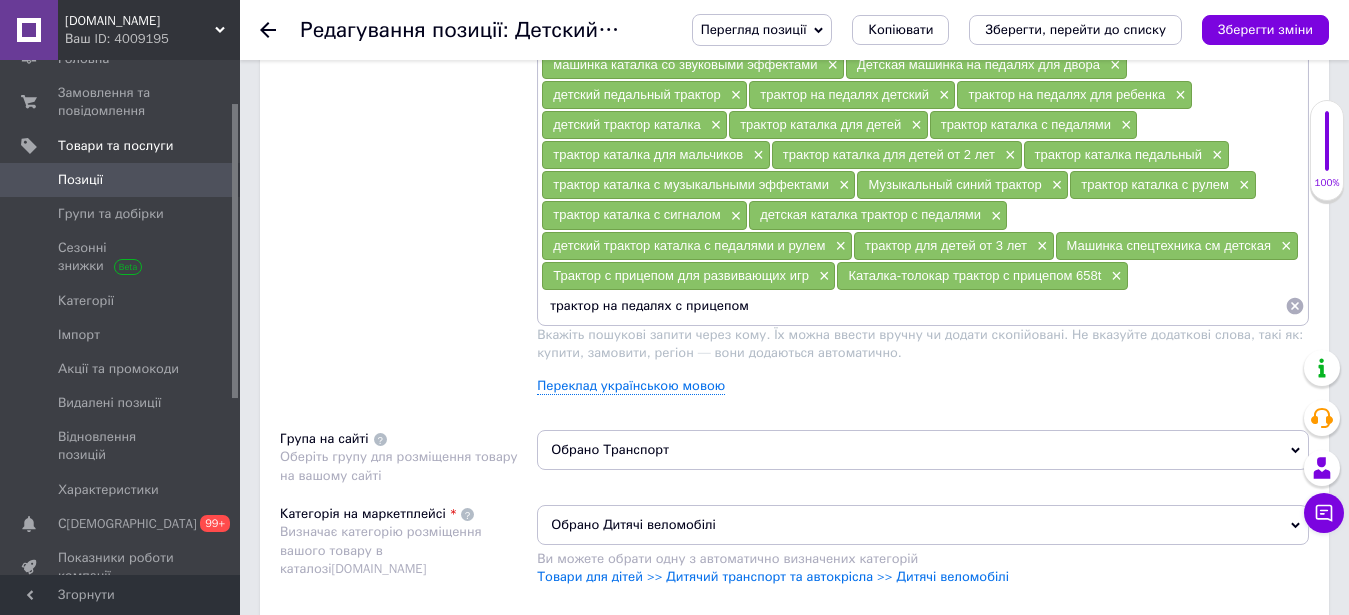 type 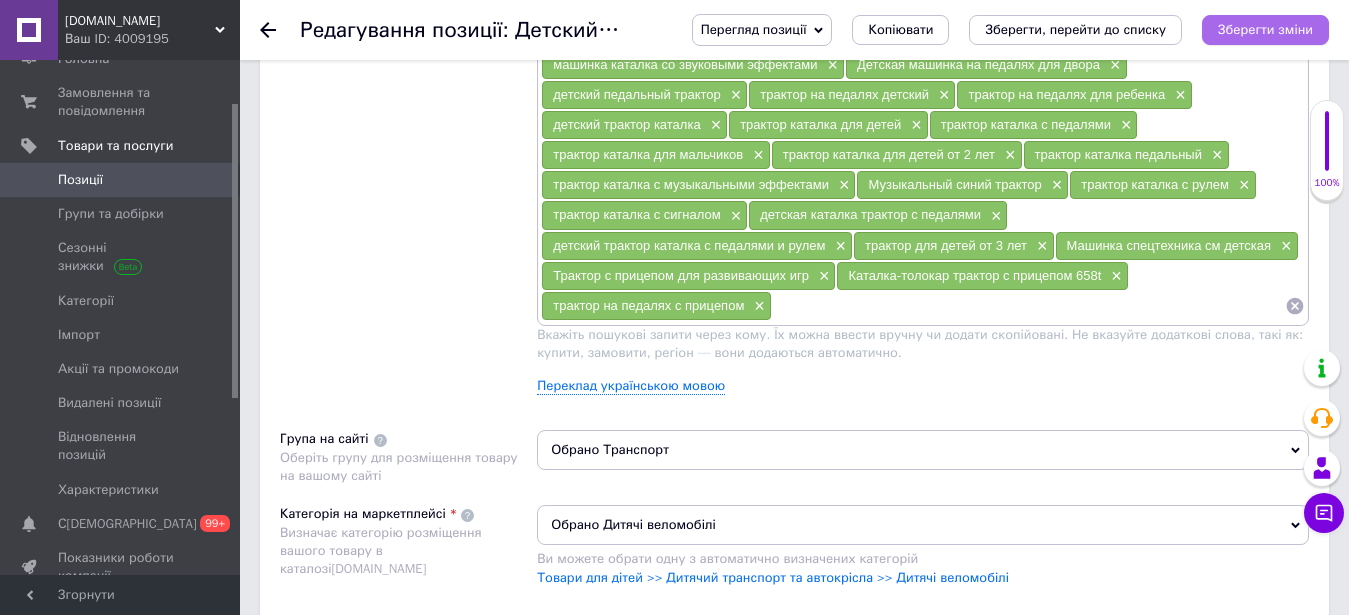 click on "Зберегти зміни" at bounding box center [1265, 29] 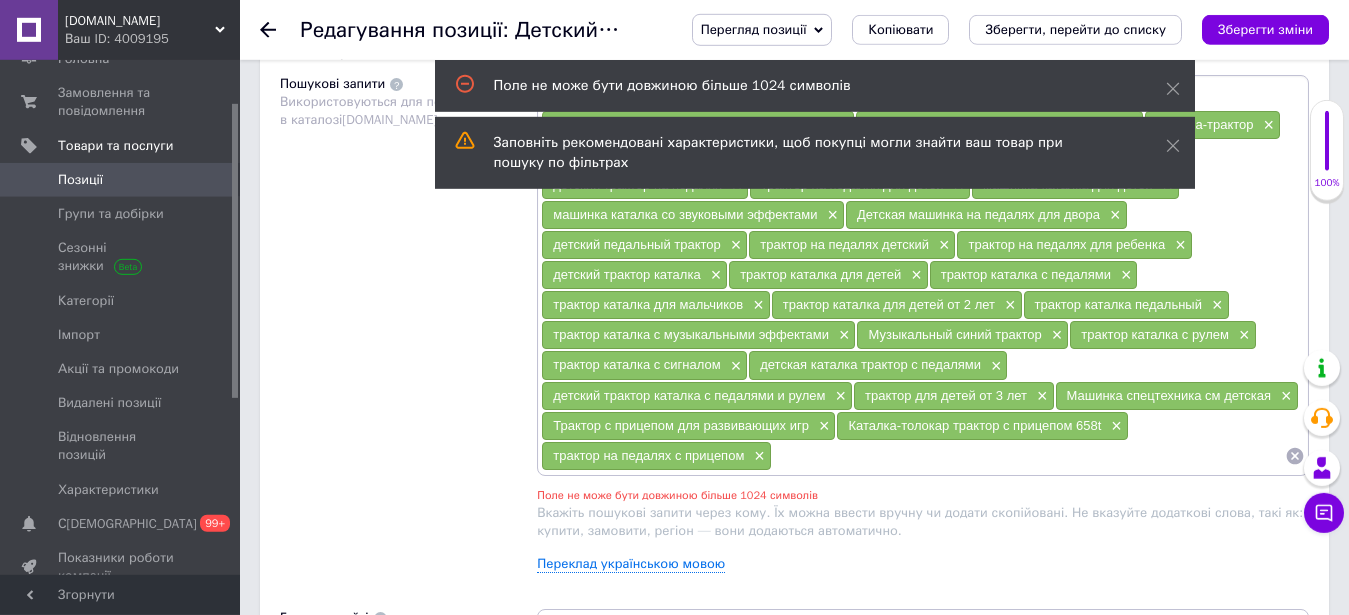 scroll, scrollTop: 1130, scrollLeft: 0, axis: vertical 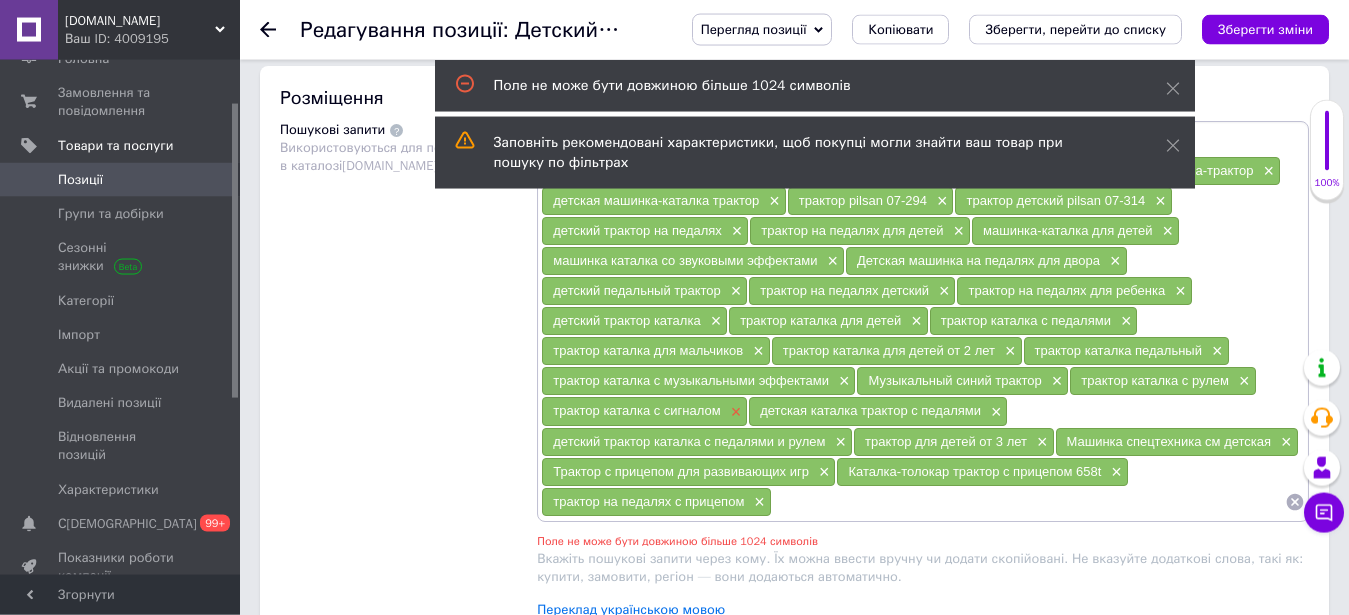 click on "×" at bounding box center [734, 412] 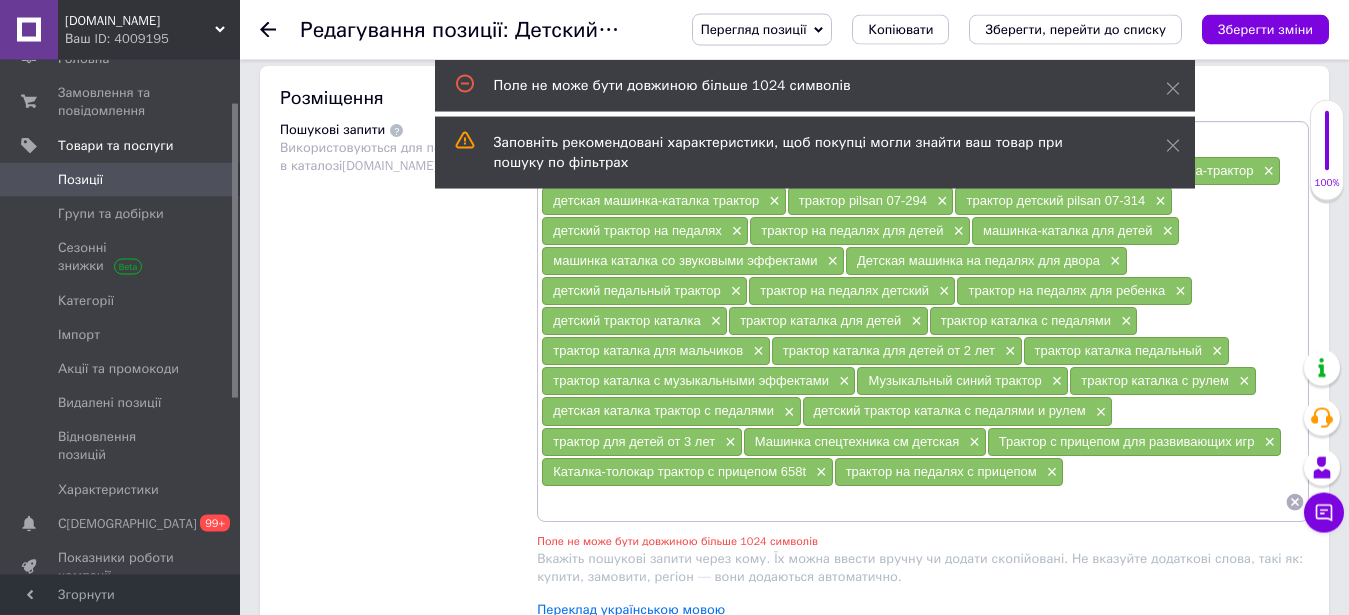 click on "Зберегти зміни" at bounding box center (1265, 30) 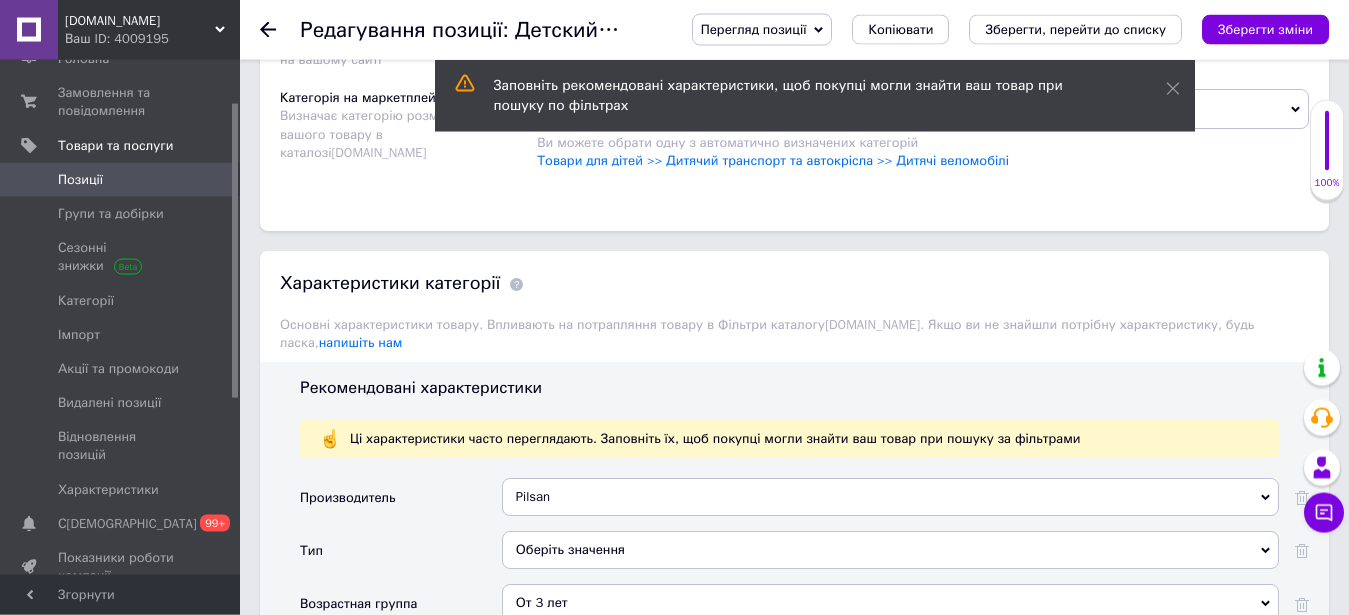 scroll, scrollTop: 1946, scrollLeft: 0, axis: vertical 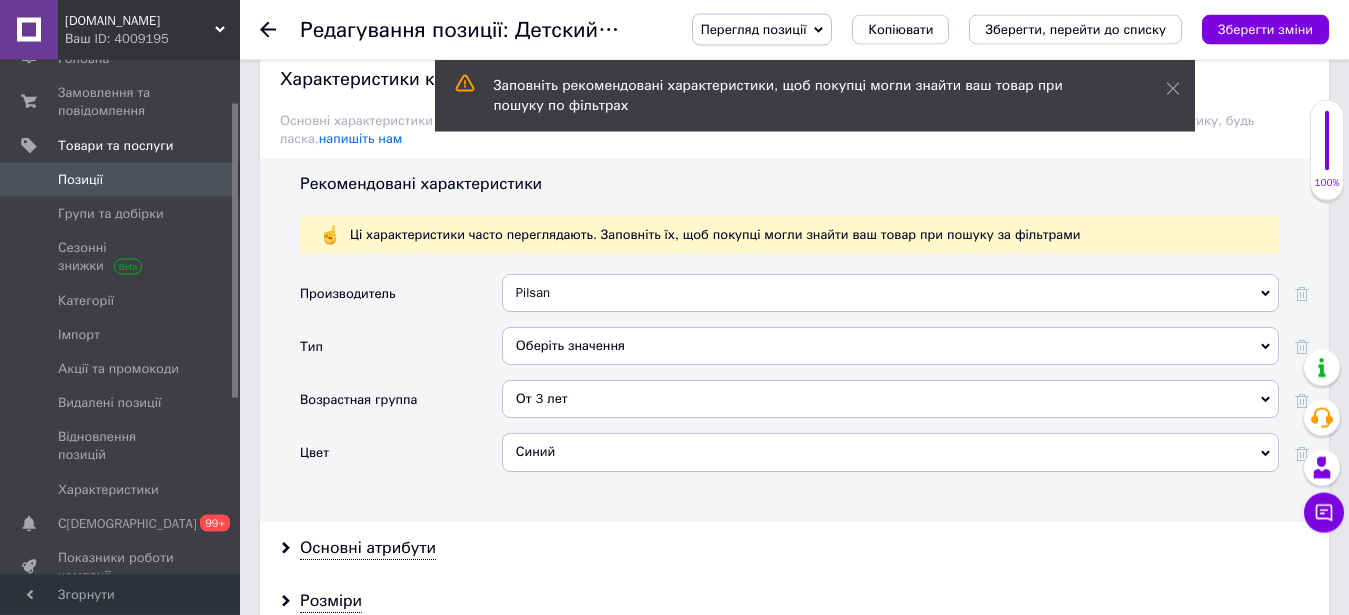 click on "Оберіть значення" at bounding box center [890, 346] 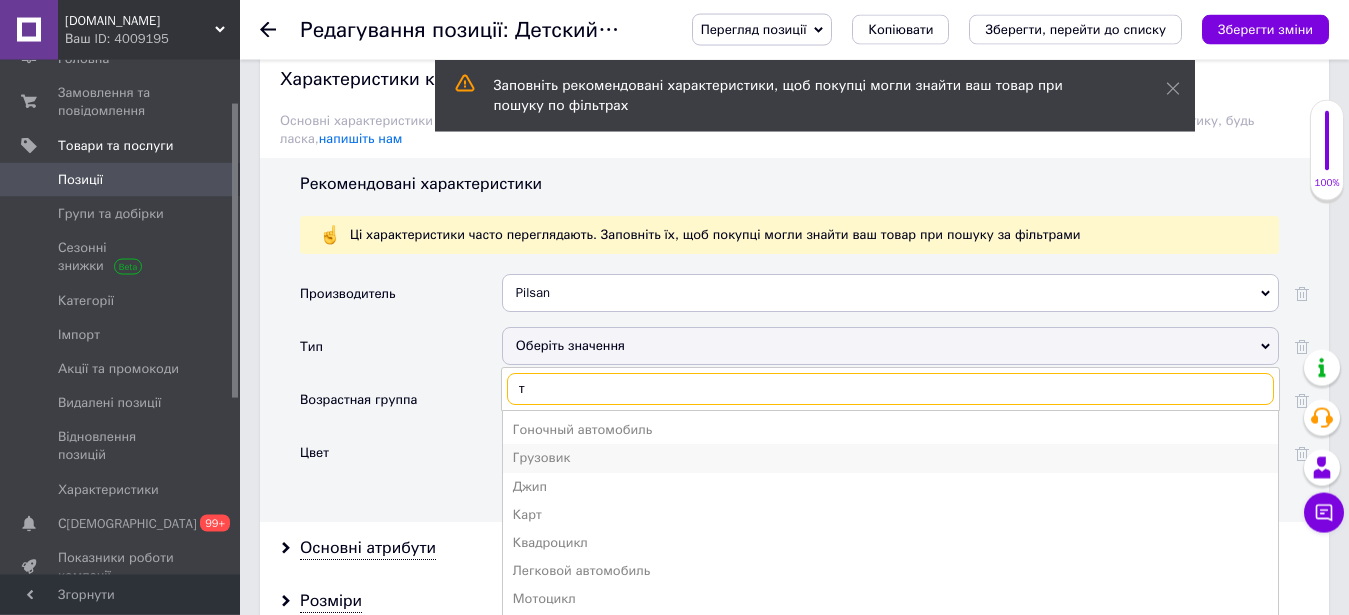 type on "тр" 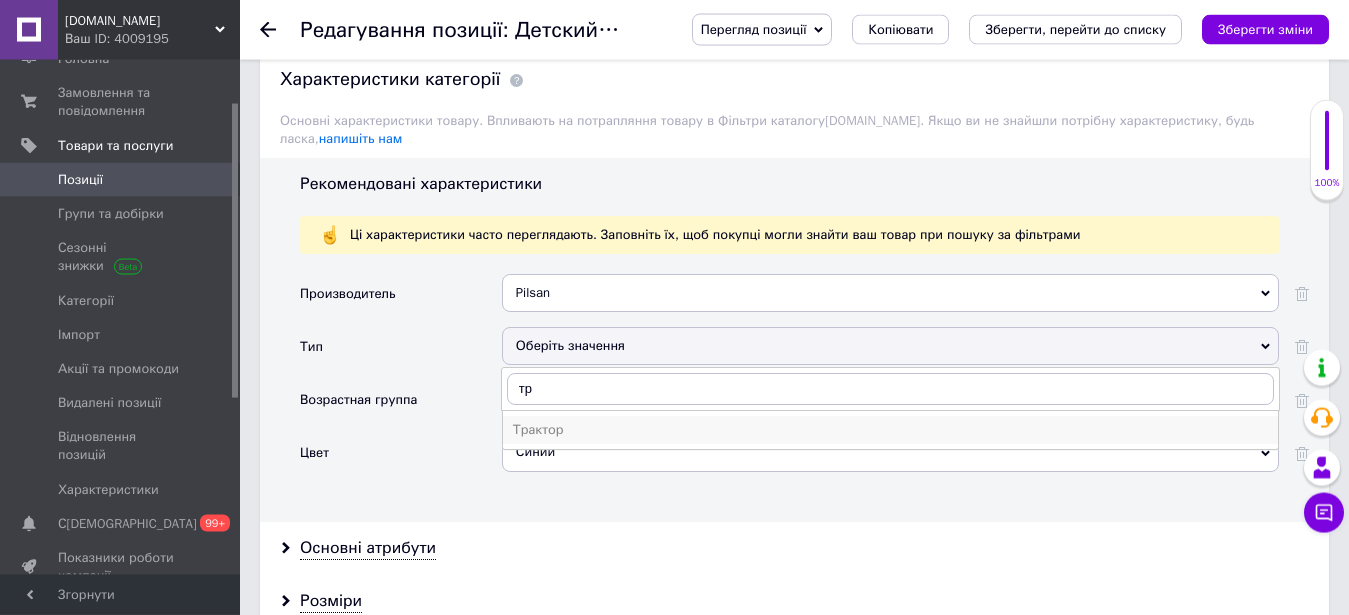 click on "Трактор" at bounding box center [890, 430] 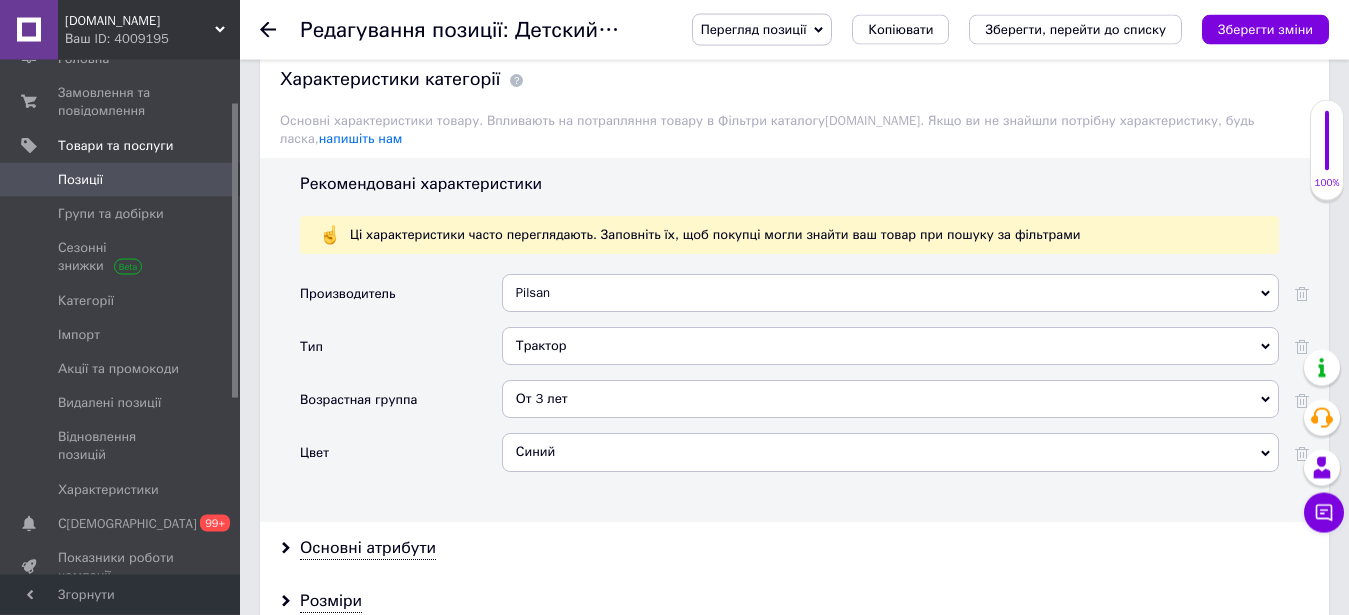 click on "Синий" at bounding box center [890, 452] 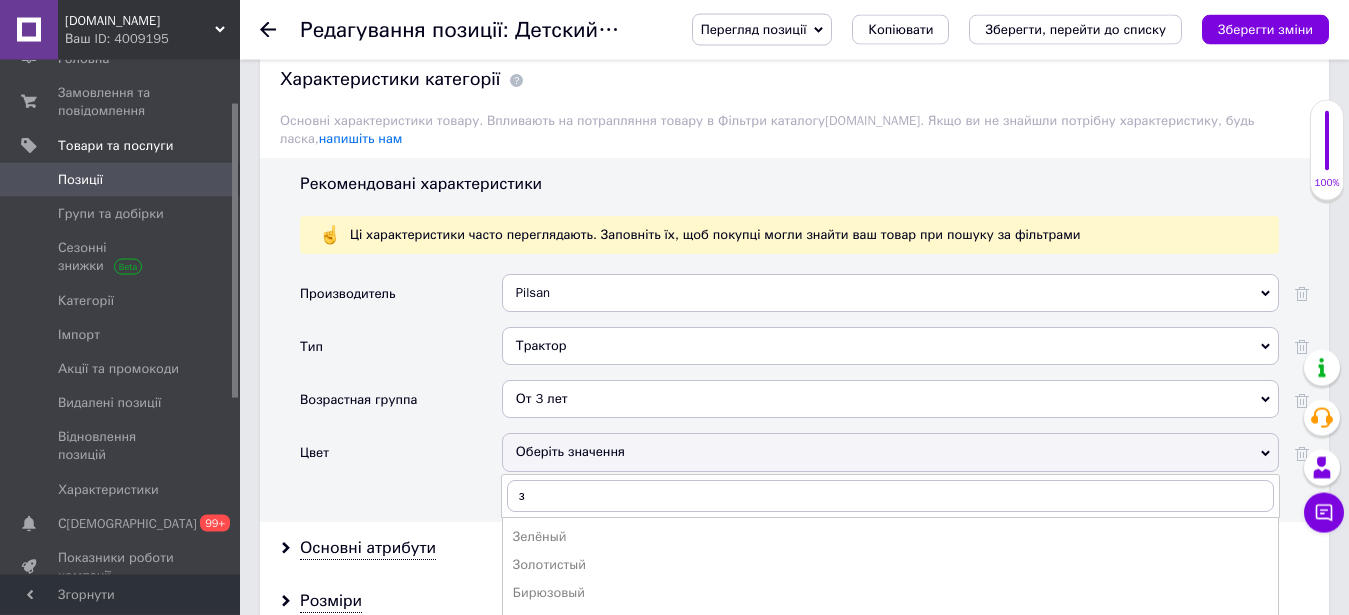 click on "Золотистый" at bounding box center (890, 565) 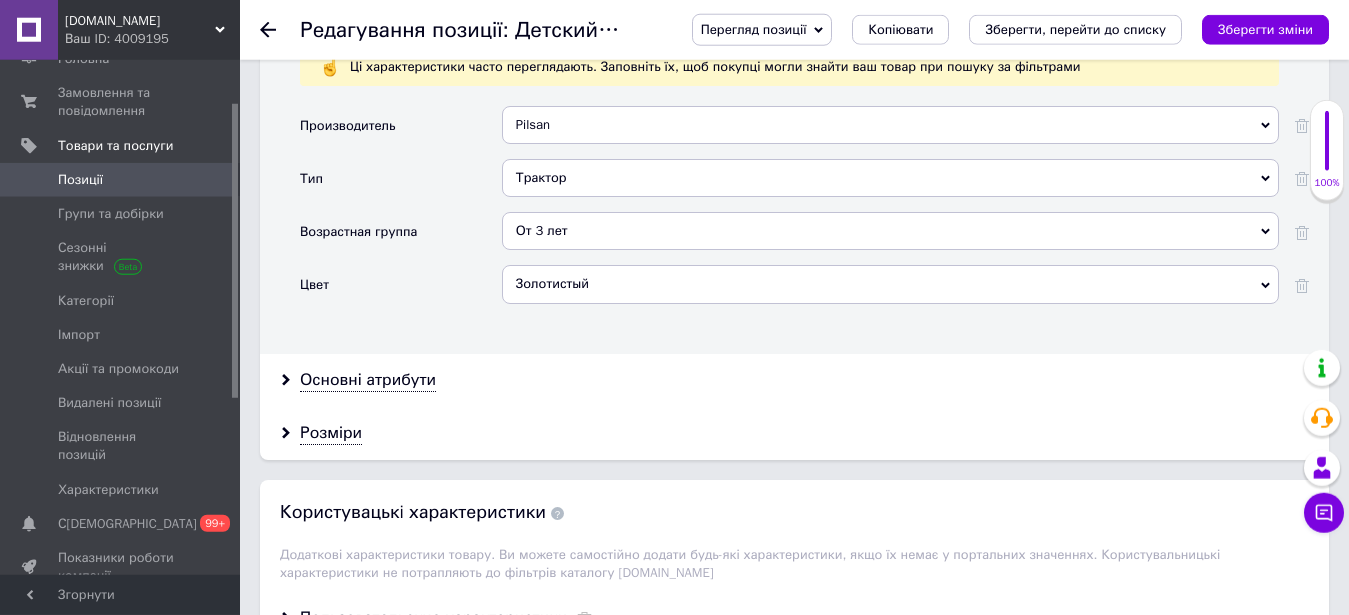 scroll, scrollTop: 2150, scrollLeft: 0, axis: vertical 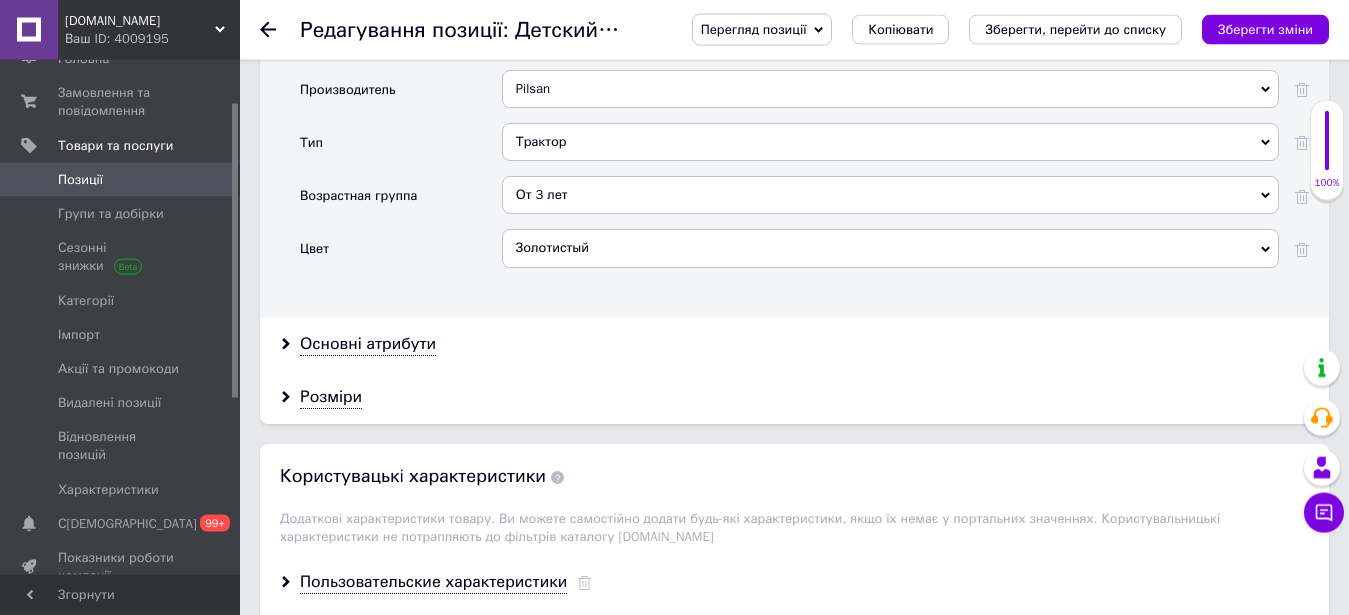 click on "Золотистый" at bounding box center (890, 248) 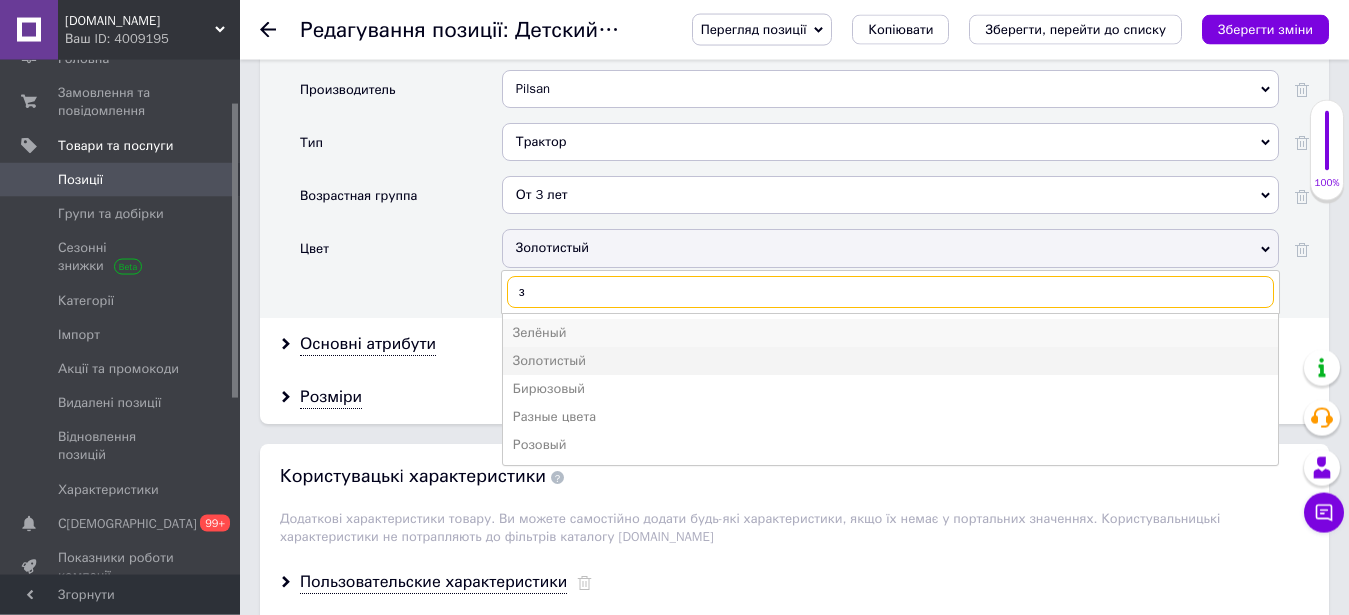 type on "з" 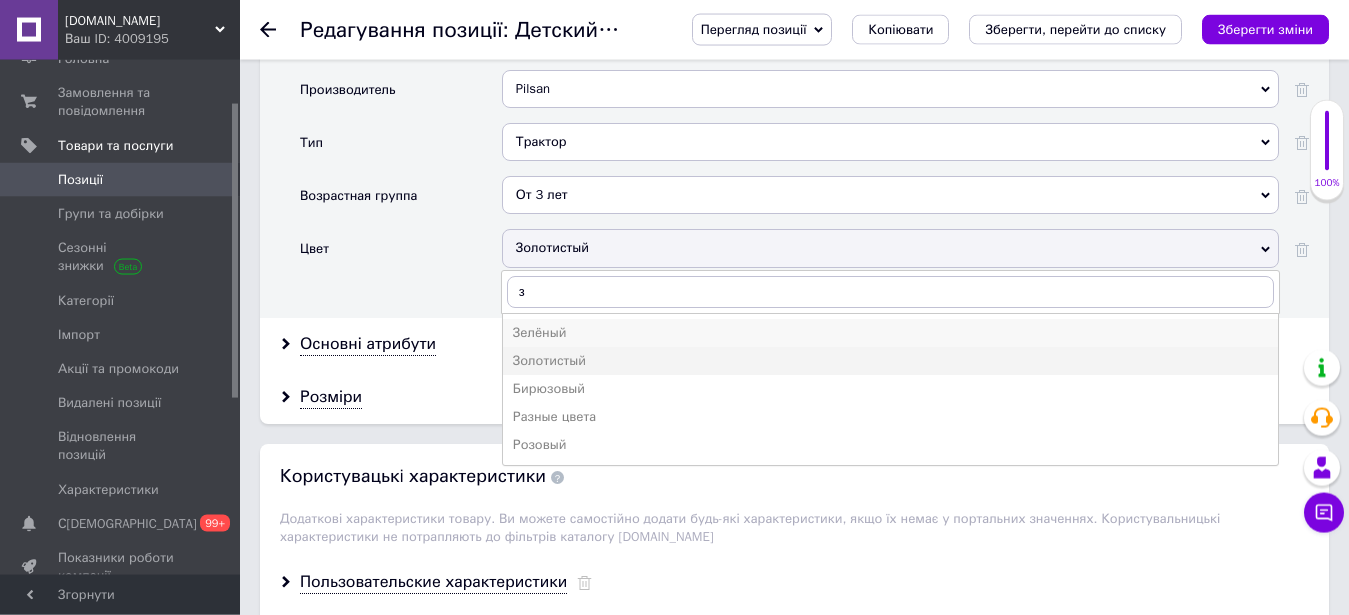 click on "Зелёный" at bounding box center (890, 333) 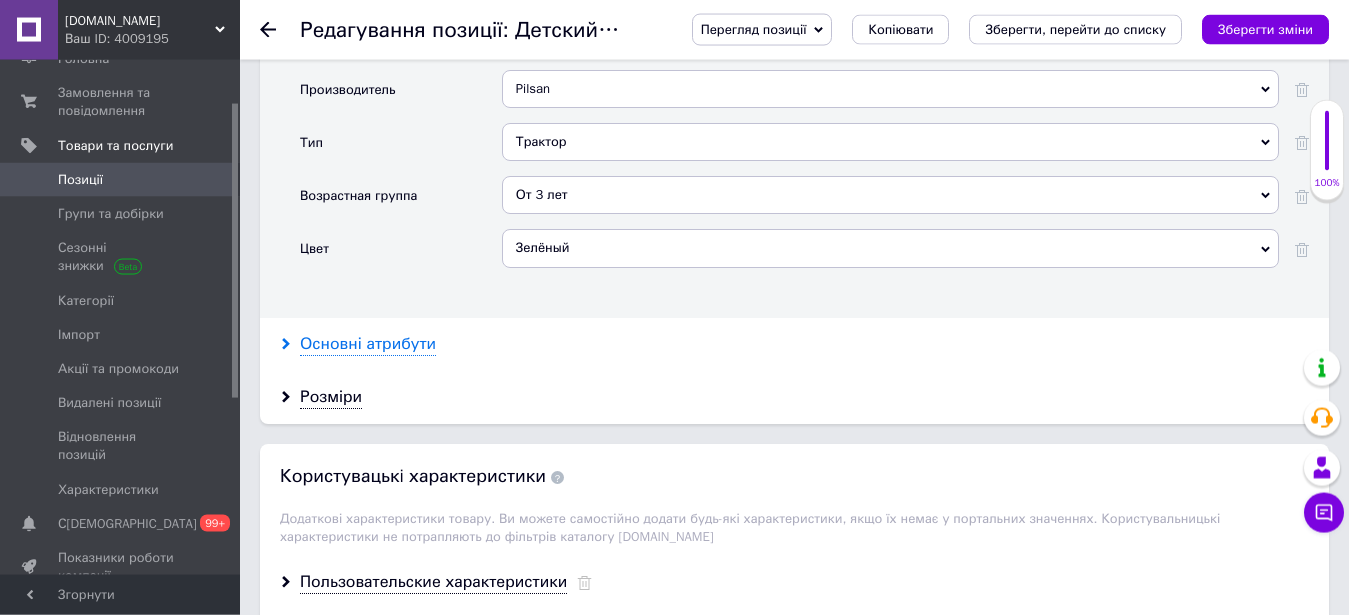 click on "Основні атрибути" at bounding box center (368, 344) 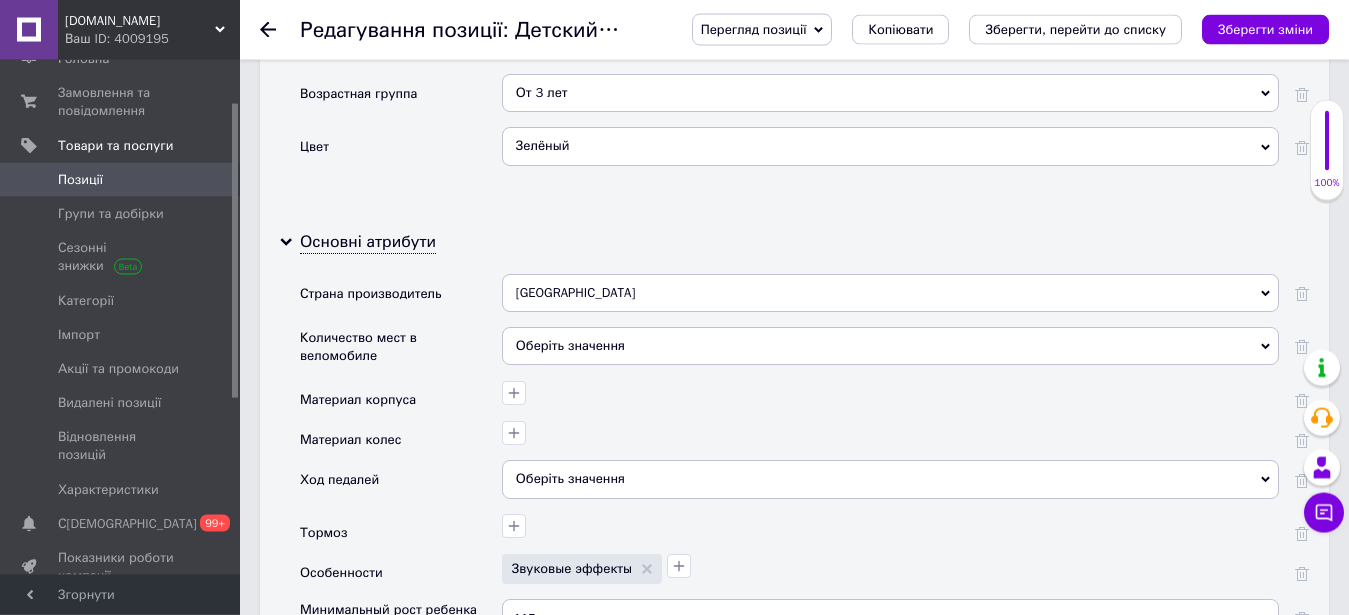 scroll, scrollTop: 2354, scrollLeft: 0, axis: vertical 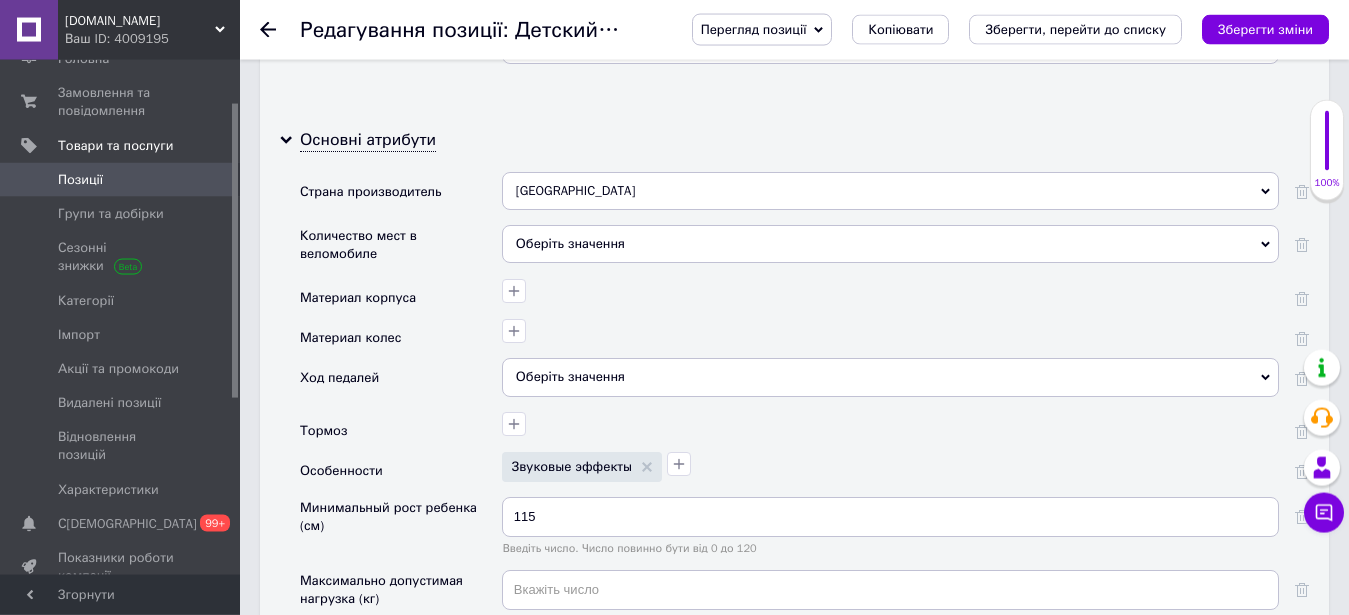 click on "Оберіть значення" at bounding box center (890, 244) 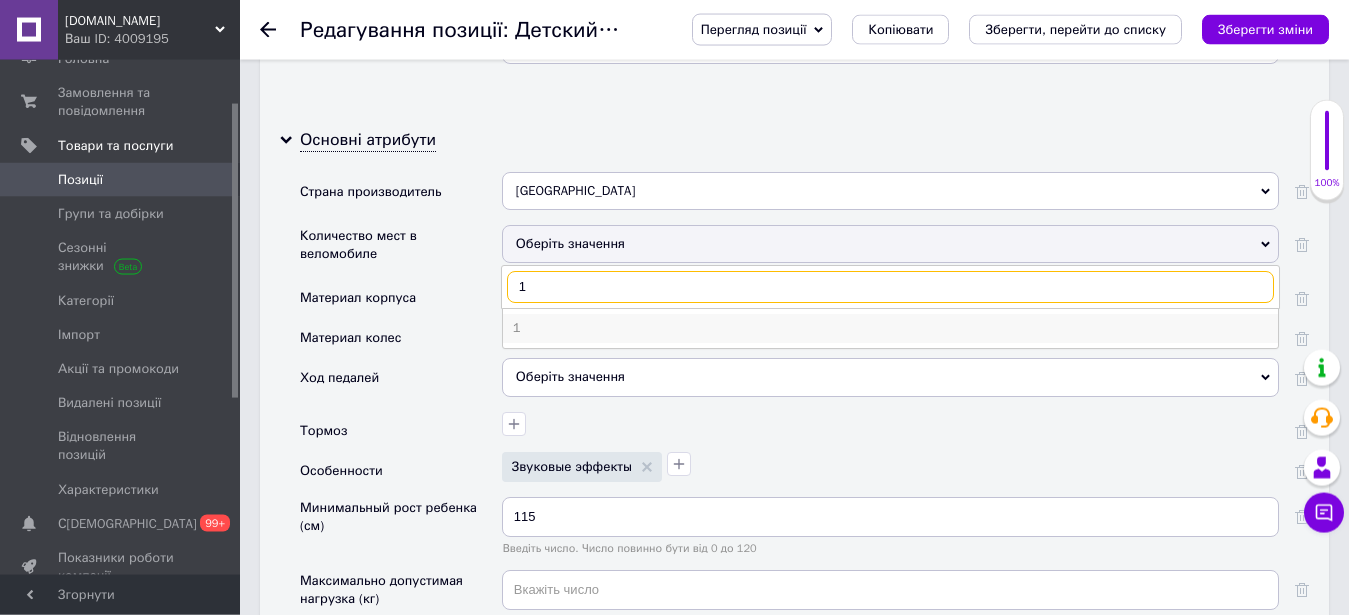 type on "1" 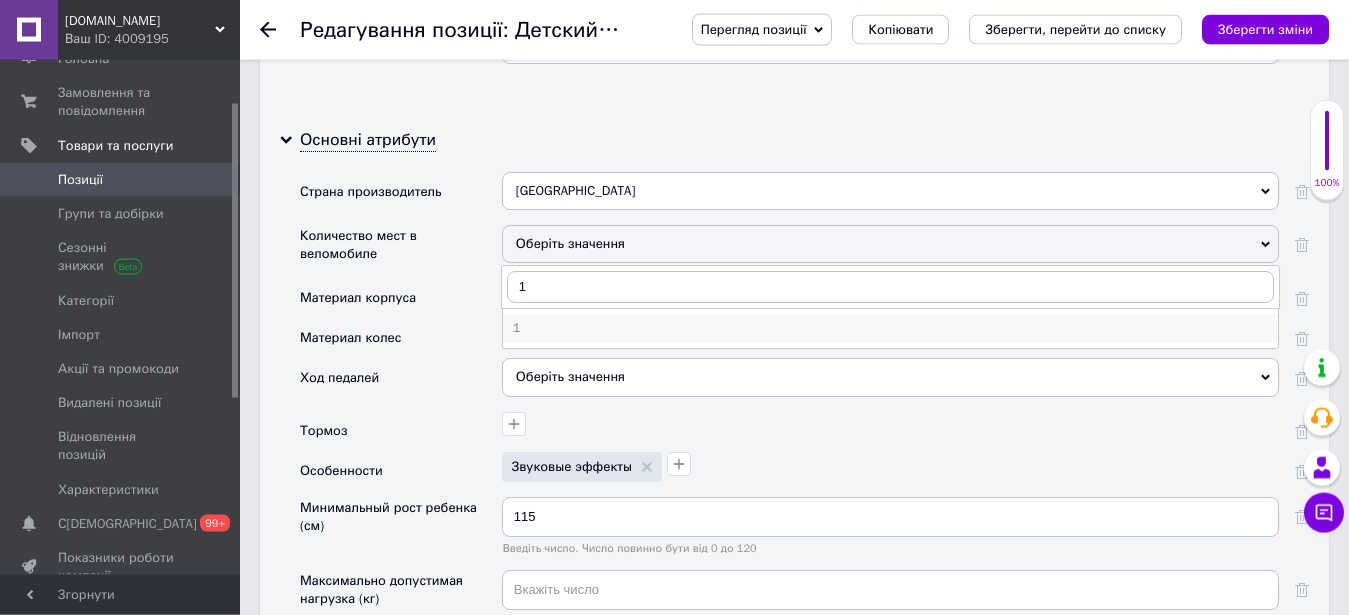 click on "1" at bounding box center [890, 328] 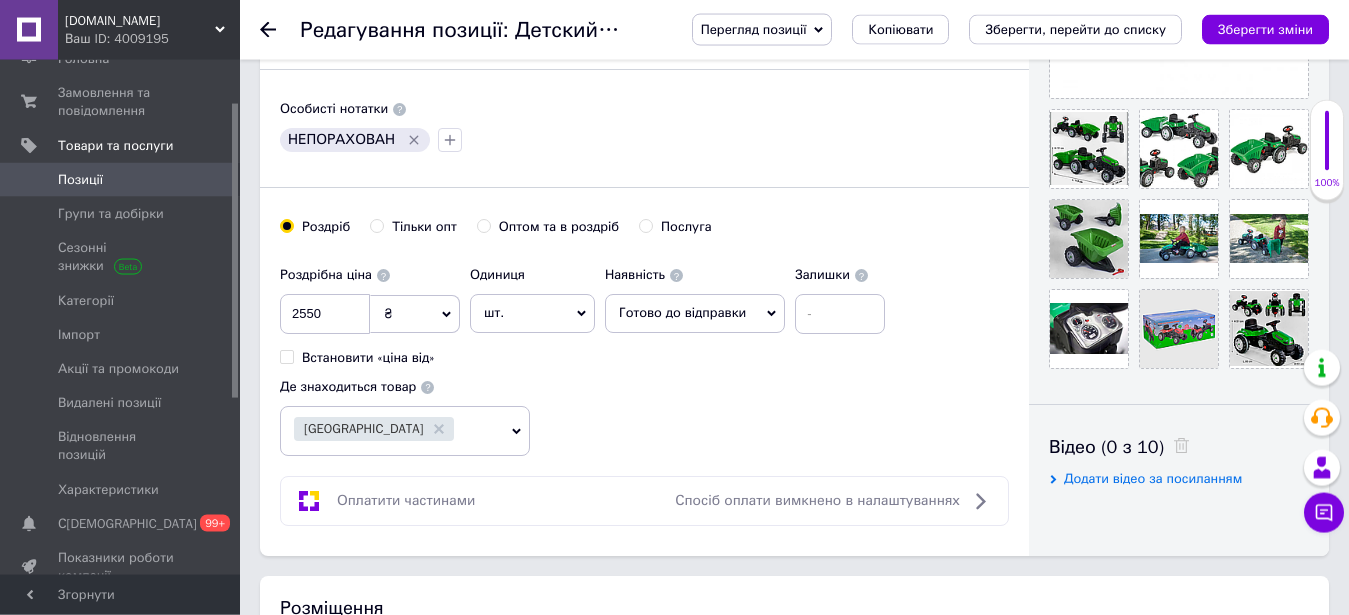 scroll, scrollTop: 110, scrollLeft: 0, axis: vertical 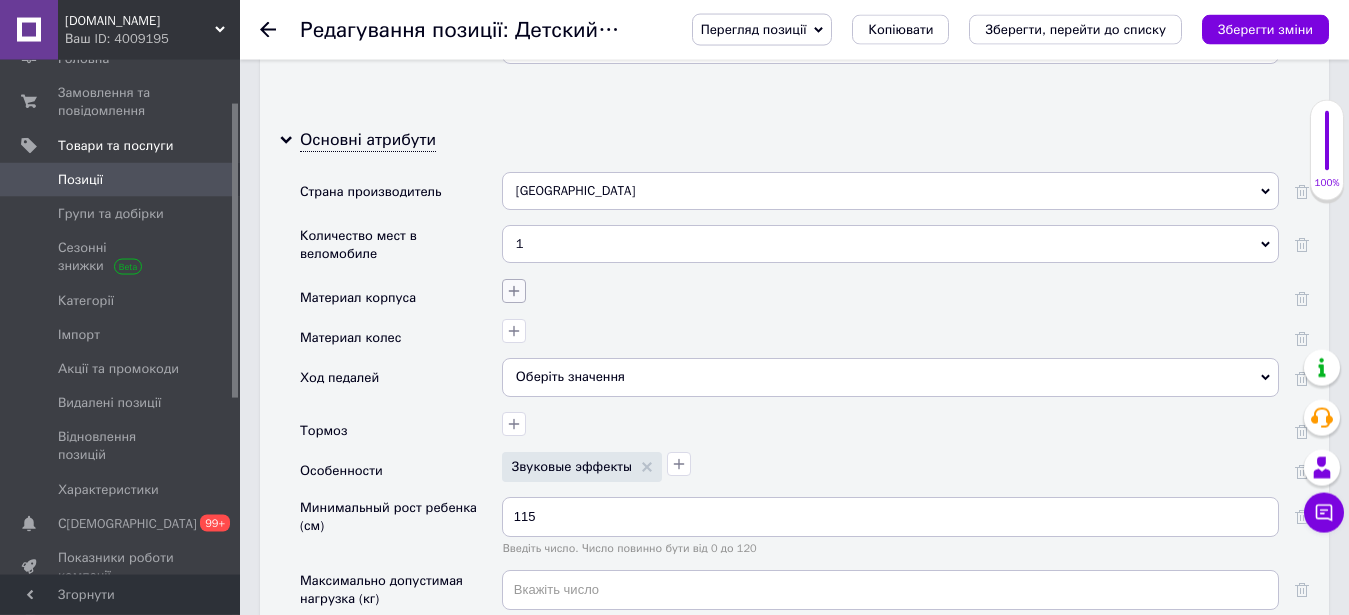 click 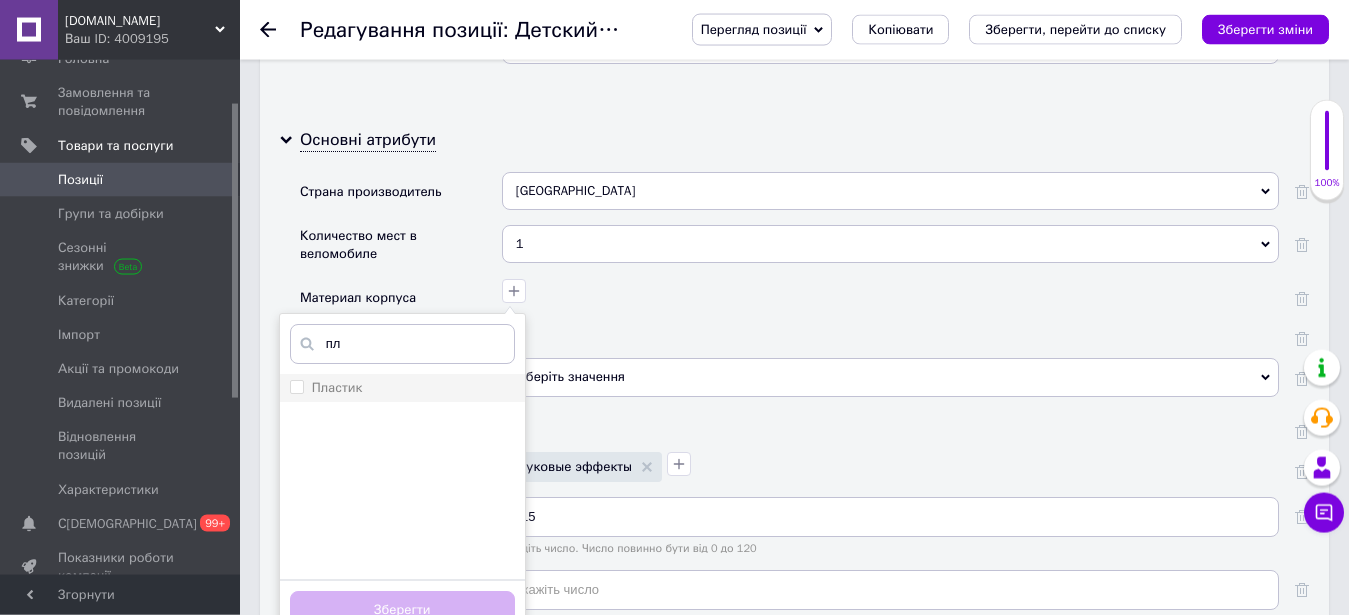 type on "пл" 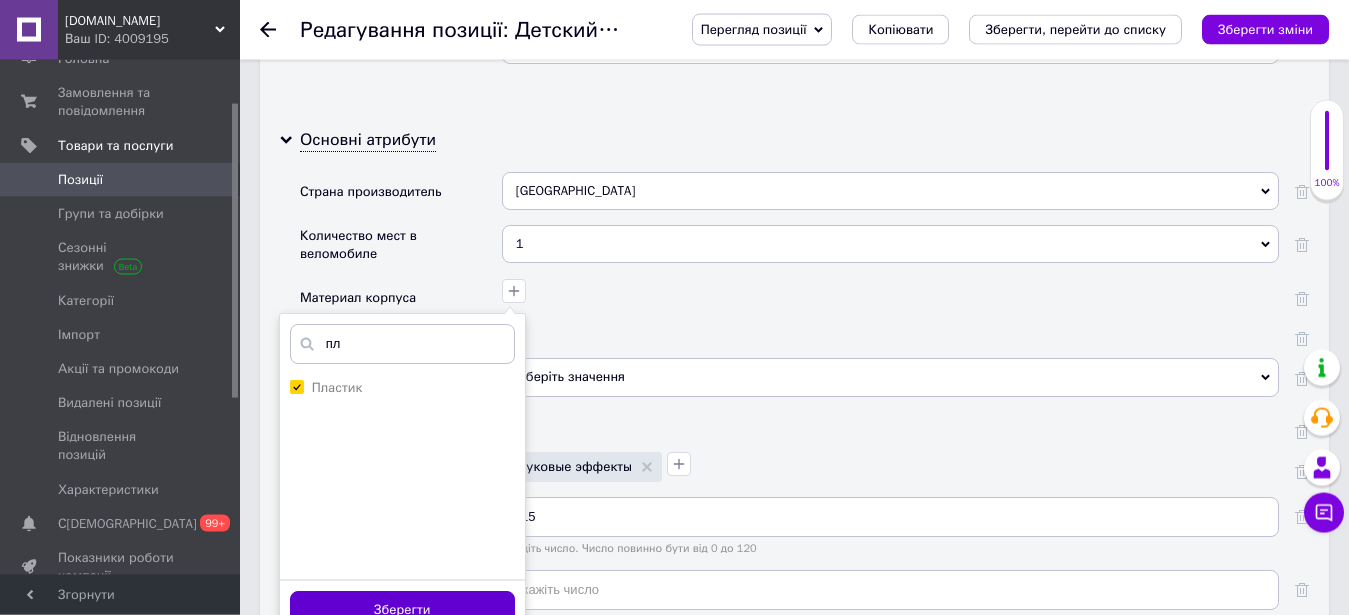 checkbox on "true" 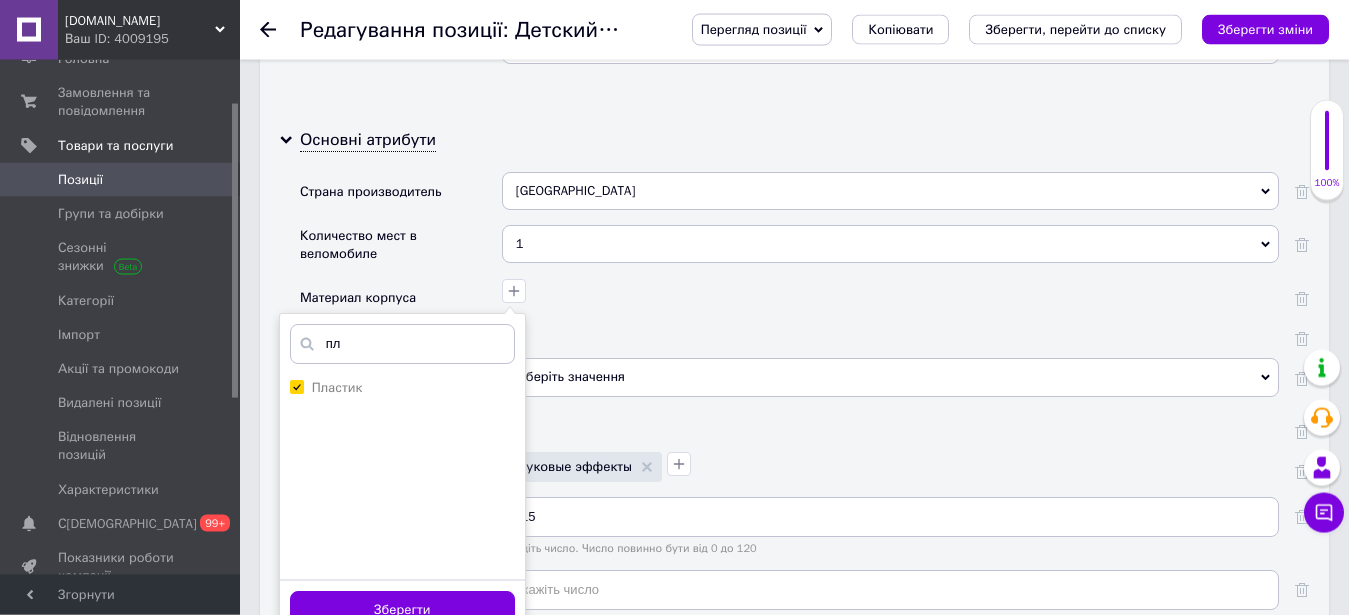 drag, startPoint x: 461, startPoint y: 569, endPoint x: 502, endPoint y: 367, distance: 206.1189 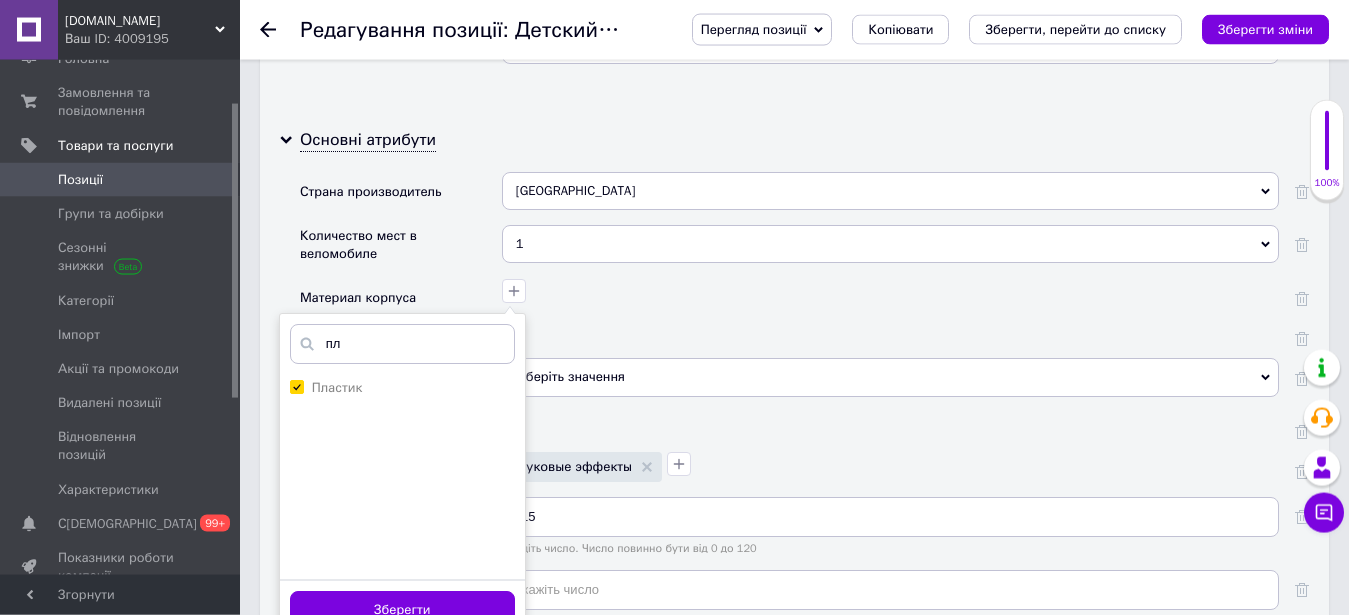 click on "Зберегти" at bounding box center [402, 610] 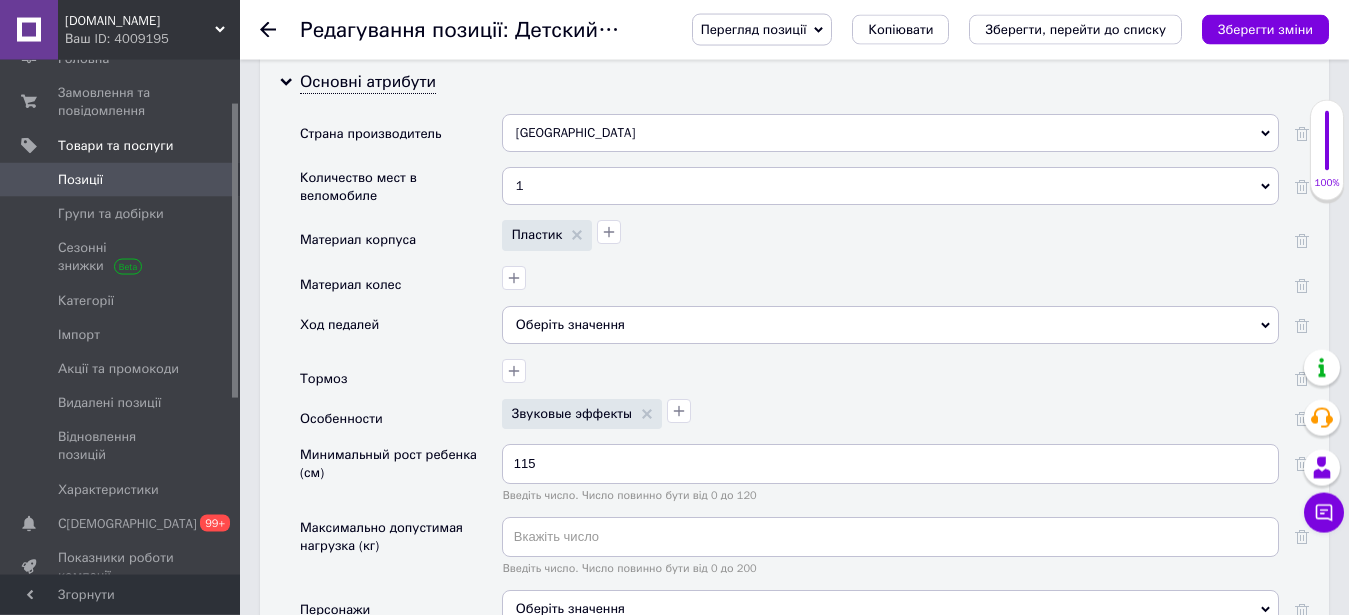 scroll, scrollTop: 2456, scrollLeft: 0, axis: vertical 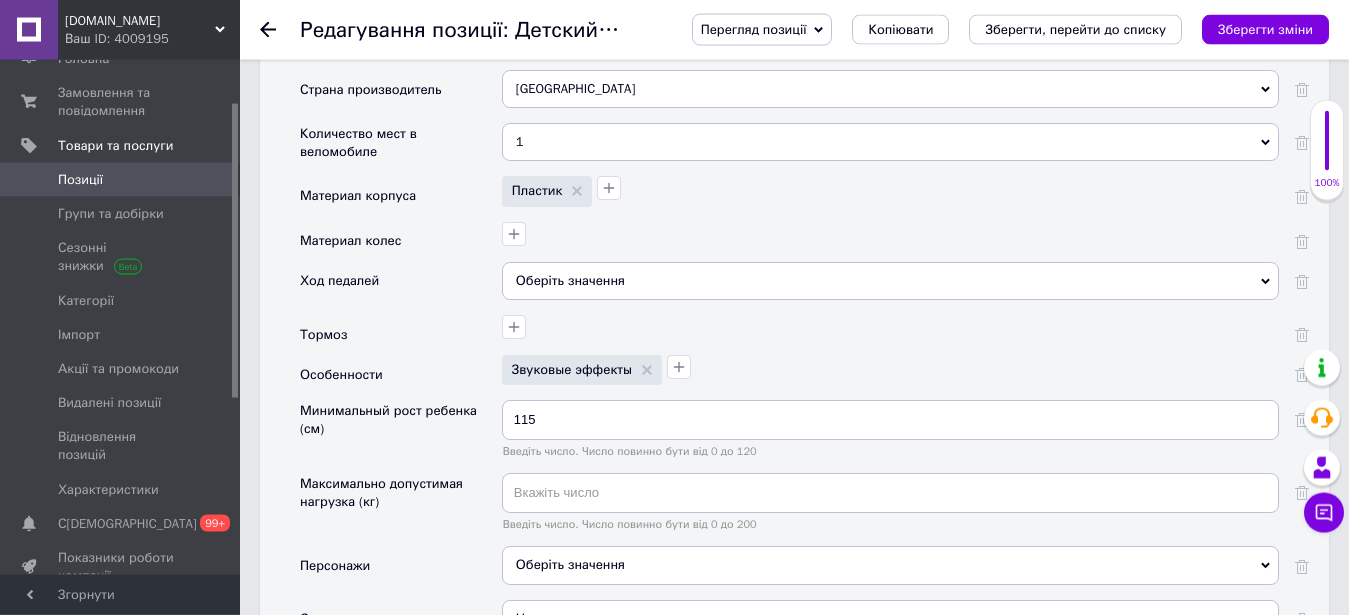click on "Оберіть значення" at bounding box center (890, 281) 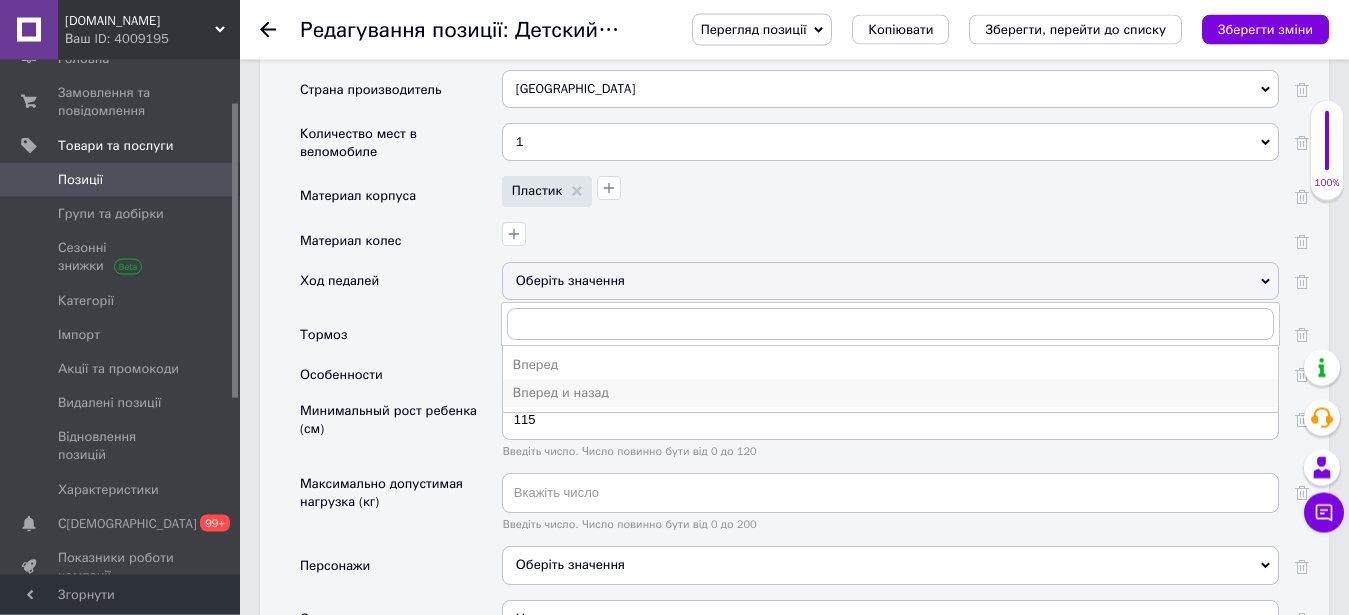 click on "Вперед и назад" at bounding box center [890, 393] 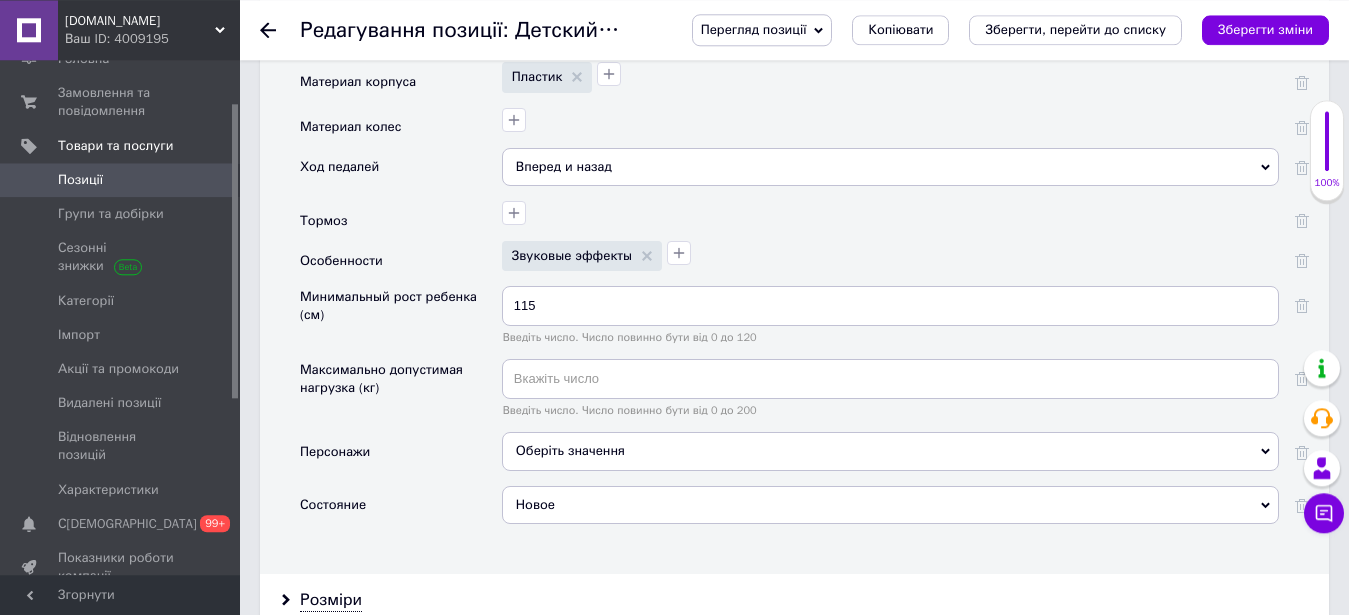 scroll, scrollTop: 2660, scrollLeft: 0, axis: vertical 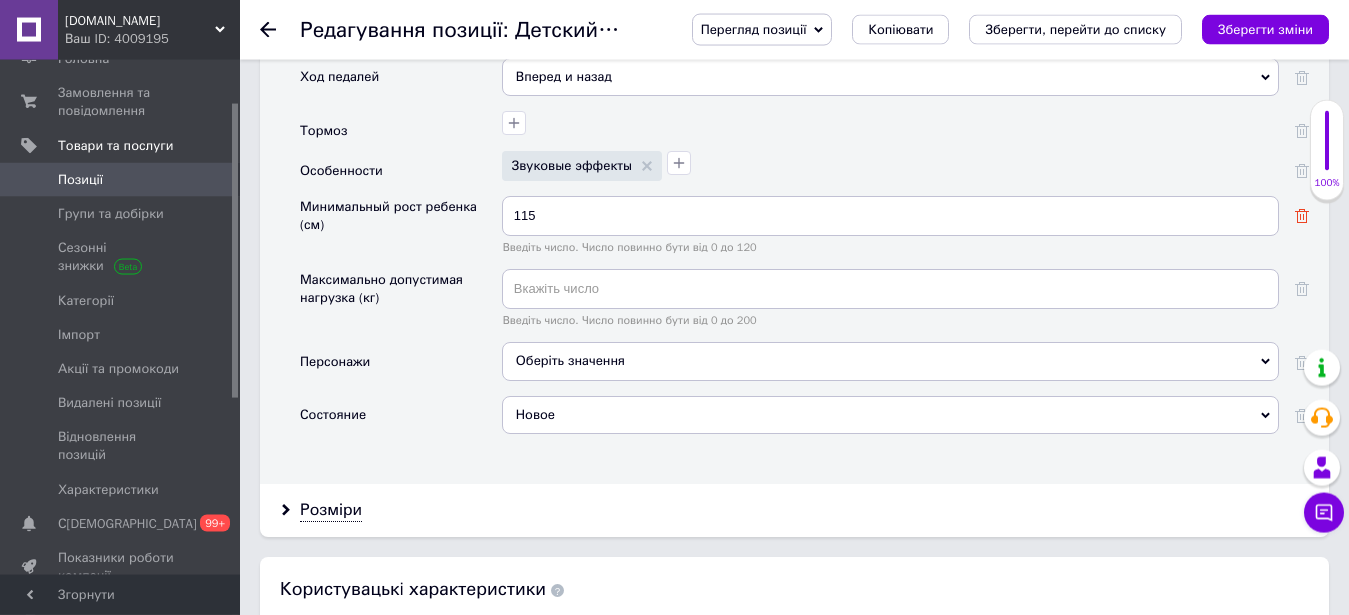 click 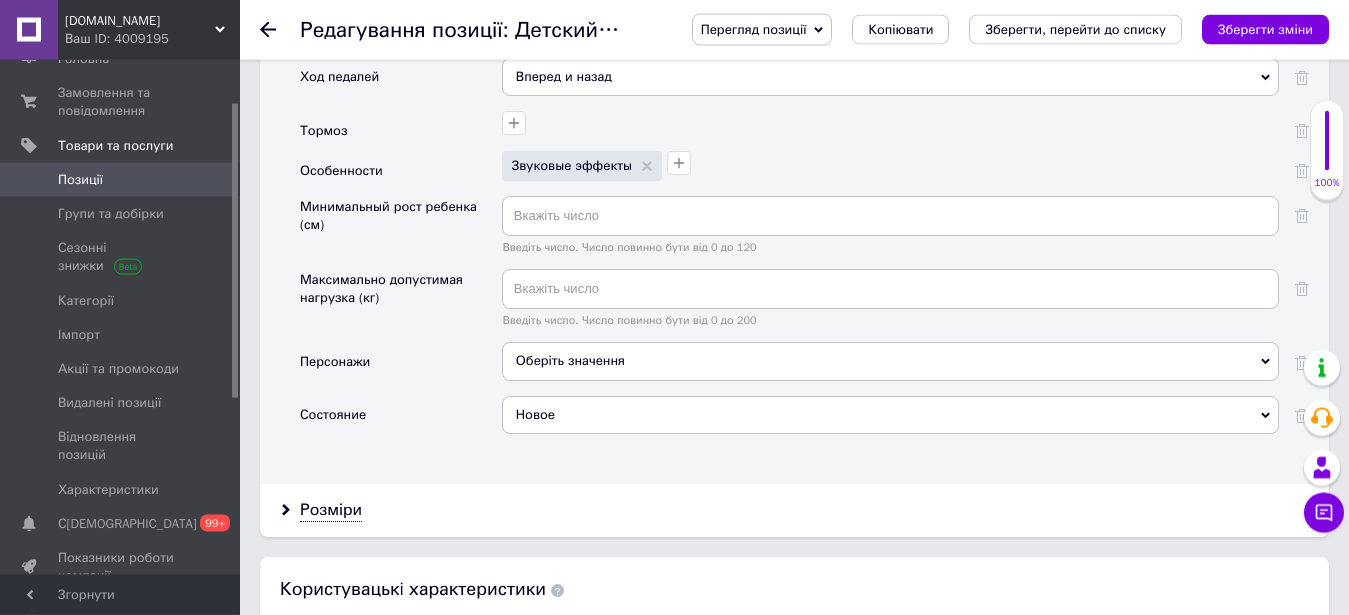 type 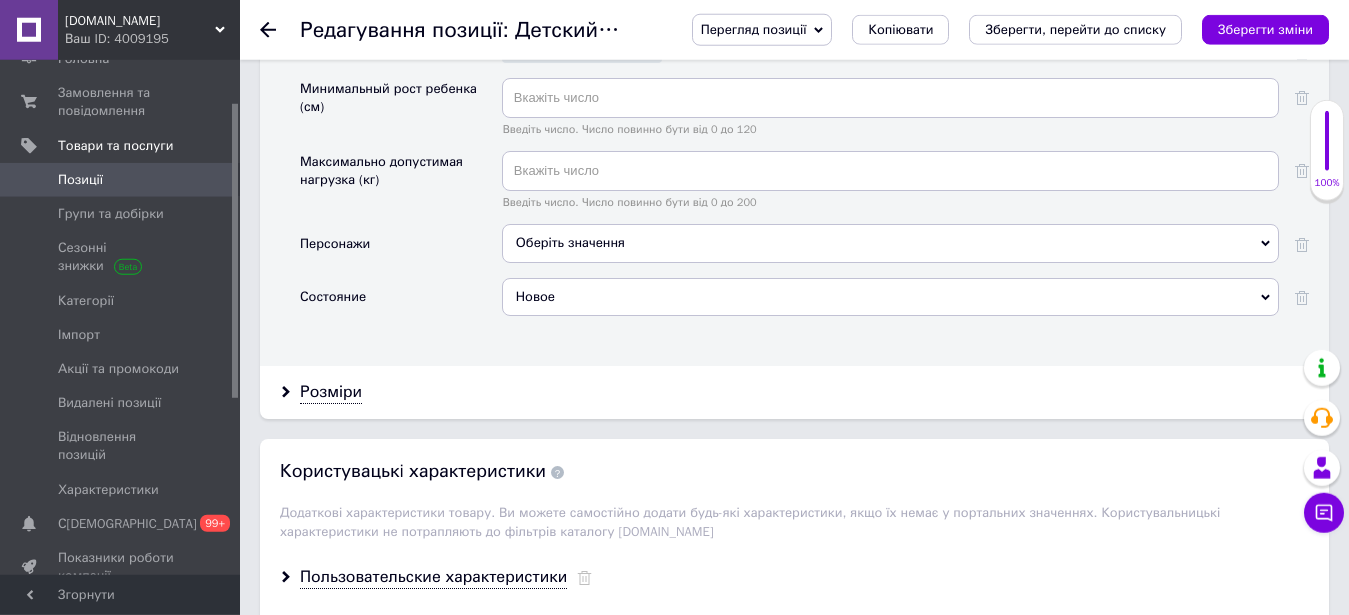 scroll, scrollTop: 2864, scrollLeft: 0, axis: vertical 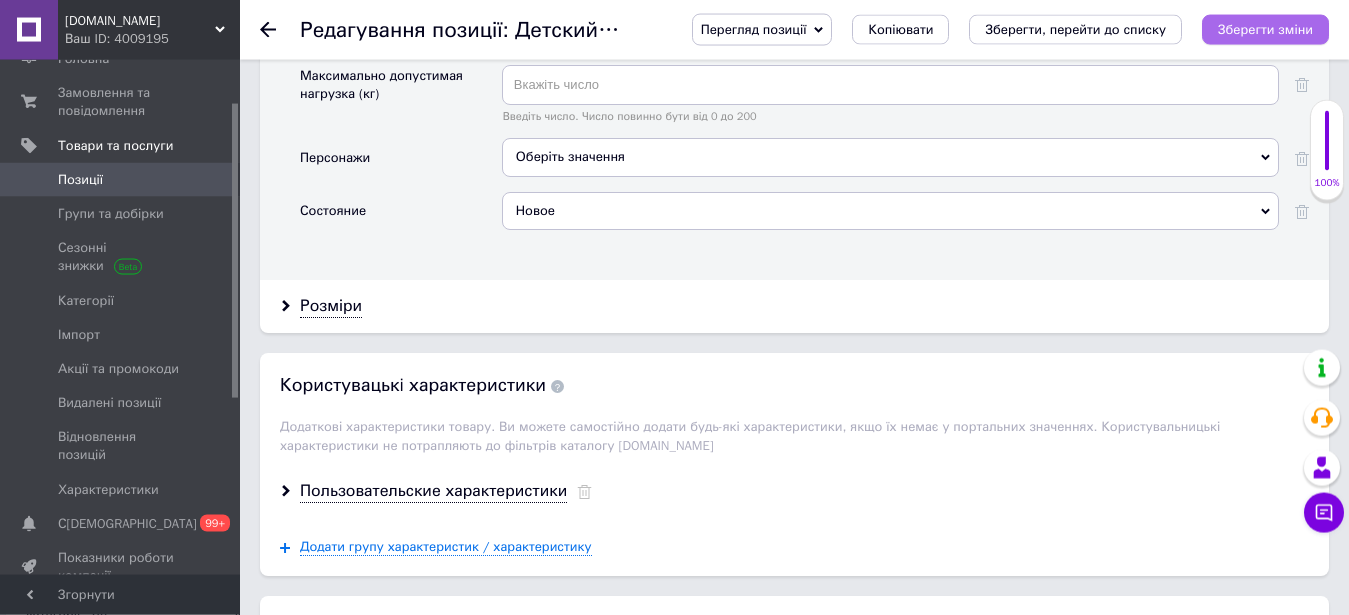 click on "Зберегти зміни" at bounding box center [1265, 29] 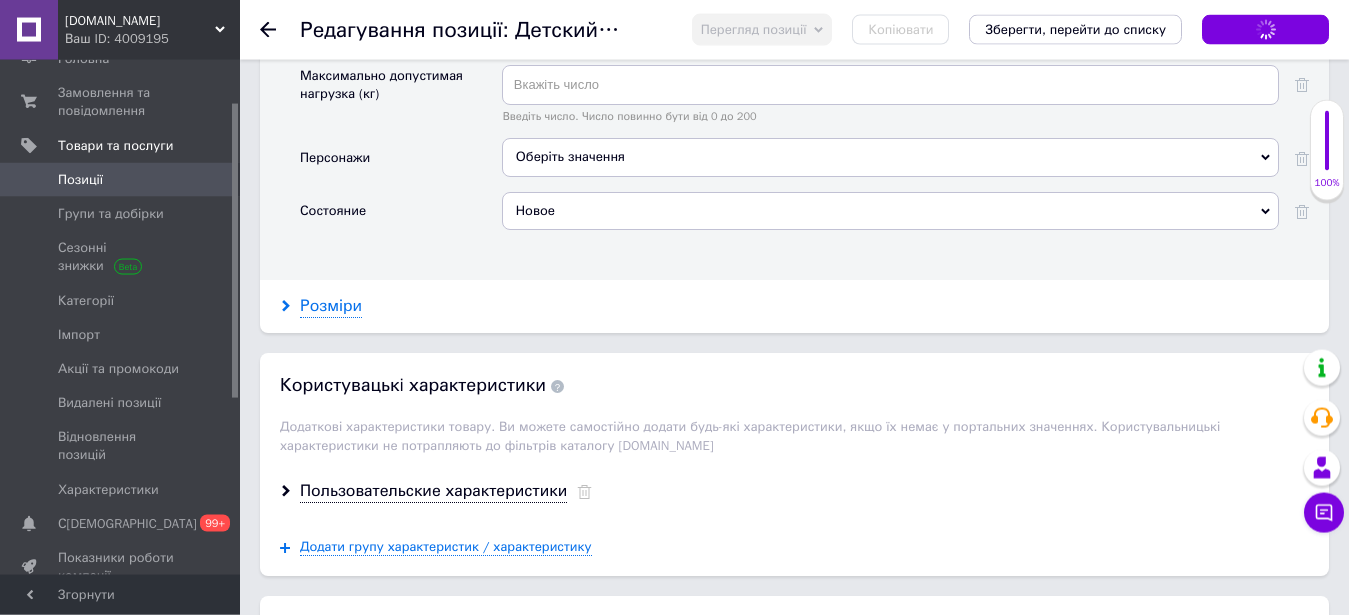 click on "Розміри" at bounding box center (331, 306) 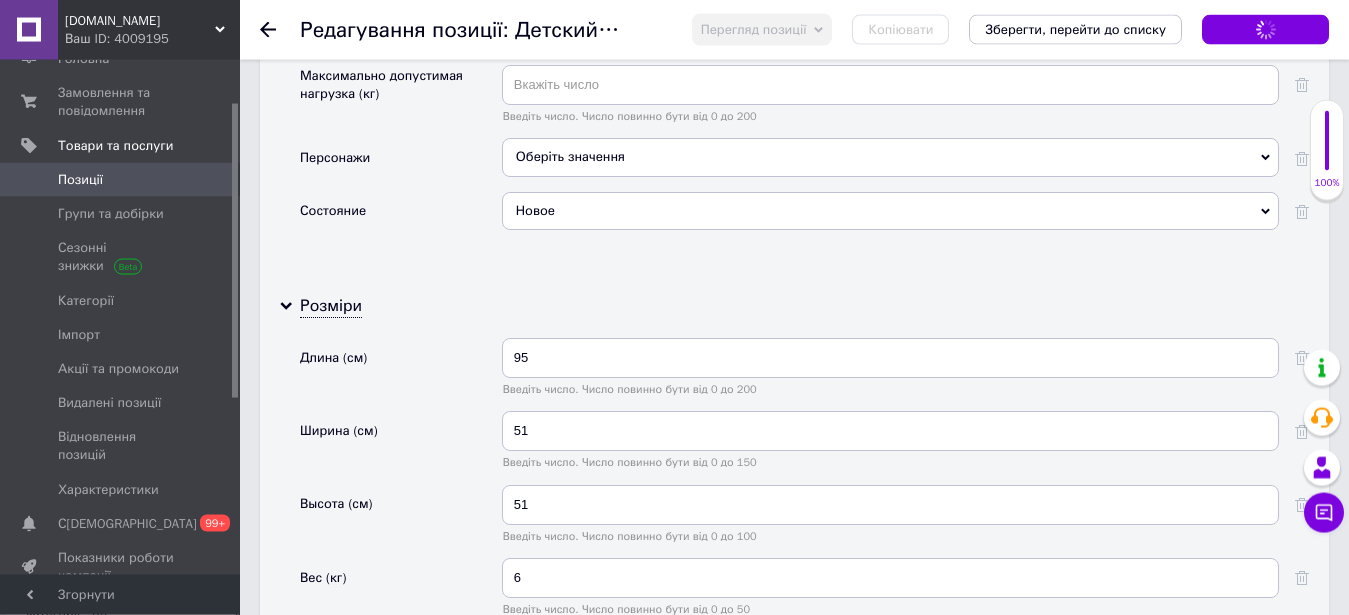 scroll, scrollTop: 2966, scrollLeft: 0, axis: vertical 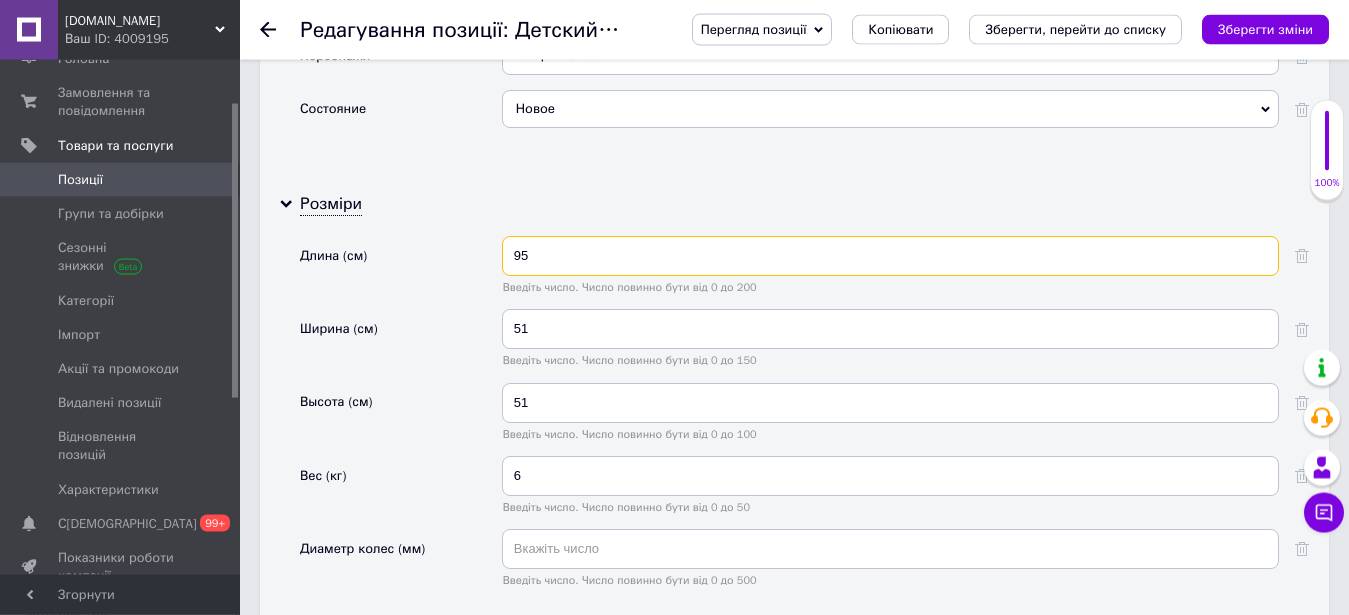 drag, startPoint x: 599, startPoint y: 208, endPoint x: 417, endPoint y: 197, distance: 182.3321 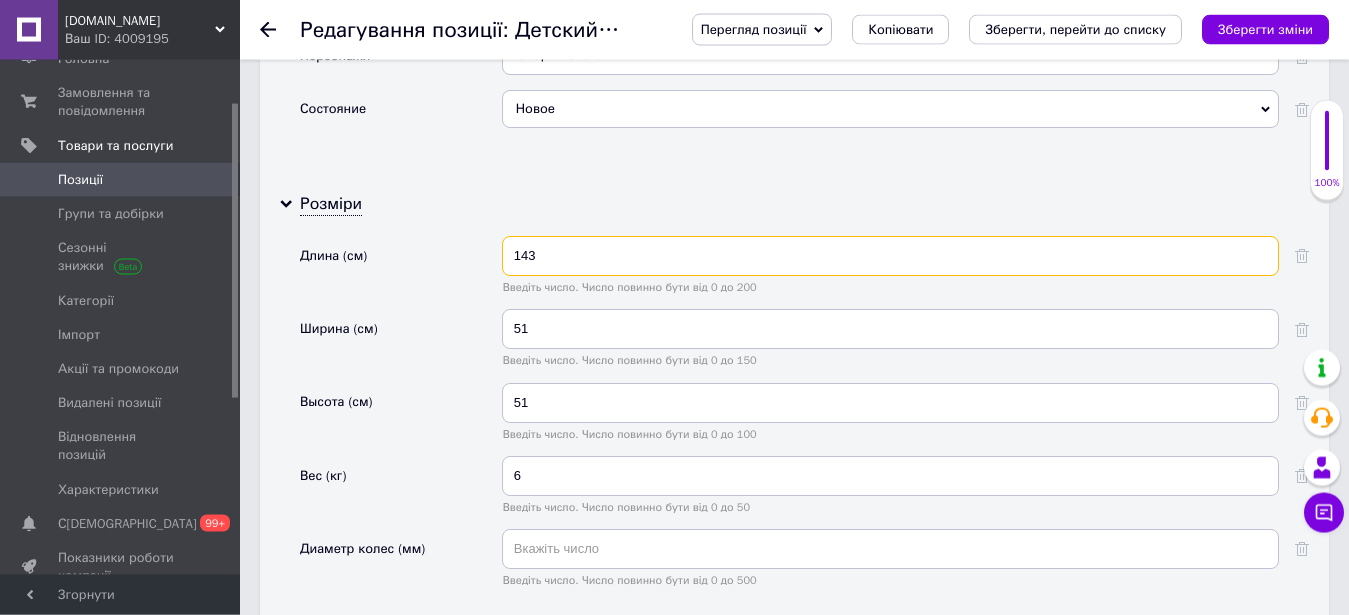 type on "143" 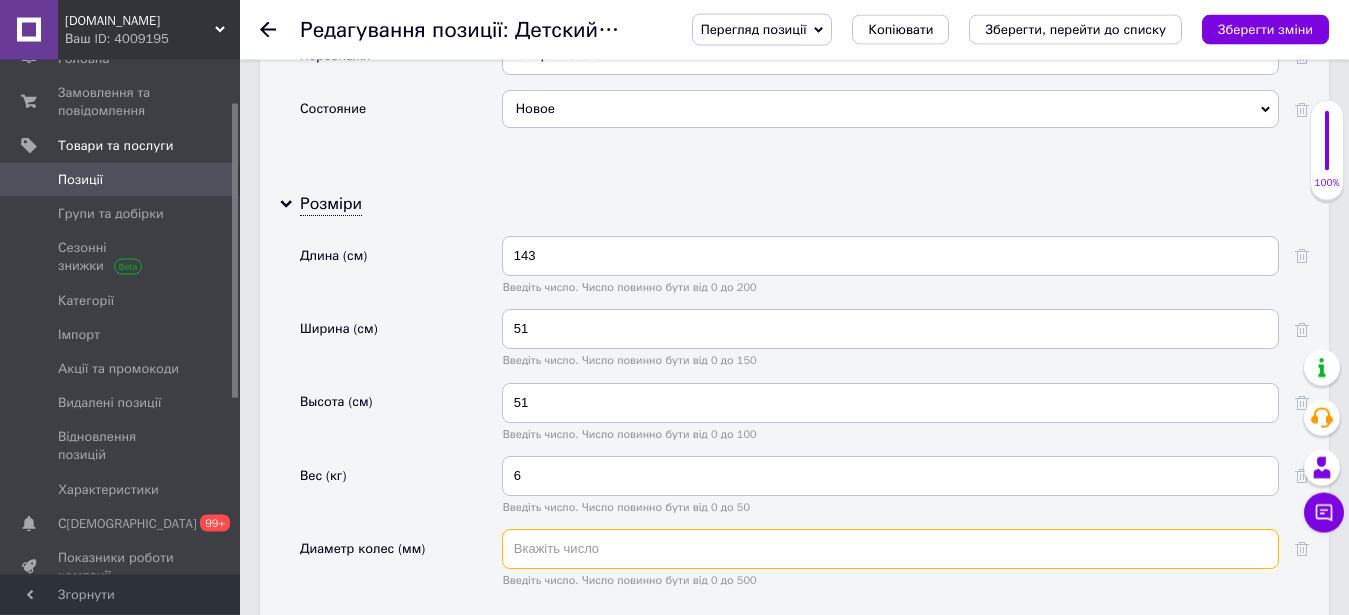 click at bounding box center [890, 549] 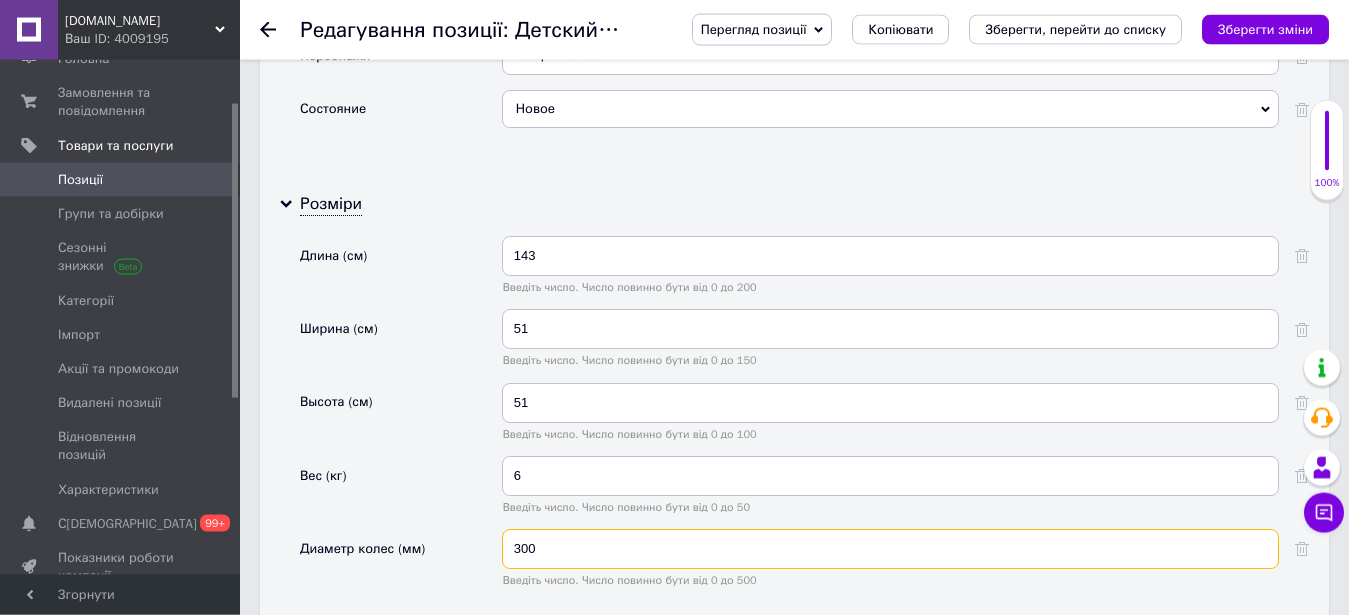 type on "300" 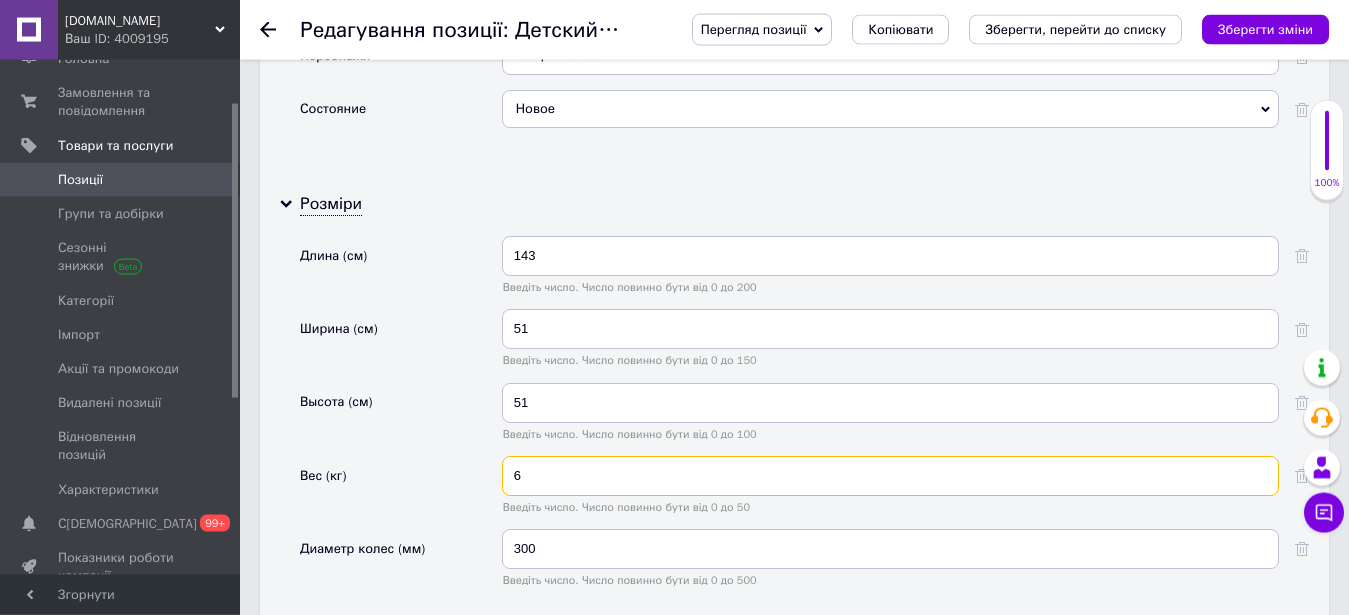 click on "6" at bounding box center (890, 476) 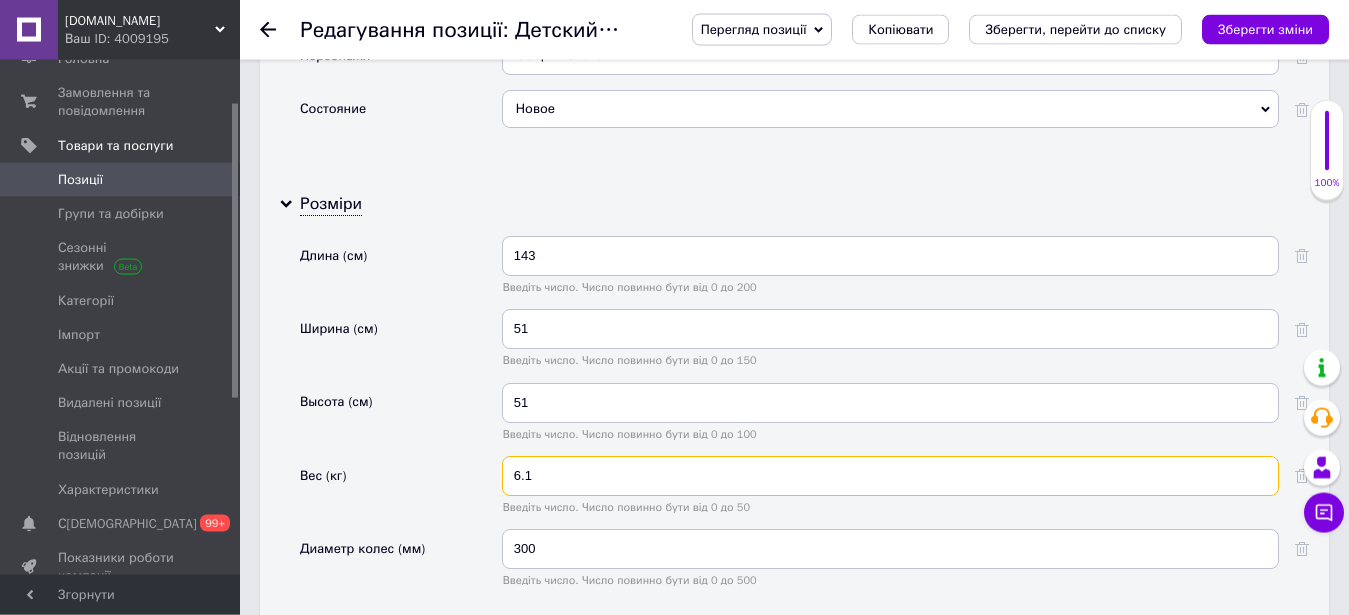 scroll, scrollTop: 3170, scrollLeft: 0, axis: vertical 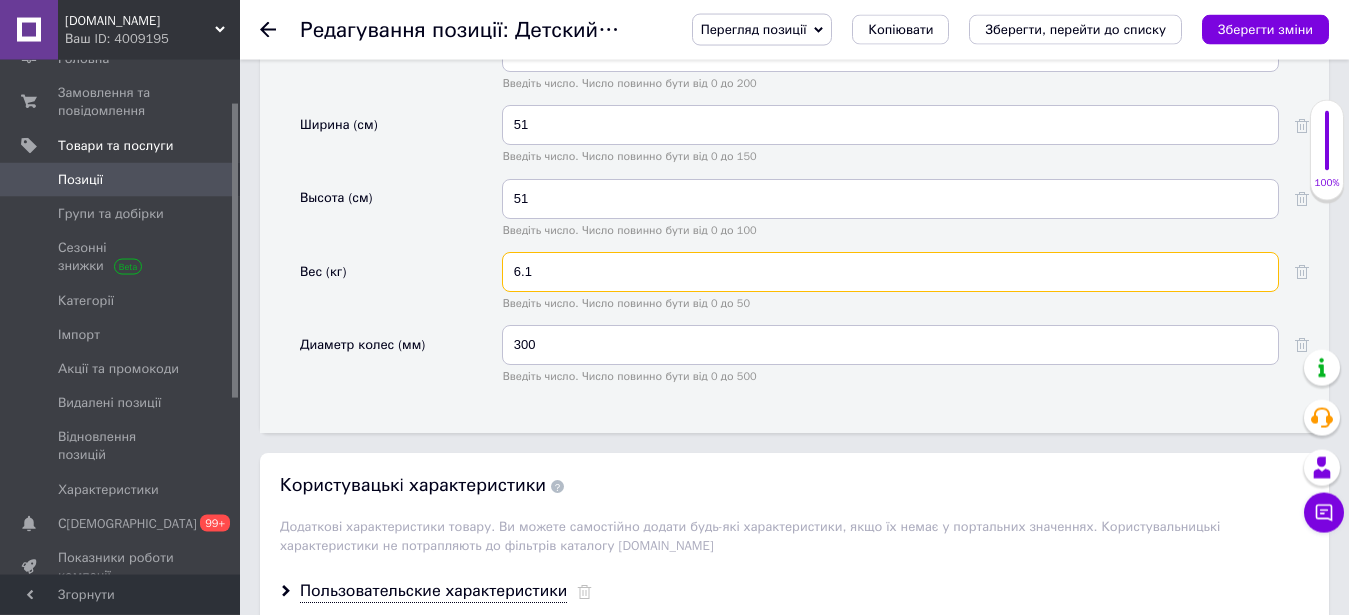 type on "6.1" 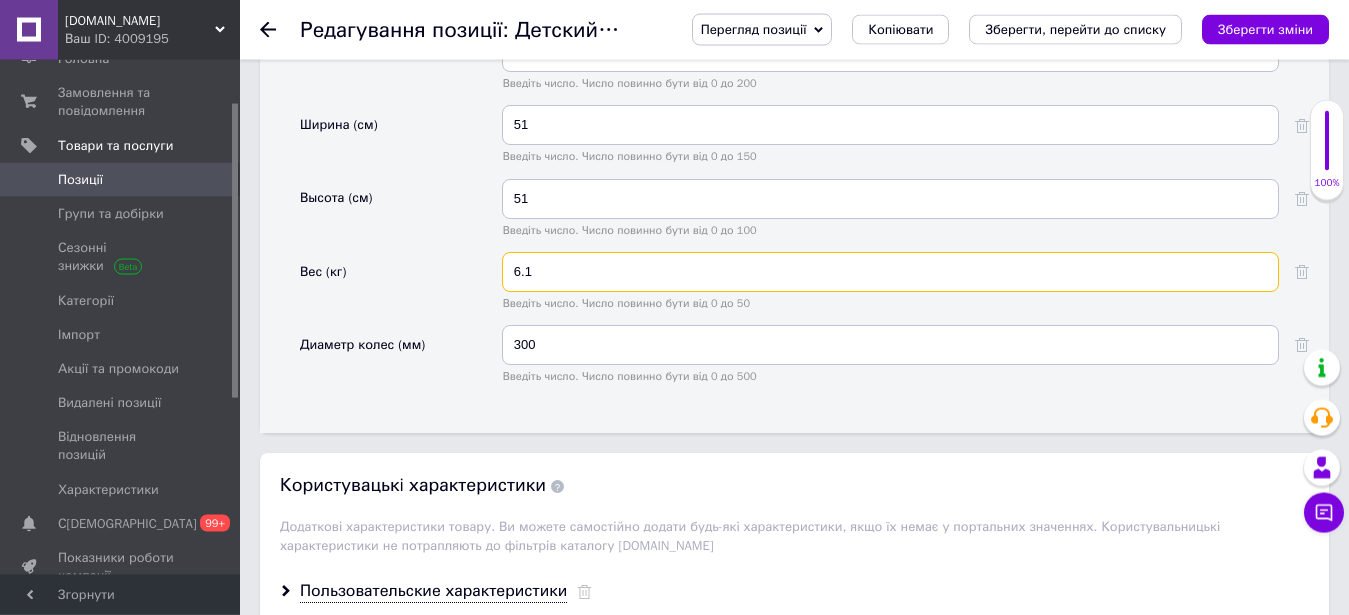 scroll, scrollTop: 2966, scrollLeft: 0, axis: vertical 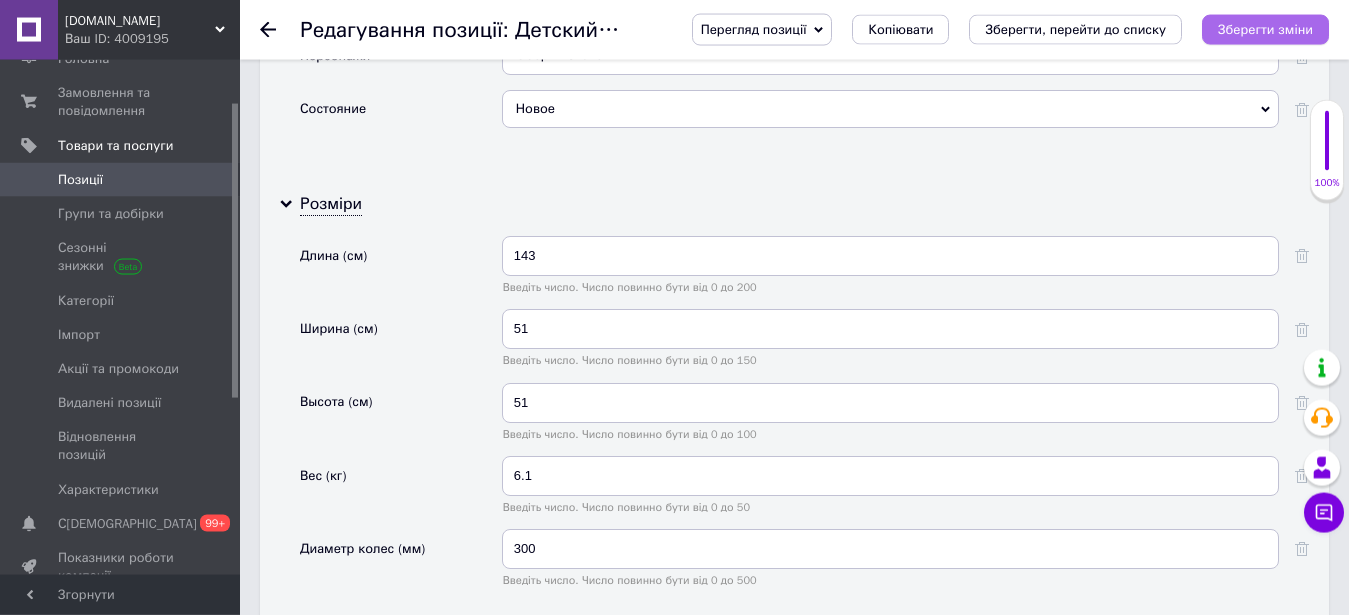 click on "Зберегти зміни" at bounding box center (1265, 30) 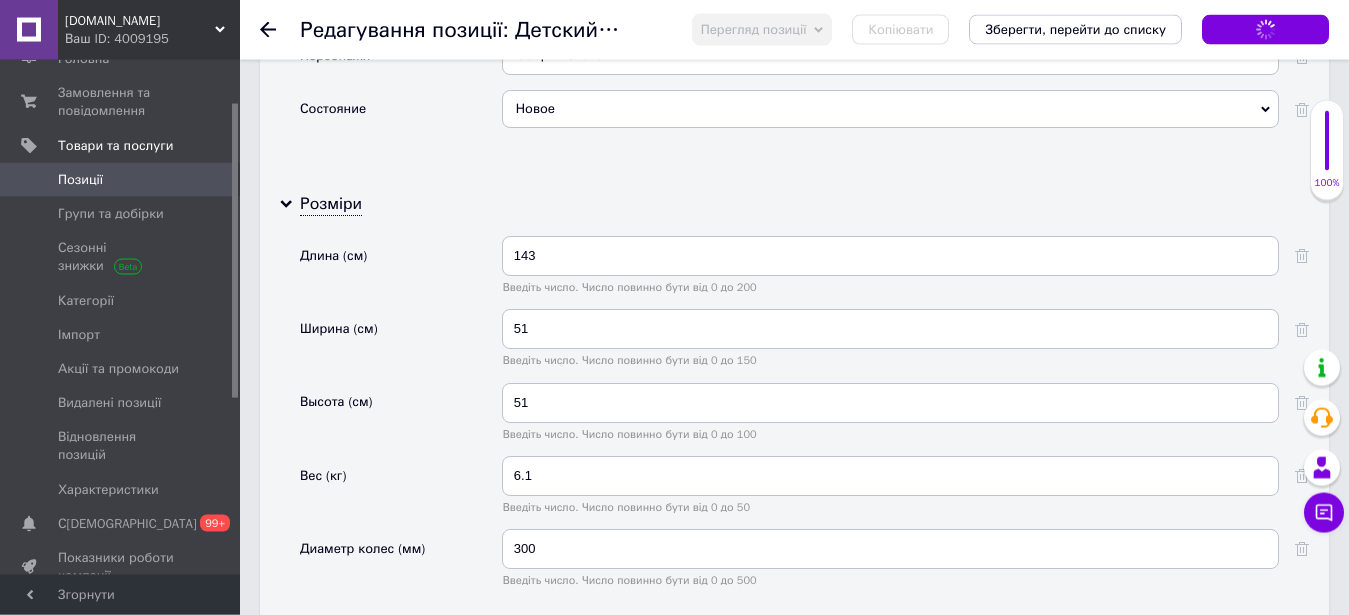 scroll, scrollTop: 3476, scrollLeft: 0, axis: vertical 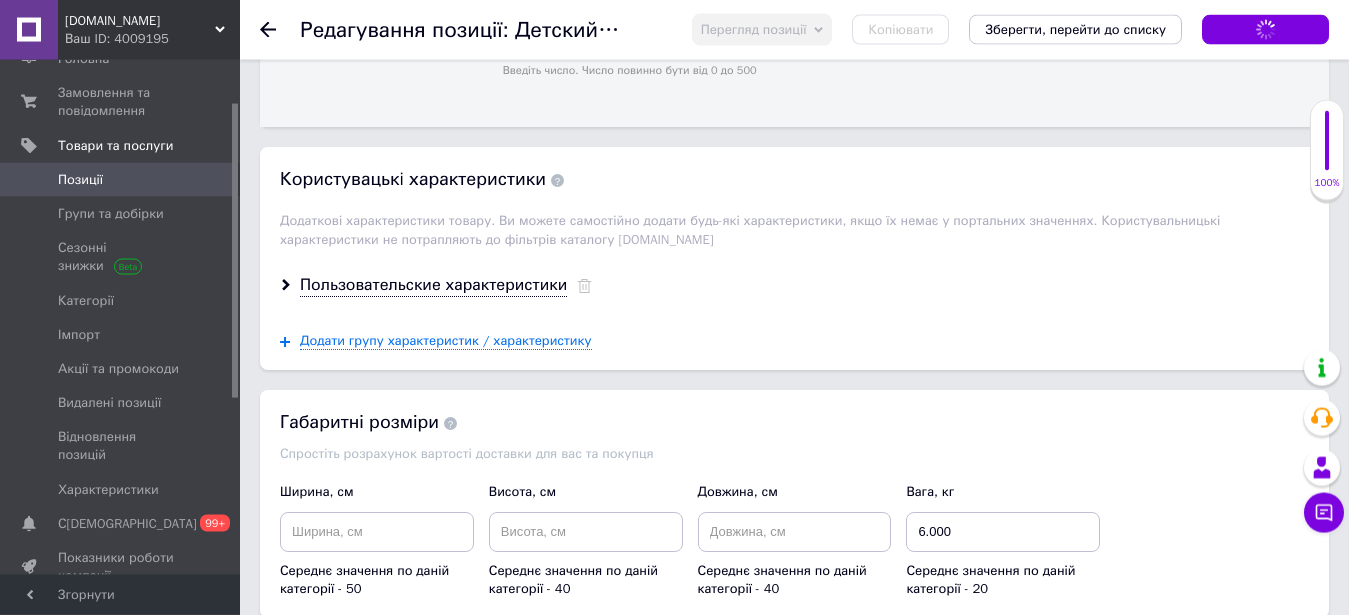 click on "Пользовательские характеристики" at bounding box center (794, 285) 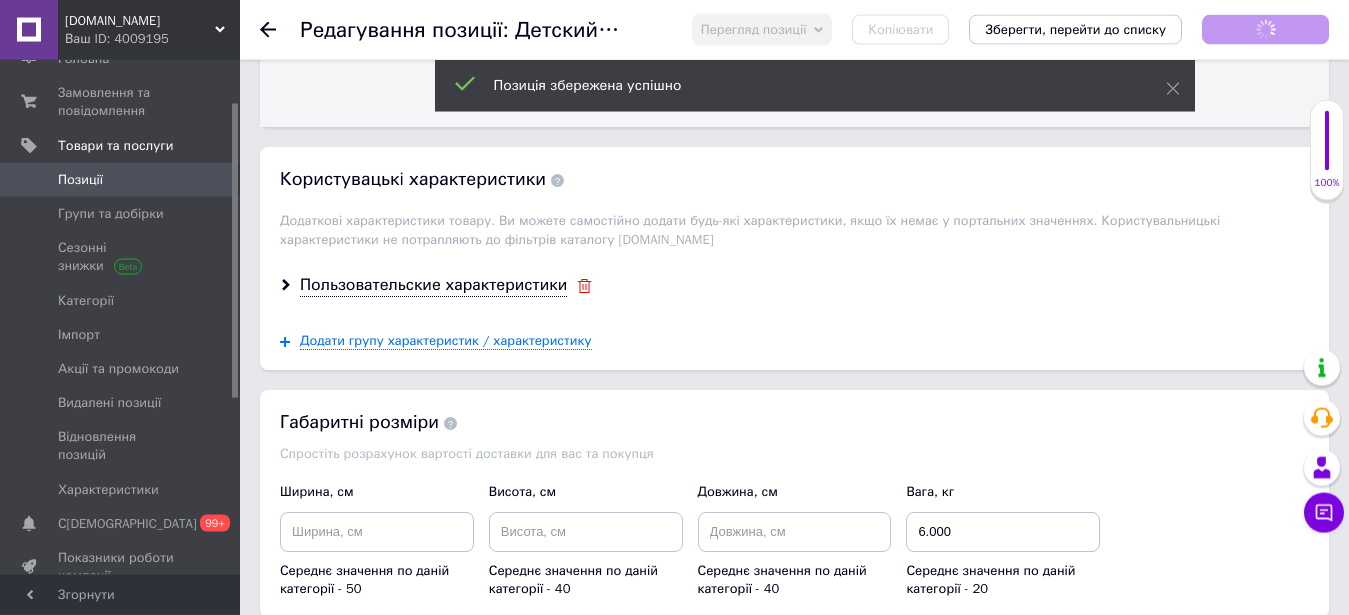 click 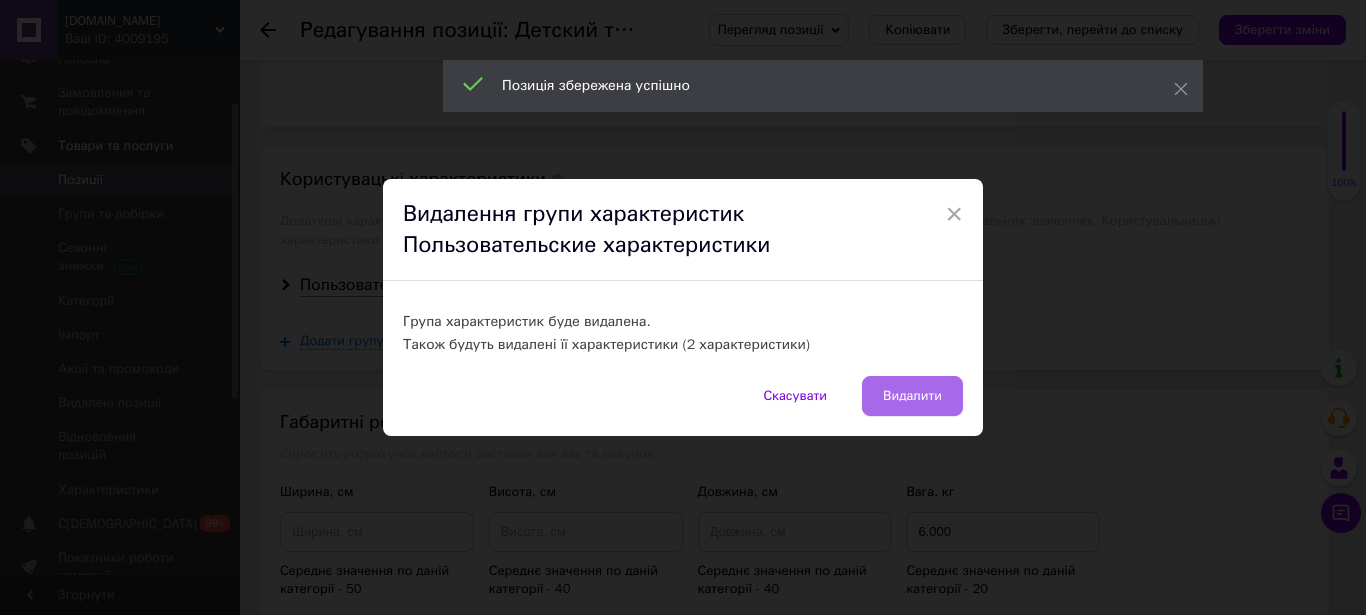drag, startPoint x: 571, startPoint y: 237, endPoint x: 919, endPoint y: 401, distance: 384.70767 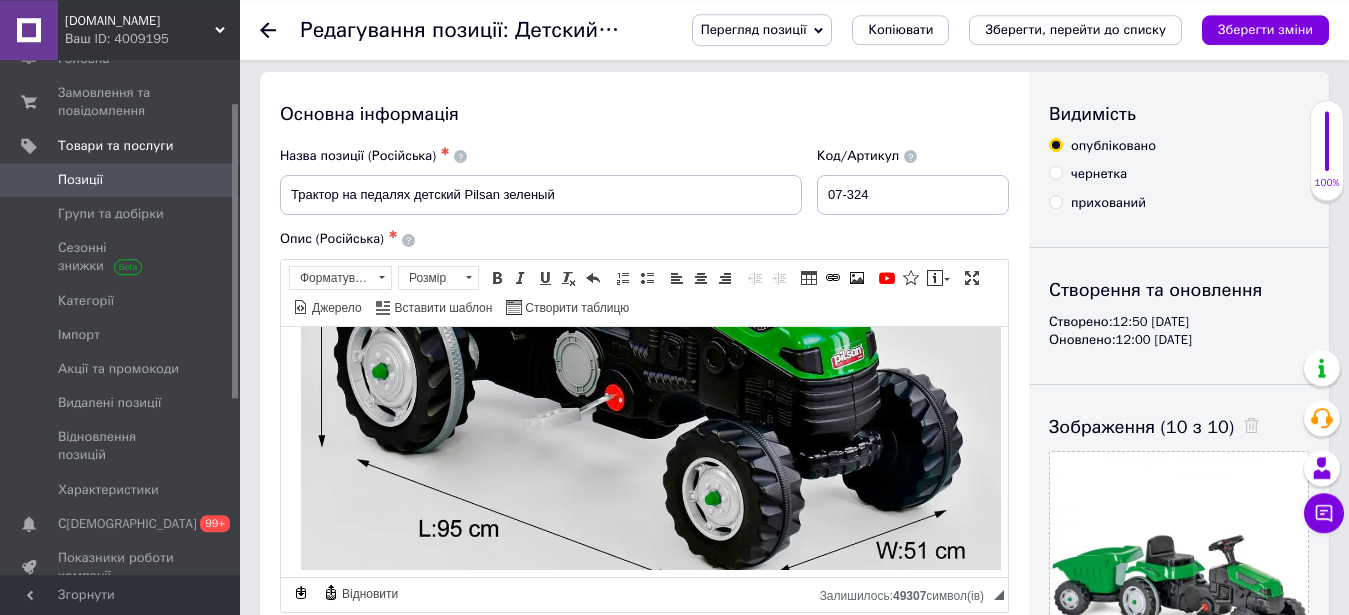 scroll, scrollTop: 0, scrollLeft: 0, axis: both 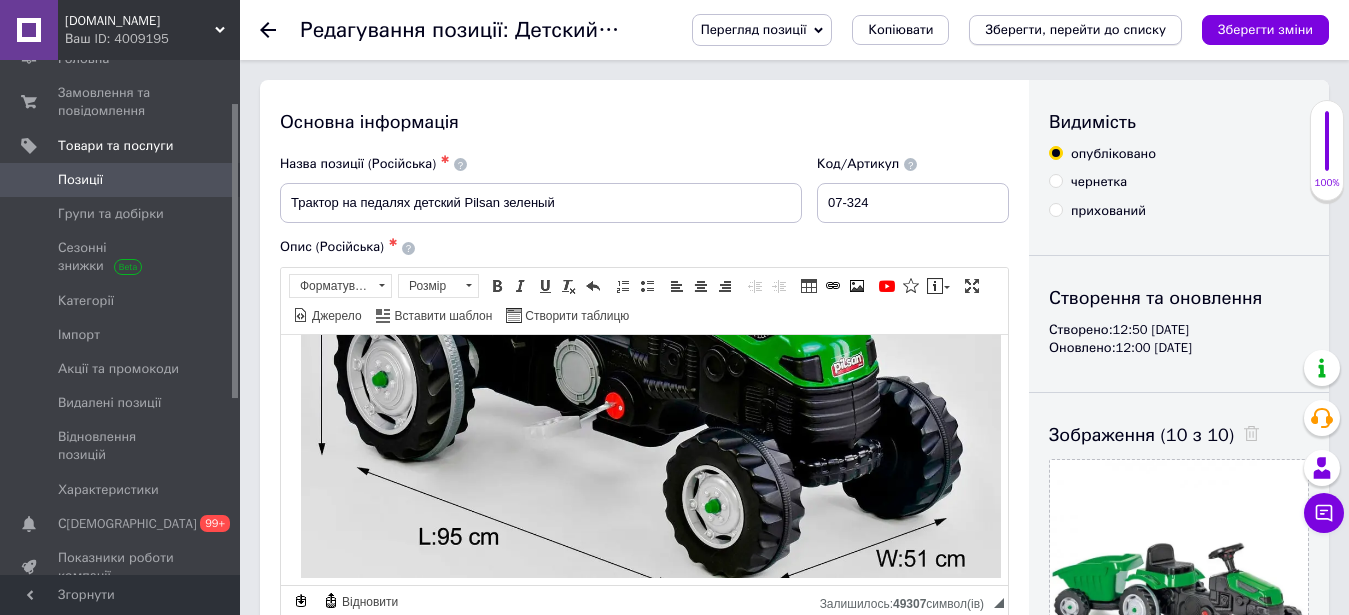click on "Зберегти, перейти до списку" at bounding box center (1075, 29) 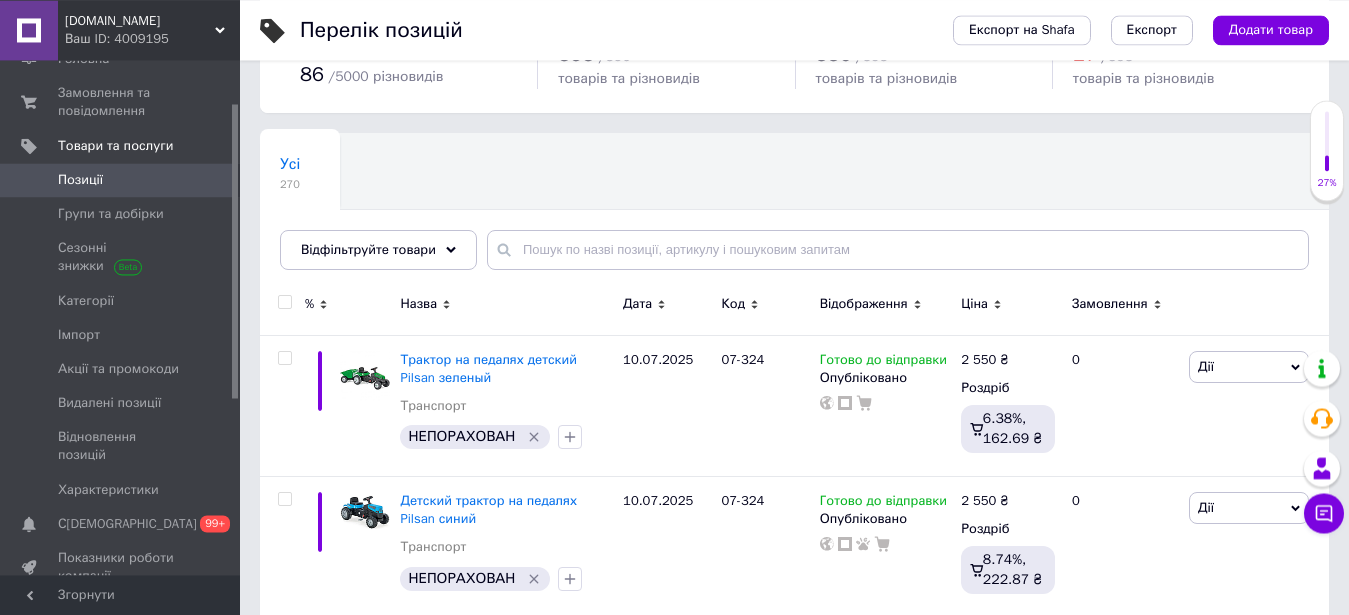 scroll, scrollTop: 204, scrollLeft: 0, axis: vertical 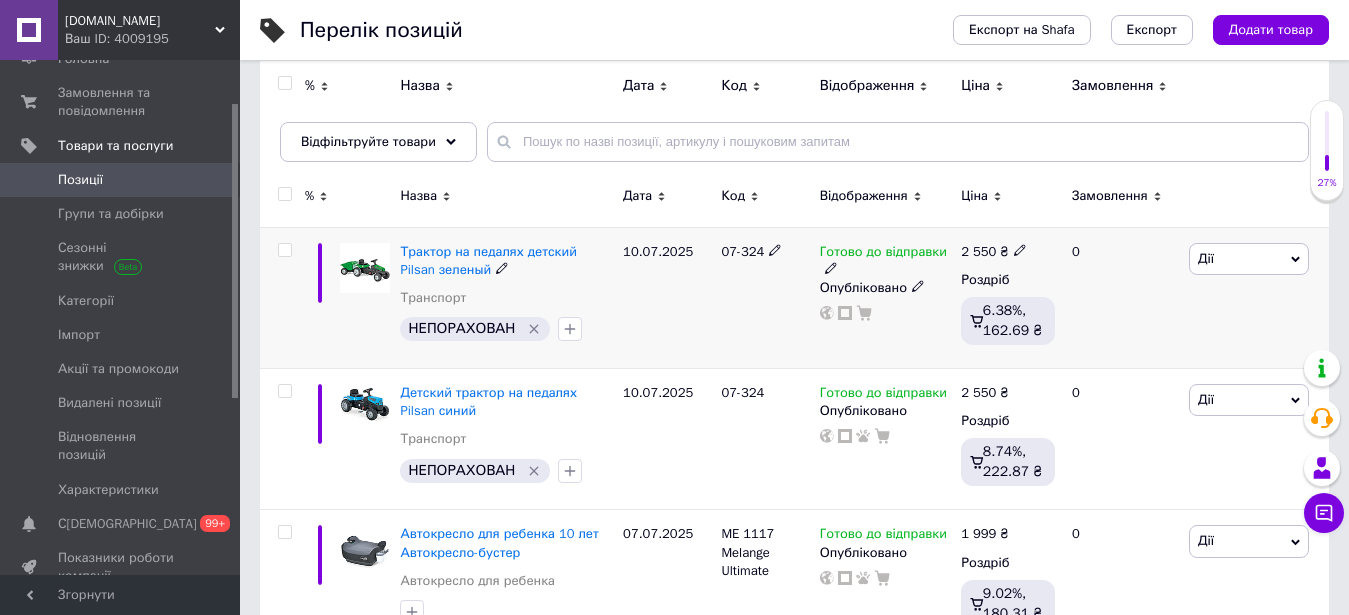 click 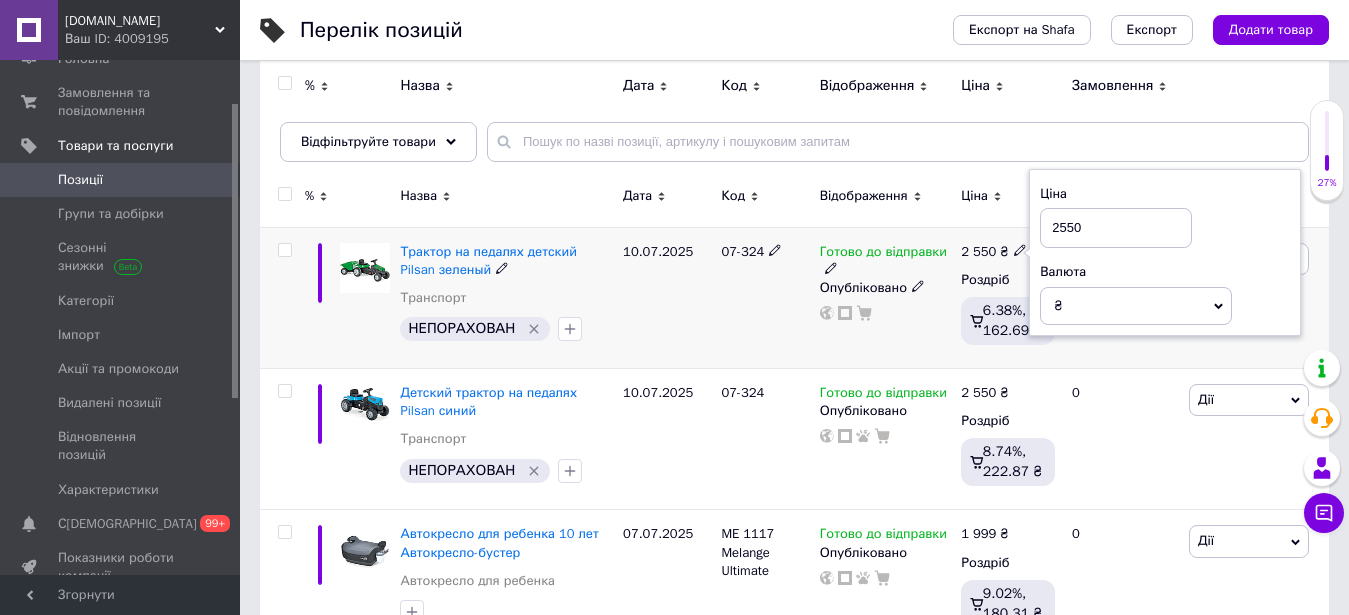 click on "2550" at bounding box center [1116, 228] 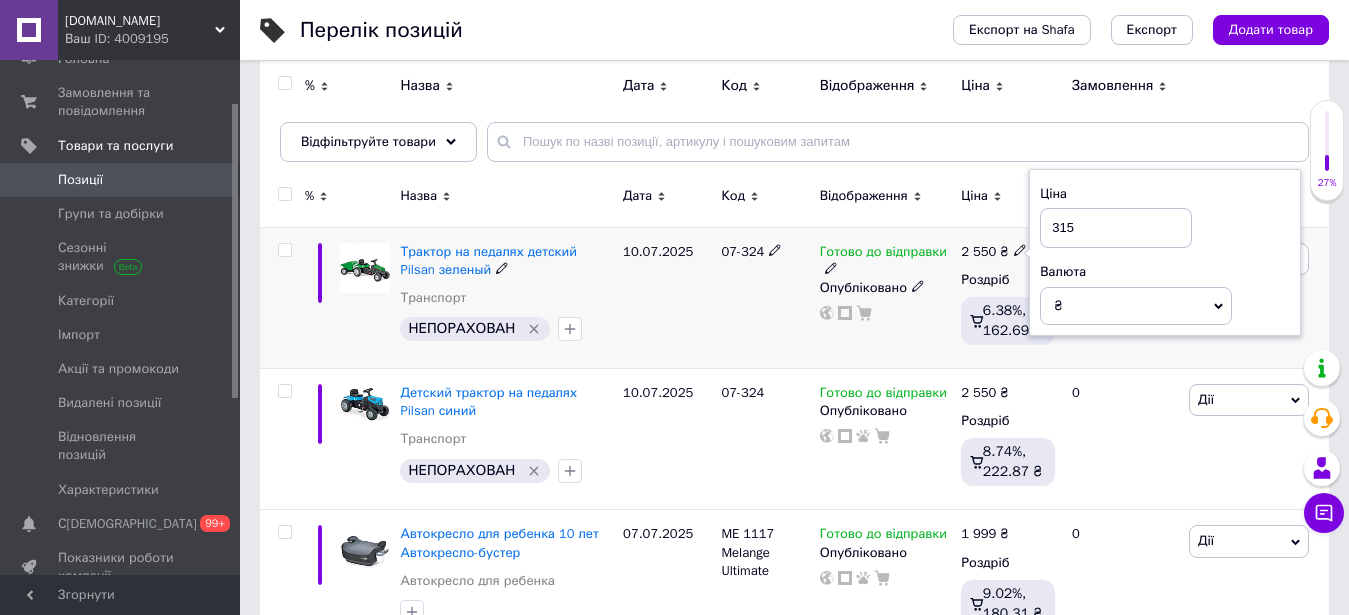 type on "3154" 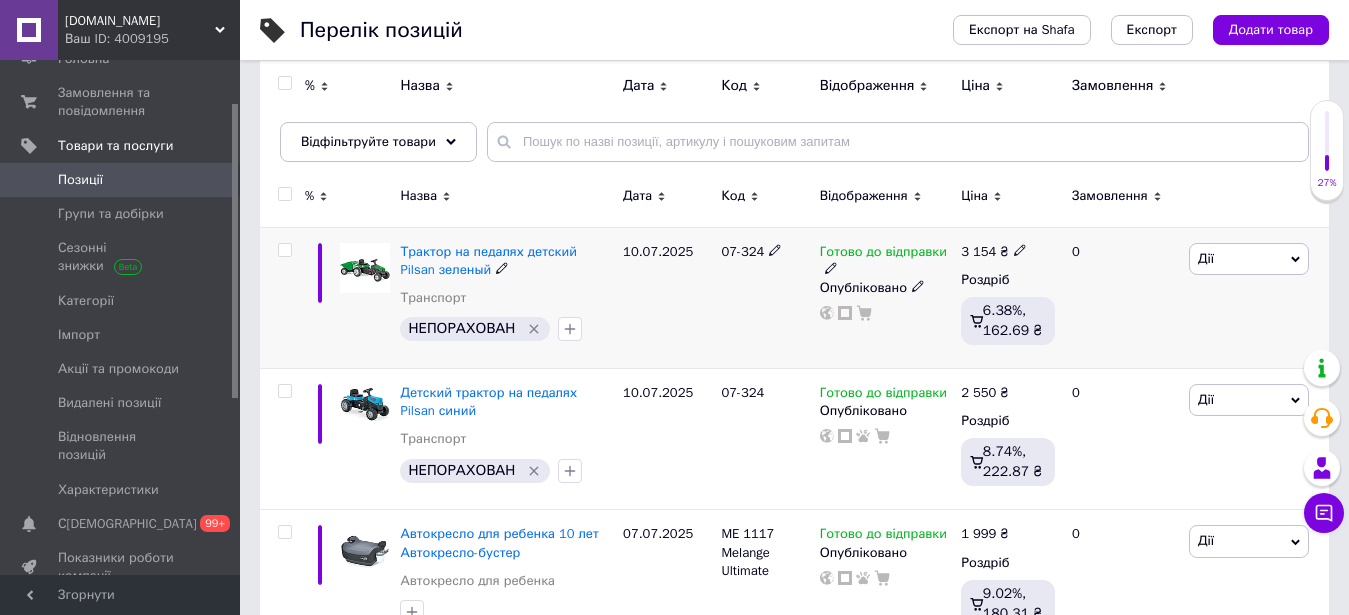click on "07-324" at bounding box center [765, 297] 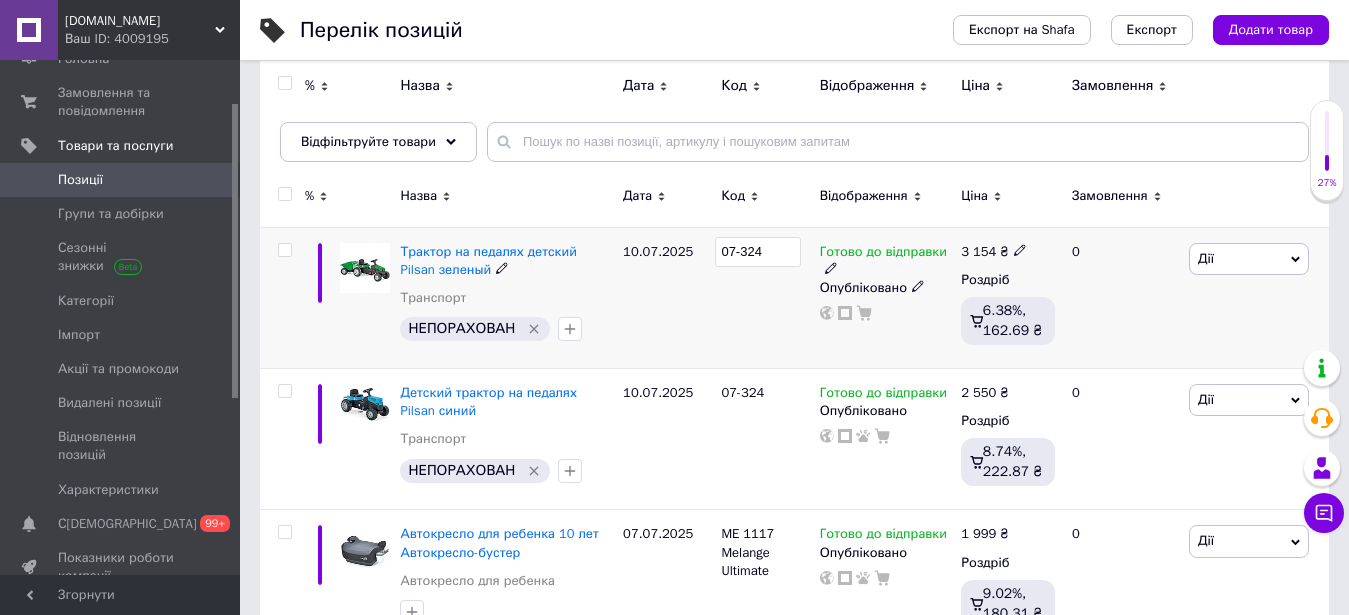 drag, startPoint x: 775, startPoint y: 250, endPoint x: 693, endPoint y: 252, distance: 82.02438 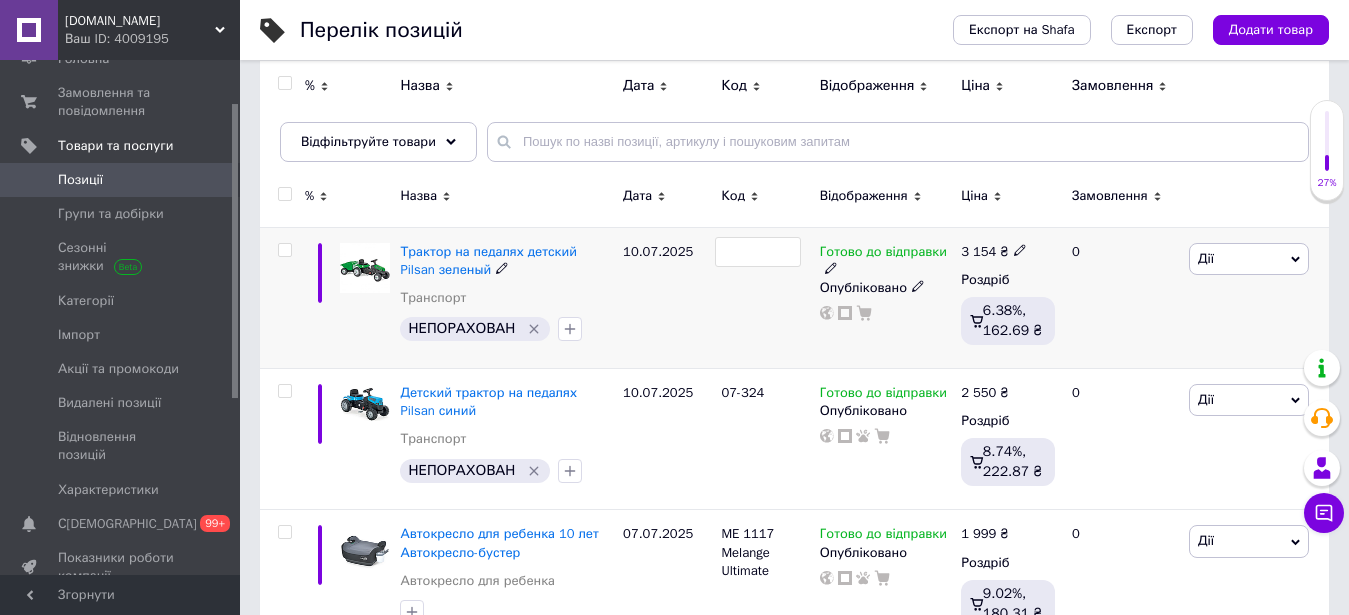 type on "07-316" 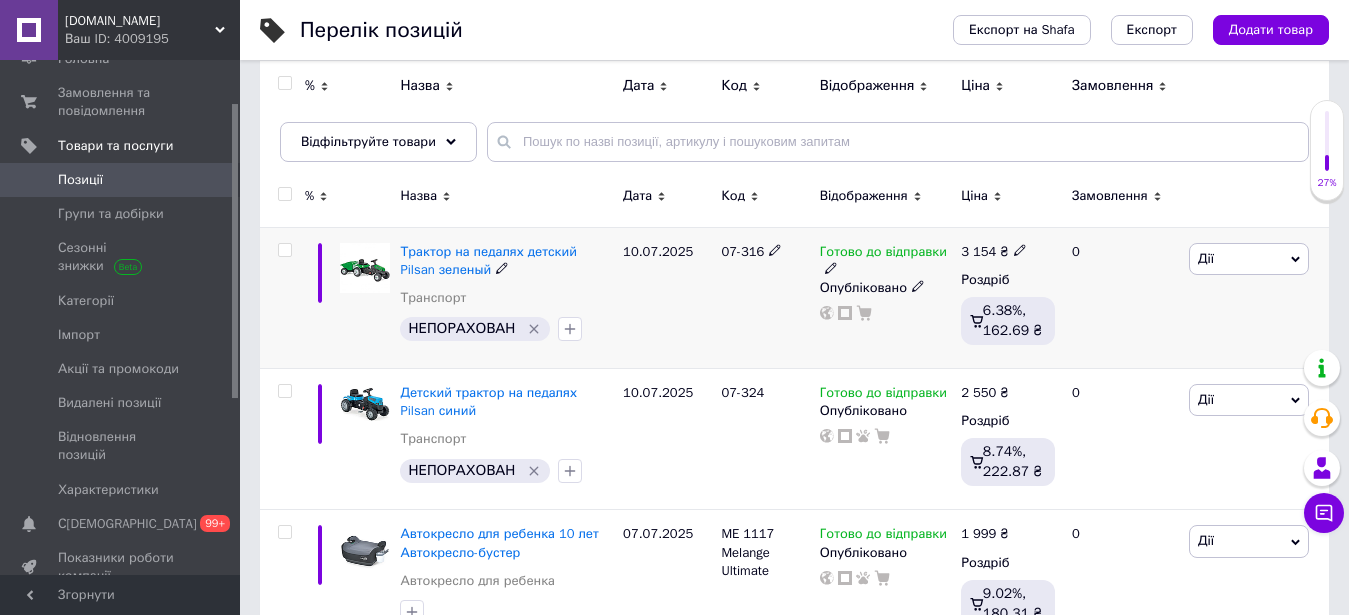 click 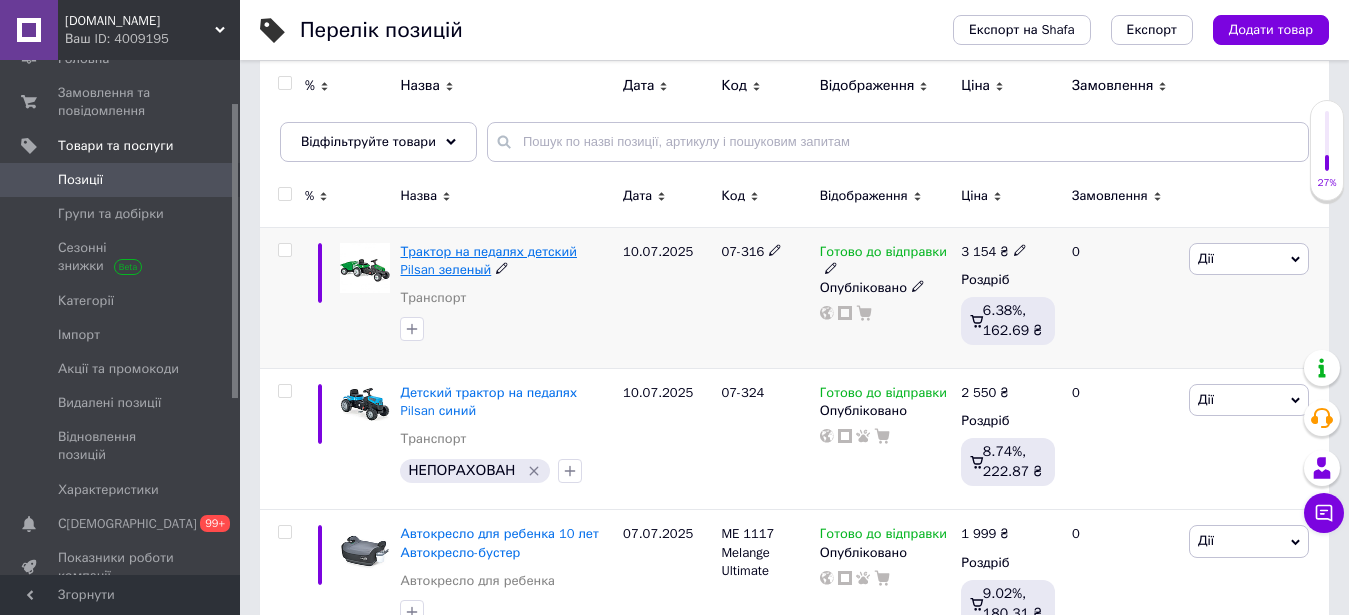 click on "Трактор на педалях детский Pilsan зеленый" at bounding box center (488, 260) 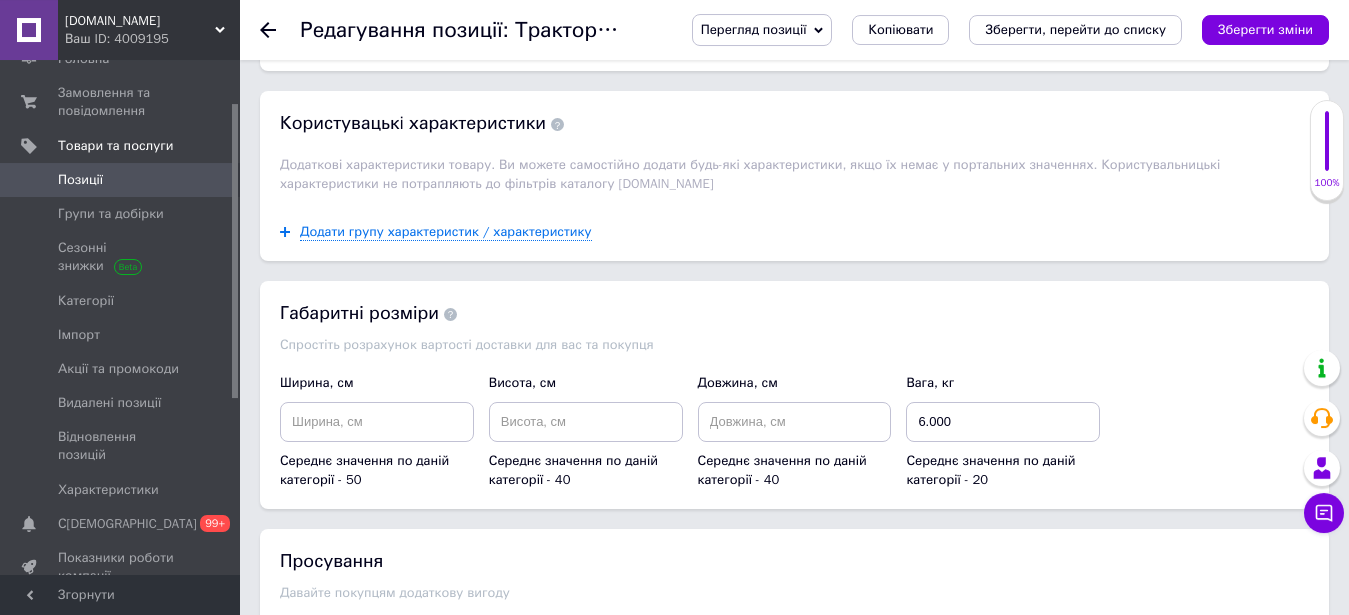 scroll, scrollTop: 1980, scrollLeft: 0, axis: vertical 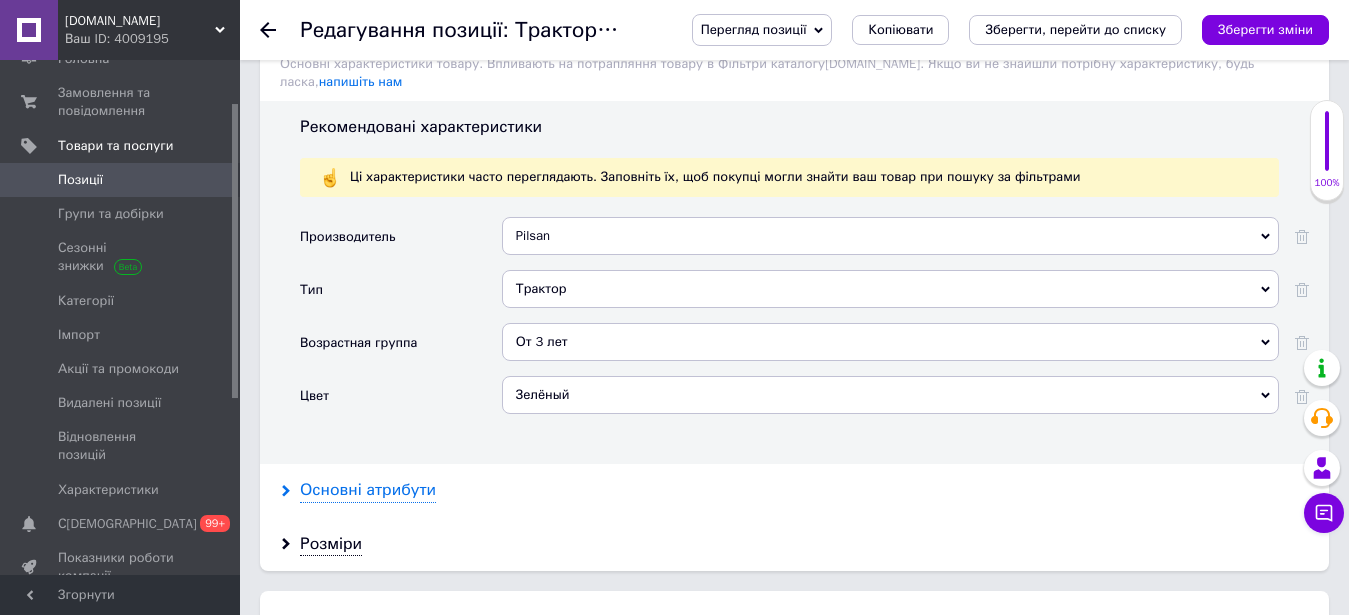 click on "Основні атрибути" at bounding box center [368, 490] 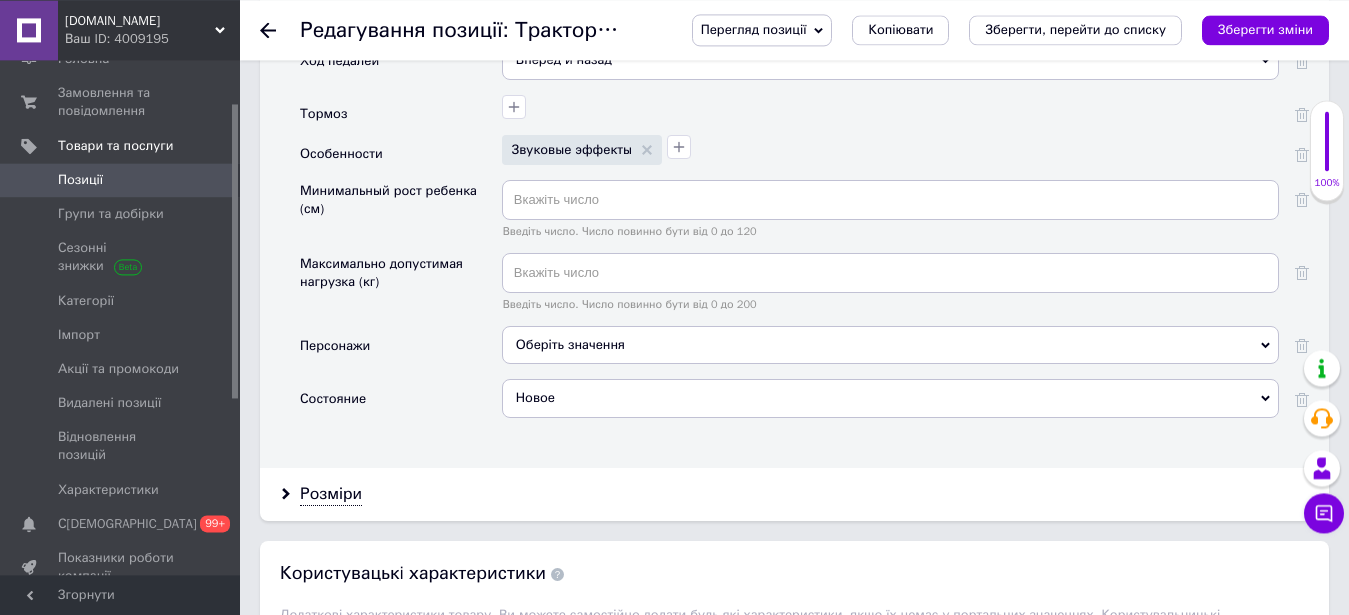 scroll, scrollTop: 2694, scrollLeft: 0, axis: vertical 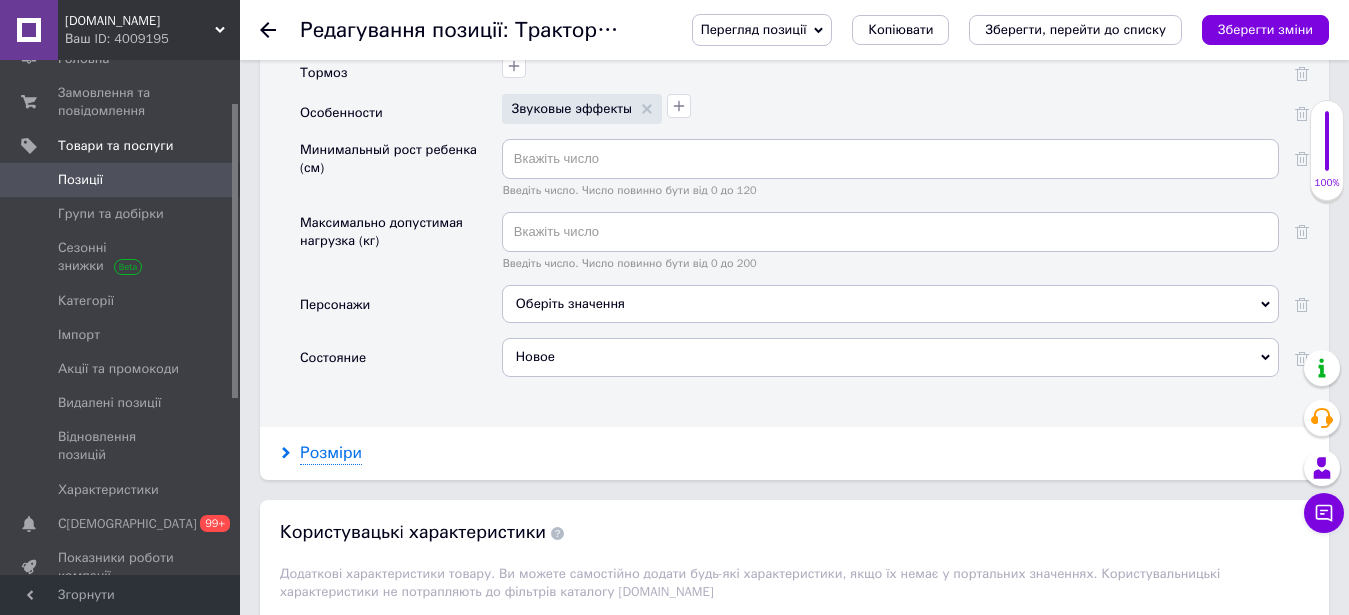 click on "Розміри" at bounding box center [331, 453] 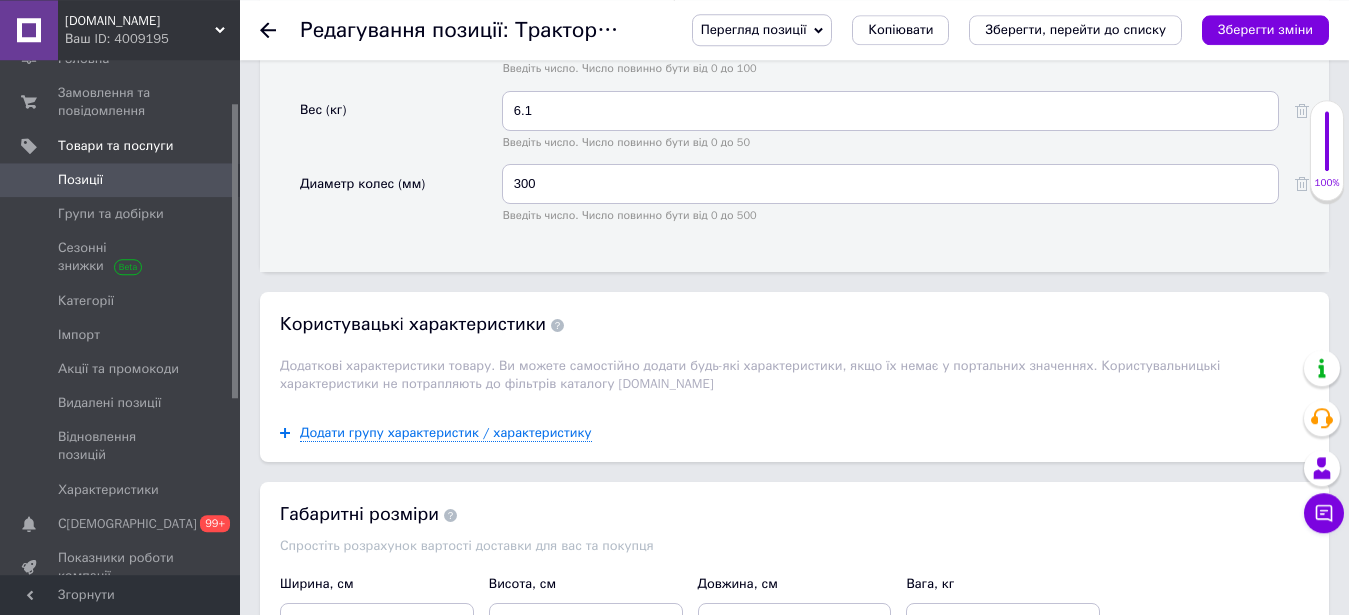 scroll, scrollTop: 3408, scrollLeft: 0, axis: vertical 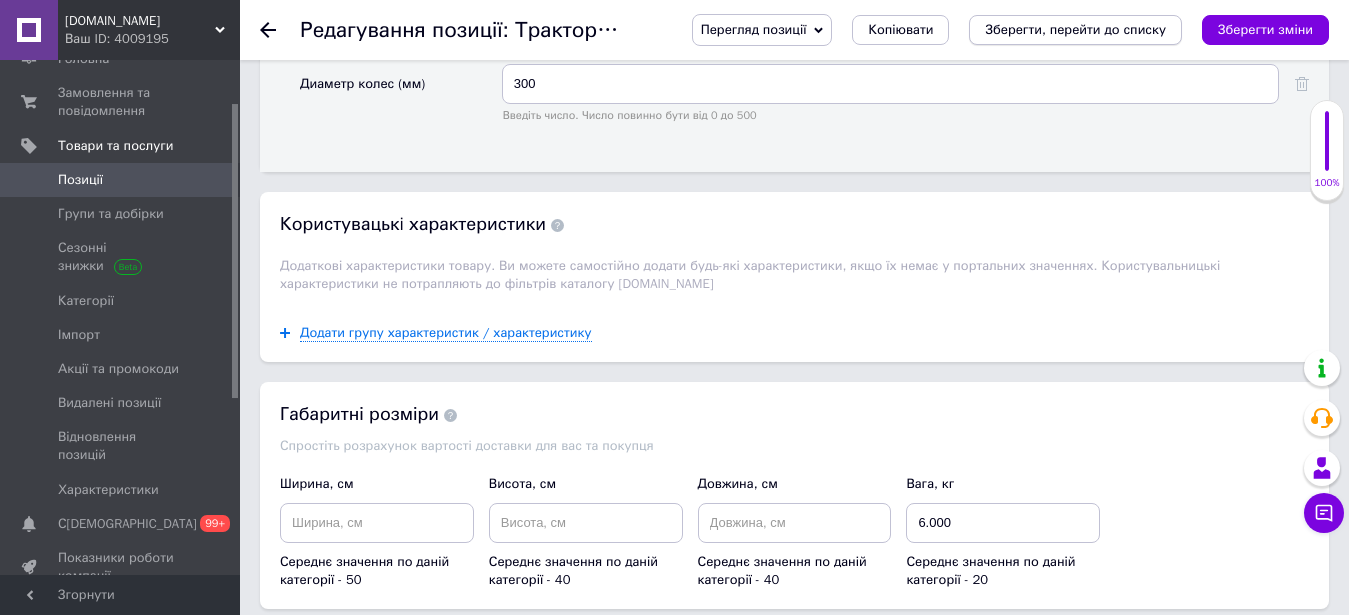 click on "Зберегти, перейти до списку" at bounding box center (1075, 30) 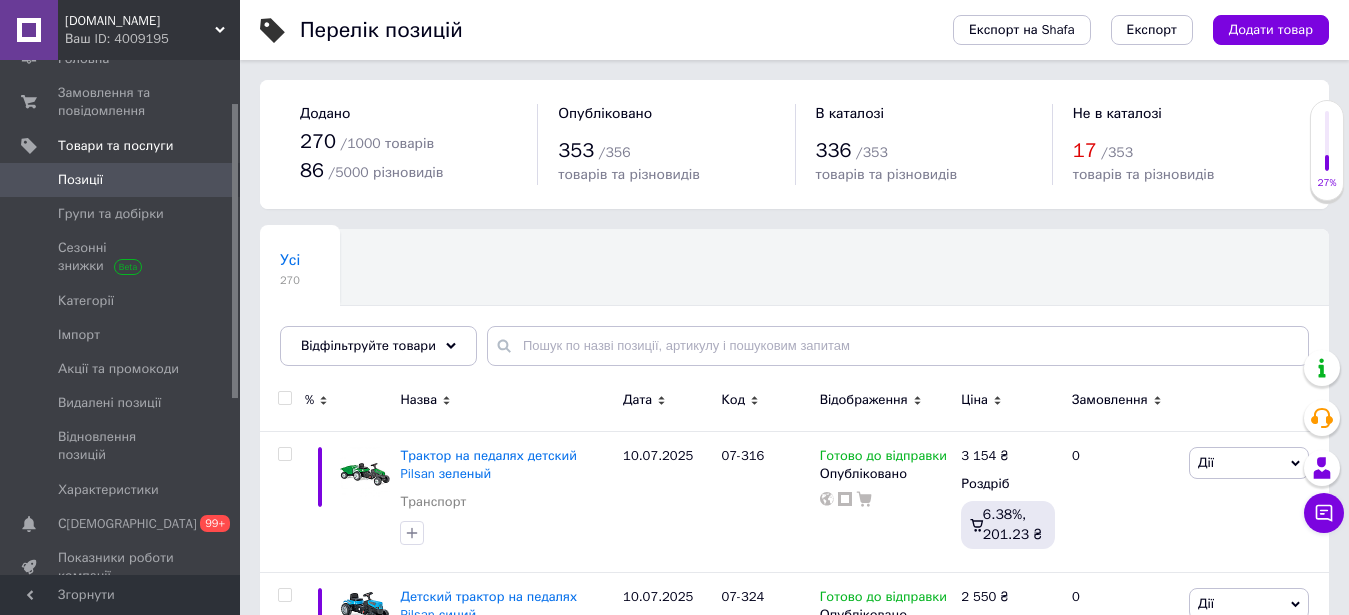 scroll, scrollTop: 204, scrollLeft: 0, axis: vertical 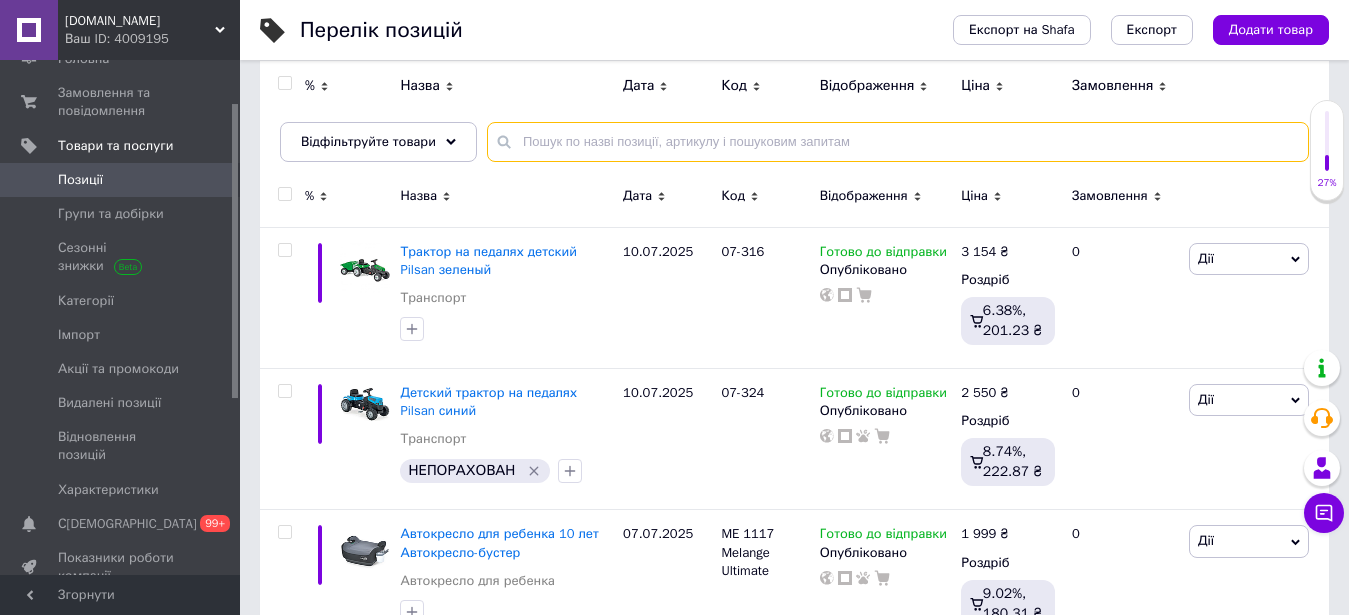 click at bounding box center (898, 142) 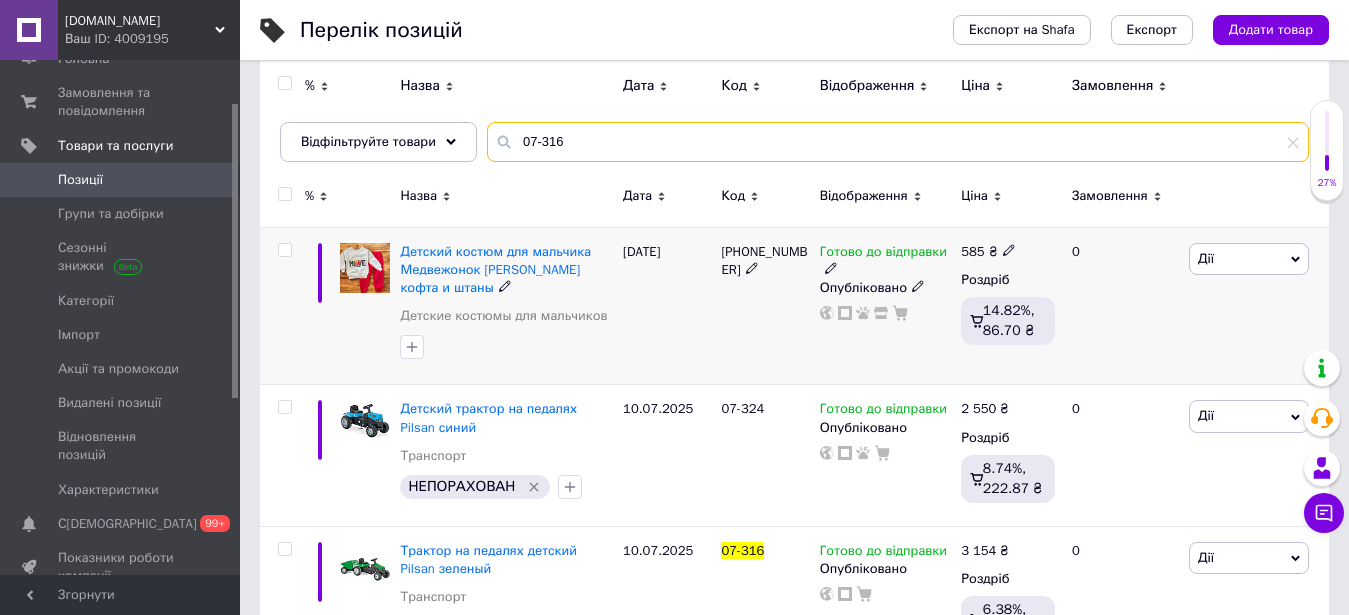 scroll, scrollTop: 276, scrollLeft: 0, axis: vertical 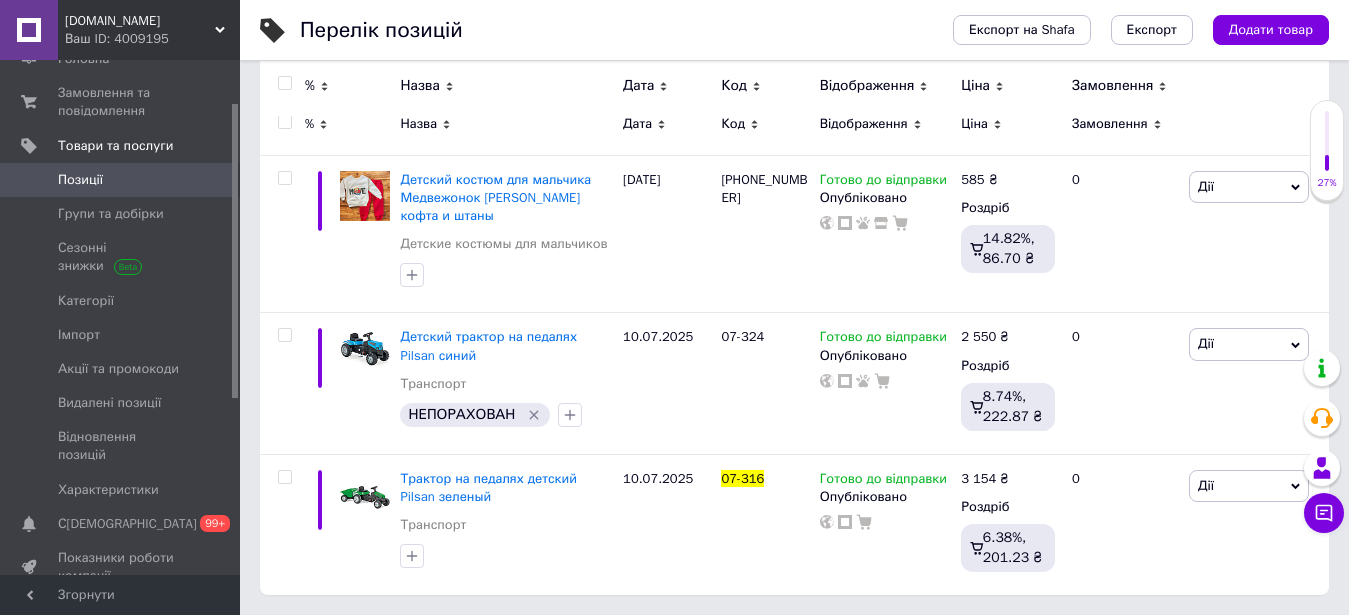 type on "07-316" 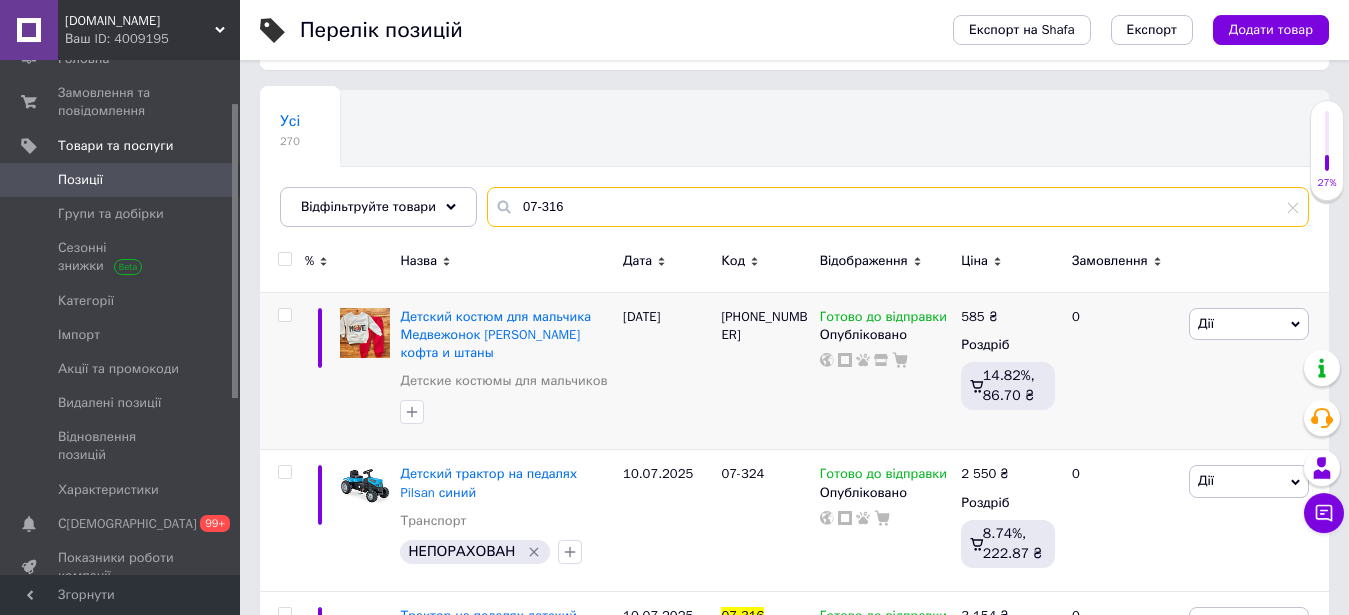 scroll, scrollTop: 174, scrollLeft: 0, axis: vertical 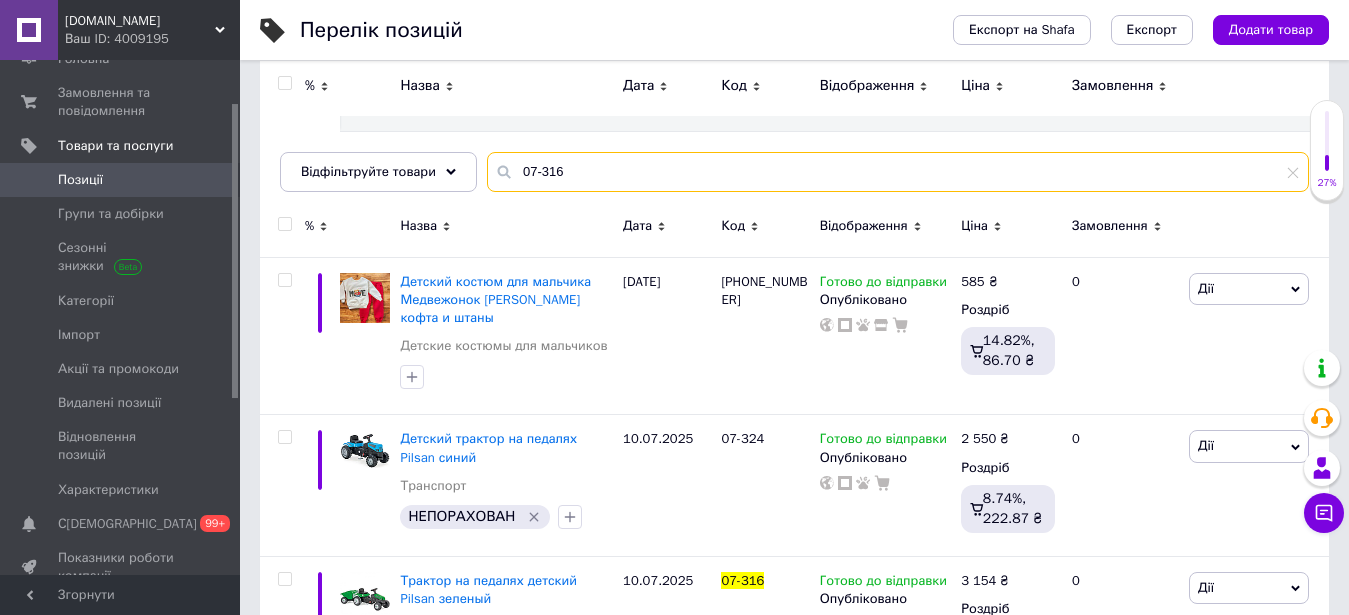 drag, startPoint x: 576, startPoint y: 161, endPoint x: 476, endPoint y: 180, distance: 101.788994 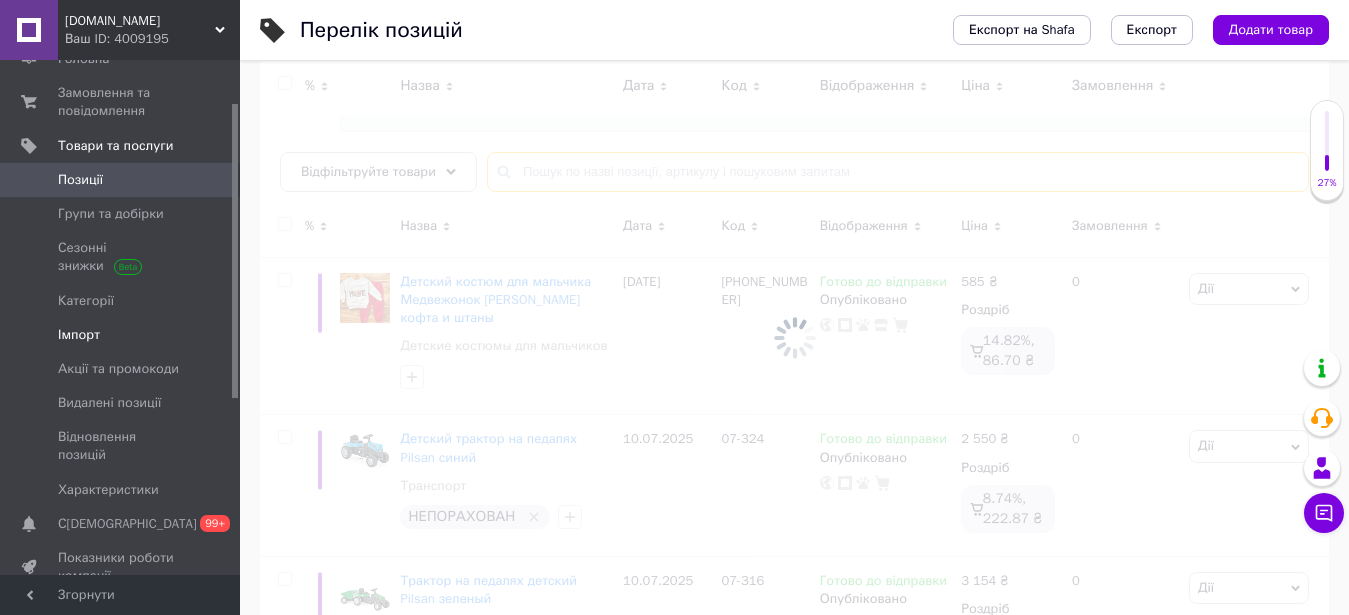 type 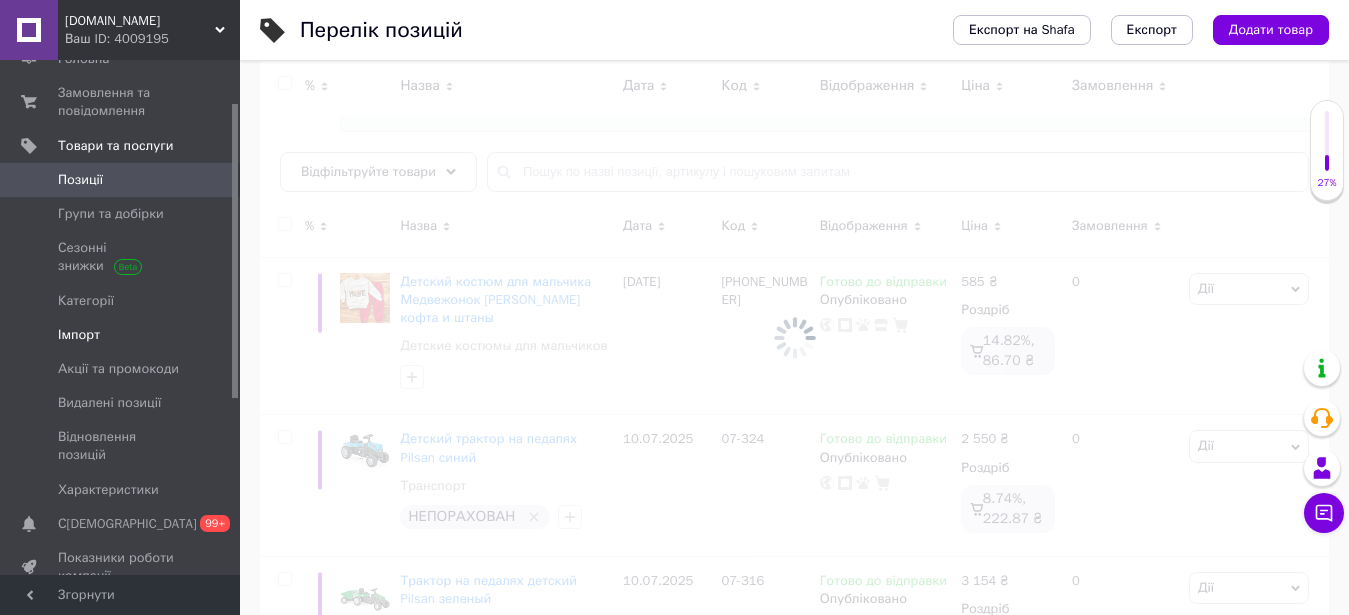 click on "Імпорт" at bounding box center [79, 335] 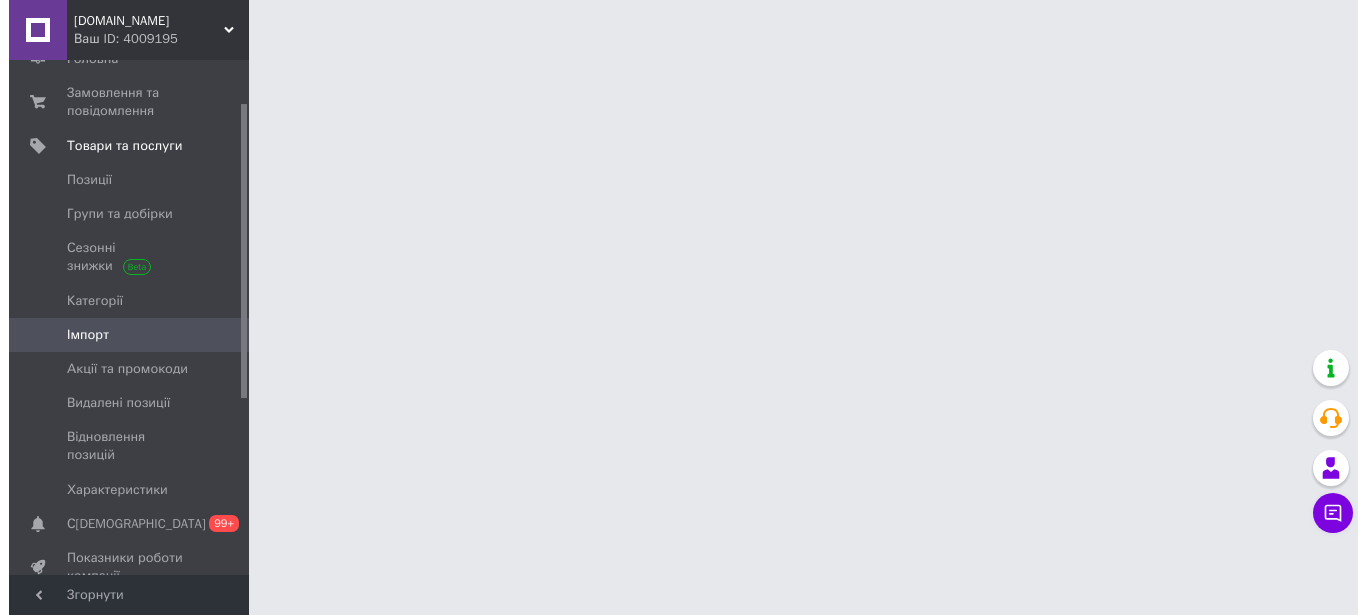 scroll, scrollTop: 0, scrollLeft: 0, axis: both 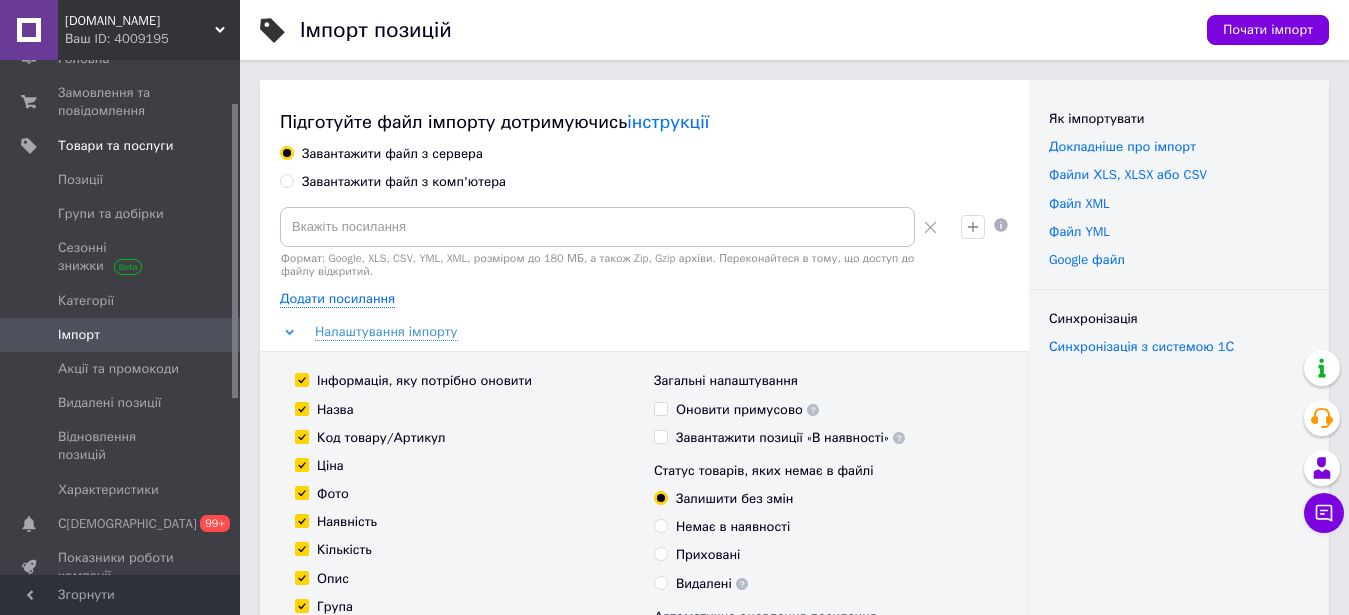 click on "Завантажити файл з сервера Завантажити файл з комп'ютера Формат: Google,  XLS, CSV, YML, XML, розміром до 180 МБ,
а також Zip, Gzip архіви. Переконайтеся в тому, що доступ до файлу відкритий. Додати посилання Налаштування імпорту Інформація, яку потрібно оновити Назва Код товару/Артикул Ціна Фото Наявність Кількість Опис Група Пошукові запити Характеристики Знижки Особисті нотатки Код маркування (GTIN) Номер пристрою (MPN) Переклади Загальні налаштування Оновити примусово   Завантажити позиції «В наявності»   Статус товарів, яких немає в файлі Залишити без змін Приховані" at bounding box center (644, 509) 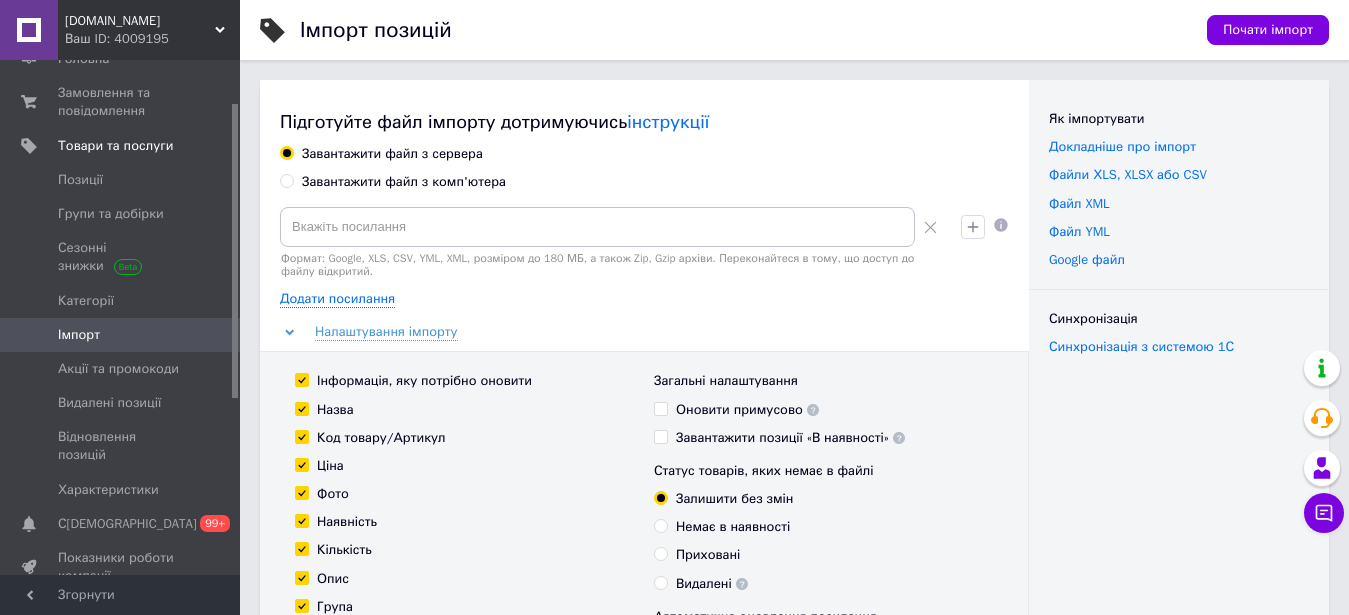 radio on "true" 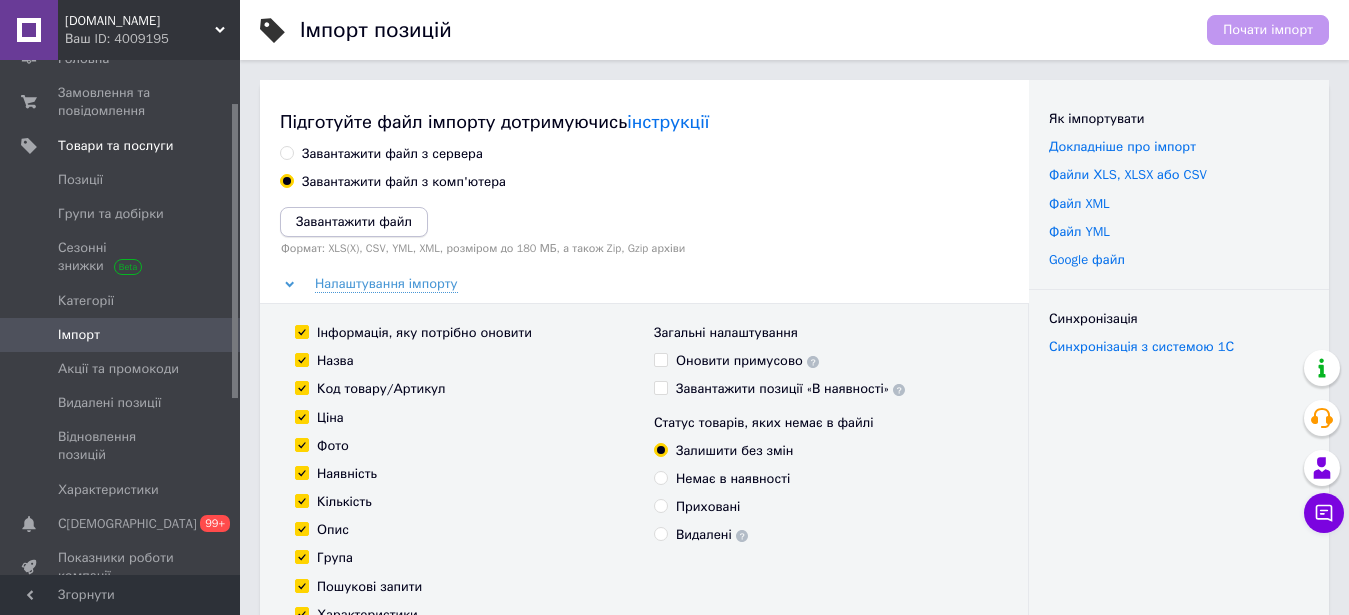 click on "Завантажити файл" at bounding box center (354, 221) 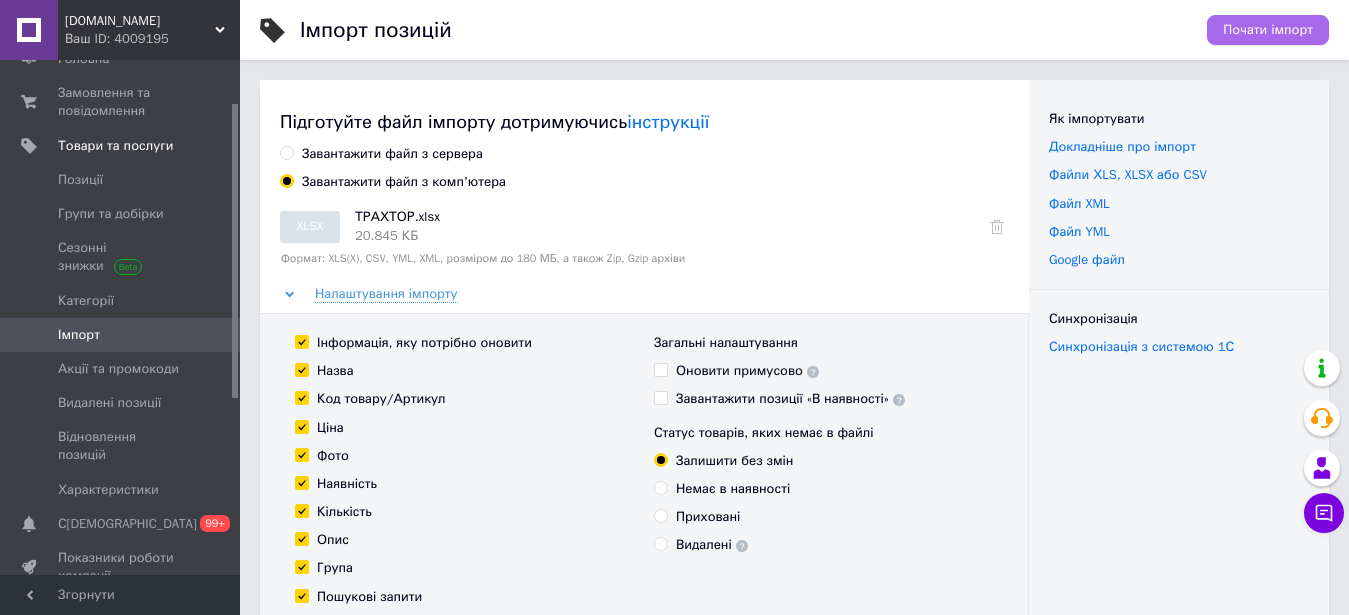 click on "Почати імпорт" at bounding box center (1268, 30) 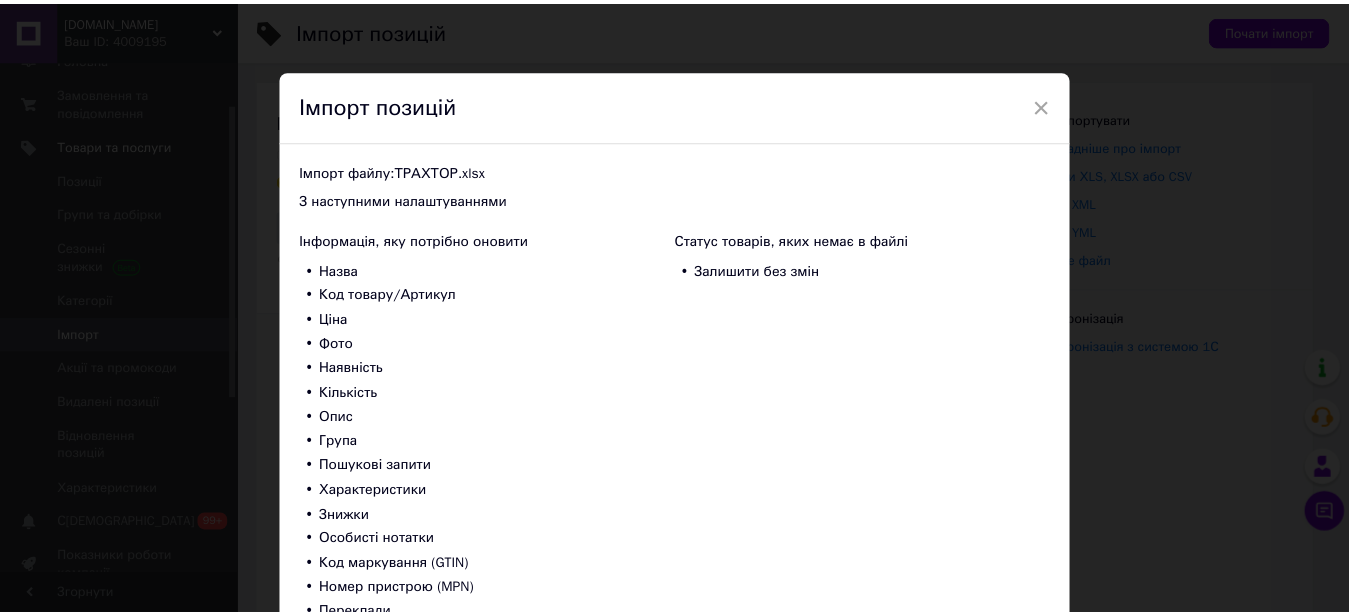 scroll, scrollTop: 160, scrollLeft: 0, axis: vertical 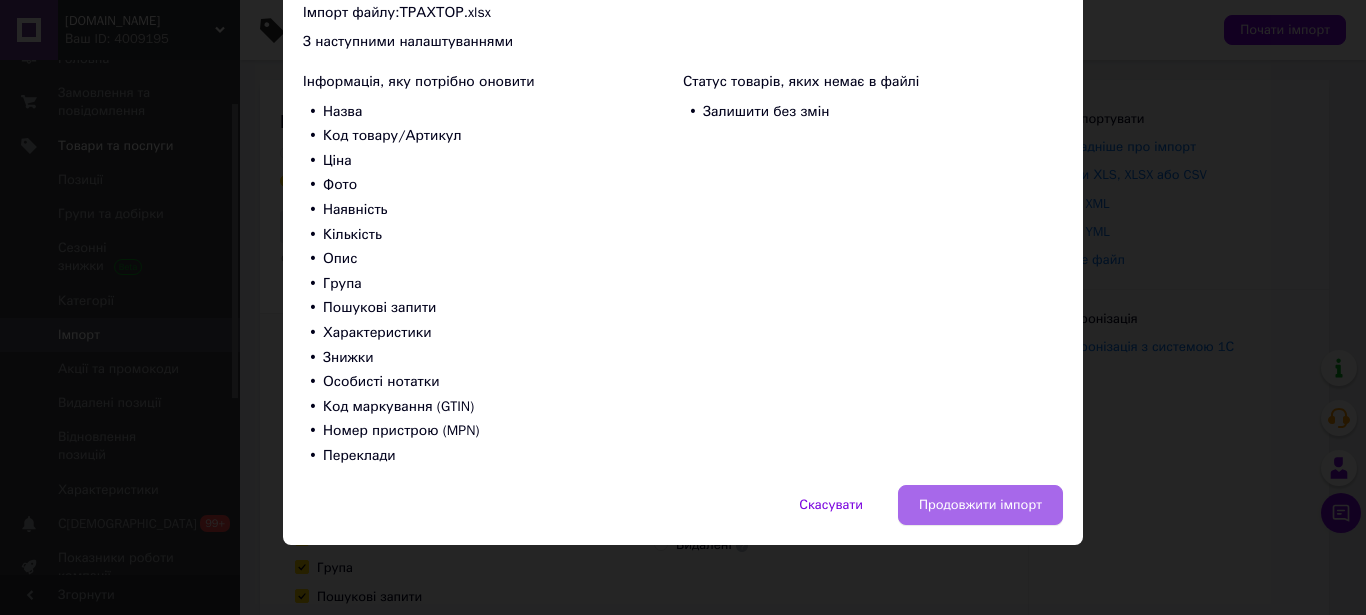 click on "Продовжити імпорт" at bounding box center [980, 505] 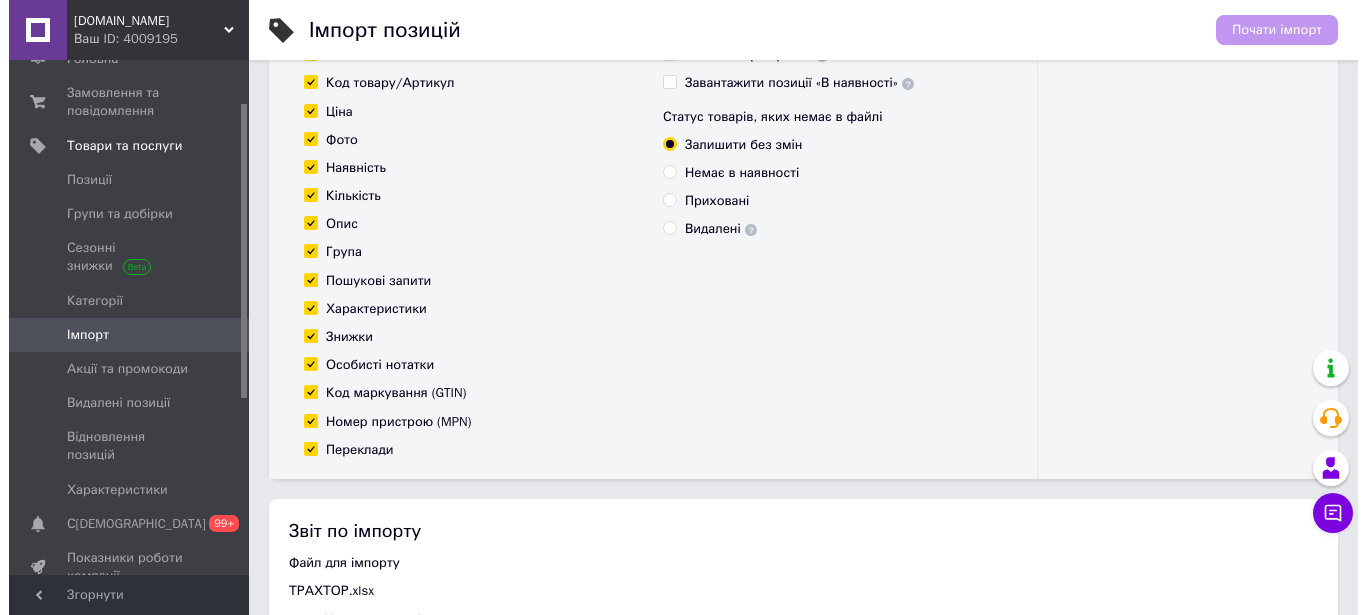 scroll, scrollTop: 0, scrollLeft: 0, axis: both 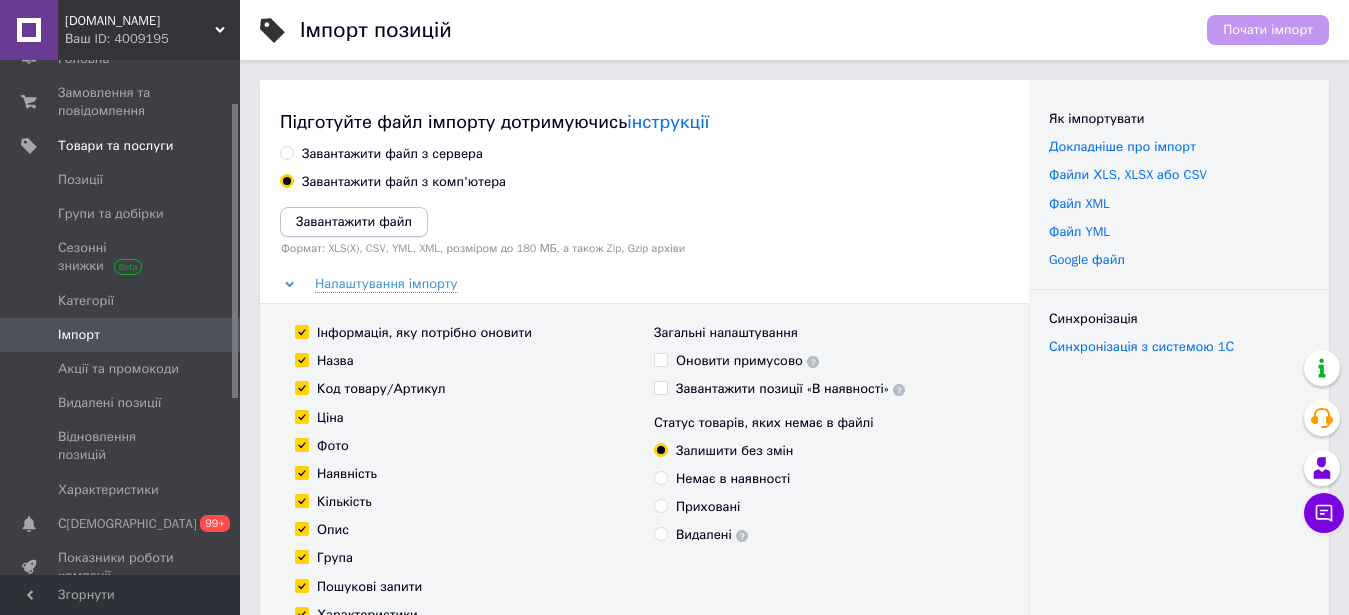 click on "Завантажити файл" at bounding box center (354, 221) 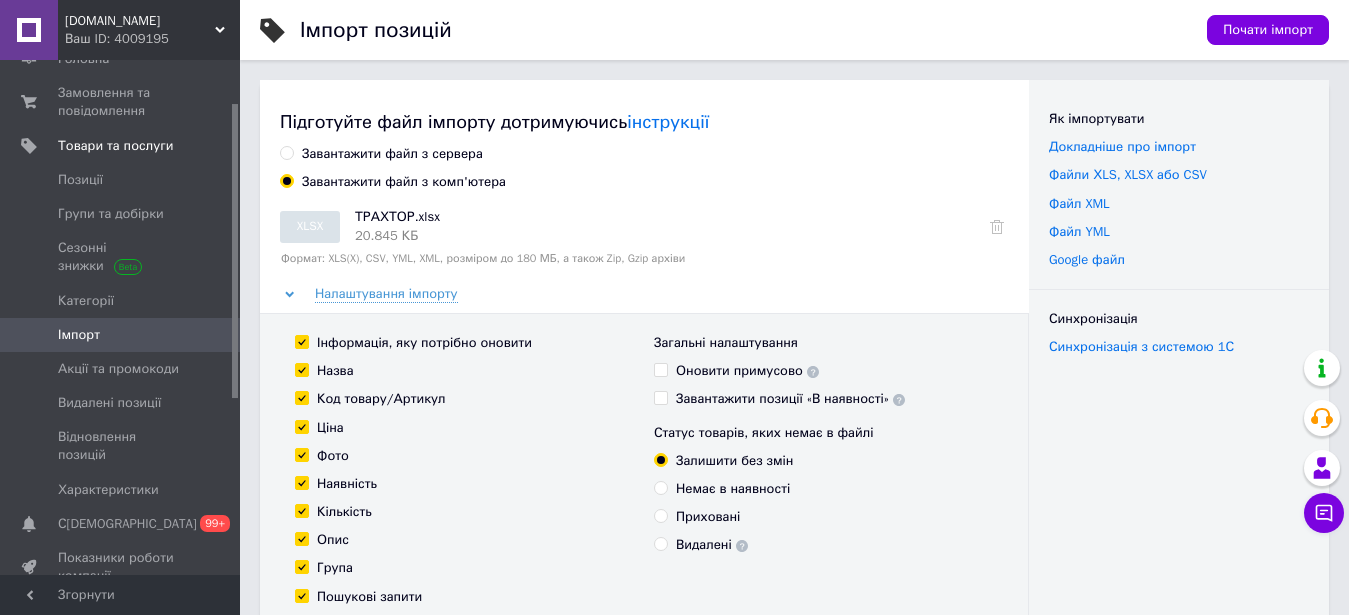 click on "Почати імпорт" at bounding box center (1268, 30) 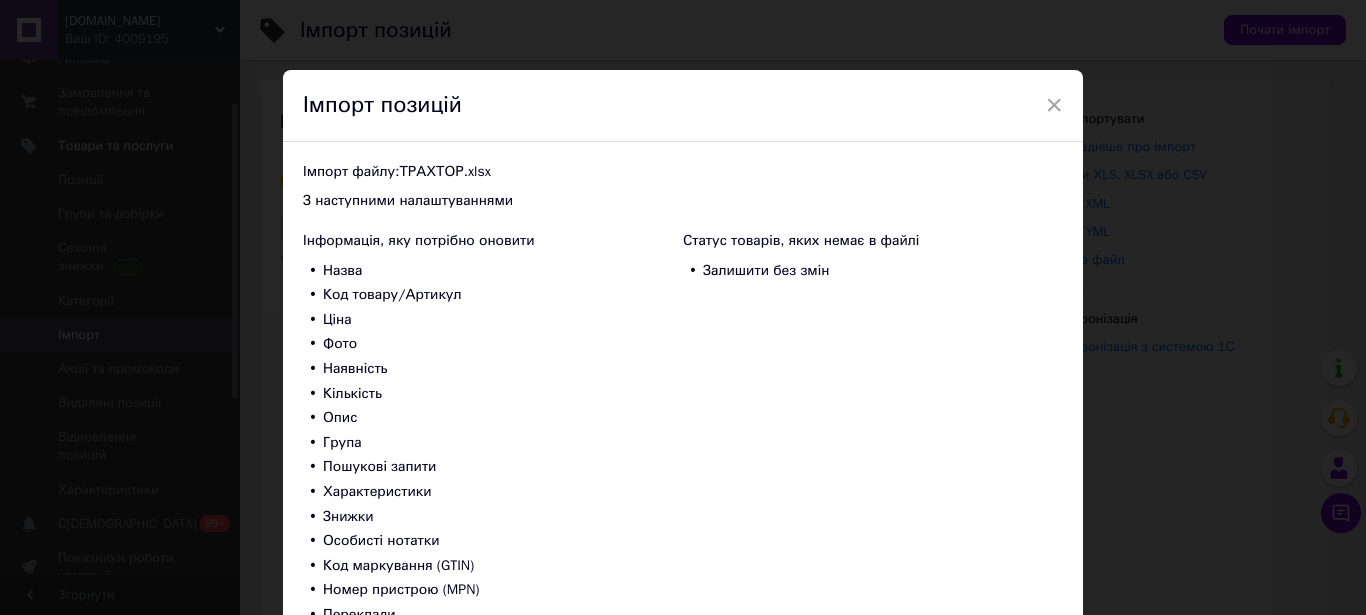 scroll, scrollTop: 160, scrollLeft: 0, axis: vertical 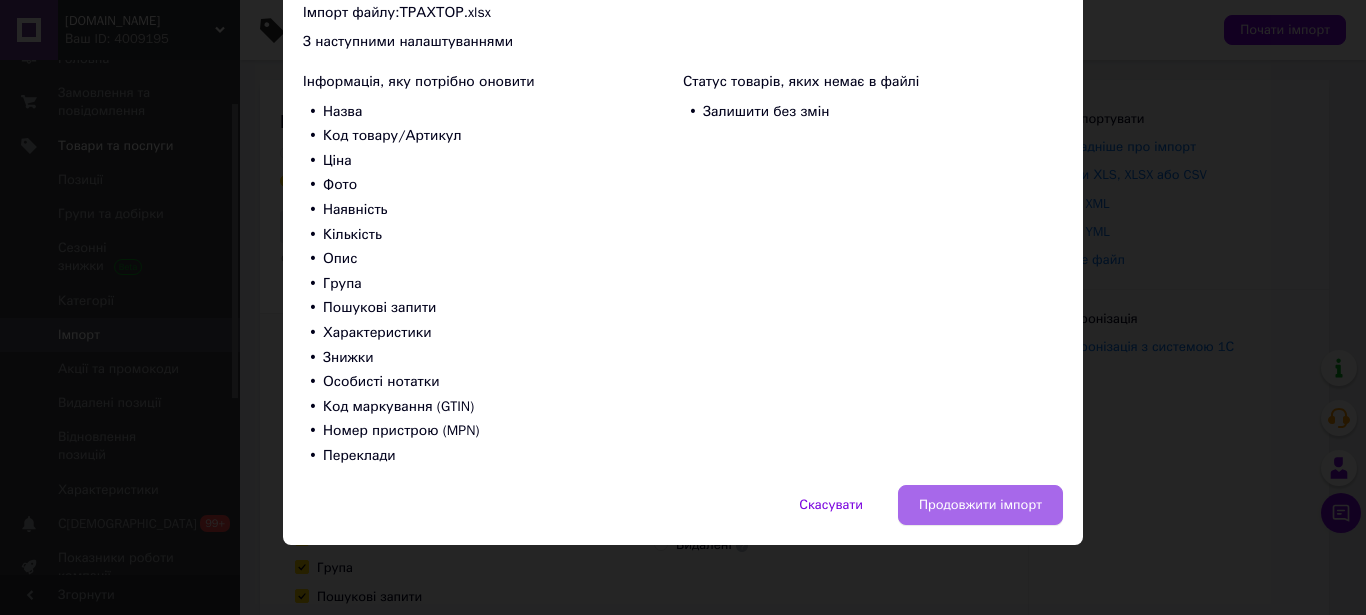 click on "Продовжити імпорт" at bounding box center [980, 505] 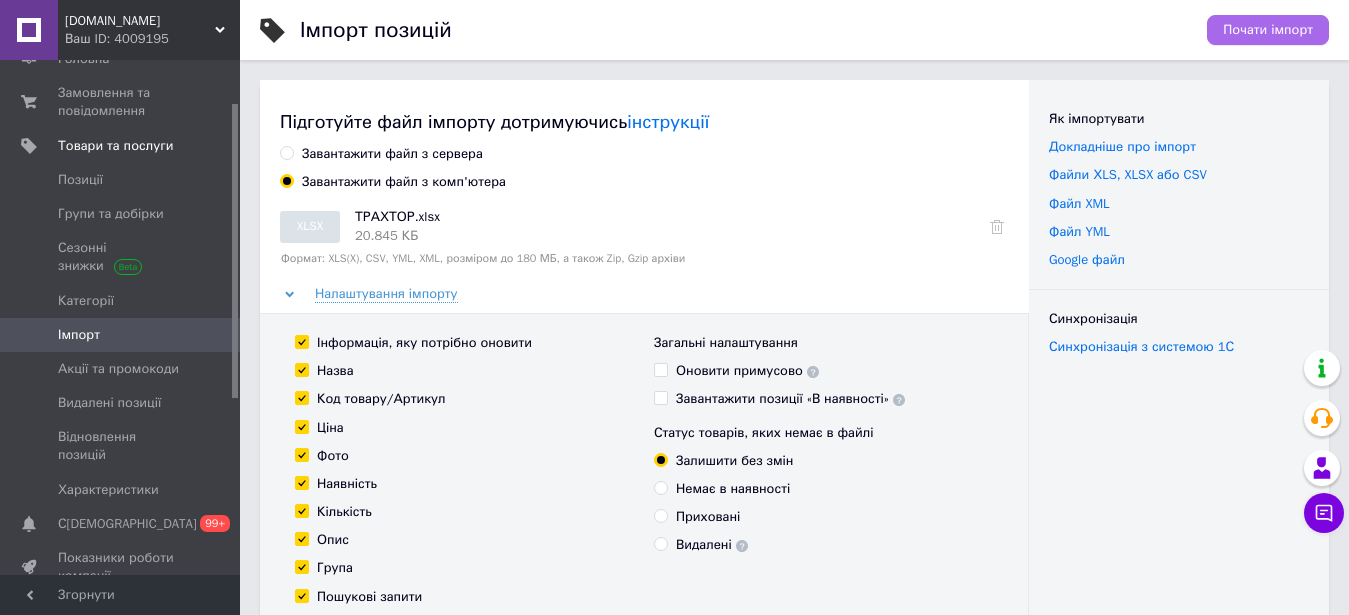 click on "Почати імпорт" at bounding box center [1268, 30] 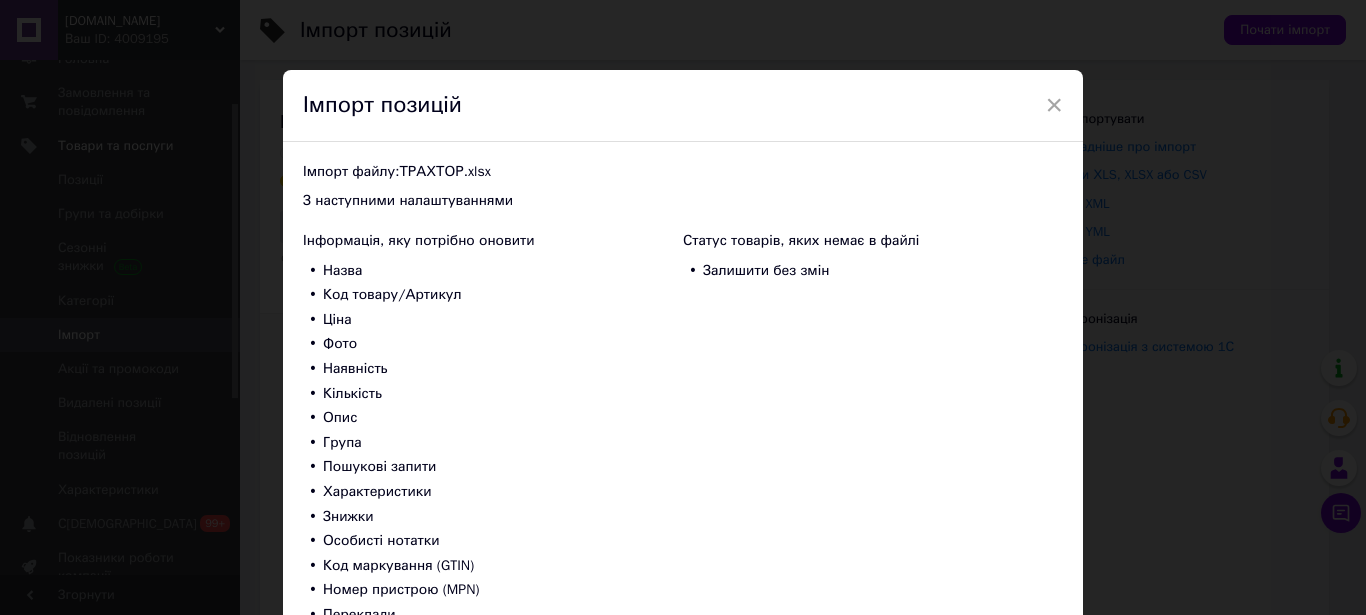 scroll, scrollTop: 160, scrollLeft: 0, axis: vertical 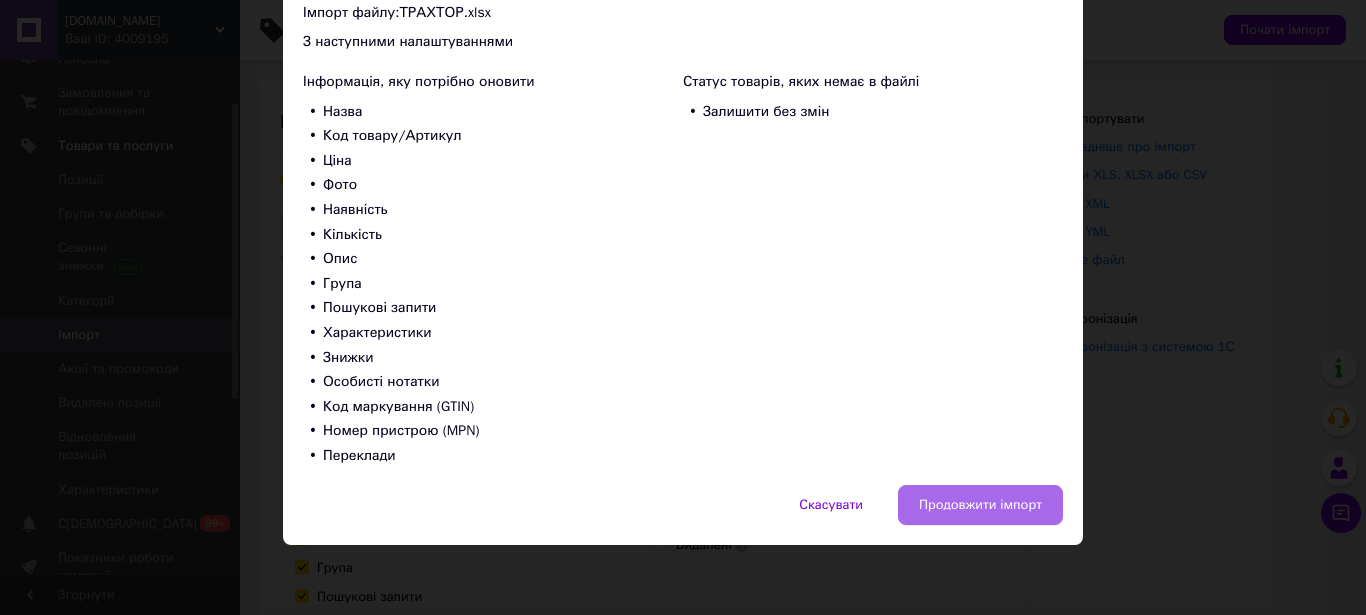 click on "Продовжити імпорт" at bounding box center (980, 505) 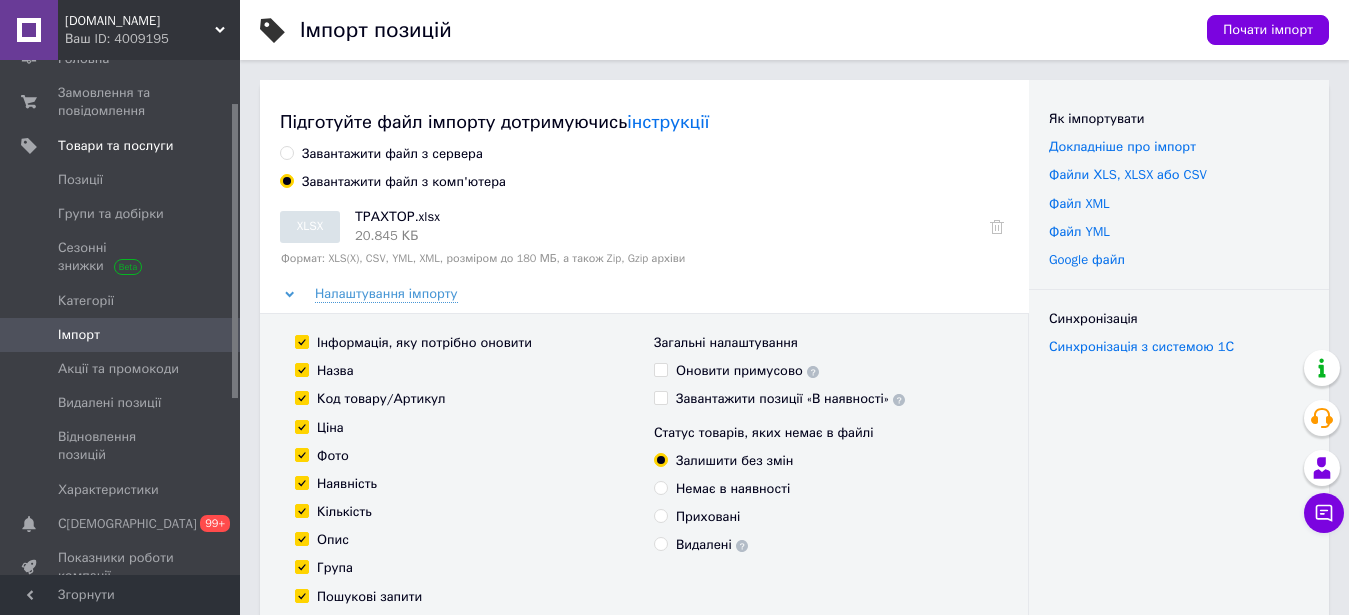 click on "Почати імпорт" at bounding box center [1258, 30] 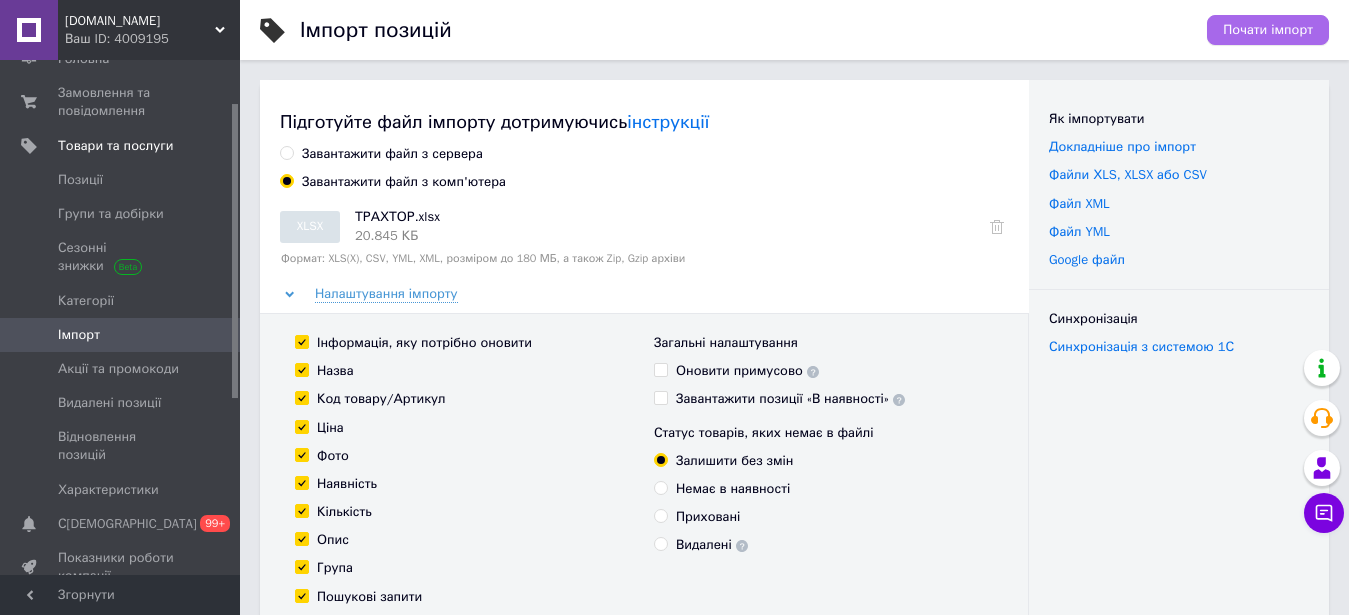 click on "Почати імпорт" at bounding box center (1268, 30) 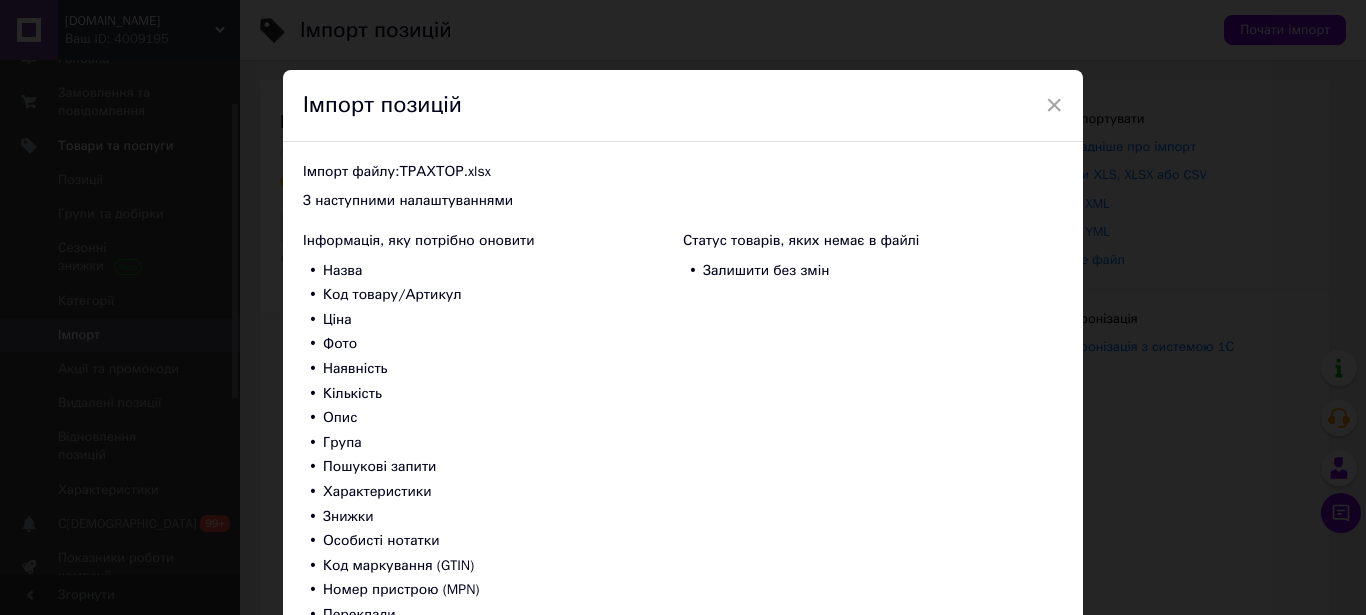 scroll, scrollTop: 160, scrollLeft: 0, axis: vertical 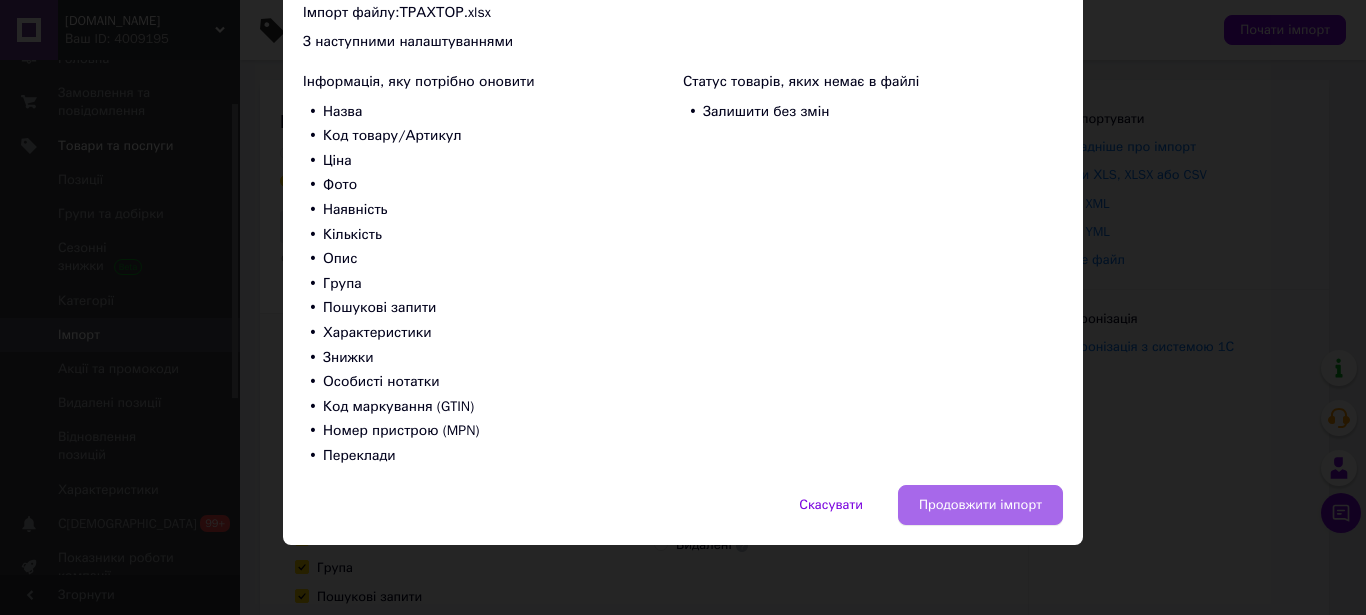 click on "Продовжити імпорт" at bounding box center [980, 505] 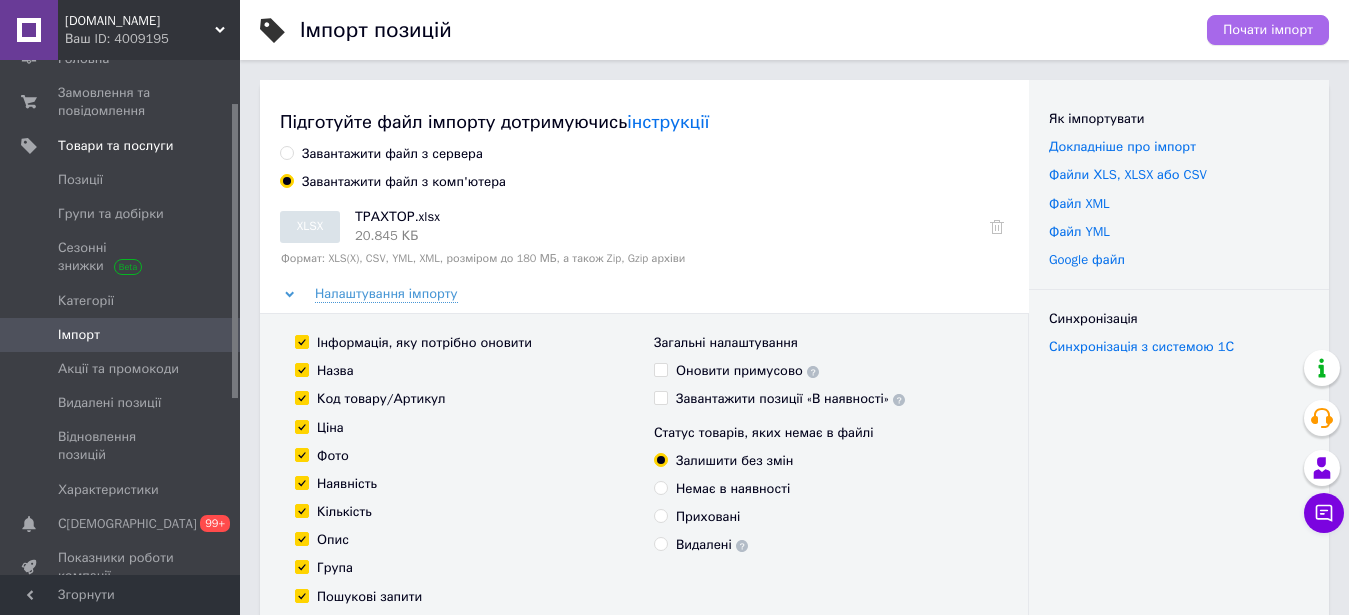 click on "Почати імпорт" at bounding box center (1268, 30) 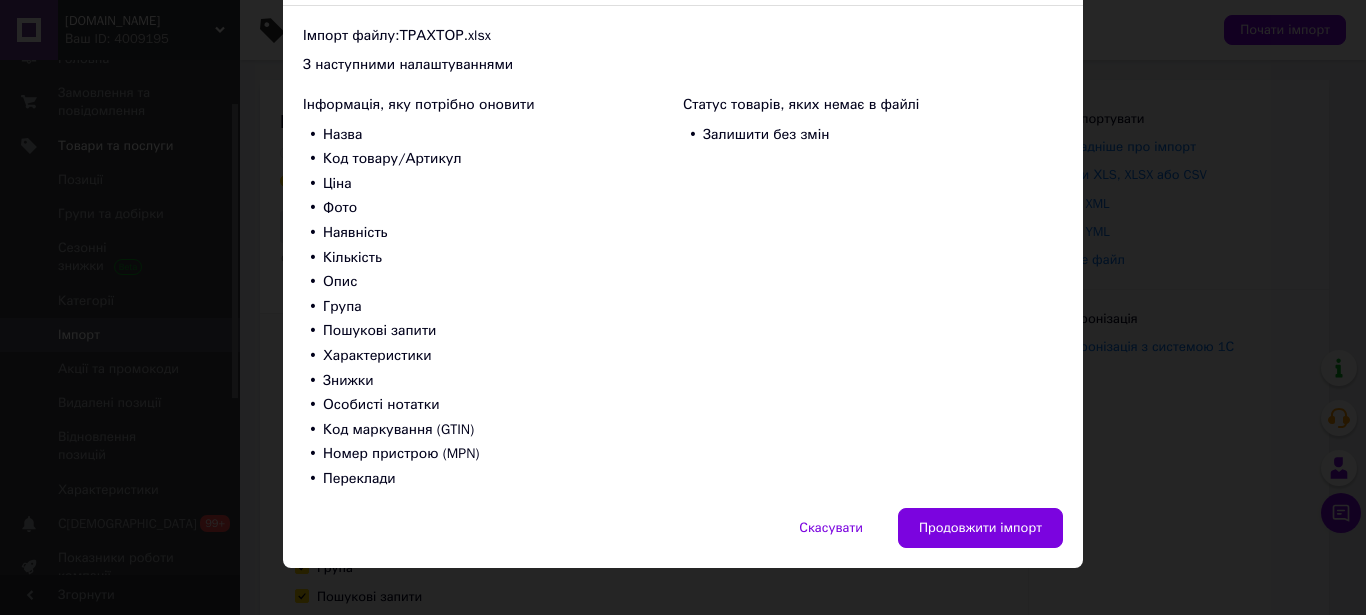 scroll, scrollTop: 160, scrollLeft: 0, axis: vertical 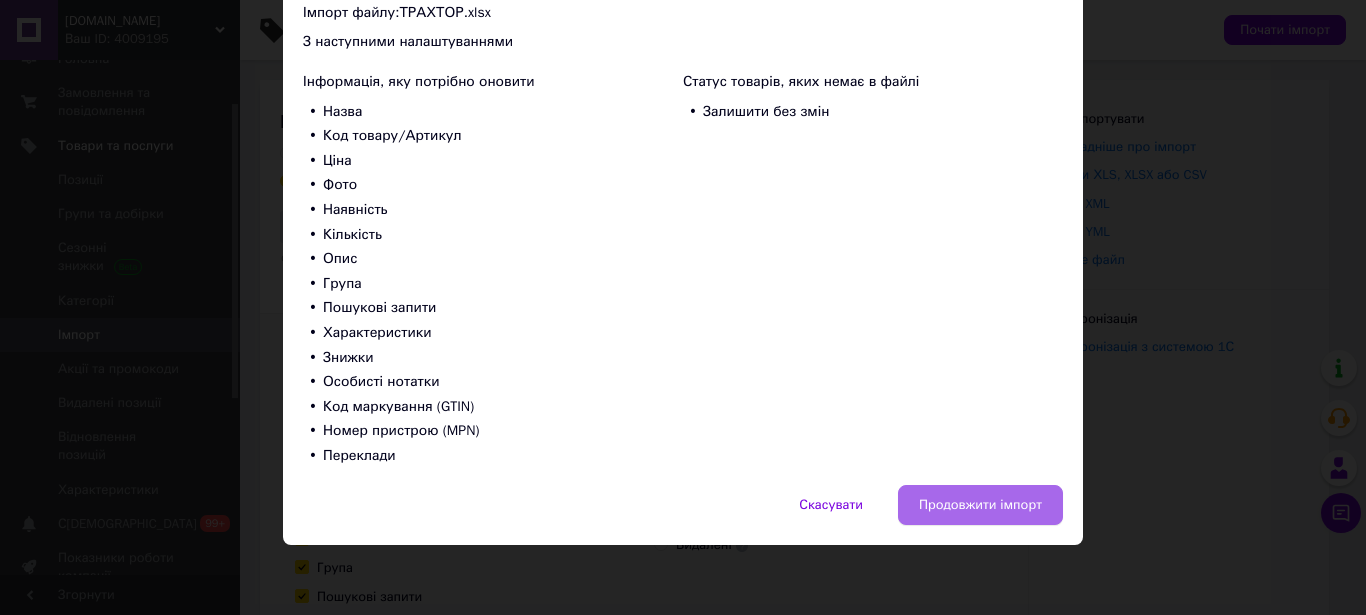 click on "Продовжити імпорт" at bounding box center [980, 505] 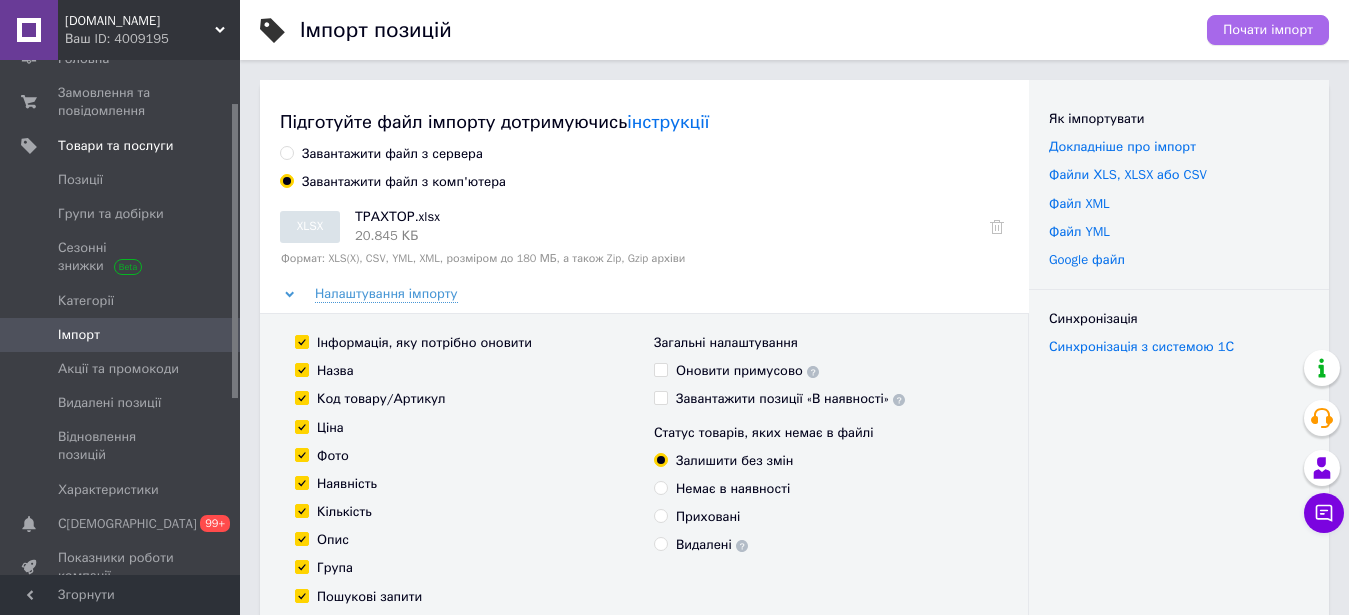 click on "Почати імпорт" at bounding box center [1268, 30] 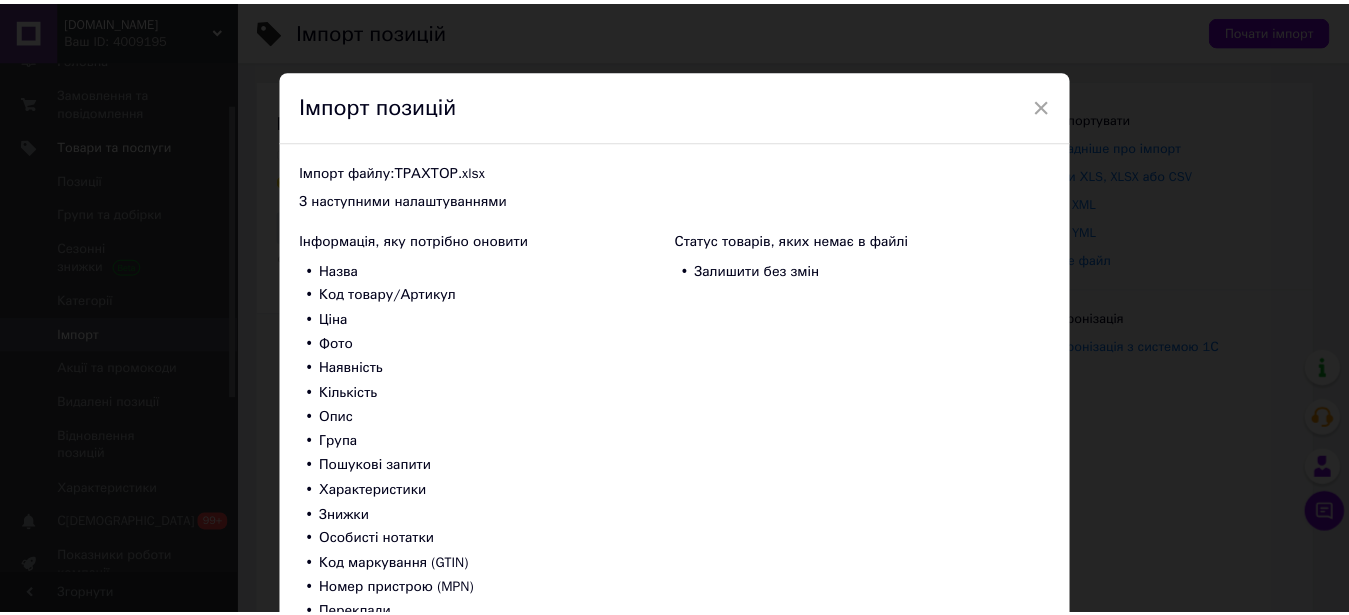 scroll, scrollTop: 160, scrollLeft: 0, axis: vertical 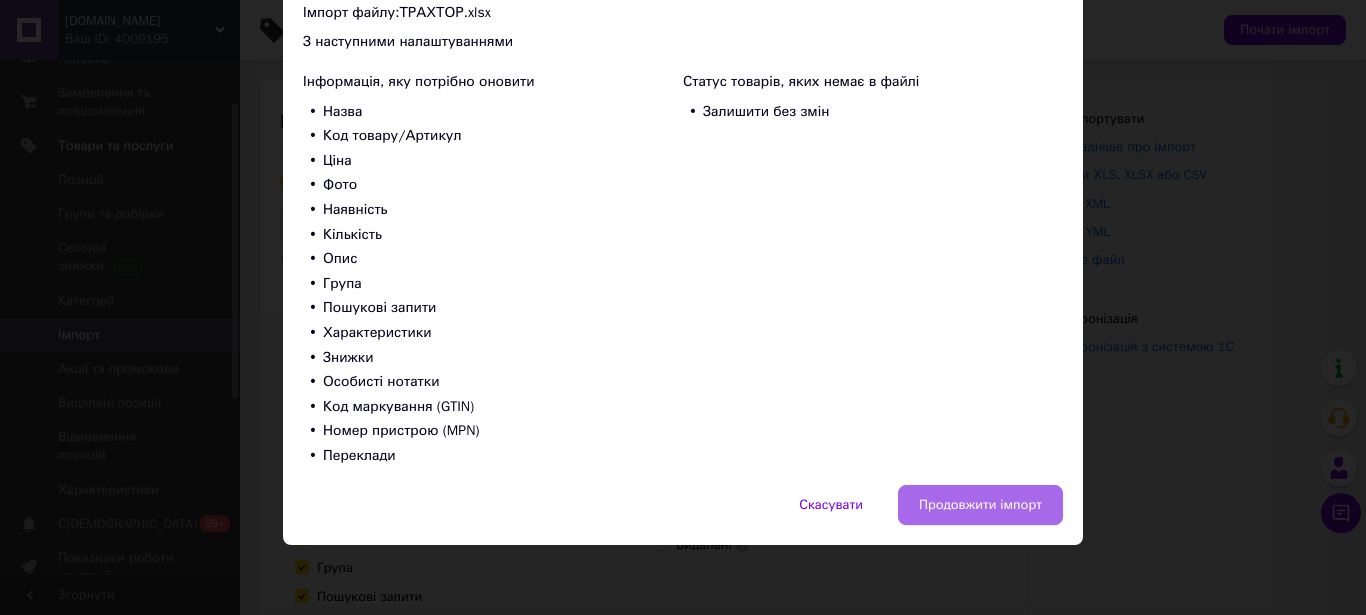 click on "Продовжити імпорт" at bounding box center [980, 505] 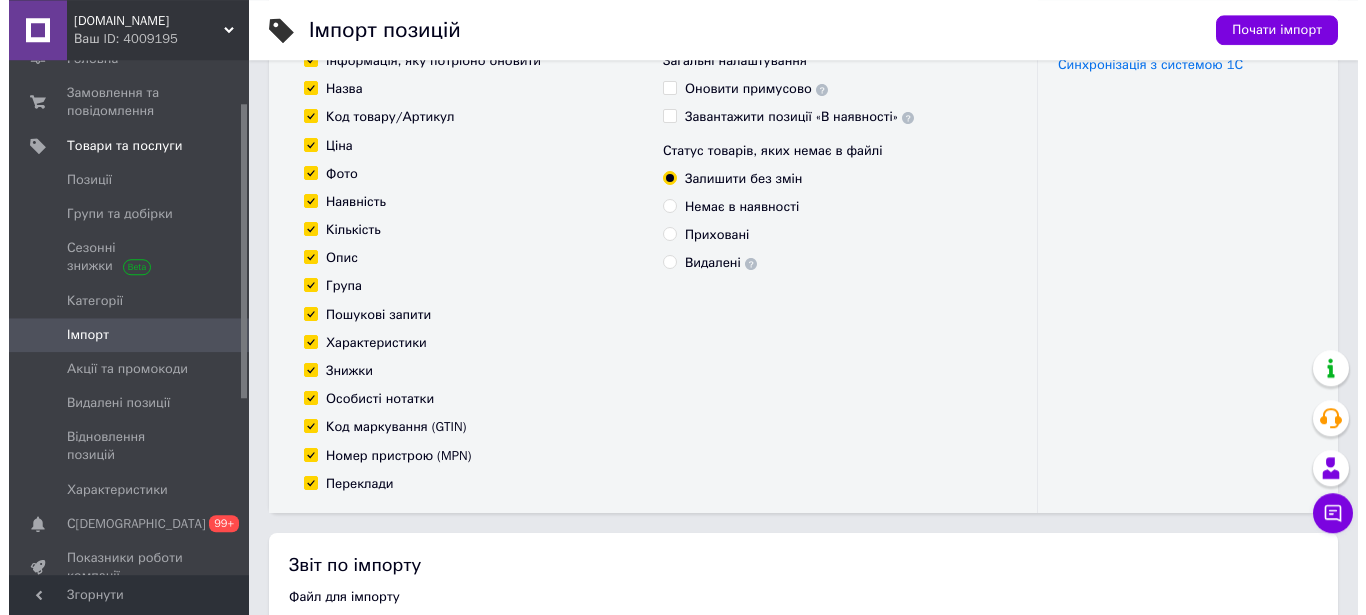 scroll, scrollTop: 306, scrollLeft: 0, axis: vertical 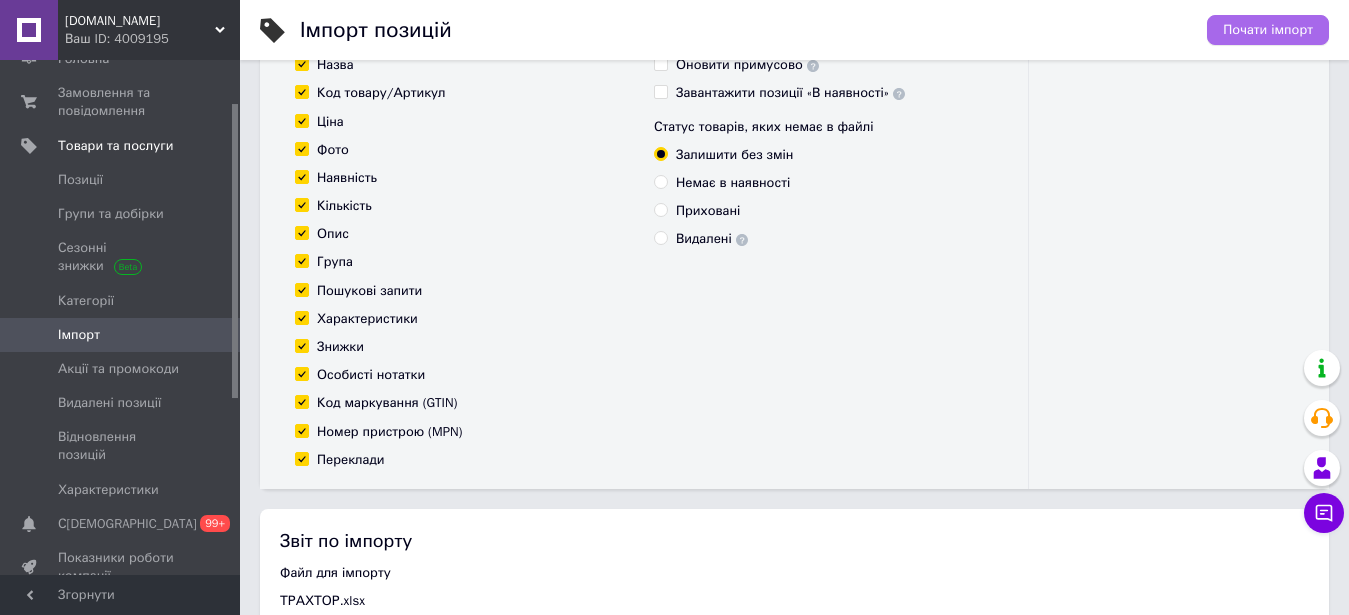 click on "Почати імпорт" at bounding box center [1268, 30] 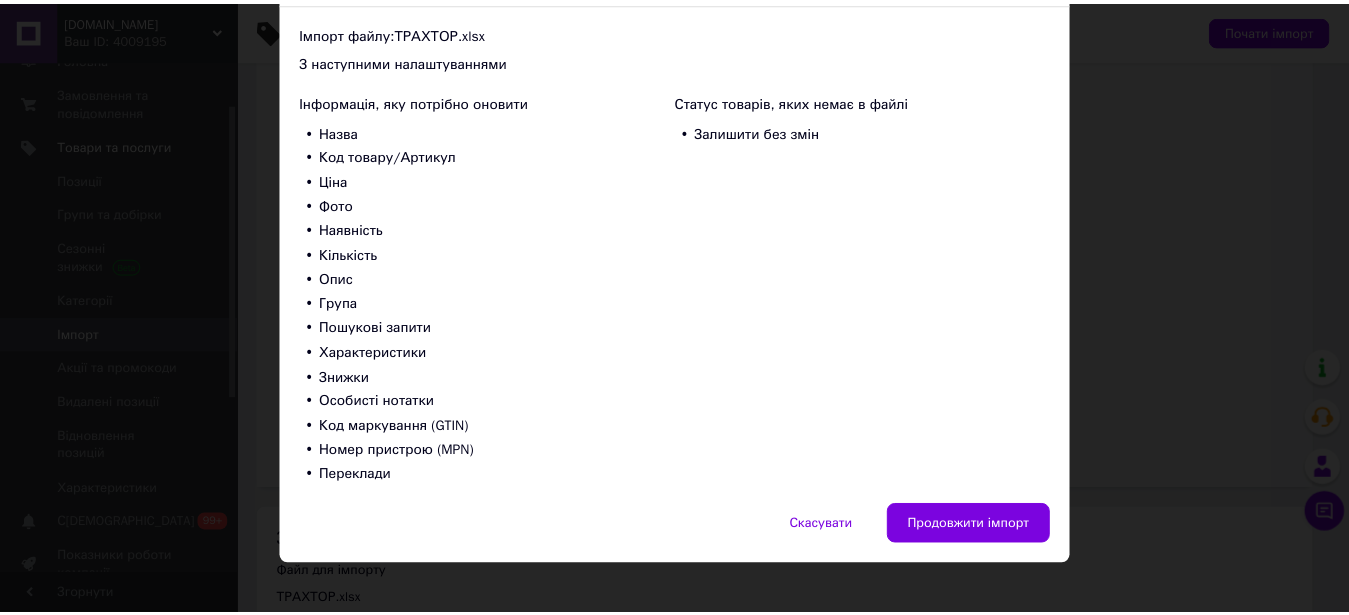 scroll, scrollTop: 160, scrollLeft: 0, axis: vertical 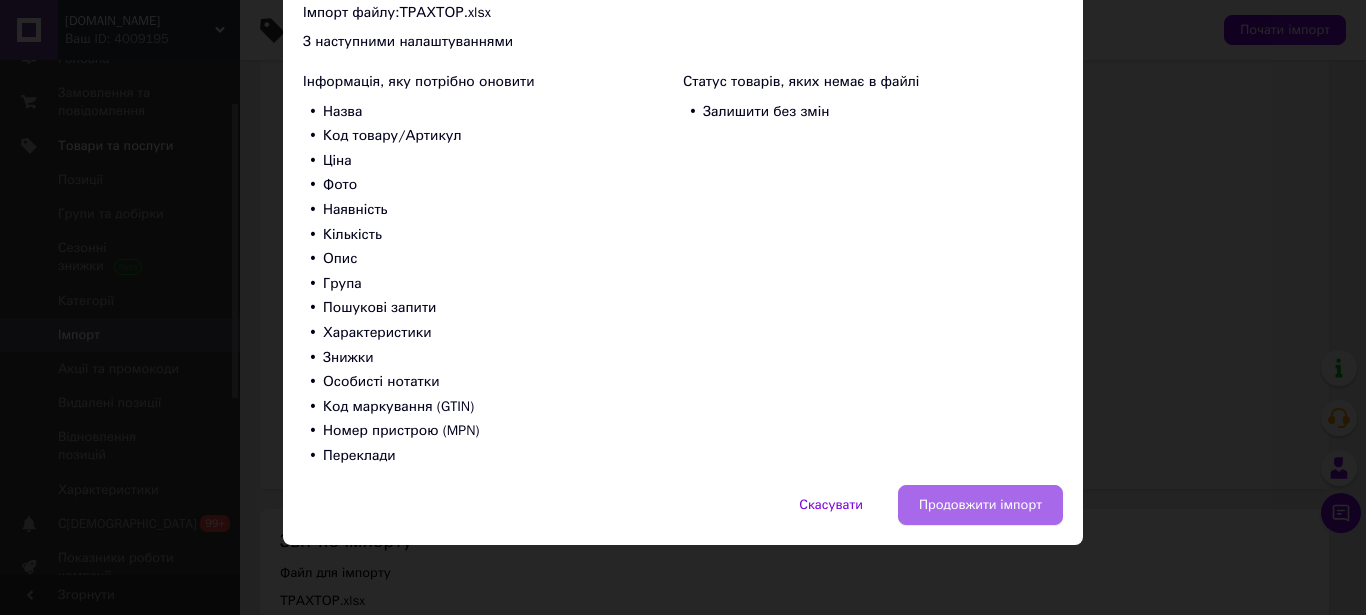 click on "Продовжити імпорт" at bounding box center (980, 505) 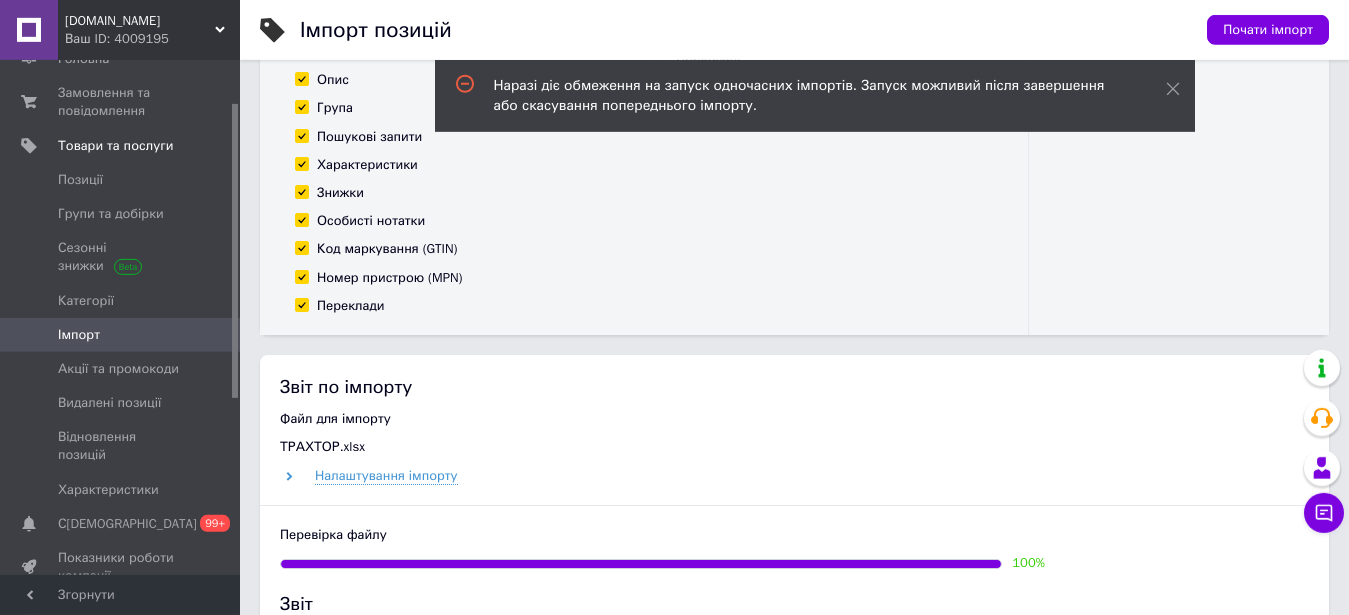 scroll, scrollTop: 714, scrollLeft: 0, axis: vertical 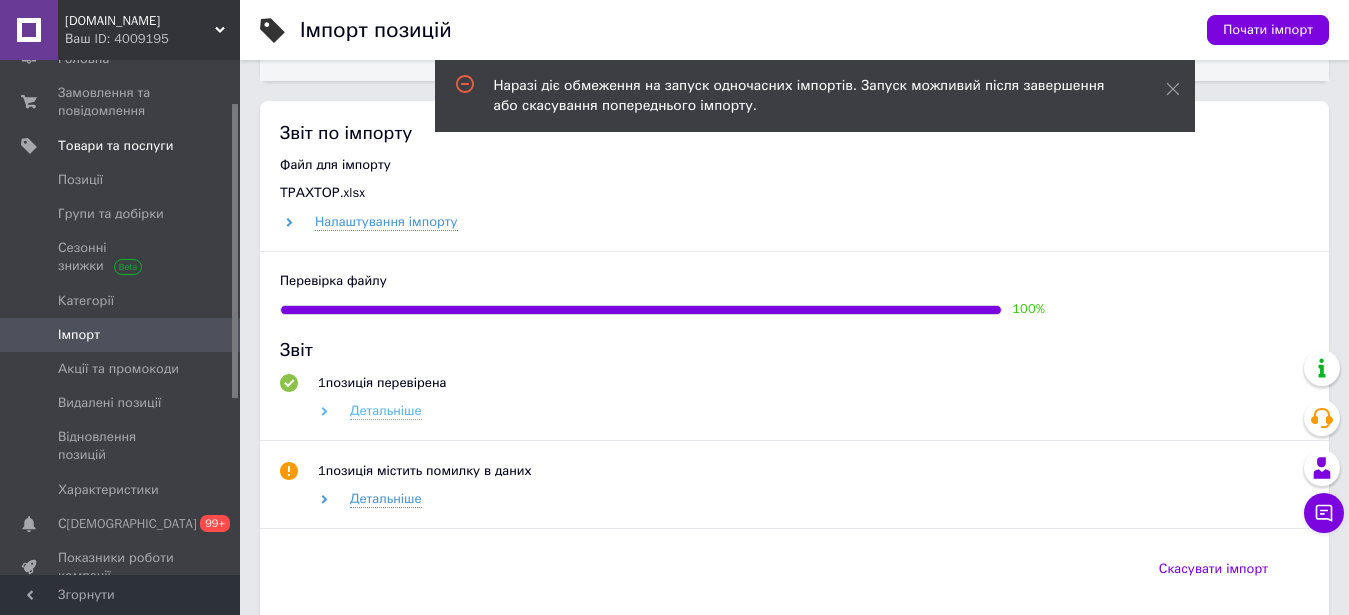 click on "Детальніше" at bounding box center [386, 411] 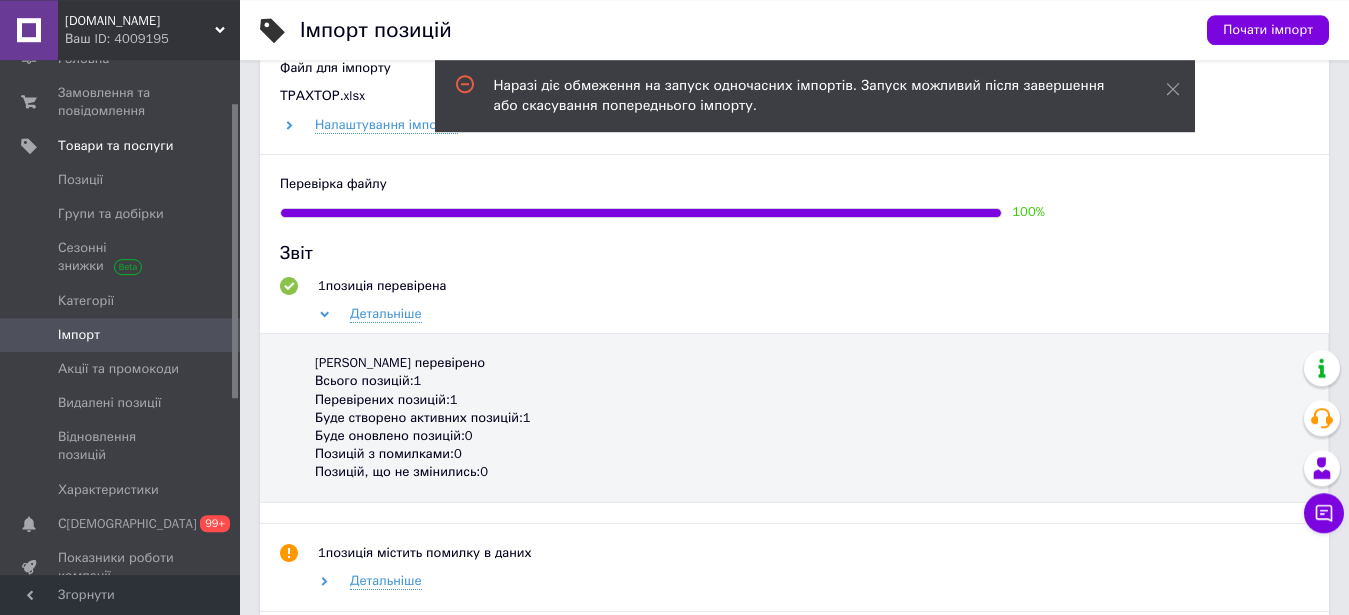 scroll, scrollTop: 918, scrollLeft: 0, axis: vertical 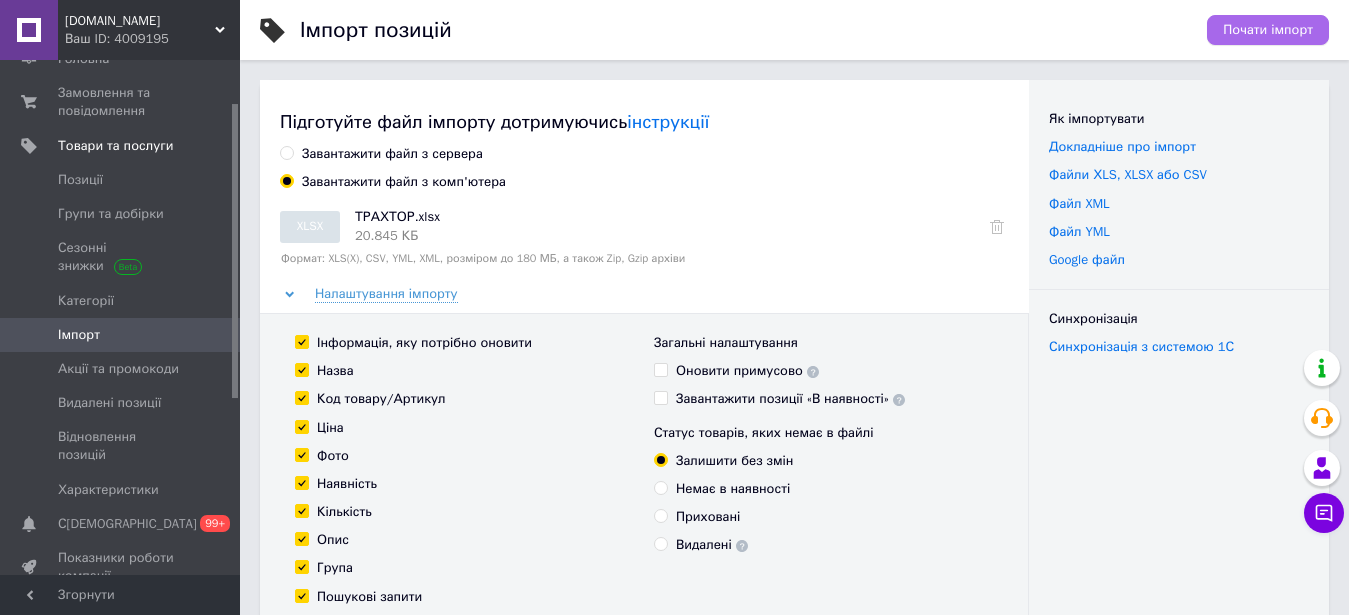 click on "Почати імпорт" at bounding box center (1268, 30) 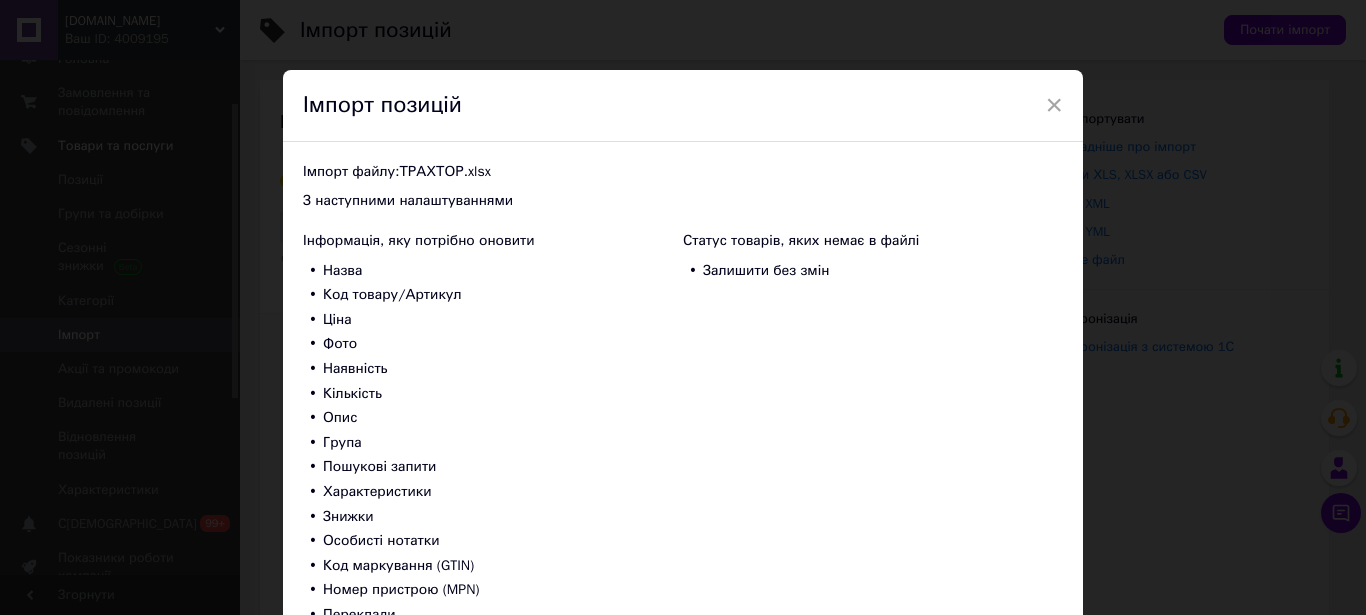 scroll, scrollTop: 160, scrollLeft: 0, axis: vertical 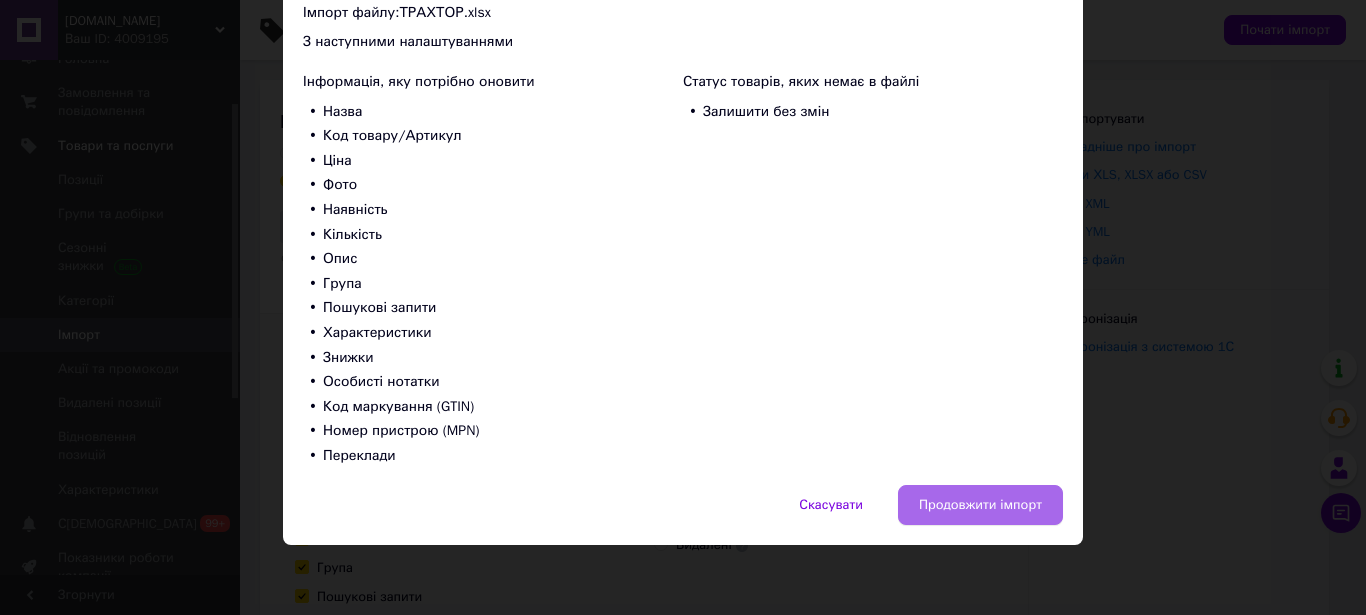 click on "Продовжити імпорт" at bounding box center (980, 505) 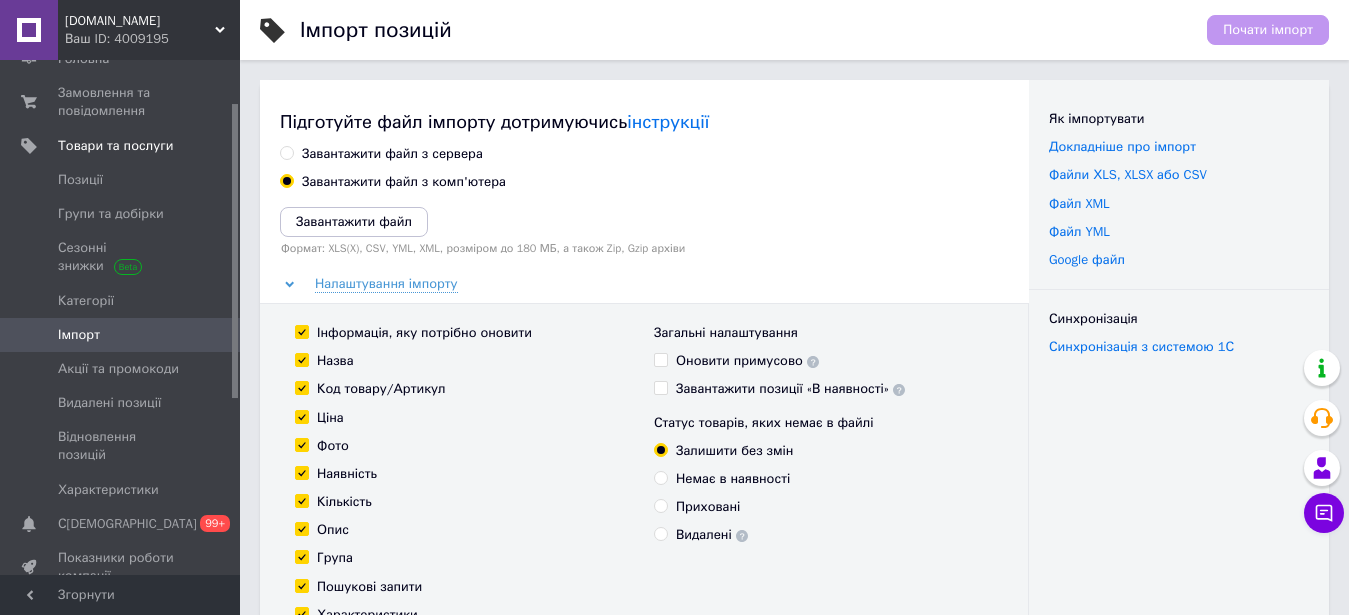 click on "Завантажити файл з сервера Завантажити файл з комп'ютера Завантажити файл Формат: XLS(X), CSV, YML, XML,
розміром до 180 МБ,
а також Zip, Gzip архіви Налаштування імпорту Інформація, яку потрібно оновити Назва Код товару/Артикул Ціна Фото Наявність Кількість Опис Група Пошукові запити Характеристики Знижки Особисті нотатки Код маркування (GTIN) Номер пристрою (MPN) Переклади Загальні налаштування Оновити примусово   Завантажити позиції «В наявності»   Статус товарів, яких немає в файлі Залишити без змін Немає в наявності Приховані Видалені" at bounding box center (644, 465) 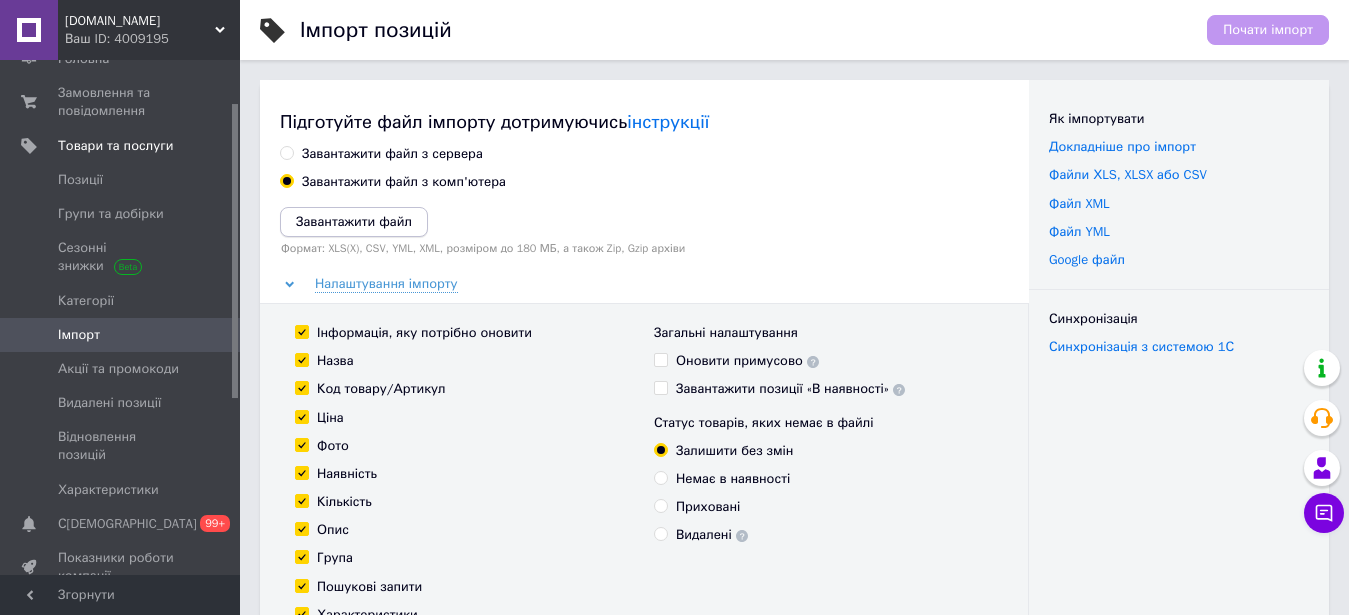 click on "Завантажити файл" at bounding box center (354, 221) 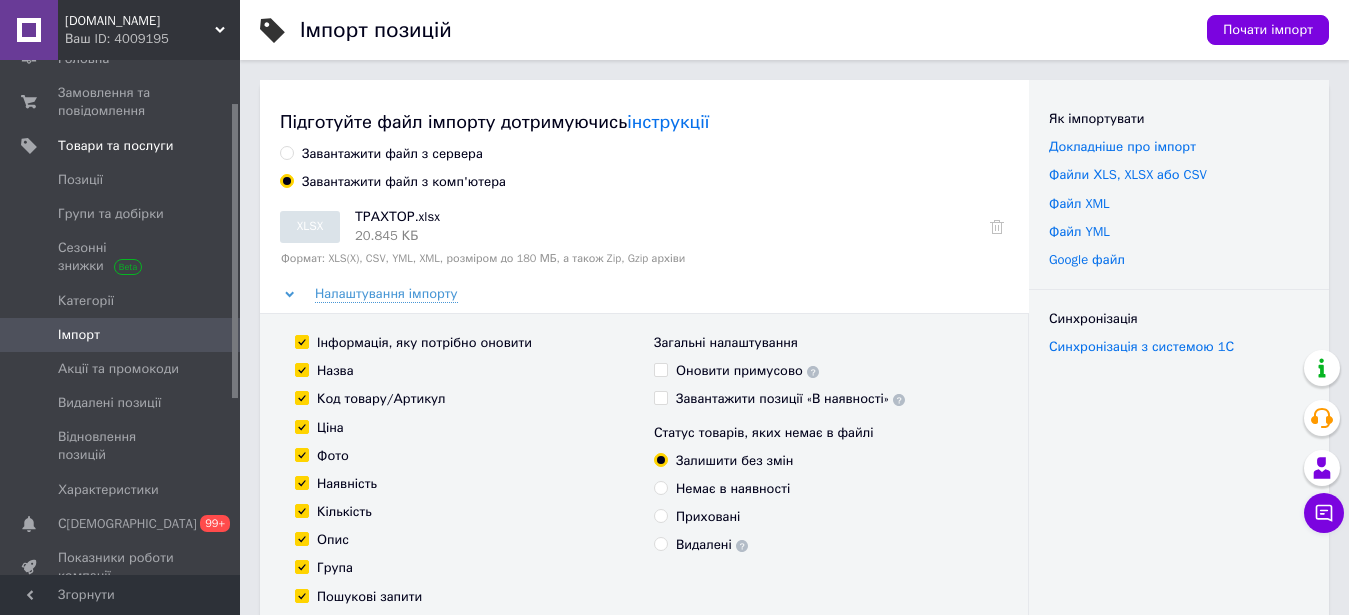 click on "Почати імпорт" at bounding box center (1268, 30) 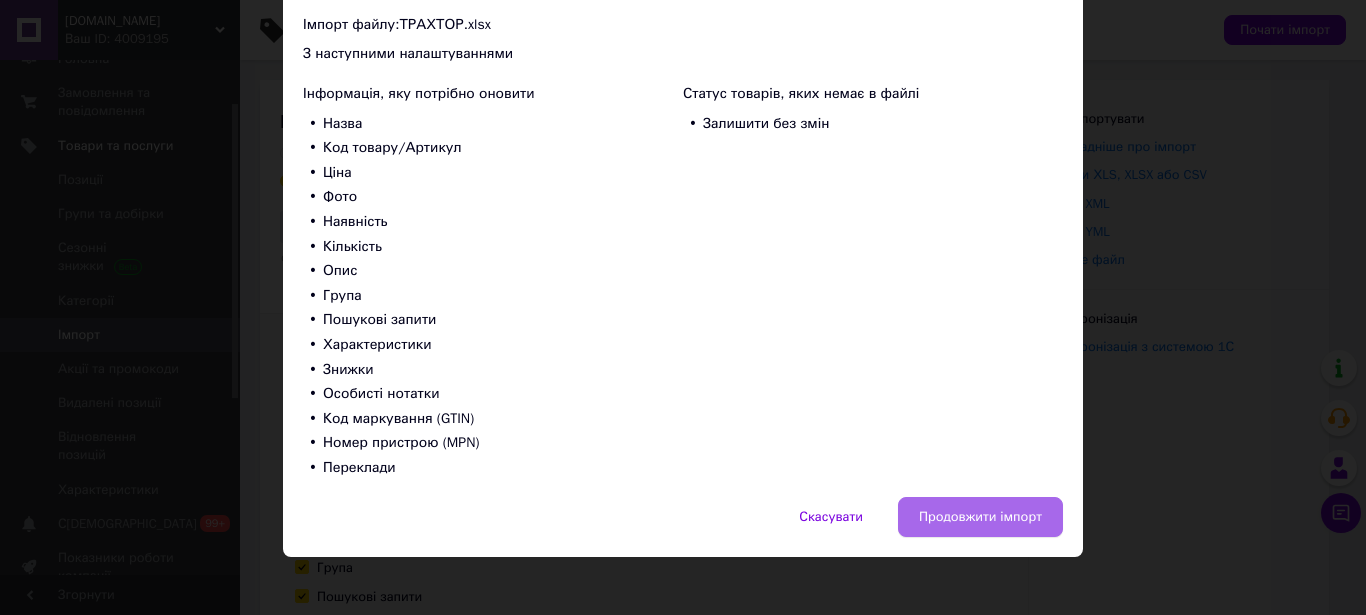 scroll, scrollTop: 160, scrollLeft: 0, axis: vertical 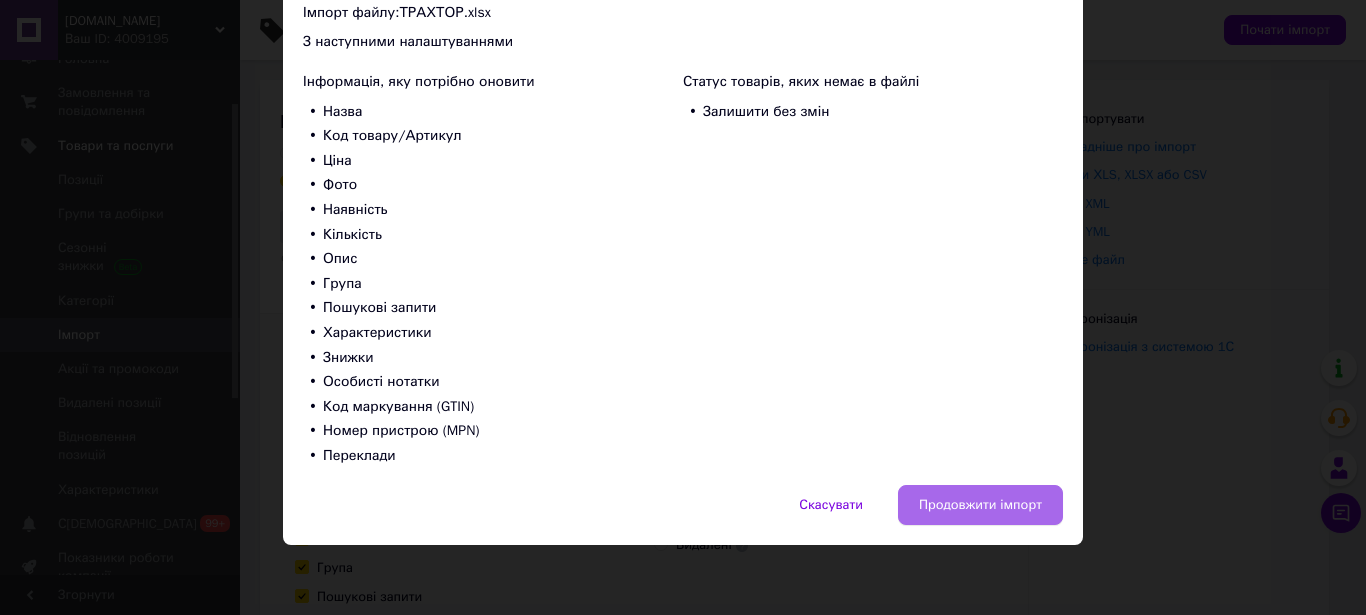 click on "Продовжити імпорт" at bounding box center (980, 505) 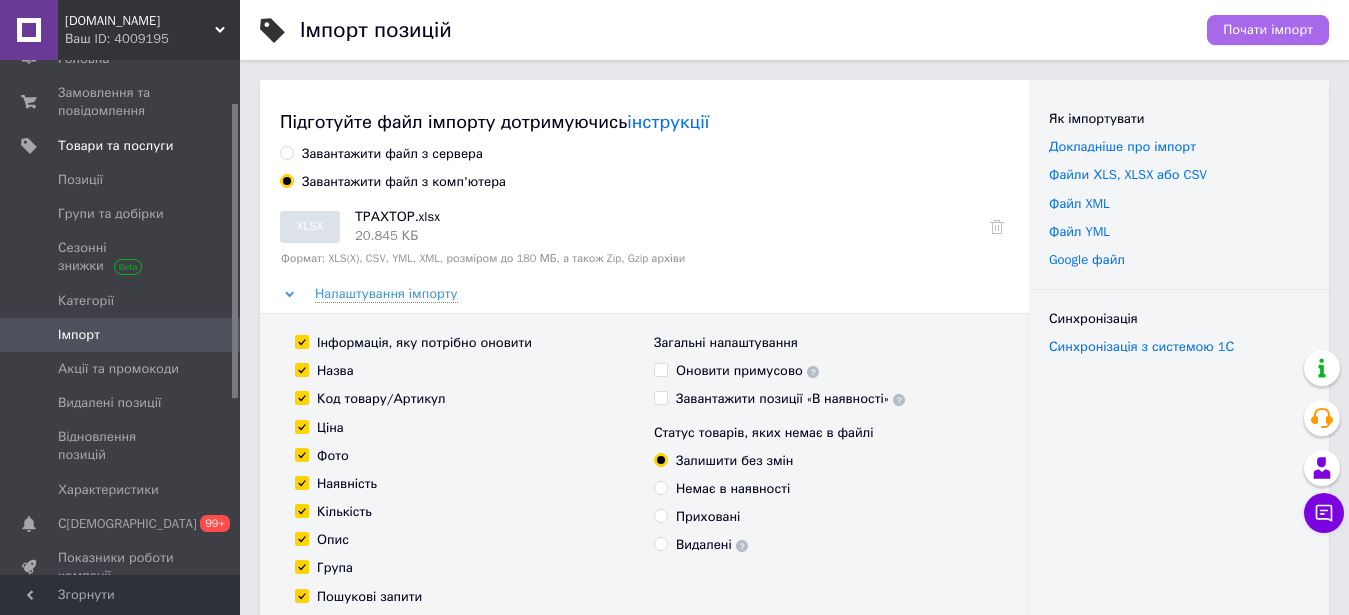click on "Почати імпорт" at bounding box center (1268, 30) 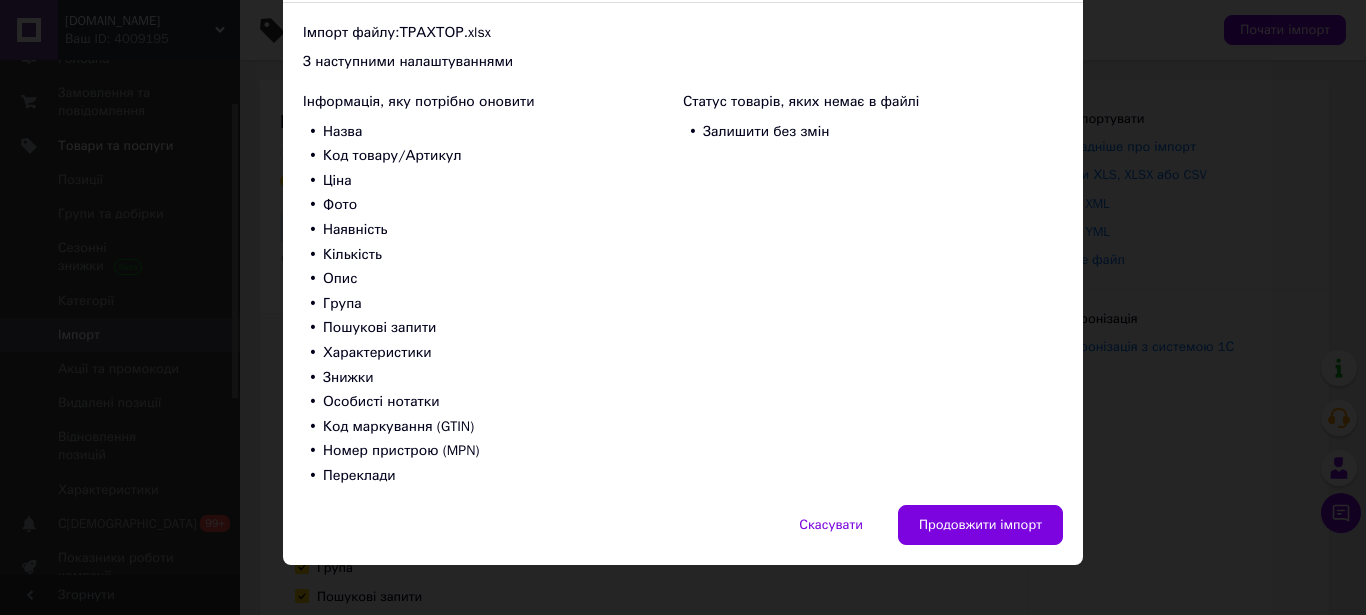 scroll, scrollTop: 160, scrollLeft: 0, axis: vertical 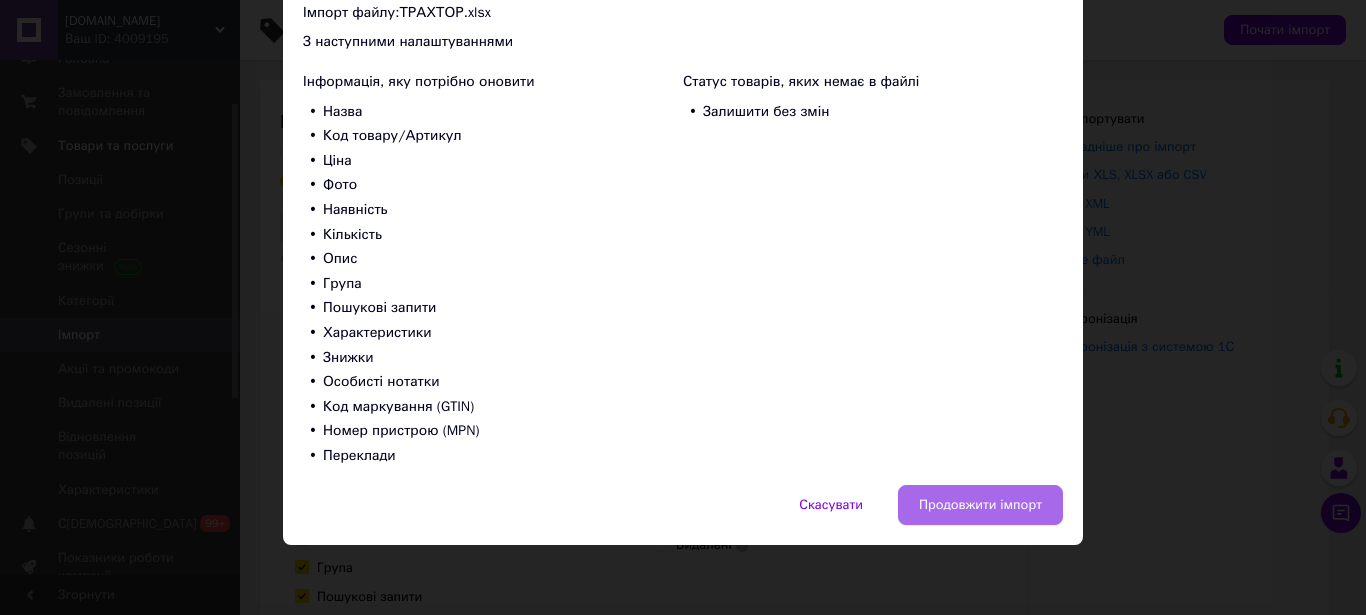 click on "Продовжити імпорт" at bounding box center (980, 505) 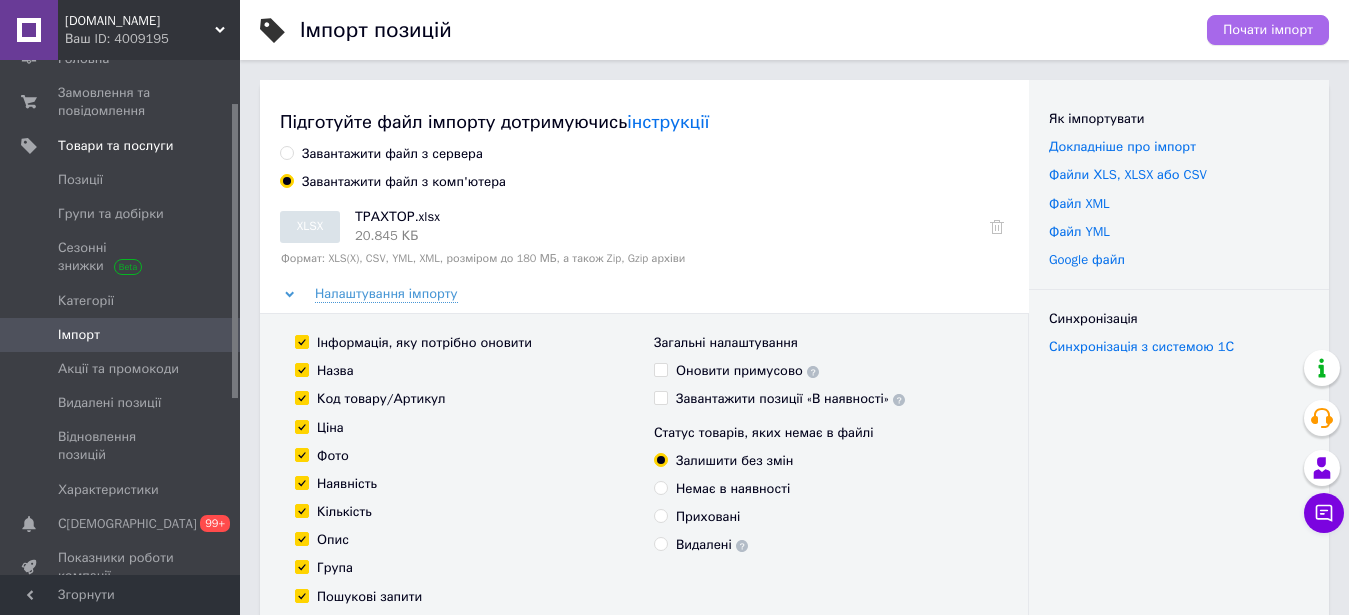 click on "Почати імпорт" at bounding box center [1268, 30] 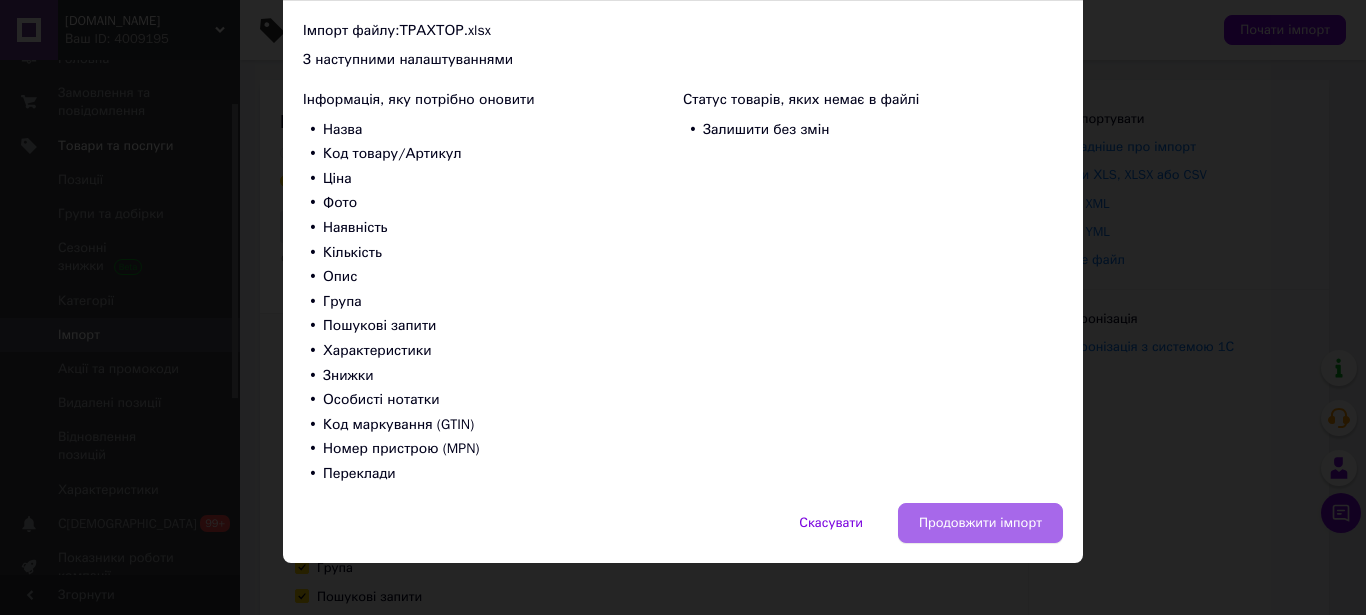 scroll, scrollTop: 160, scrollLeft: 0, axis: vertical 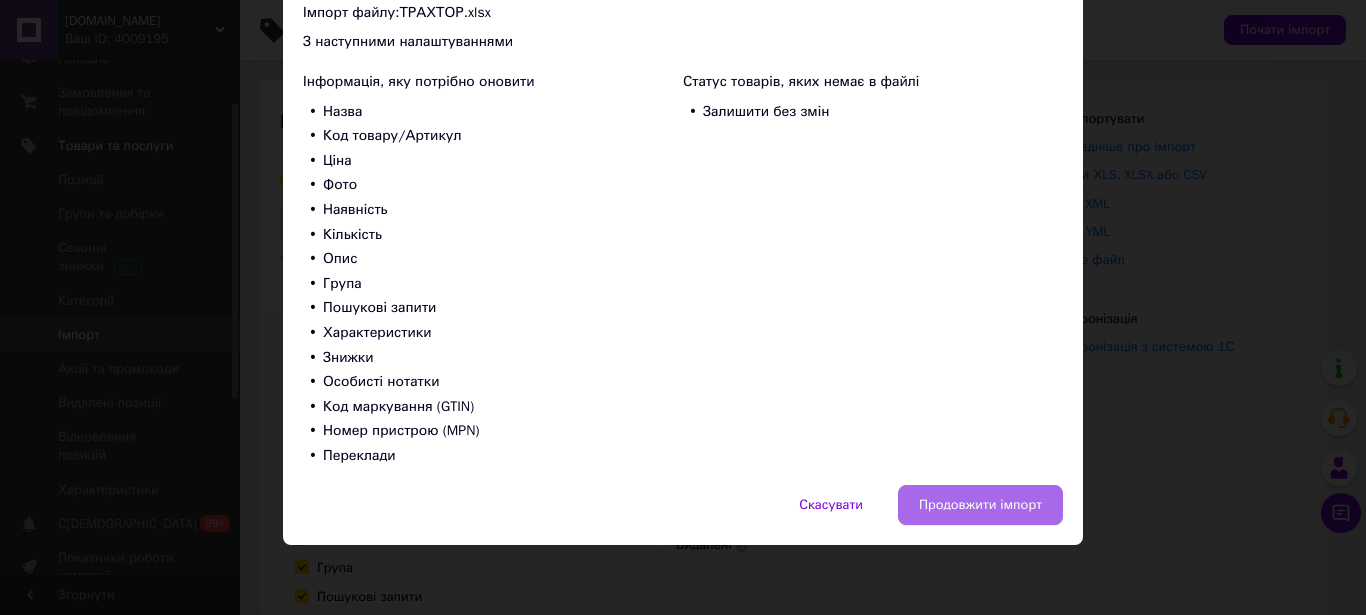 click on "Продовжити імпорт" at bounding box center [980, 505] 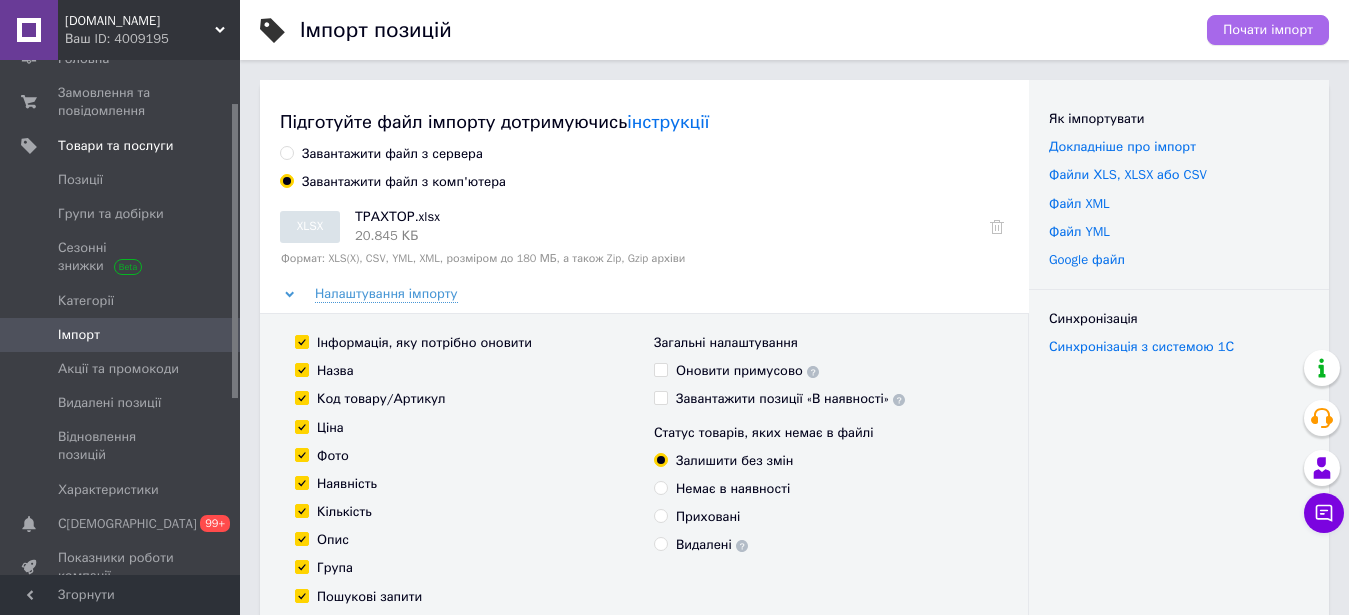 click on "Почати імпорт" at bounding box center (1268, 30) 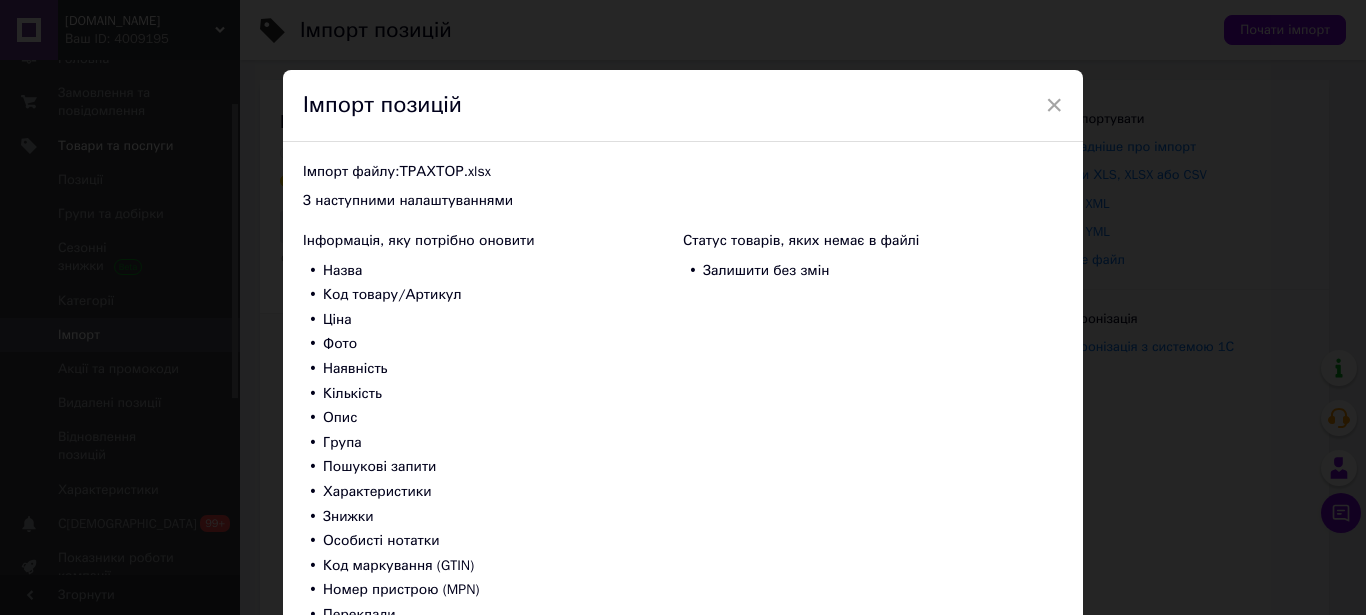 scroll, scrollTop: 160, scrollLeft: 0, axis: vertical 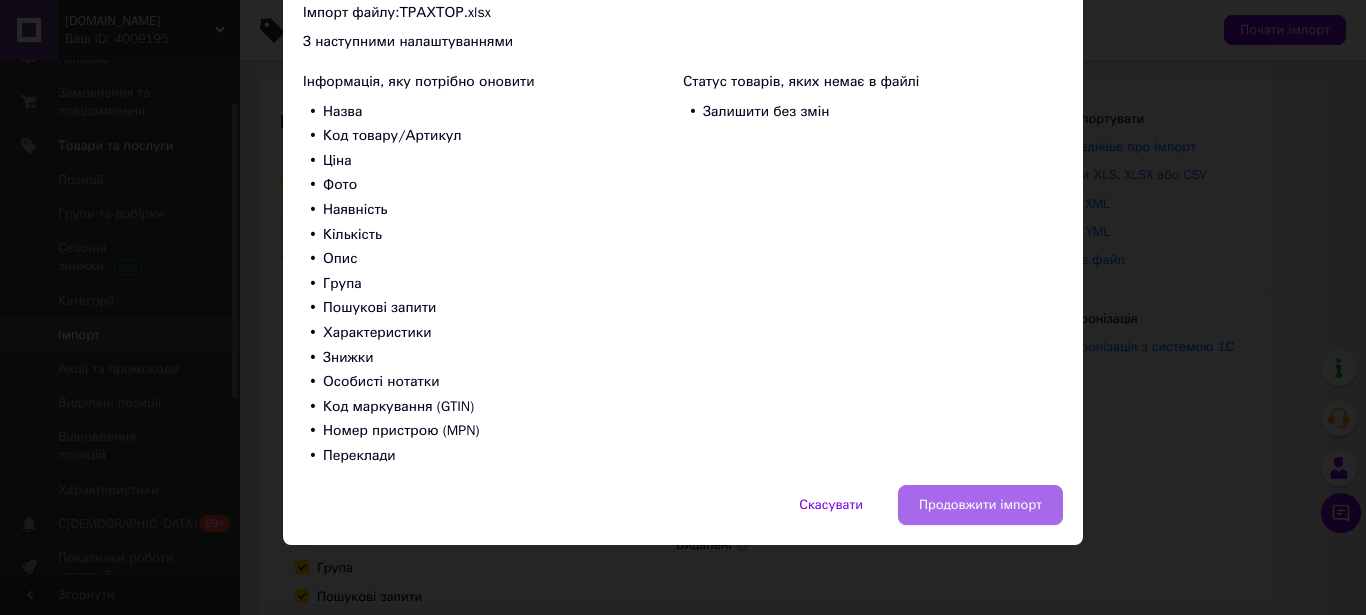click on "Продовжити імпорт" at bounding box center [980, 505] 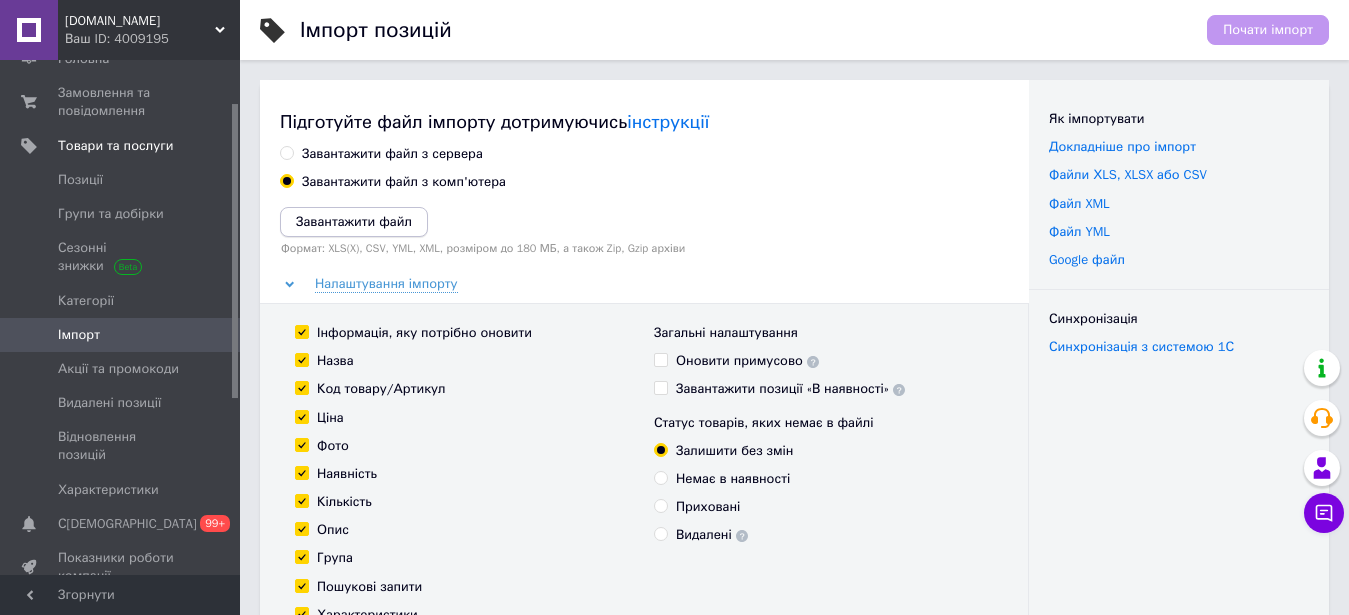 click on "Завантажити файл" at bounding box center [354, 221] 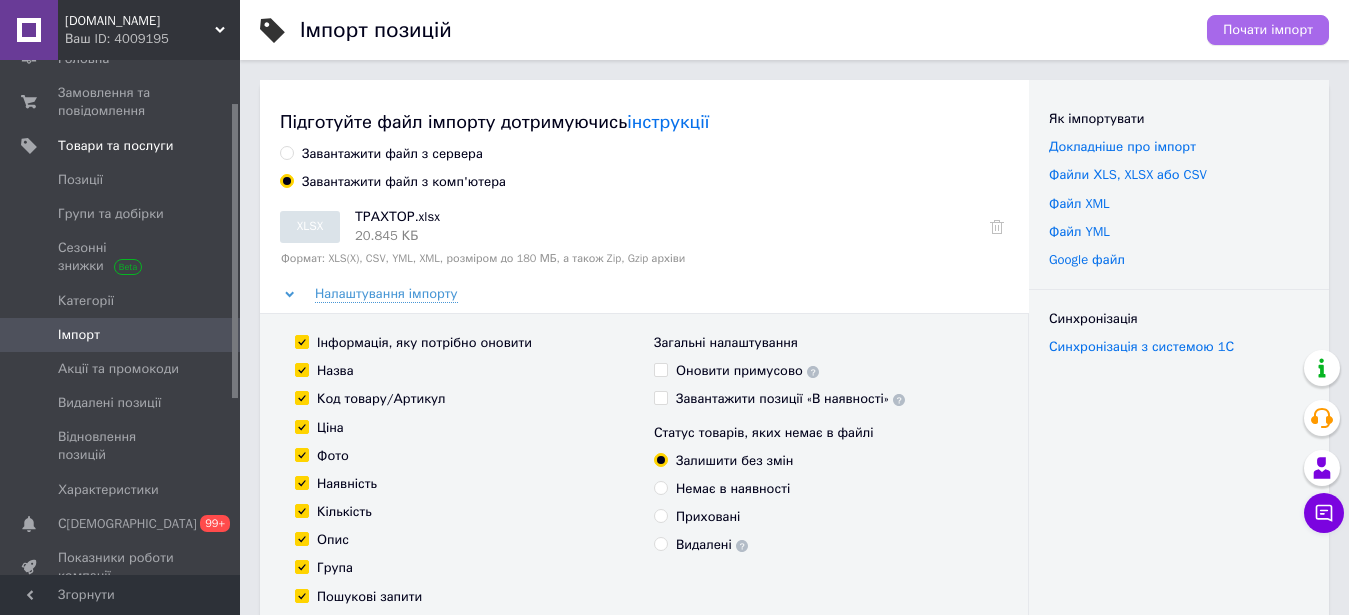 click on "Почати імпорт" at bounding box center (1268, 30) 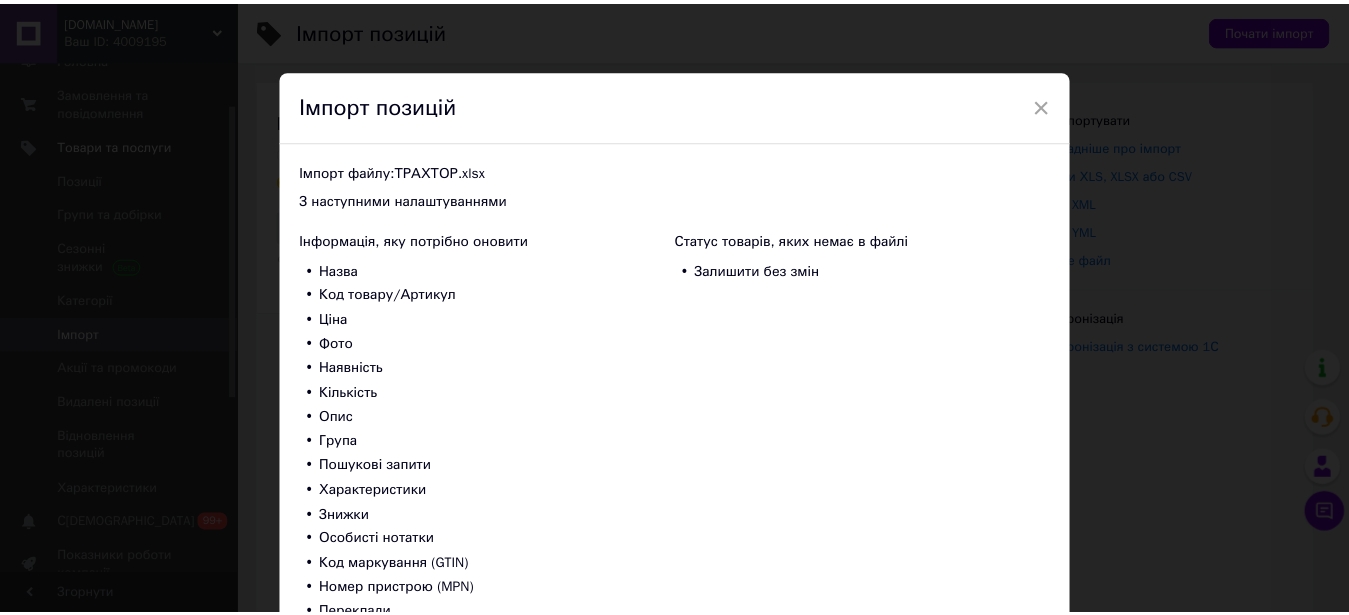 scroll, scrollTop: 160, scrollLeft: 0, axis: vertical 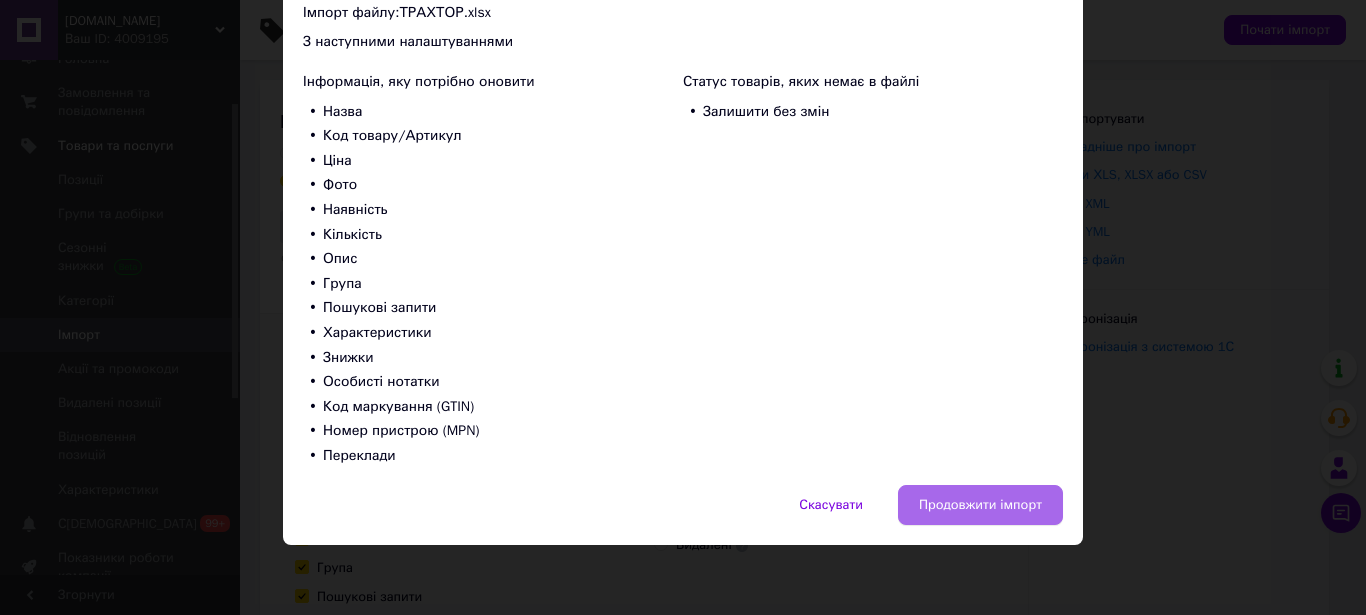 click on "Продовжити імпорт" at bounding box center [980, 505] 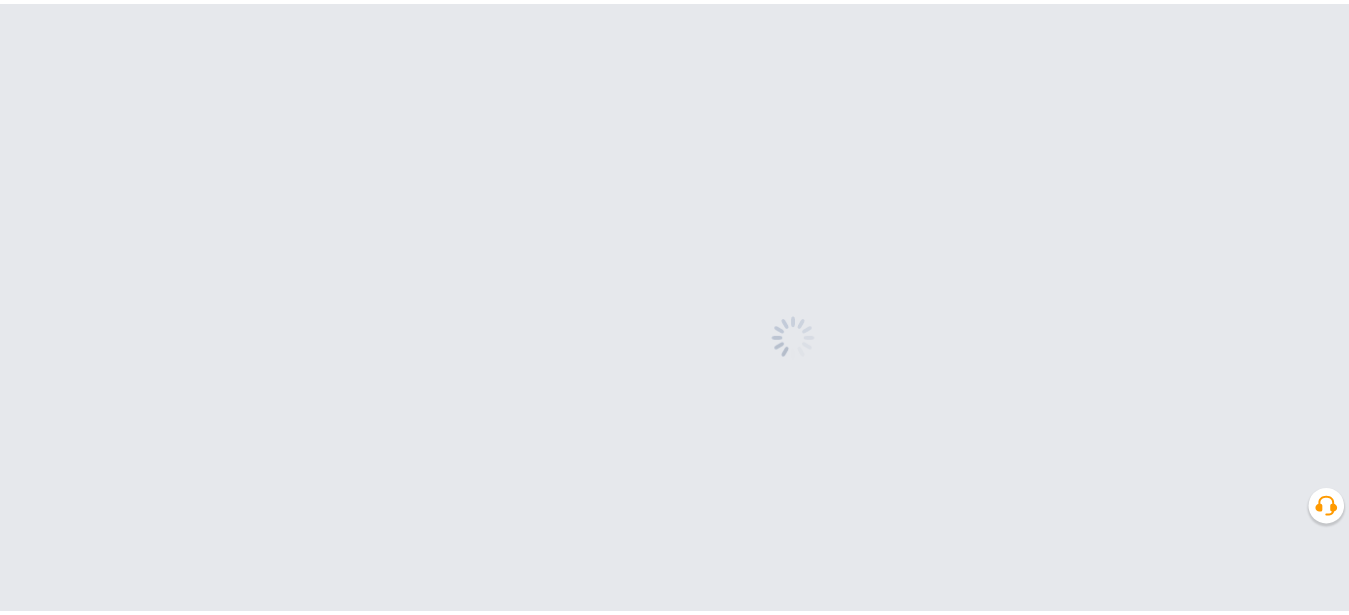 scroll, scrollTop: 0, scrollLeft: 0, axis: both 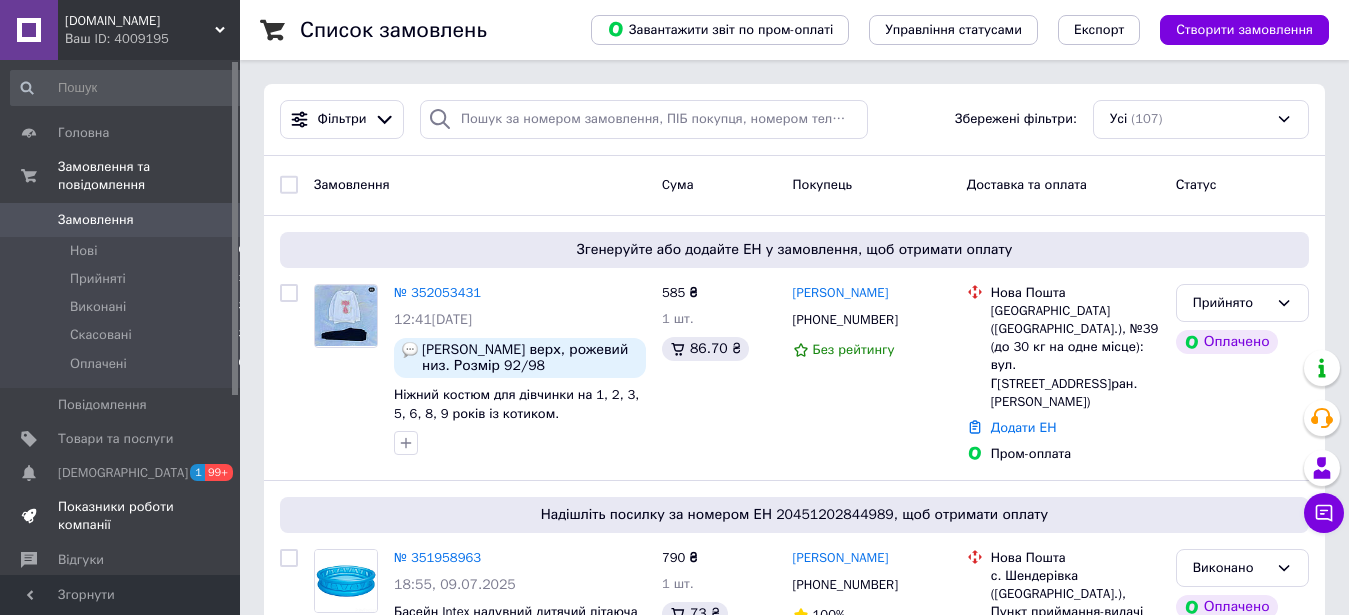 click on "Показники роботи компанії" at bounding box center [121, 516] 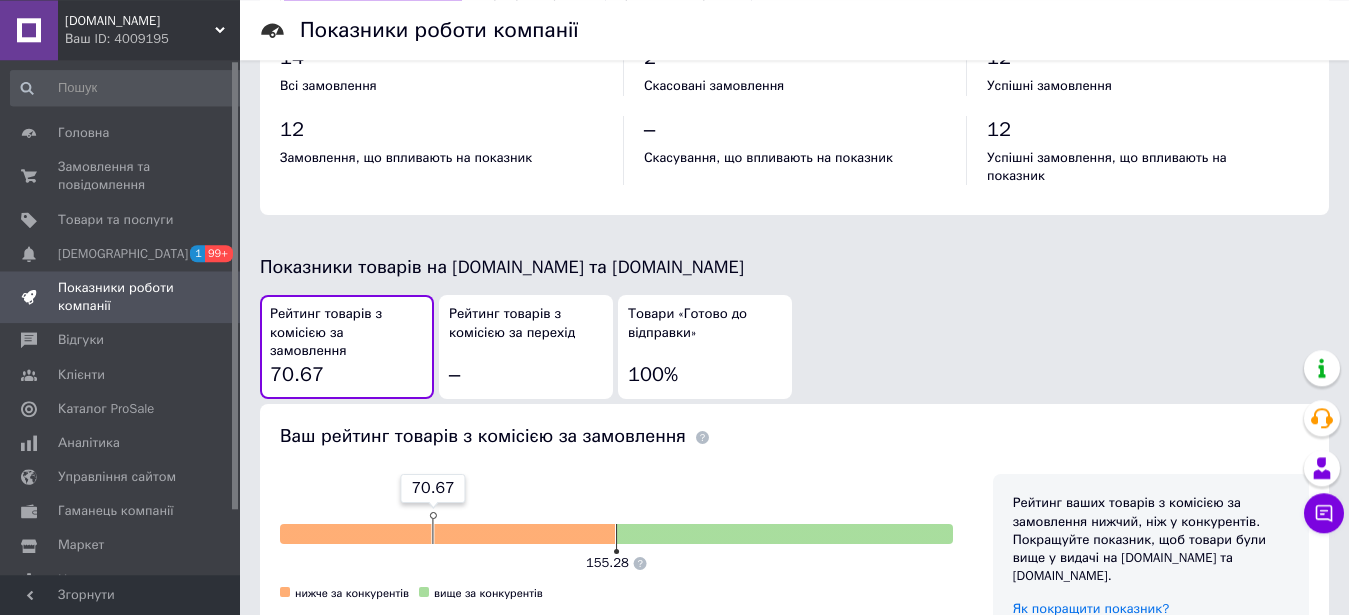 scroll, scrollTop: 1020, scrollLeft: 0, axis: vertical 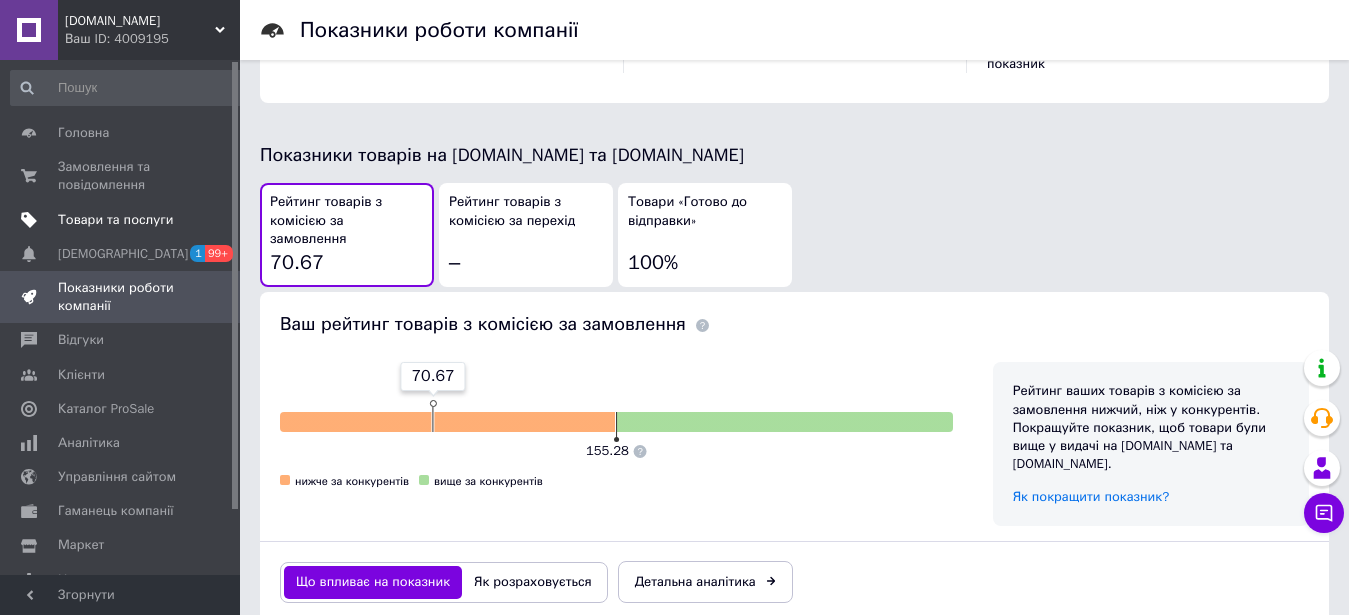 click on "Товари та послуги" at bounding box center (115, 220) 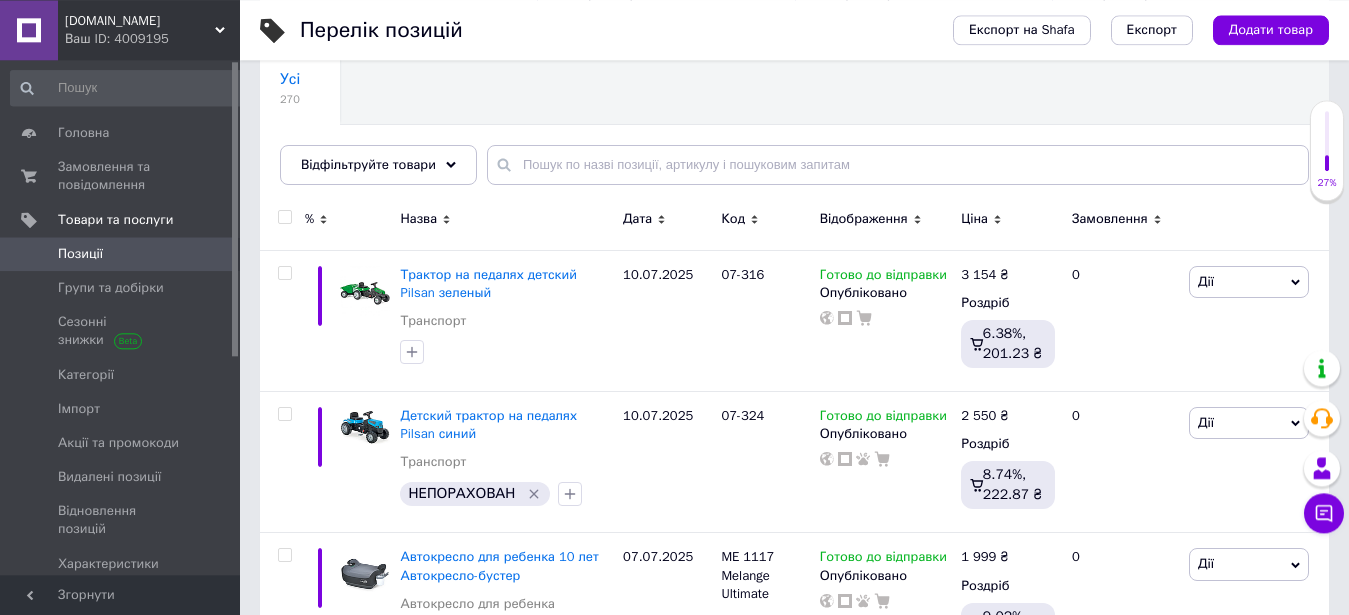 scroll, scrollTop: 204, scrollLeft: 0, axis: vertical 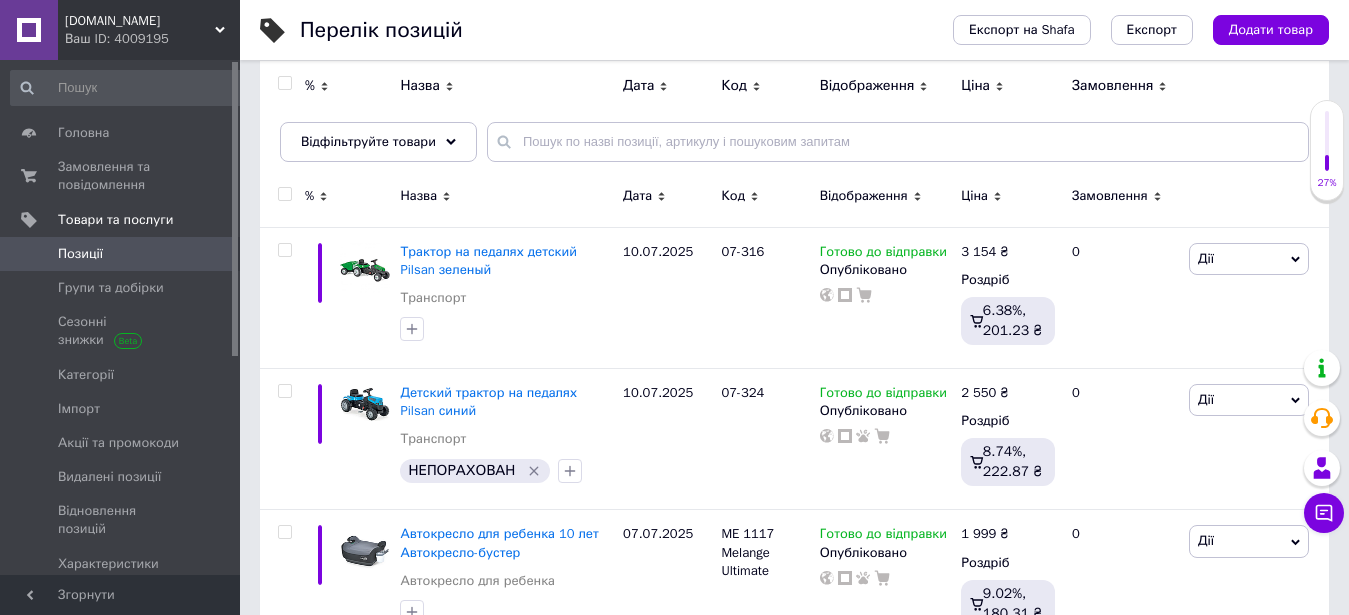 click on "Позиції" at bounding box center (80, 254) 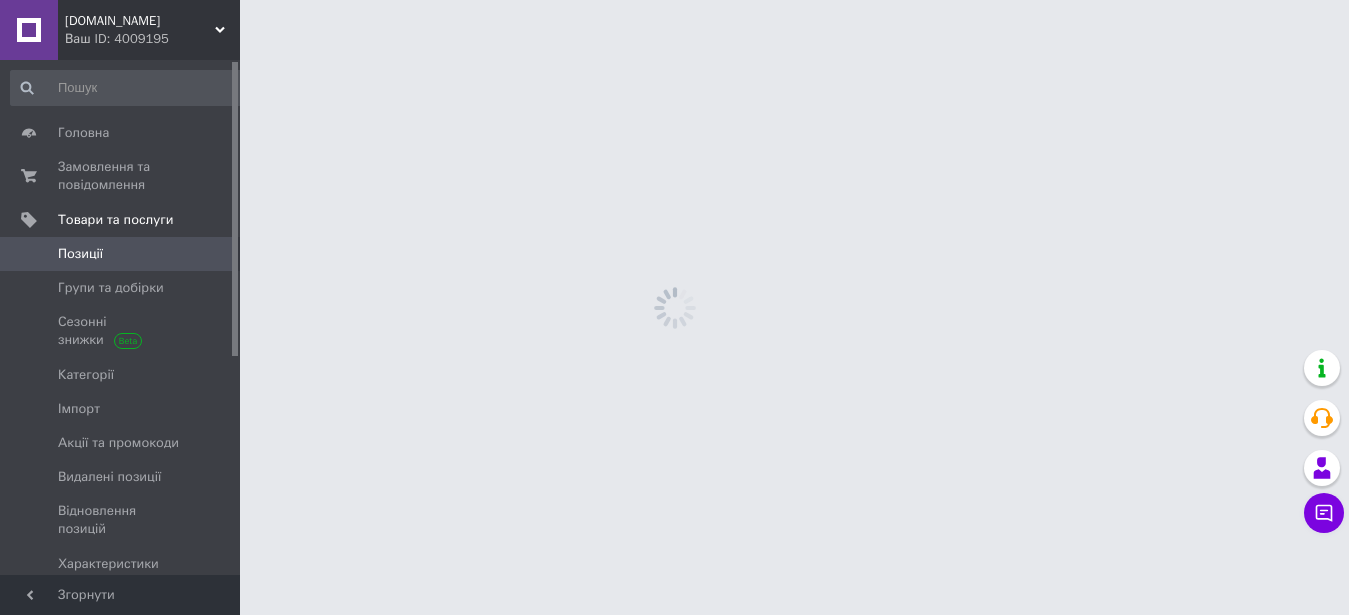 scroll, scrollTop: 0, scrollLeft: 0, axis: both 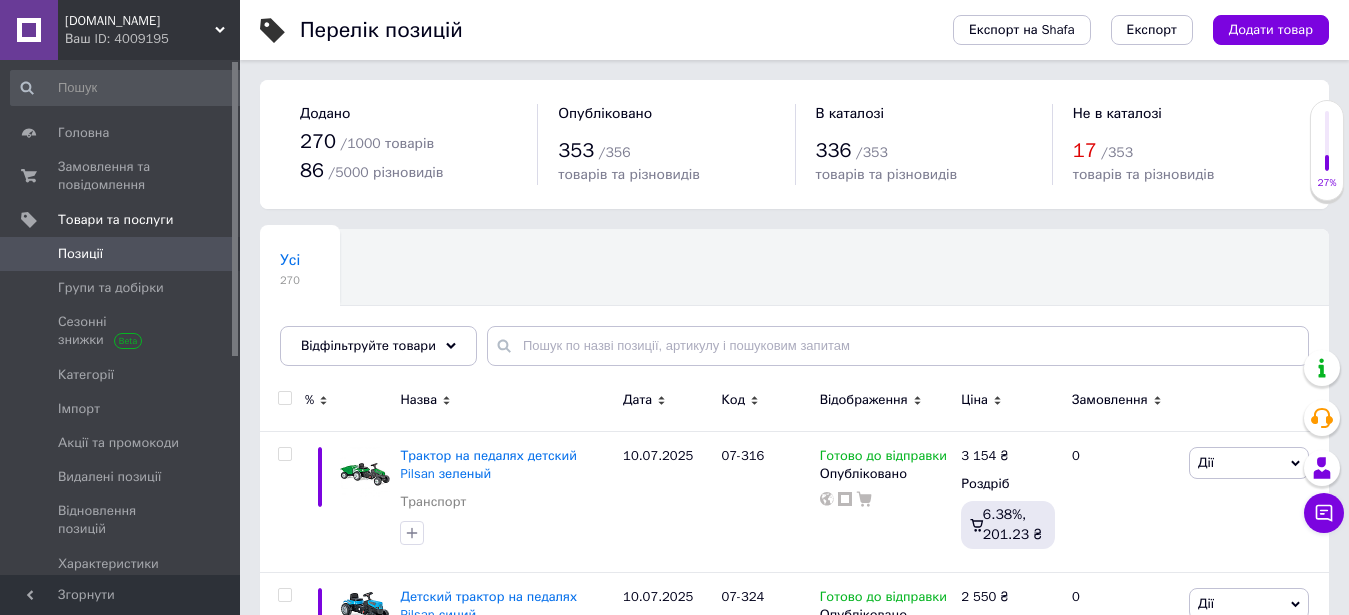 click on "Позиції" at bounding box center [128, 254] 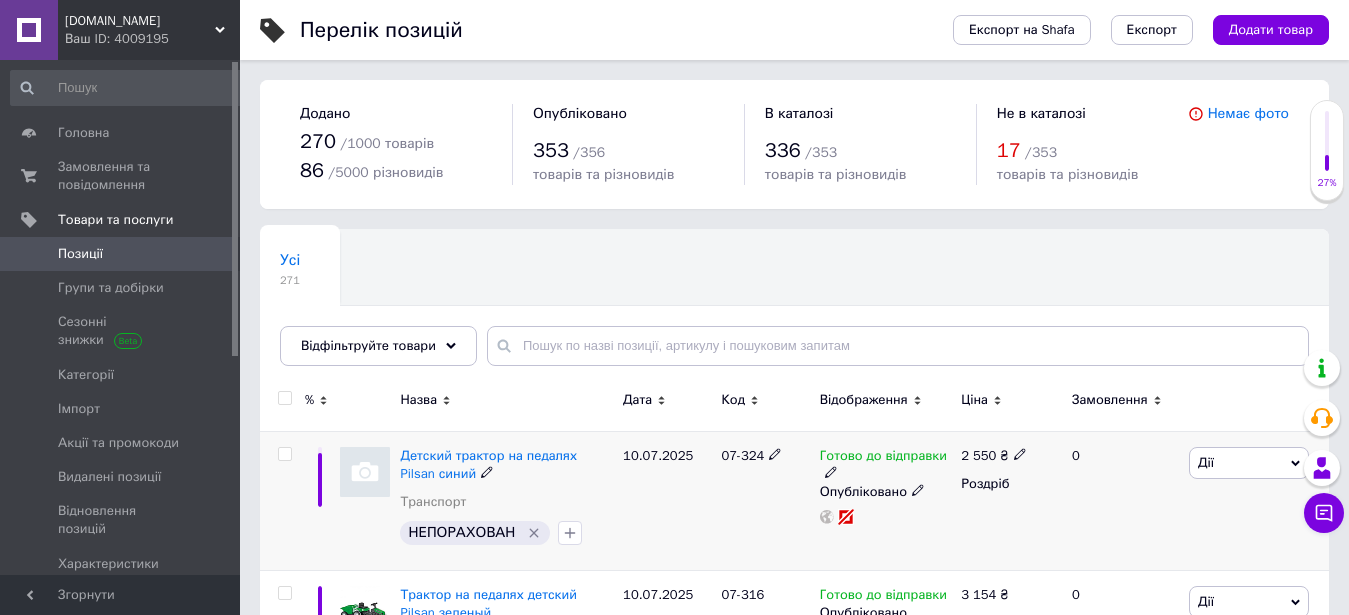 scroll, scrollTop: 204, scrollLeft: 0, axis: vertical 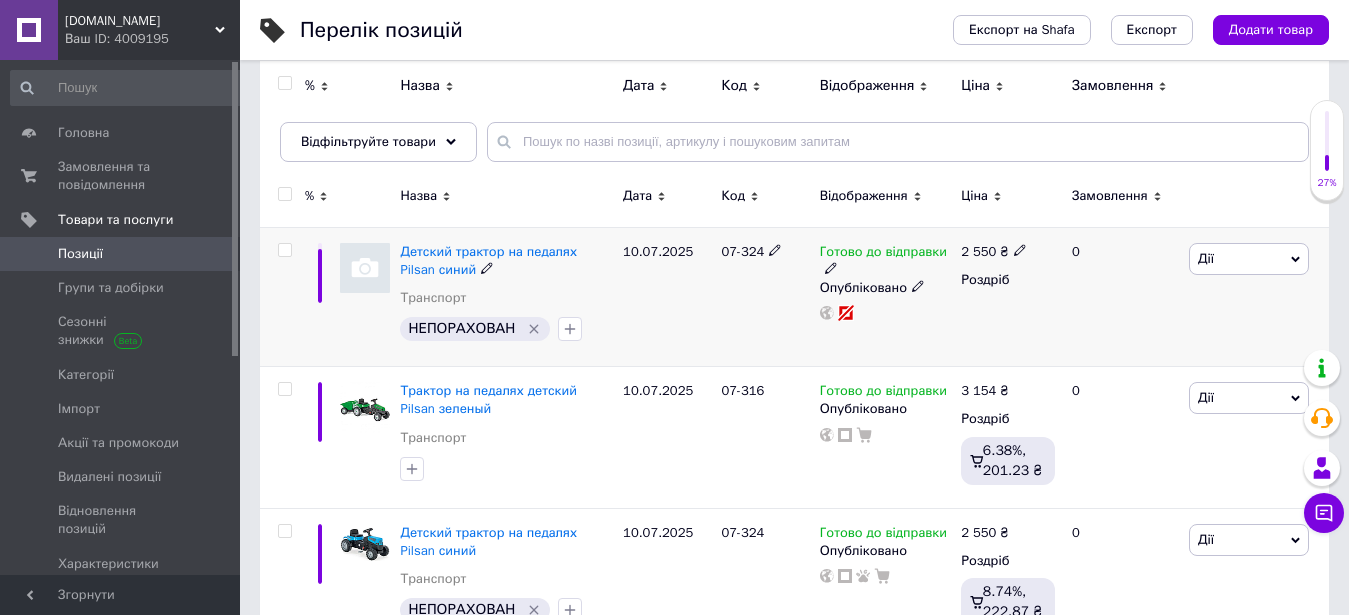 click 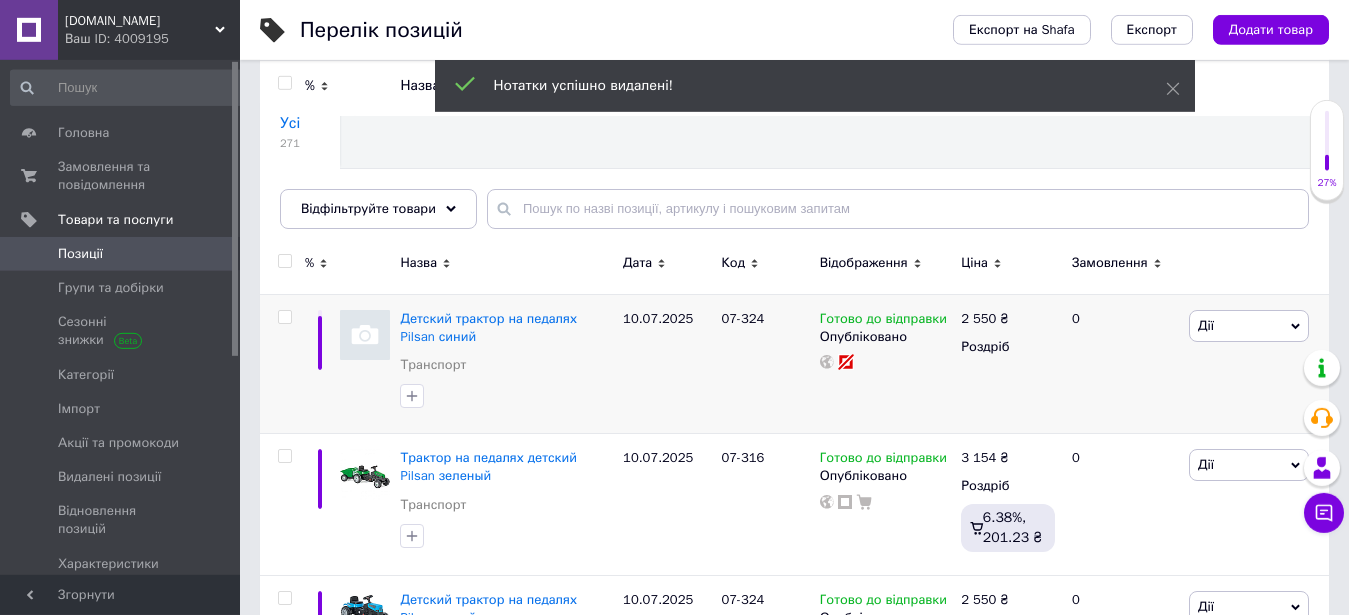 scroll, scrollTop: 102, scrollLeft: 0, axis: vertical 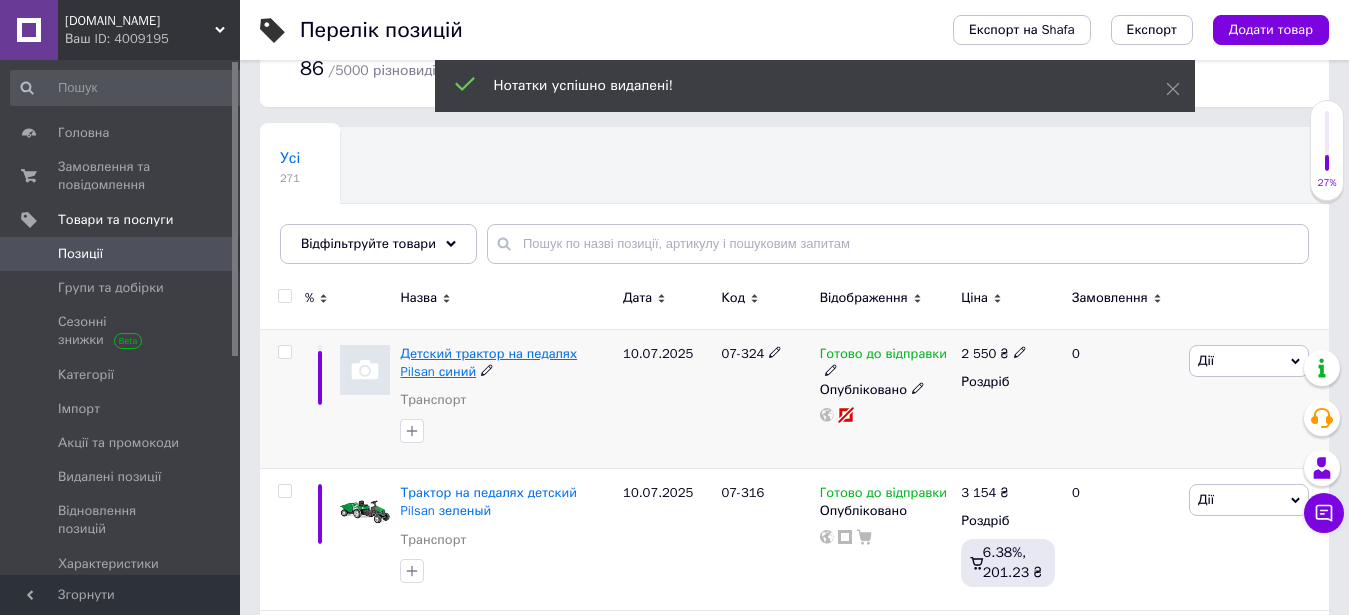 click on "Детский трактор на педалях Pilsan синий" at bounding box center (488, 362) 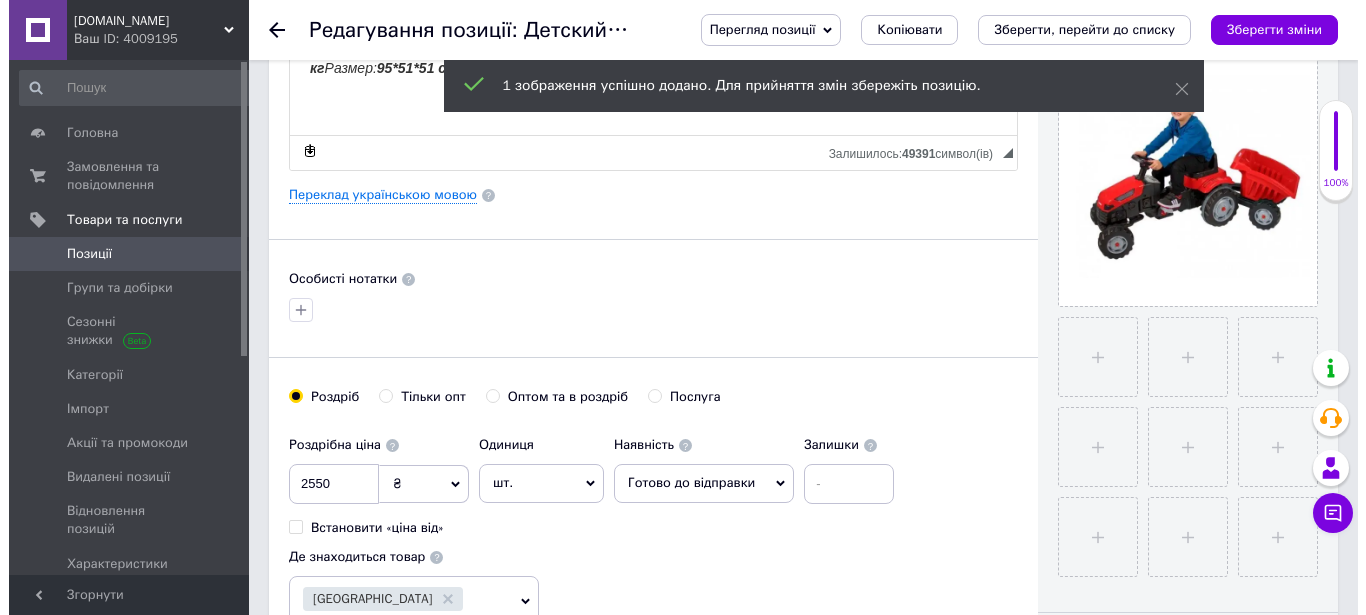 scroll, scrollTop: 0, scrollLeft: 0, axis: both 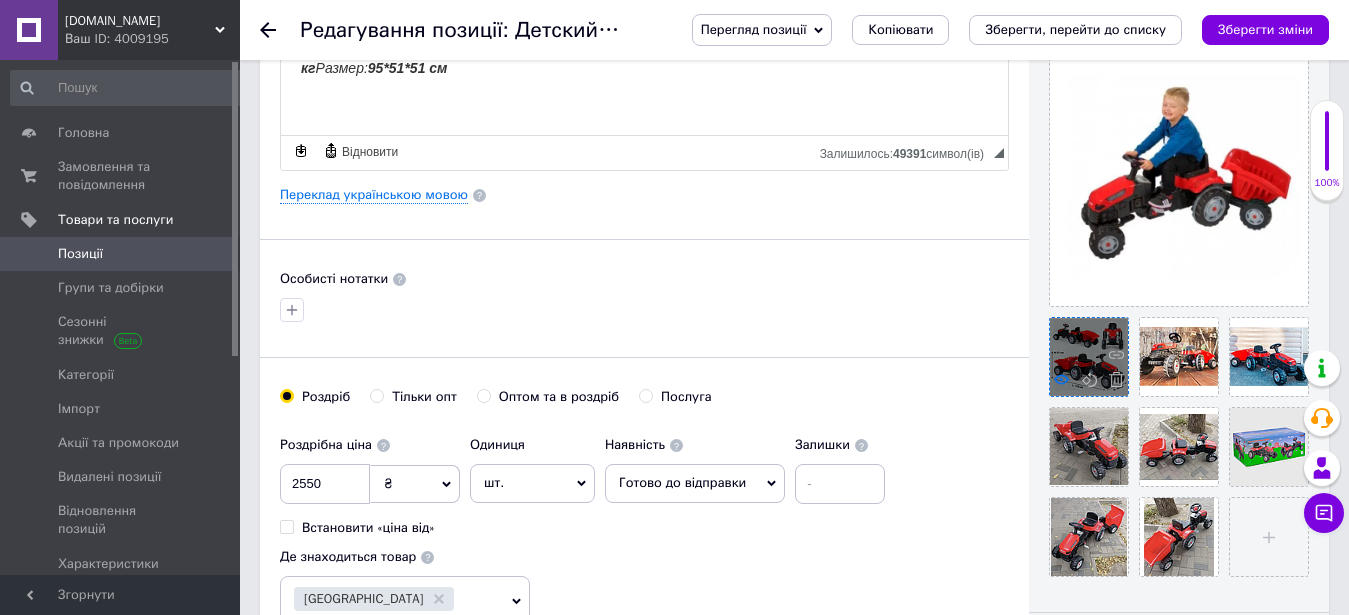 click 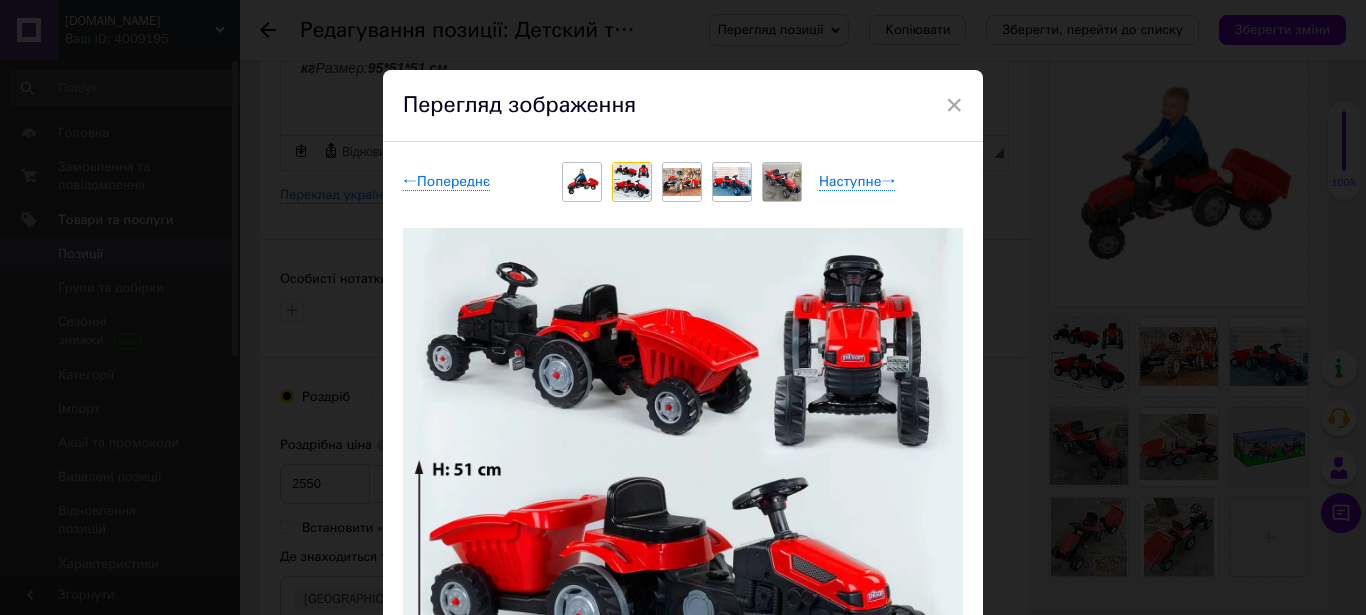 click on "Перегляд зображення" at bounding box center [683, 106] 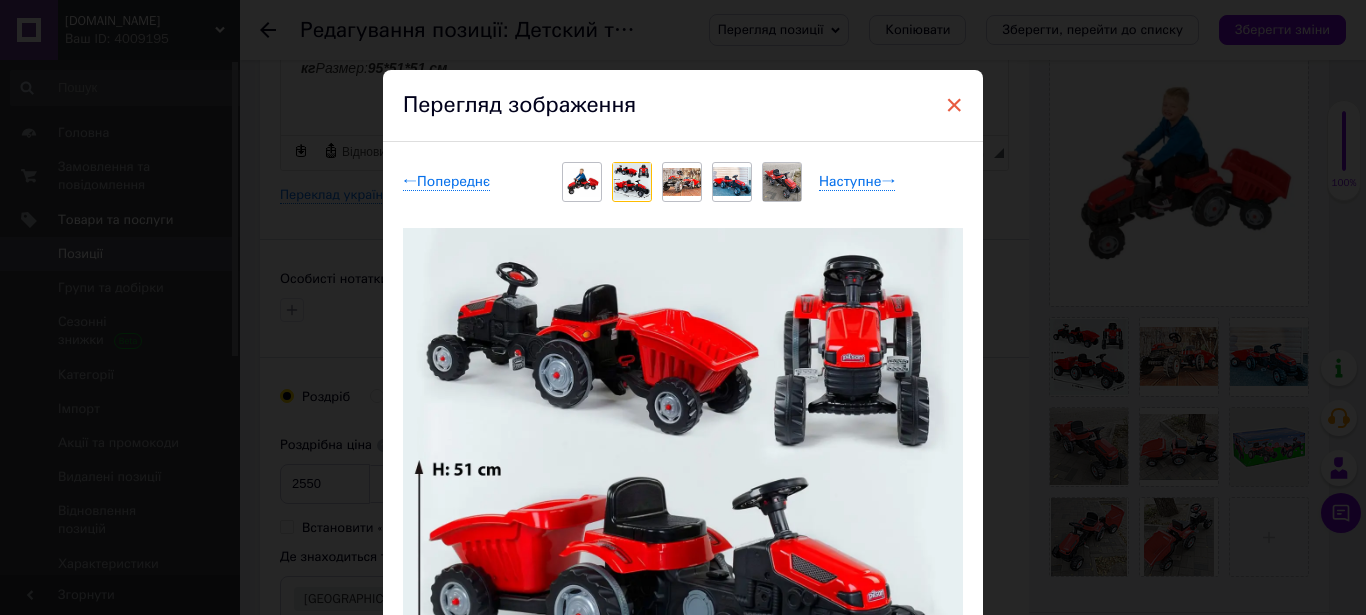 click on "×" at bounding box center (954, 105) 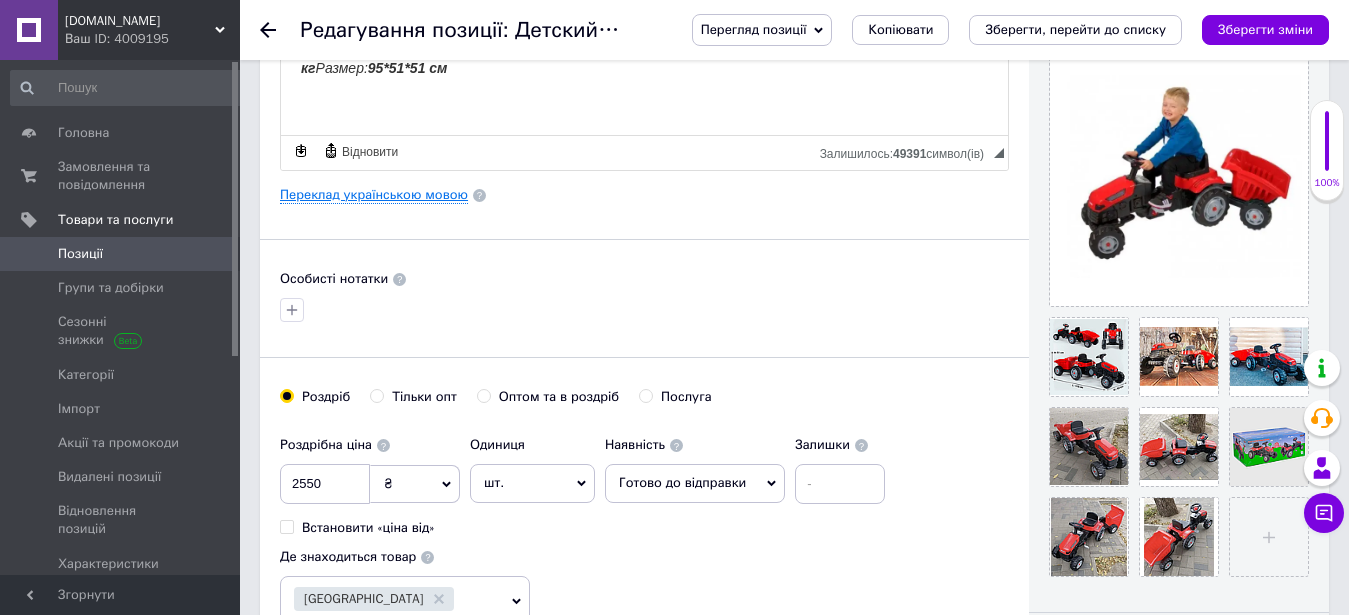 click on "Переклад українською мовою" at bounding box center (374, 195) 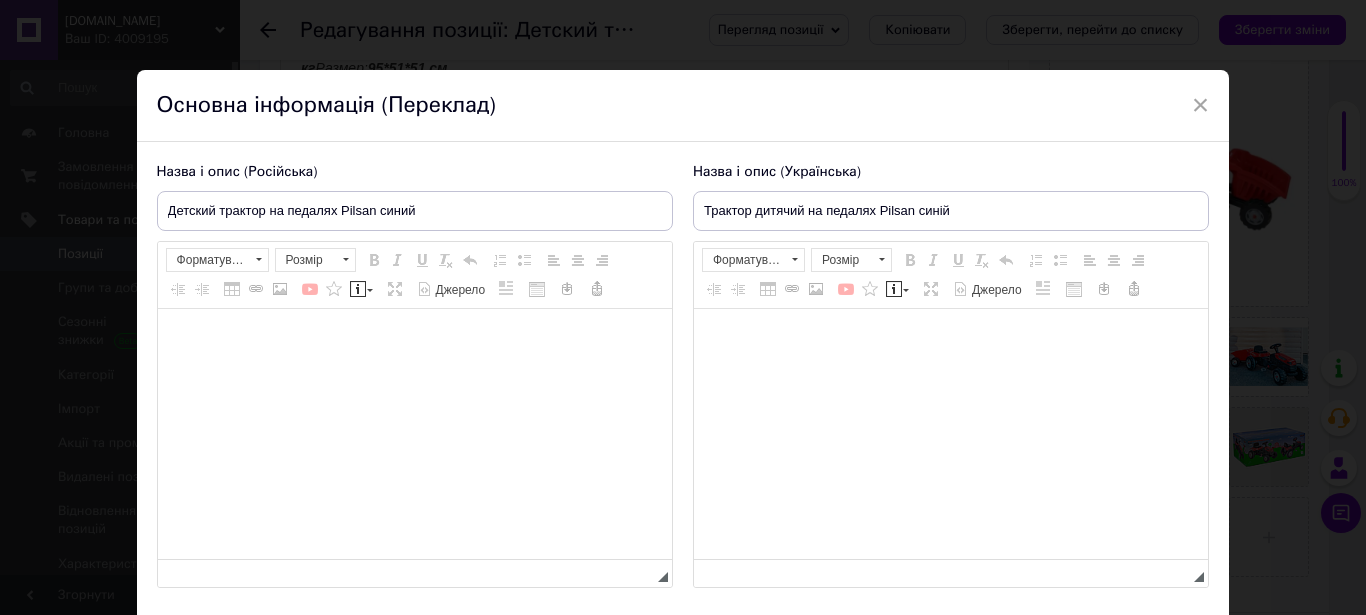 type on "Трактор дитячий на педалях Pilsan синій" 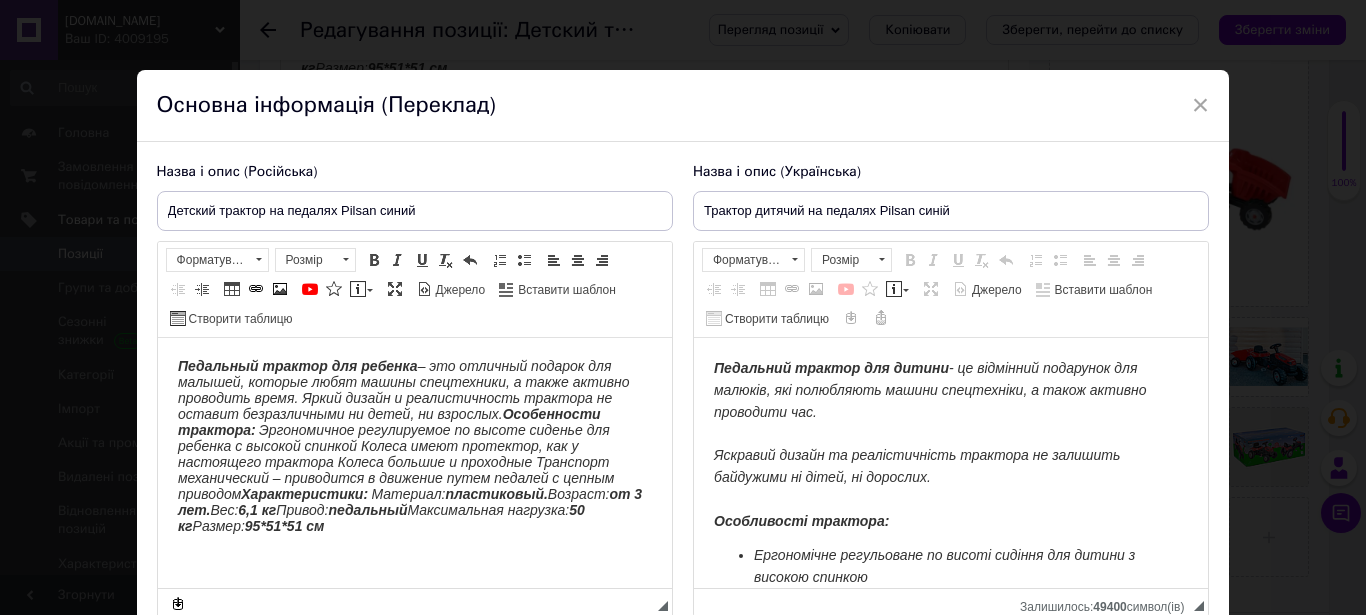 scroll, scrollTop: 0, scrollLeft: 0, axis: both 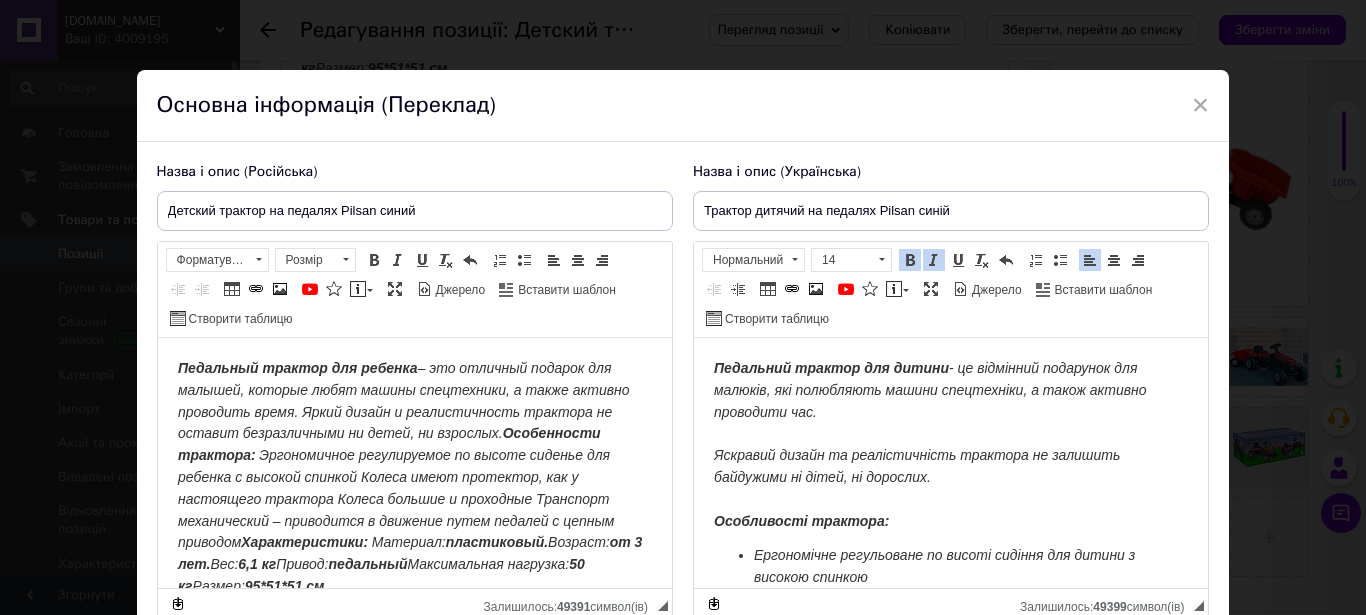 click on "Педальний трактор для дитини  - це відмінний подарунок для малюків, які полюбляють машини спецтехніки, а також активно проводити час. Яскравий дизайн та реалістичність трактора не залишить байдужими ні дітей, ні дорослих. Особливості трактора:" at bounding box center [950, 445] 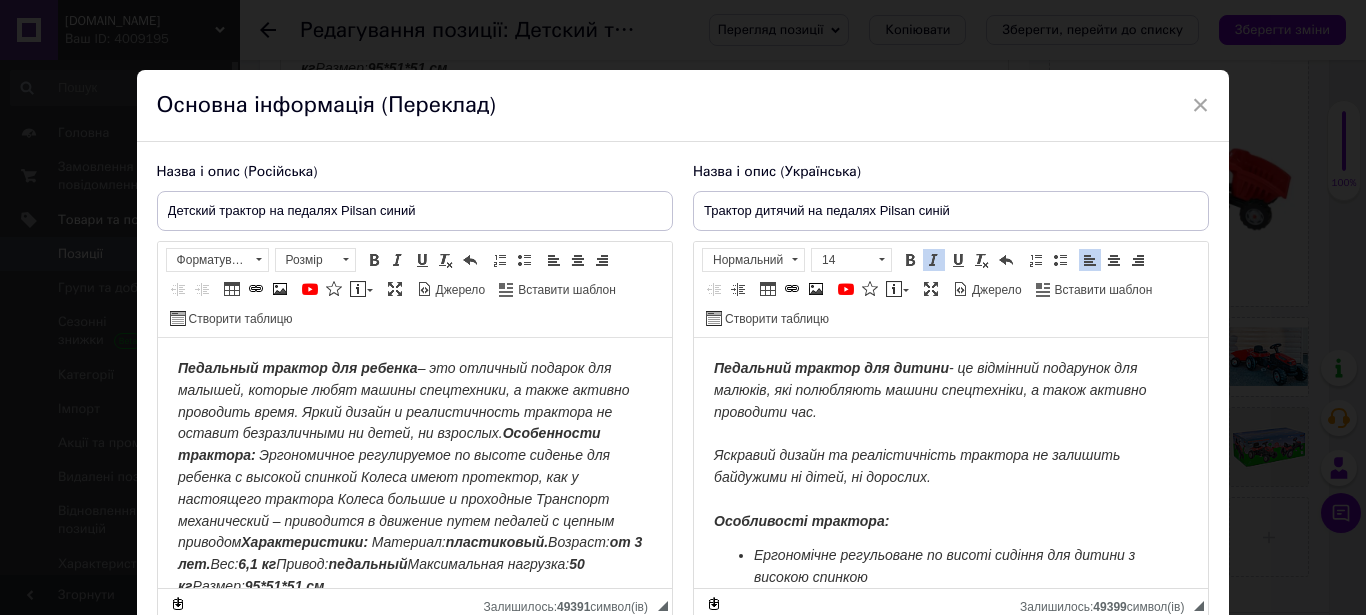 scroll, scrollTop: 1125, scrollLeft: 0, axis: vertical 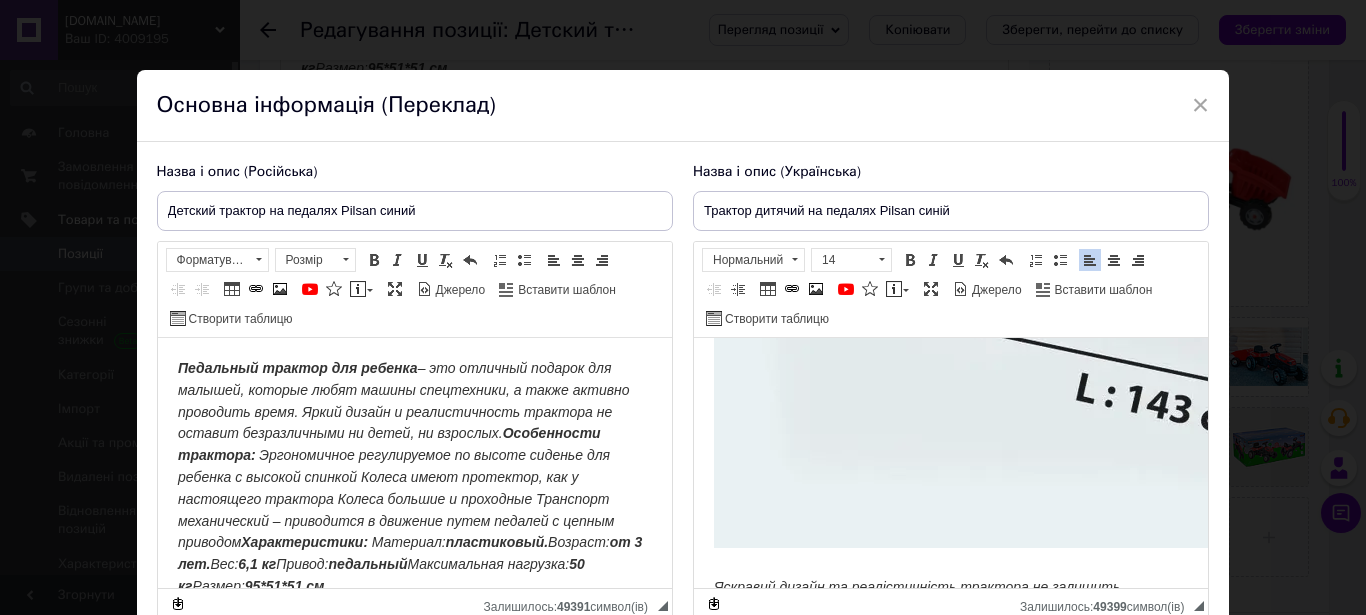 click at bounding box center (1353, -77) 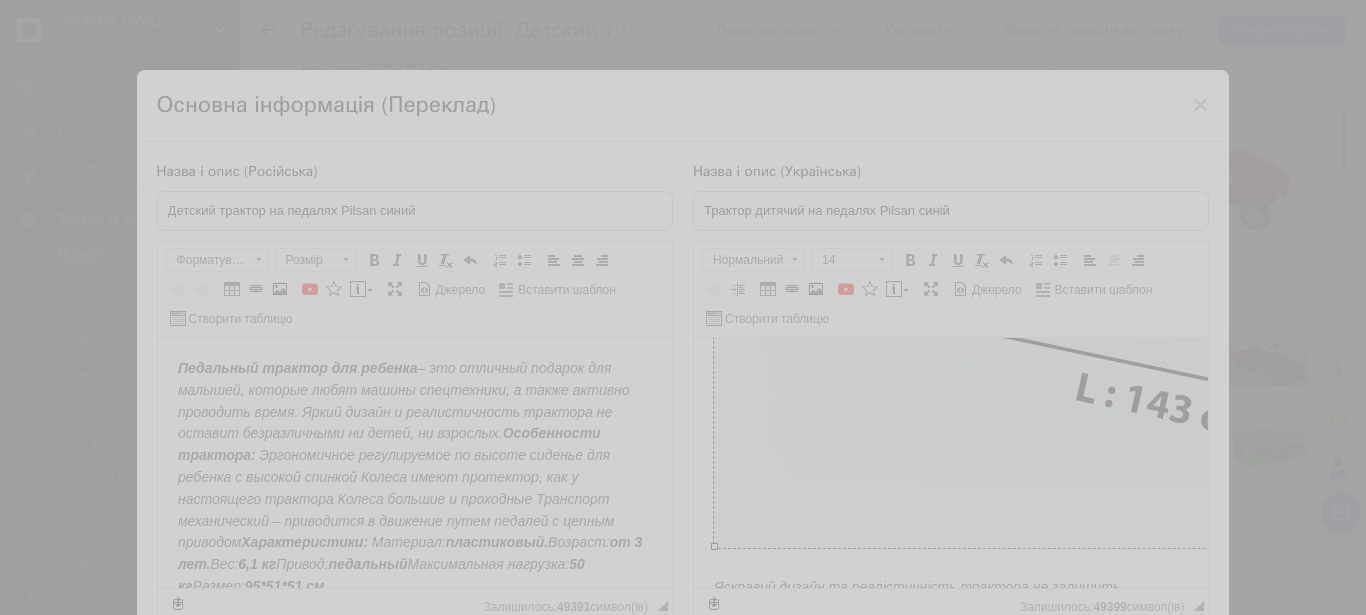 select 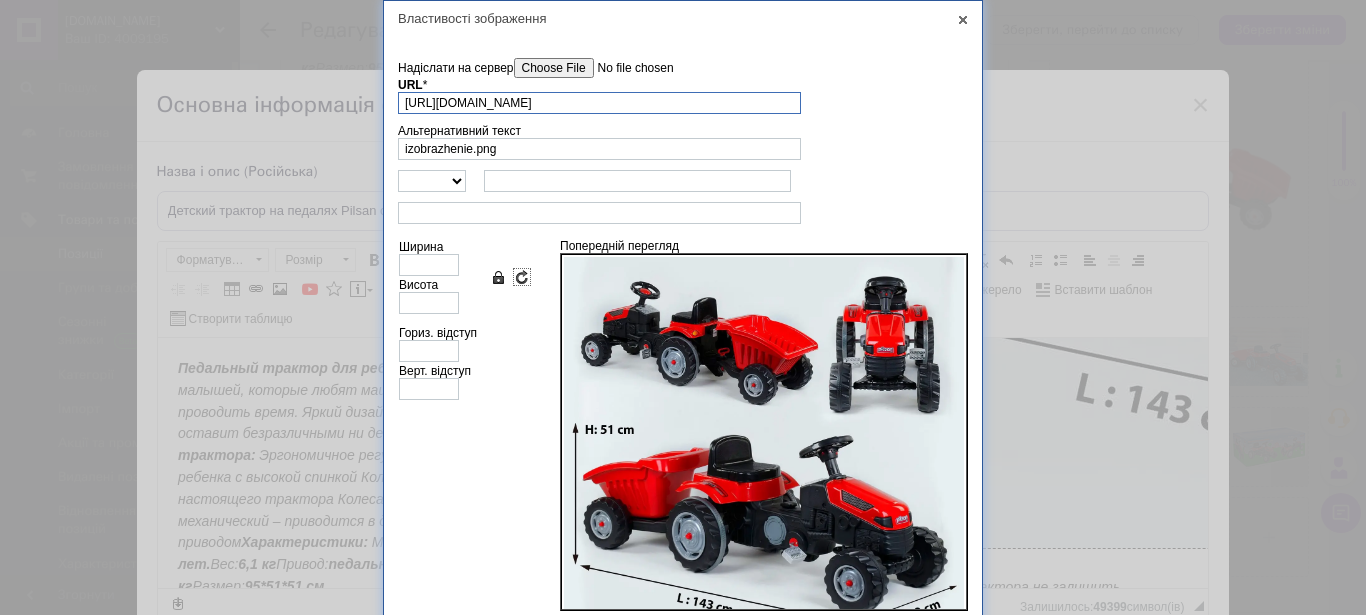 scroll, scrollTop: 0, scrollLeft: 45, axis: horizontal 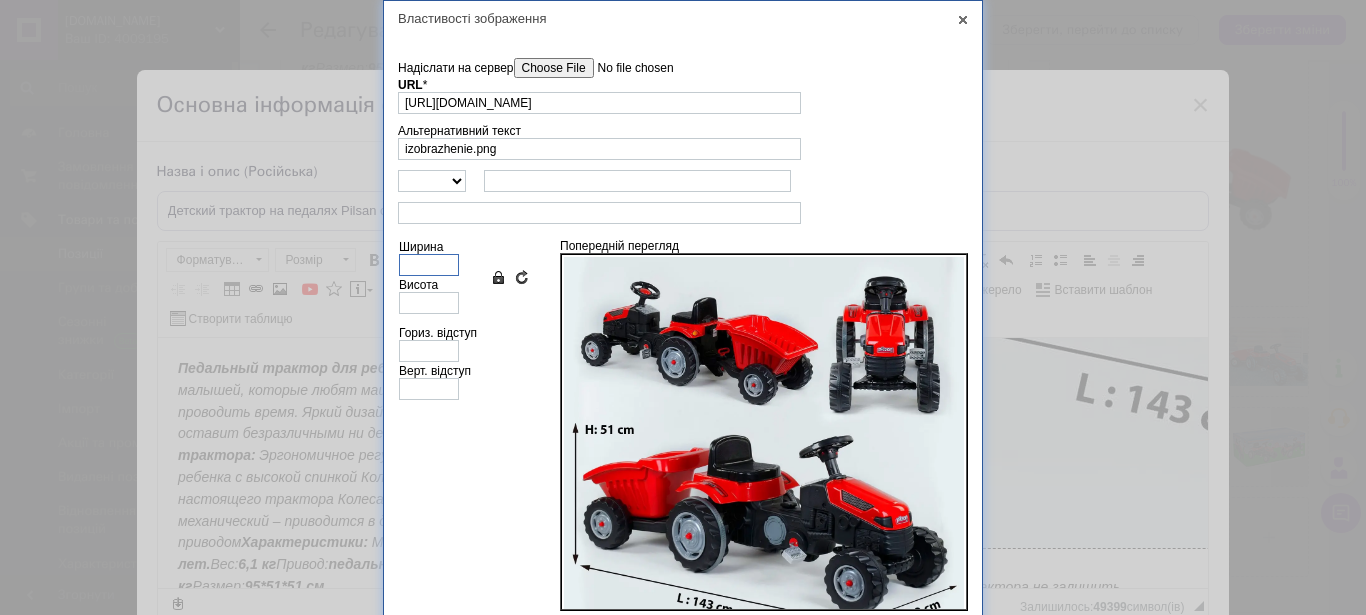 click on "Ширина" at bounding box center (429, 265) 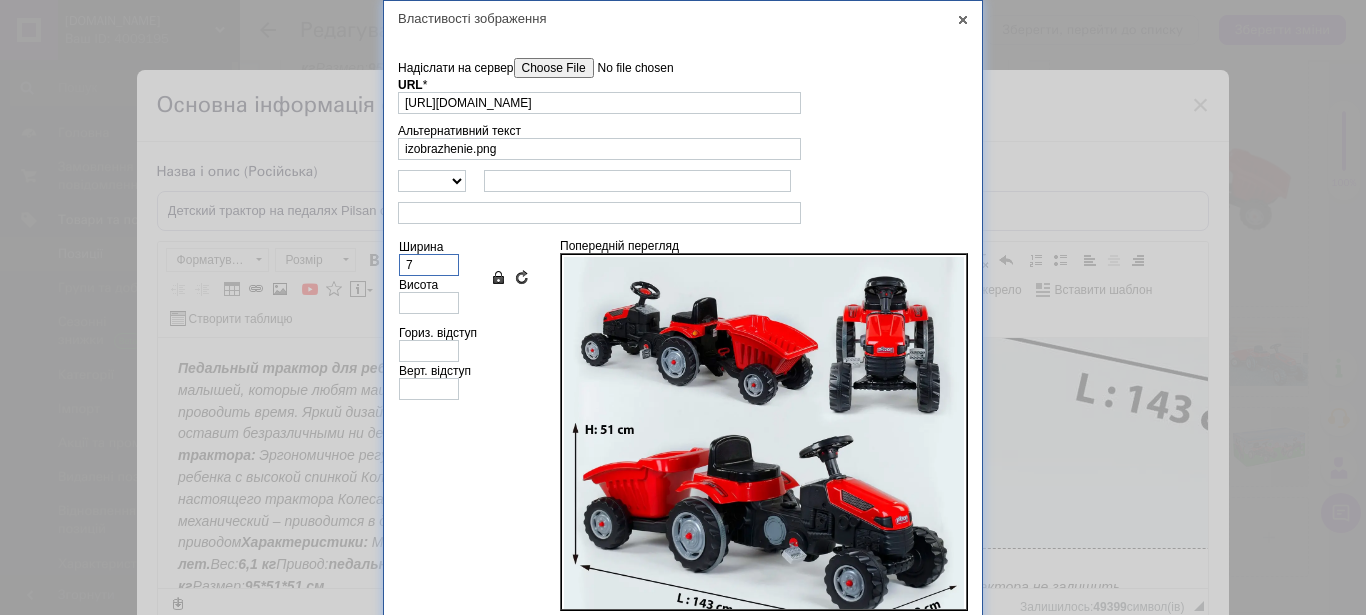type on "7" 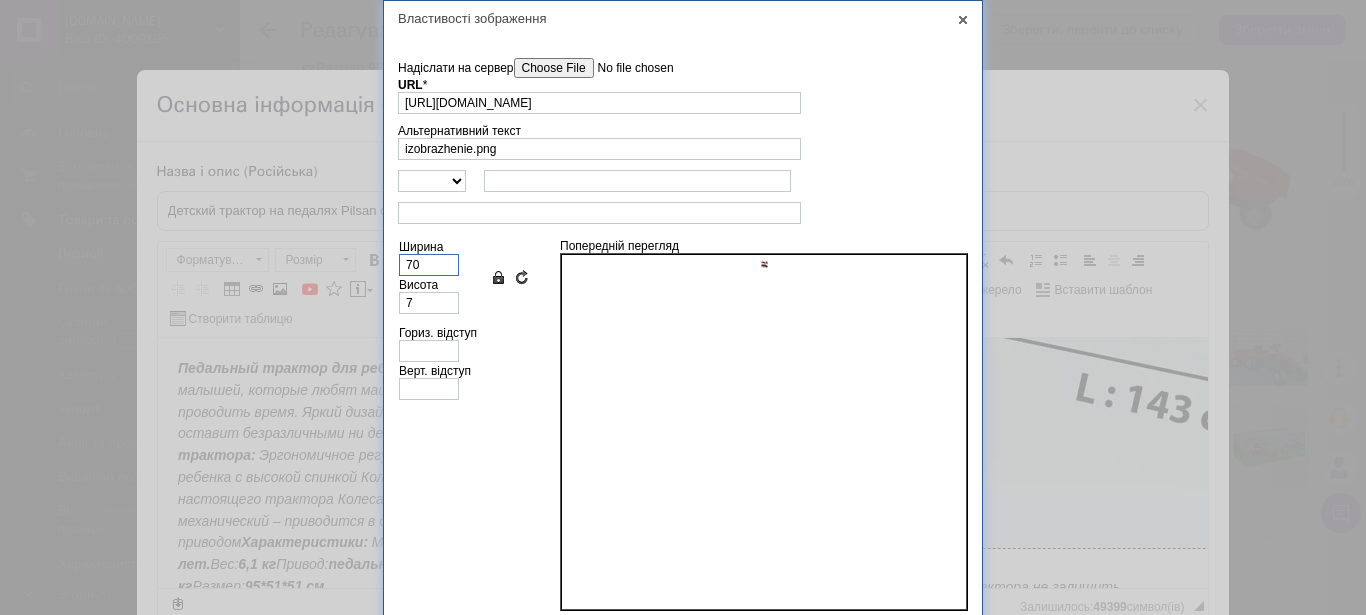 type on "700" 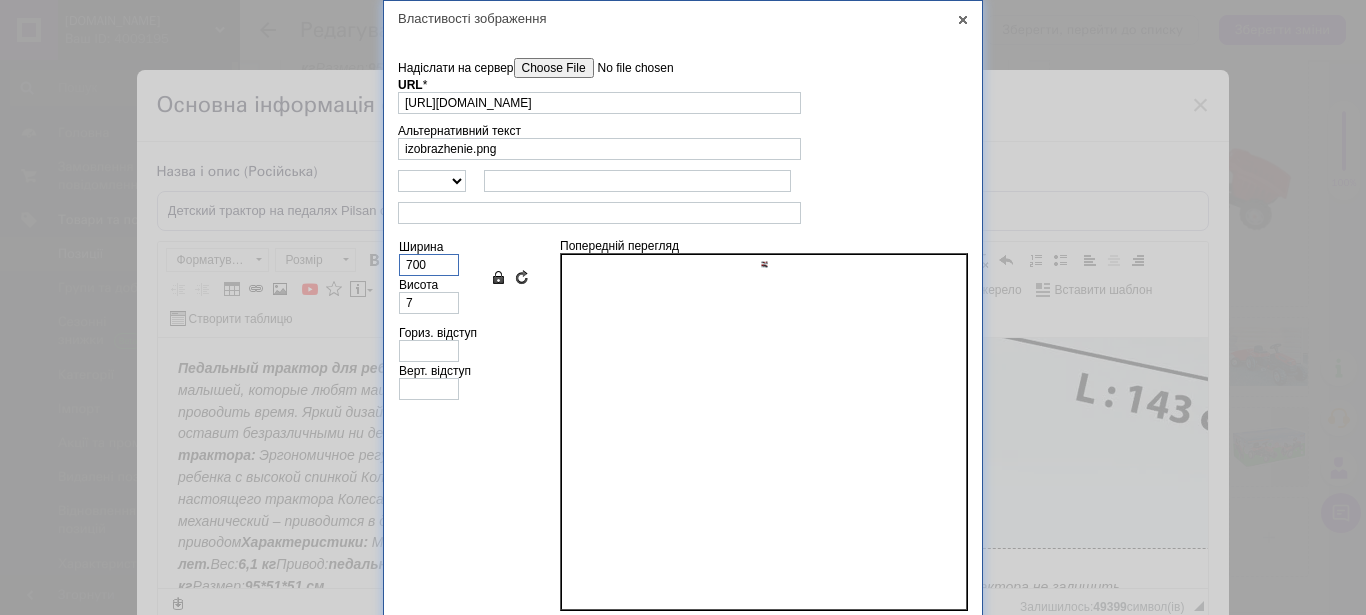 type on "684" 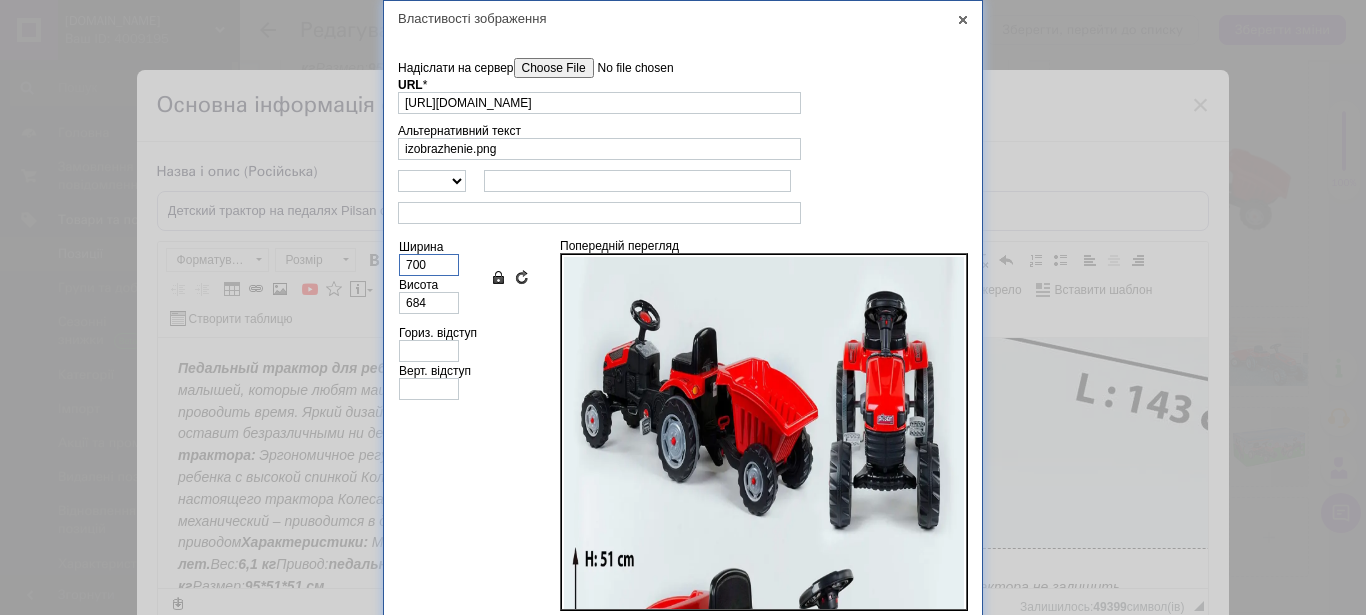 scroll, scrollTop: 336, scrollLeft: 0, axis: vertical 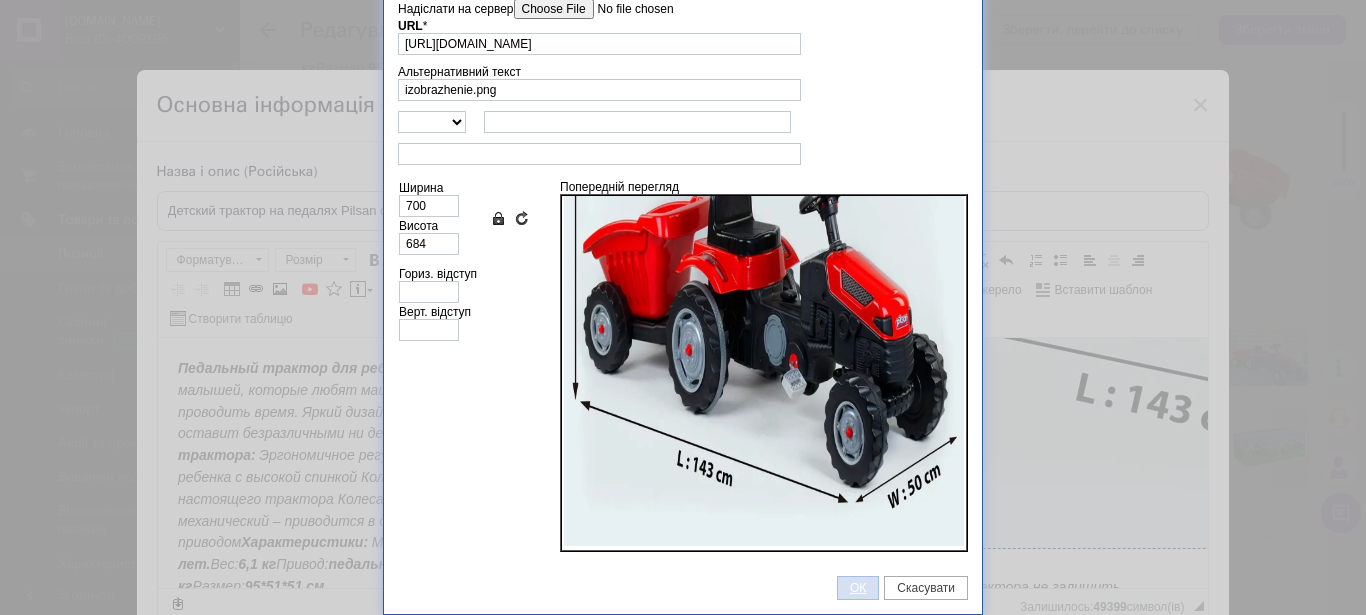 drag, startPoint x: 270, startPoint y: 105, endPoint x: 852, endPoint y: 588, distance: 756.3154 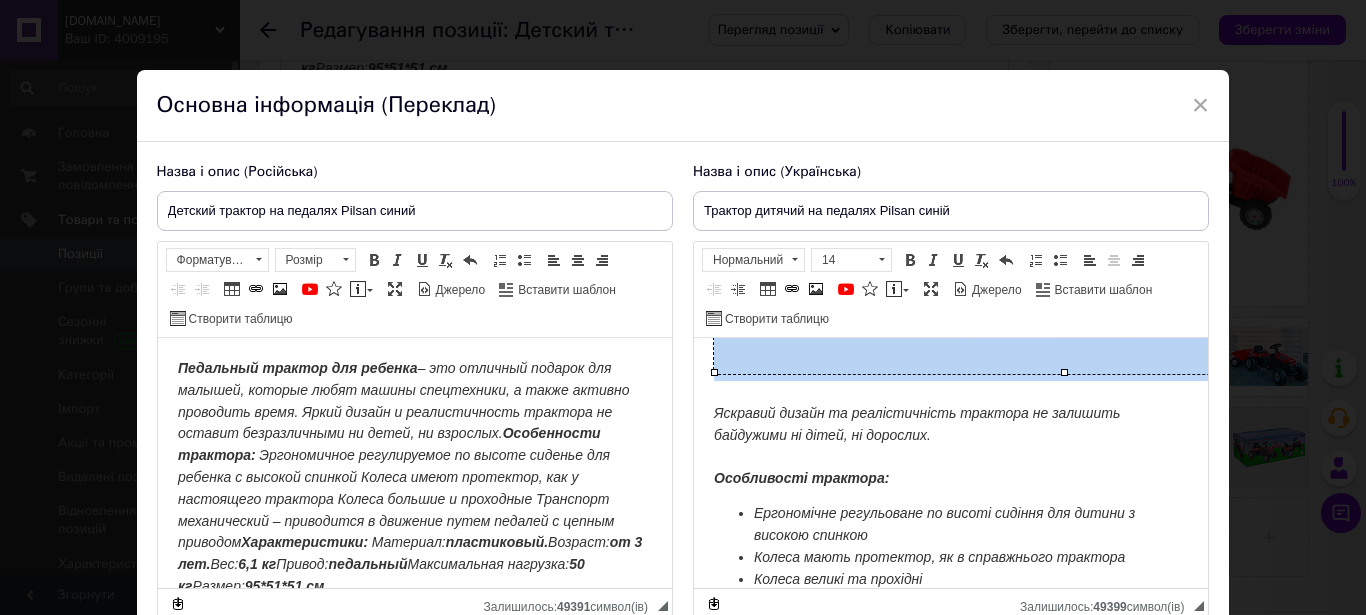 scroll, scrollTop: 288, scrollLeft: 0, axis: vertical 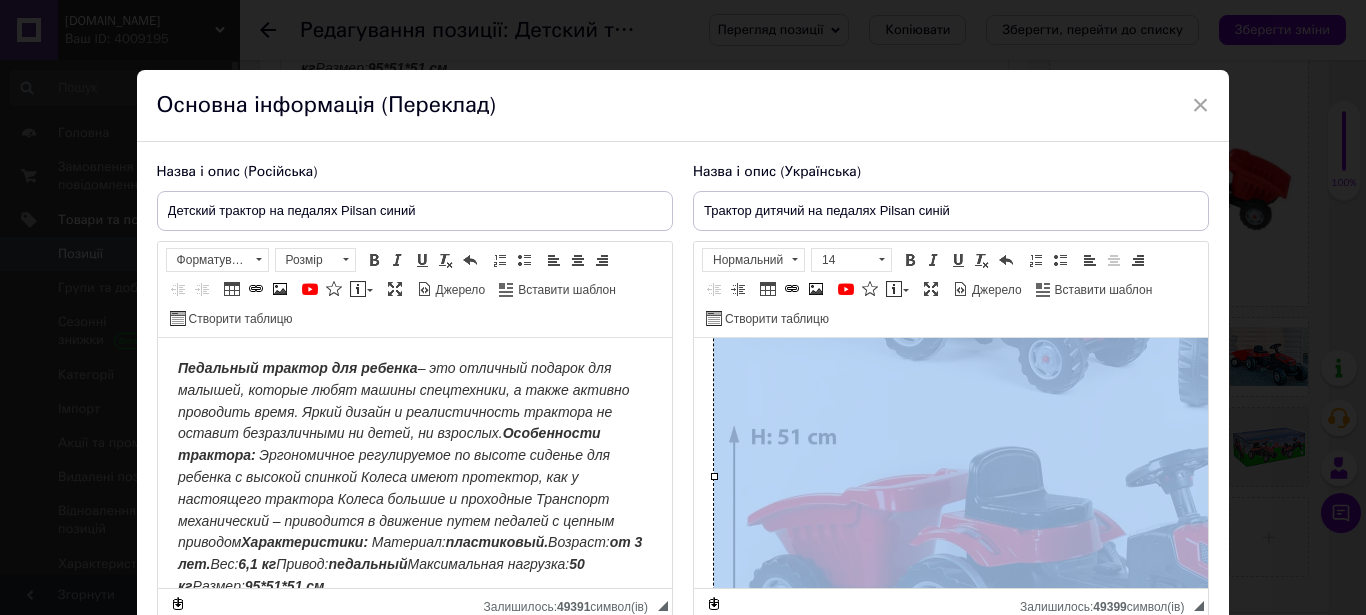 click at bounding box center (1063, 477) 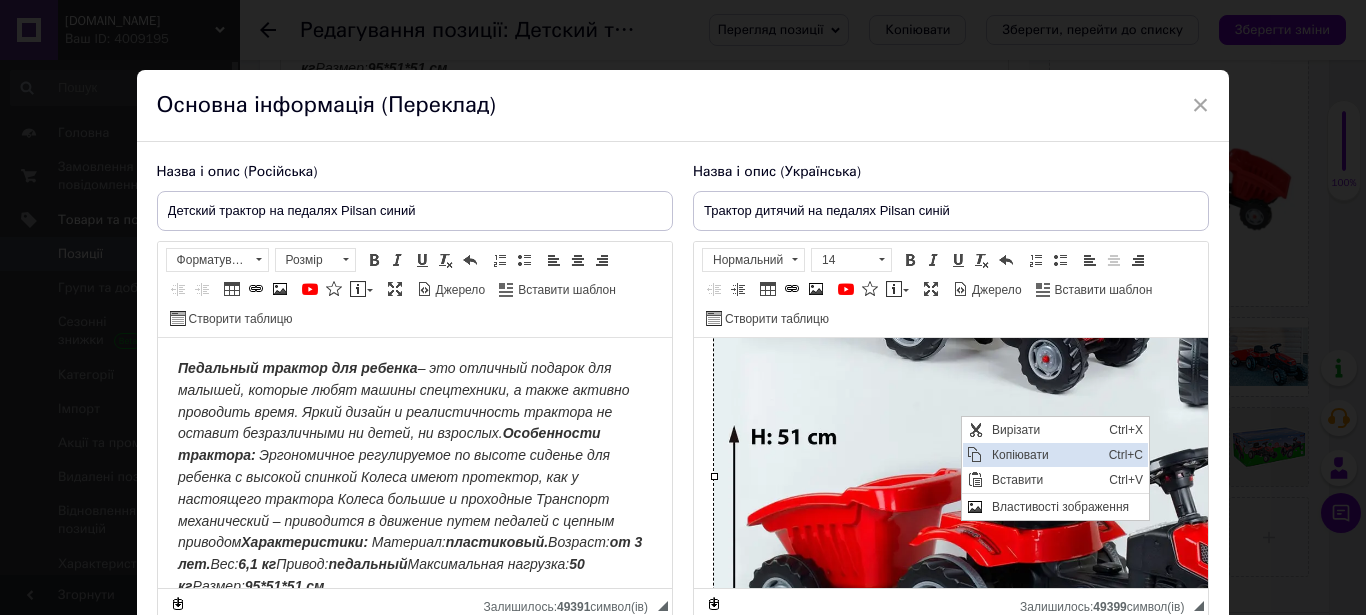 scroll, scrollTop: 0, scrollLeft: 0, axis: both 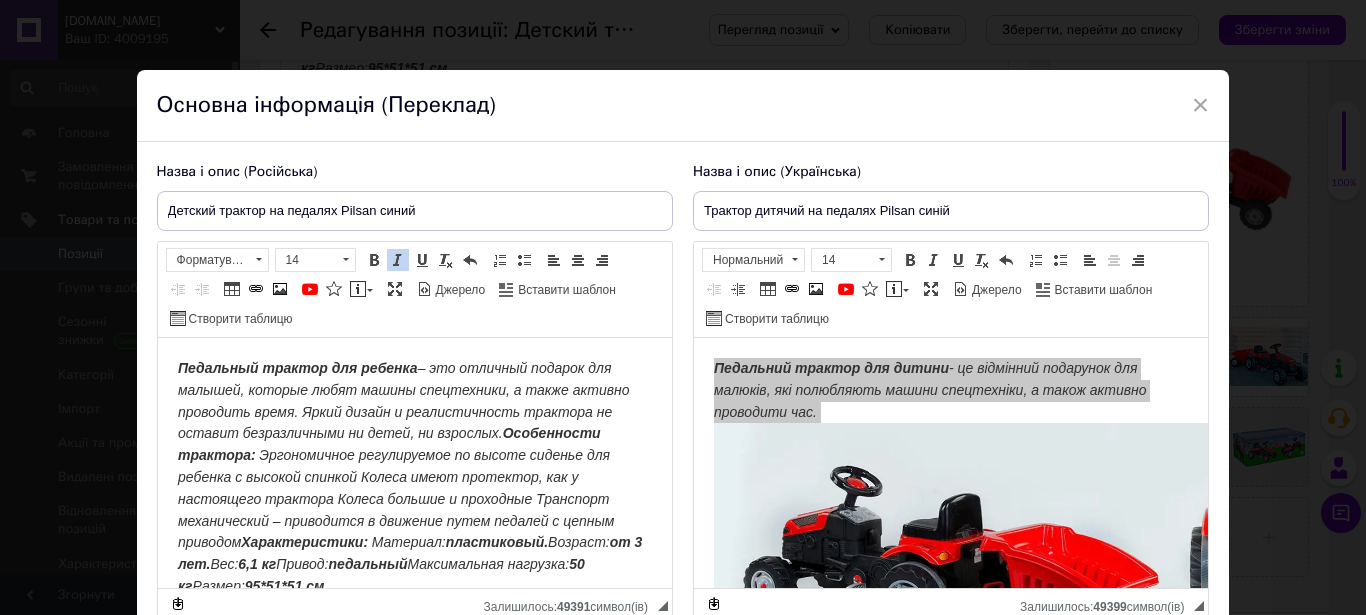 click on "Педальный трактор для ребенка  – это отличный подарок для малышей, которые любят машины спецтехники, а также активно проводить время. Яркий дизайн и реалистичность трактора не оставит безразличными ни детей, ни взрослых.  Особенности трактора:   Эргономичное регулируемое по высоте сиденье для ребенка с высокой спинкой Колеса имеют протектор, как у настоящего трактора Колеса большие и проходные Транспорт механический – приводится в движение путем педалей с цепным приводом  Характеристики:   Материал:  пластиковый.  Возраст:  от 3 лет.  Вес:  6,1 кг  Привод:" at bounding box center [414, 478] 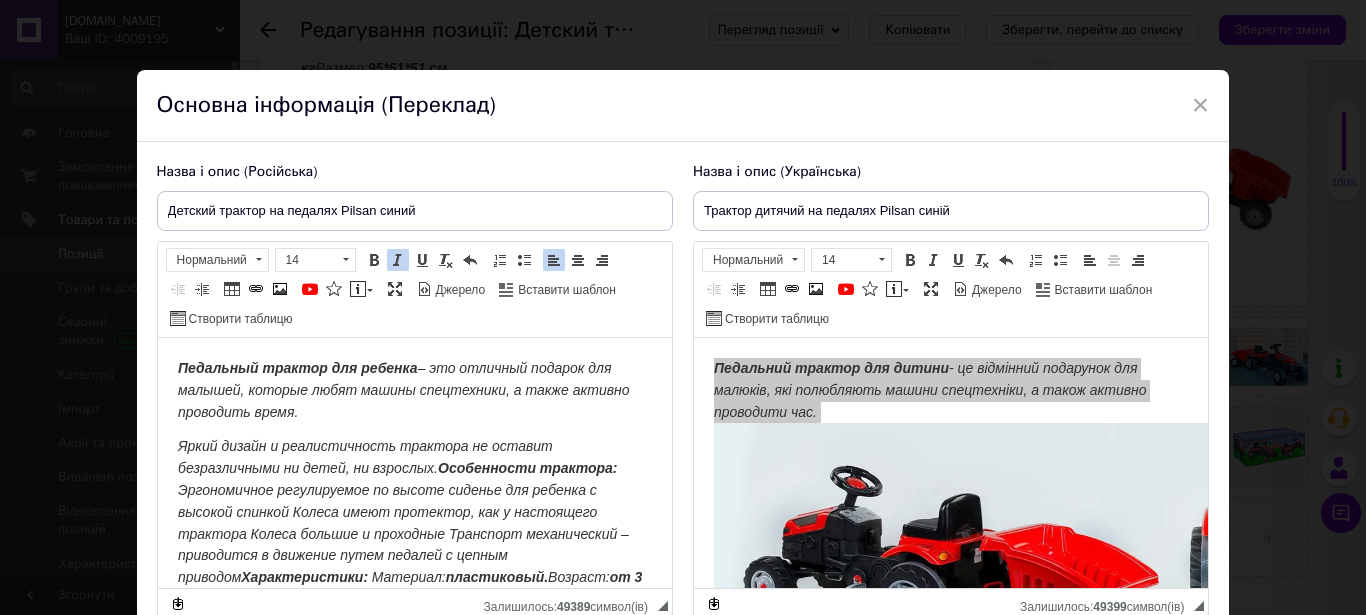 paste 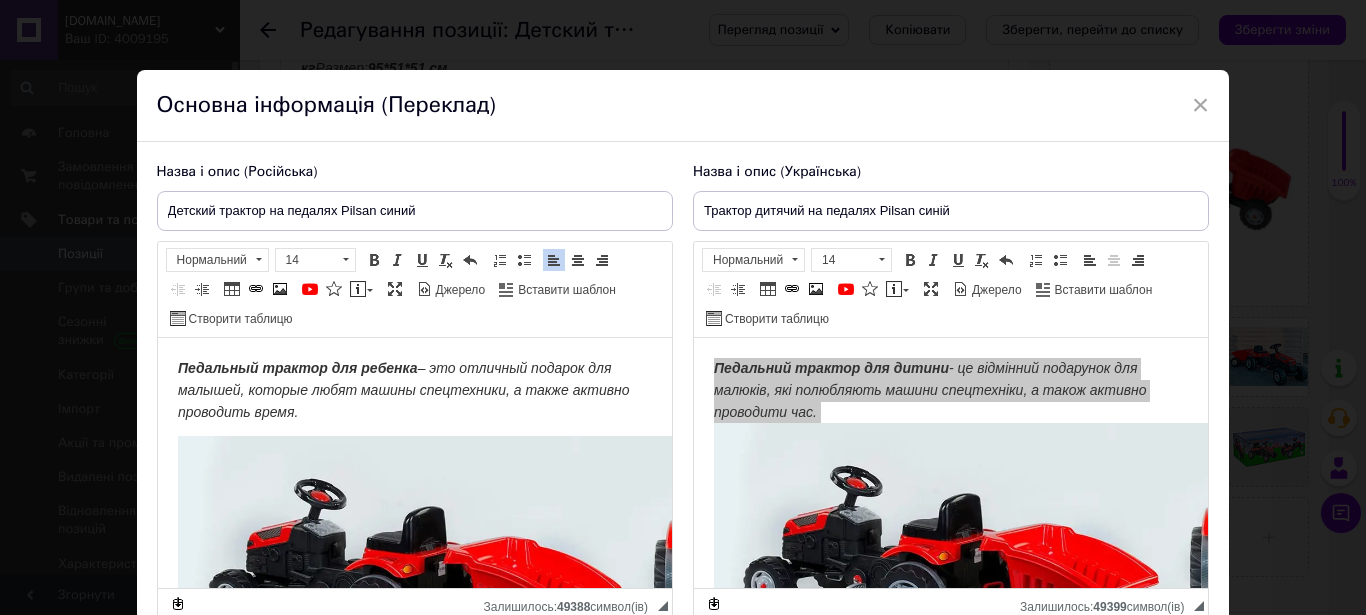 scroll, scrollTop: 585, scrollLeft: 0, axis: vertical 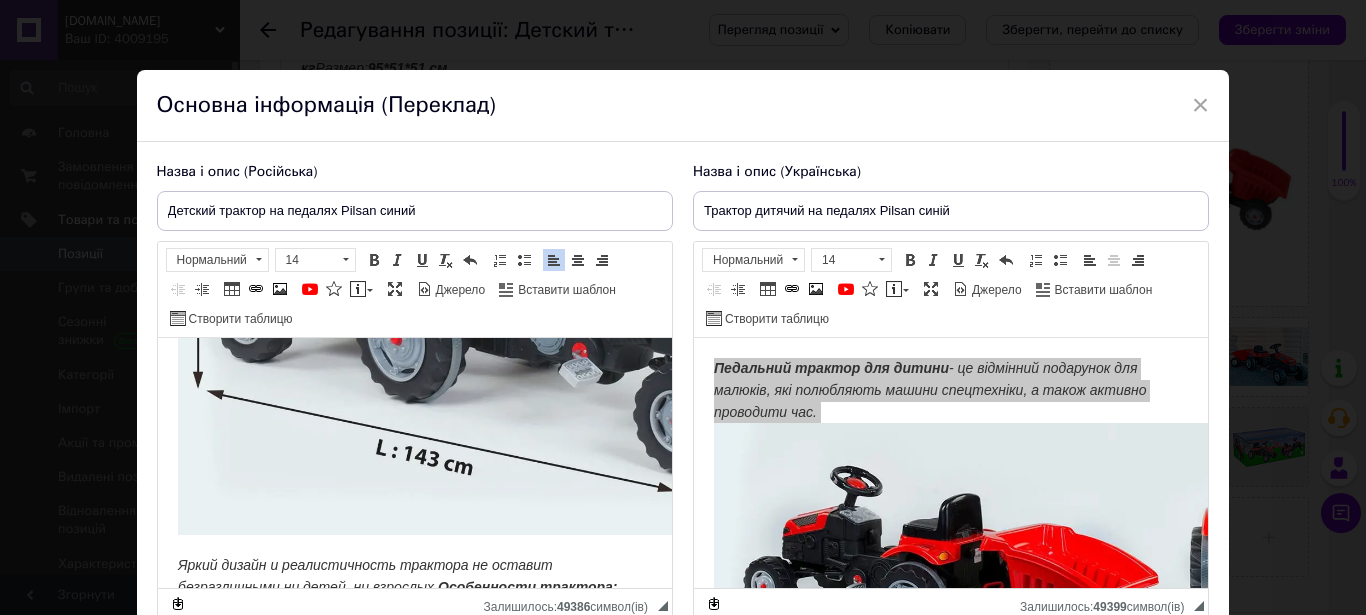 type 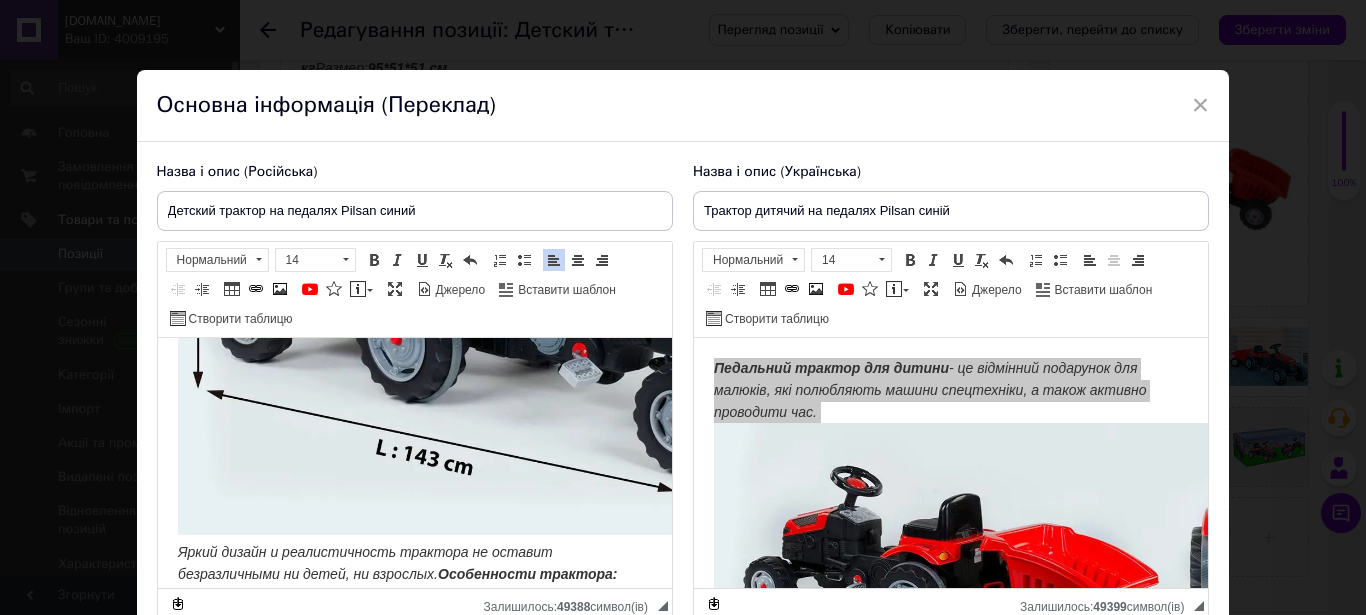 scroll, scrollTop: 585, scrollLeft: 229, axis: both 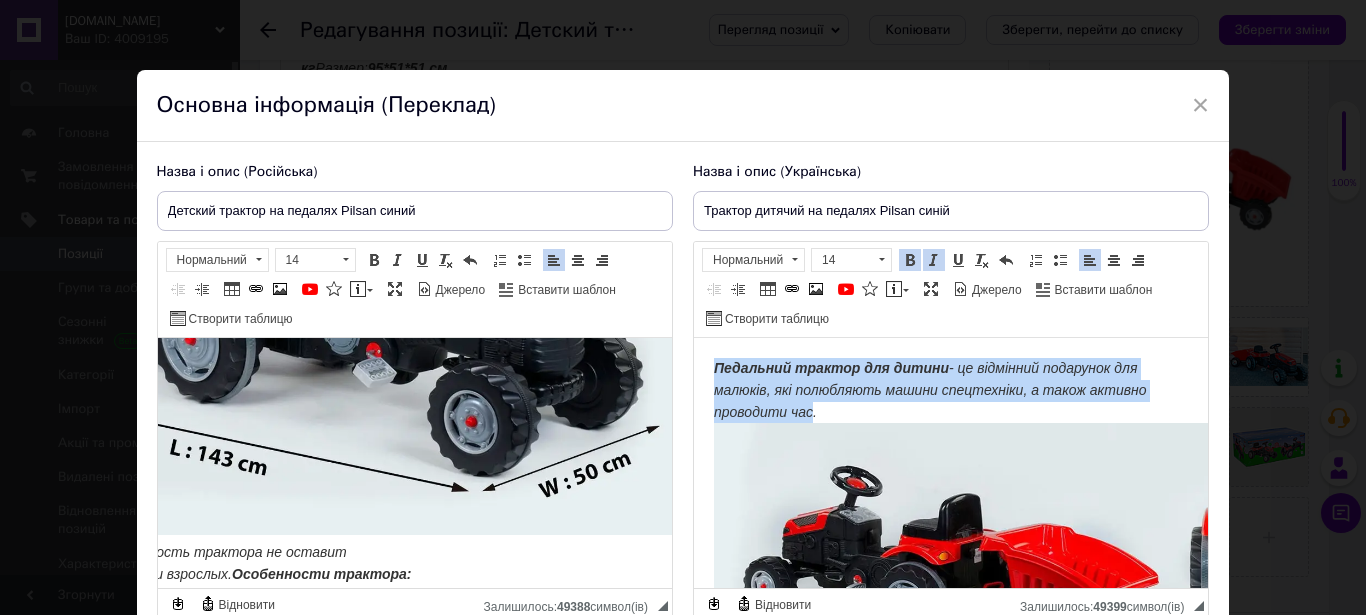 drag, startPoint x: 718, startPoint y: 366, endPoint x: 813, endPoint y: 408, distance: 103.87011 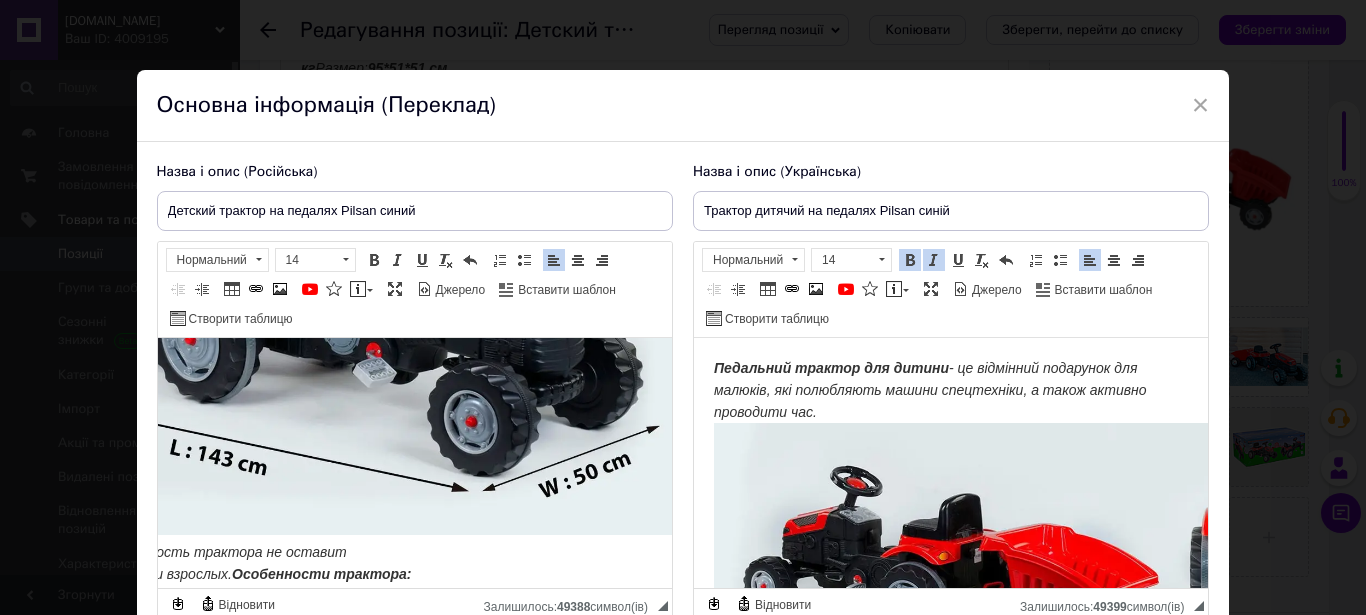 type 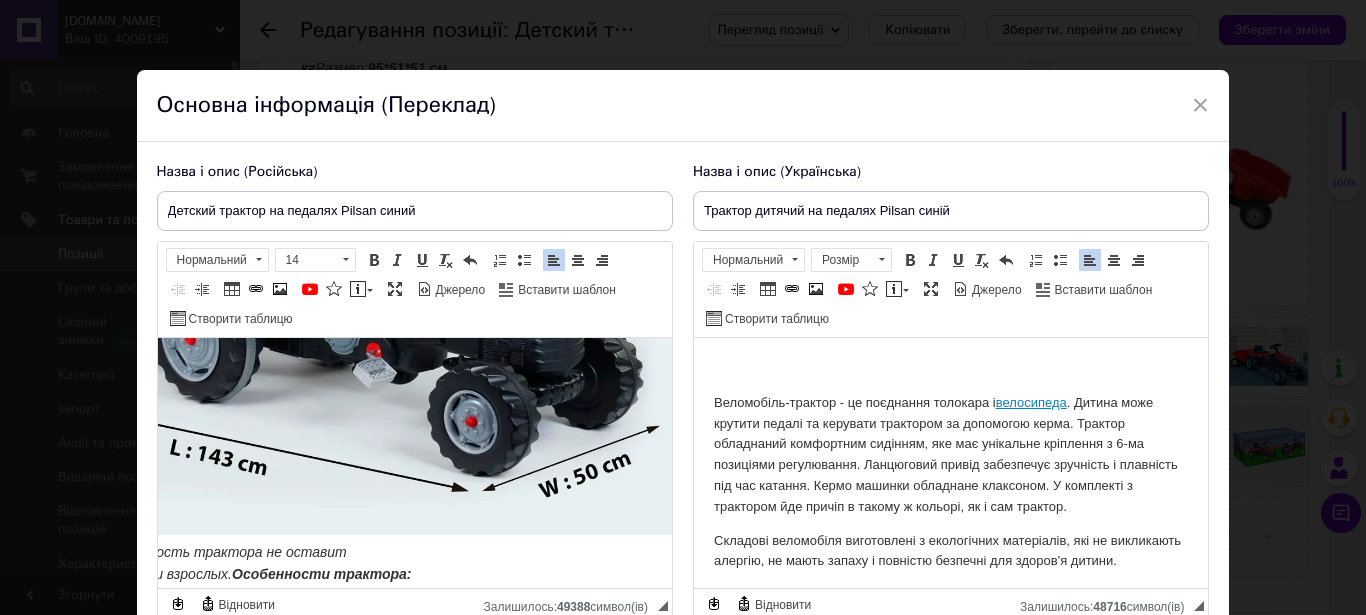 scroll, scrollTop: 245, scrollLeft: 0, axis: vertical 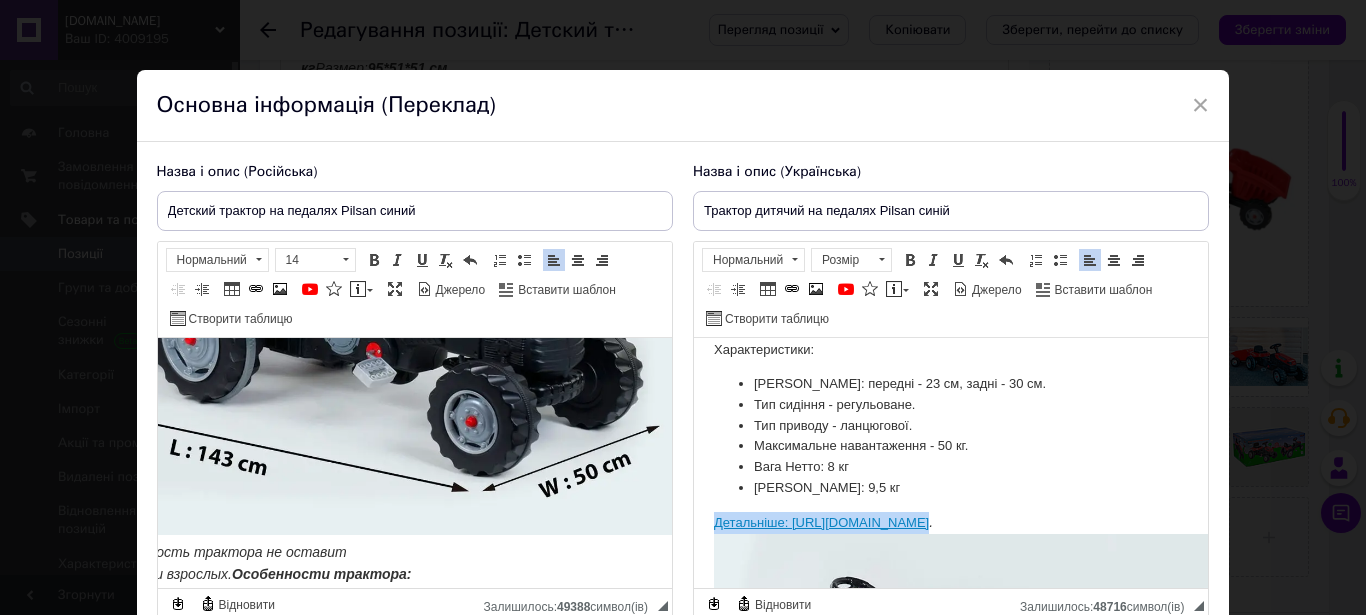 click on "Веломобіль-трактор - це поєднання толокара і  велосипеда . Дитина може крутити педалі та керувати трактором за допомогою керма. Трактор обладнаний комфортним сидінням, яке має унікальне кріплення з 6-ма позиціями регулювання. Ланцюговий привід забезпечує зручність і плавність під час катання. Кермо машинки обладнане клаксоном. У комплекті з трактором йде причіп в такому ж кольорі, як і сам трактор. Складові веломобіля виготовлені з екологічних матеріалів, які не викликають алергію, не мають запаху і повністю безпечні для здоров'я дитини. Характеристики:" at bounding box center [950, 218] 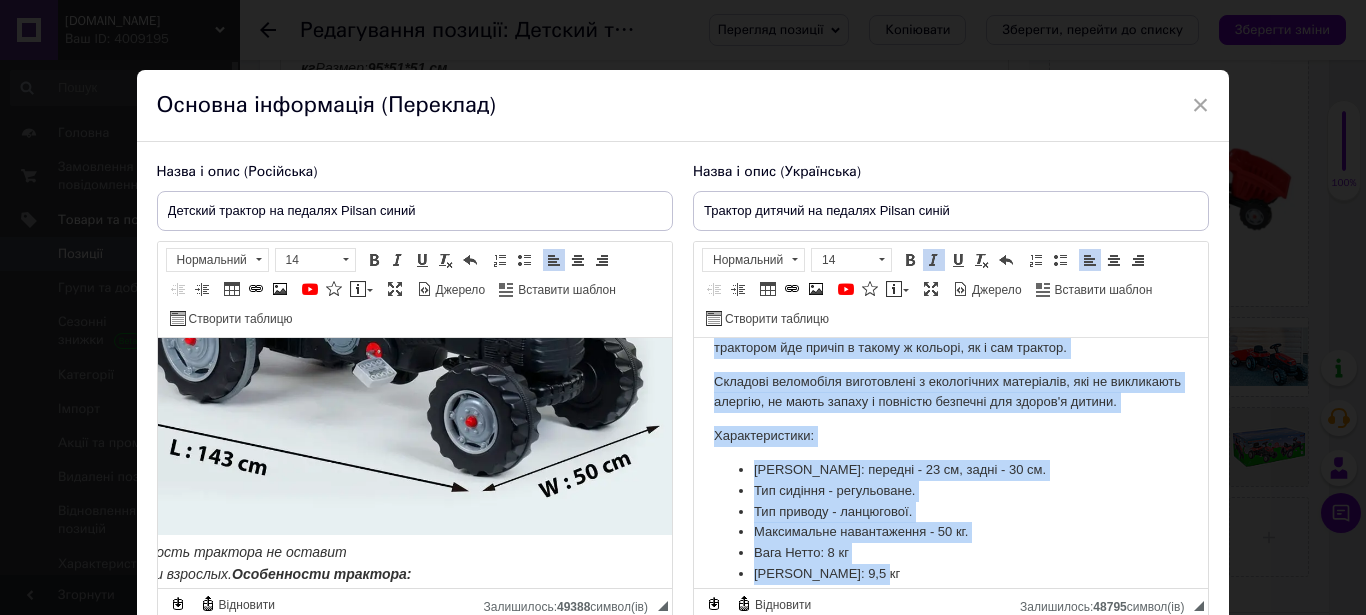 scroll, scrollTop: 0, scrollLeft: 0, axis: both 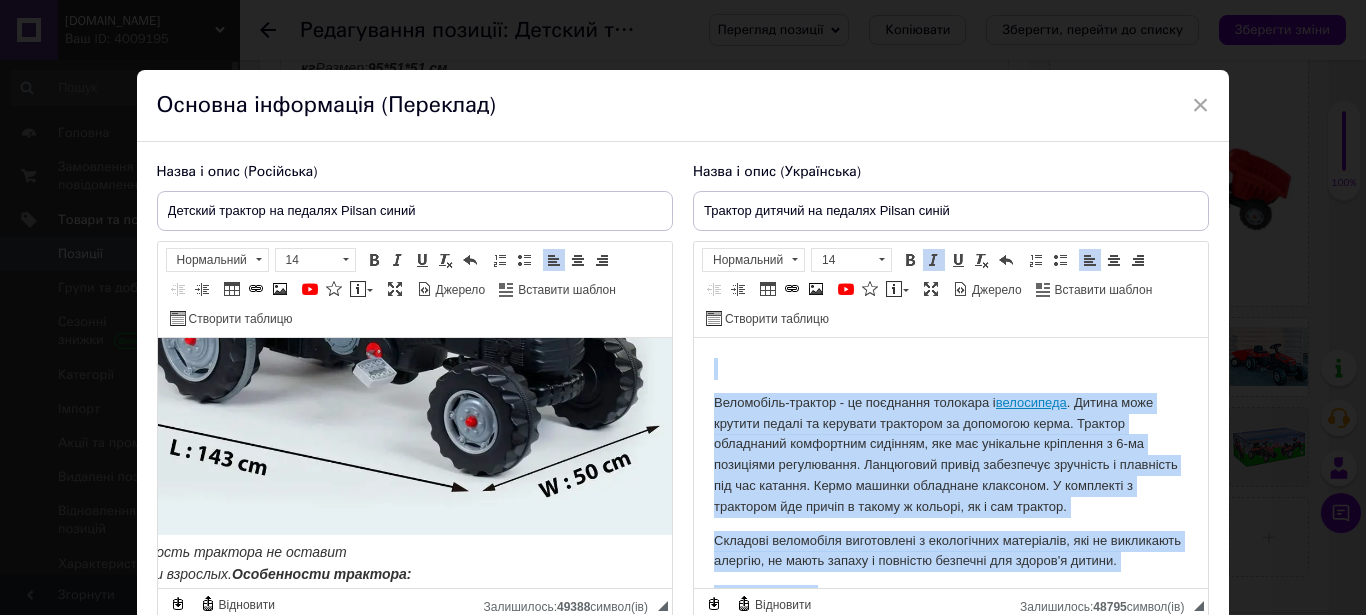 drag, startPoint x: 901, startPoint y: 521, endPoint x: 650, endPoint y: 232, distance: 382.78192 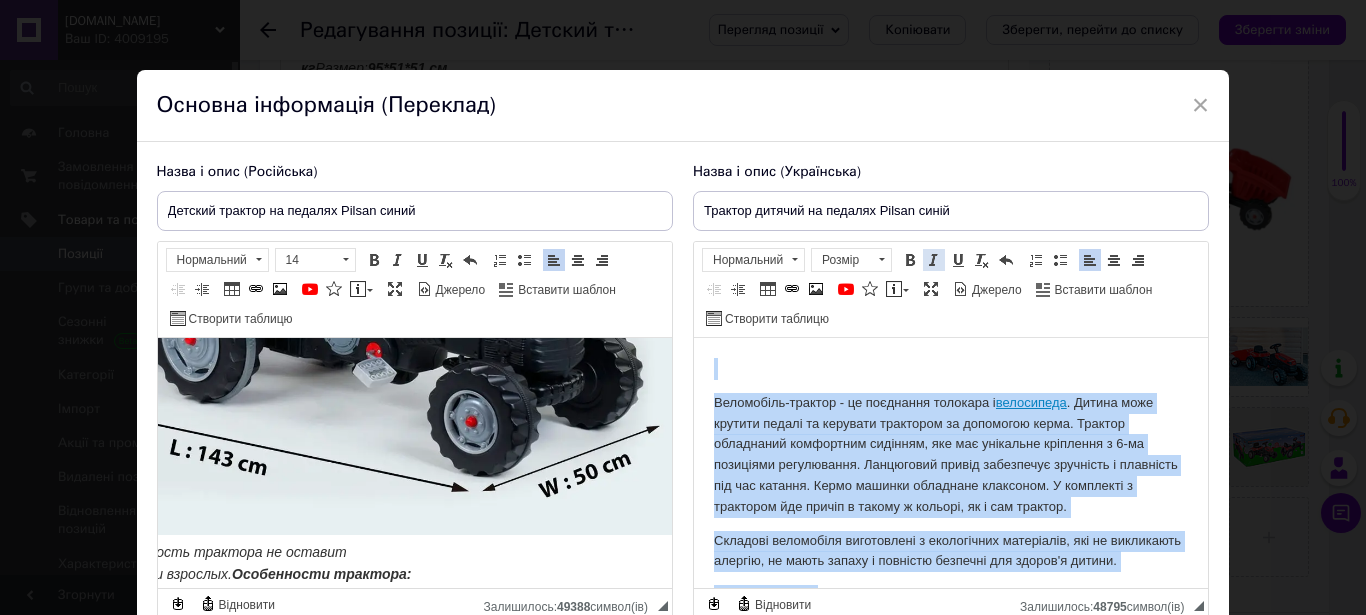 click at bounding box center (934, 260) 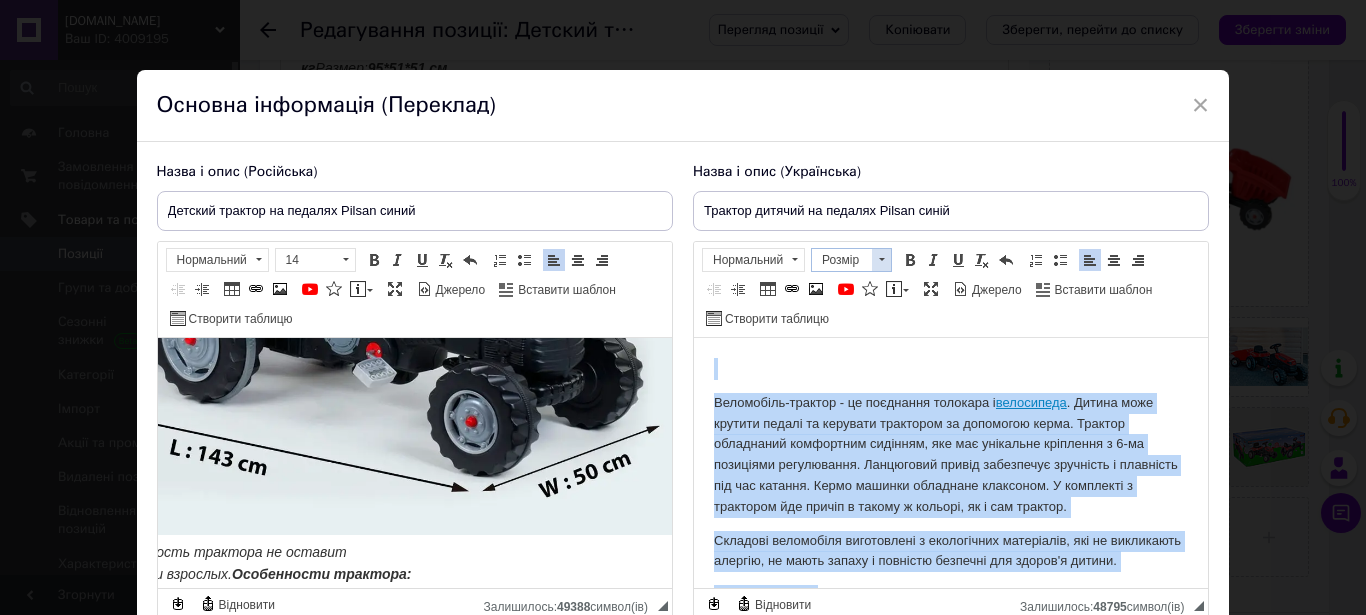 click at bounding box center (881, 260) 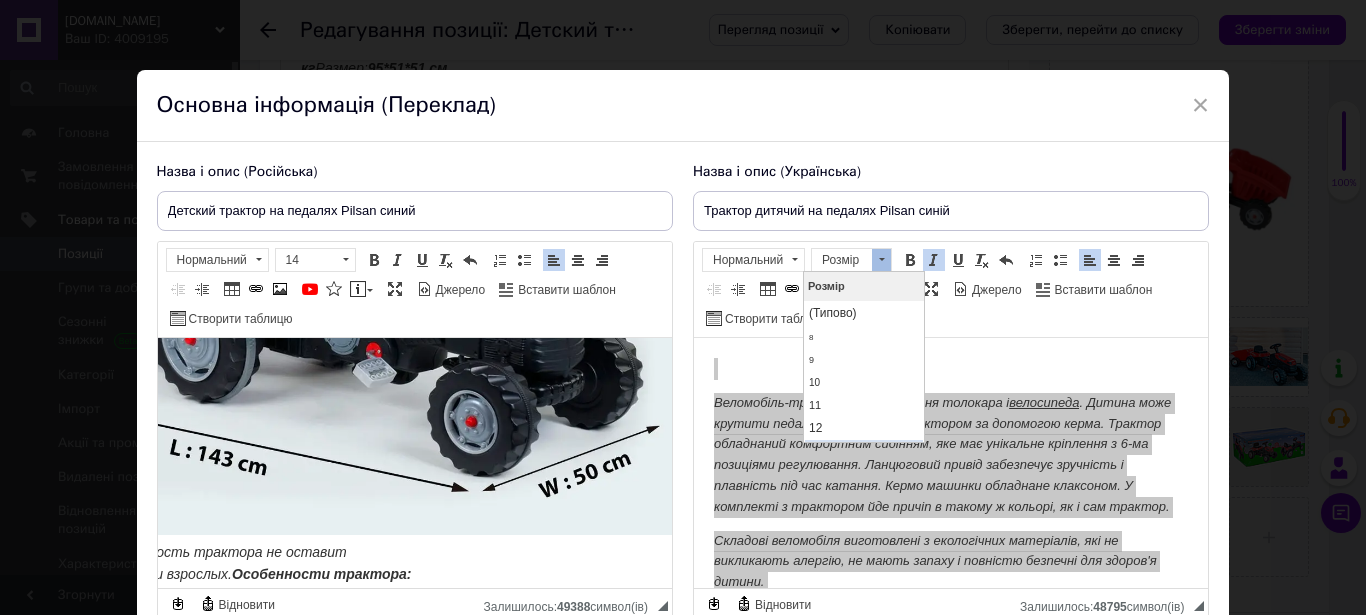 scroll, scrollTop: 102, scrollLeft: 0, axis: vertical 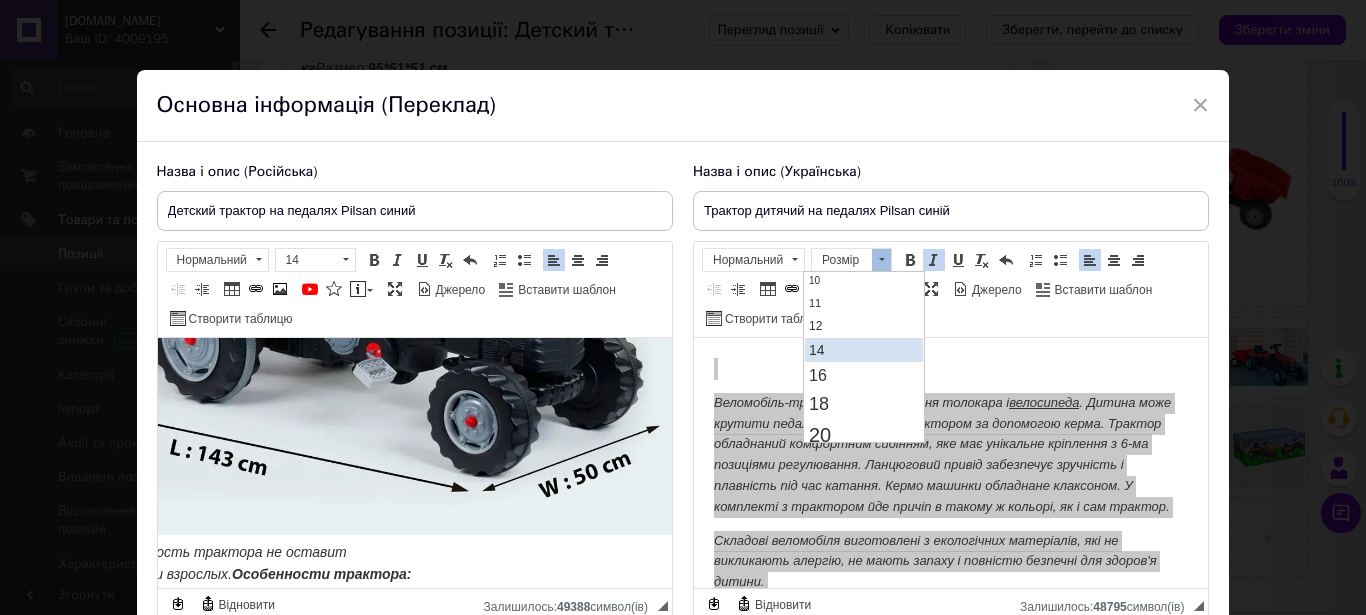 click on "14" at bounding box center (863, 350) 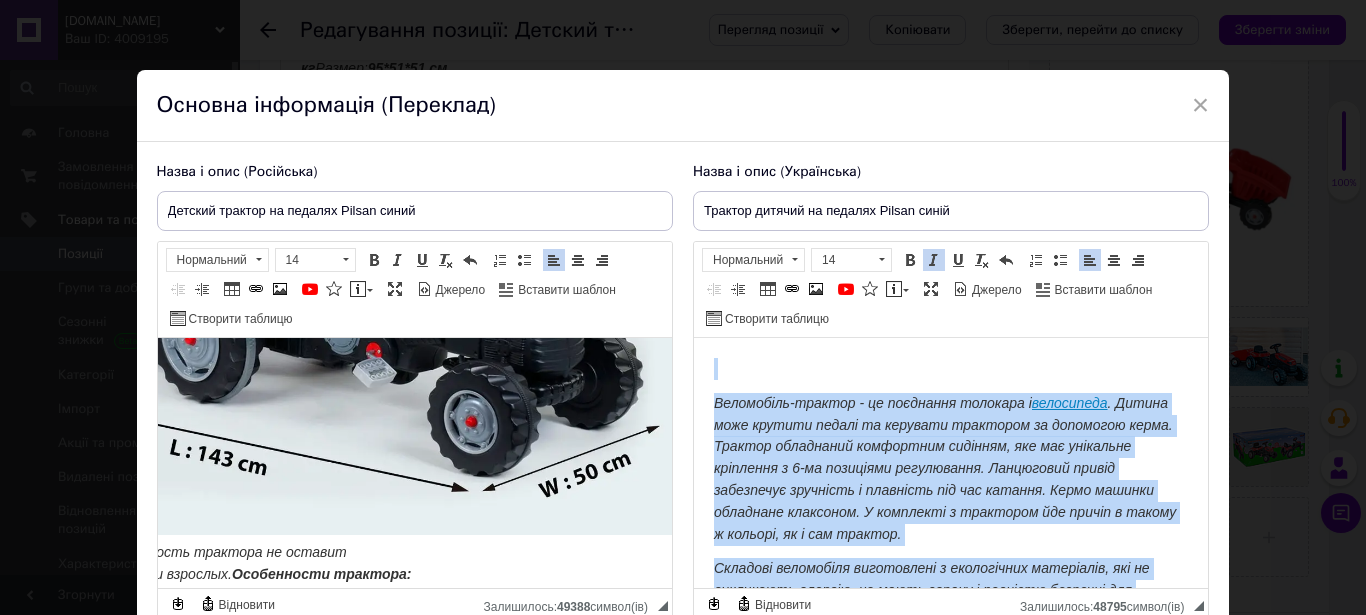 click on "Веломобіль-трактор - це поєднання толокара і  велосипеда . Дитина може крутити педалі та керувати трактором за допомогою керма. Трактор обладнаний комфортним сидінням, яке має унікальне кріплення з 6-ма позиціями регулювання. Ланцюговий привід забезпечує зручність і плавність під час катання. Кермо машинки обладнане клаксоном. У комплекті з трактором йде причіп в такому ж кольорі, як і сам трактор." at bounding box center [950, 469] 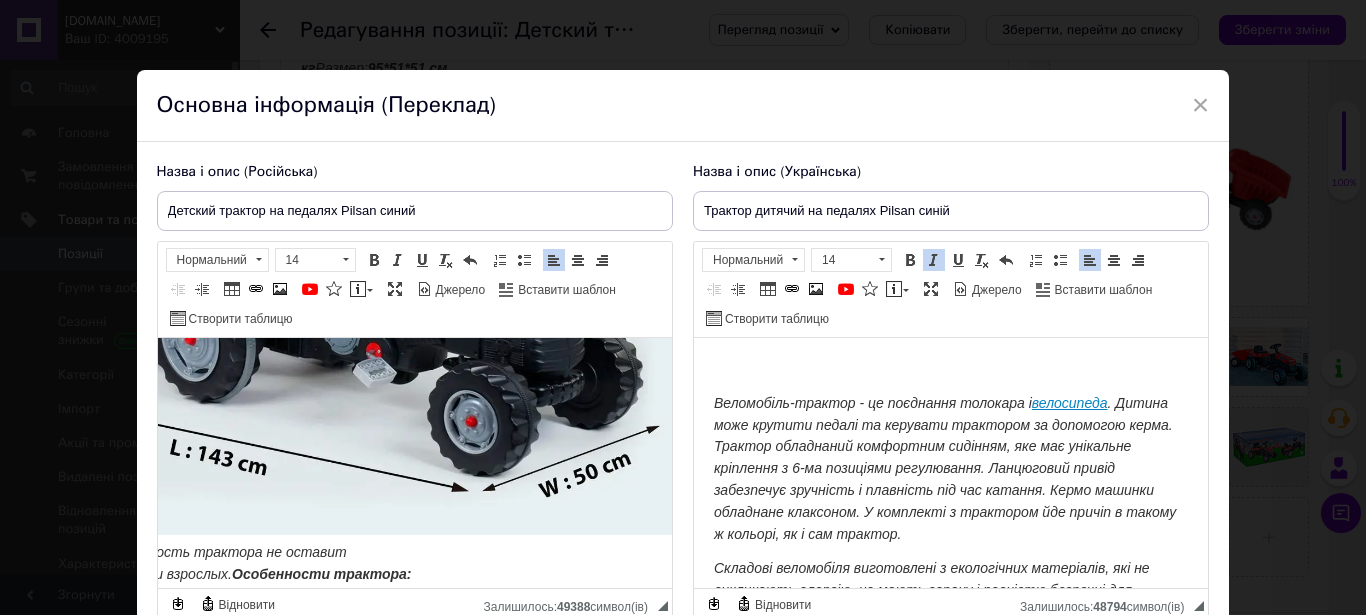 click on "Веломобіль-трактор - це поєднання толокара і  велосипеда . Дитина може крутити педалі та керувати трактором за допомогою керма. Трактор обладнаний комфортним сидінням, яке має унікальне кріплення з 6-ма позиціями регулювання. Ланцюговий привід забезпечує зручність і плавність під час катання. Кермо машинки обладнане клаксоном. У комплекті з трактором йде причіп в такому ж кольорі, як і сам трактор. Складові веломобіля виготовлені з екологічних матеріалів, які не викликають алергію, не мають запаху і повністю безпечні для здоров'я дитини. Характеристики:" at bounding box center [950, 463] 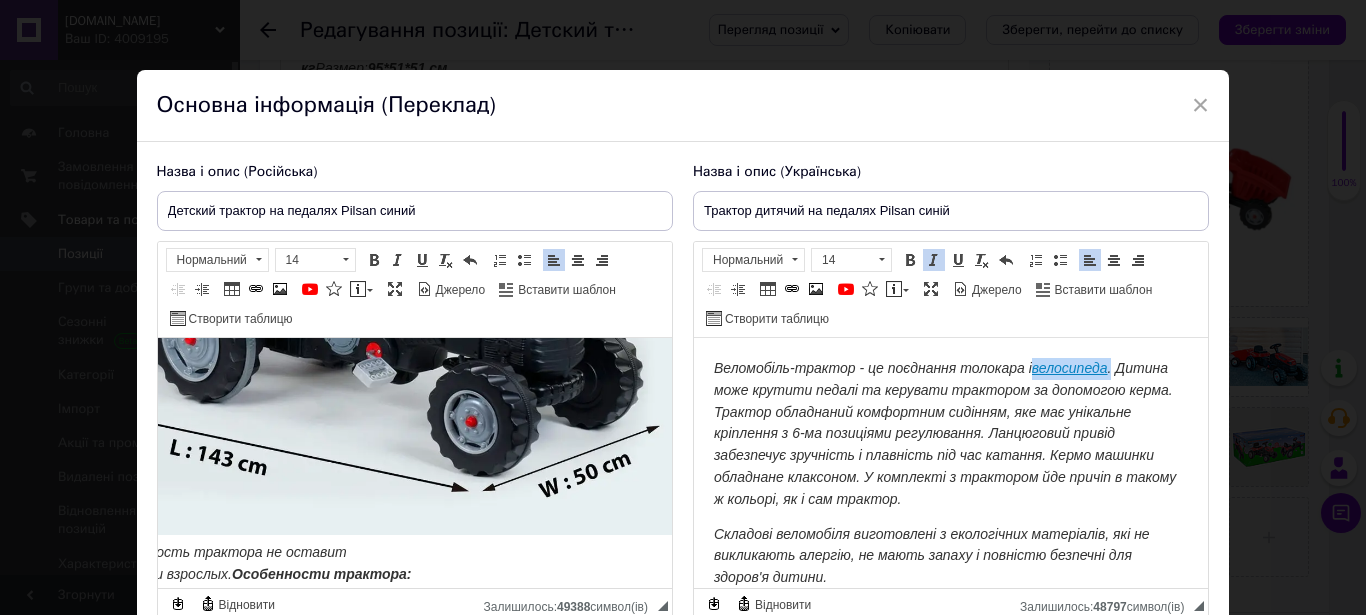 drag, startPoint x: 1123, startPoint y: 365, endPoint x: 1044, endPoint y: 373, distance: 79.40403 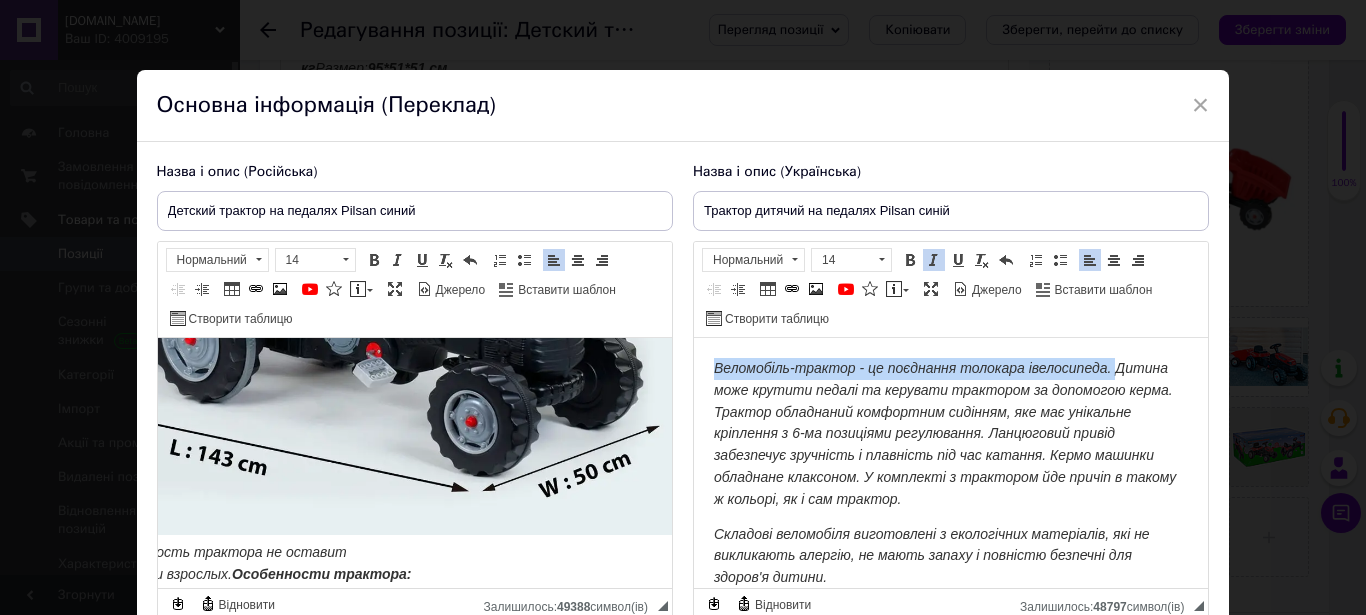 drag, startPoint x: 1127, startPoint y: 358, endPoint x: 606, endPoint y: 342, distance: 521.2456 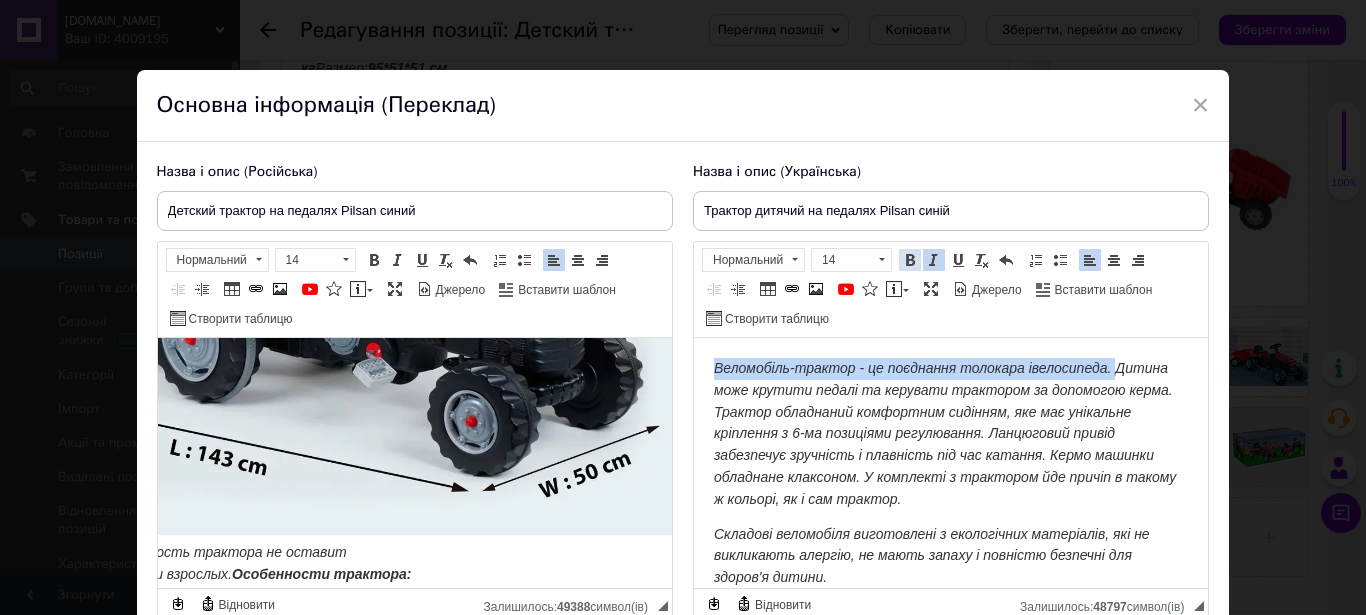 drag, startPoint x: 907, startPoint y: 255, endPoint x: 108, endPoint y: 47, distance: 825.63007 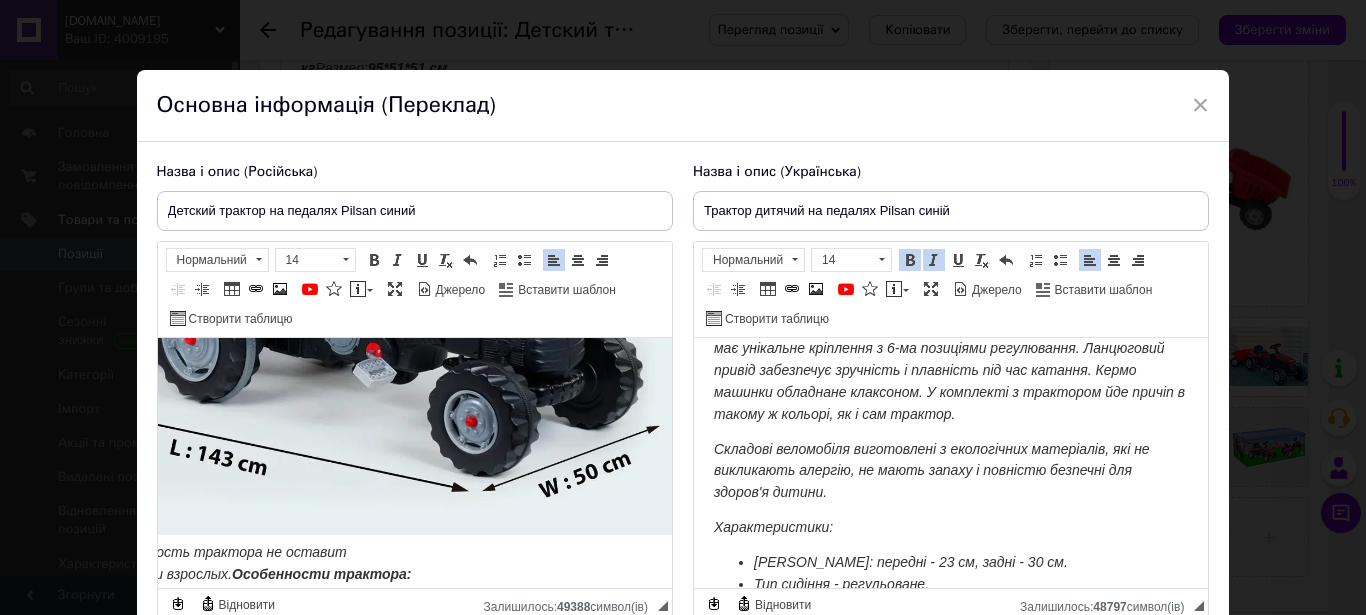 scroll, scrollTop: 102, scrollLeft: 0, axis: vertical 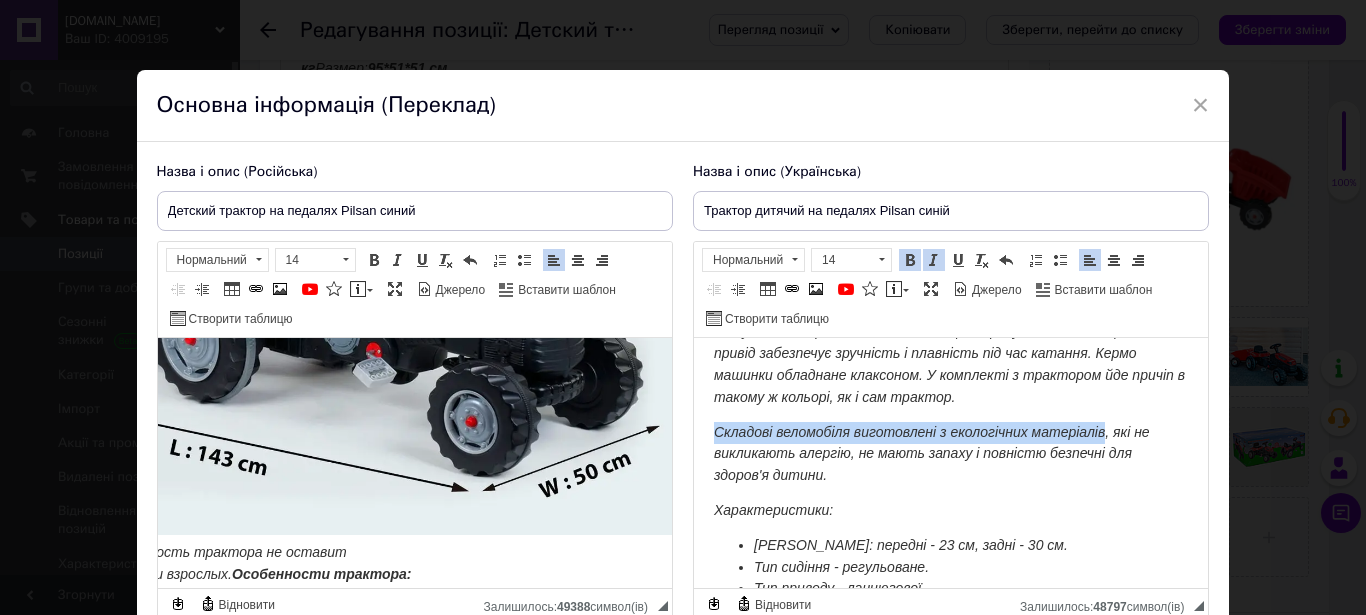 drag, startPoint x: 714, startPoint y: 425, endPoint x: 1109, endPoint y: 428, distance: 395.01138 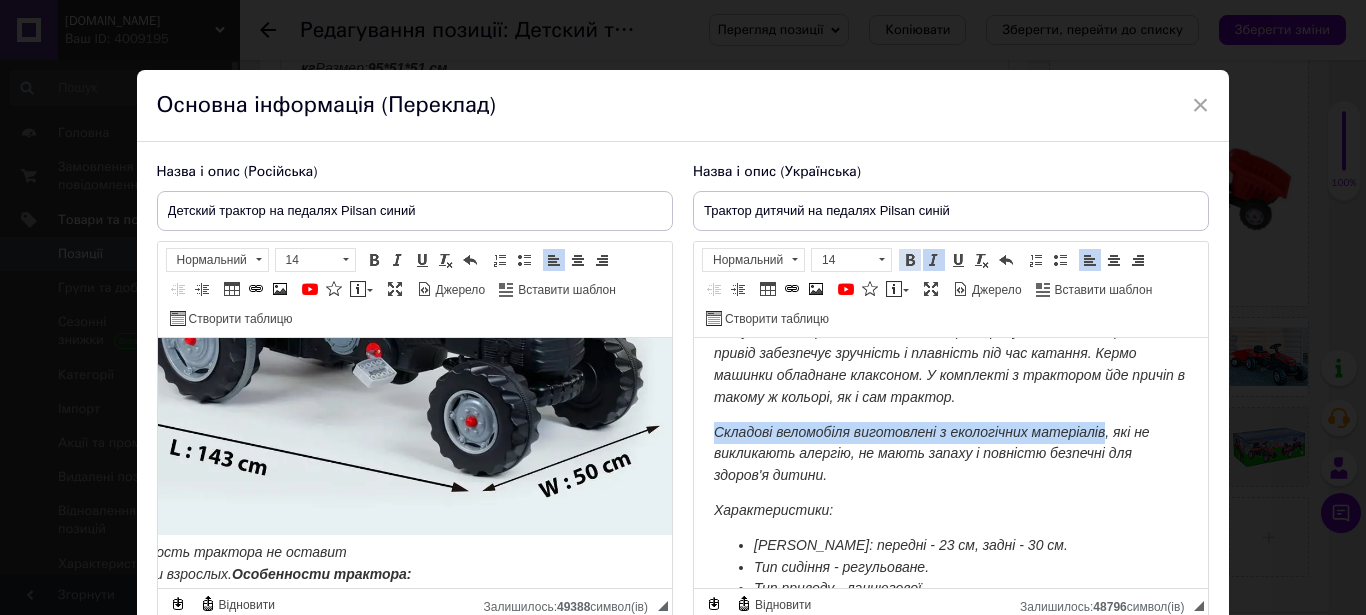 click on "Жирний  Сполучення клавіш Ctrl+B" at bounding box center [910, 260] 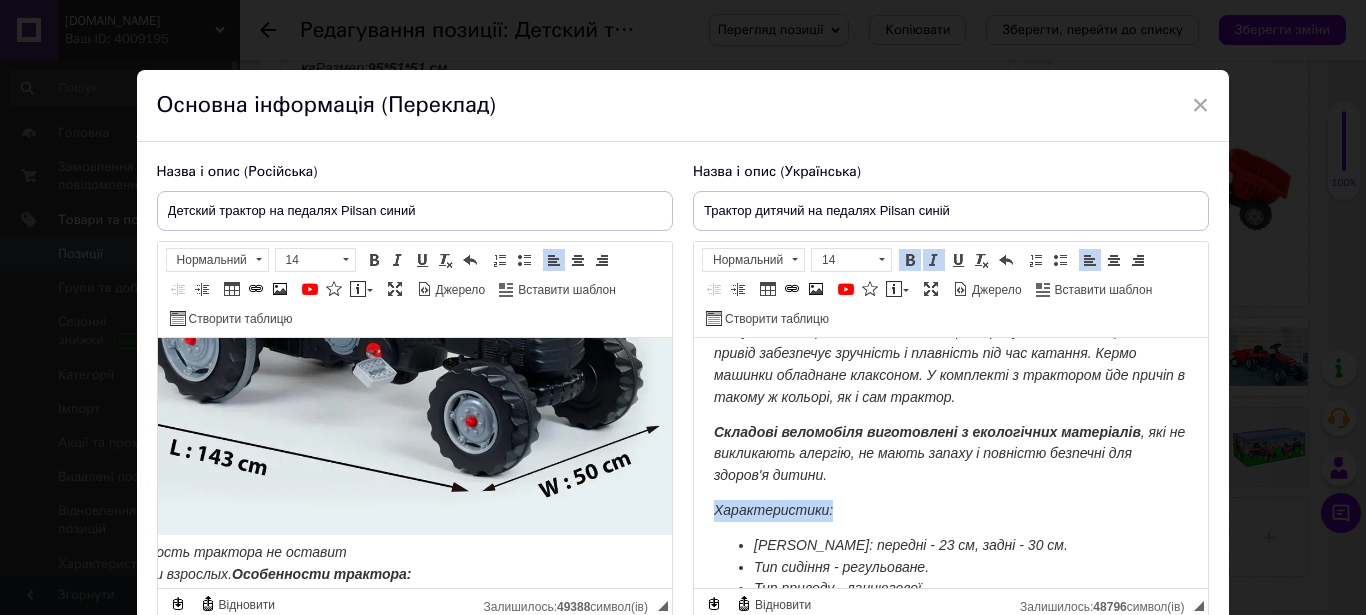 click on "Веломобіль-трактор - це поєднання толокара і велосипеда.  Дитина може крутити педалі та керувати трактором за допомогою керма. Трактор обладнаний комфортним сидінням, яке має унікальне кріплення з 6-ма позиціями регулювання. Ланцюговий привід забезпечує зручність і плавність під час катання. Кермо машинки обладнане клаксоном. У комплекті з трактором йде причіп в такому ж кольорі, як і сам трактор. Складові веломобіля виготовлені з екологічних матеріалів , які не викликають алергію, не мають запаху і повністю безпечні для здоров'я дитини. Характеристики:" at bounding box center (950, 361) 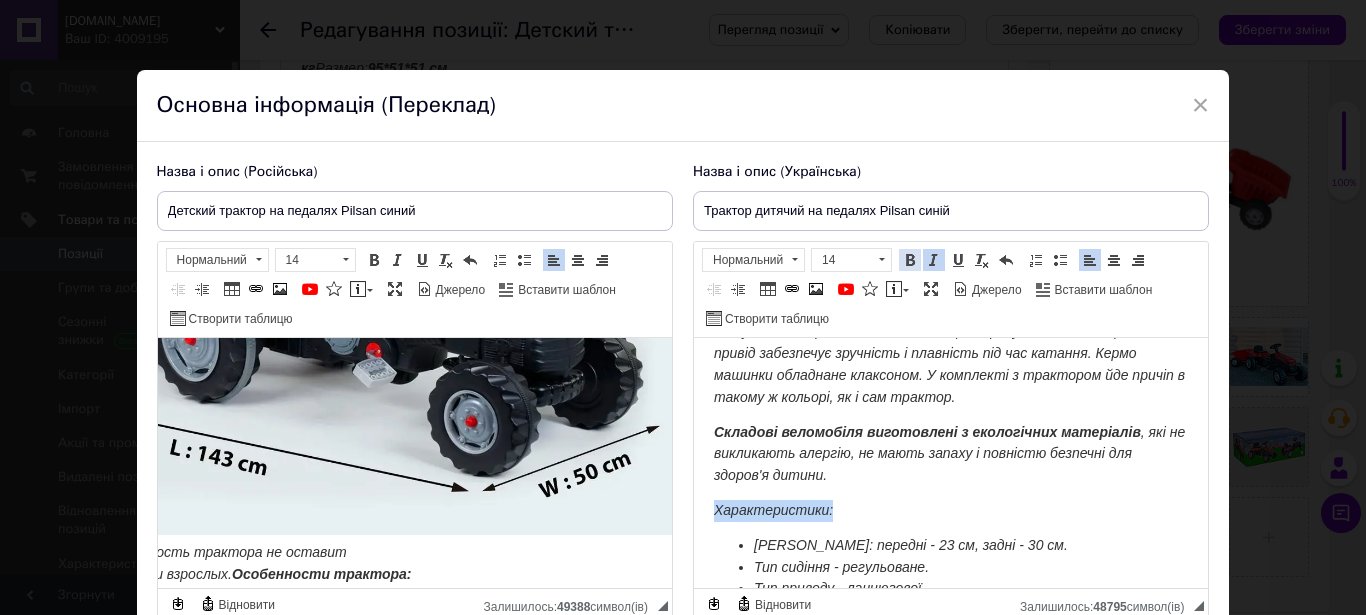 click at bounding box center (910, 260) 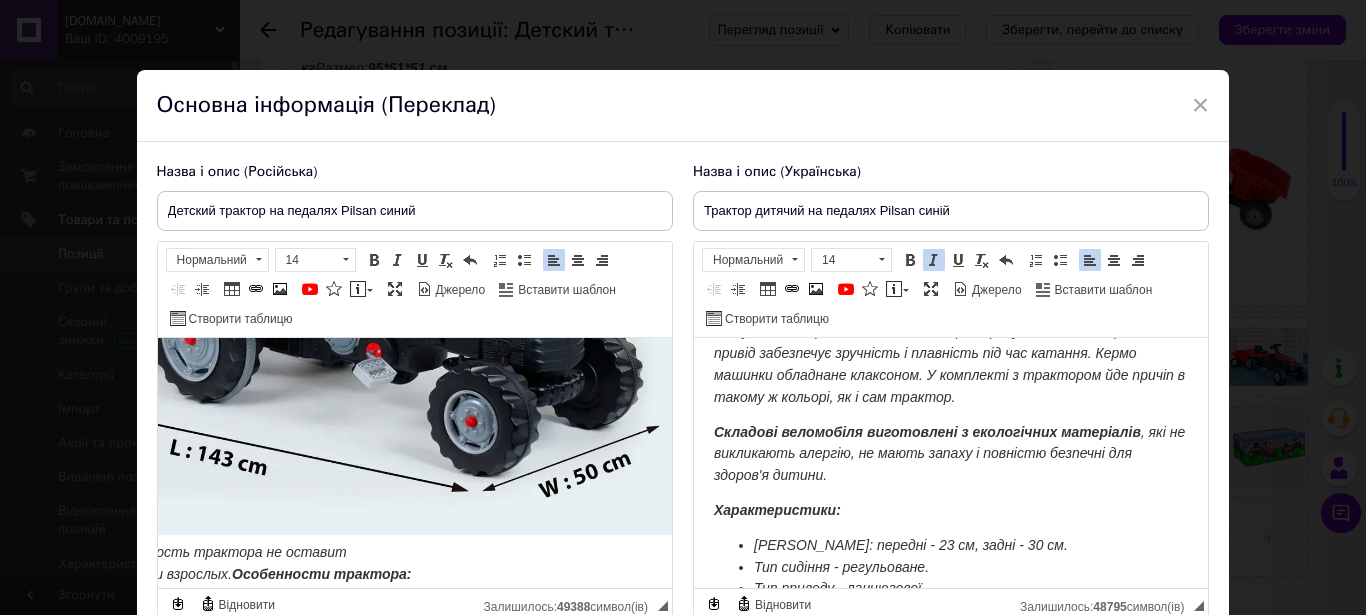 scroll, scrollTop: 204, scrollLeft: 0, axis: vertical 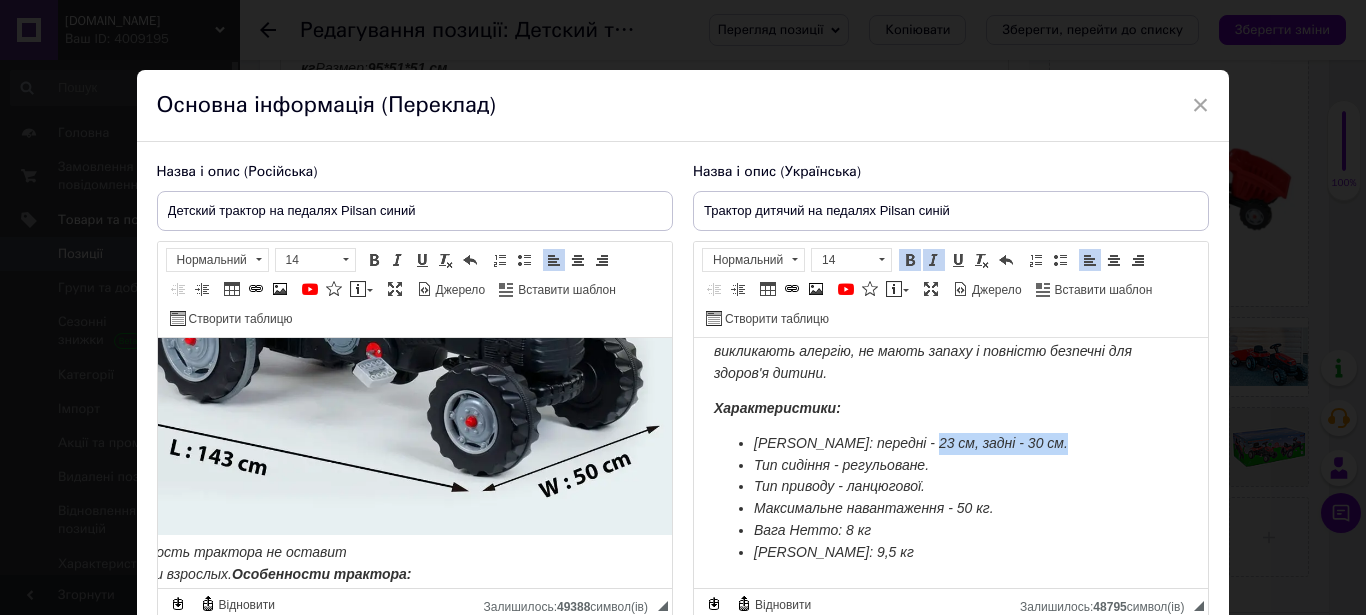click on "Діаметр коліс: передні - 23 см, задні - 30 см." at bounding box center (950, 444) 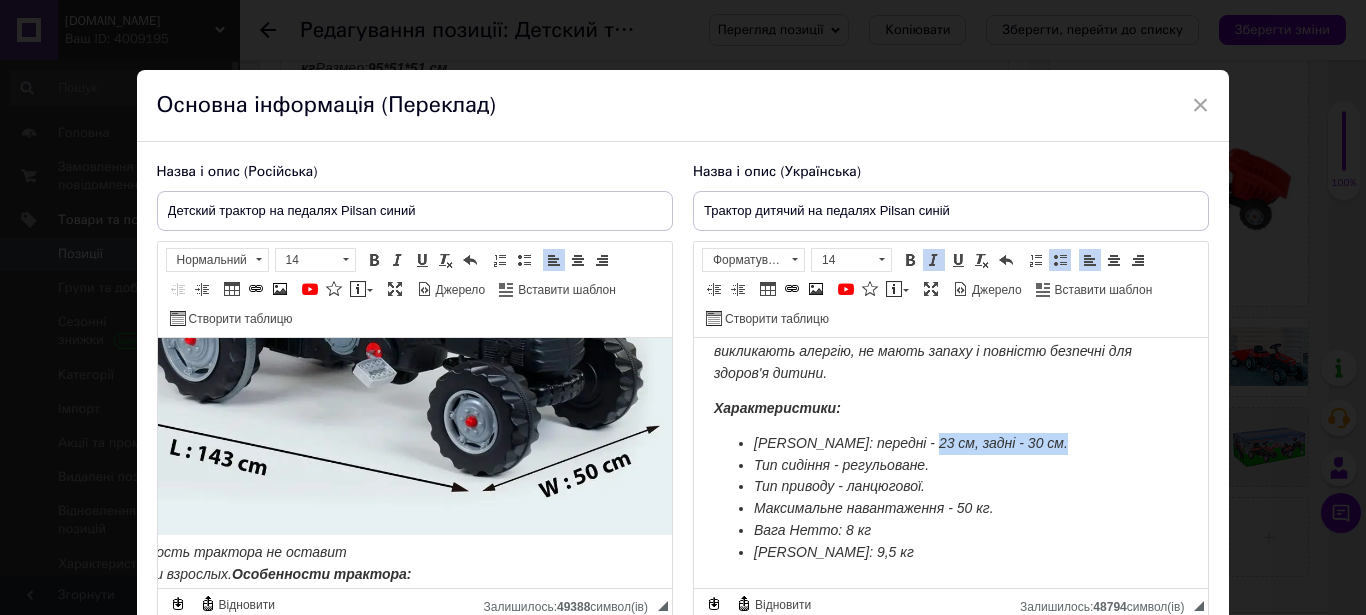 click on "Жирний  Сполучення клавіш Ctrl+B   Курсив  Сполучення клавіш Ctrl+I   Підкреслений  Сполучення клавіш Ctrl+U   Видалити форматування   Повернути  Сполучення клавіш Ctrl+Z" at bounding box center [958, 260] 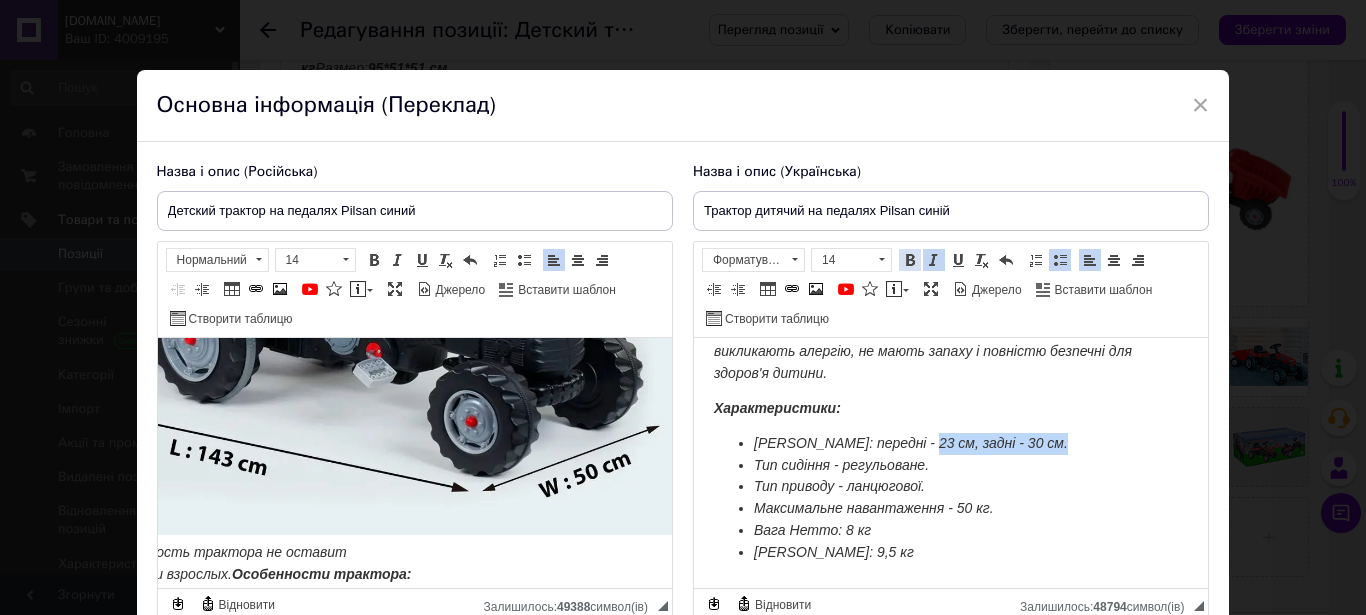 drag, startPoint x: 904, startPoint y: 260, endPoint x: 257, endPoint y: 121, distance: 661.7628 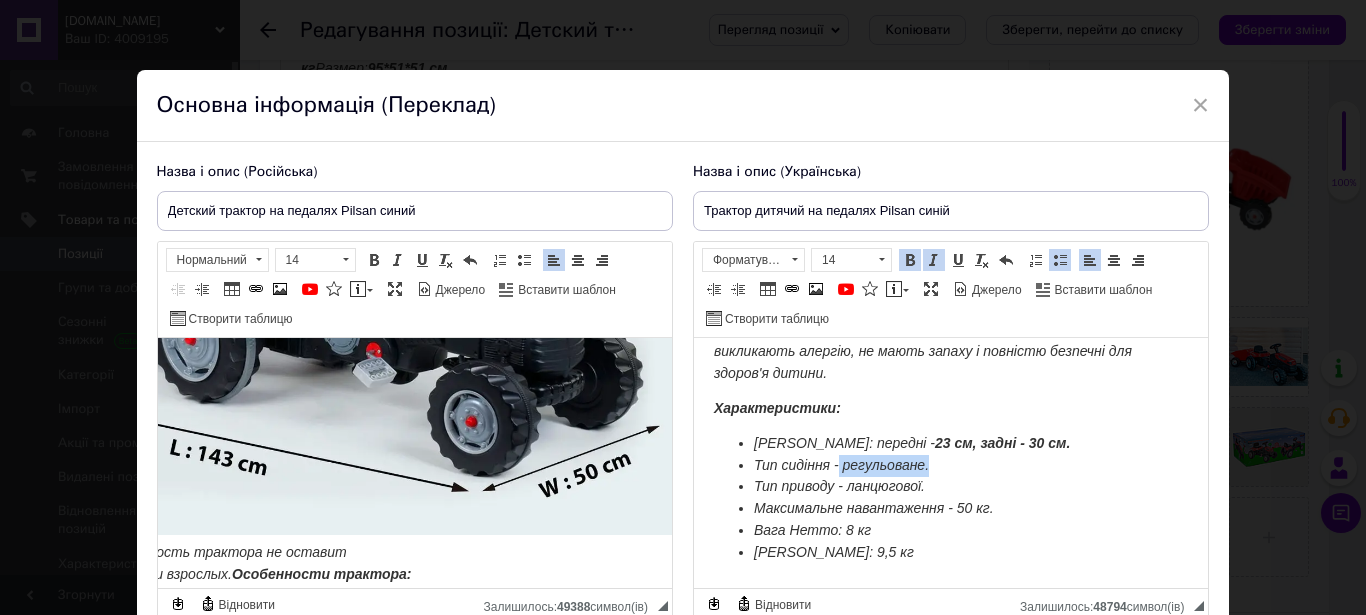 drag, startPoint x: 950, startPoint y: 459, endPoint x: 841, endPoint y: 459, distance: 109 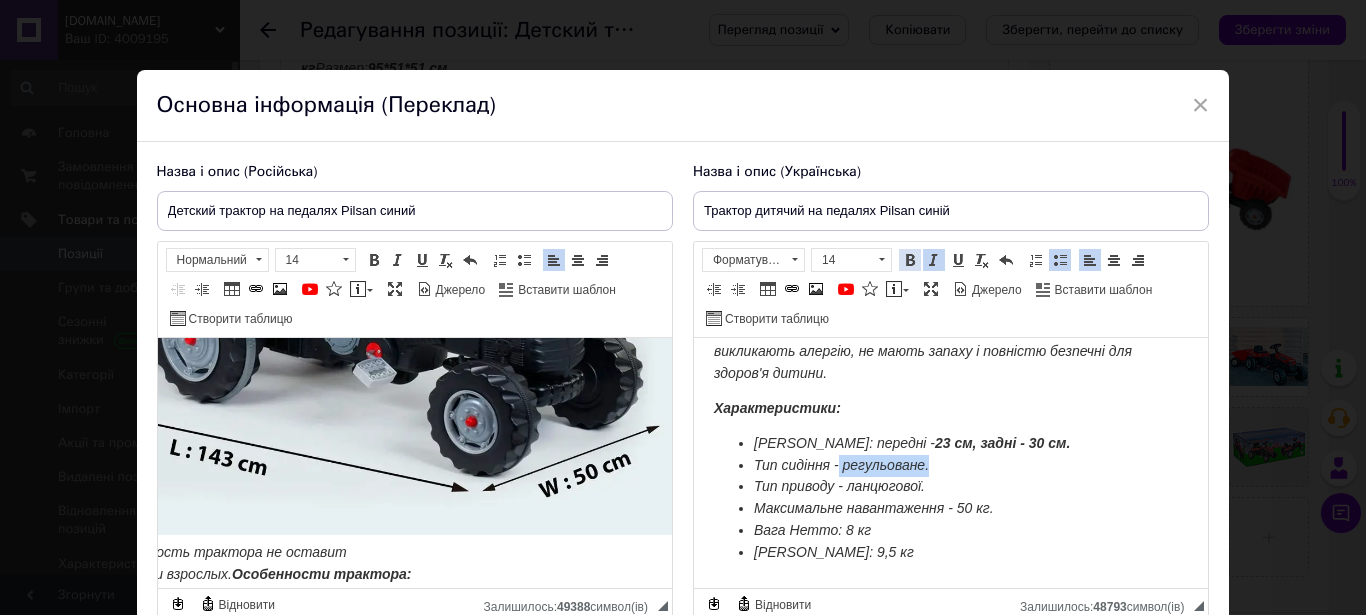 drag, startPoint x: 902, startPoint y: 254, endPoint x: 251, endPoint y: 136, distance: 661.6079 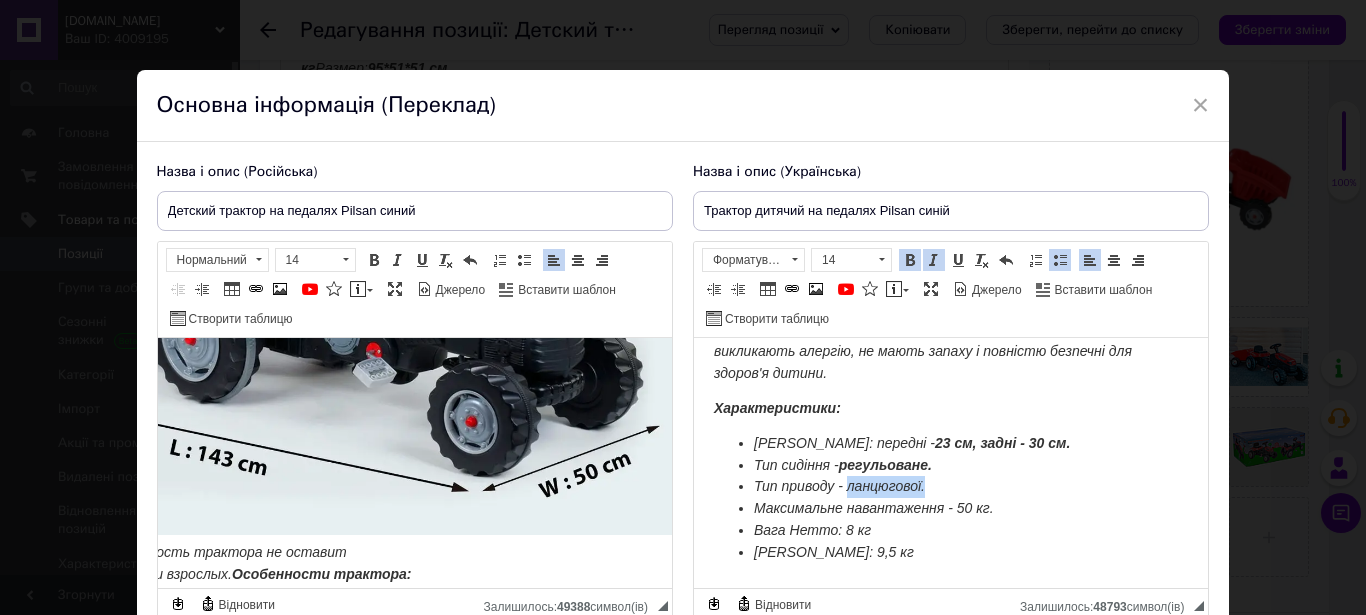 drag, startPoint x: 944, startPoint y: 474, endPoint x: 852, endPoint y: 475, distance: 92.00543 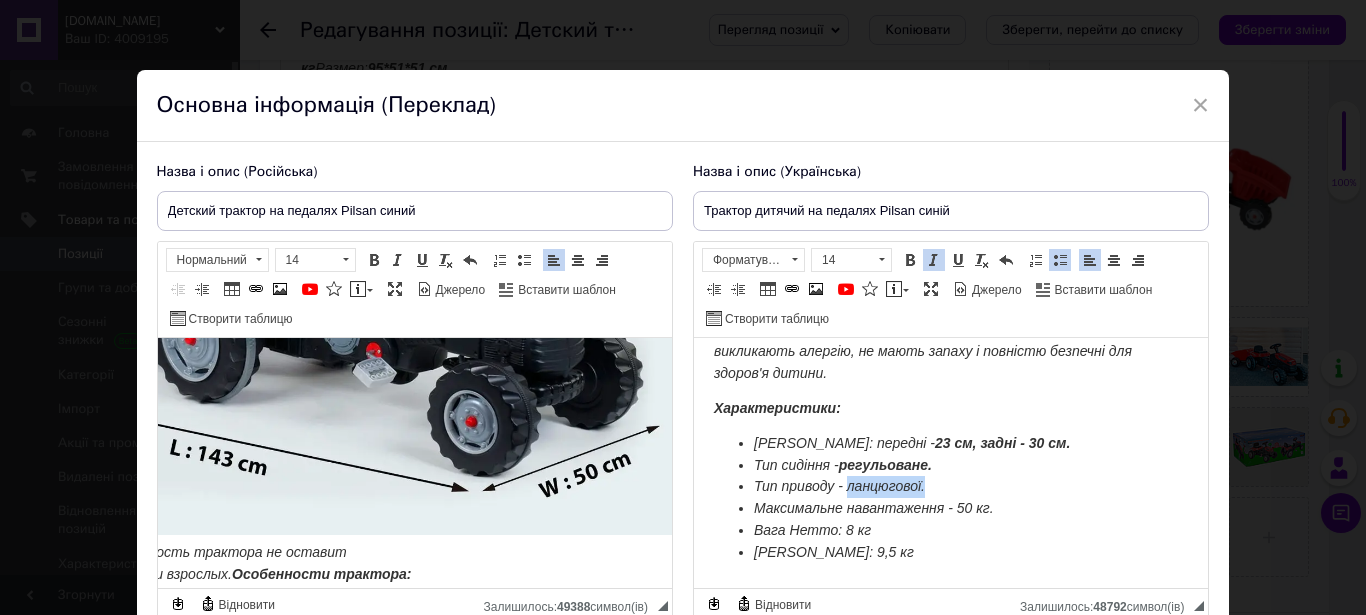 click on "Жирний  Сполучення клавіш Ctrl+B   Курсив  Сполучення клавіш Ctrl+I   Підкреслений  Сполучення клавіш Ctrl+U   Видалити форматування   Повернути  Сполучення клавіш Ctrl+Z" at bounding box center [958, 260] 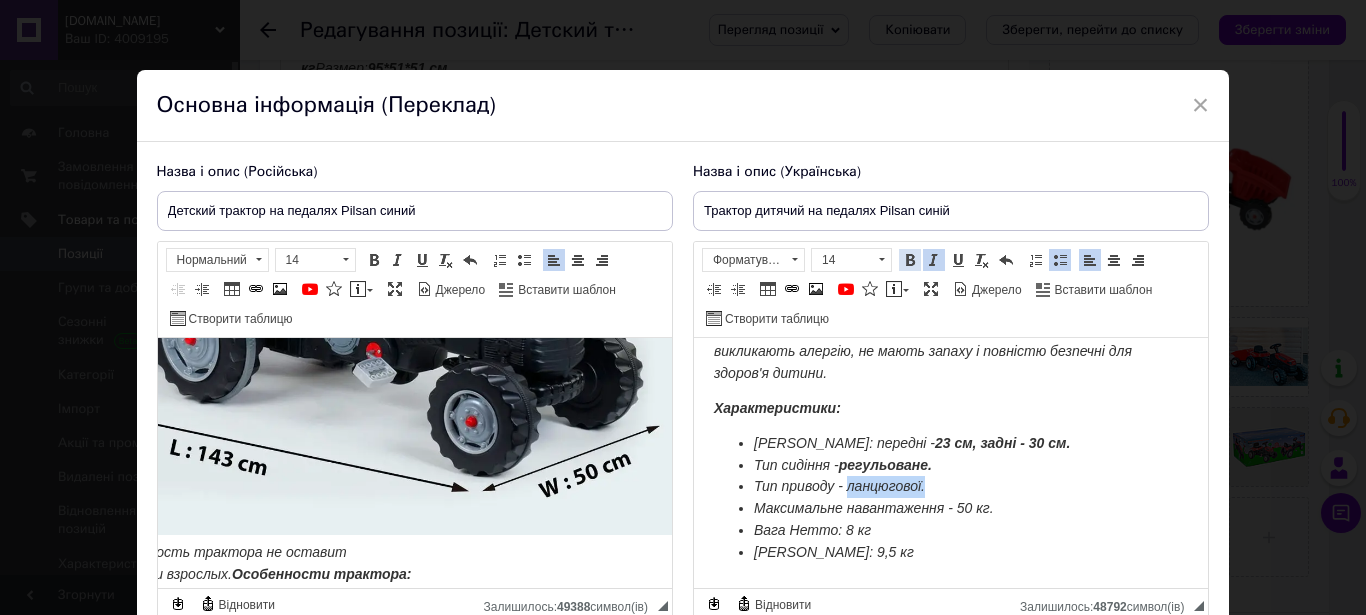 click at bounding box center (910, 260) 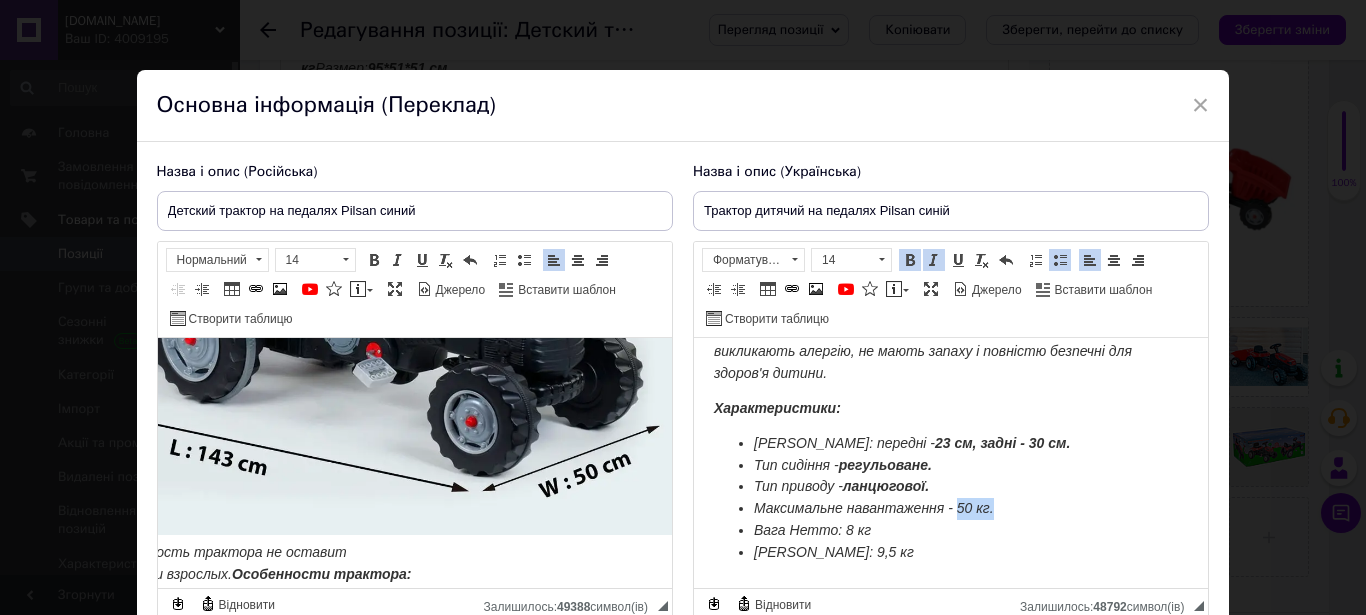 click on "Максимальне навантаження - 50 кг." at bounding box center [950, 509] 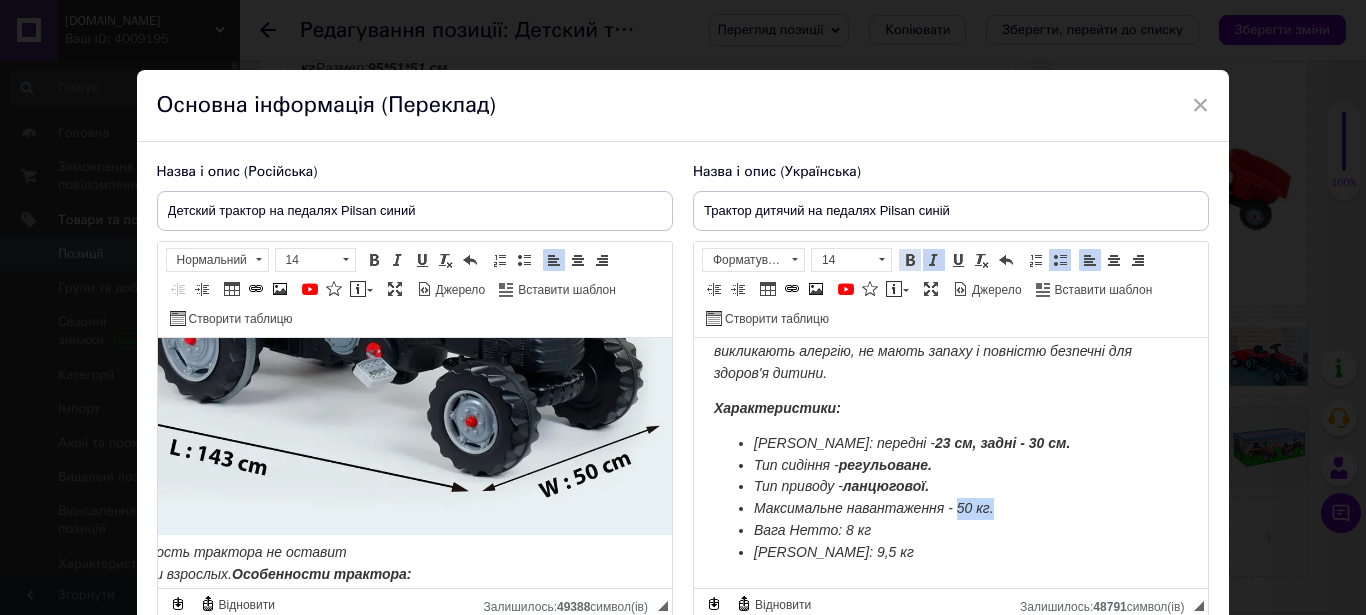 click at bounding box center [910, 260] 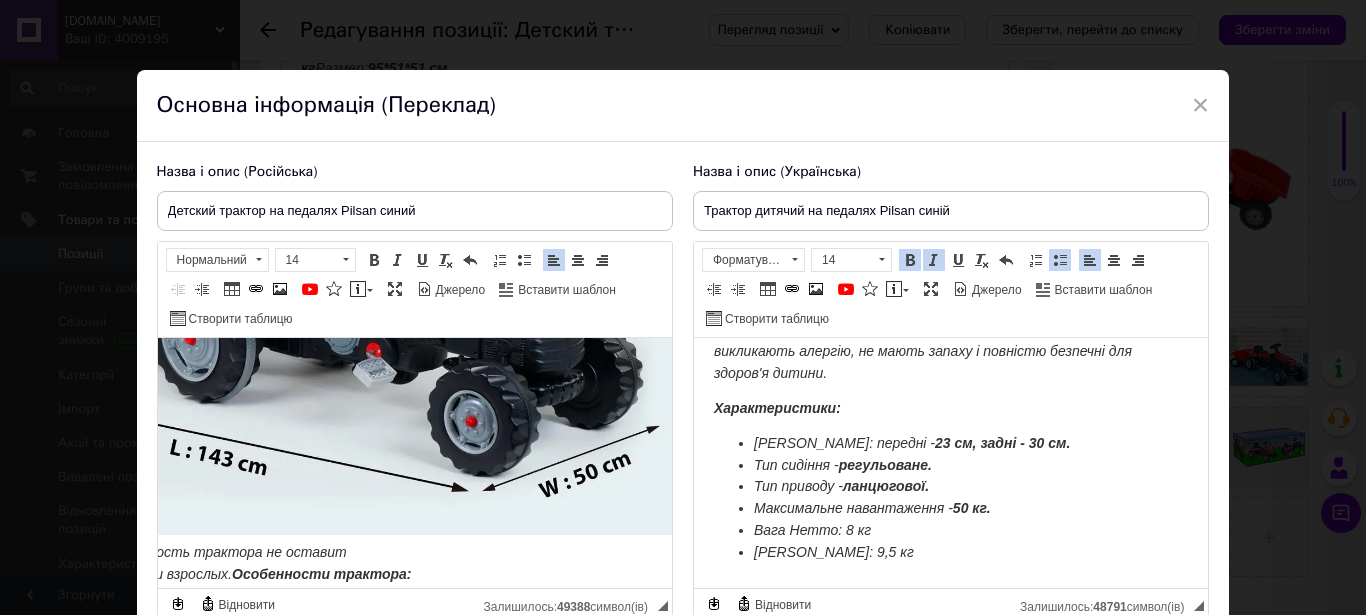 scroll, scrollTop: 306, scrollLeft: 0, axis: vertical 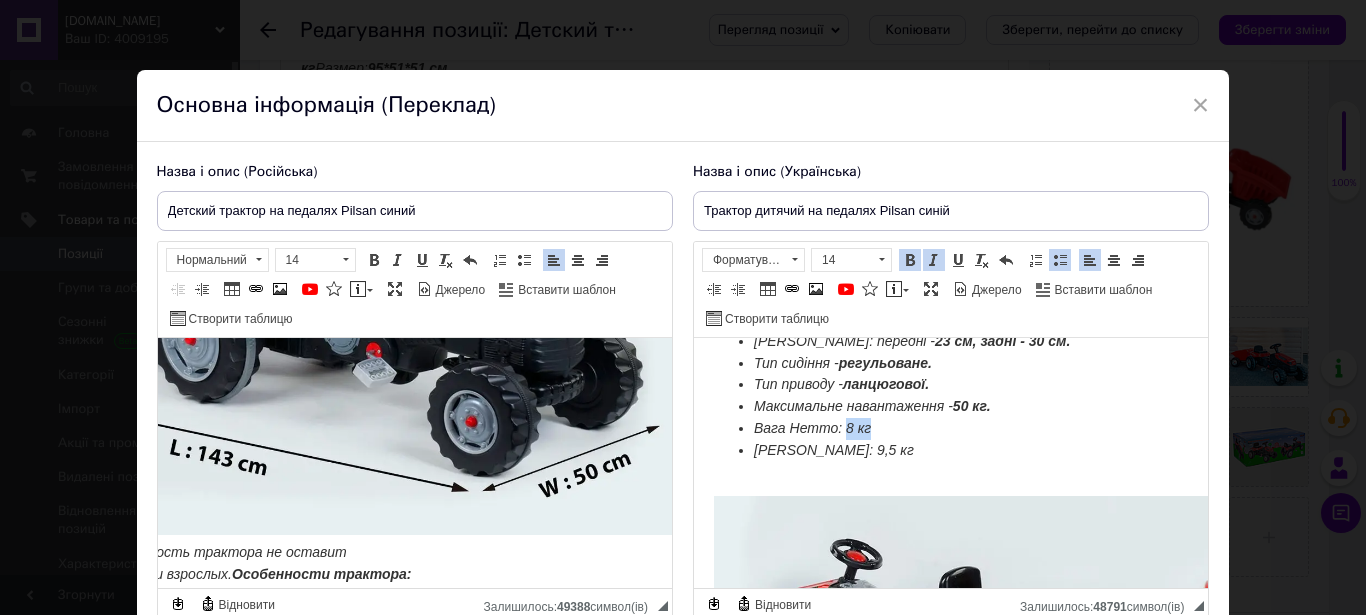 drag, startPoint x: 874, startPoint y: 421, endPoint x: 847, endPoint y: 419, distance: 27.073973 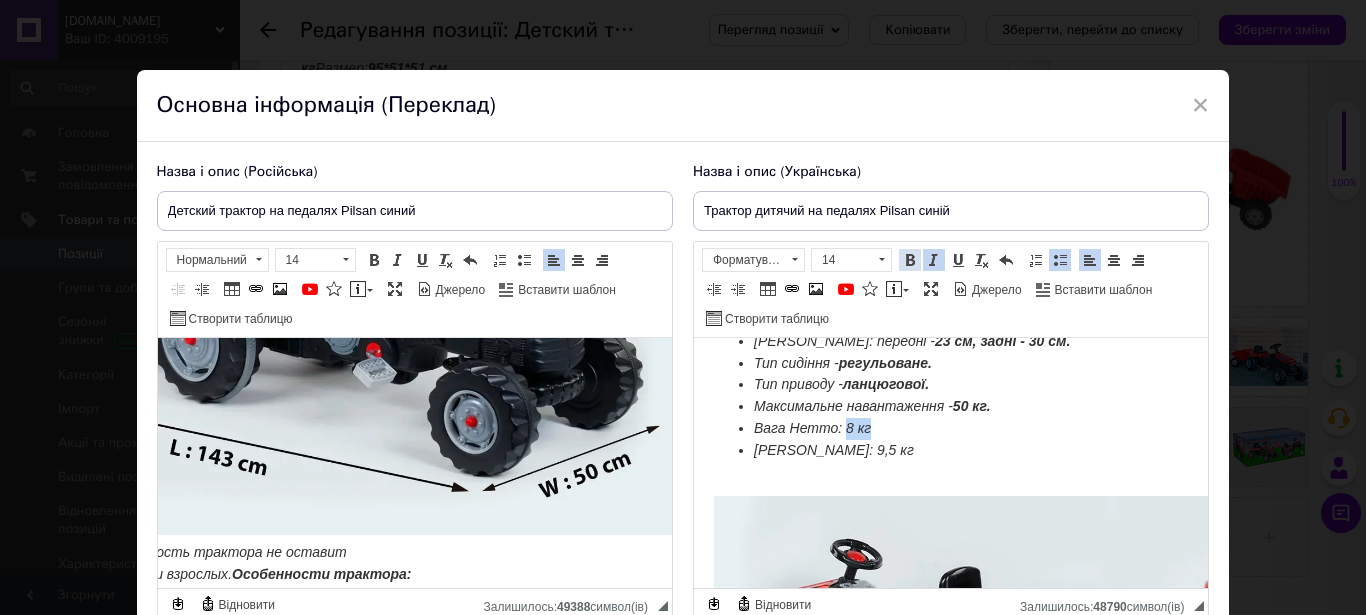 click at bounding box center [910, 260] 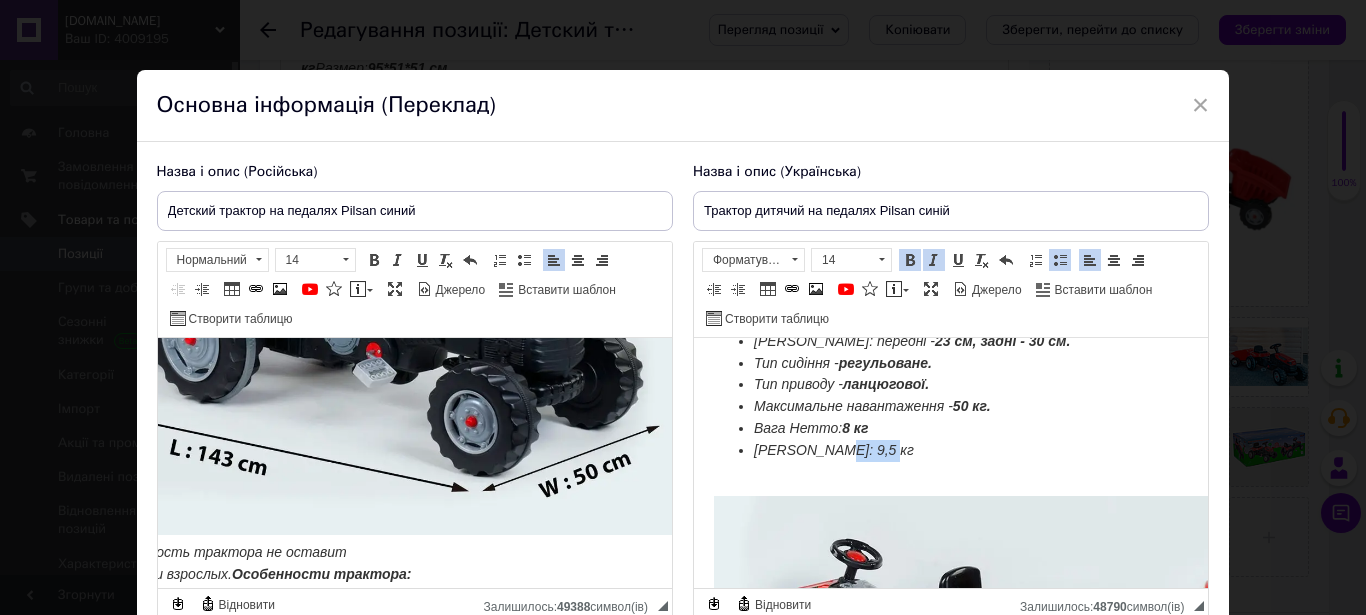 click on "Маса Брутто: 9,5 кг" at bounding box center [950, 451] 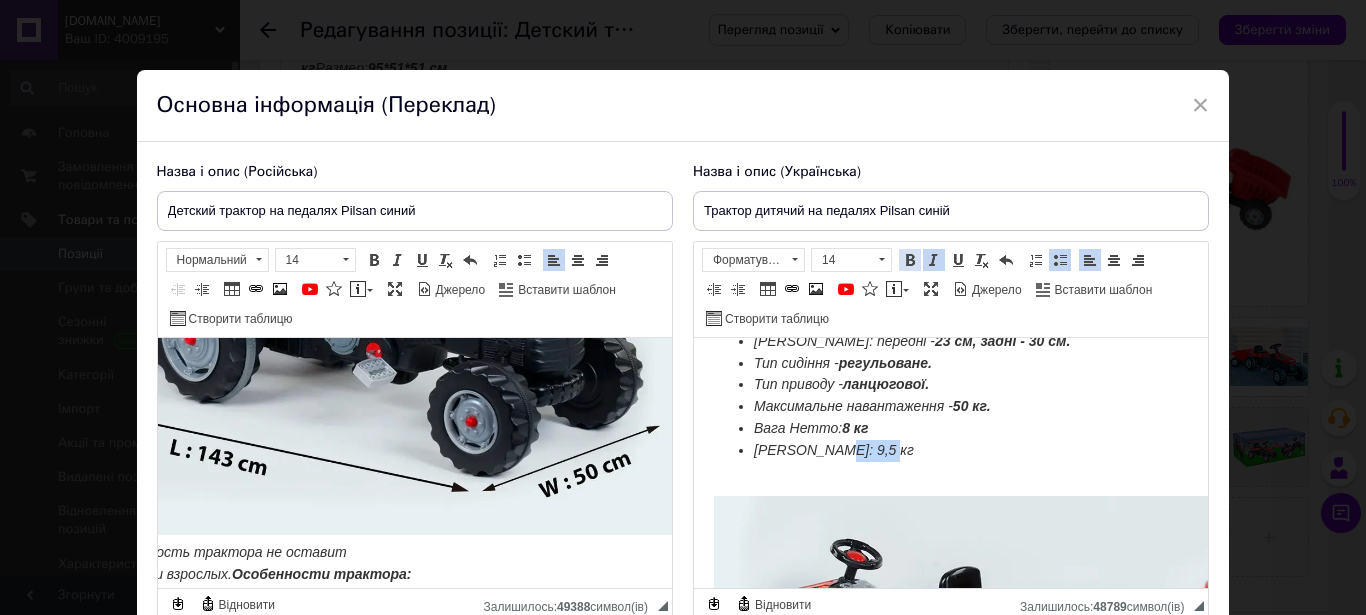 drag, startPoint x: 901, startPoint y: 263, endPoint x: 224, endPoint y: 84, distance: 700.2642 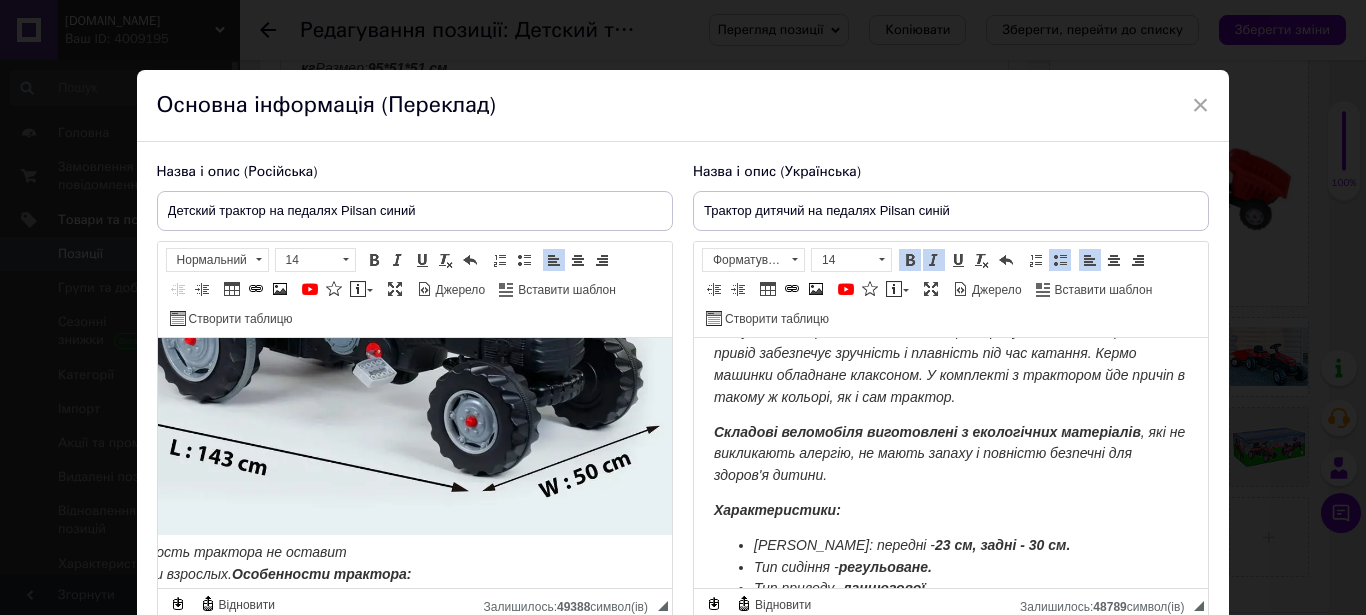 scroll, scrollTop: 204, scrollLeft: 0, axis: vertical 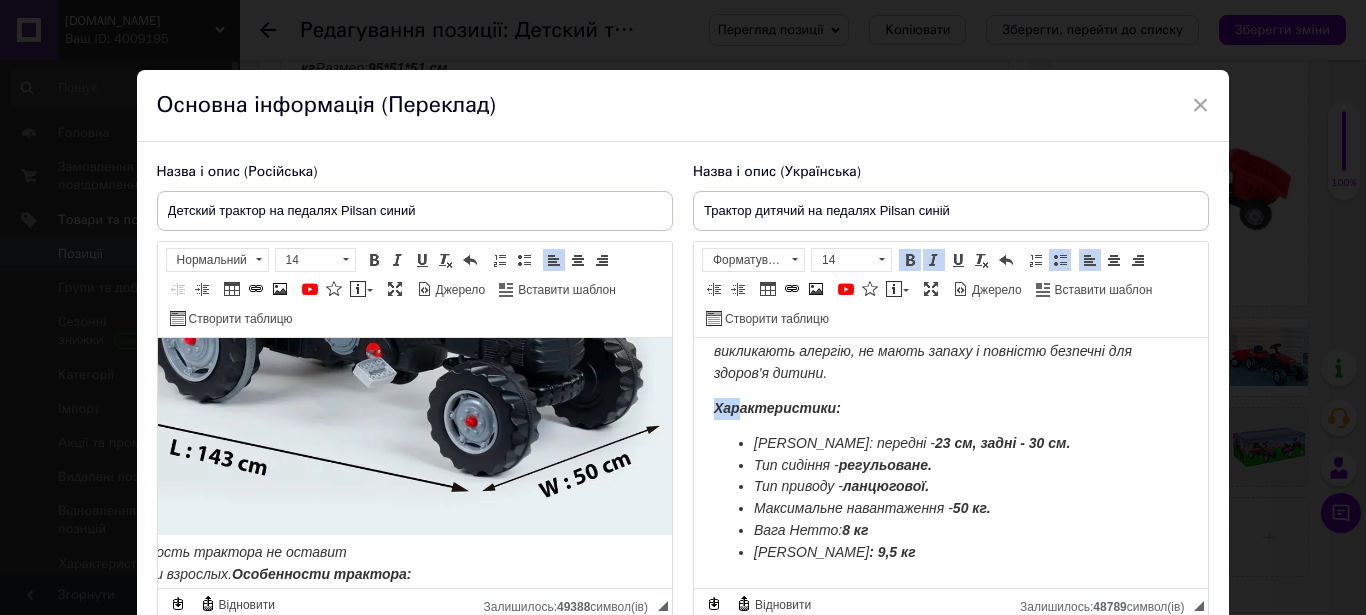 drag, startPoint x: 715, startPoint y: 399, endPoint x: 736, endPoint y: 414, distance: 25.806976 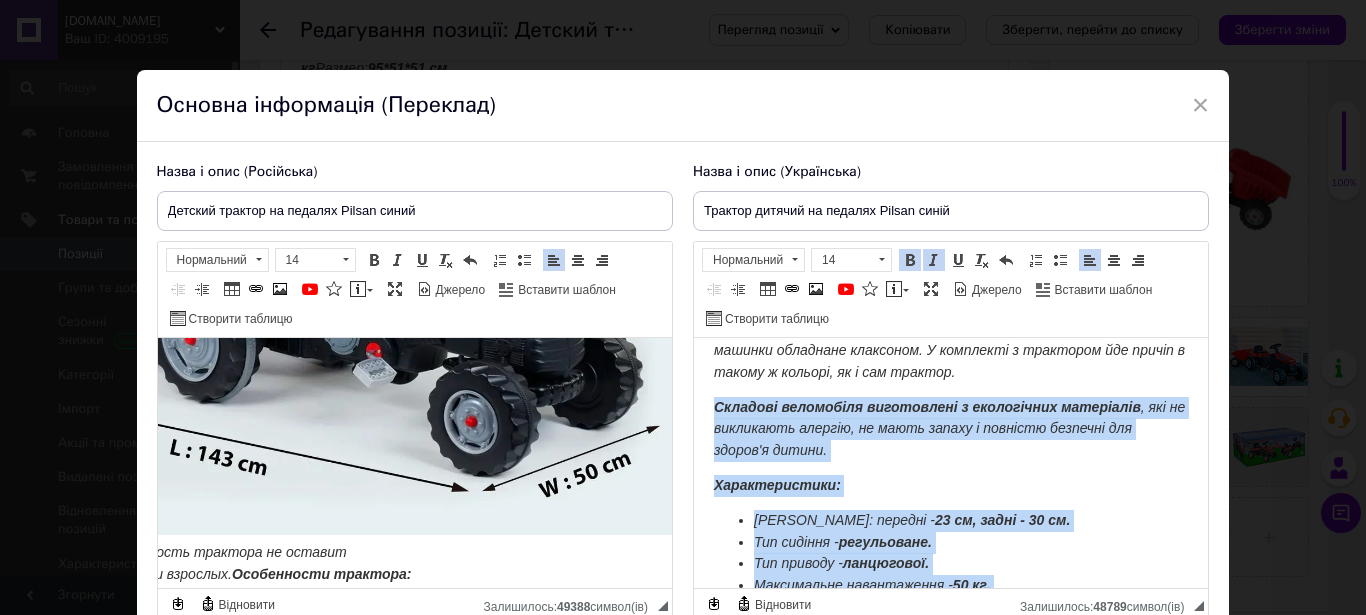 scroll, scrollTop: 204, scrollLeft: 0, axis: vertical 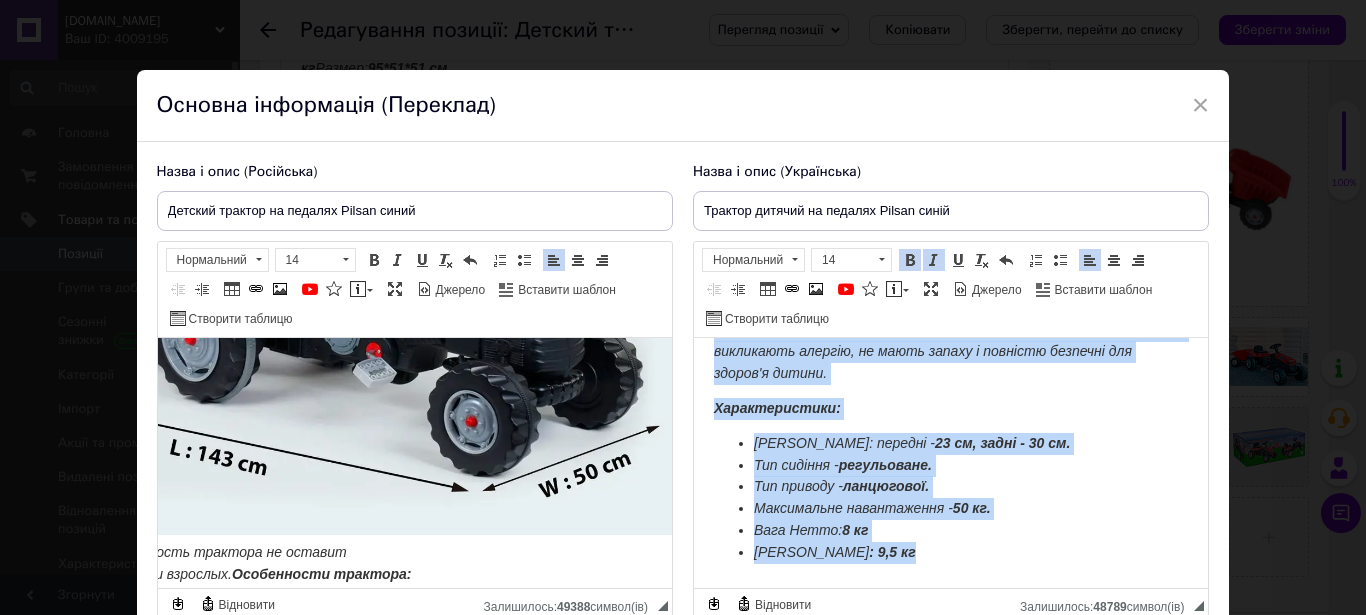 drag, startPoint x: 708, startPoint y: 523, endPoint x: 949, endPoint y: 538, distance: 241.46635 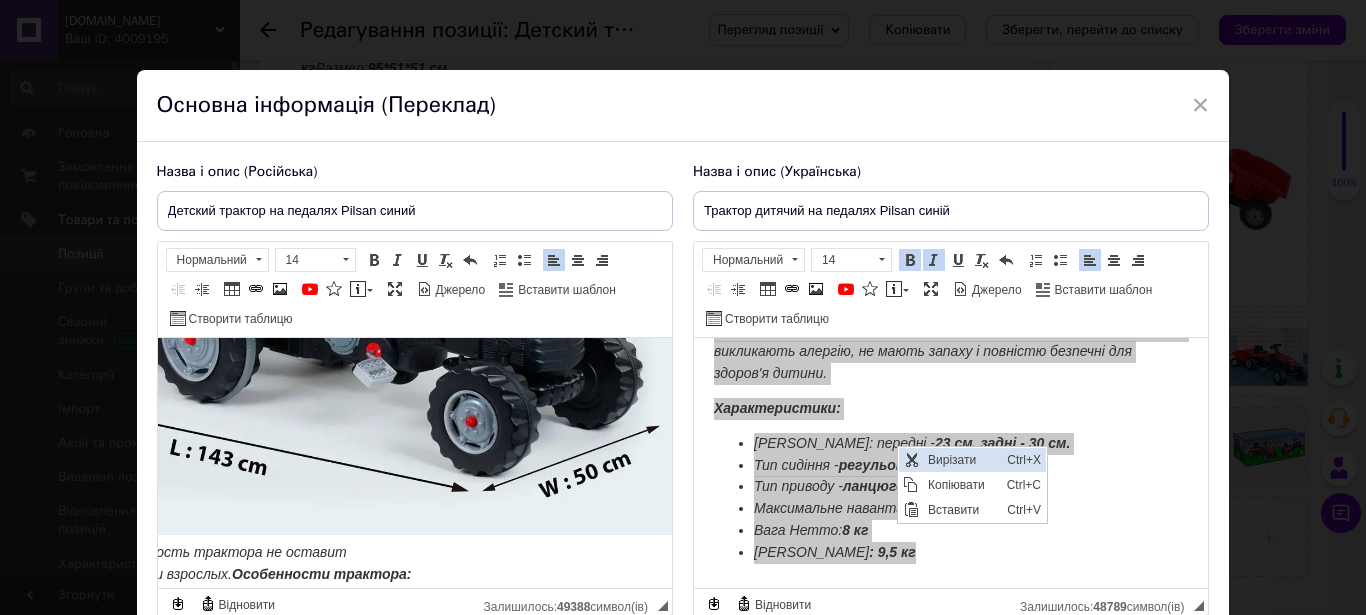 click on "Вирізати" at bounding box center (961, 460) 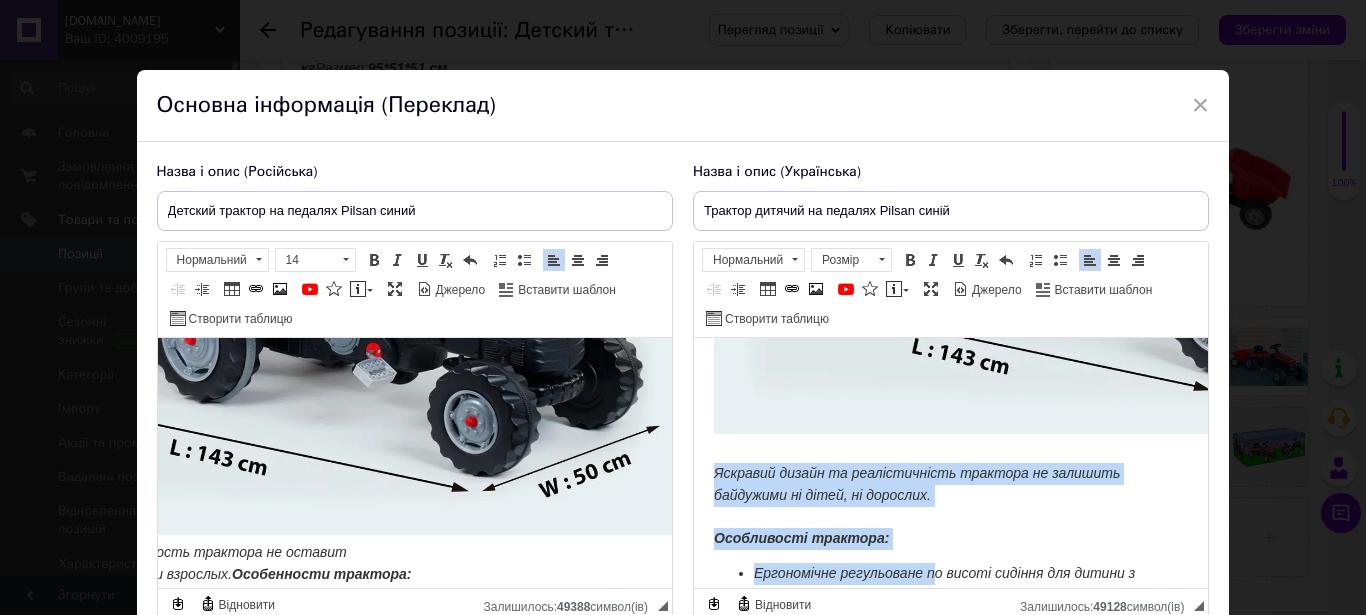scroll, scrollTop: 1145, scrollLeft: 0, axis: vertical 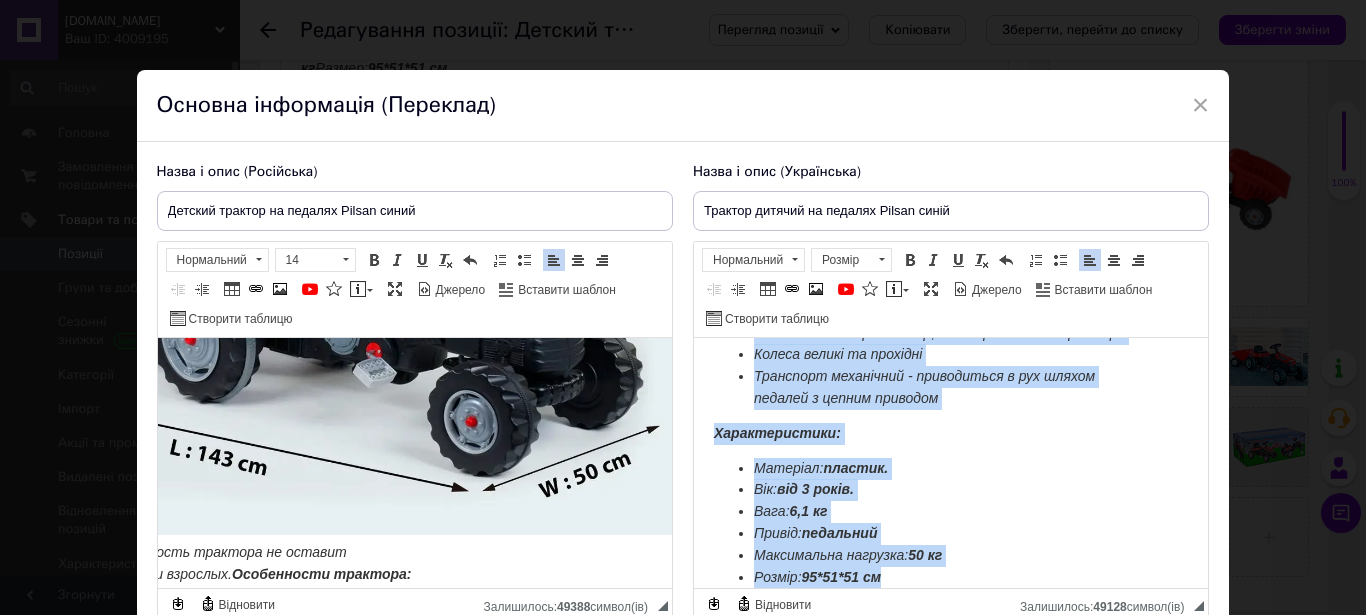 drag, startPoint x: 784, startPoint y: 487, endPoint x: 957, endPoint y: 566, distance: 190.18413 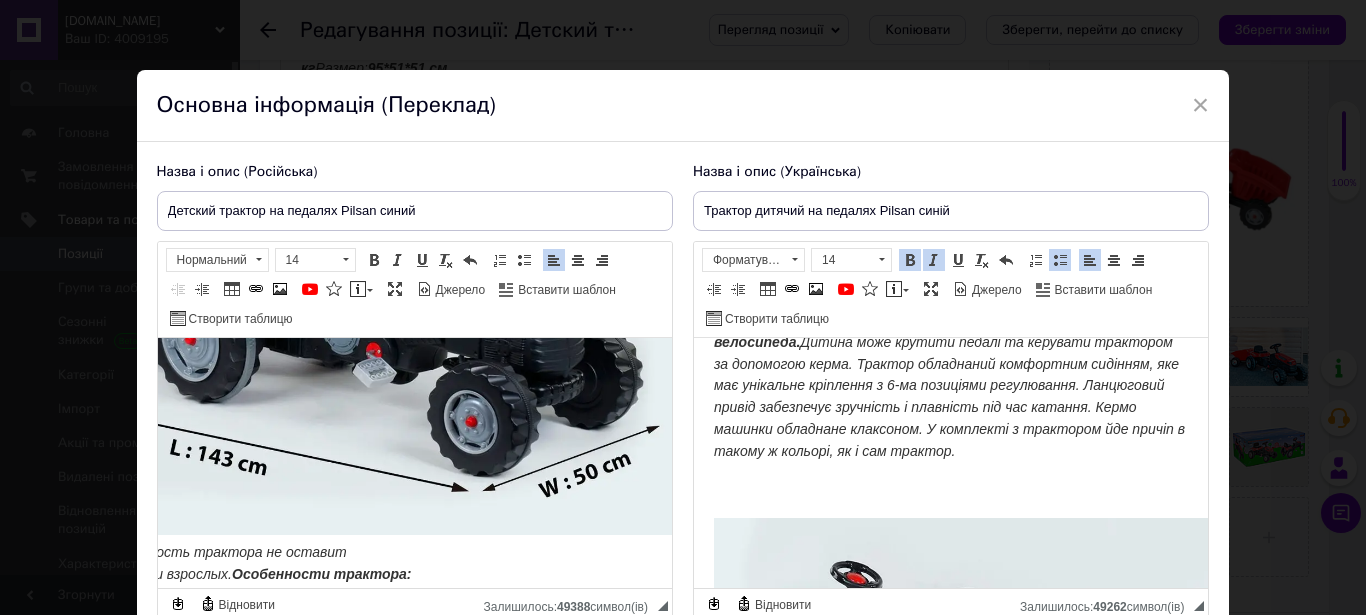 scroll, scrollTop: 12, scrollLeft: 0, axis: vertical 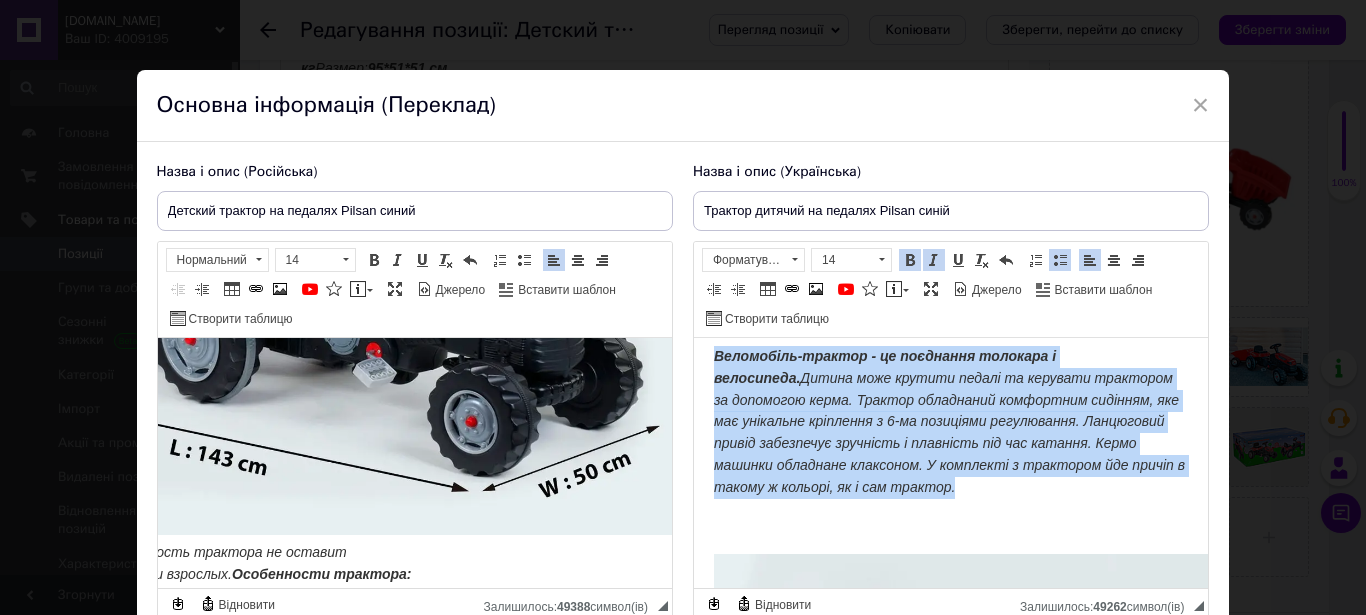 drag, startPoint x: 710, startPoint y: 350, endPoint x: 1127, endPoint y: 493, distance: 440.83783 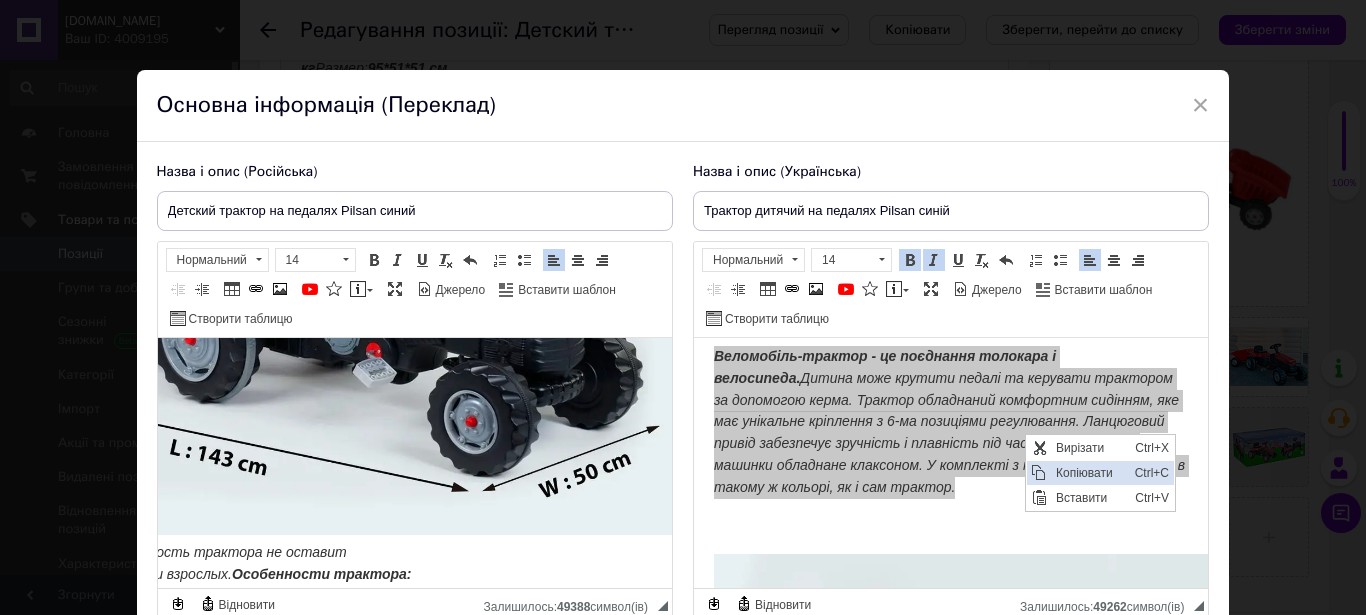 click on "Копіювати" at bounding box center (1089, 473) 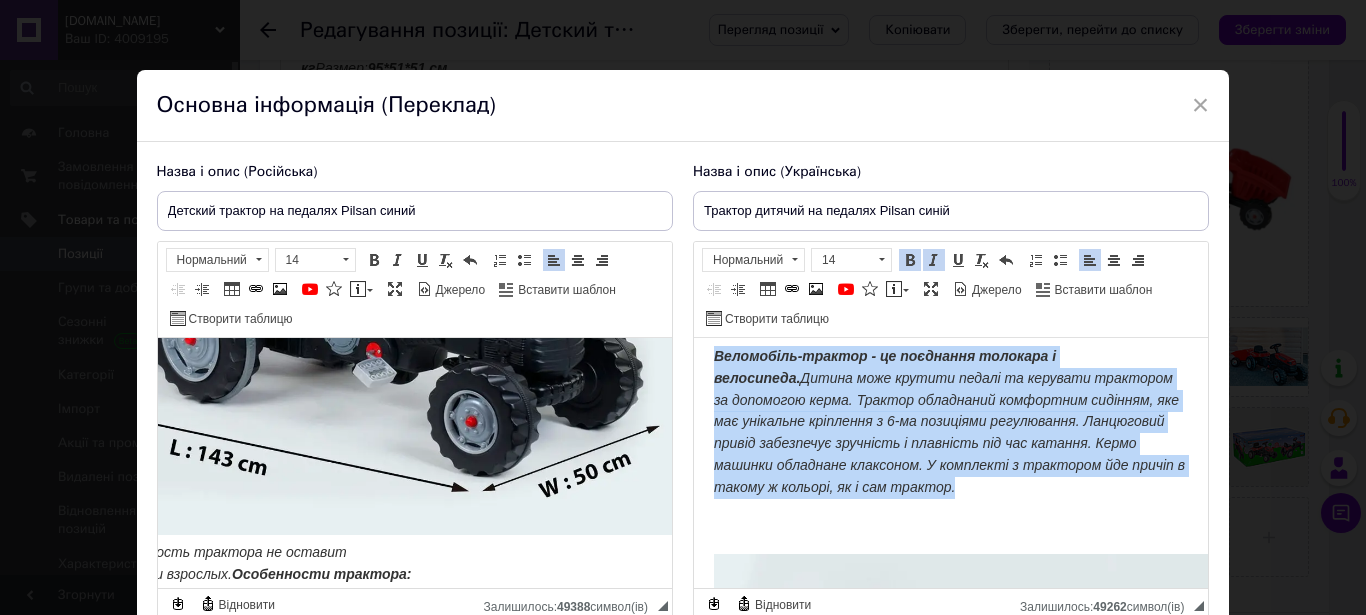 click on "Веломобіль-трактор - це поєднання толокара і велосипеда.  Дитина може крутити педалі та керувати трактором за допомогою керма. Трактор обладнаний комфортним сидінням, яке має унікальне кріплення з 6-ма позиціями регулювання. Ланцюговий привід забезпечує зручність і плавність під час катання. Кермо машинки обладнане клаксоном. У комплекті з трактором йде причіп в такому ж кольорі, як і сам трактор." at bounding box center [948, 421] 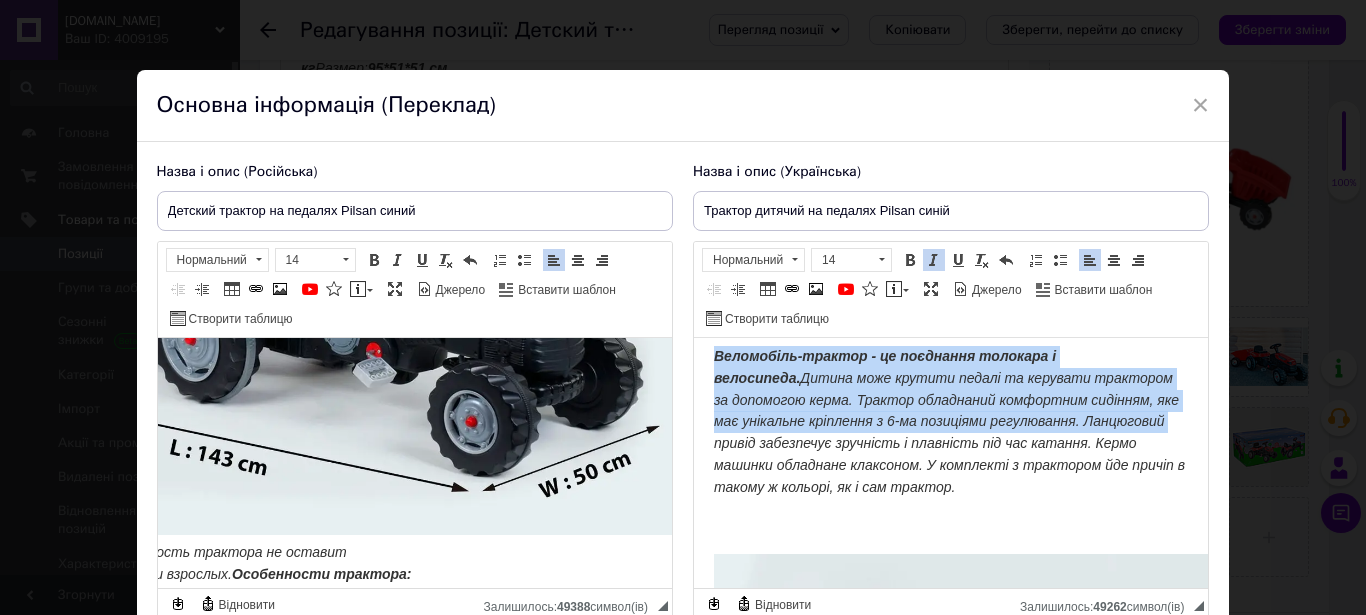 drag, startPoint x: 707, startPoint y: 358, endPoint x: 803, endPoint y: 437, distance: 124.32619 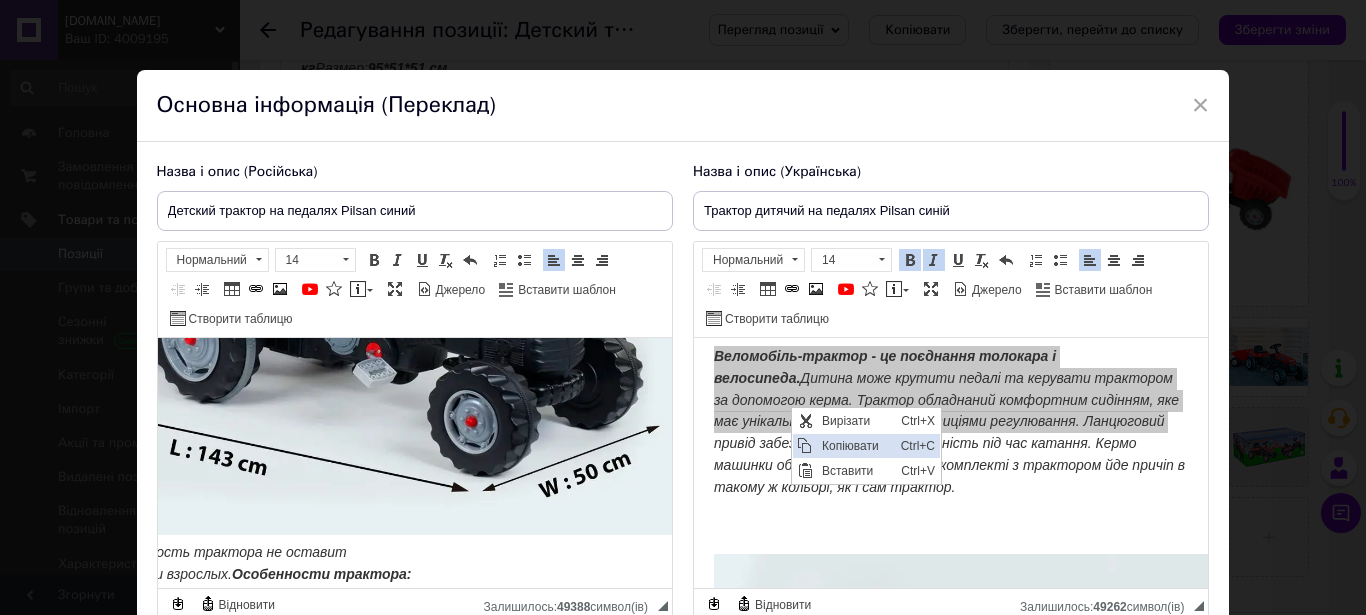 click on "Копіювати" at bounding box center [855, 446] 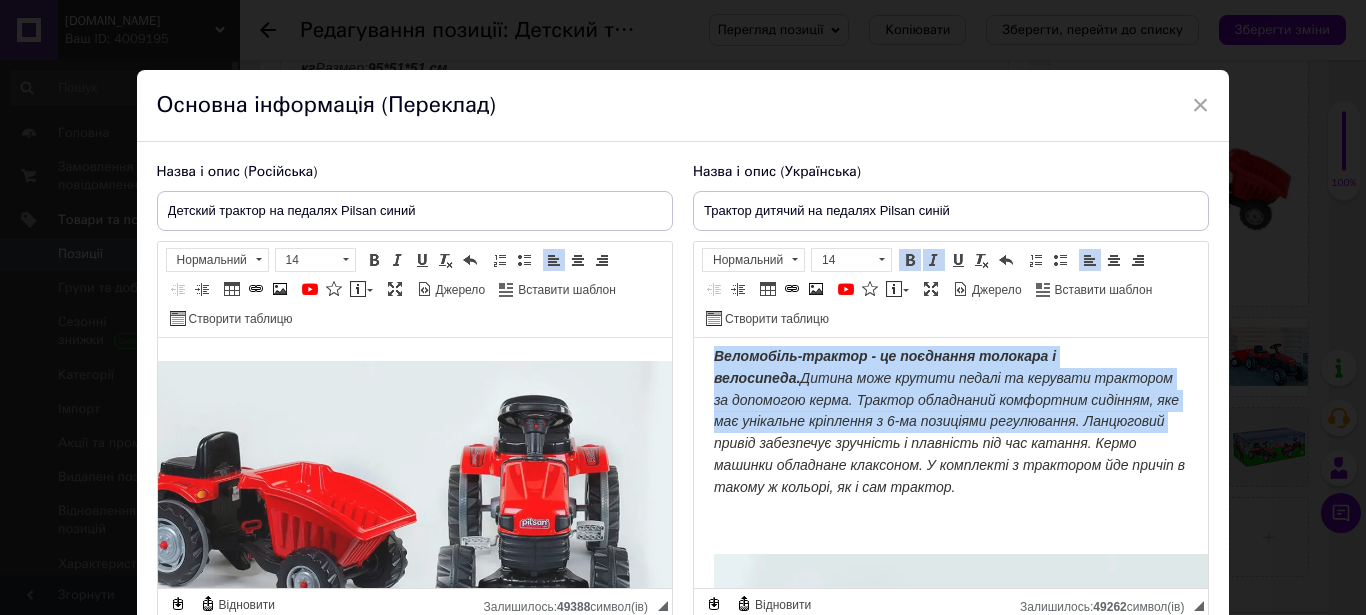 scroll, scrollTop: 0, scrollLeft: 229, axis: horizontal 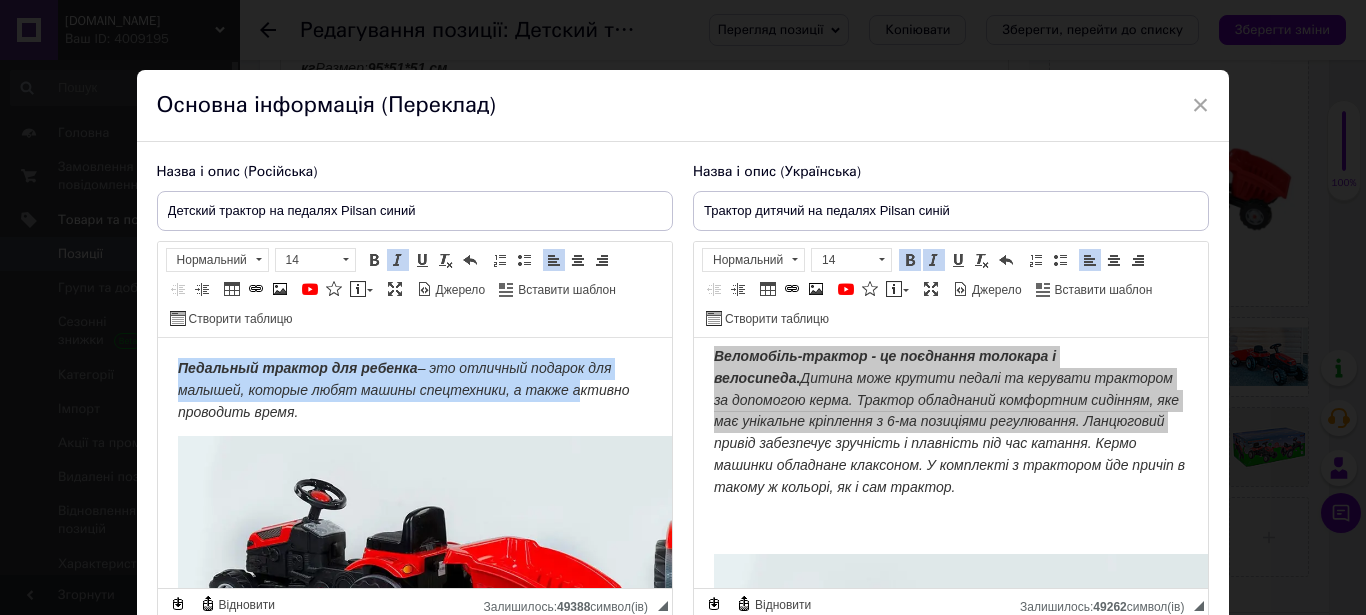 drag, startPoint x: 372, startPoint y: 400, endPoint x: 64, endPoint y: 300, distance: 323.82712 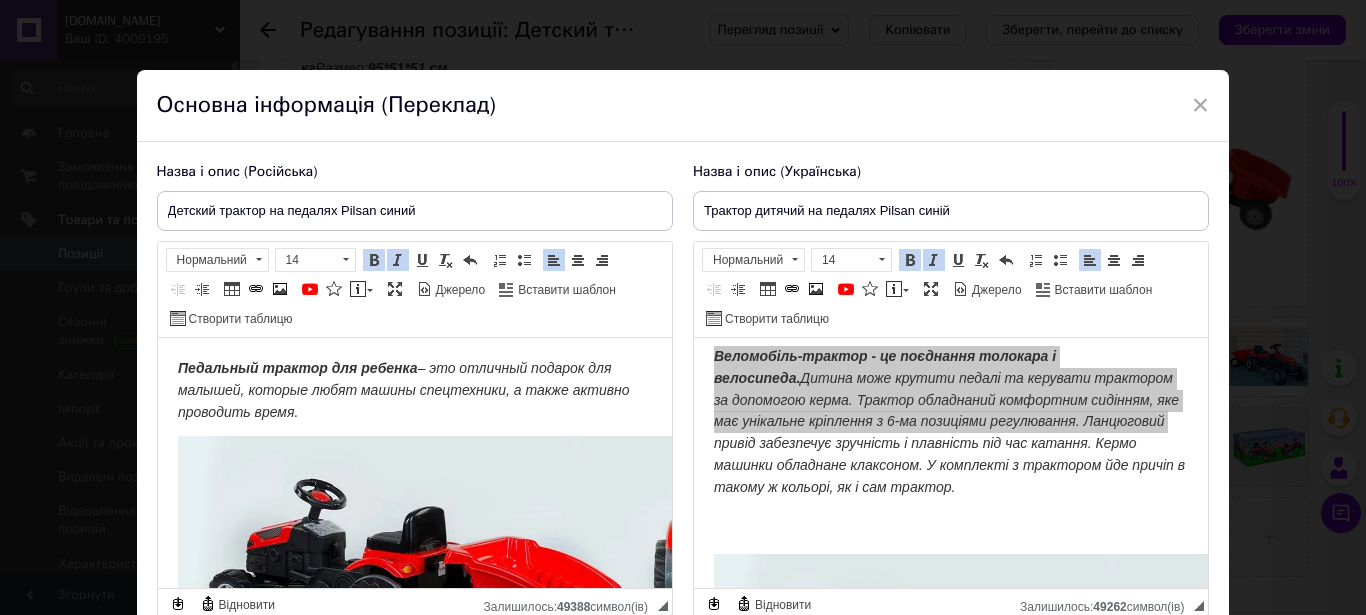 click on "Педальный трактор для ребенка  – это отличный подарок для малышей, которые любят машины спецтехники, а также активно проводить время.  Яркий дизайн и реалистичность трактора не оставит безразличными ни детей, ни взрослых.  Особенности трактора:   Эргономичное регулируемое по высоте сиденье для ребенка с высокой спинкой Колеса имеют протектор, как у настоящего трактора Колеса большие и проходные Транспорт механический – приводится в движение путем педалей с цепным приводом  Характеристики:   Материал:  пластиковый.  Возраст:  от 3 лет.  Вес:  6,1 кг  Привод:" at bounding box center (414, 463) 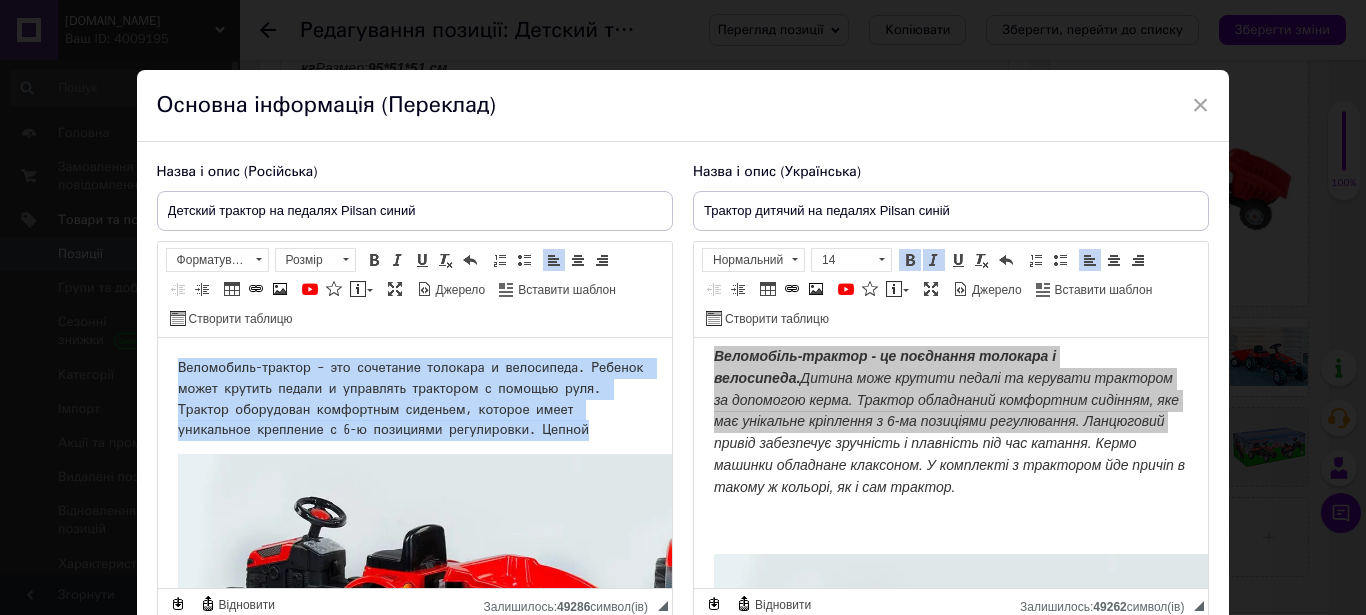 drag, startPoint x: 175, startPoint y: 369, endPoint x: 591, endPoint y: 438, distance: 421.68353 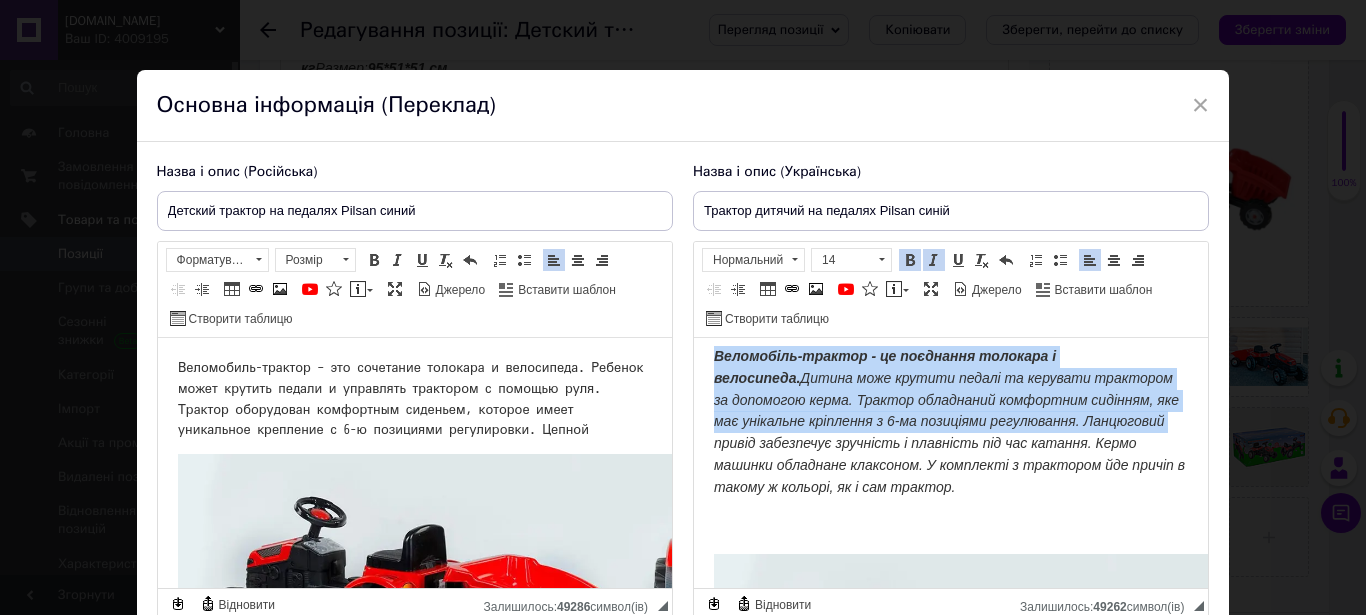 click on "Веломобіль-трактор - це поєднання толокара і велосипеда.  Дитина може крутити педалі та керувати трактором за допомогою керма. Трактор обладнаний комфортним сидінням, яке має унікальне кріплення з 6-ма позиціями регулювання. Ланцюговий привід забезпечує зручність і плавність під час катання. Кермо машинки обладнане клаксоном. У комплекті з трактором йде причіп в такому ж кольорі, як і сам трактор." at bounding box center [948, 421] 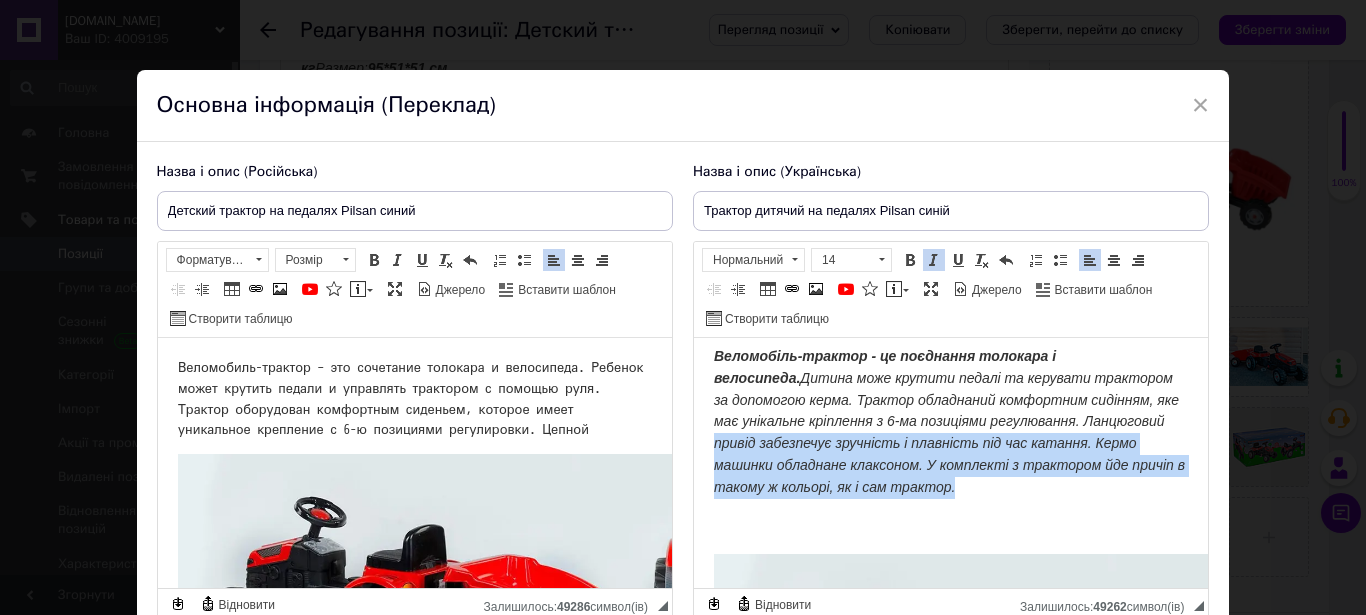 drag, startPoint x: 800, startPoint y: 447, endPoint x: 1139, endPoint y: 484, distance: 341.01318 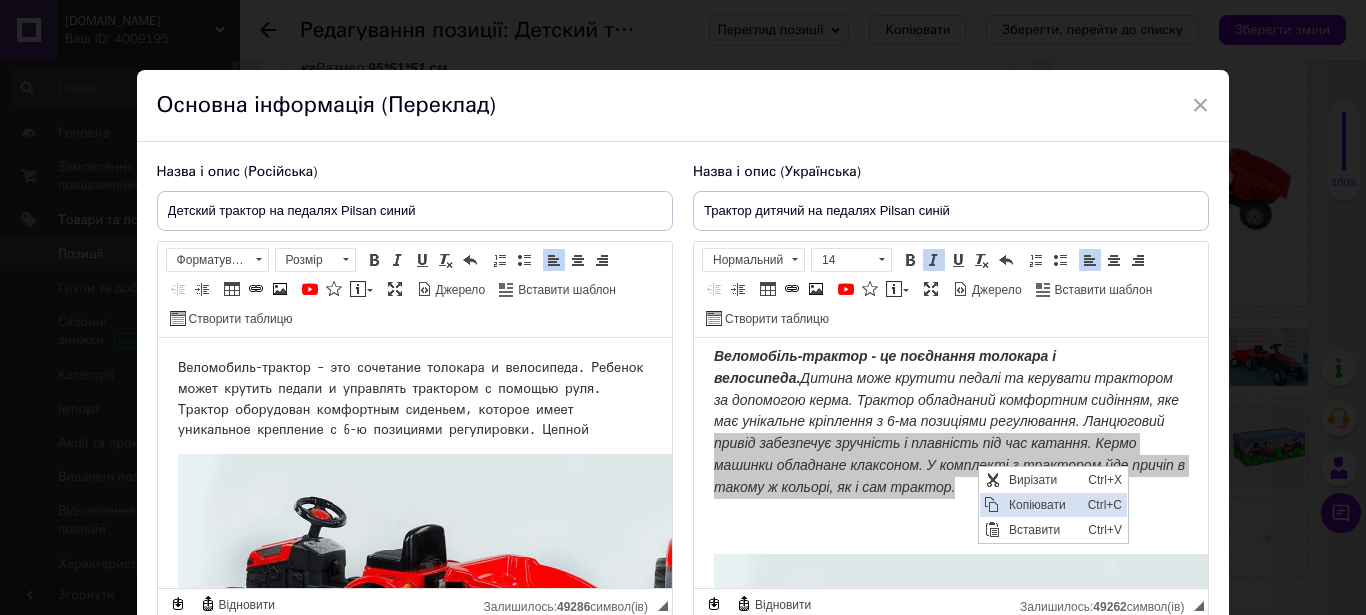 click on "Копіювати" at bounding box center (1042, 505) 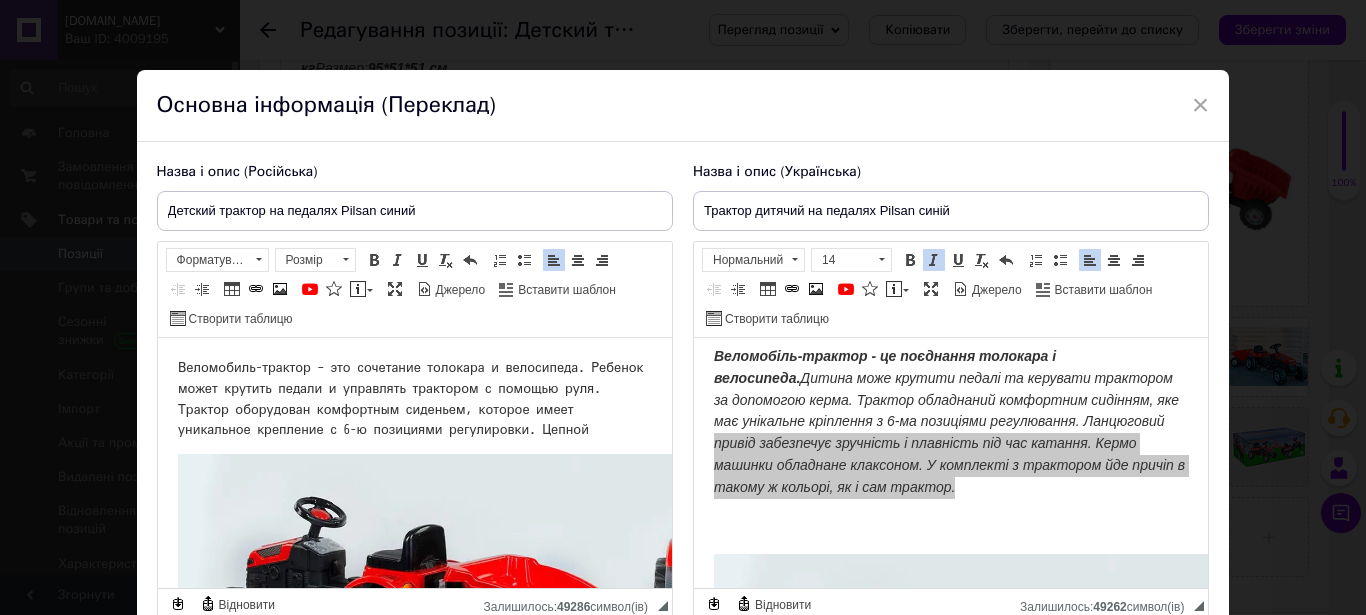click on "Веломобиль-трактор – это сочетание толокара и велосипеда. Ребенок может крутить педали и управлять трактором с помощью руля. Трактор оборудован комфортным сиденьем, которое имеет уникальное крепление с 6-ю позициями регулировки. Цепной" at bounding box center [414, 399] 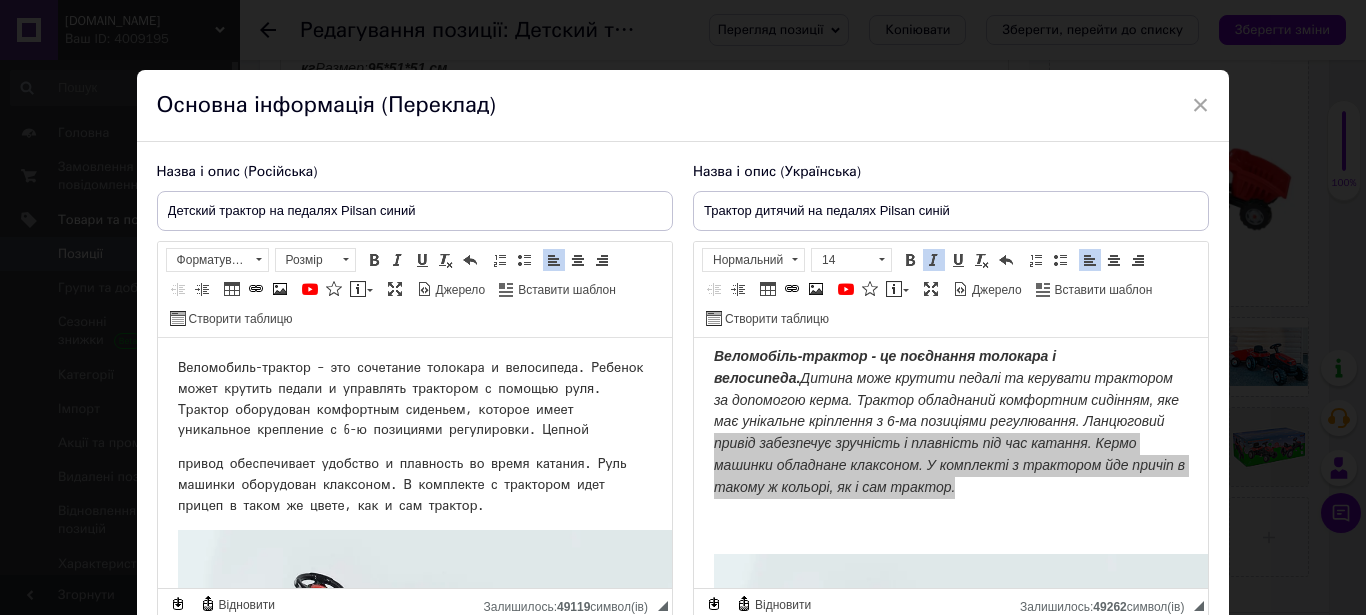 click on "Веломобиль-трактор – это сочетание толокара и велосипеда. Ребенок может крутить педали и управлять трактором с помощью руля. Трактор оборудован комфортным сиденьем, которое имеет уникальное крепление с 6-ю позициями регулировки. Цепной привод обеспечивает удобство и плавность во время катания. Руль машинки оборудован клаксоном. В комплекте с трактором идет прицеп в таком же цвете, как и сам трактор.  Яркий дизайн и реалистичность трактора не оставит безразличными ни детей, ни взрослых.  Особенности трактора:   Характеристики:   Материал:  пластиковый." at bounding box center (414, 463) 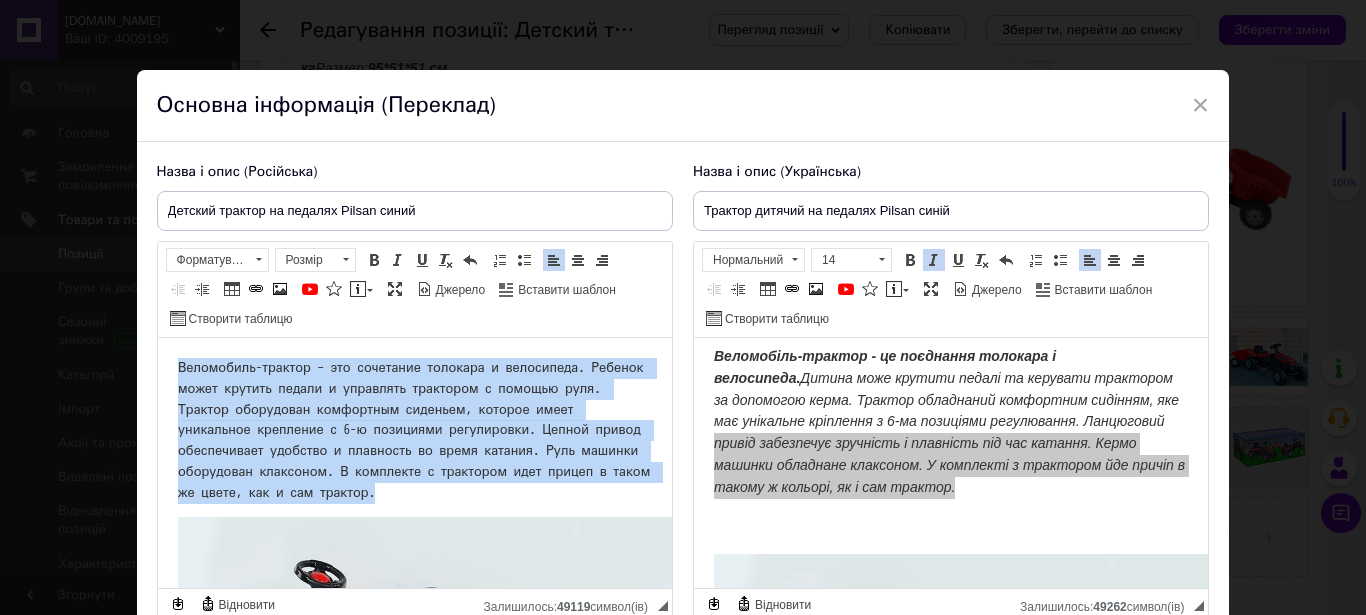 drag, startPoint x: 473, startPoint y: 497, endPoint x: 502, endPoint y: 616, distance: 122.48265 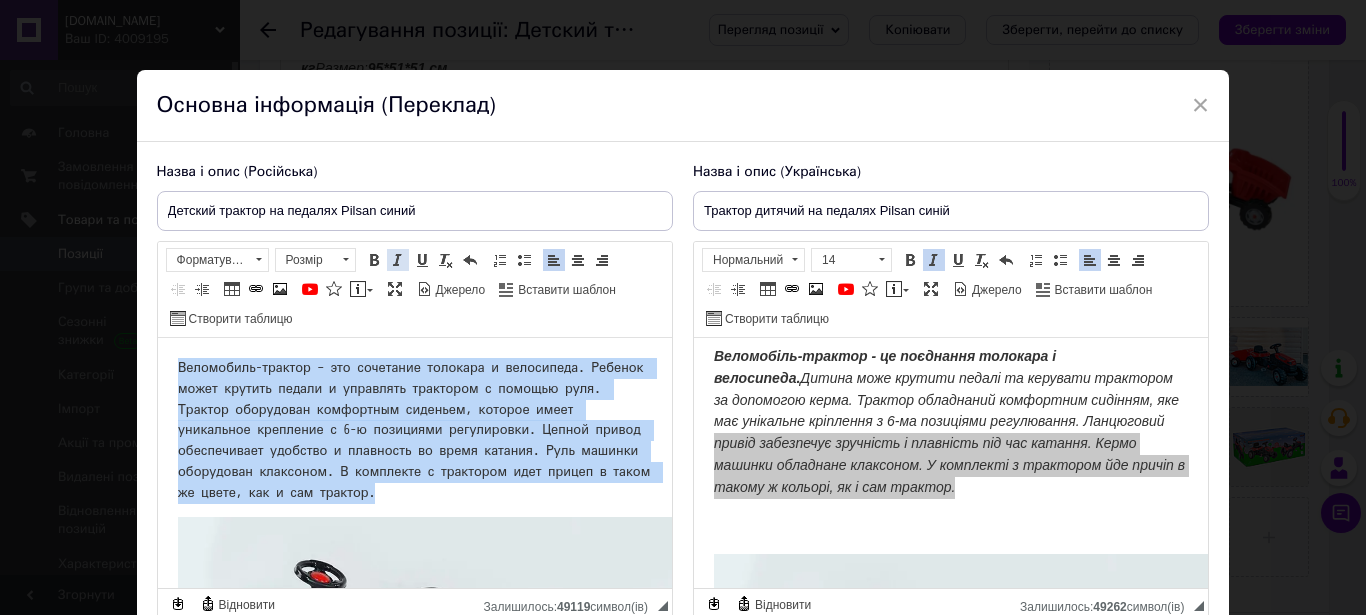 click at bounding box center (398, 260) 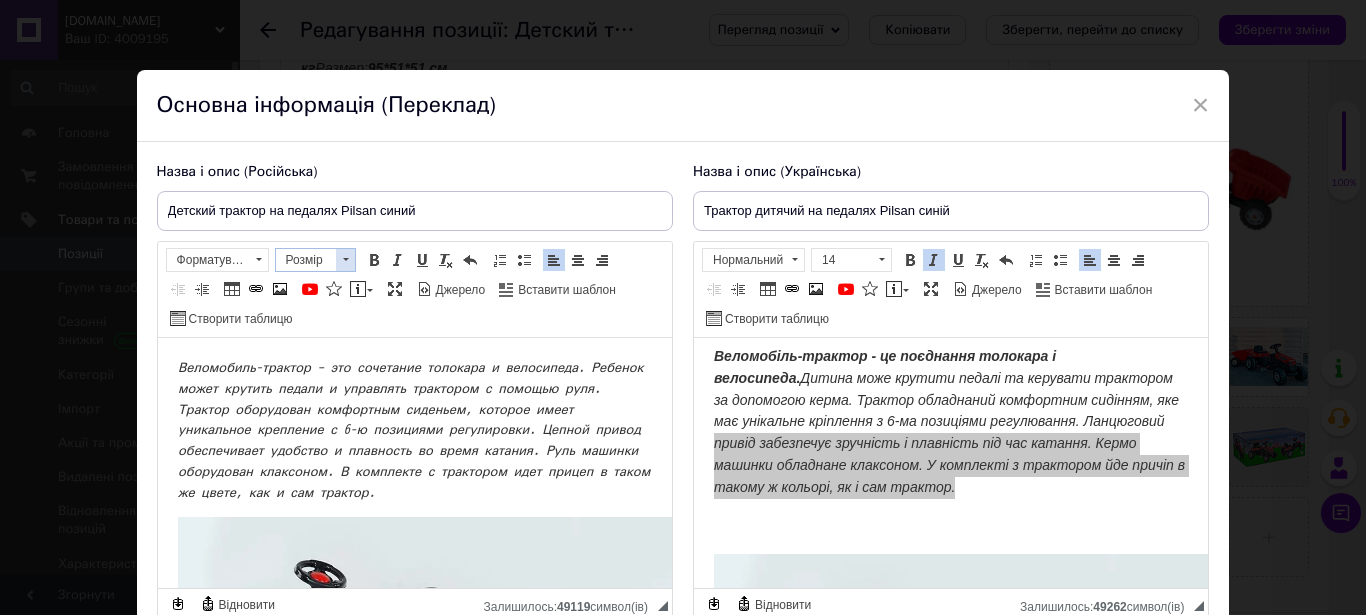 click at bounding box center (346, 259) 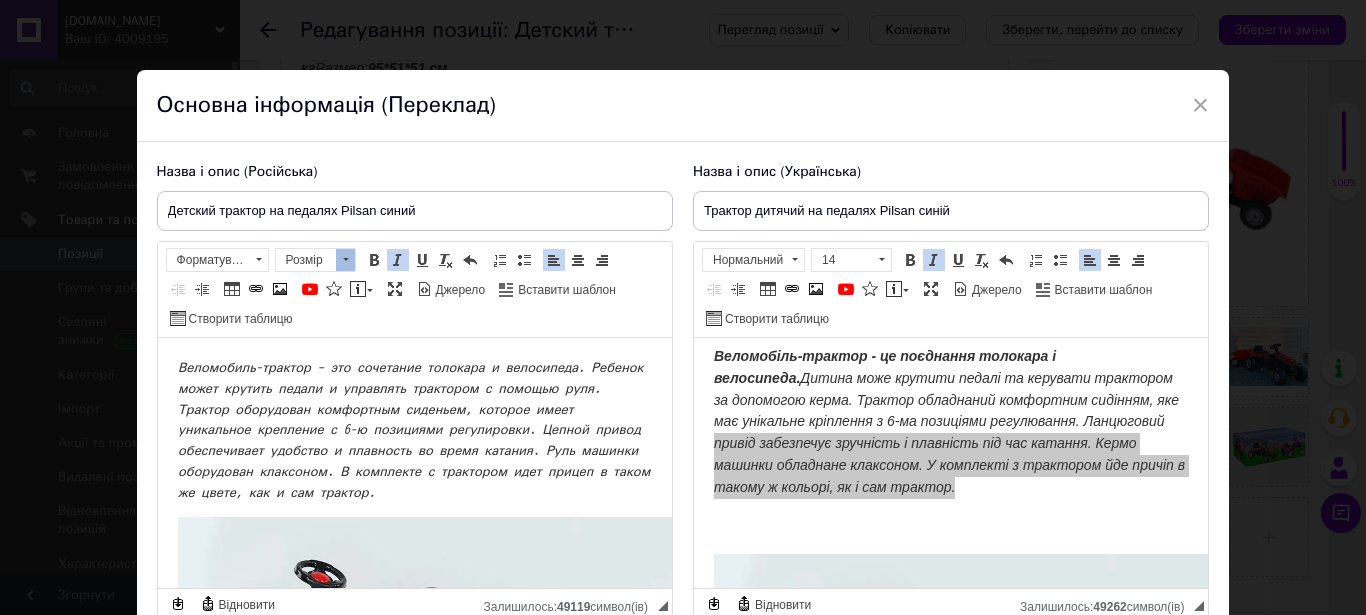 scroll, scrollTop: 30, scrollLeft: 0, axis: vertical 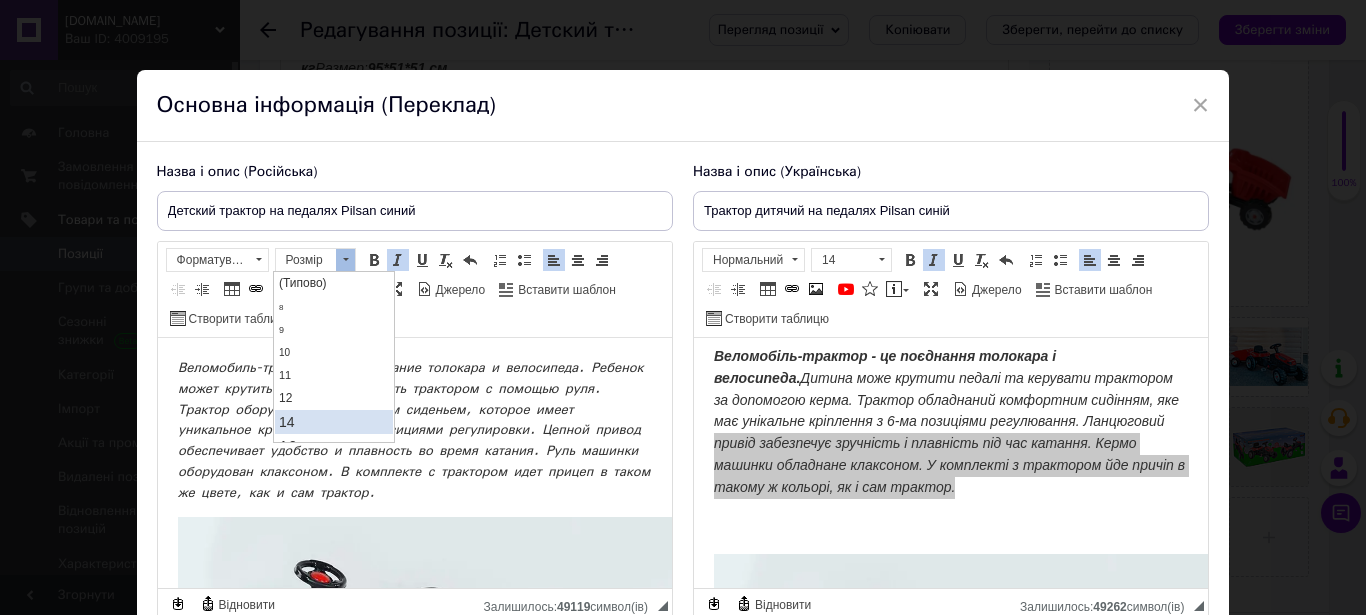 click on "14" at bounding box center [333, 422] 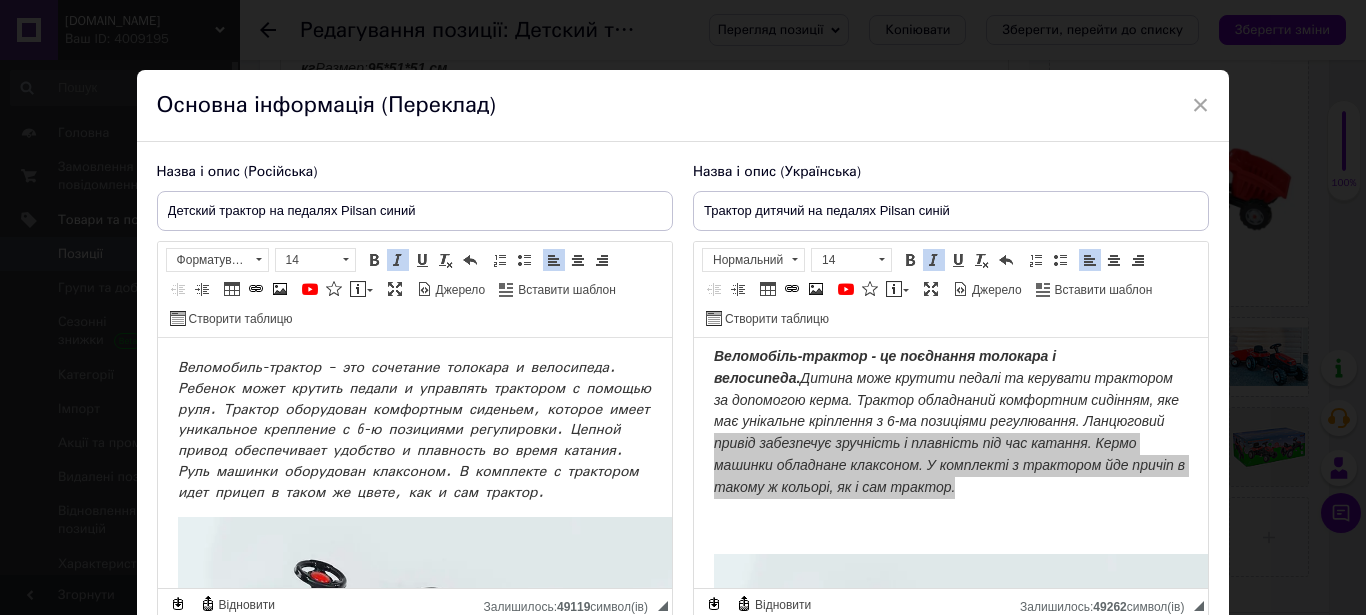 click on "Веломобиль-трактор – это сочетание толокара и велосипеда. Ребенок может крутить педали и управлять трактором с помощью руля. Трактор оборудован комфортным сиденьем, которое имеет уникальное крепление с 6-ю позициями регулировки. Цепной привод обеспечивает удобство и плавность во время катания. Руль машинки оборудован клаксоном. В комплекте с трактором идет прицеп в таком же цвете, как и сам трактор." at bounding box center (417, 430) 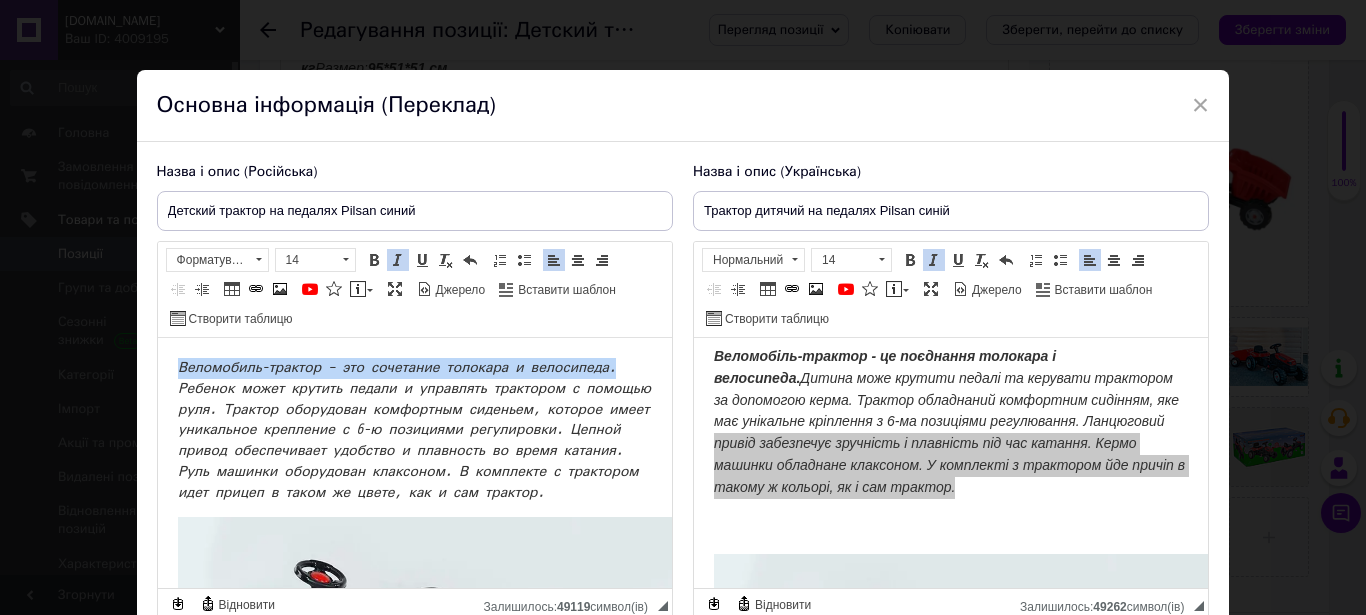 drag, startPoint x: 171, startPoint y: 361, endPoint x: 264, endPoint y: 387, distance: 96.56604 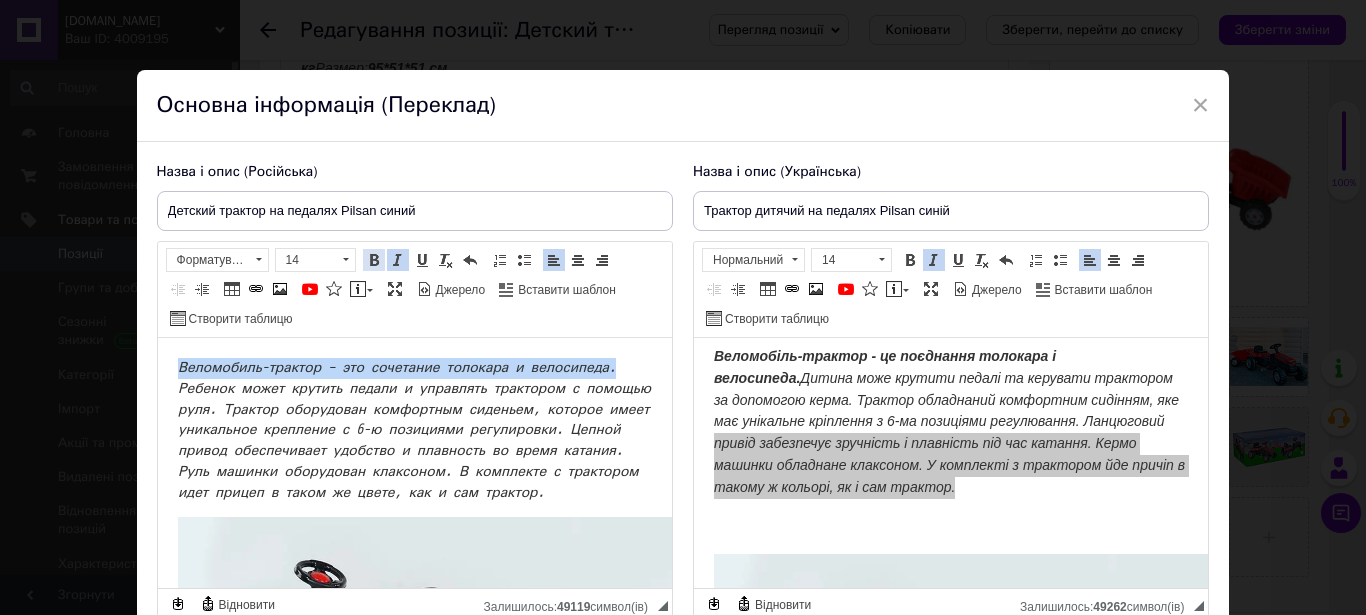 drag, startPoint x: 371, startPoint y: 263, endPoint x: 155, endPoint y: 119, distance: 259.5997 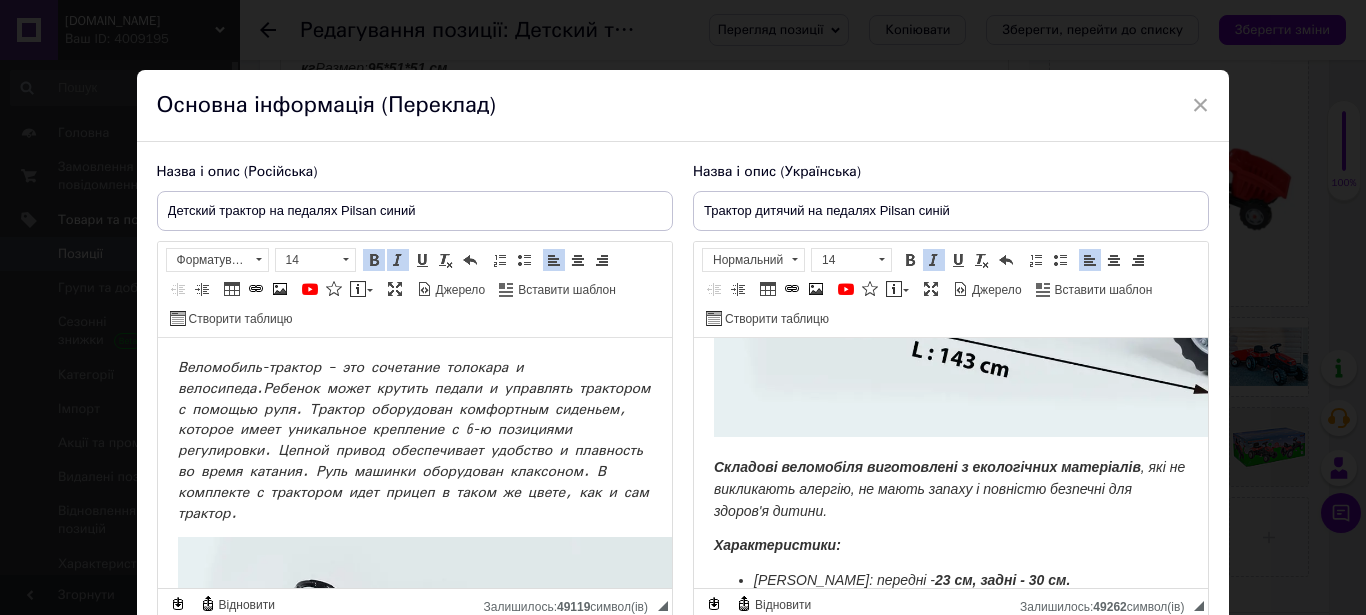 scroll, scrollTop: 930, scrollLeft: 0, axis: vertical 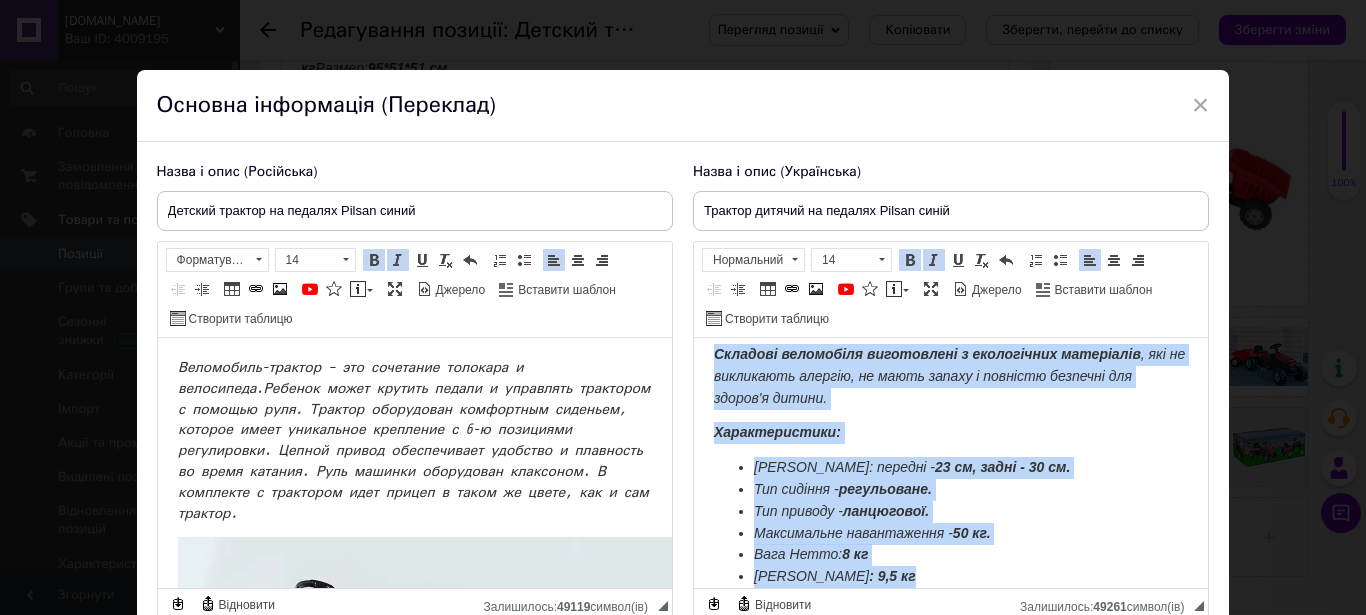 drag, startPoint x: 715, startPoint y: 345, endPoint x: 929, endPoint y: 554, distance: 299.12708 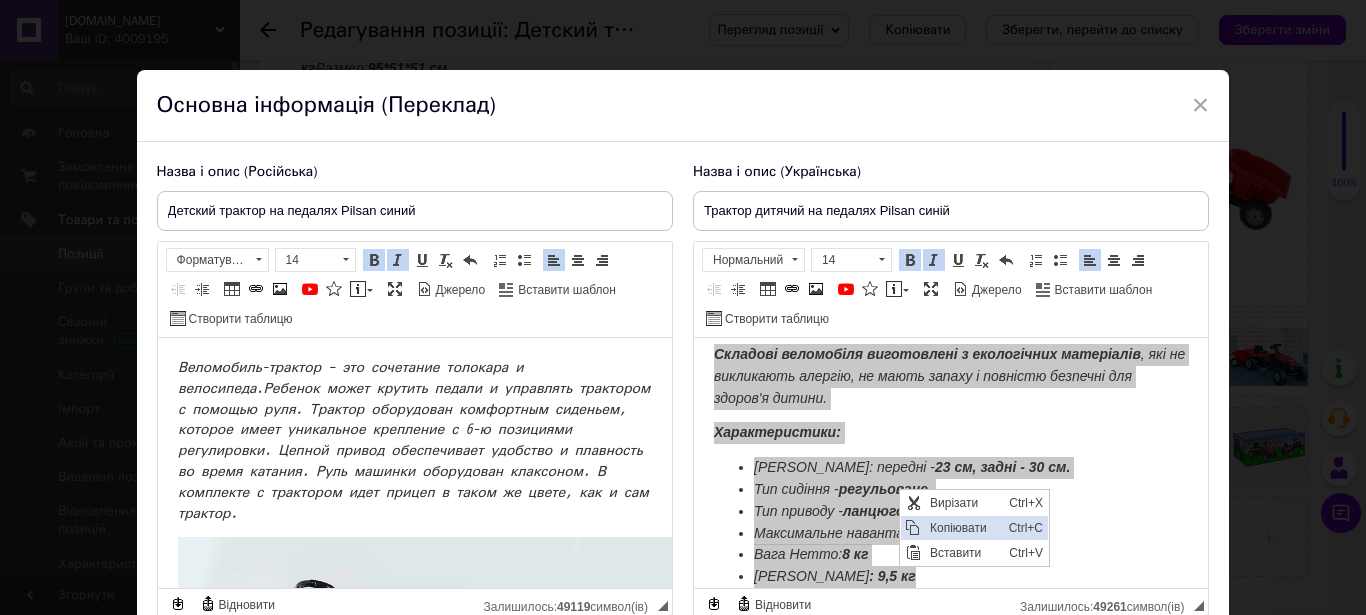 click on "Копіювати" at bounding box center (963, 528) 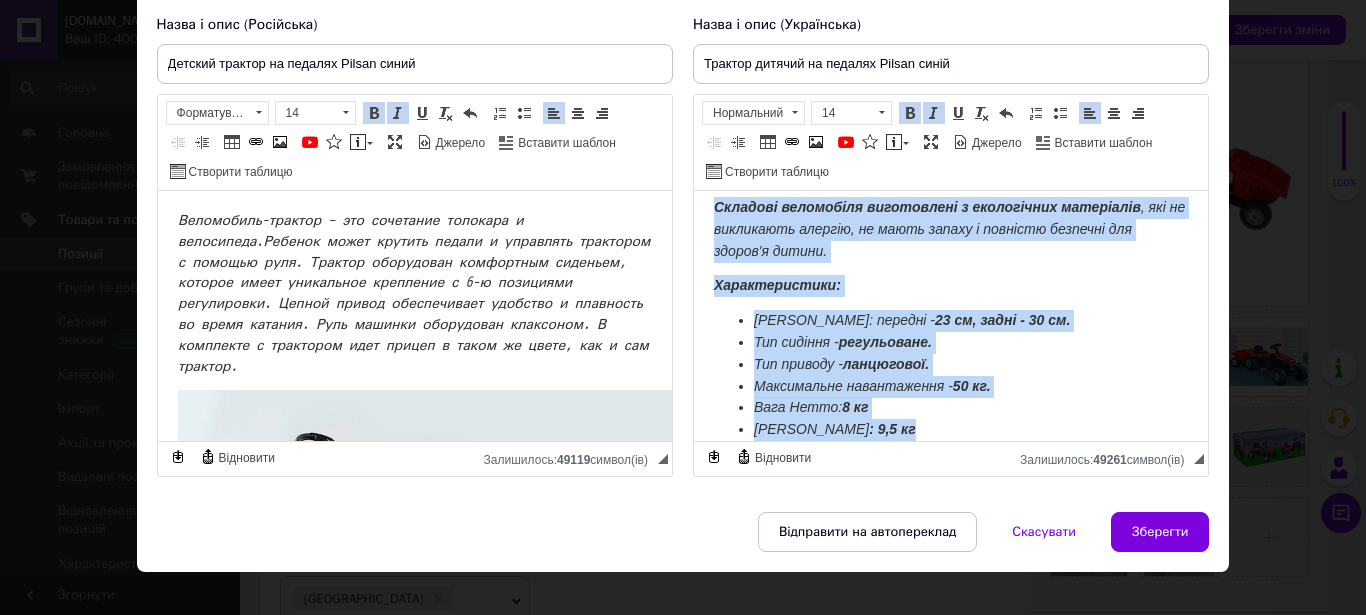 scroll, scrollTop: 174, scrollLeft: 0, axis: vertical 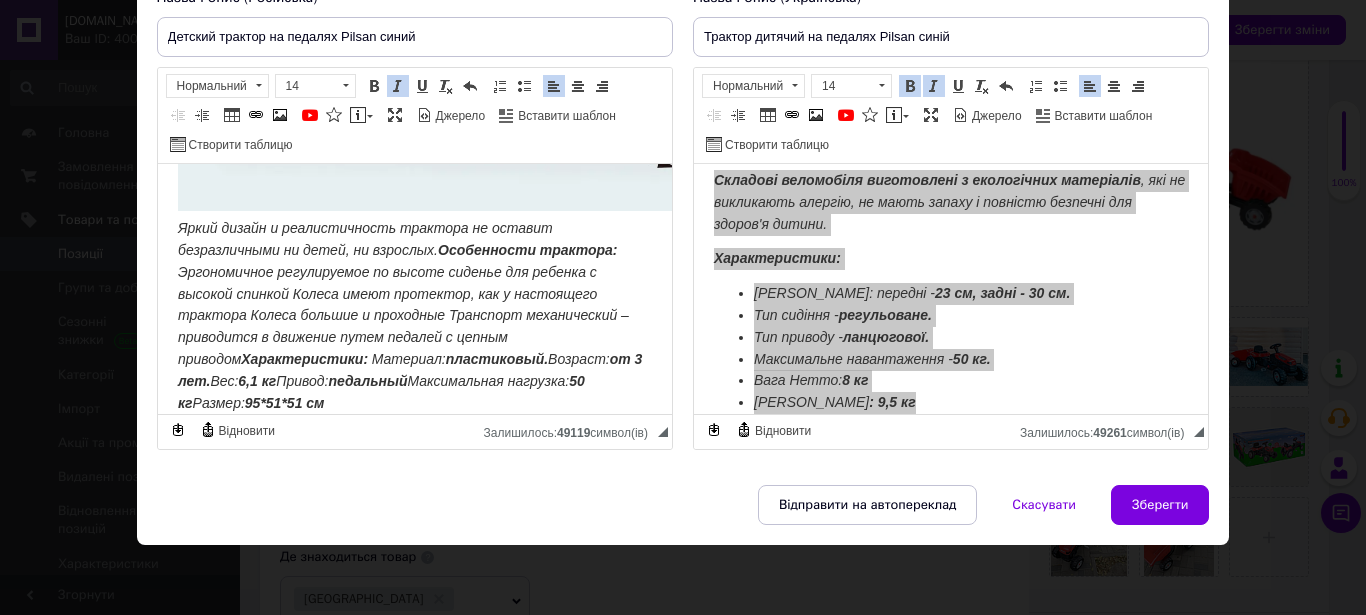 drag, startPoint x: 181, startPoint y: 192, endPoint x: 407, endPoint y: 401, distance: 307.82626 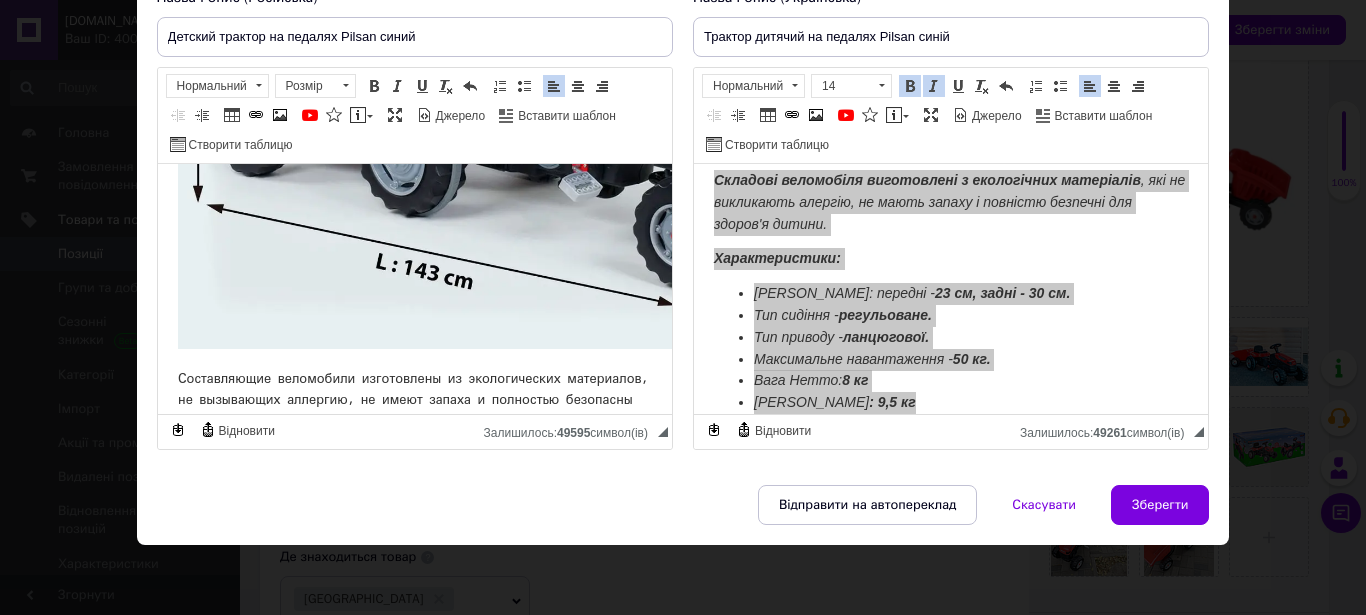 scroll, scrollTop: 916, scrollLeft: 0, axis: vertical 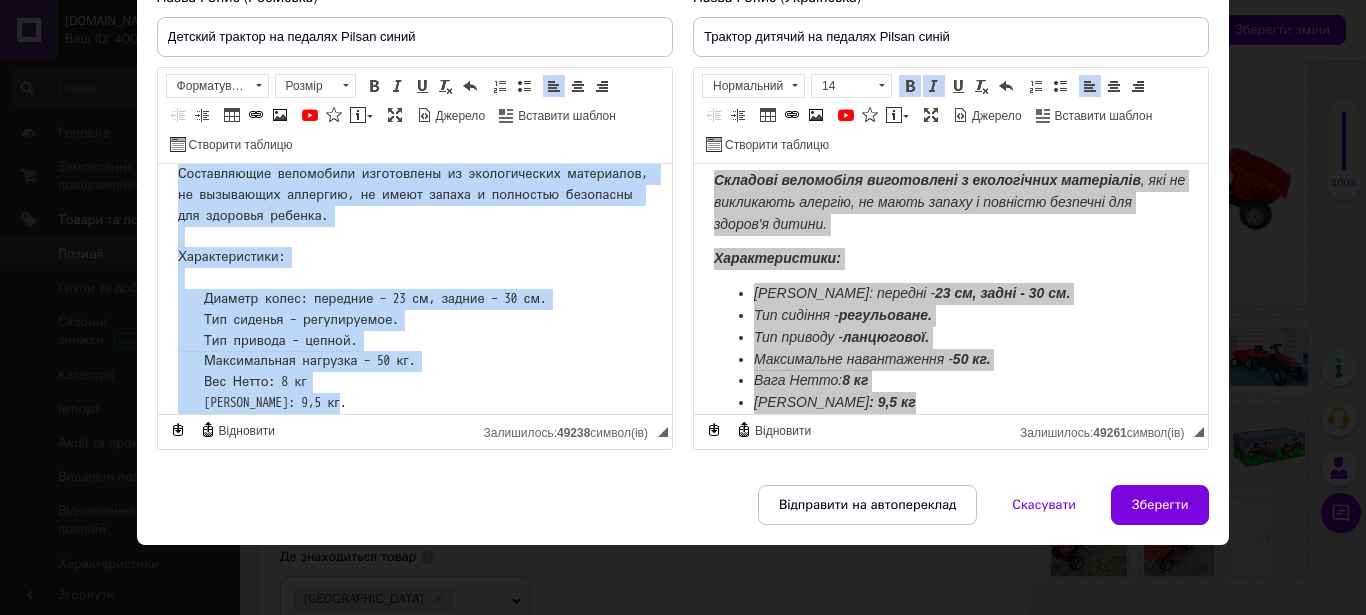 drag, startPoint x: 332, startPoint y: 347, endPoint x: 399, endPoint y: 323, distance: 71.168816 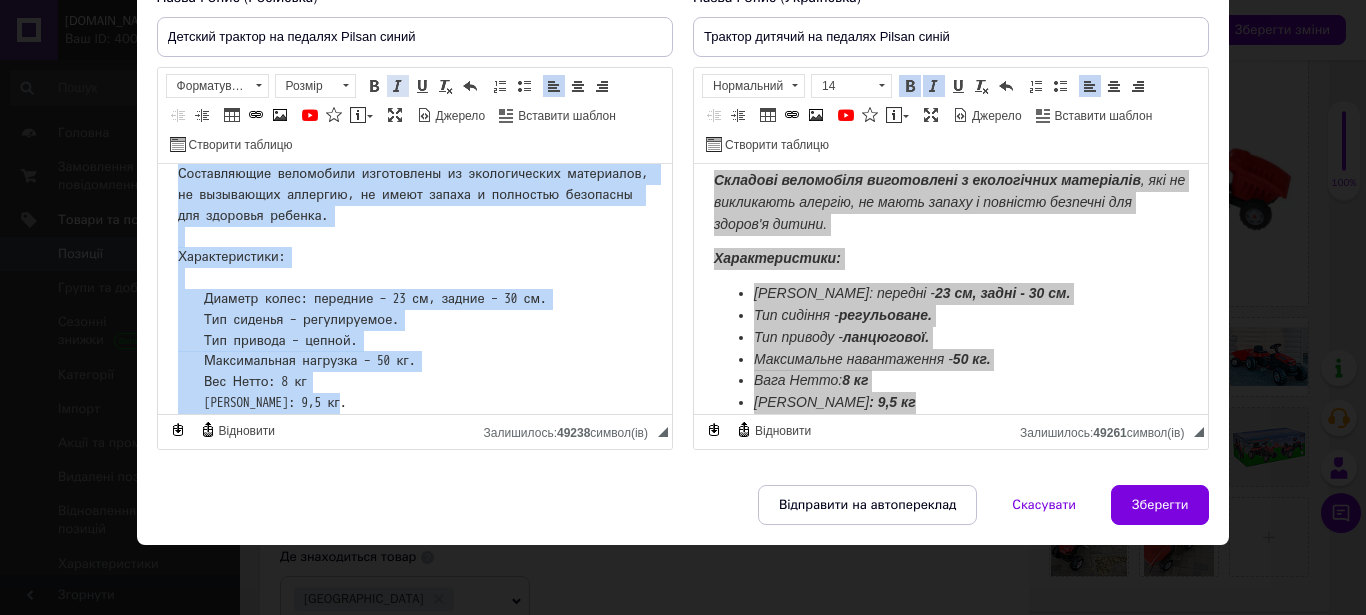 click at bounding box center (398, 86) 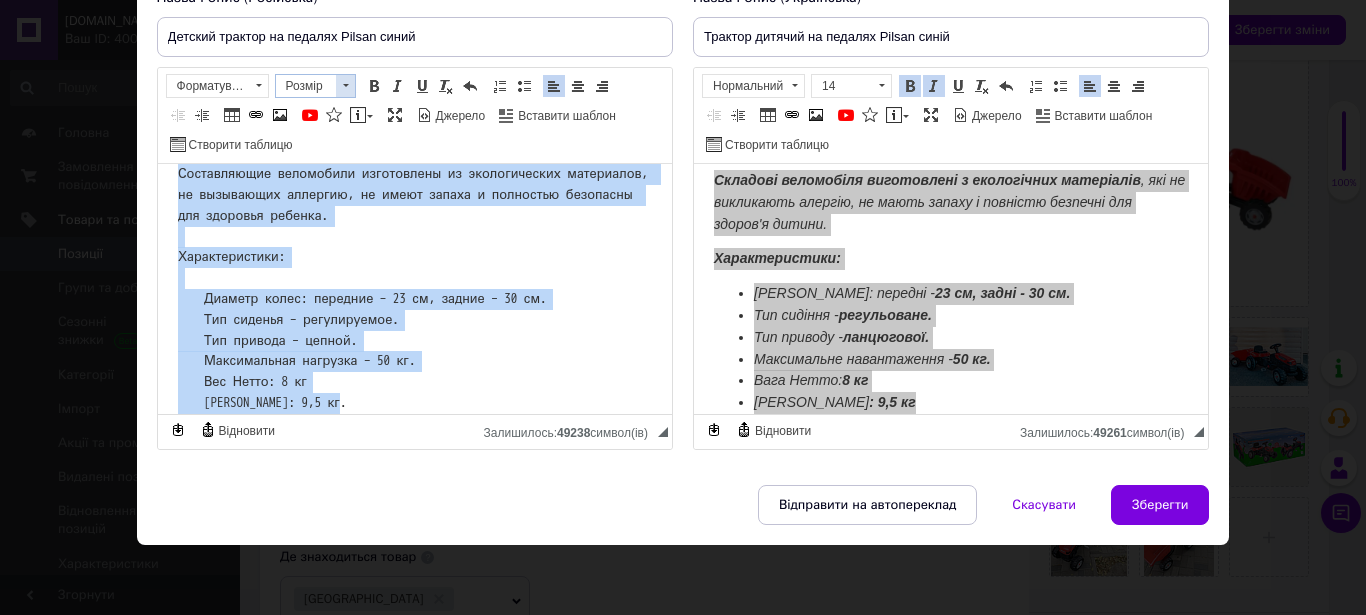 click at bounding box center (345, 86) 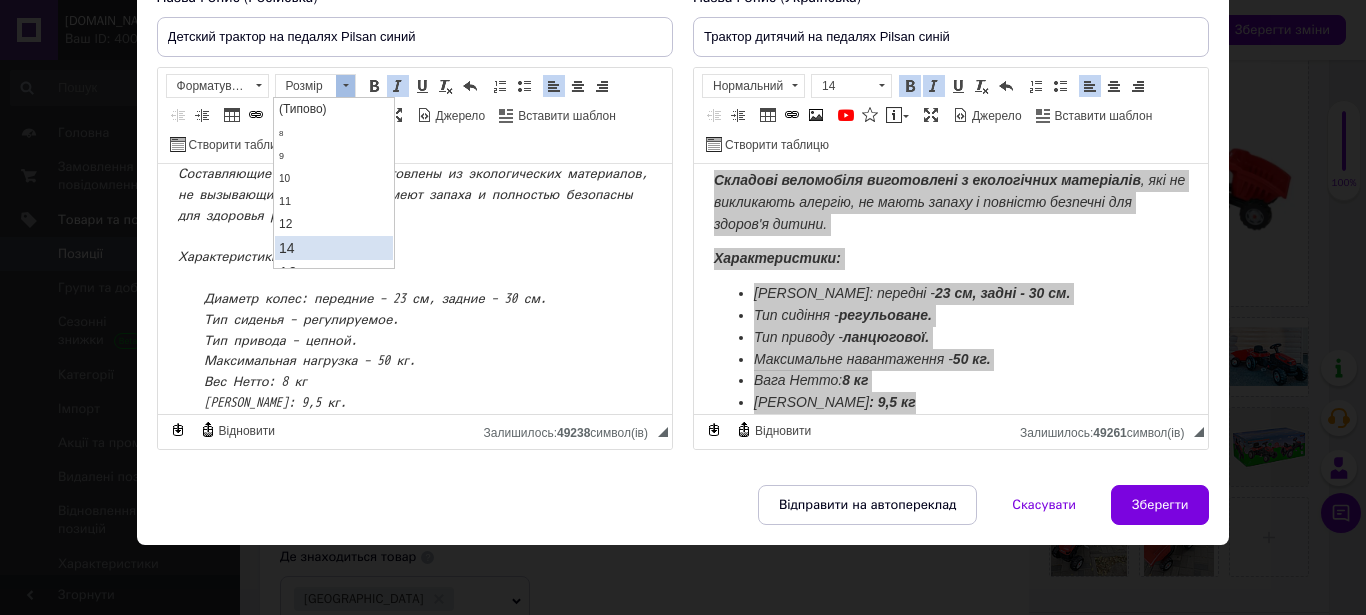 scroll, scrollTop: 132, scrollLeft: 0, axis: vertical 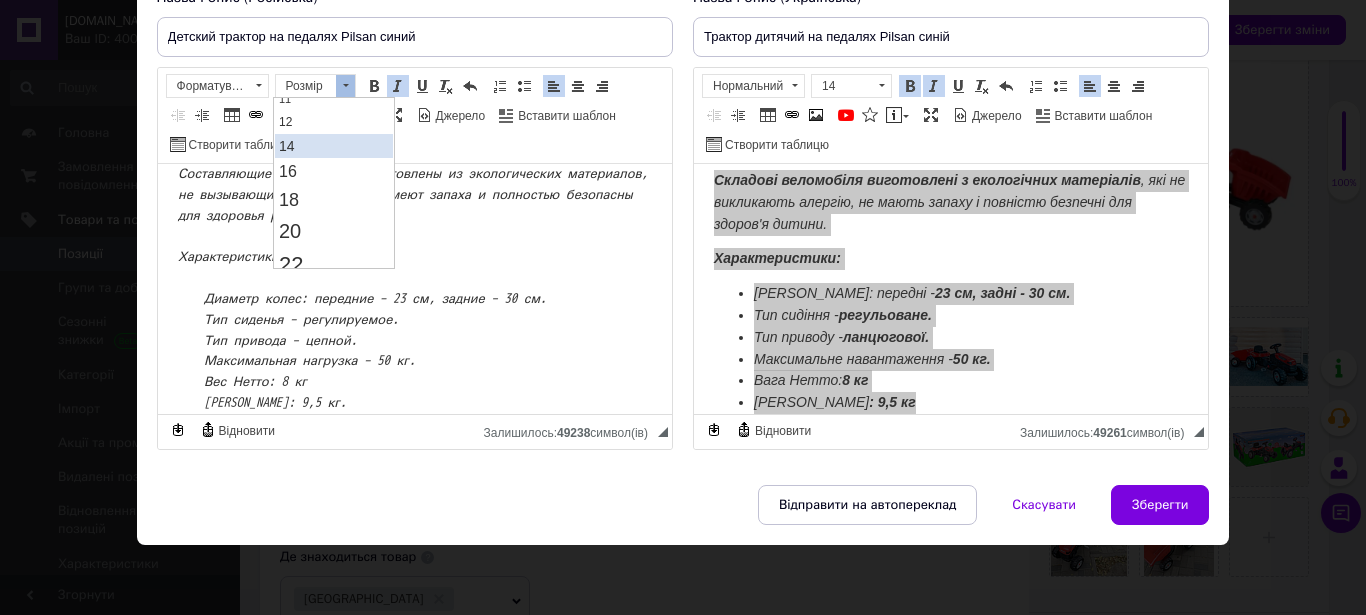 click on "14" at bounding box center [333, 146] 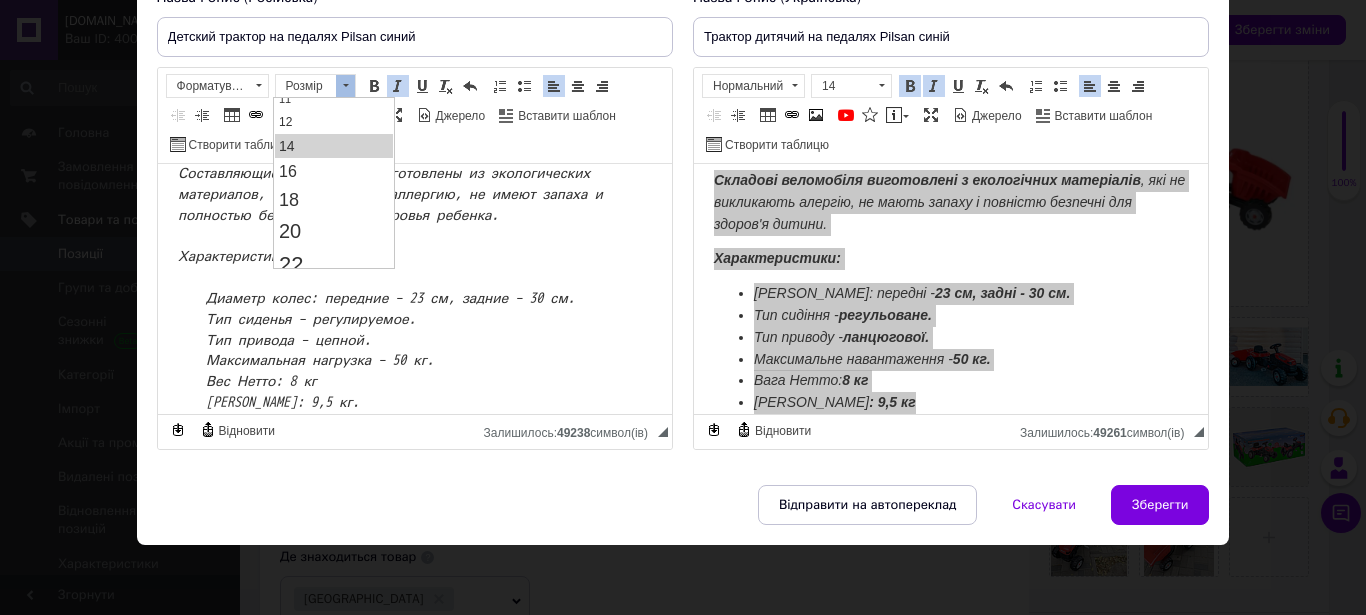 click on "Составляющие веломобили изготовлены из экологических материалов, не вызывающих аллергию, не имеют запаха и полностью безопасны для здоровья ребенка.
Характеристики:
Диаметр колес: передние – 23 см, задние – 30 см.
Тип сиденья – регулируемое.
Тип привода – цепной.
Максимальная нагрузка – 50 кг.
Вес Нетто: 8 кг
Масса Брутто: 9,5 кг." at bounding box center [414, 289] 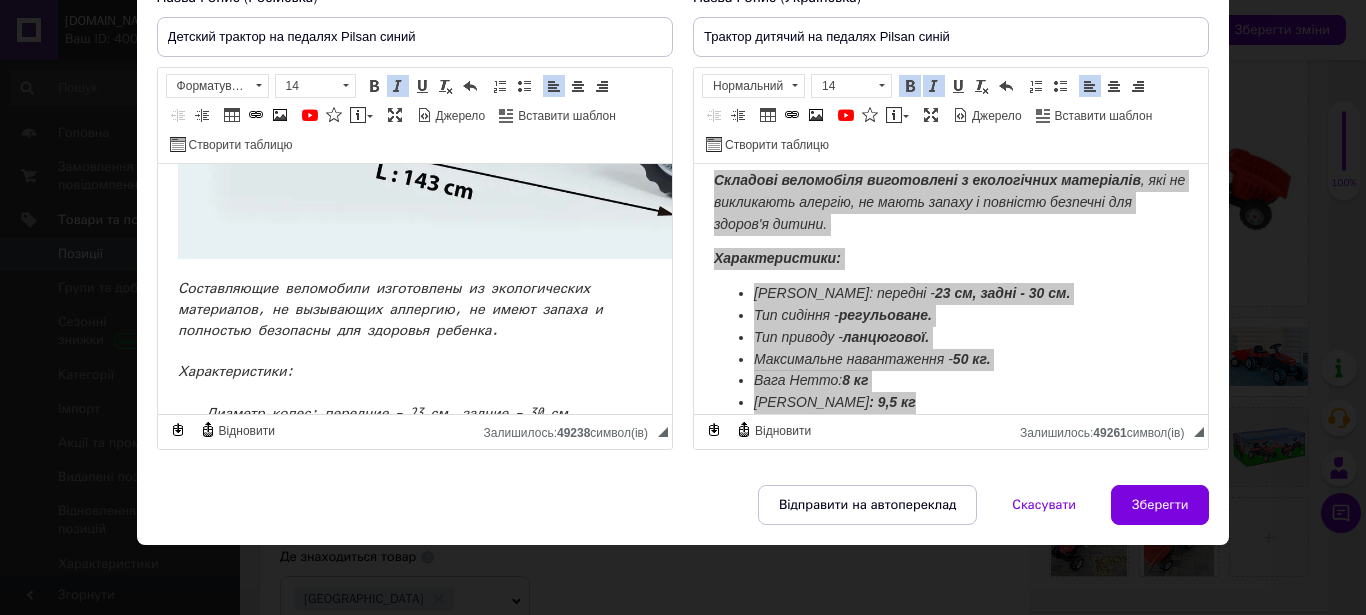 scroll, scrollTop: 735, scrollLeft: 0, axis: vertical 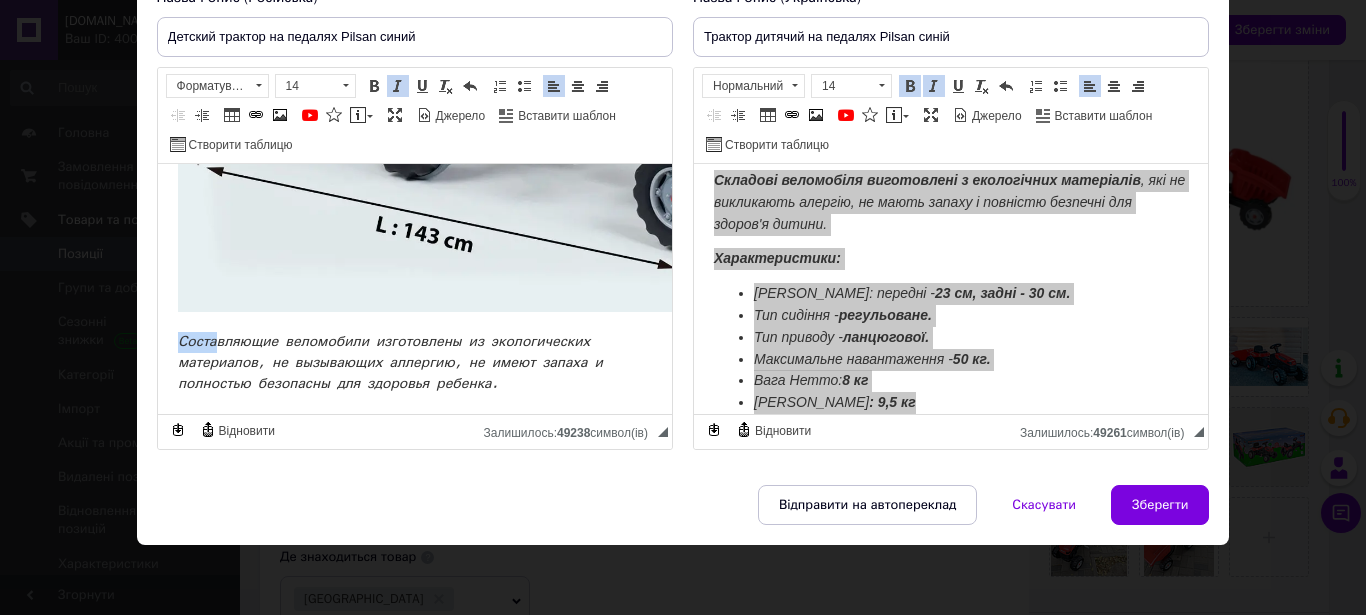 drag, startPoint x: 176, startPoint y: 334, endPoint x: 215, endPoint y: 337, distance: 39.115215 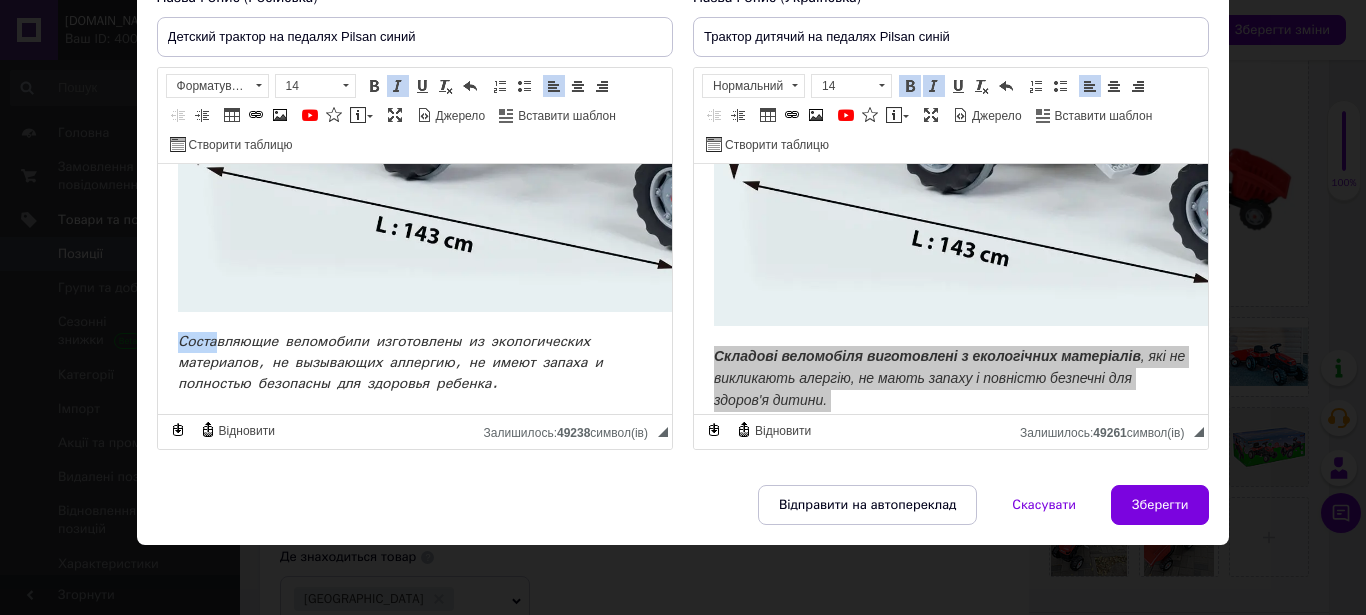 click on "Составляющие веломобили изготовлены из экологических материалов, не вызывающих аллергию, не имеют запаха и полностью безопасны для здоровья ребенка.
Характеристики:
Диаметр колес: передние – 23 см, задние – 30 см.
Тип сиденья – регулируемое.
Тип привода – цепной.
Максимальная нагрузка – 50 кг.
Вес Нетто: 8 кг
Масса Брутто: 9,5 кг." at bounding box center (416, -469) 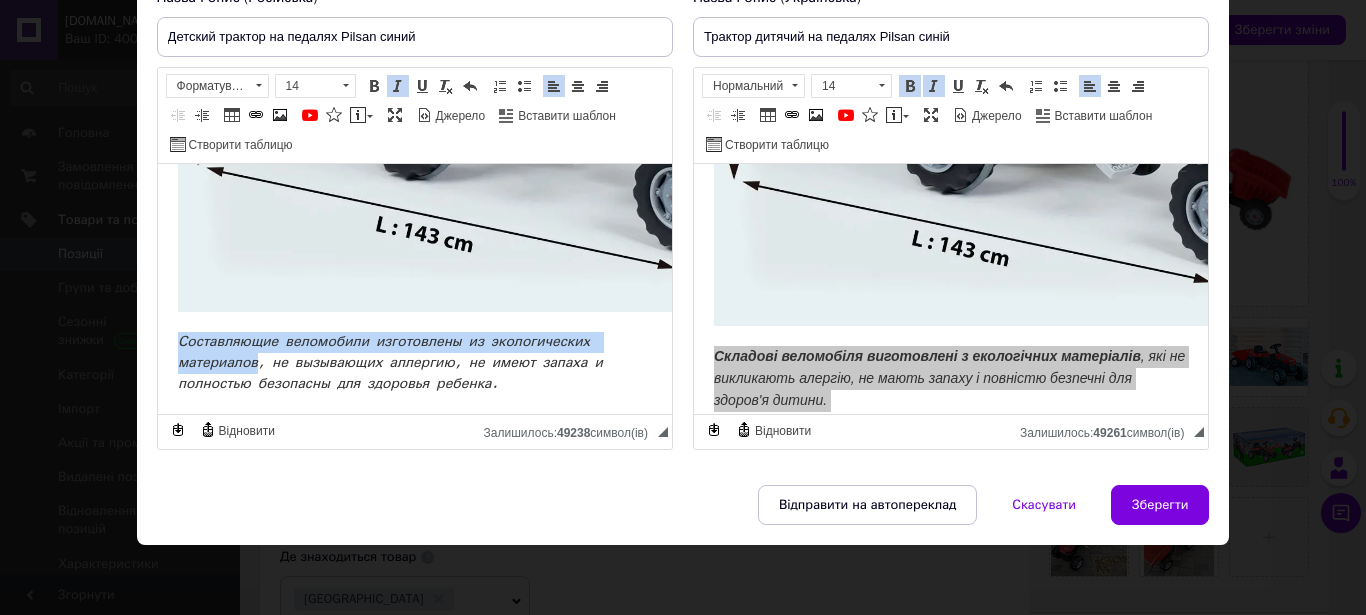 drag, startPoint x: 178, startPoint y: 339, endPoint x: 257, endPoint y: 358, distance: 81.25269 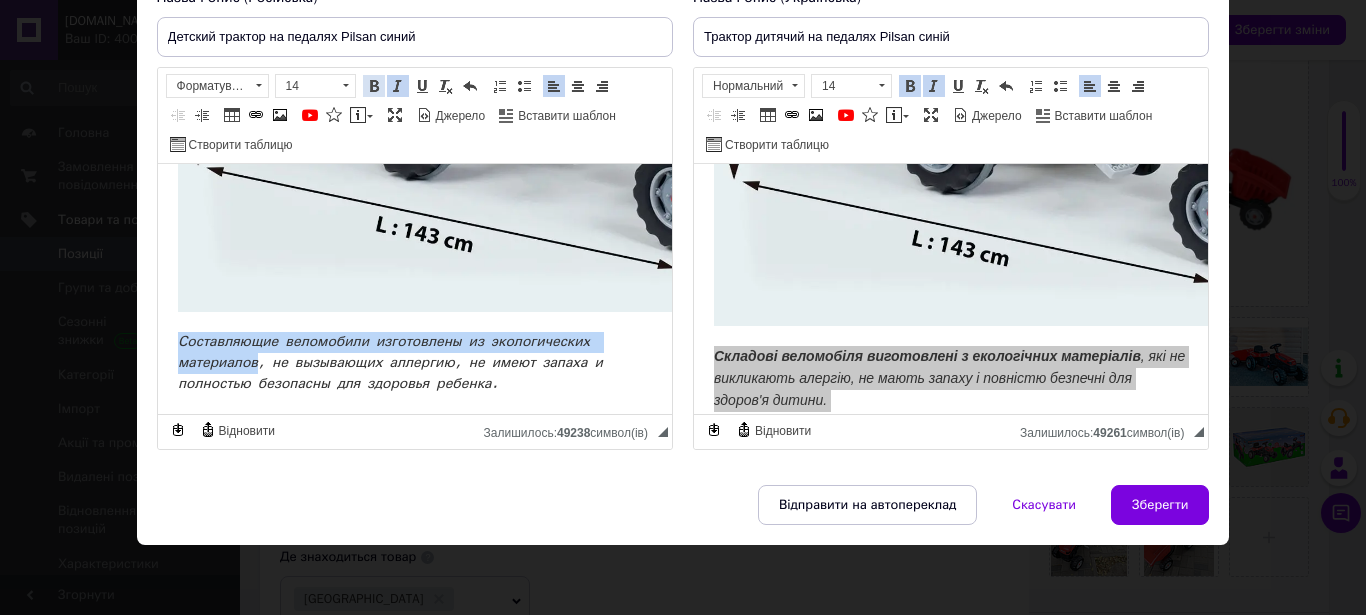 drag, startPoint x: 380, startPoint y: 82, endPoint x: 20, endPoint y: 77, distance: 360.03473 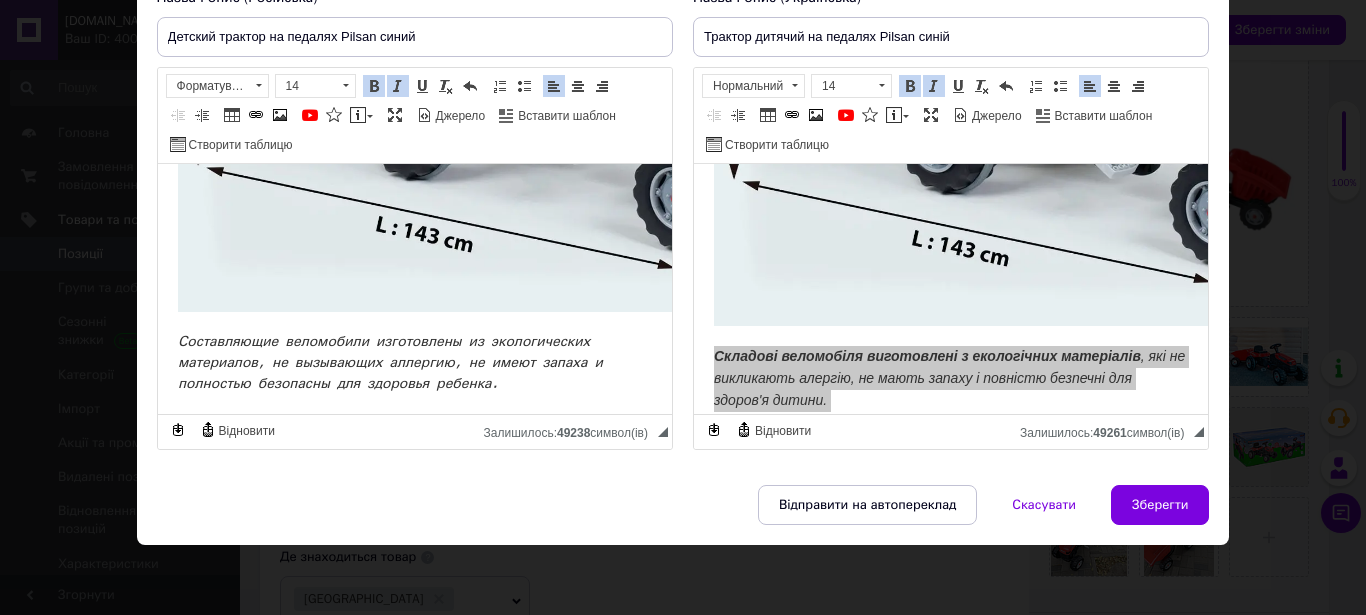 scroll, scrollTop: 939, scrollLeft: 0, axis: vertical 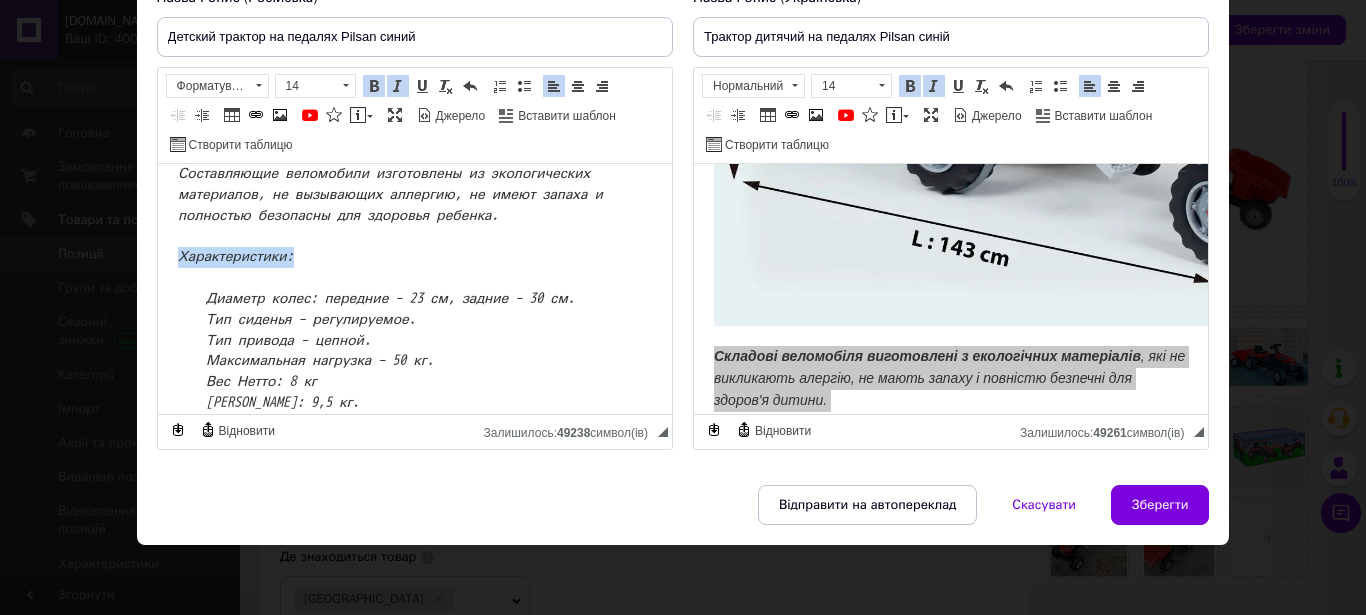 drag, startPoint x: 178, startPoint y: 211, endPoint x: 354, endPoint y: 173, distance: 180.05554 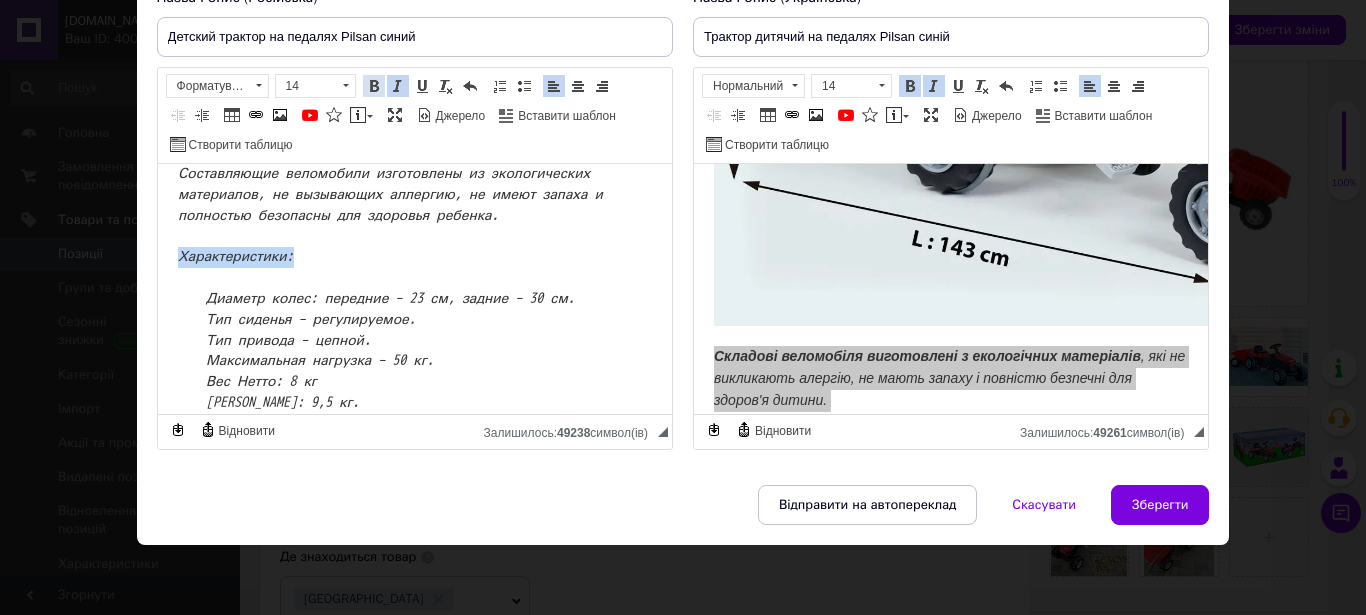 click on "Жирний  Сполучення клавіш Ctrl+B" at bounding box center (374, 86) 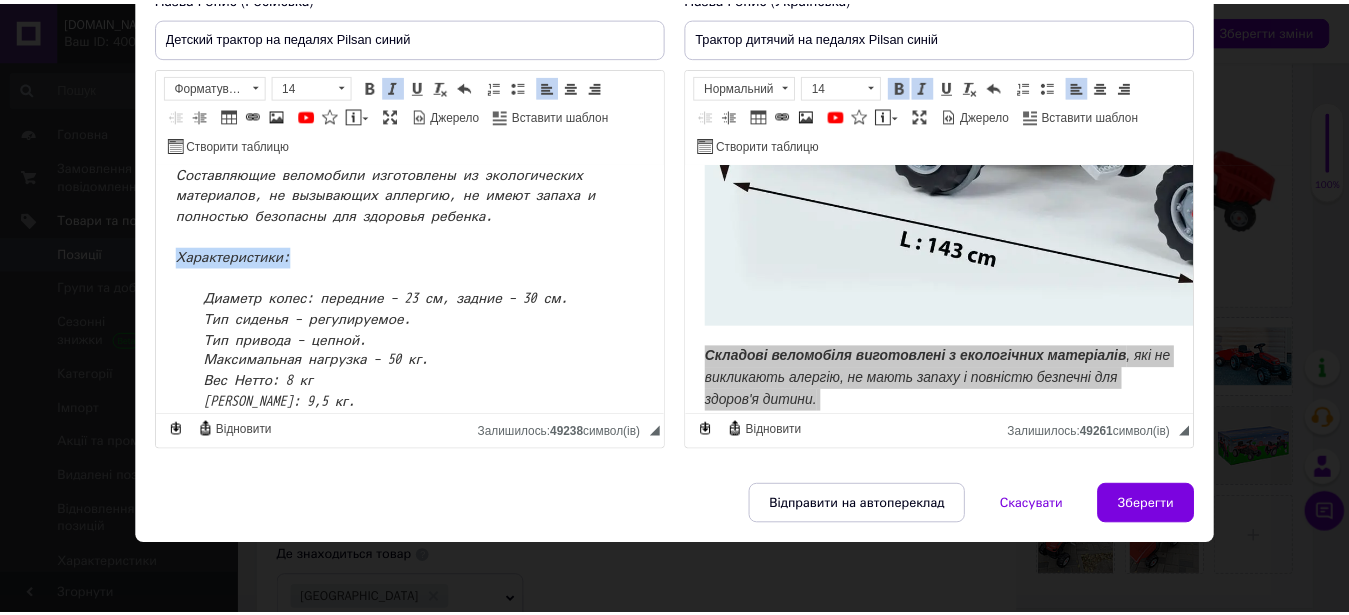 scroll, scrollTop: 954, scrollLeft: 0, axis: vertical 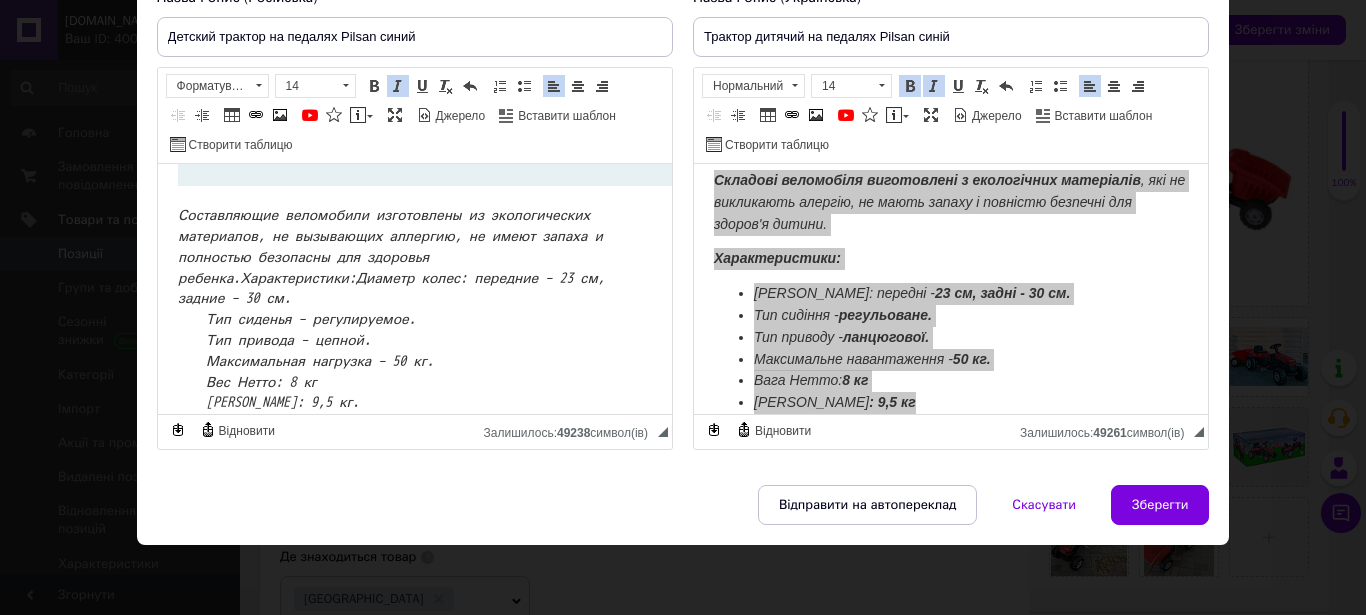click on "Составляющие веломобили изготовлены из экологических материалов , не вызывающих аллергию, не имеют запаха и полностью безопасны для здоровья ребенка.
Характеристики:
Диаметр колес: передние – 23 см, задние – 30 см.
Тип сиденья – регулируемое.
Тип привода – цепной.
Максимальная нагрузка – 50 кг.
Вес Нетто: 8 кг
Масса Брутто: 9,5 кг." at bounding box center [414, 310] 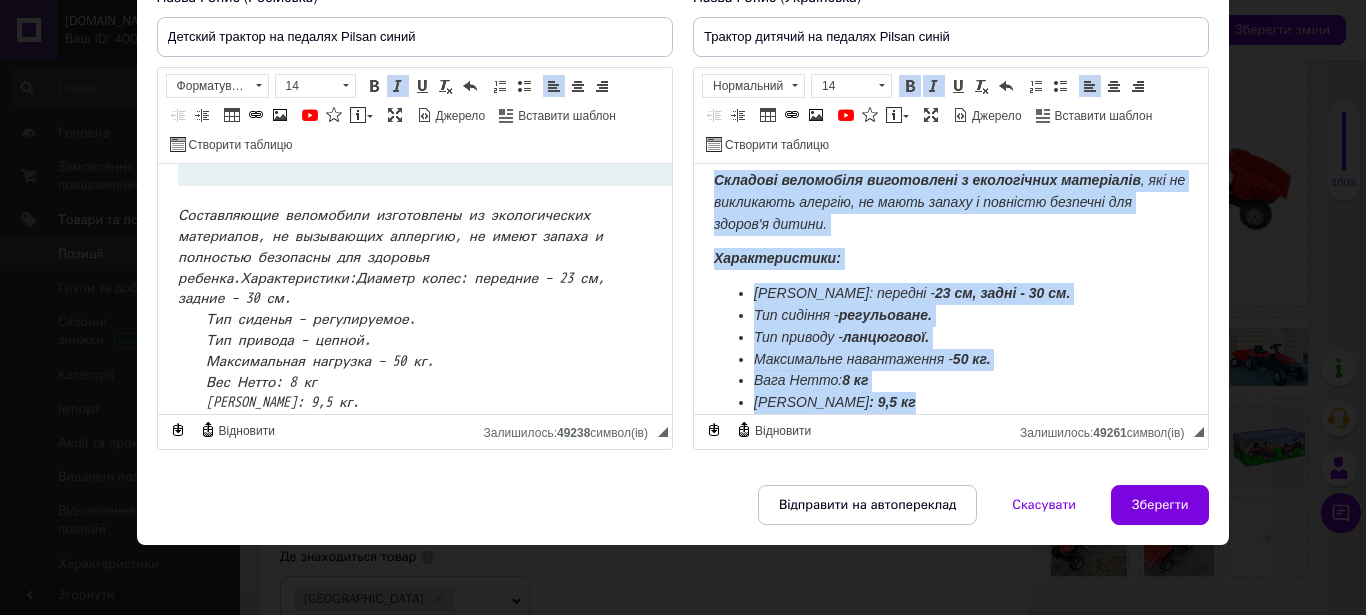 click on "регульоване." at bounding box center [884, 315] 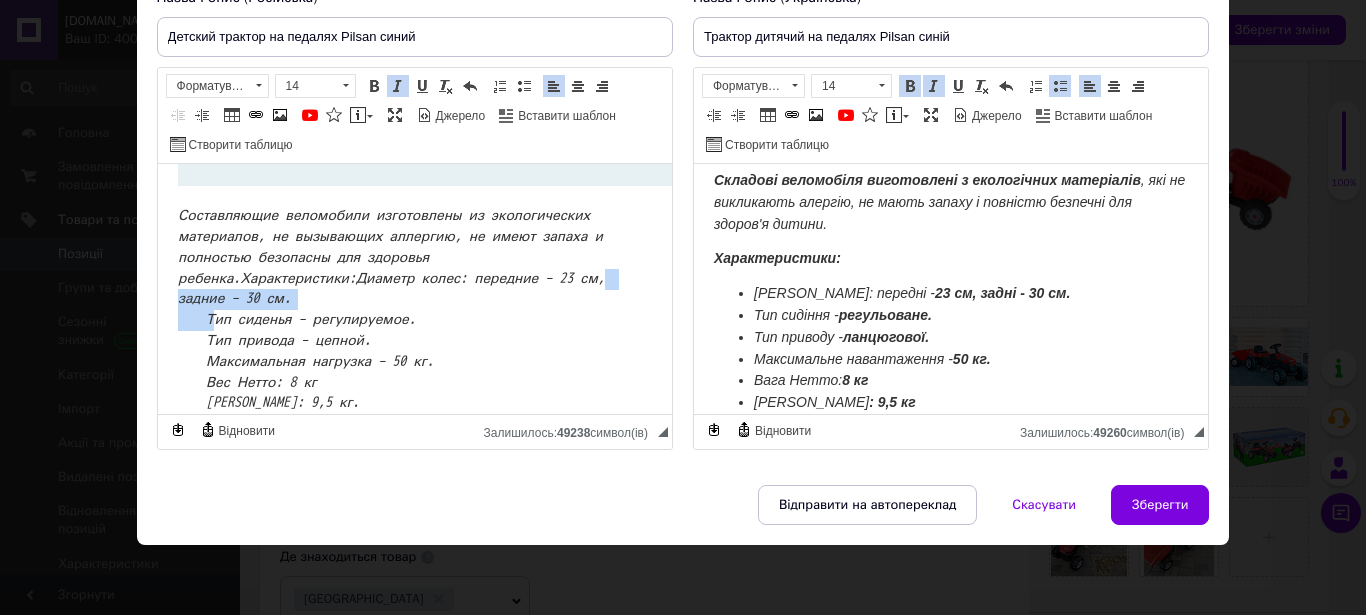 drag, startPoint x: 630, startPoint y: 269, endPoint x: 417, endPoint y: 256, distance: 213.39635 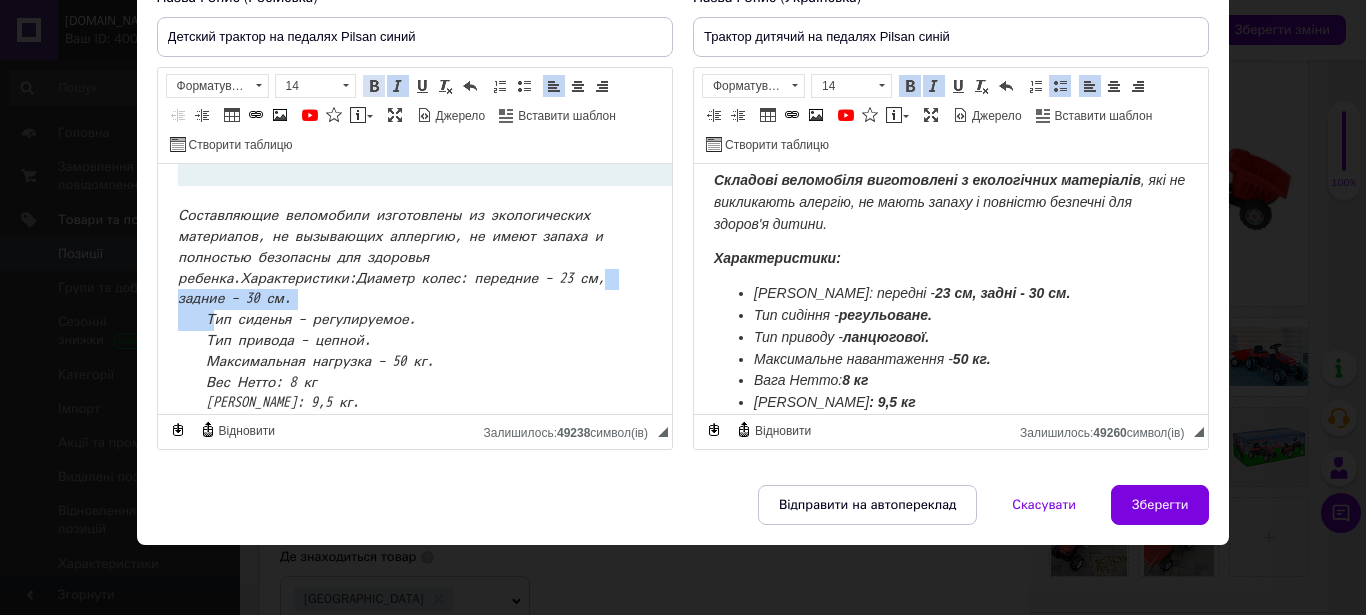 drag, startPoint x: 379, startPoint y: 88, endPoint x: 279, endPoint y: 118, distance: 104.40307 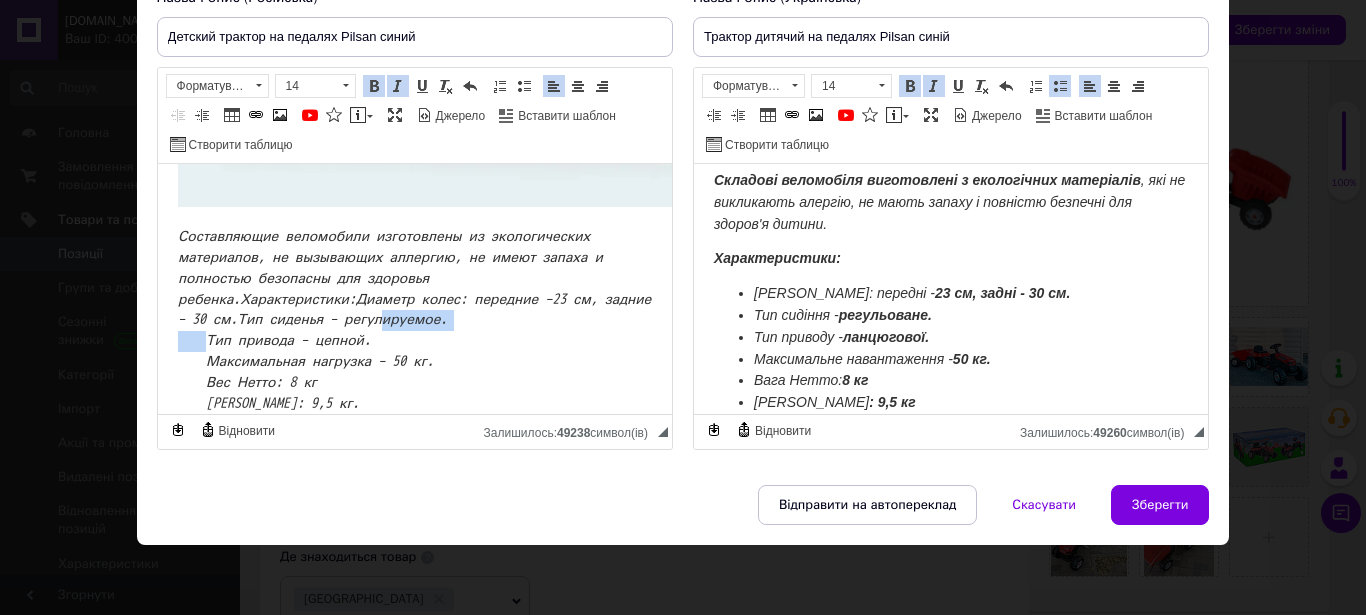 drag, startPoint x: 436, startPoint y: 282, endPoint x: 324, endPoint y: 287, distance: 112.11155 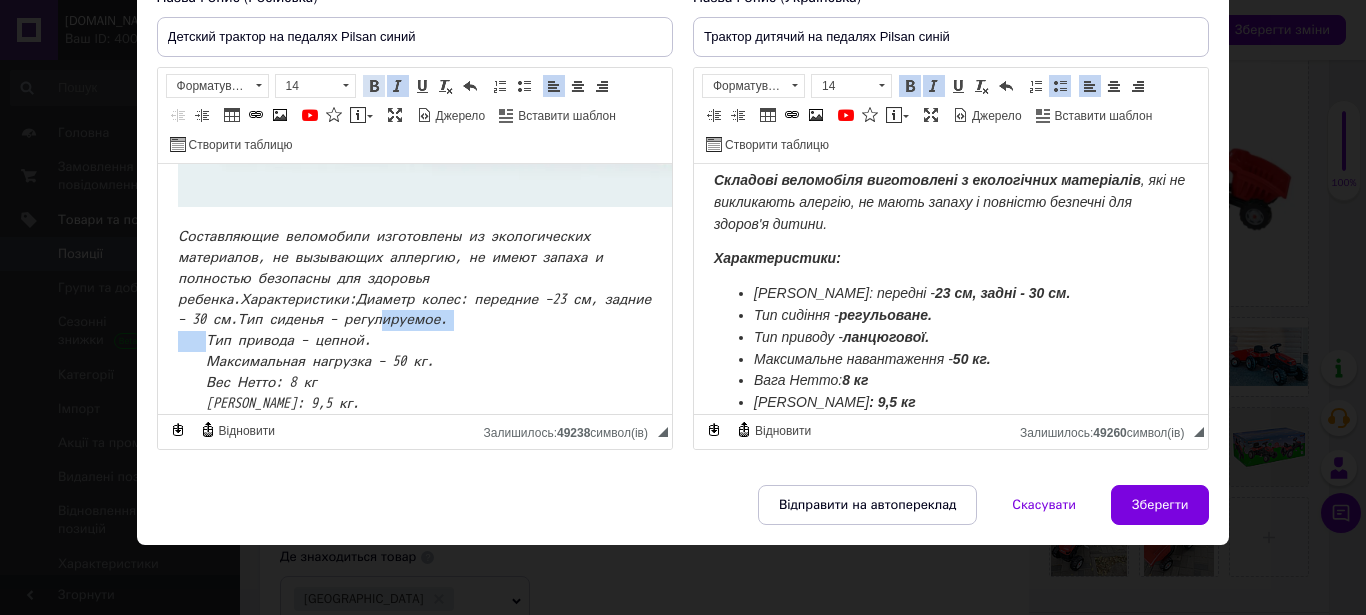 drag, startPoint x: 213, startPoint y: 137, endPoint x: 164, endPoint y: 134, distance: 49.09175 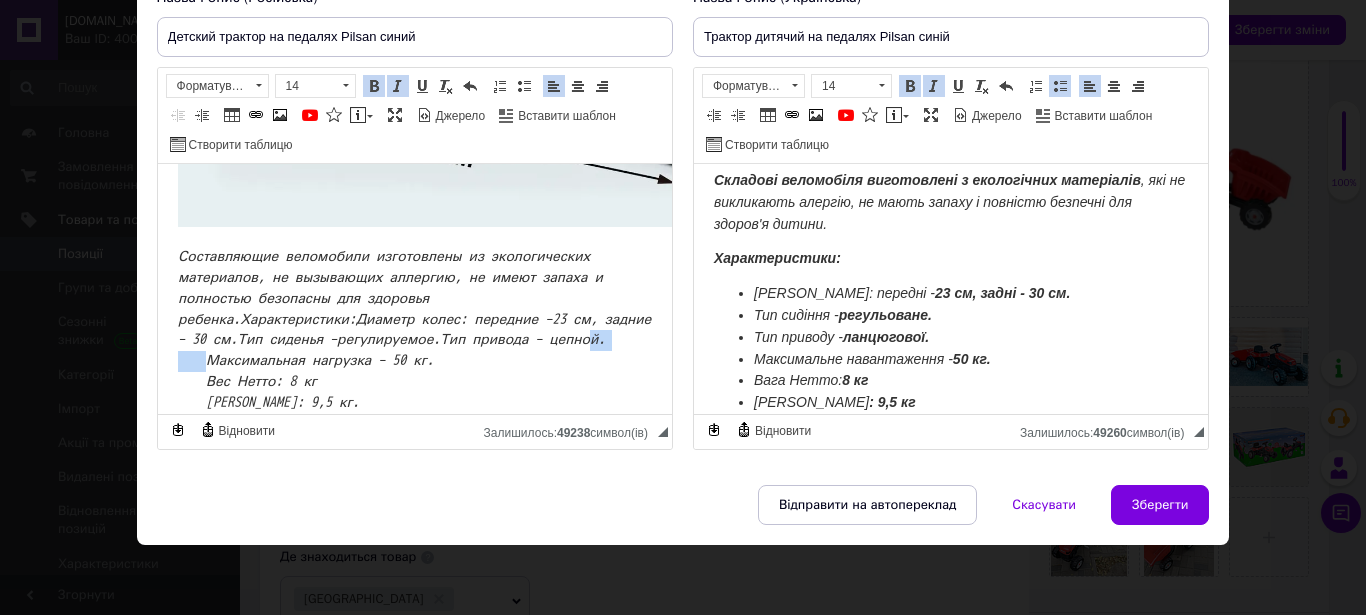 click on "Составляющие веломобили изготовлены из экологических материалов , не вызывающих аллергию, не имеют запаха и полностью безопасны для здоровья ребенка.
Характеристики:
Диаметр колес: передние –  23 см, задние – 30 см.
Тип сиденья –  регулируемое.
Тип привода – цепной.
Максимальная нагрузка – 50 кг.
Вес Нетто: 8 кг
Масса Брутто: 9,5 кг." at bounding box center (414, 330) 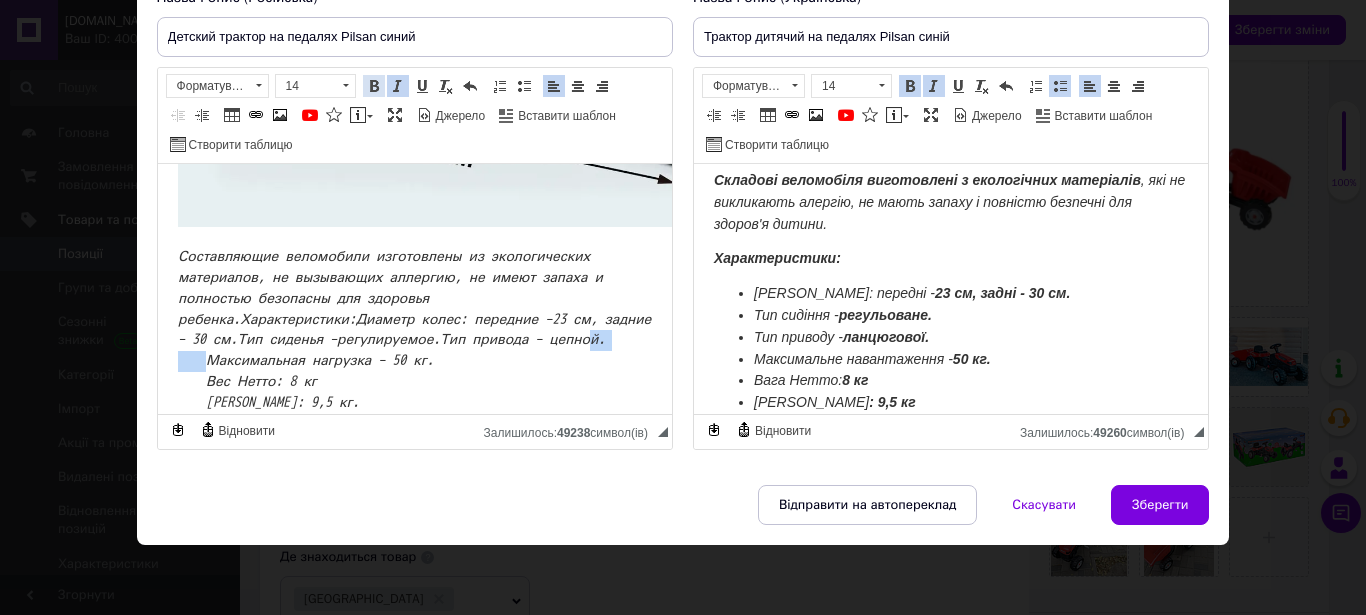 click at bounding box center (374, 86) 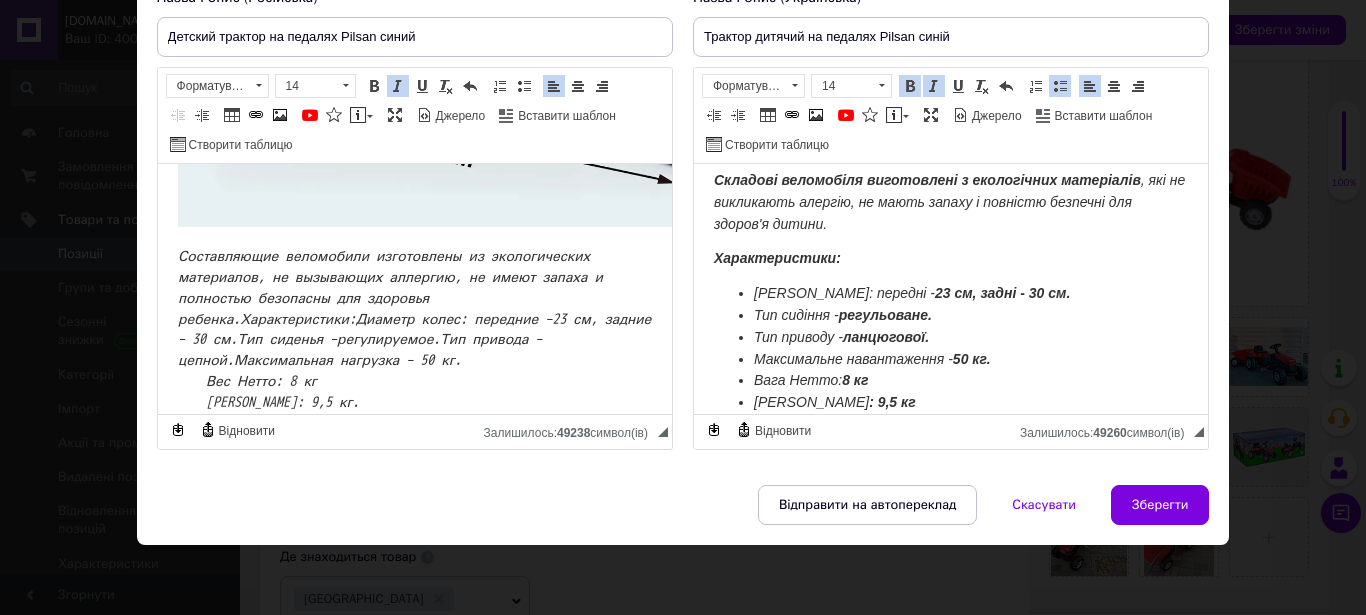 click on "Составляющие веломобили изготовлены из экологических материалов , не вызывающих аллергию, не имеют запаха и полностью безопасны для здоровья ребенка.
Характеристики:
Диаметр колес: передние –  23 см, задние – 30 см.
Тип сиденья –  регулируемое.
Тип привода –  цепной.
Максимальная нагрузка – 50 кг.
Вес Нетто: 8 кг
Масса Брутто: 9,5 кг." at bounding box center (414, 330) 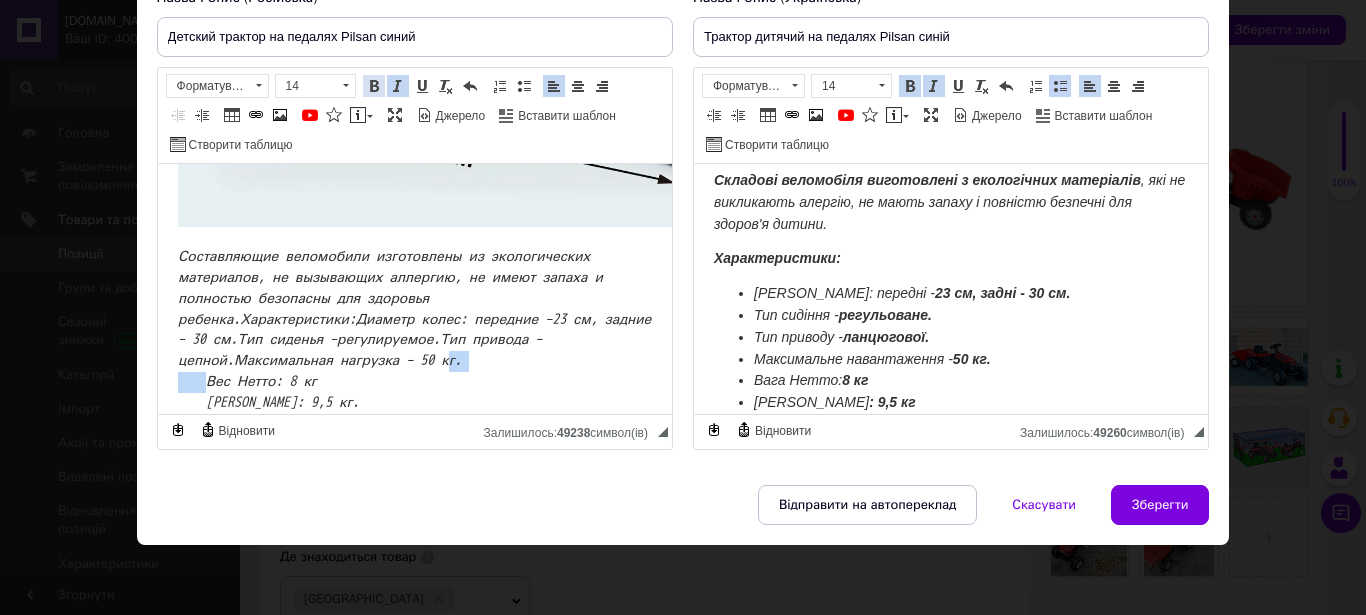 click on "Жирний  Сполучення клавіш Ctrl+B" at bounding box center [374, 86] 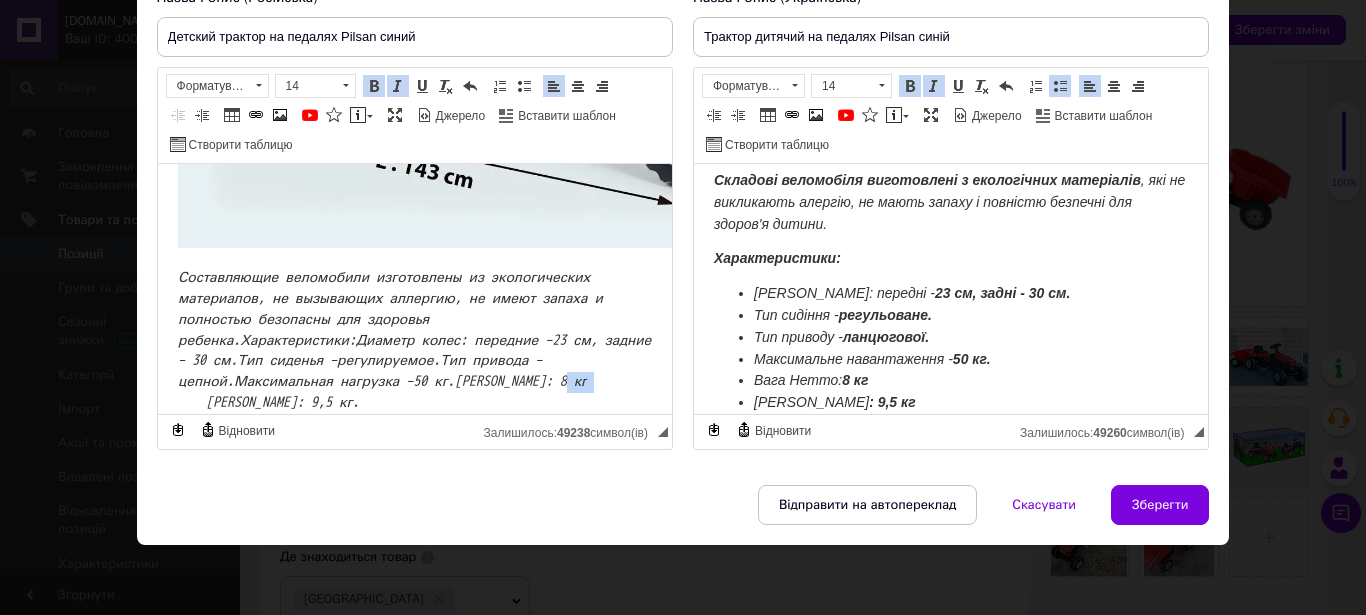 drag, startPoint x: 333, startPoint y: 339, endPoint x: 294, endPoint y: 346, distance: 39.623226 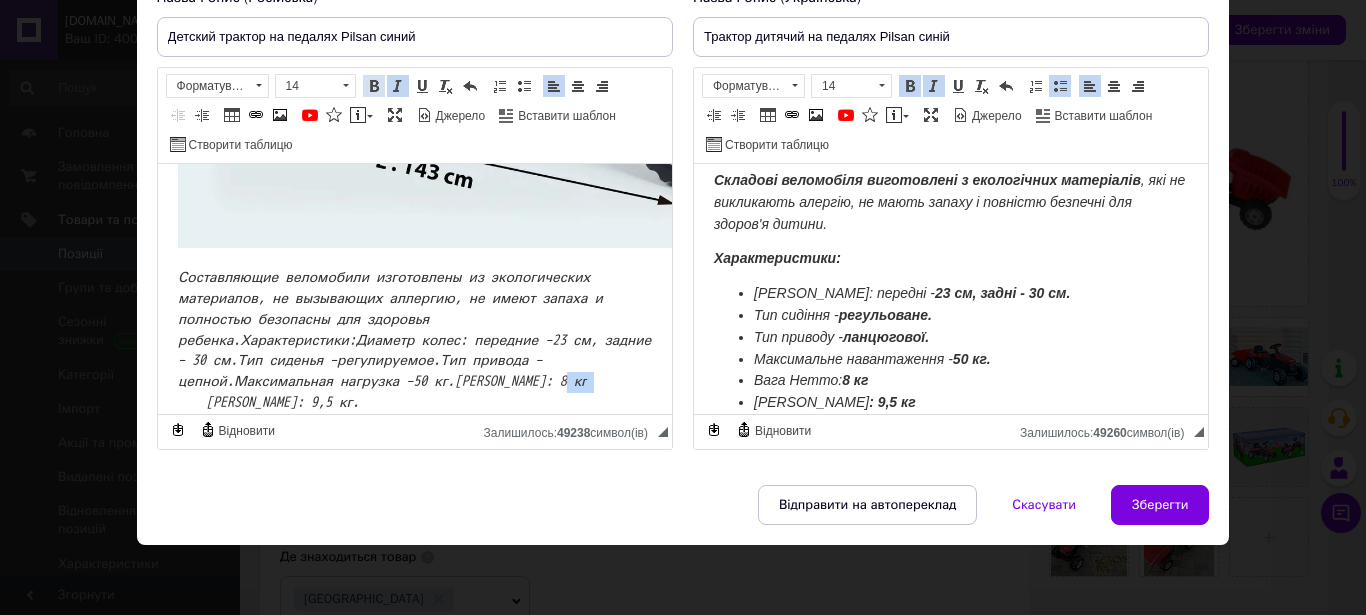 drag, startPoint x: 373, startPoint y: 88, endPoint x: 241, endPoint y: 208, distance: 178.39282 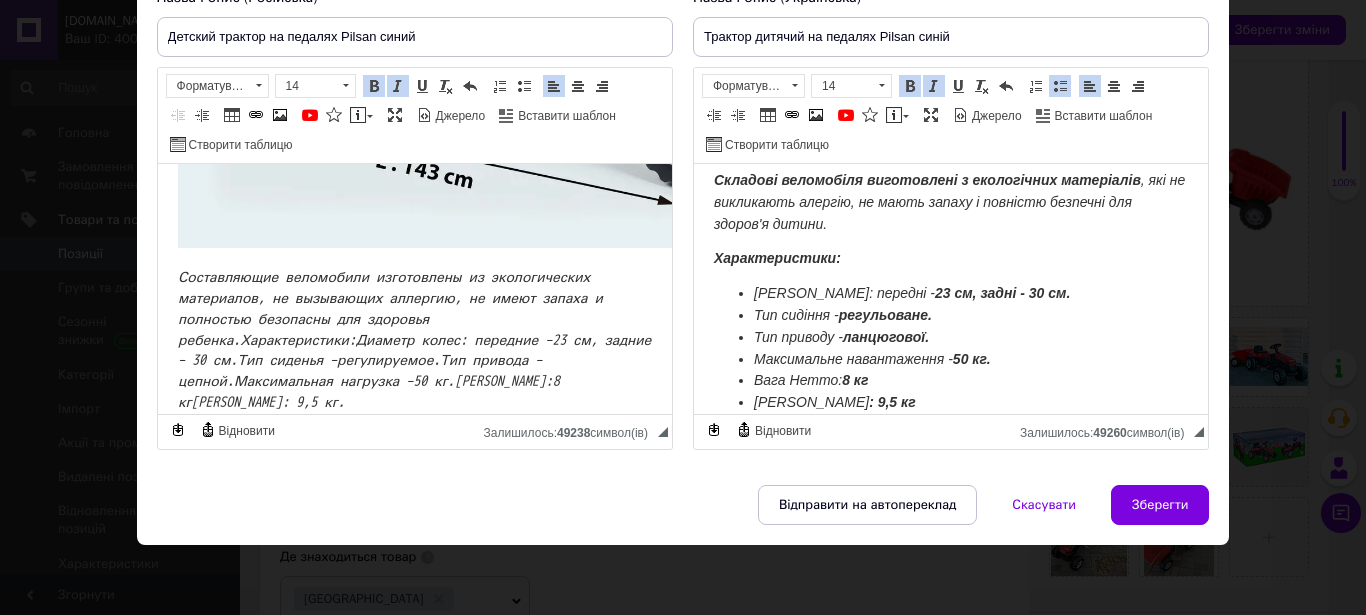 drag, startPoint x: 398, startPoint y: 372, endPoint x: 403, endPoint y: 195, distance: 177.0706 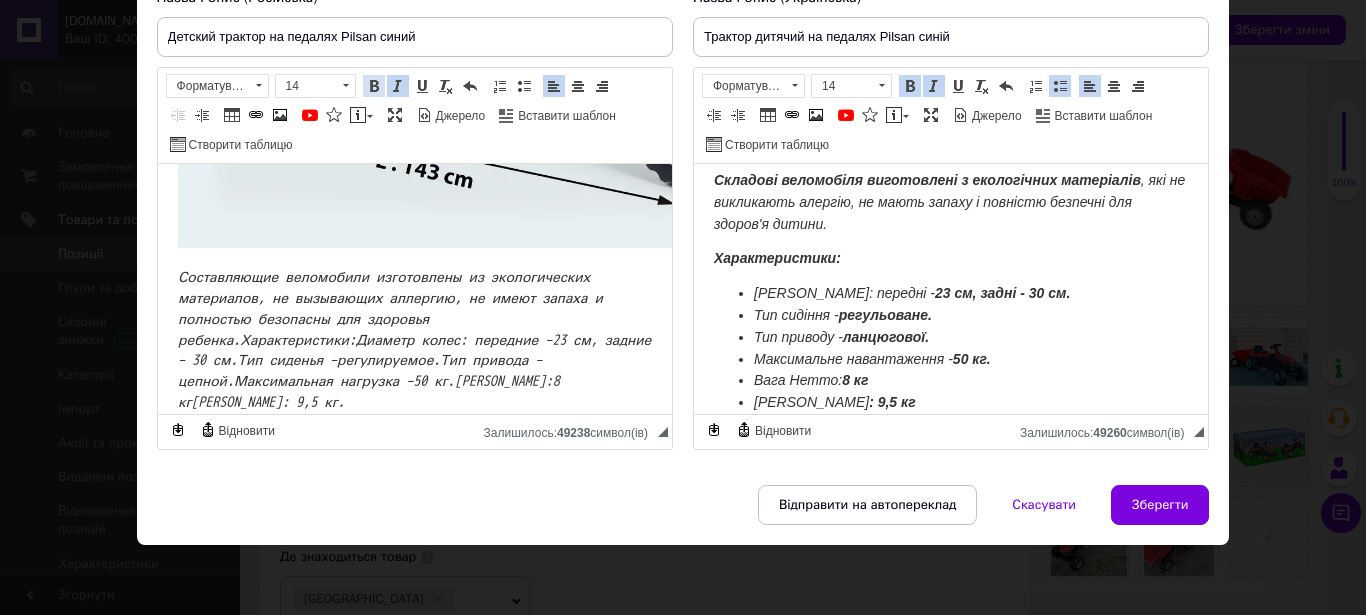 click at bounding box center (374, 86) 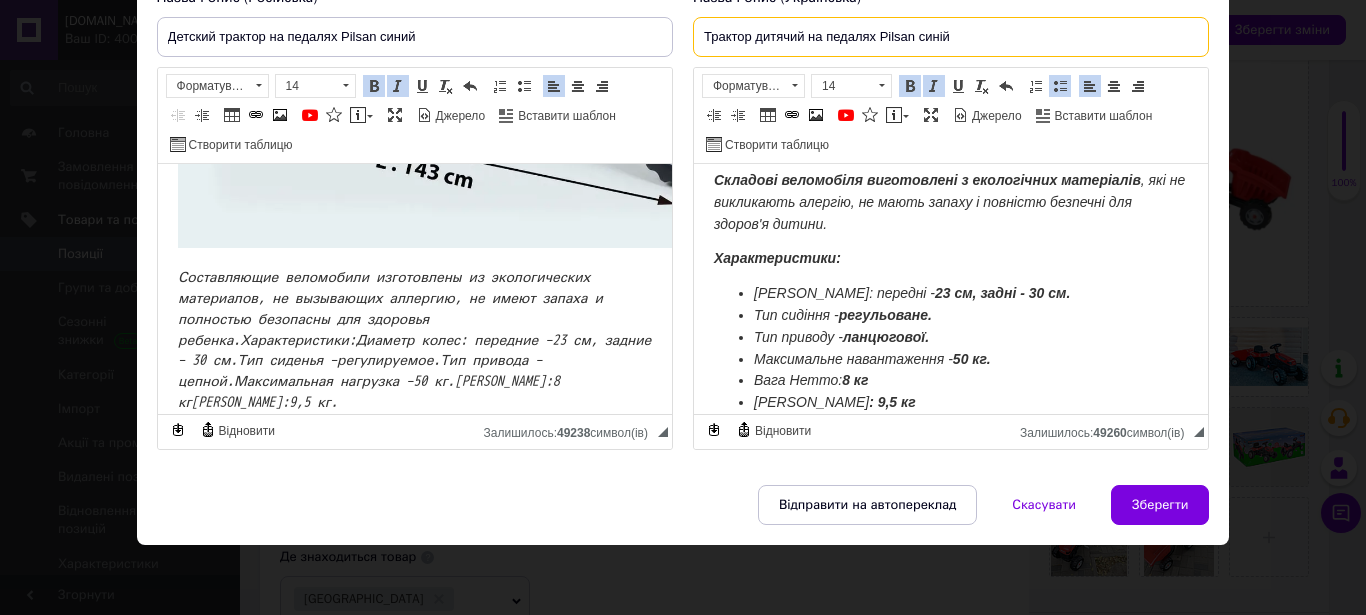 drag, startPoint x: 743, startPoint y: 33, endPoint x: 797, endPoint y: 36, distance: 54.08327 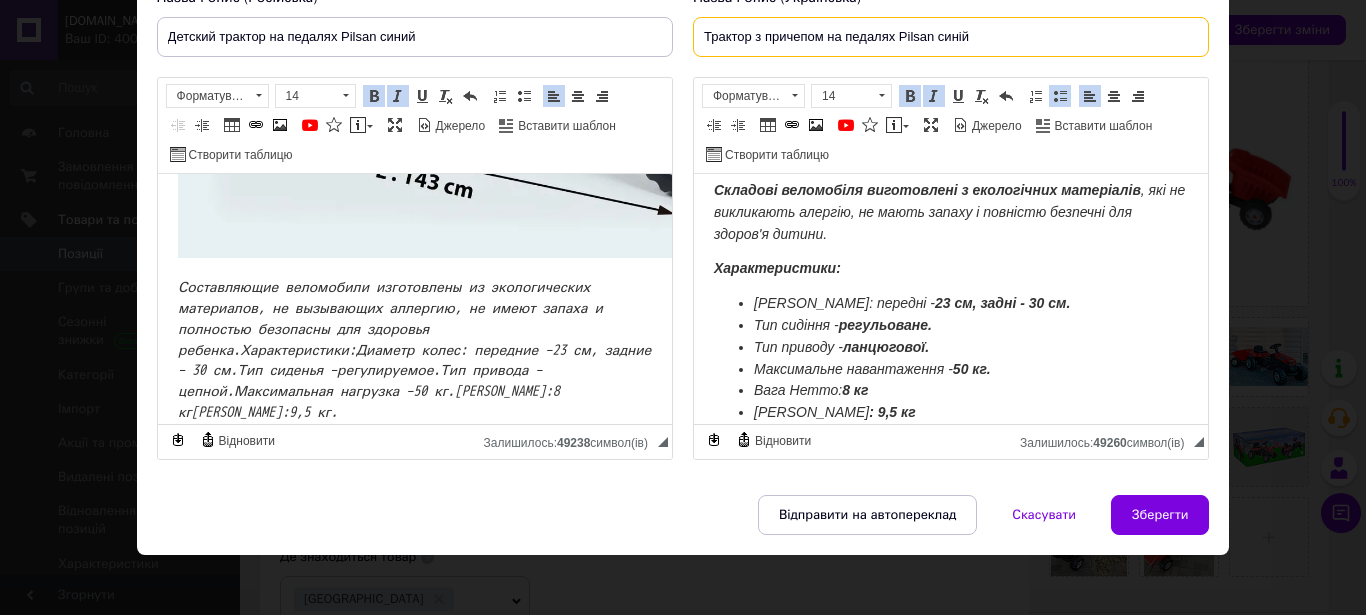 click on "Трактор з причепом на педалях Pilsan синій" at bounding box center (951, 37) 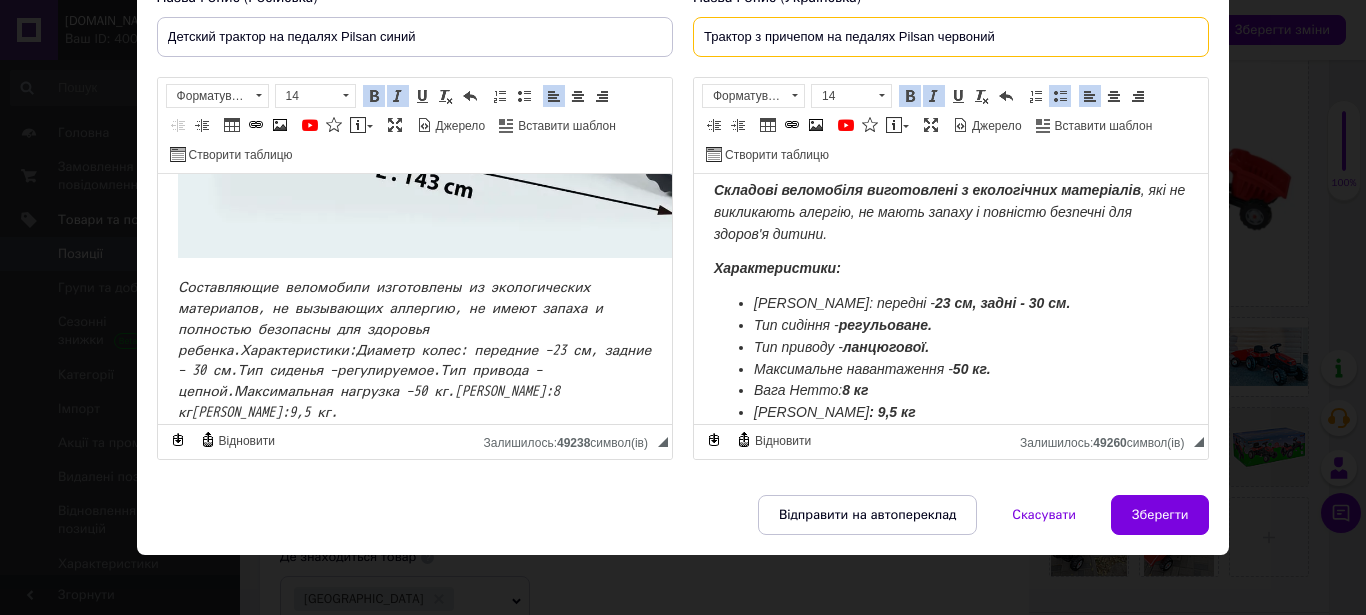 drag, startPoint x: 991, startPoint y: 32, endPoint x: 672, endPoint y: 47, distance: 319.35248 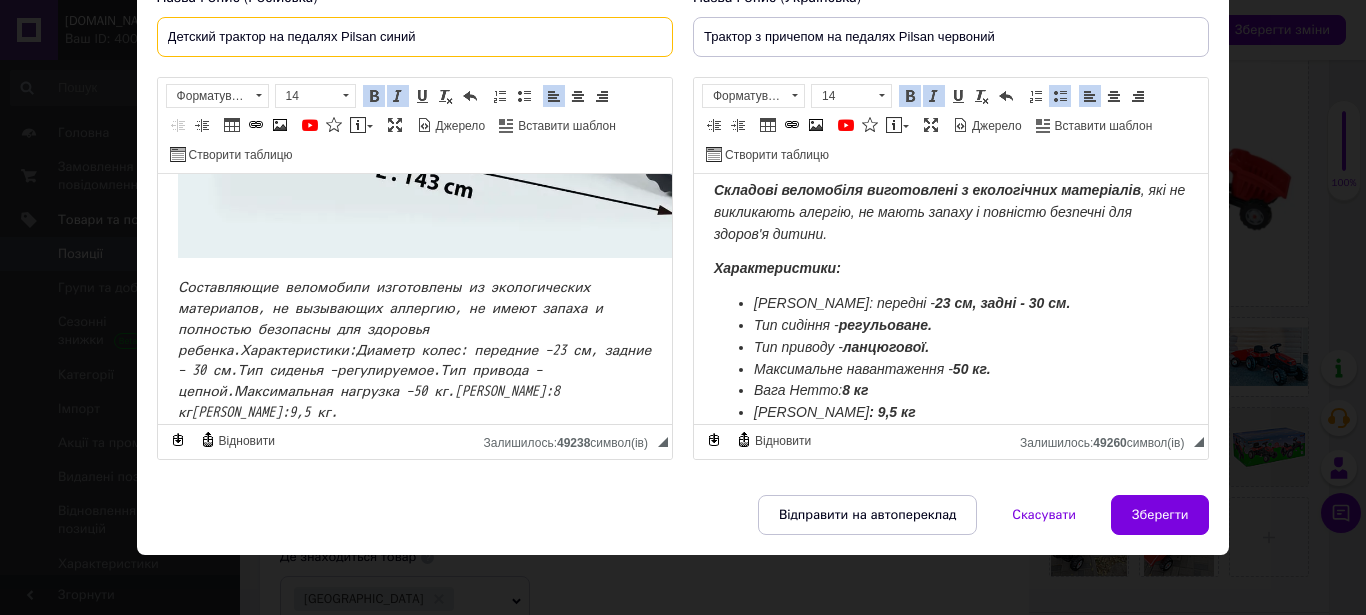 drag, startPoint x: 333, startPoint y: 45, endPoint x: 58, endPoint y: 3, distance: 278.18878 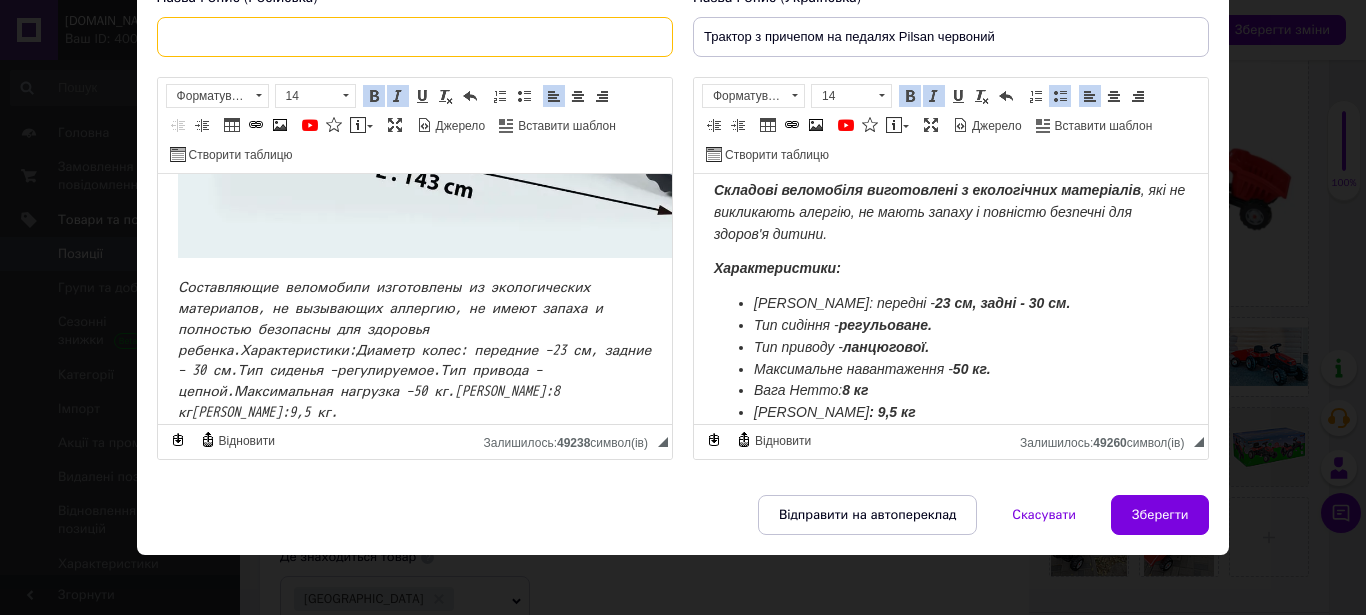 paste on "Трактор с прицепом на педалях Pilsan красный" 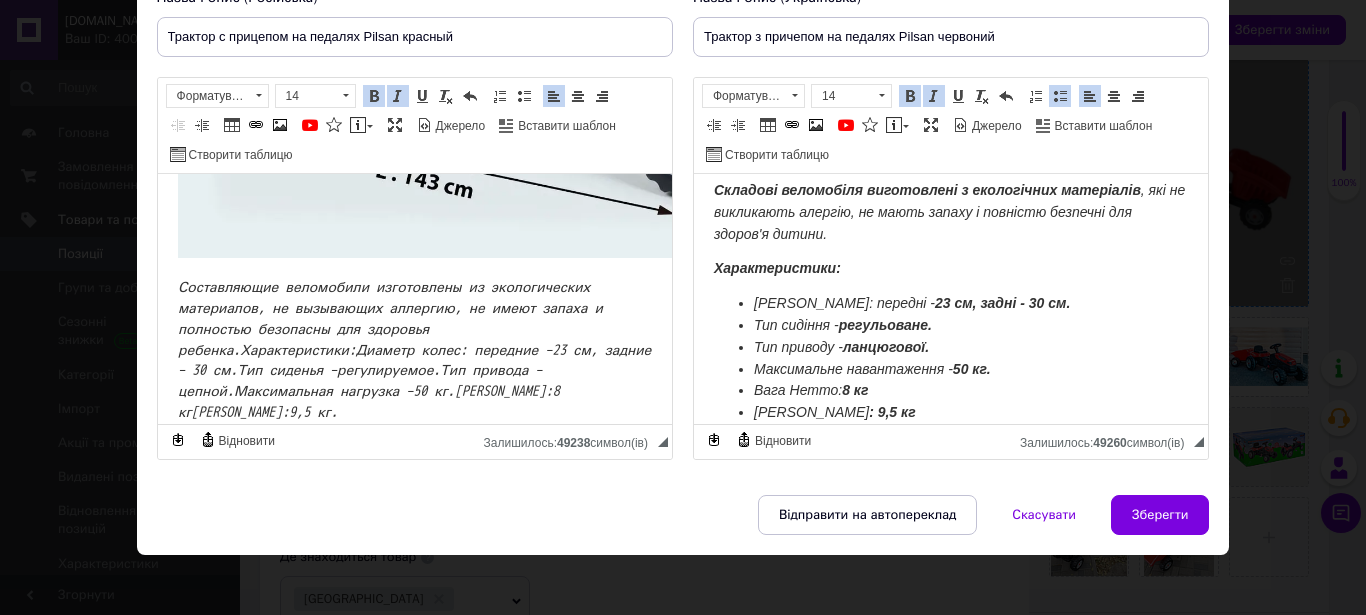 click on "Зберегти" at bounding box center [1160, 515] 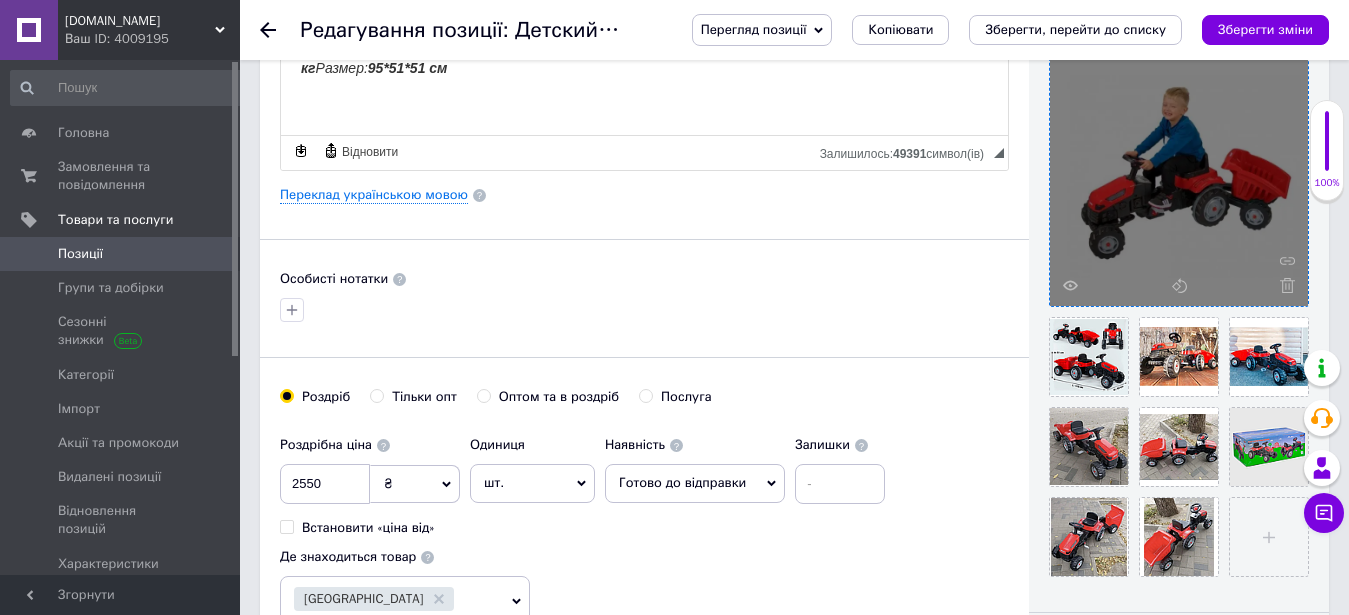 type on "Трактор с прицепом на педалях Pilsan красный" 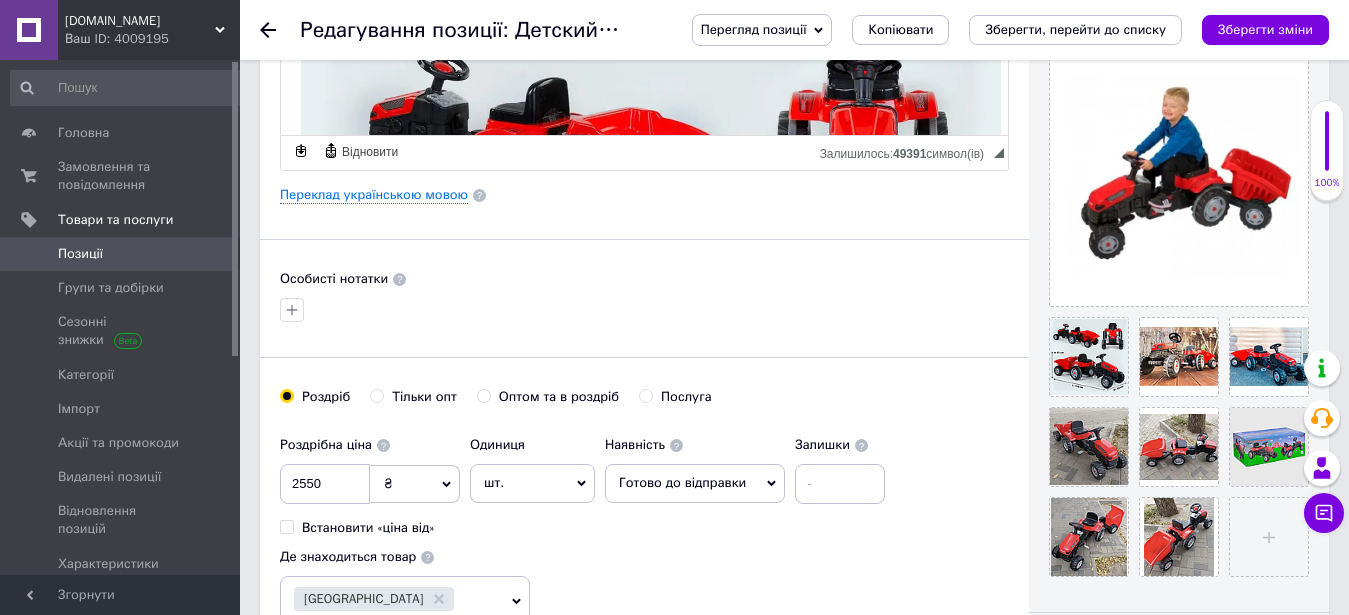 scroll, scrollTop: 0, scrollLeft: 0, axis: both 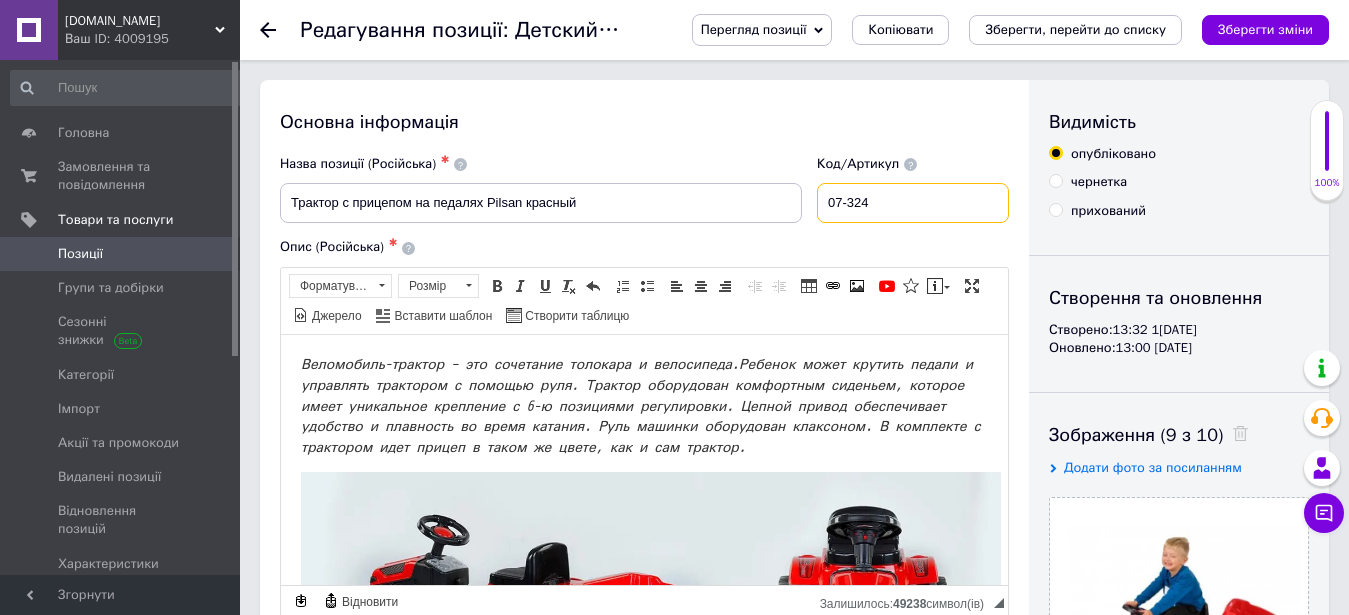 drag, startPoint x: 917, startPoint y: 189, endPoint x: 681, endPoint y: 189, distance: 236 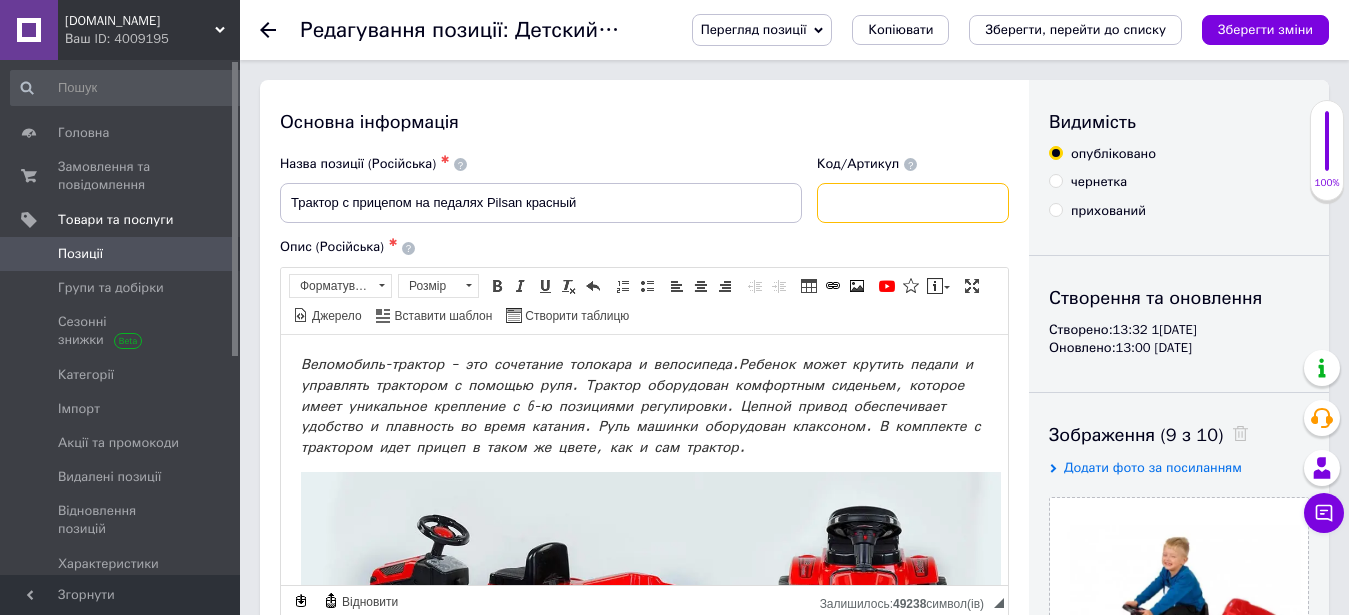 paste on "07-316" 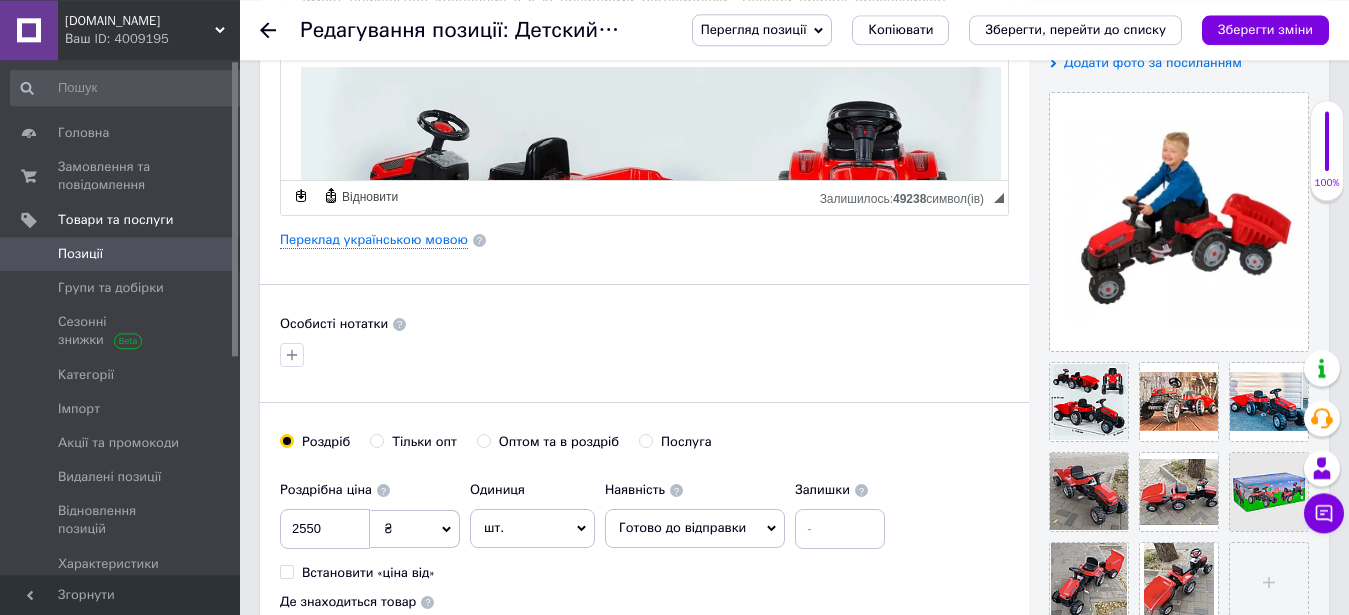 scroll, scrollTop: 612, scrollLeft: 0, axis: vertical 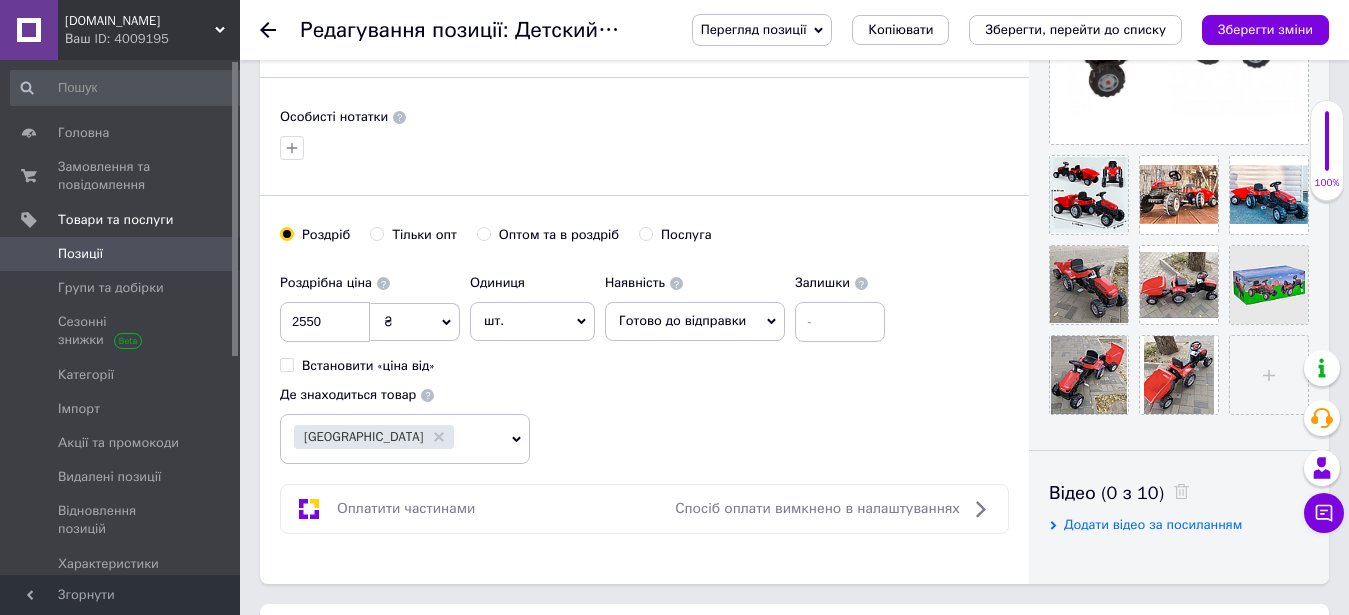 type on "07-316" 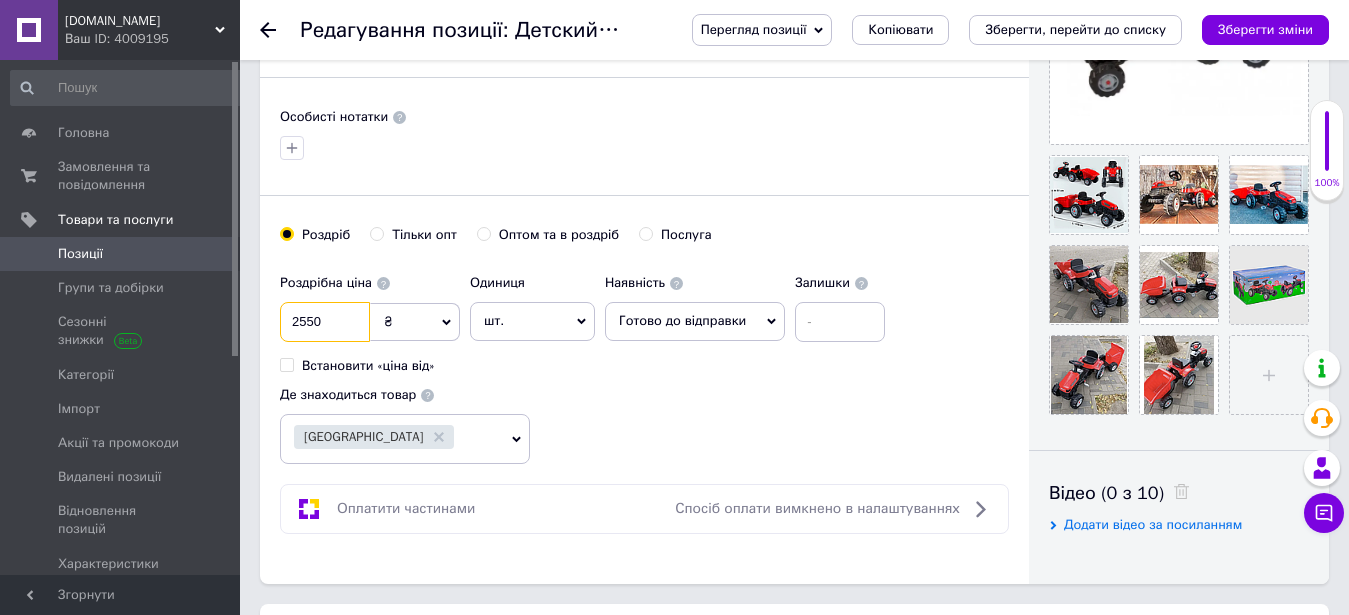 drag, startPoint x: 351, startPoint y: 310, endPoint x: 231, endPoint y: 315, distance: 120.10412 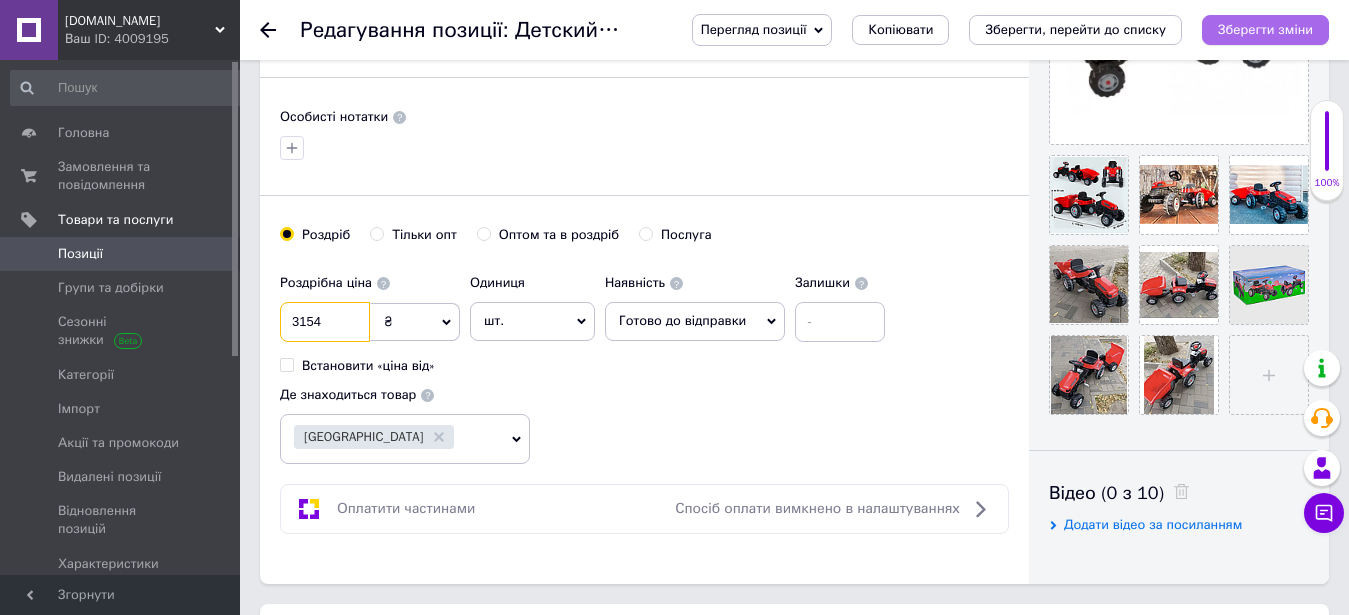type on "3154" 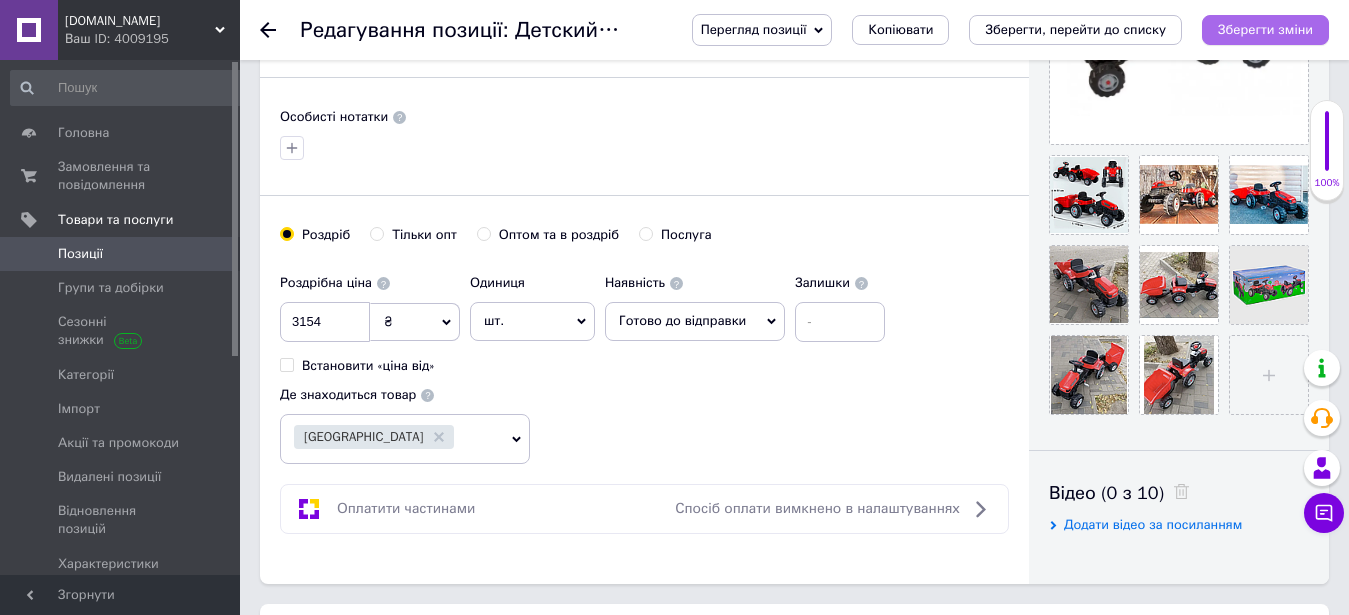 click on "Зберегти зміни" at bounding box center (1265, 29) 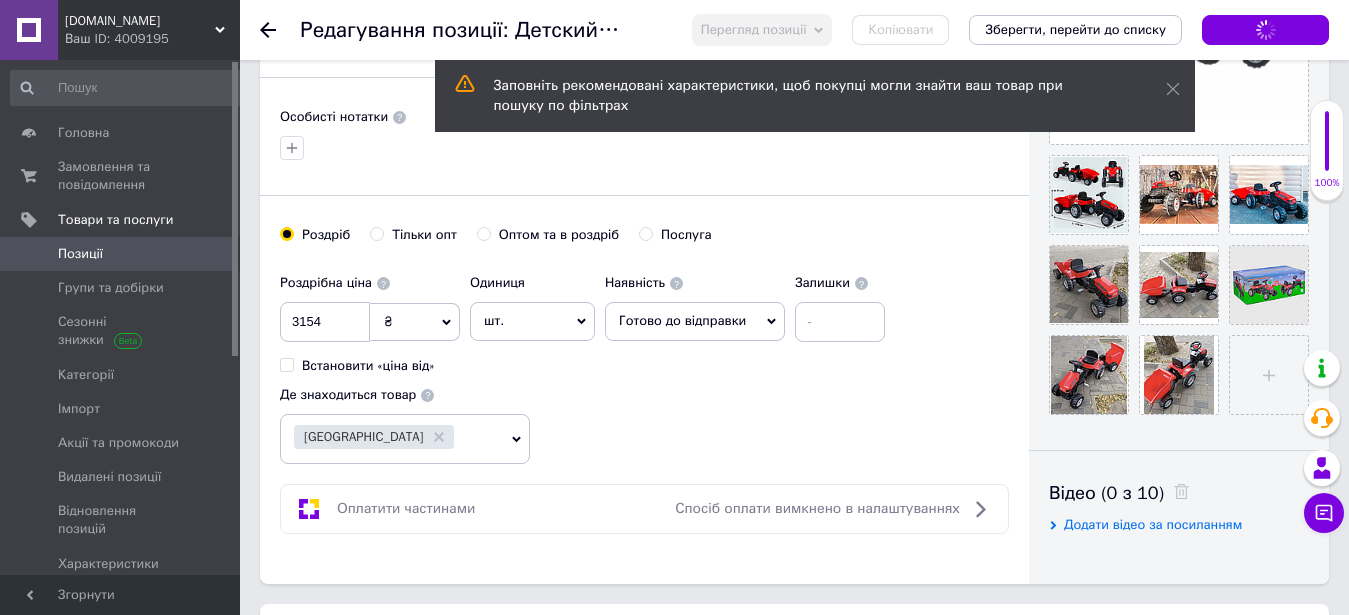 scroll, scrollTop: 1122, scrollLeft: 0, axis: vertical 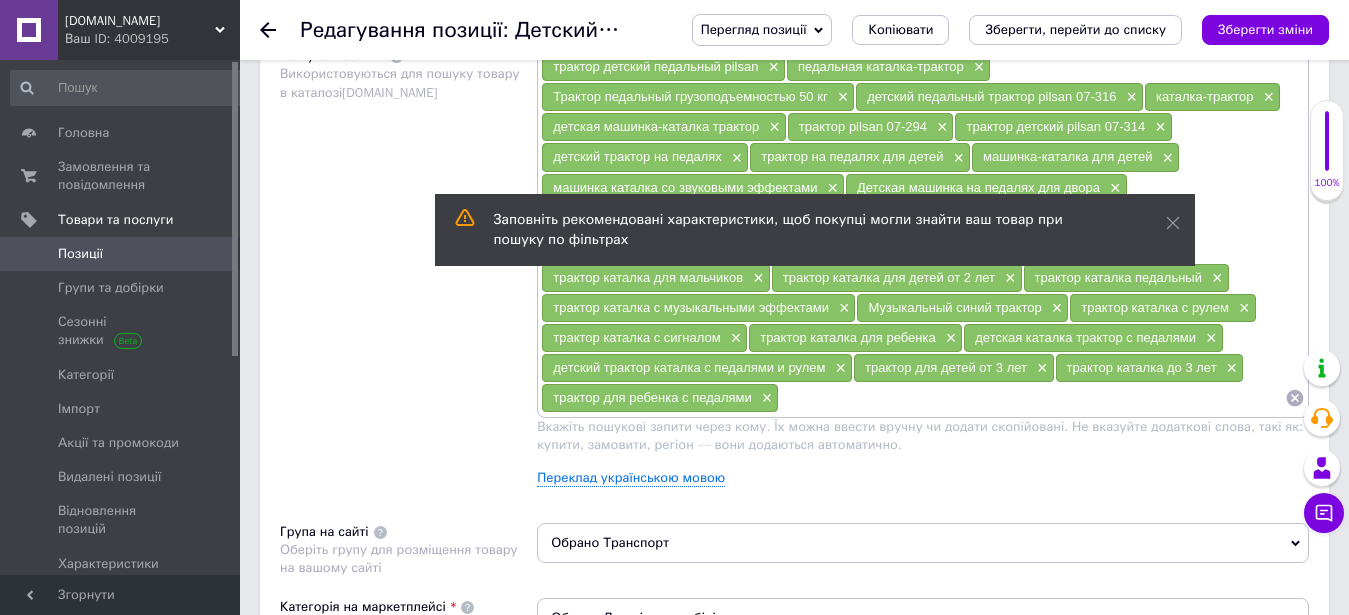click at bounding box center [1032, 398] 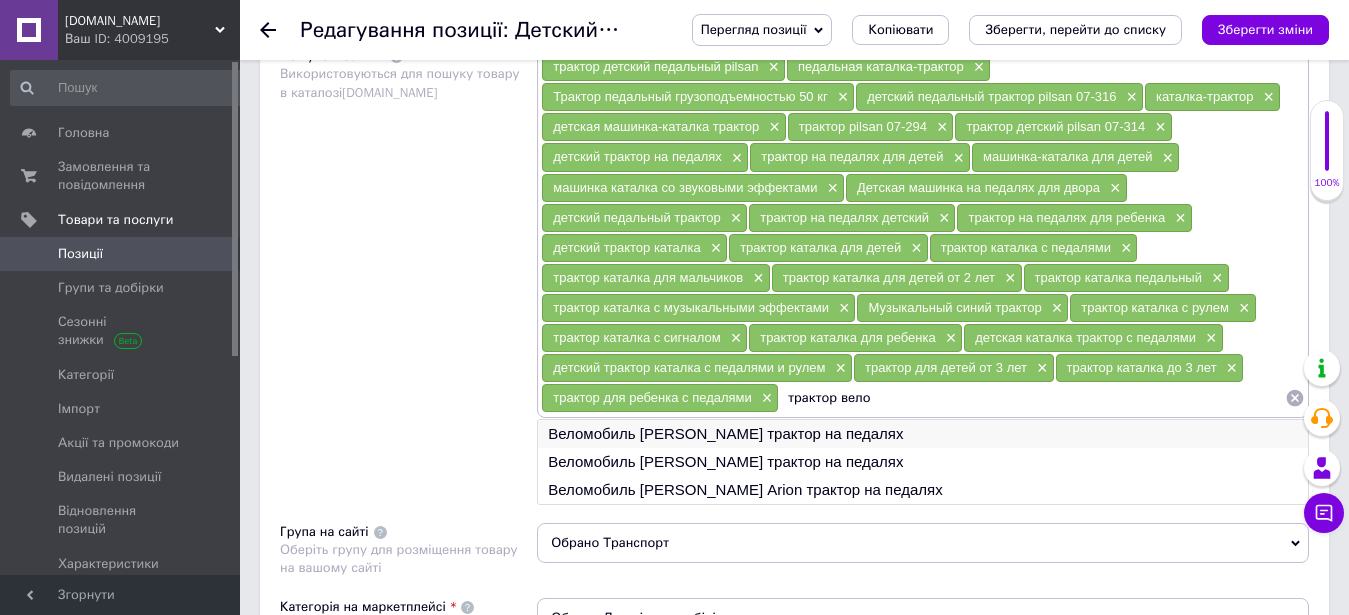 type on "трактор вело" 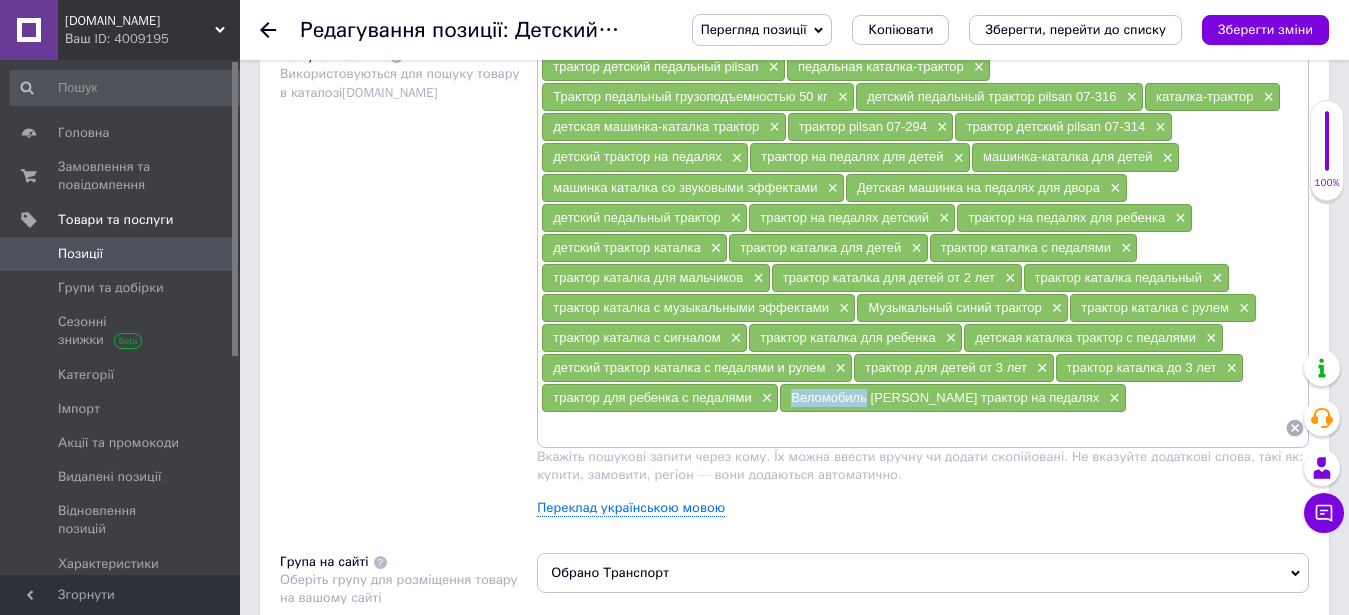 drag, startPoint x: 556, startPoint y: 401, endPoint x: 688, endPoint y: 411, distance: 132.37825 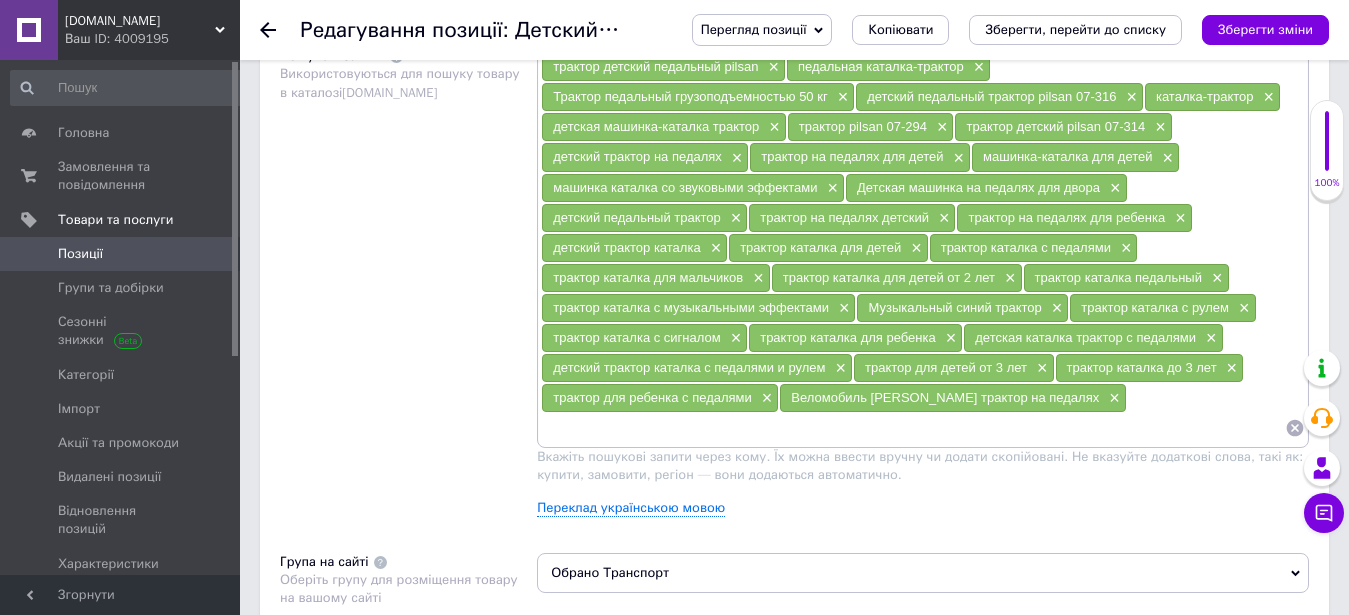 click at bounding box center [913, 428] 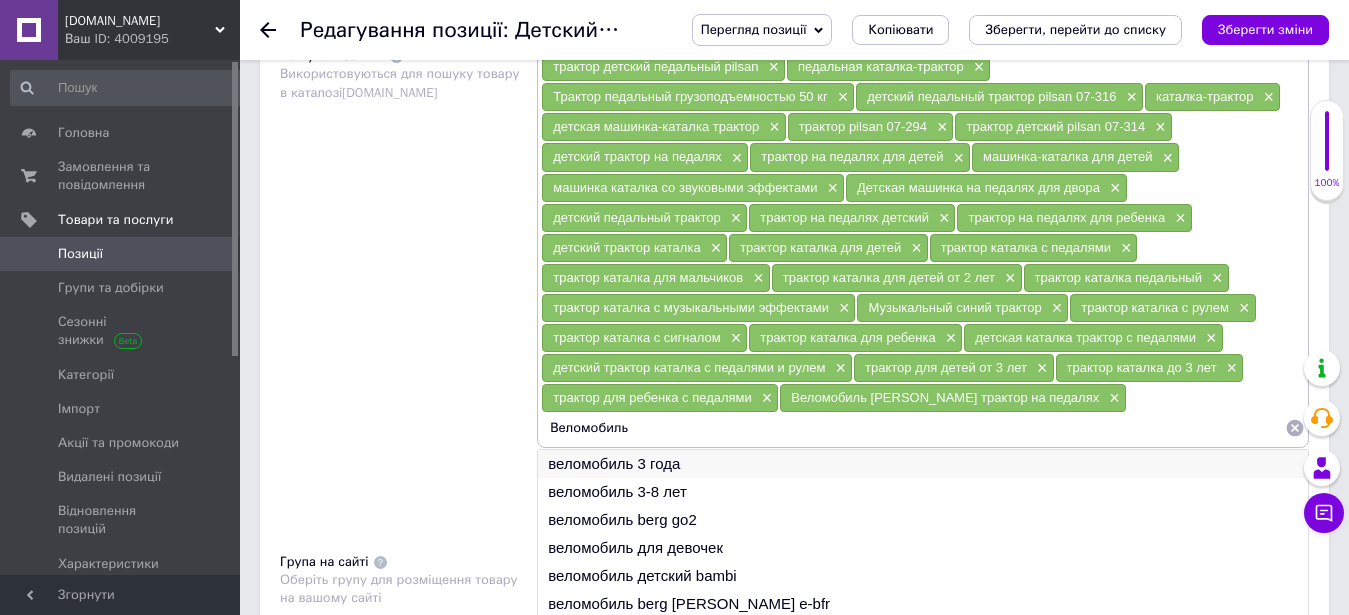 type on "Веломобиль" 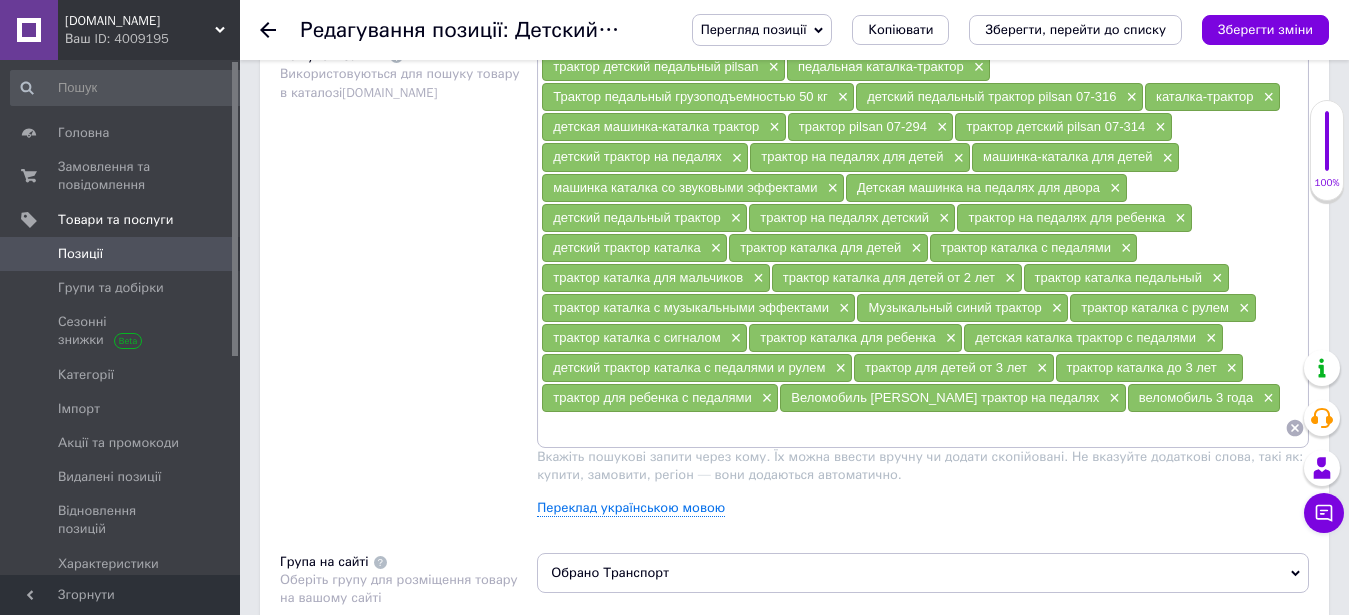 click at bounding box center (913, 428) 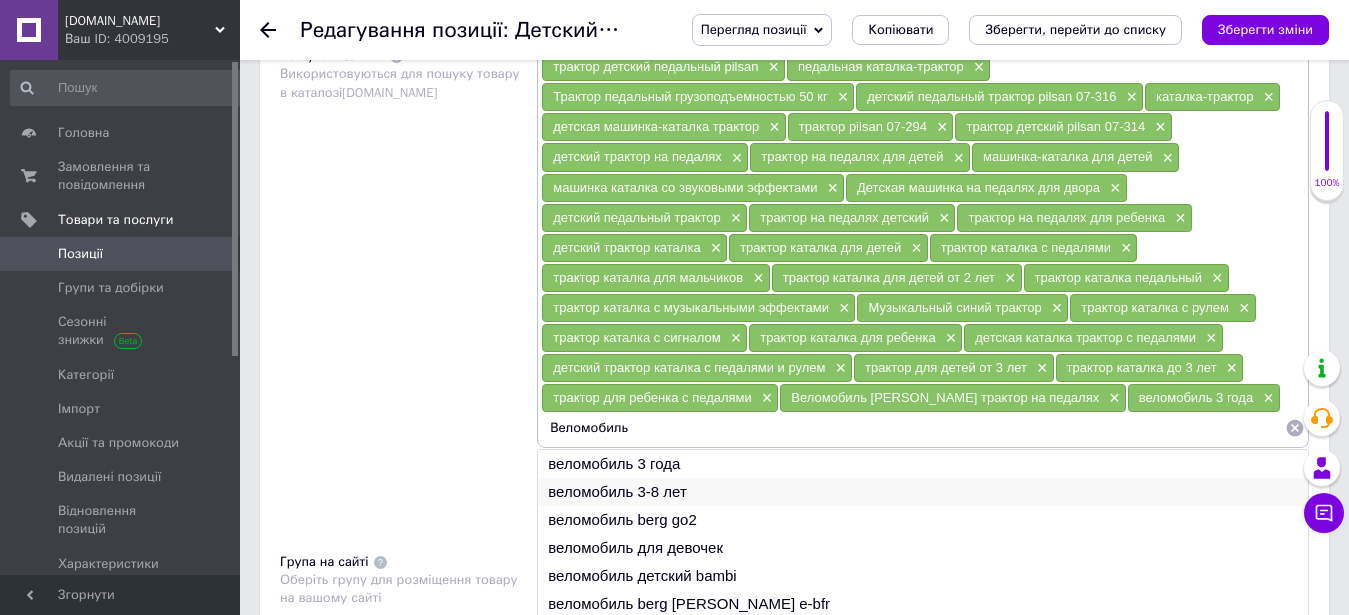 type on "Веломобиль" 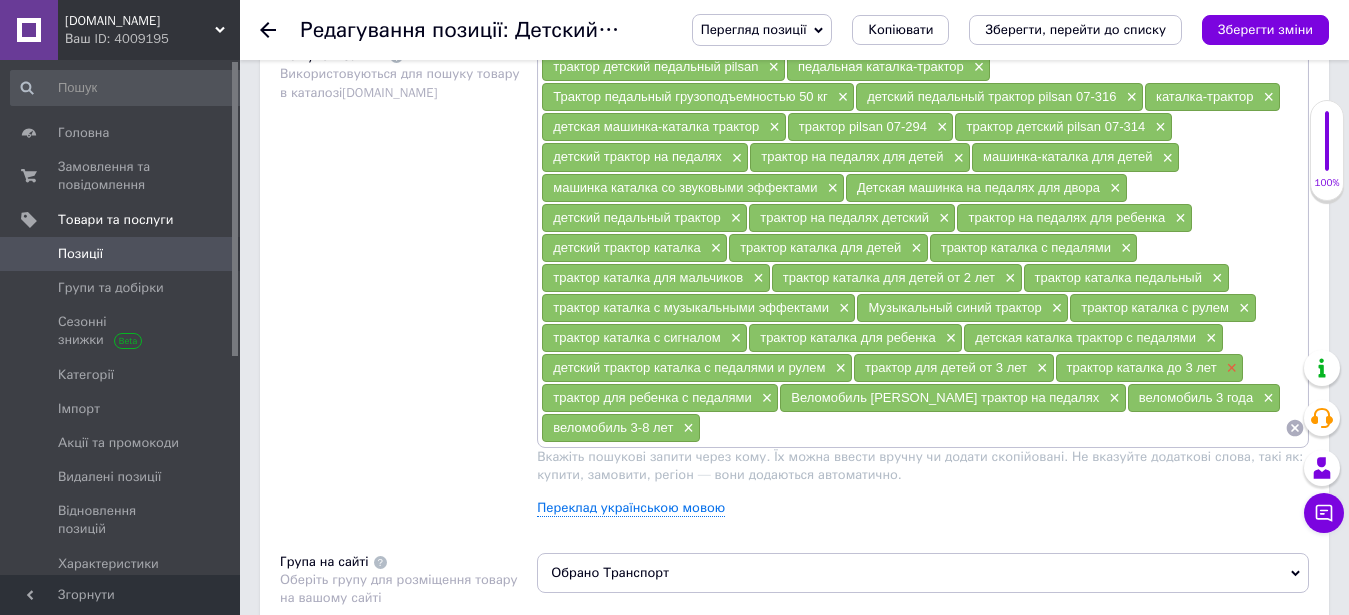 click on "×" at bounding box center (1230, 368) 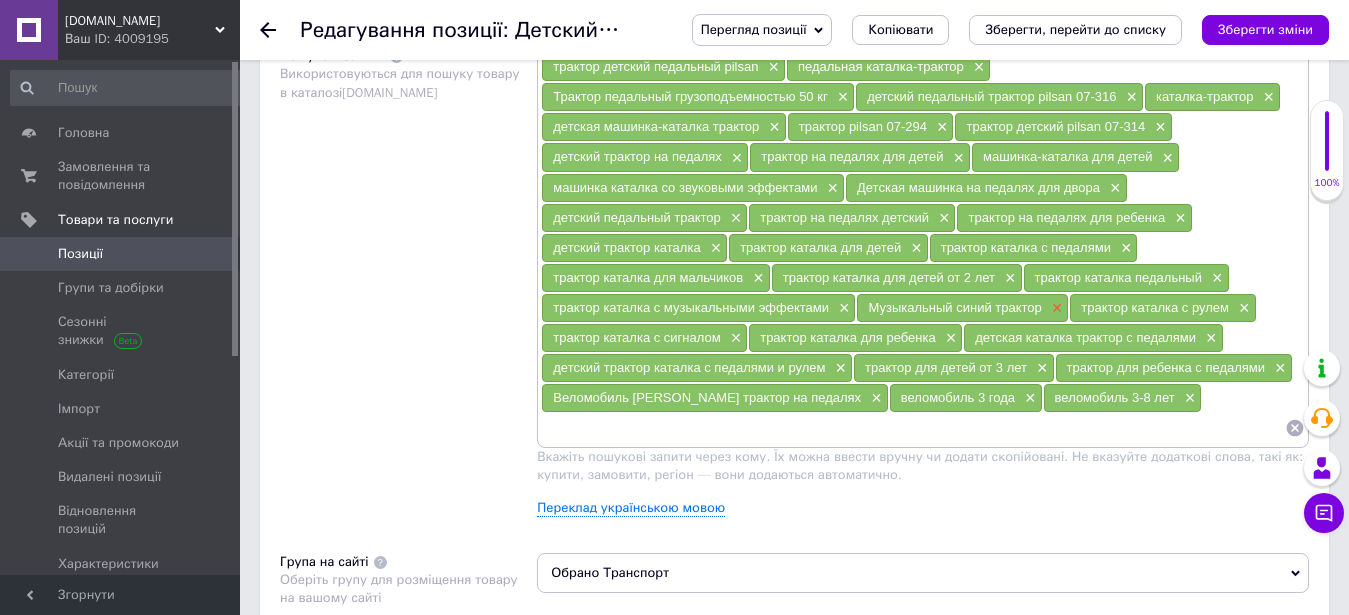 click on "×" at bounding box center (1055, 308) 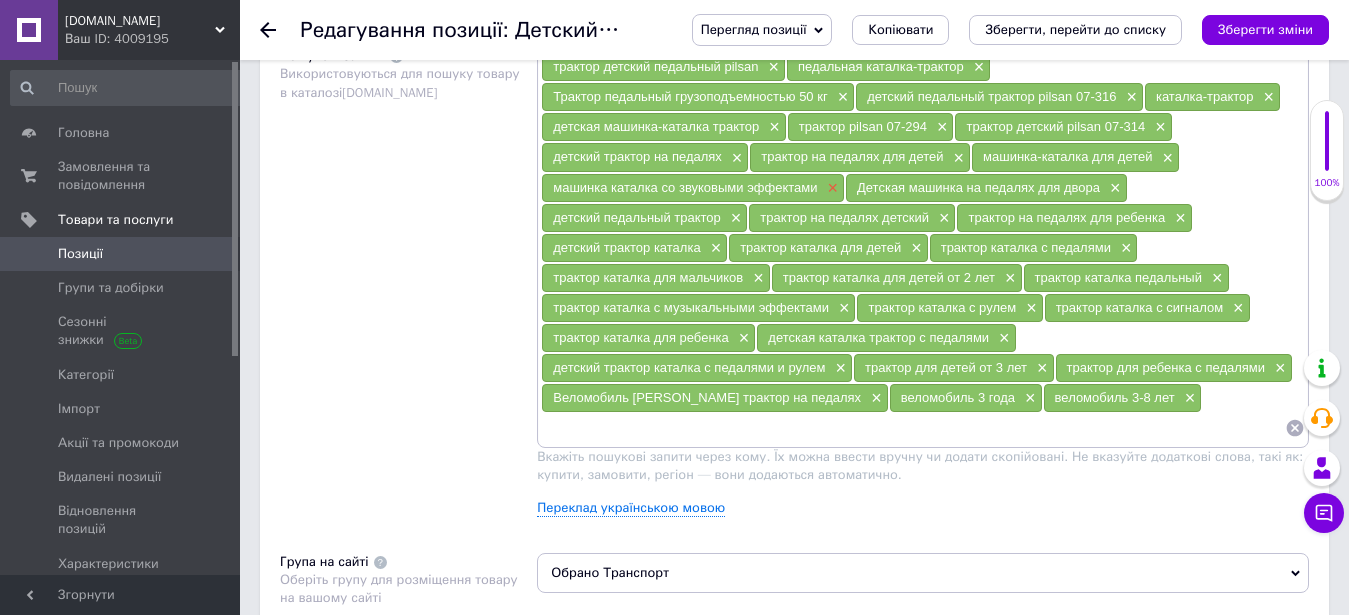 click on "×" at bounding box center [830, 188] 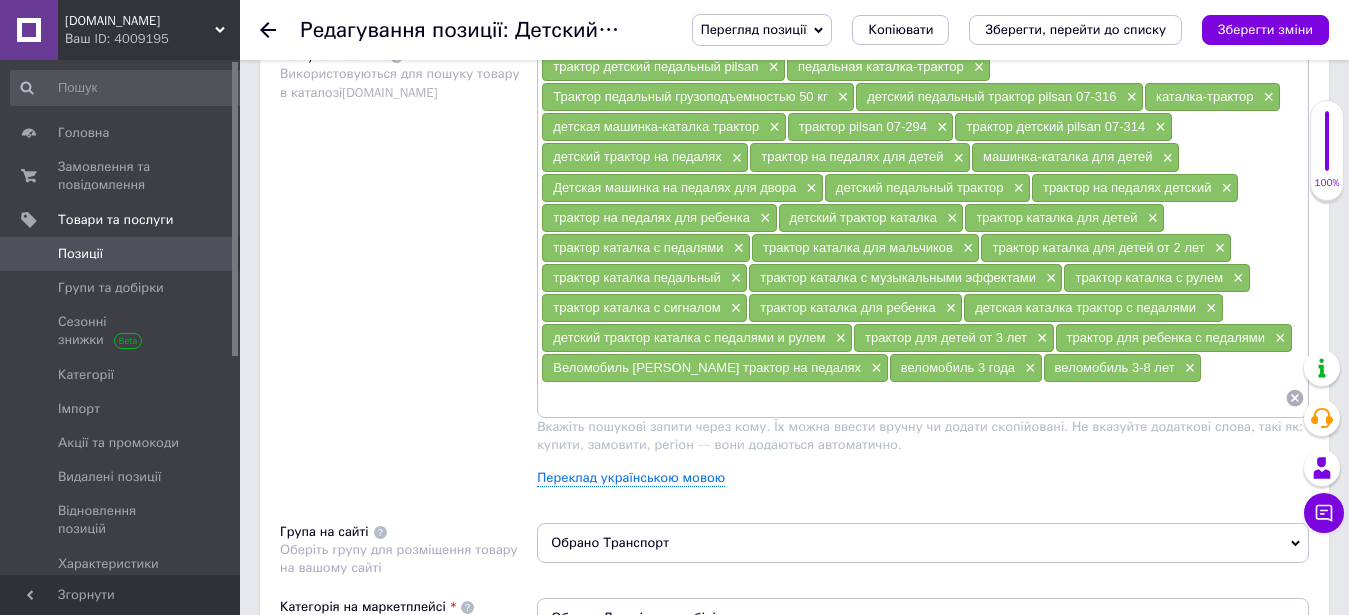 click at bounding box center [913, 398] 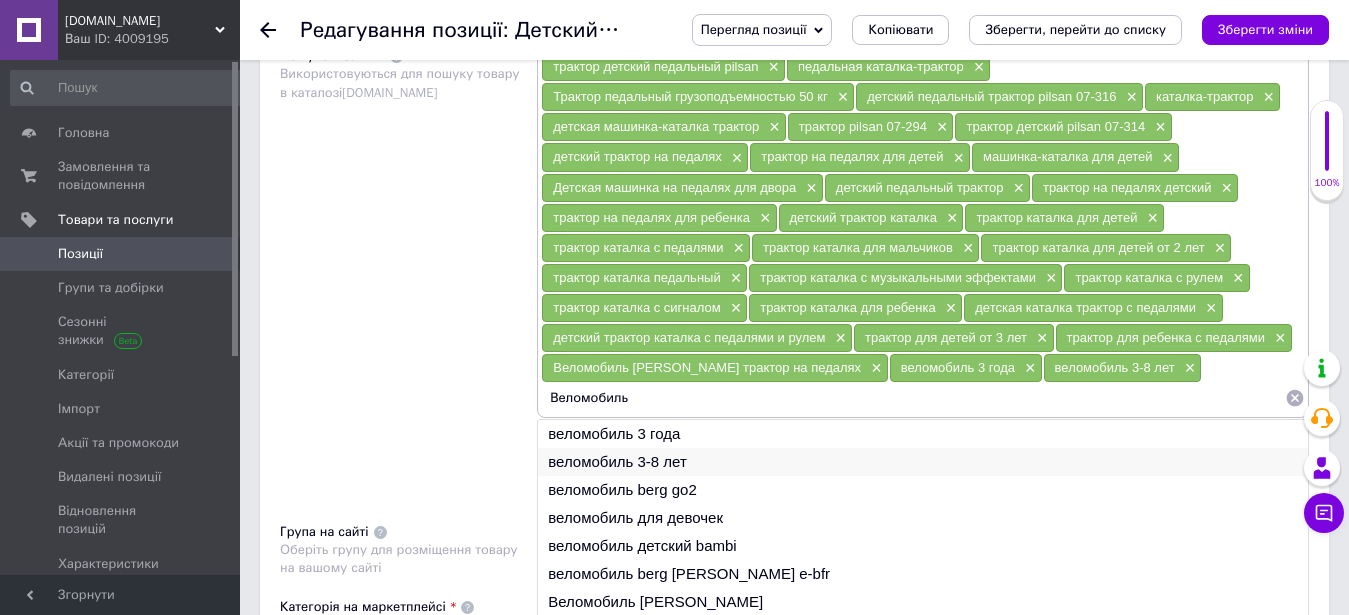 click on "веломобиль 3-8 лет" at bounding box center [923, 462] 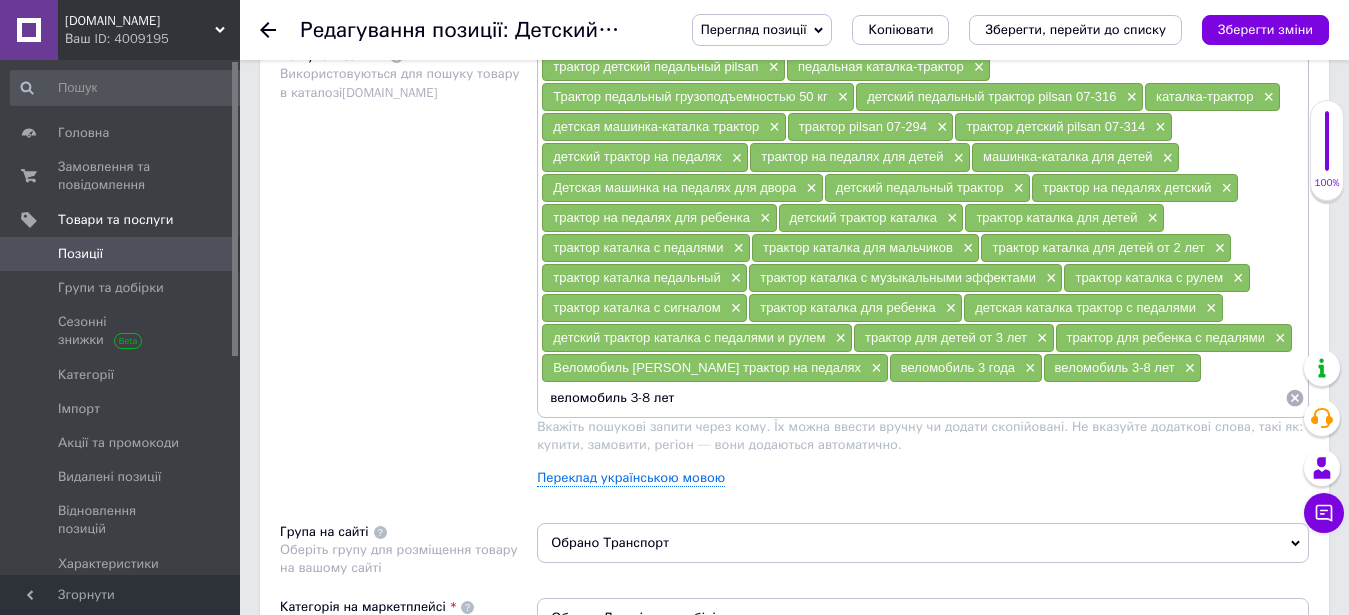 drag, startPoint x: 673, startPoint y: 407, endPoint x: 624, endPoint y: 407, distance: 49 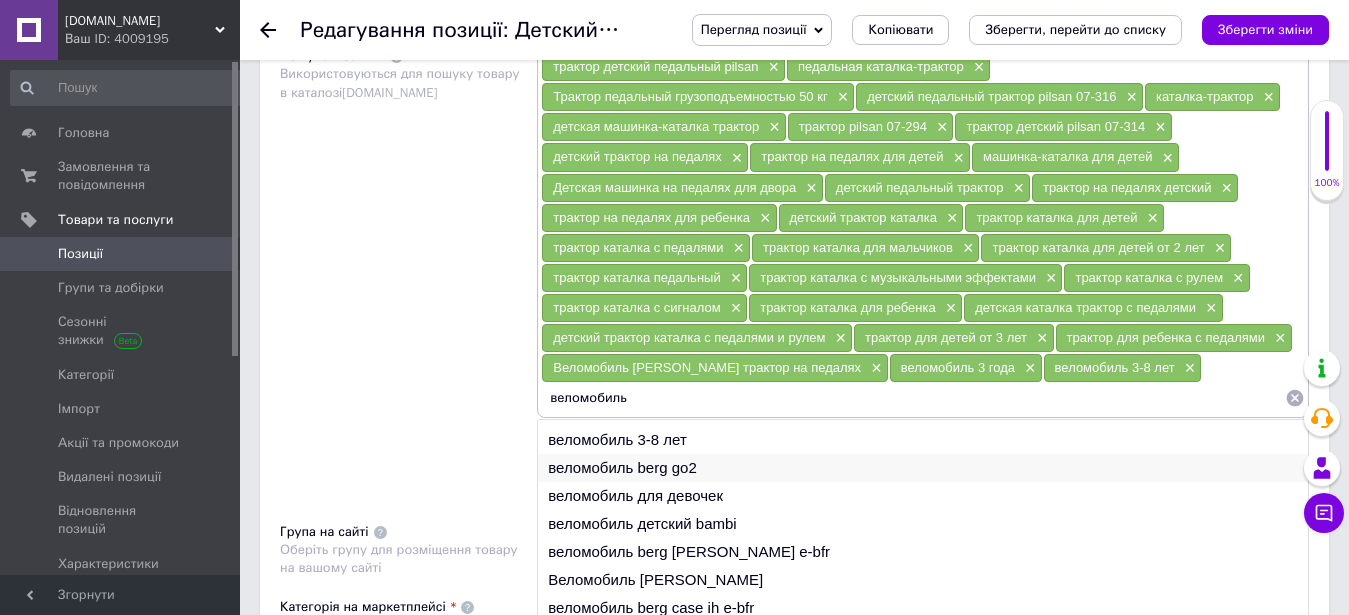 scroll, scrollTop: 30, scrollLeft: 0, axis: vertical 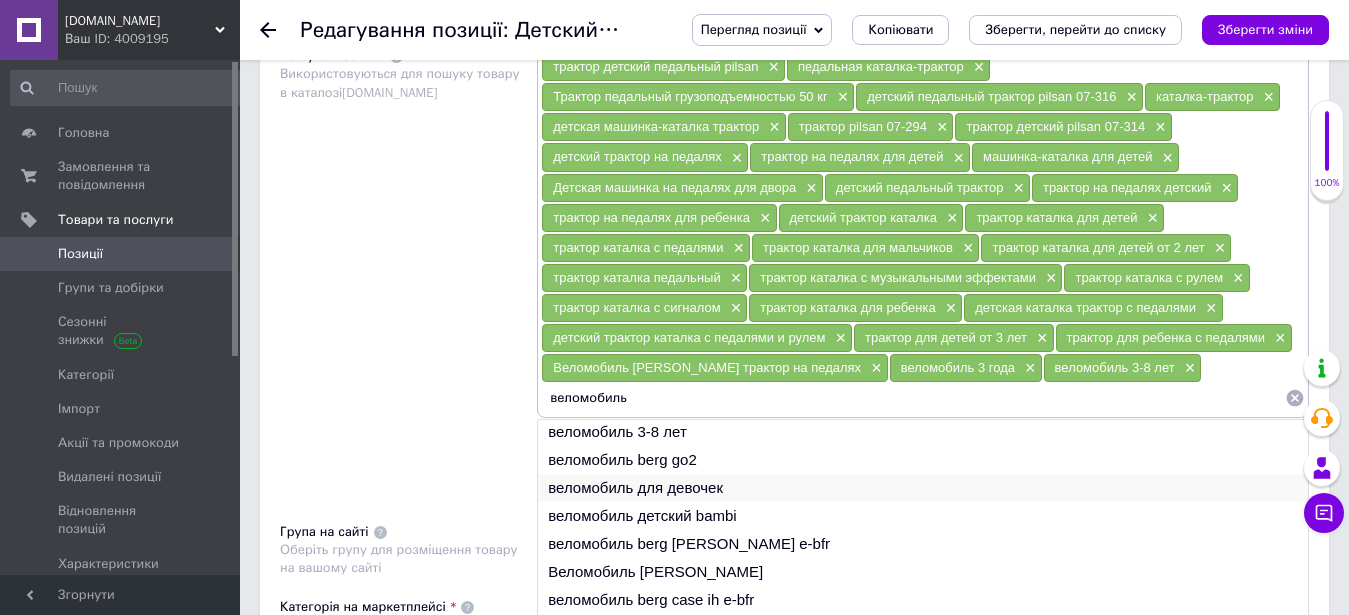 type on "веломобиль" 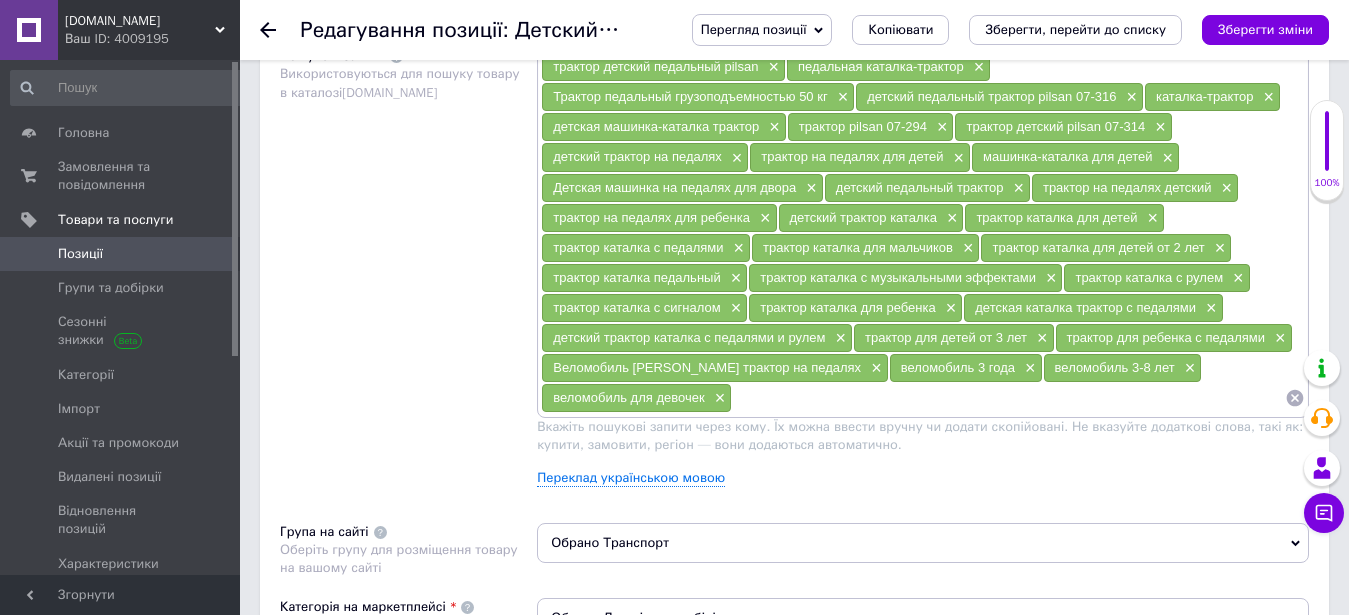 click at bounding box center [1008, 398] 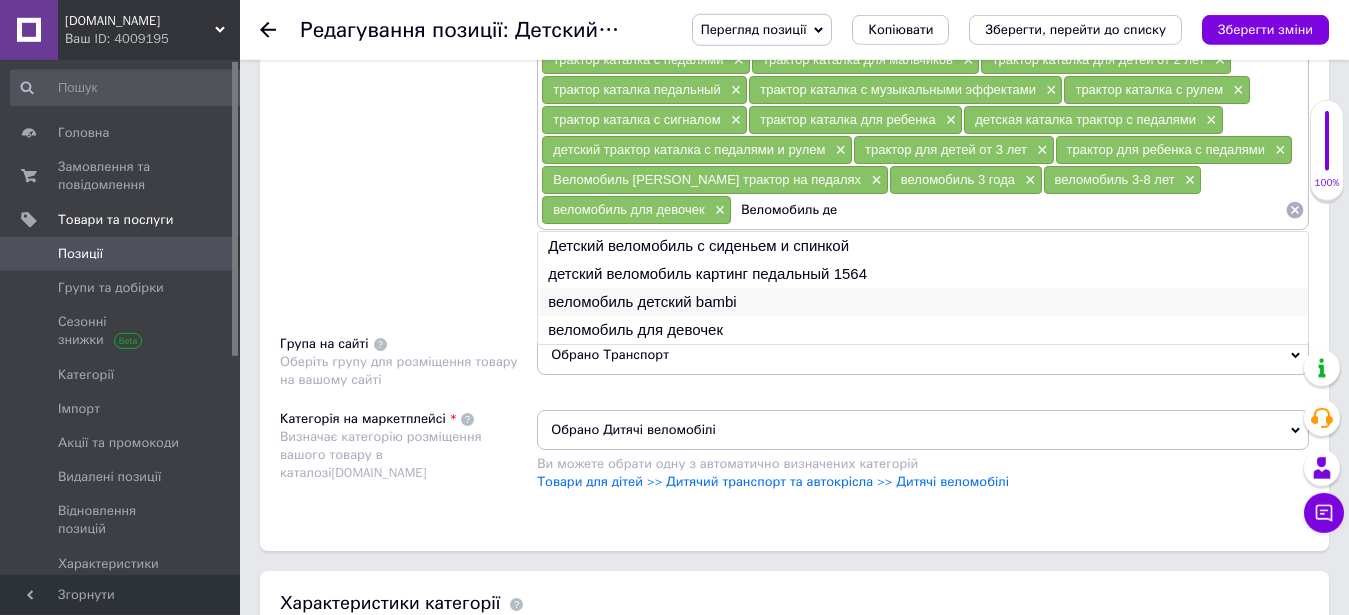 scroll, scrollTop: 1428, scrollLeft: 0, axis: vertical 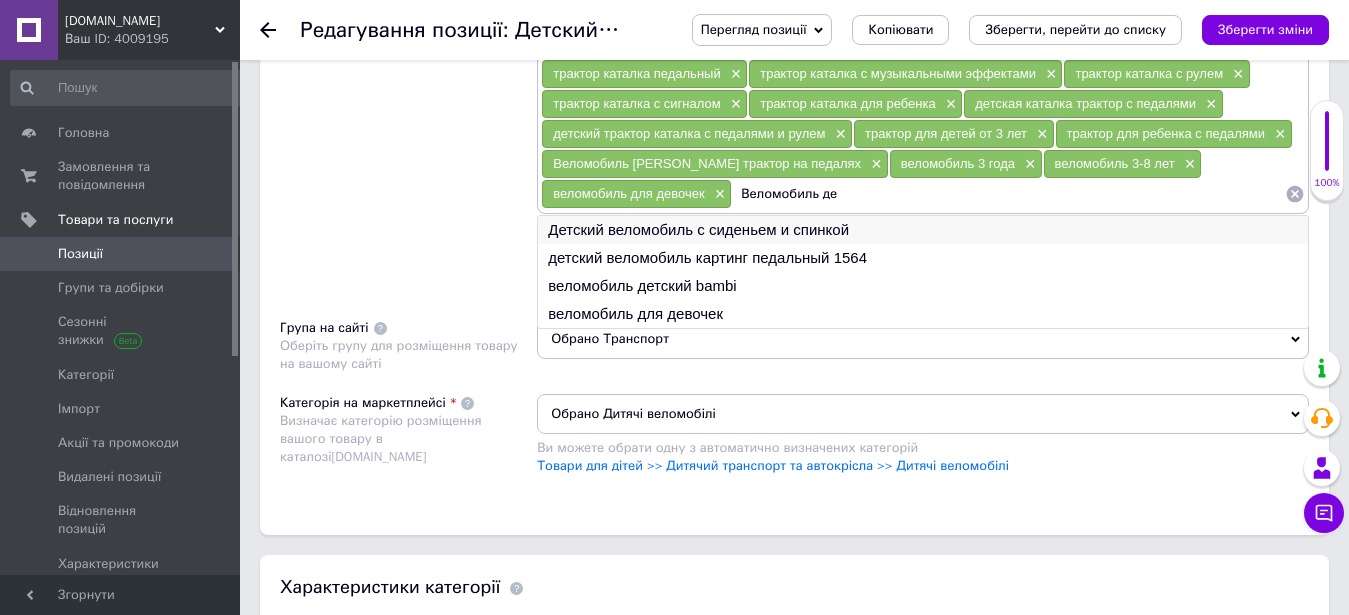type on "Веломобиль де" 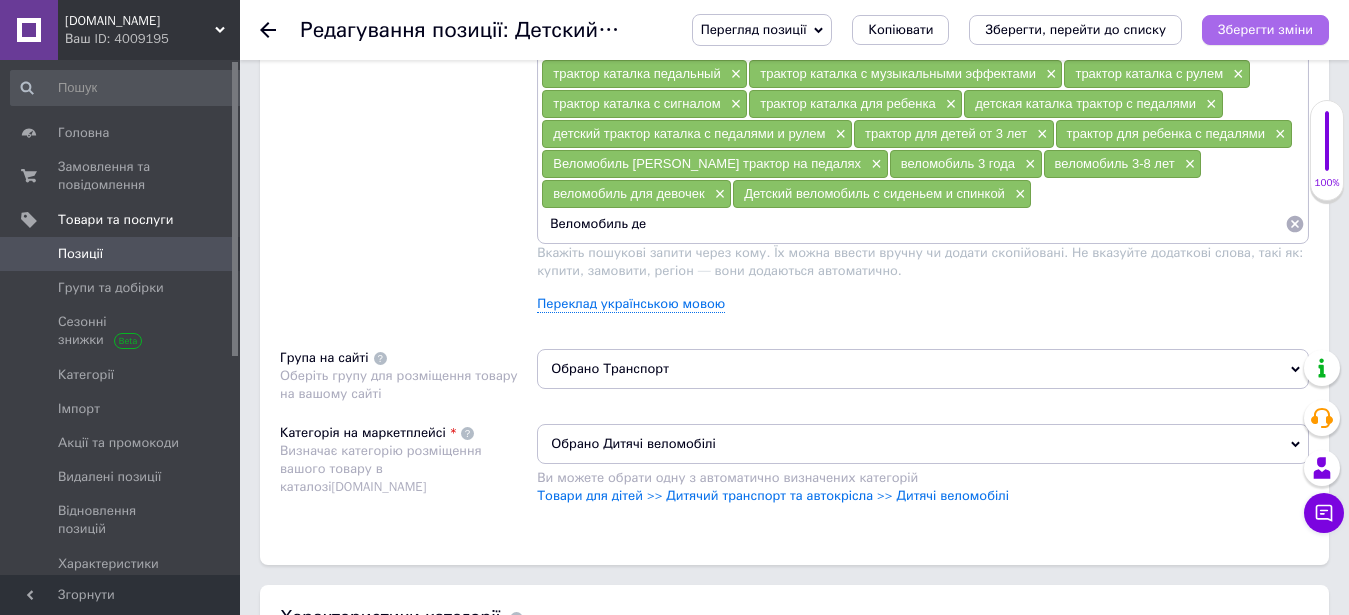 type 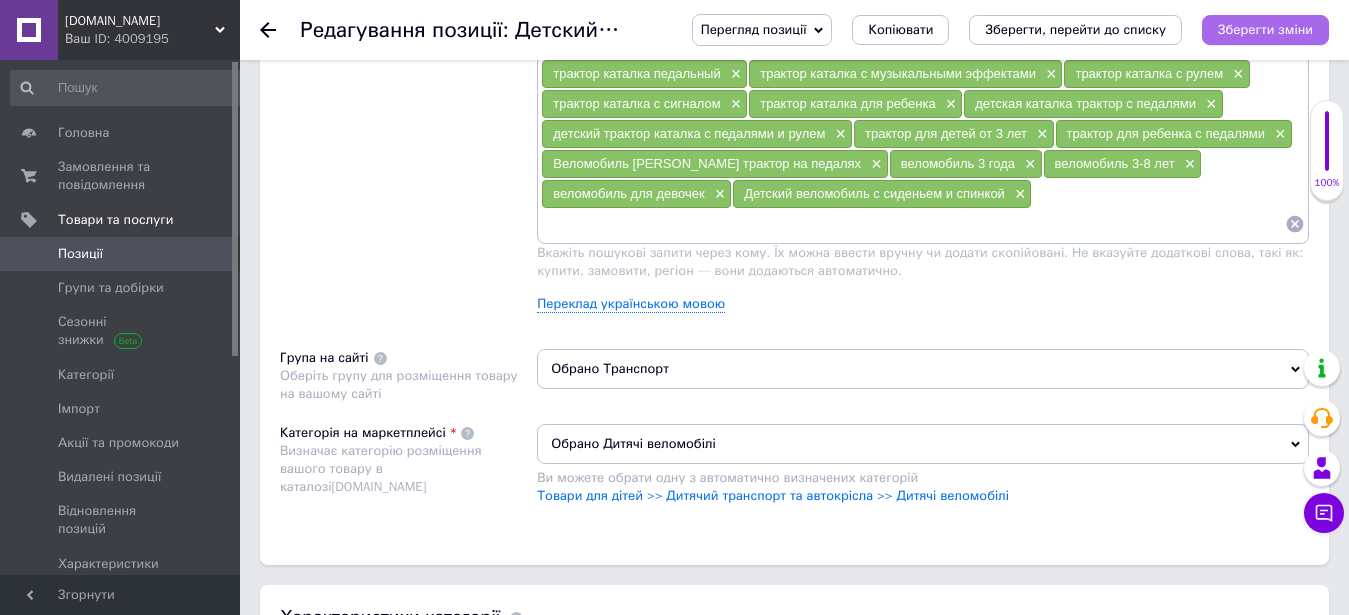 click on "Зберегти зміни" at bounding box center (1265, 29) 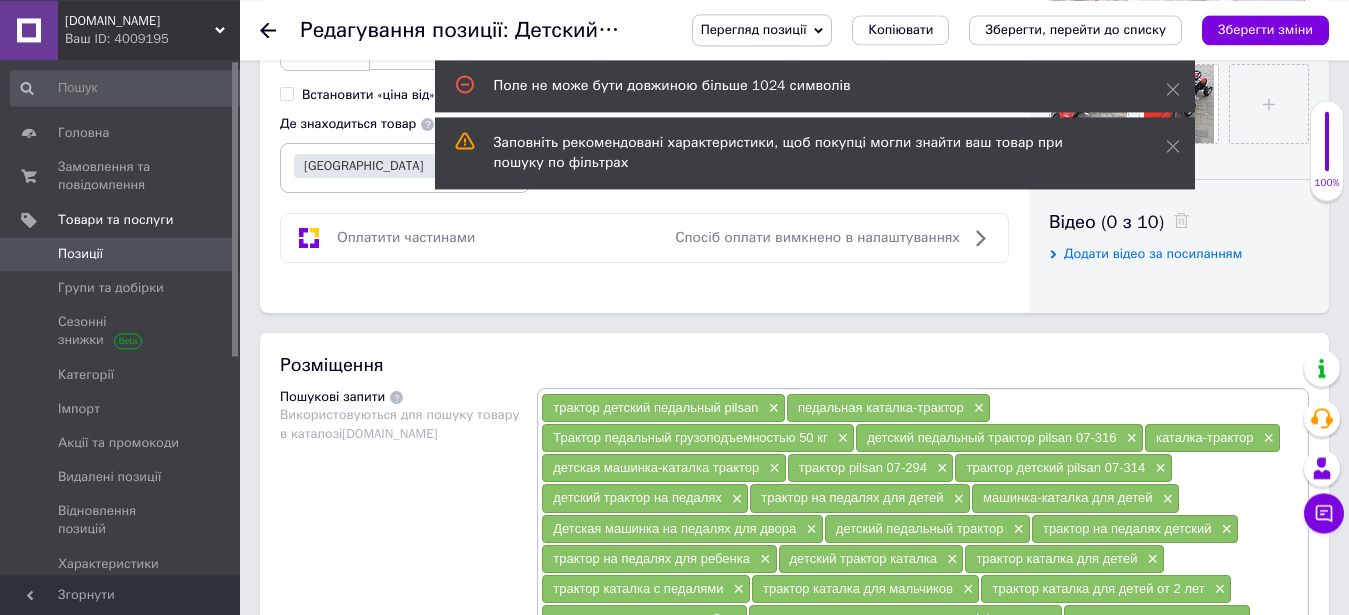 scroll, scrollTop: 1079, scrollLeft: 0, axis: vertical 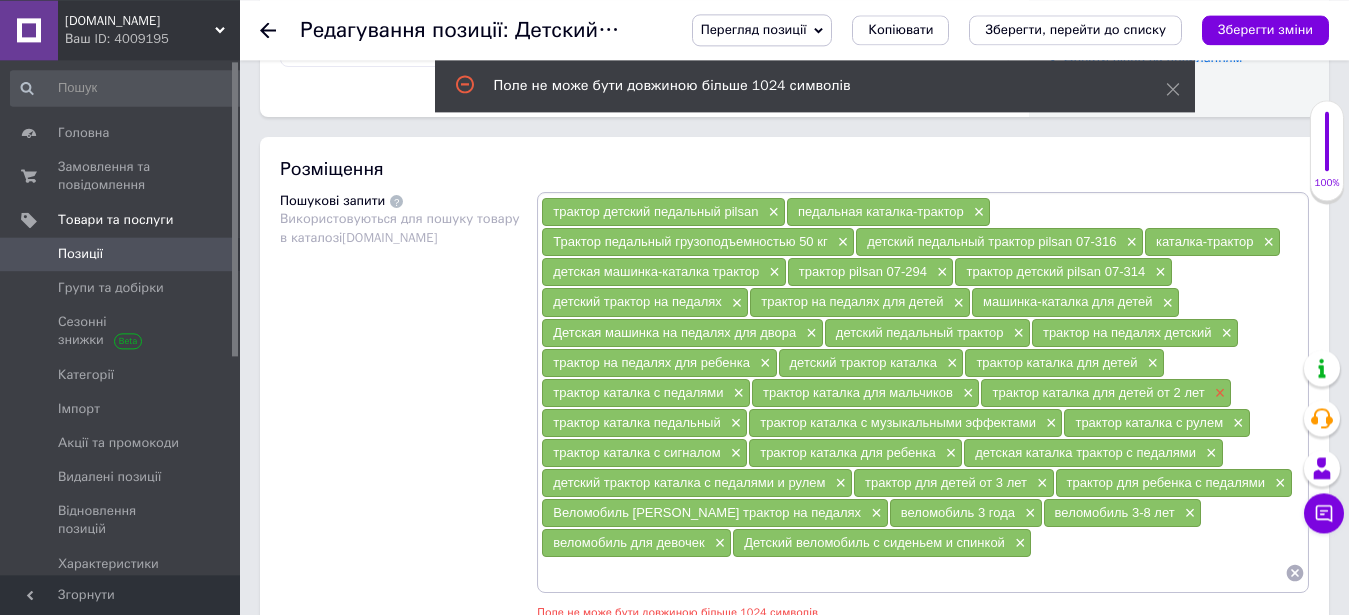 click on "×" at bounding box center (1218, 393) 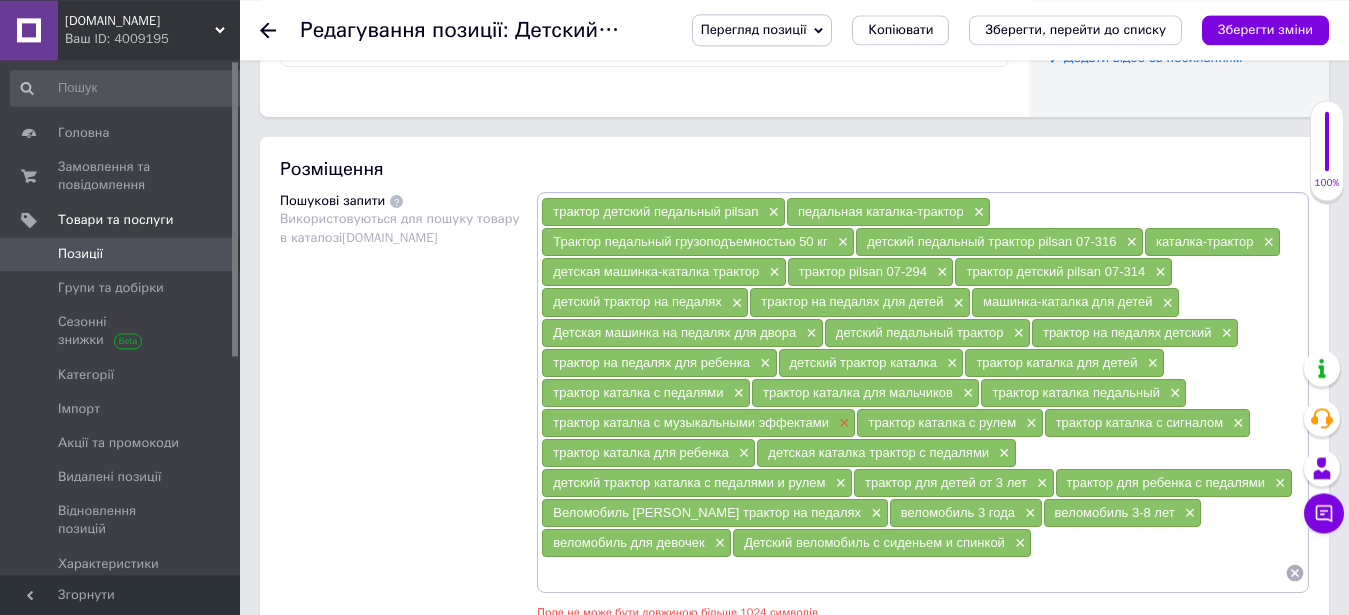 click on "×" at bounding box center [842, 423] 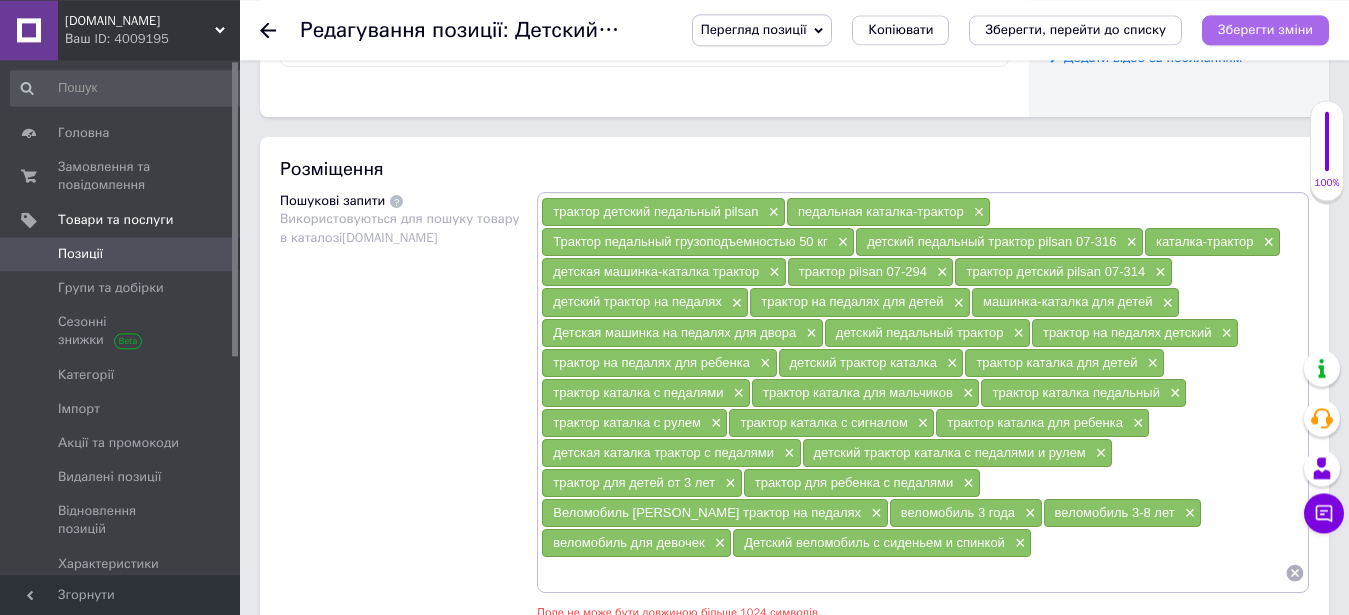 click on "Зберегти зміни" at bounding box center (1265, 29) 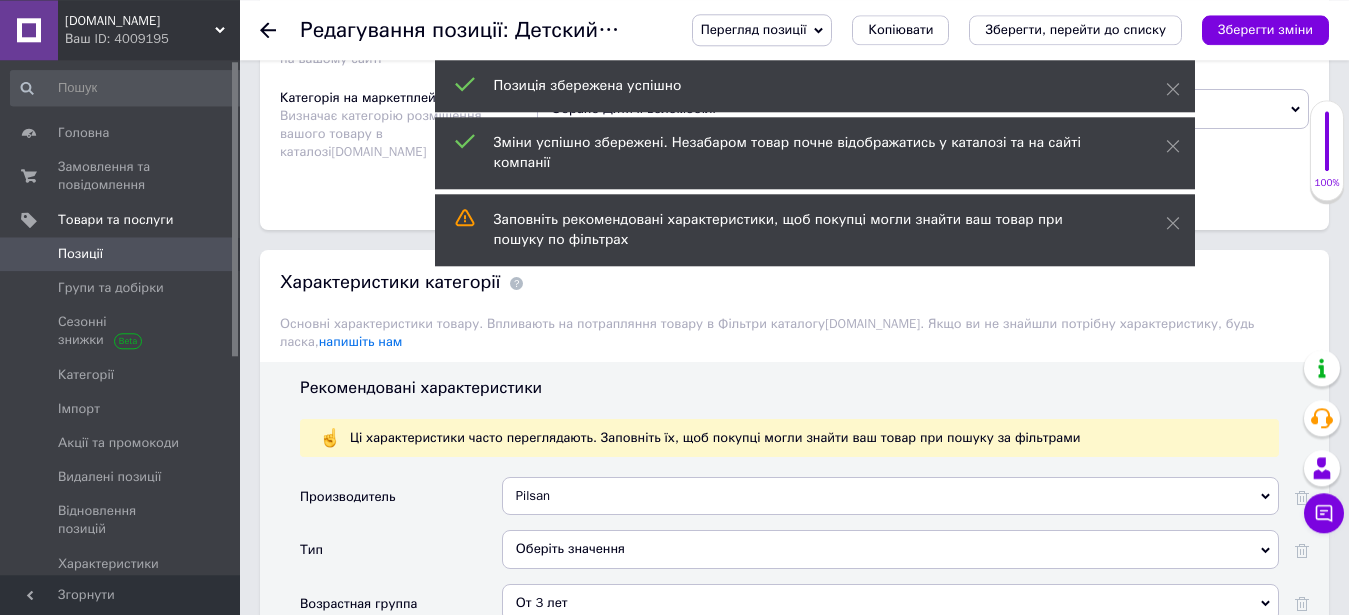 scroll, scrollTop: 1793, scrollLeft: 0, axis: vertical 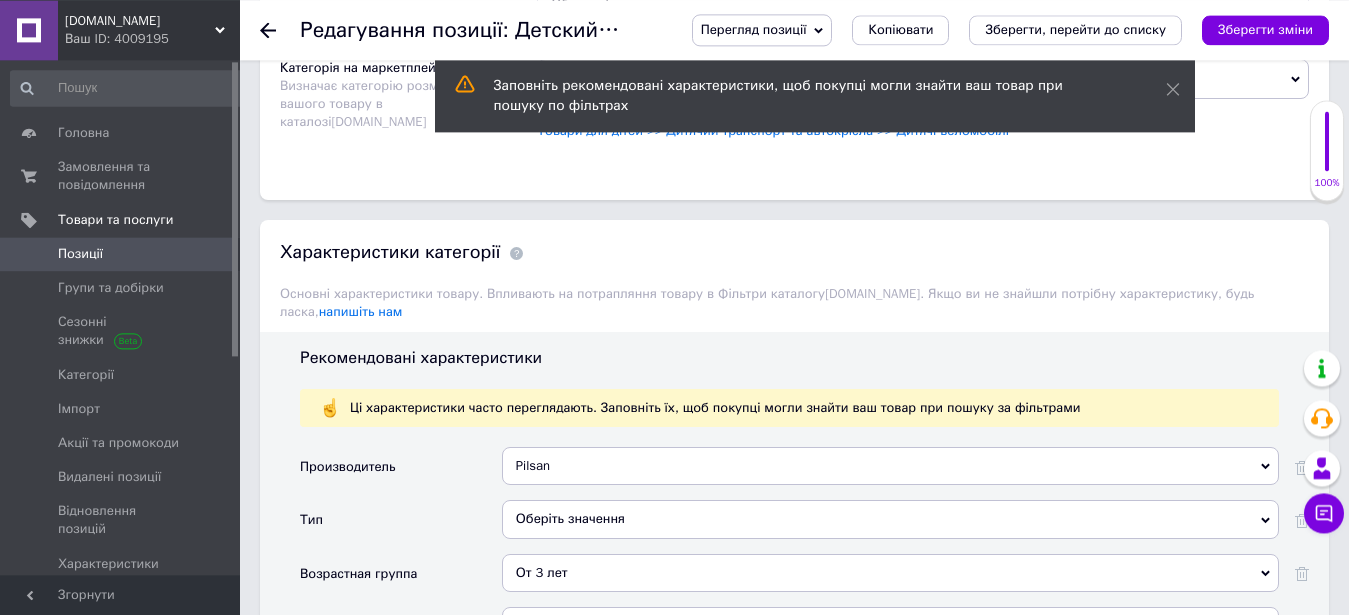 click on "Оберіть значення" at bounding box center (890, 519) 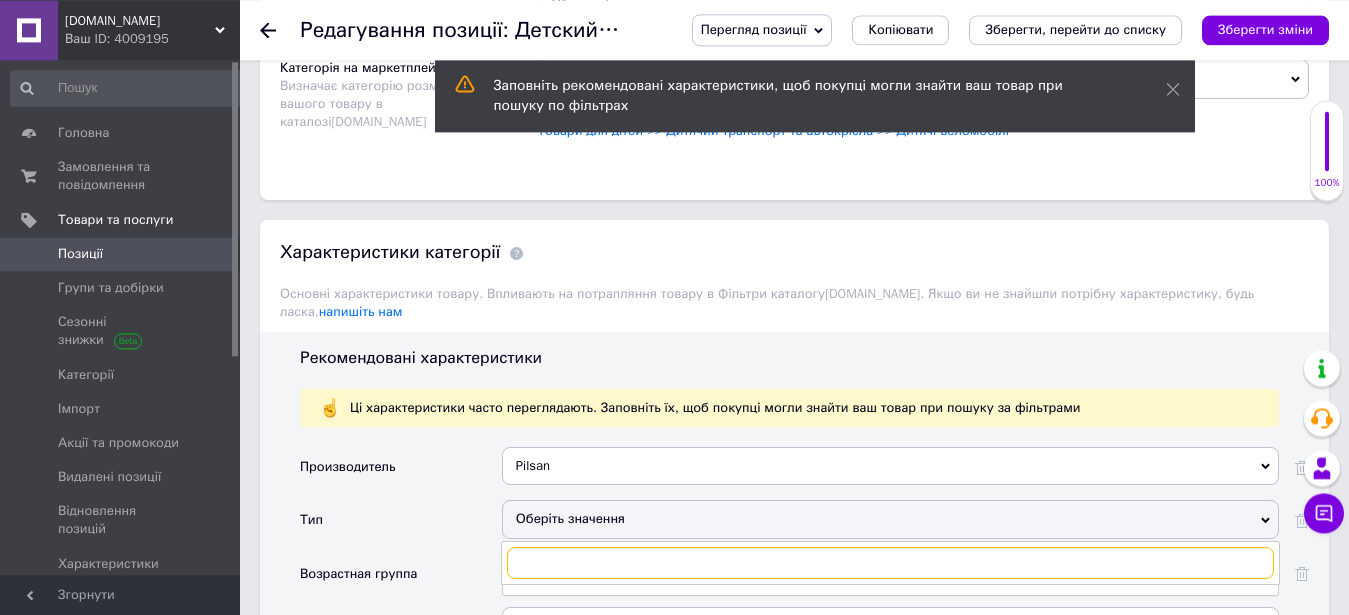scroll, scrollTop: 1895, scrollLeft: 0, axis: vertical 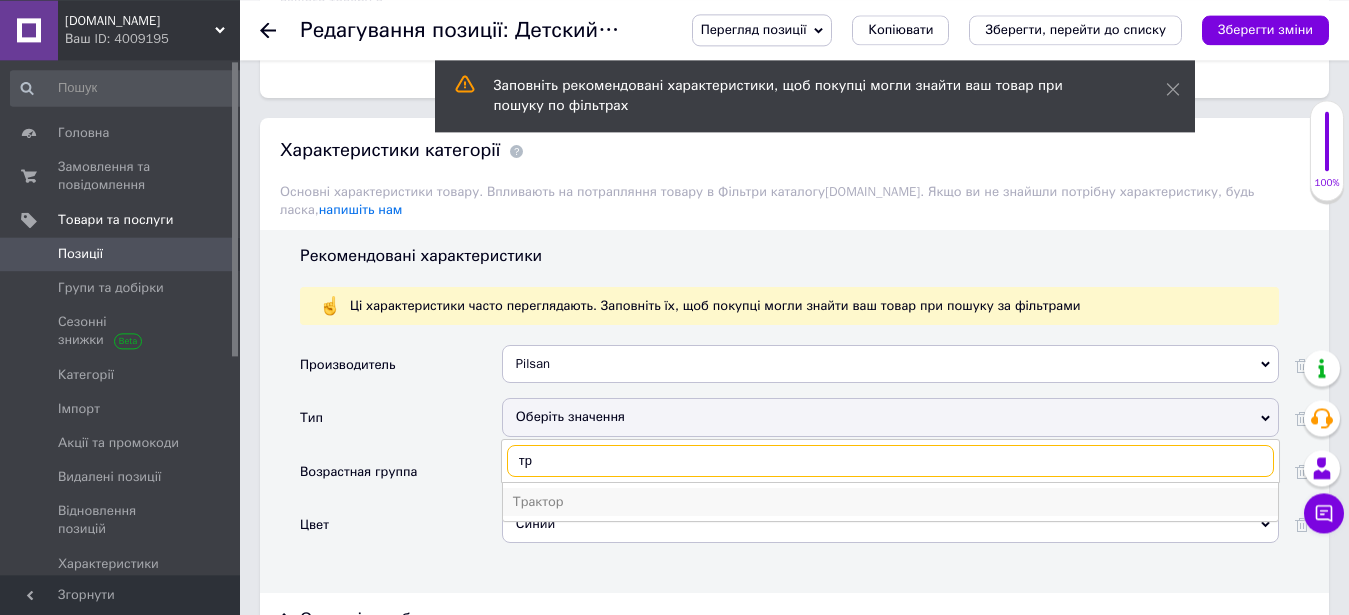 type on "тр" 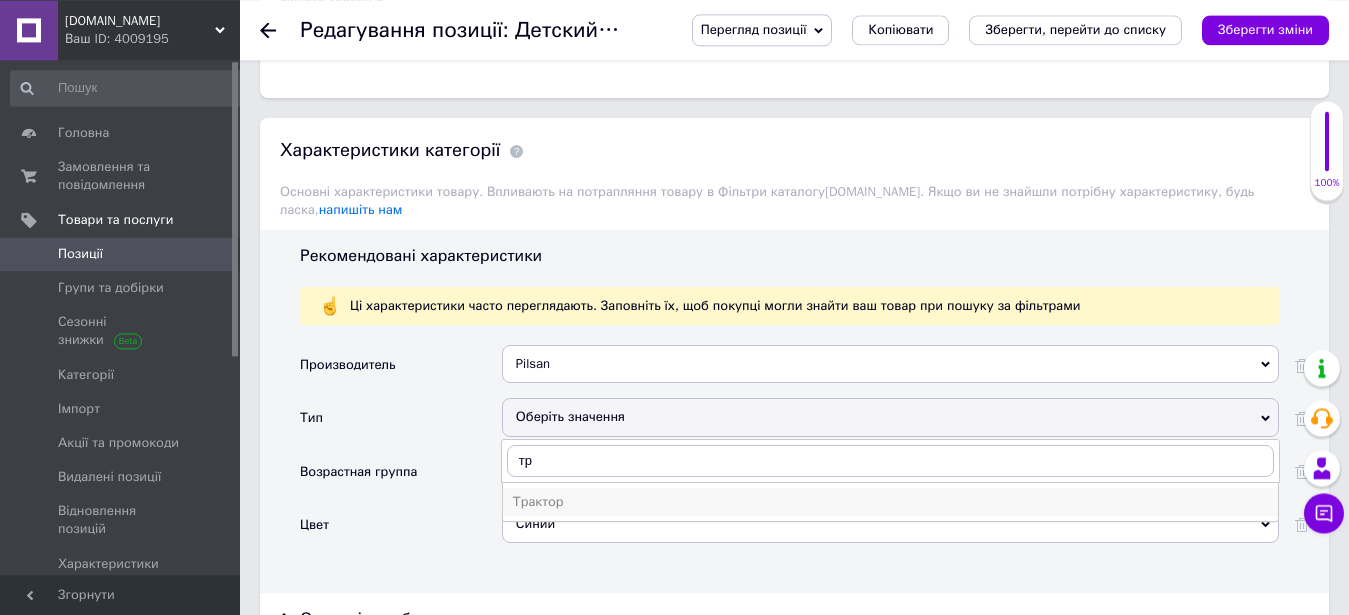 click on "Трактор" at bounding box center (890, 502) 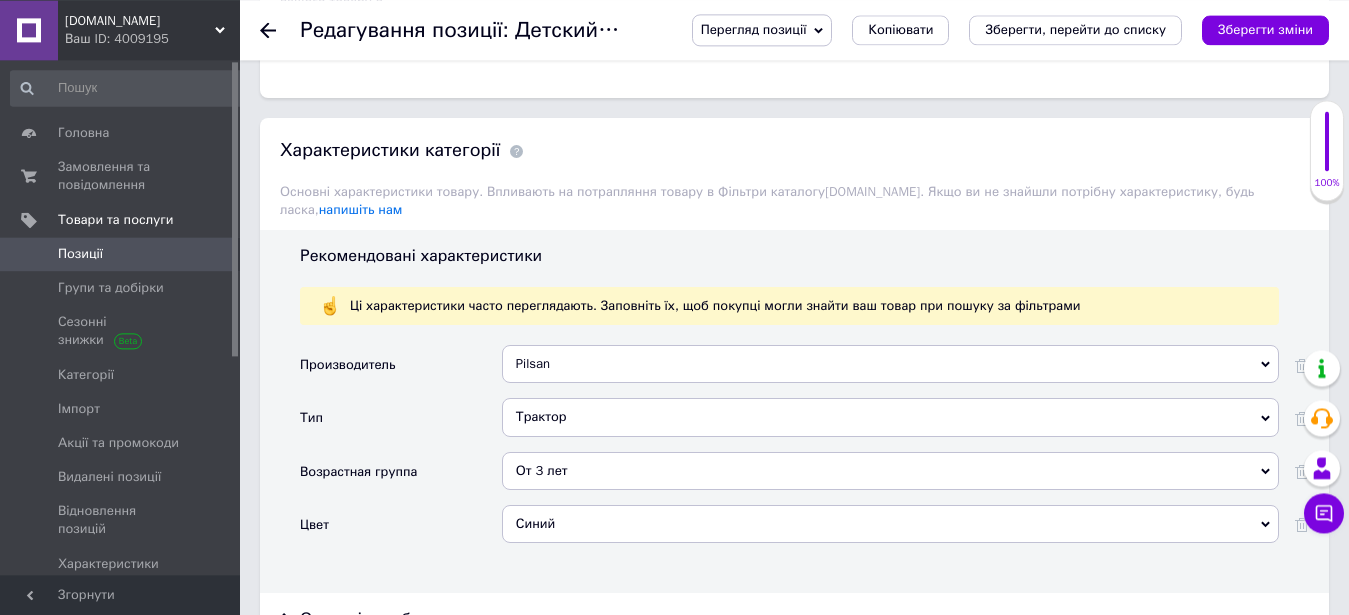 click on "Синий" at bounding box center (890, 524) 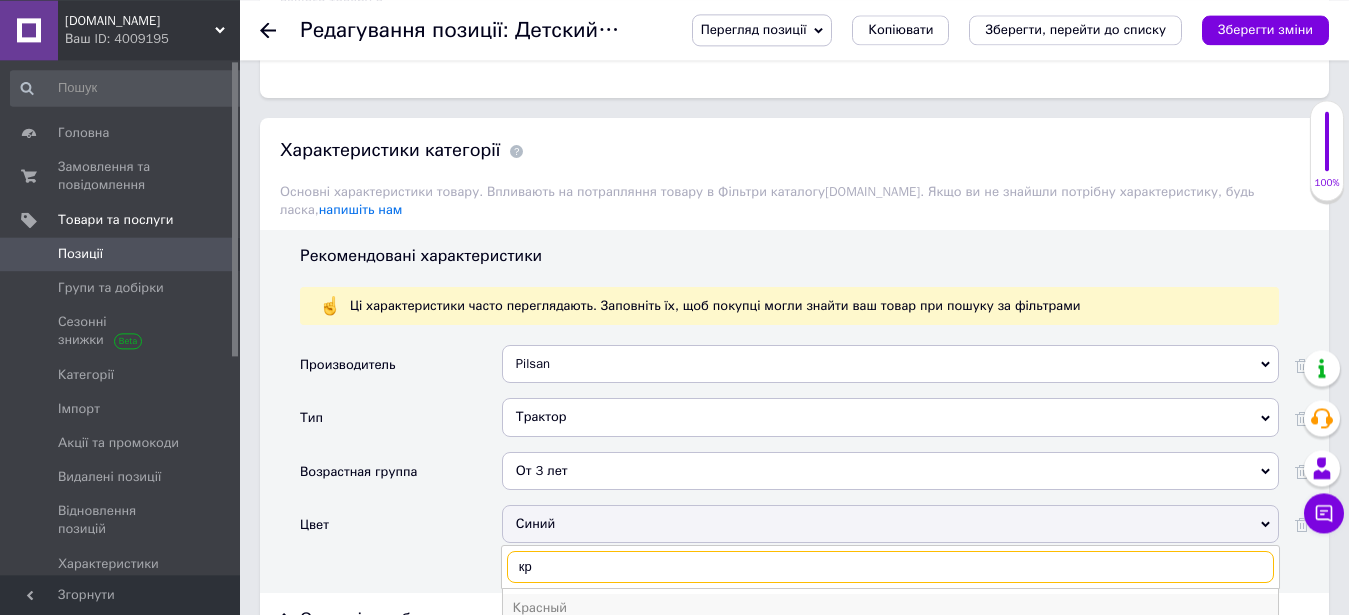 type on "кр" 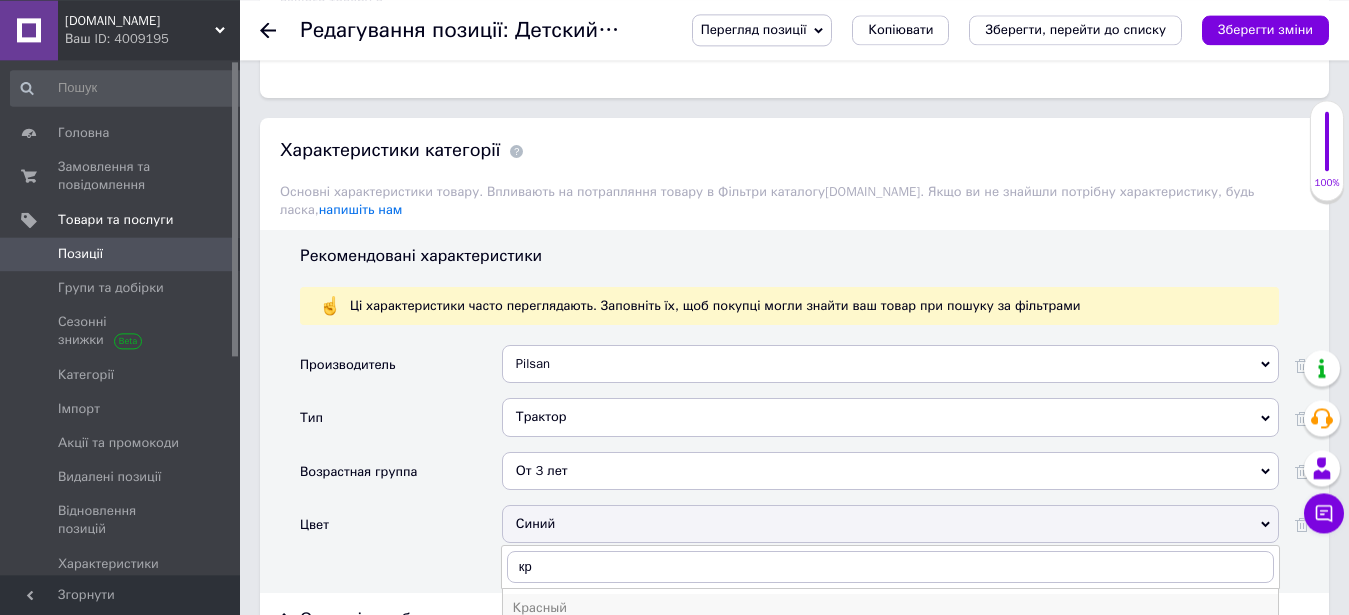 click on "Красный" at bounding box center (890, 608) 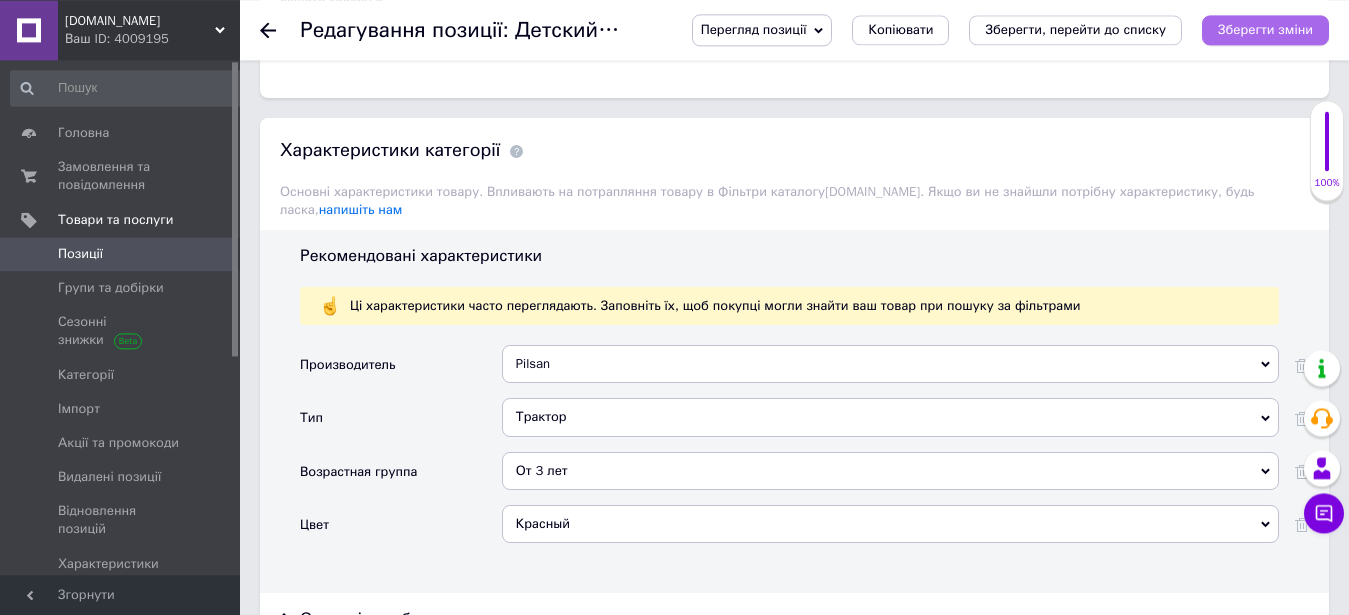 click on "Зберегти зміни" at bounding box center [1265, 30] 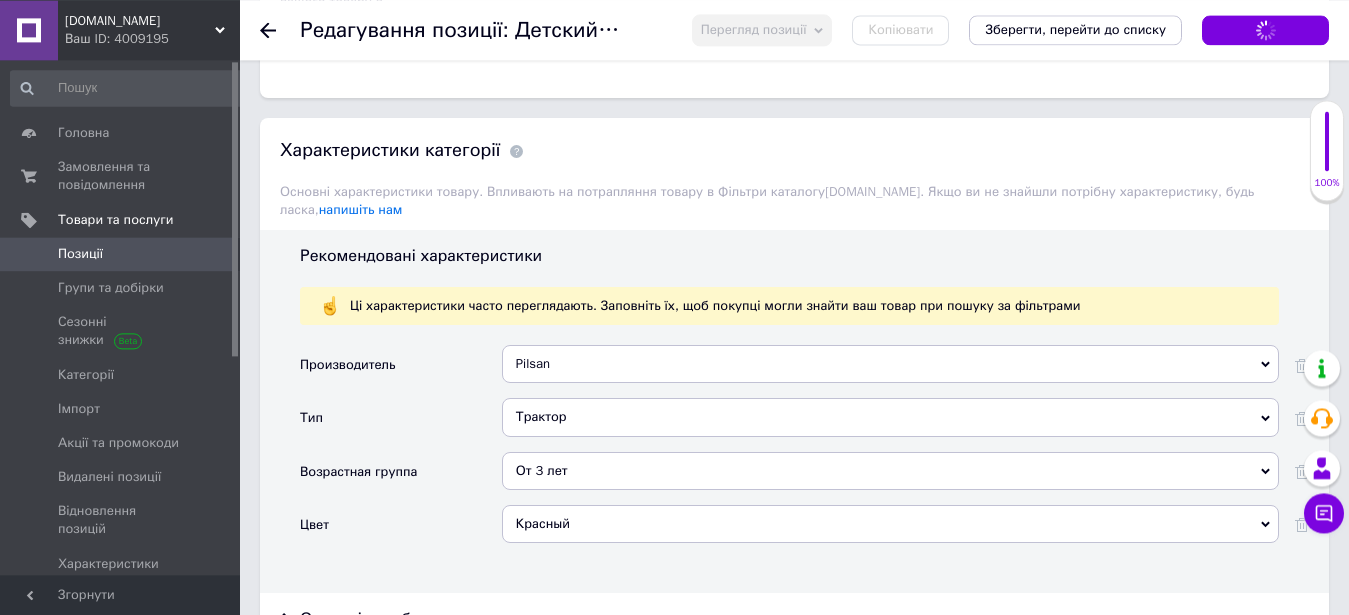 scroll, scrollTop: 2099, scrollLeft: 0, axis: vertical 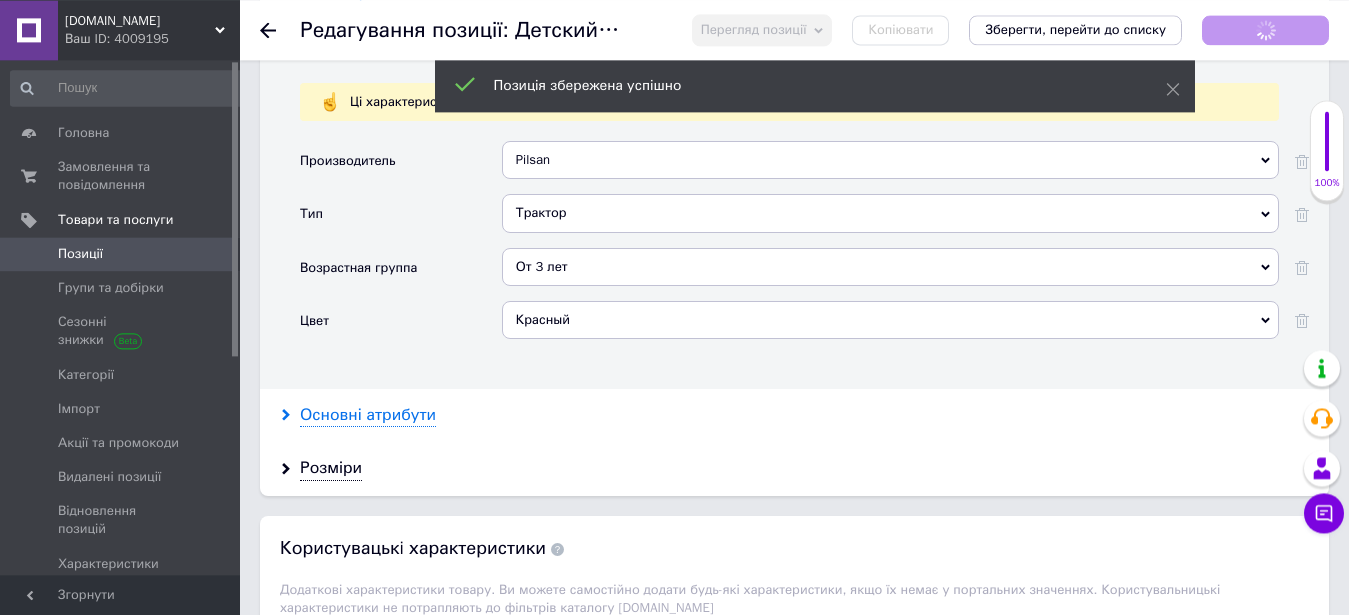 click on "Основні атрибути" at bounding box center [368, 415] 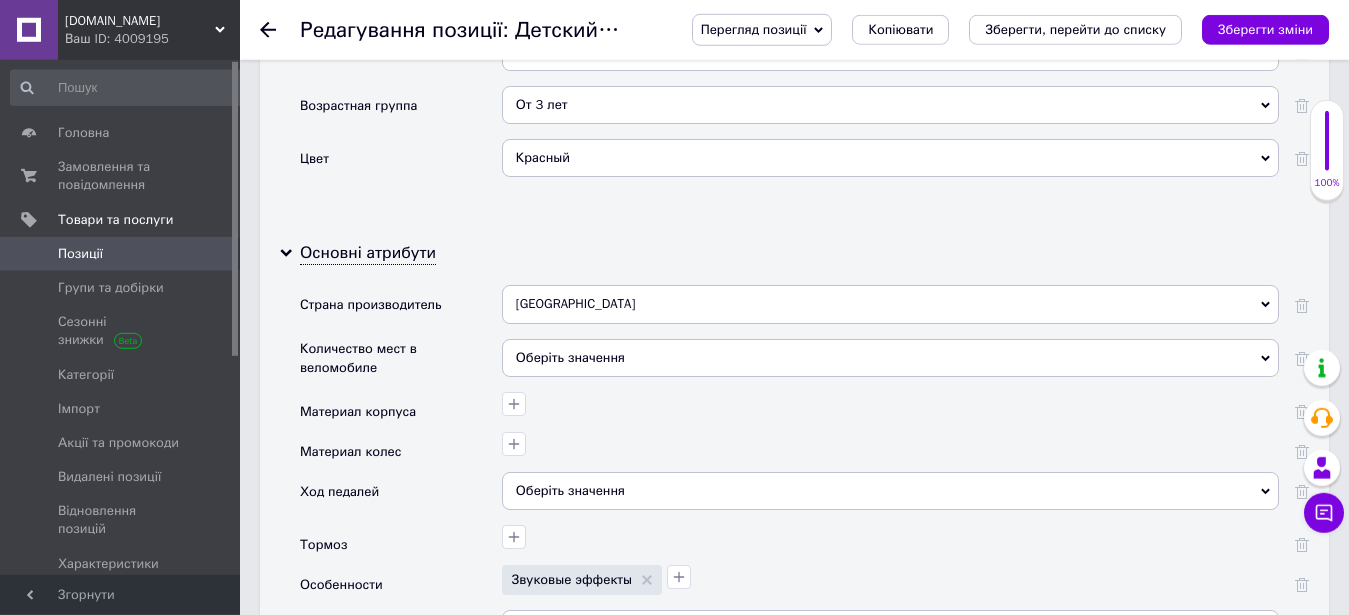 scroll, scrollTop: 2303, scrollLeft: 0, axis: vertical 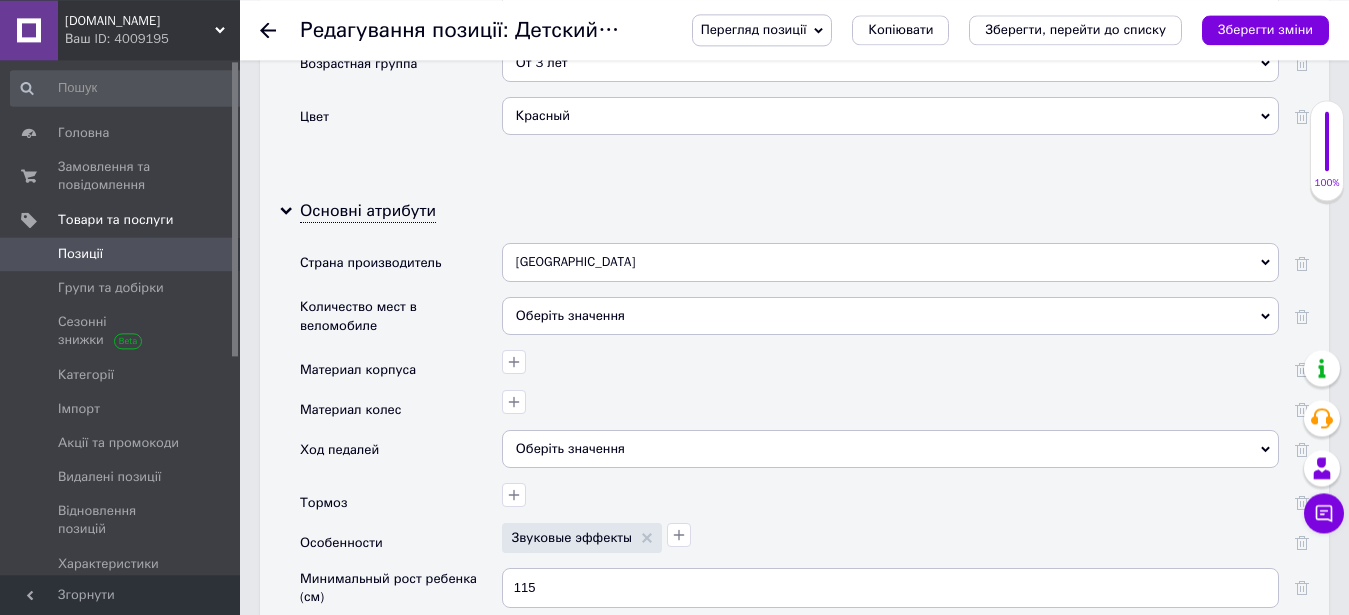 click on "Оберіть значення" at bounding box center [890, 316] 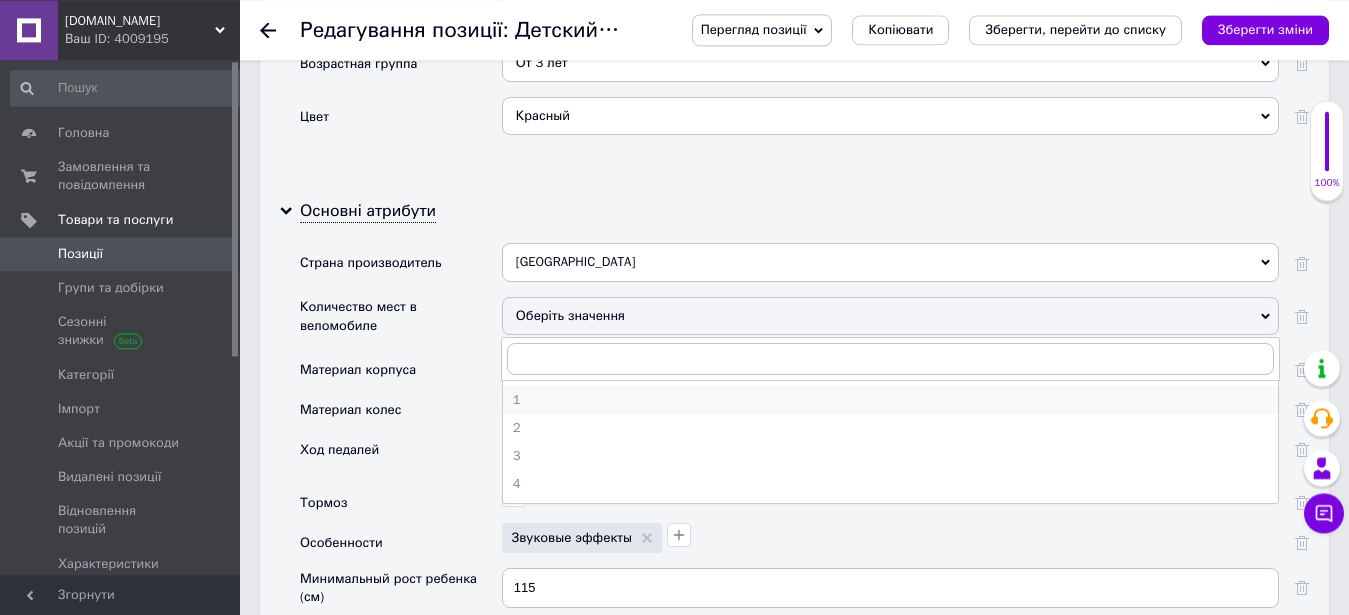 click on "1" at bounding box center (890, 400) 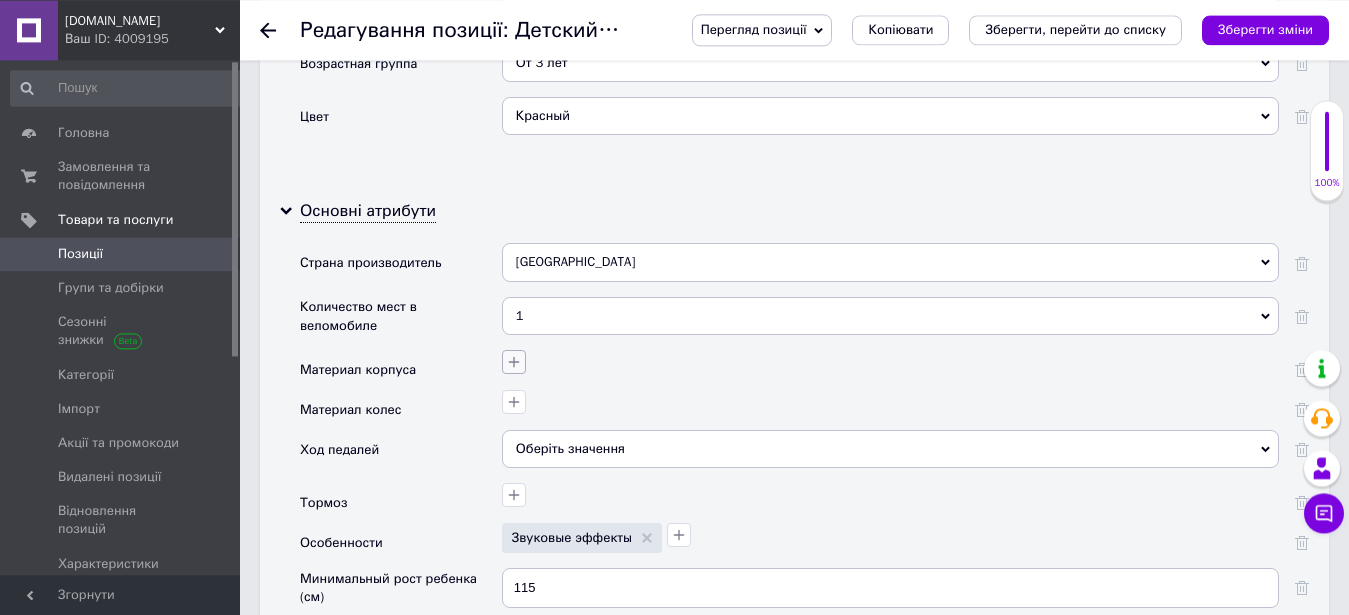 click 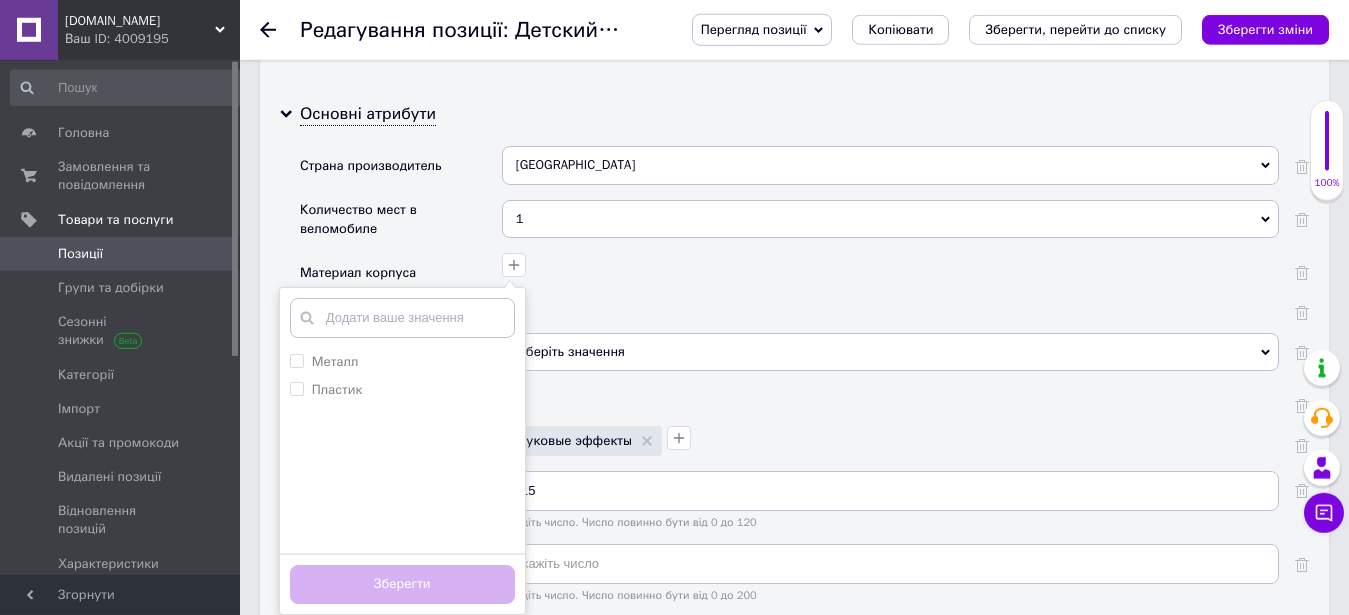 scroll, scrollTop: 2507, scrollLeft: 0, axis: vertical 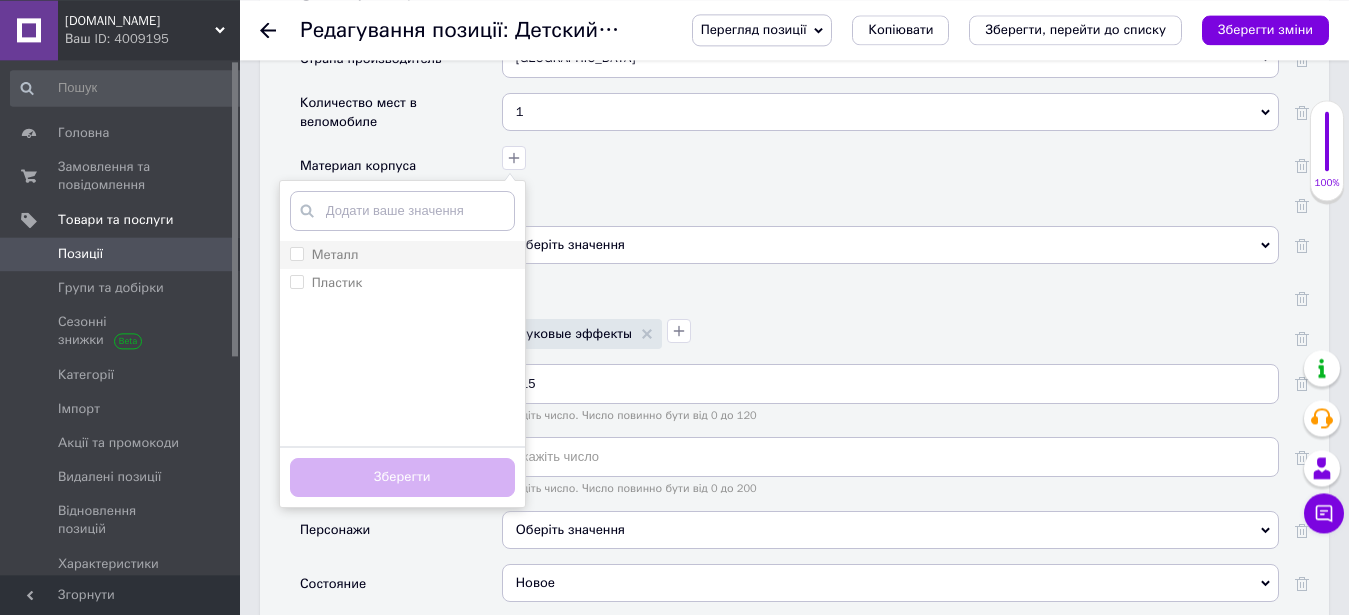 click on "Металл" at bounding box center [402, 255] 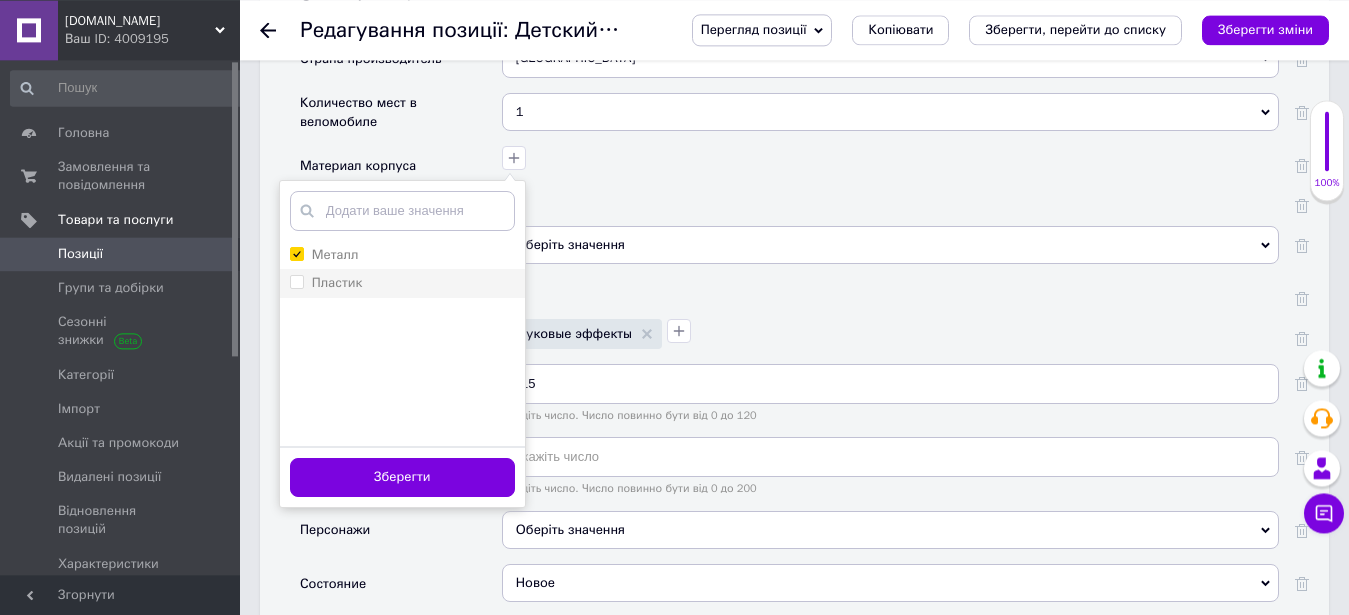 checkbox on "true" 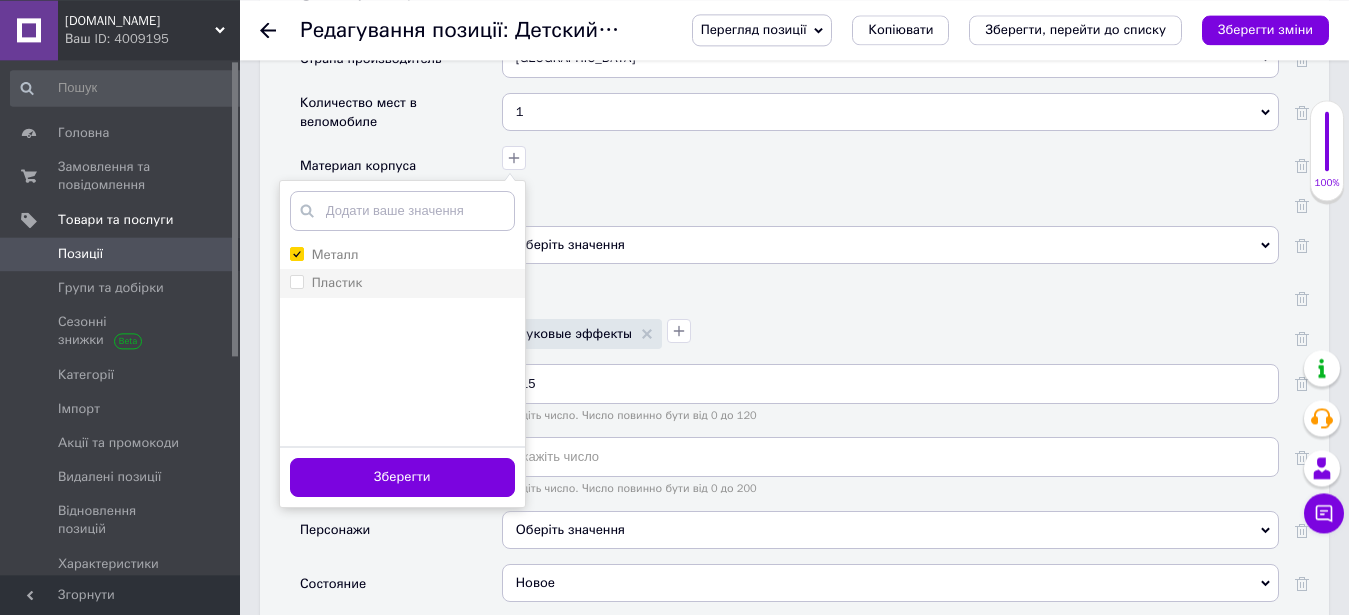 click on "Пластик" at bounding box center [402, 283] 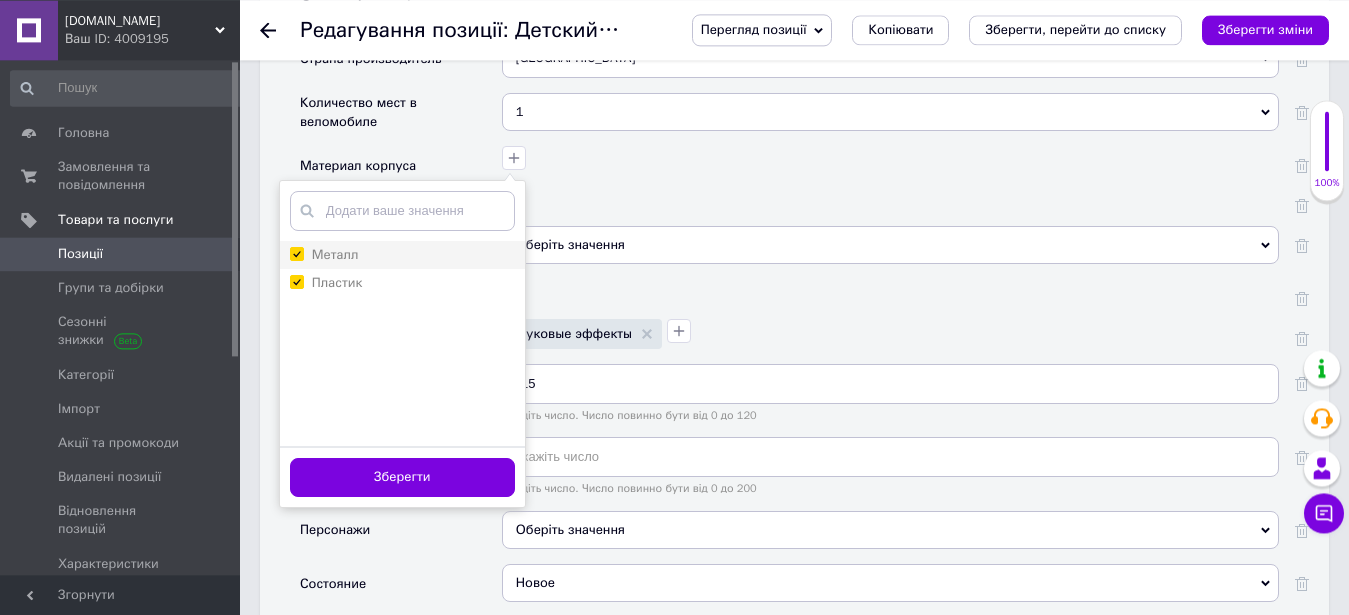 checkbox on "true" 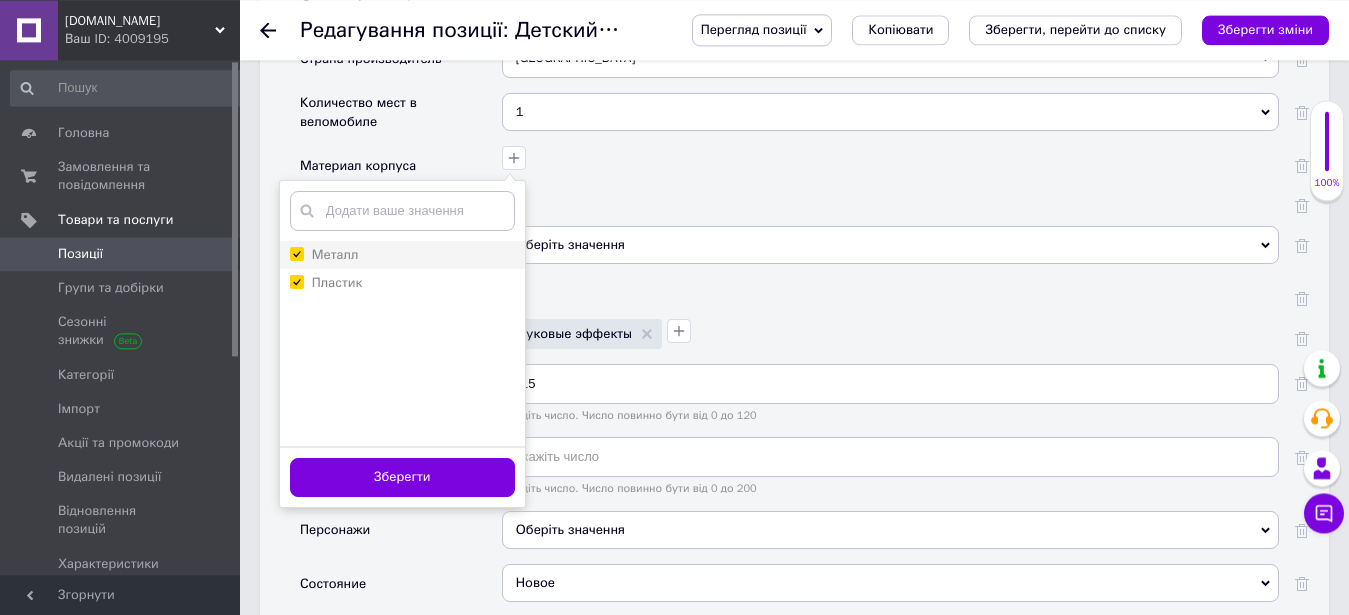 click on "Металл" at bounding box center (402, 255) 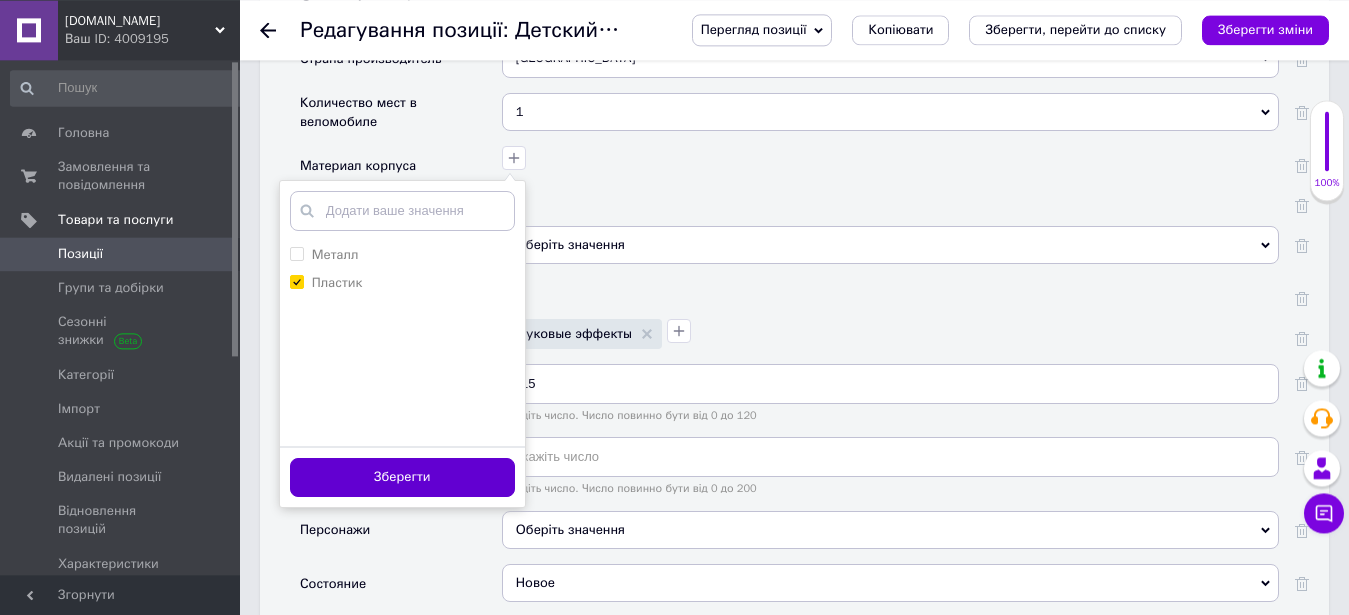checkbox on "false" 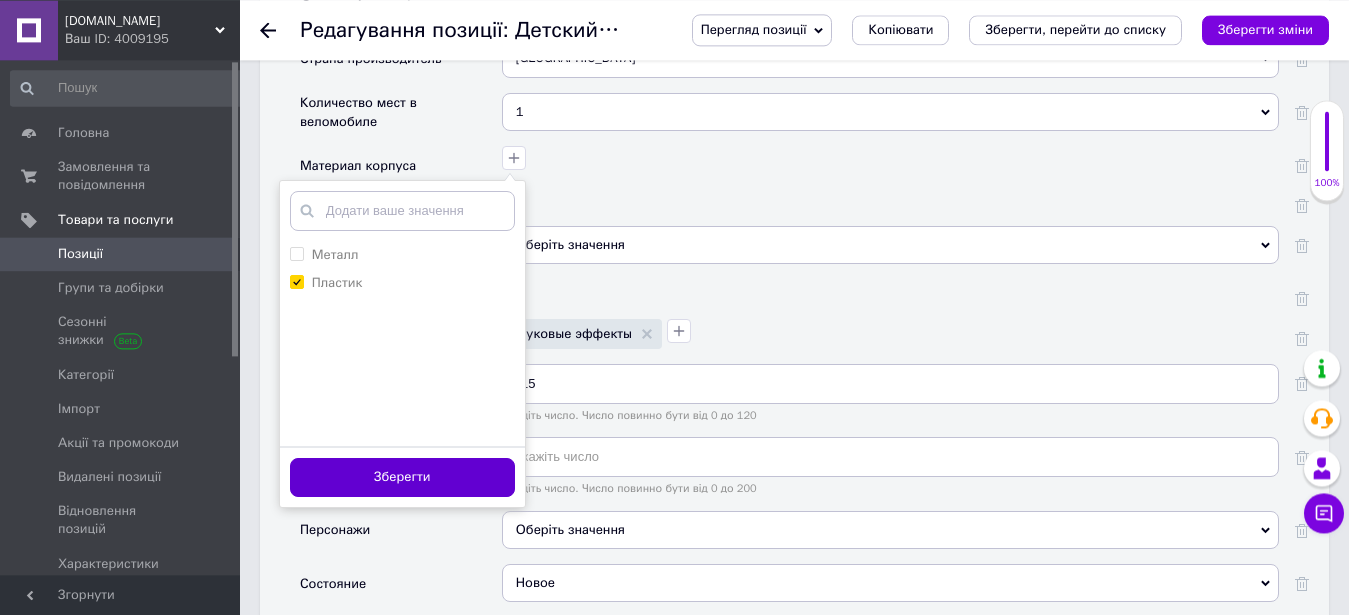 click on "Зберегти" at bounding box center [402, 477] 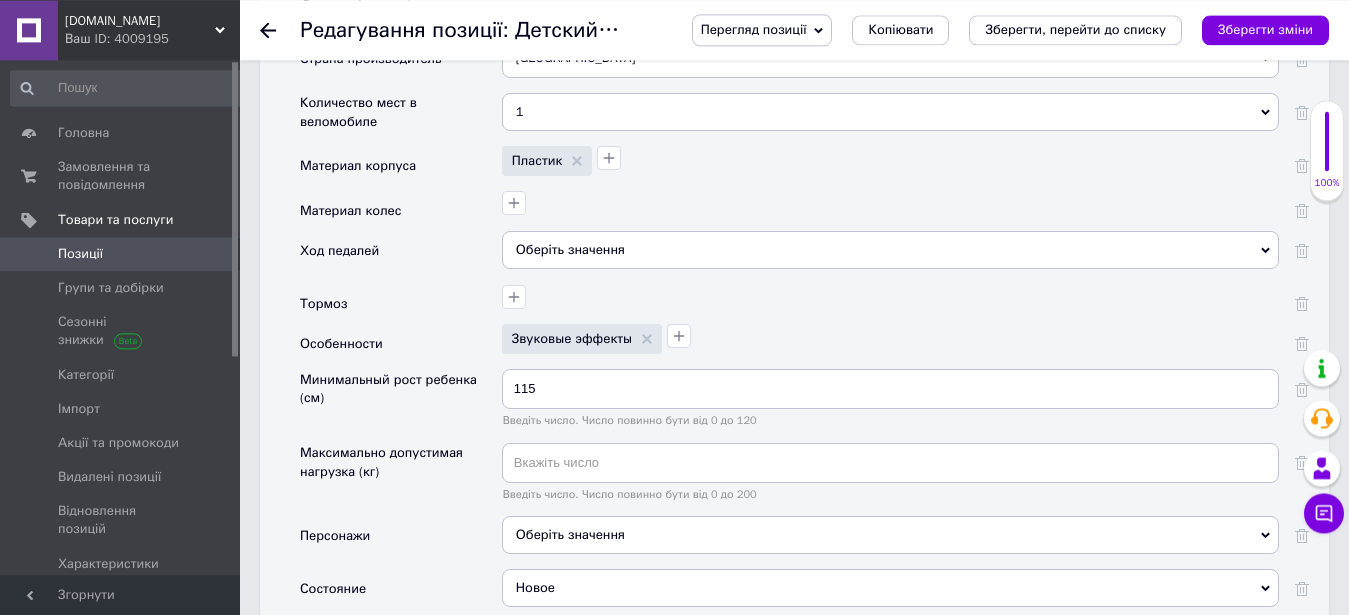 scroll, scrollTop: 2405, scrollLeft: 0, axis: vertical 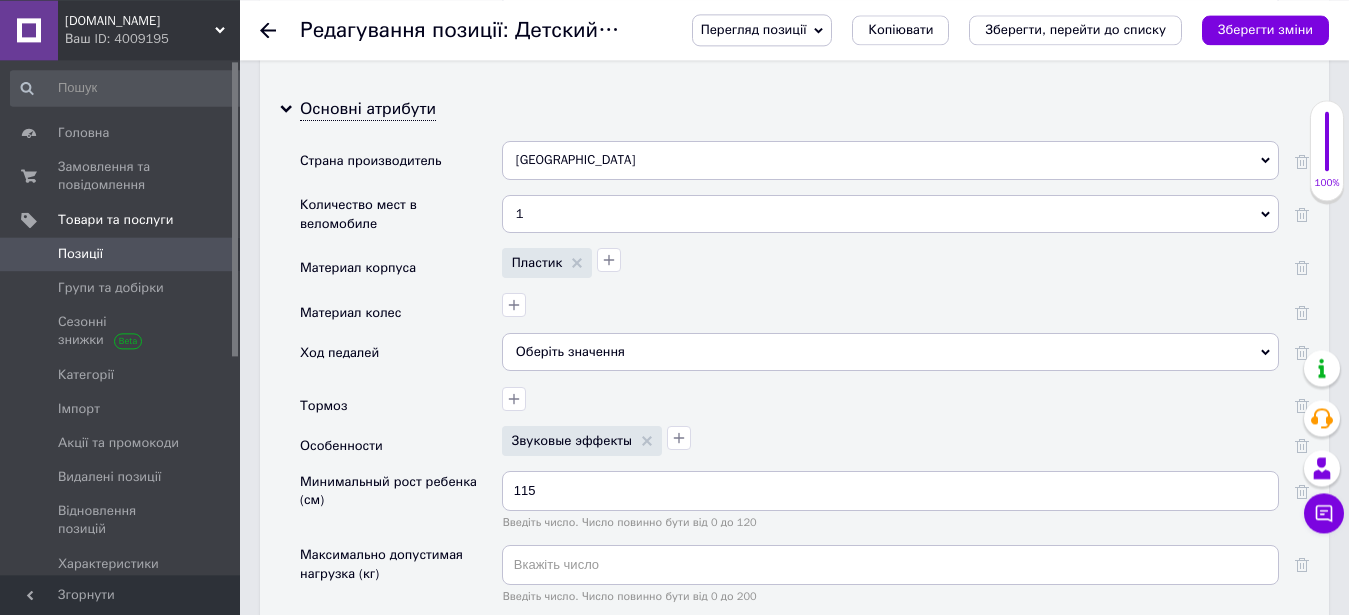 click on "Оберіть значення" at bounding box center (890, 352) 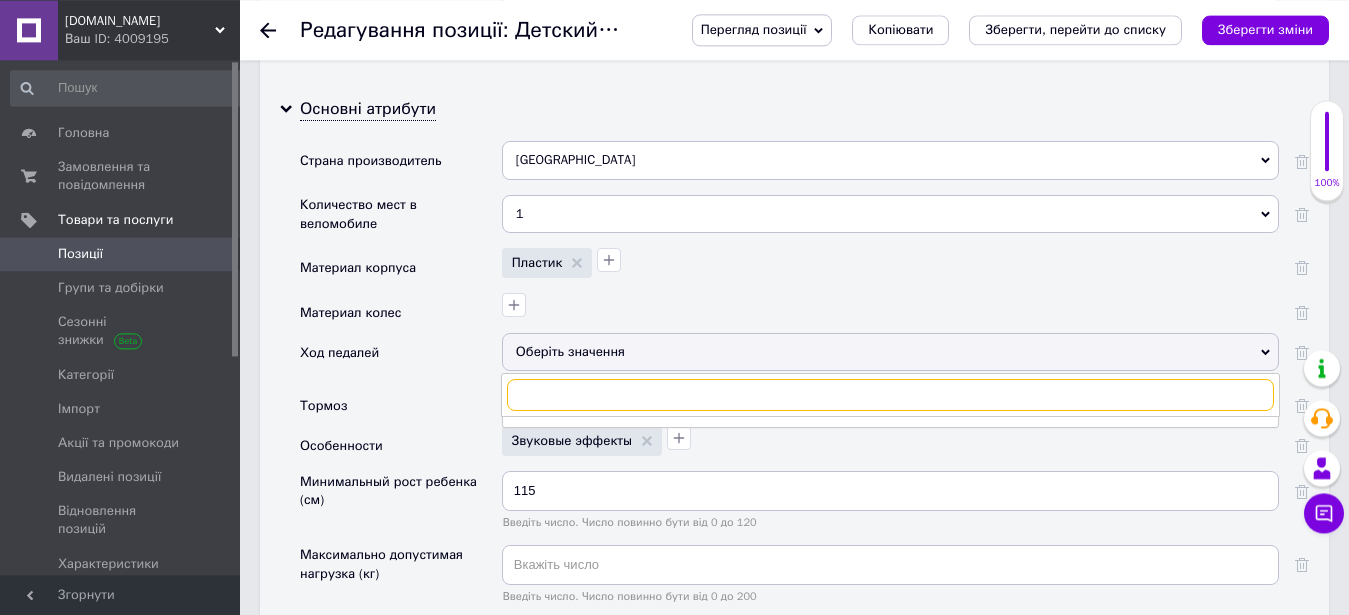scroll, scrollTop: 2507, scrollLeft: 0, axis: vertical 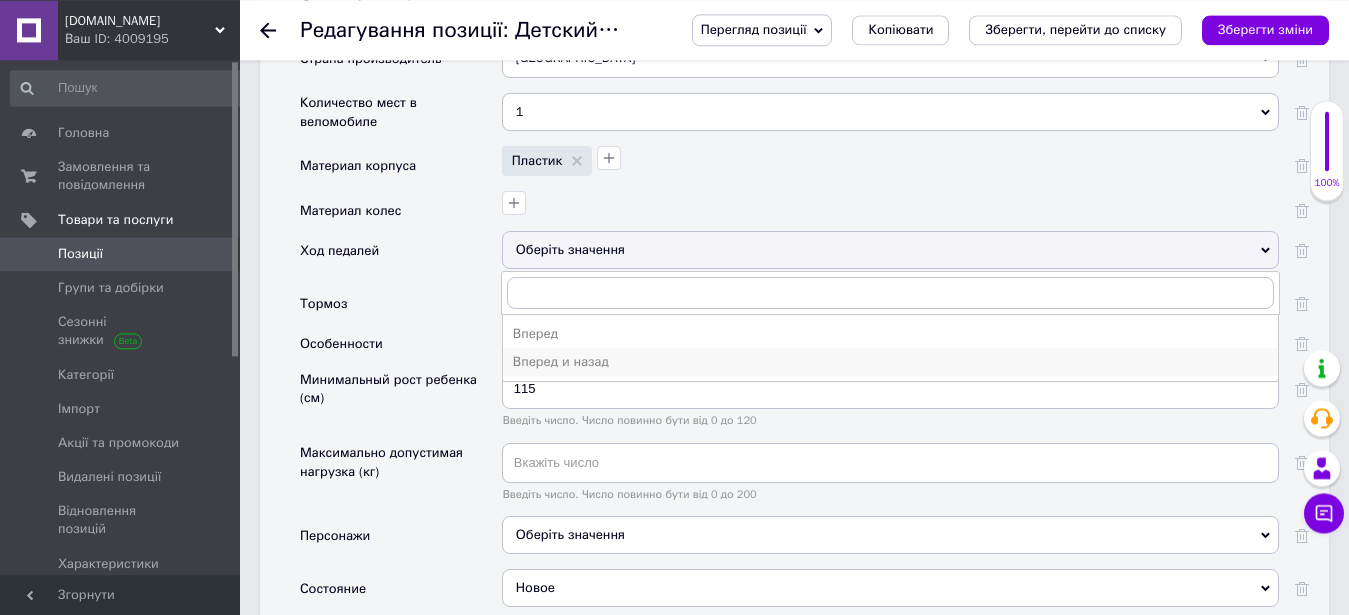 click on "Вперед и назад" at bounding box center [890, 362] 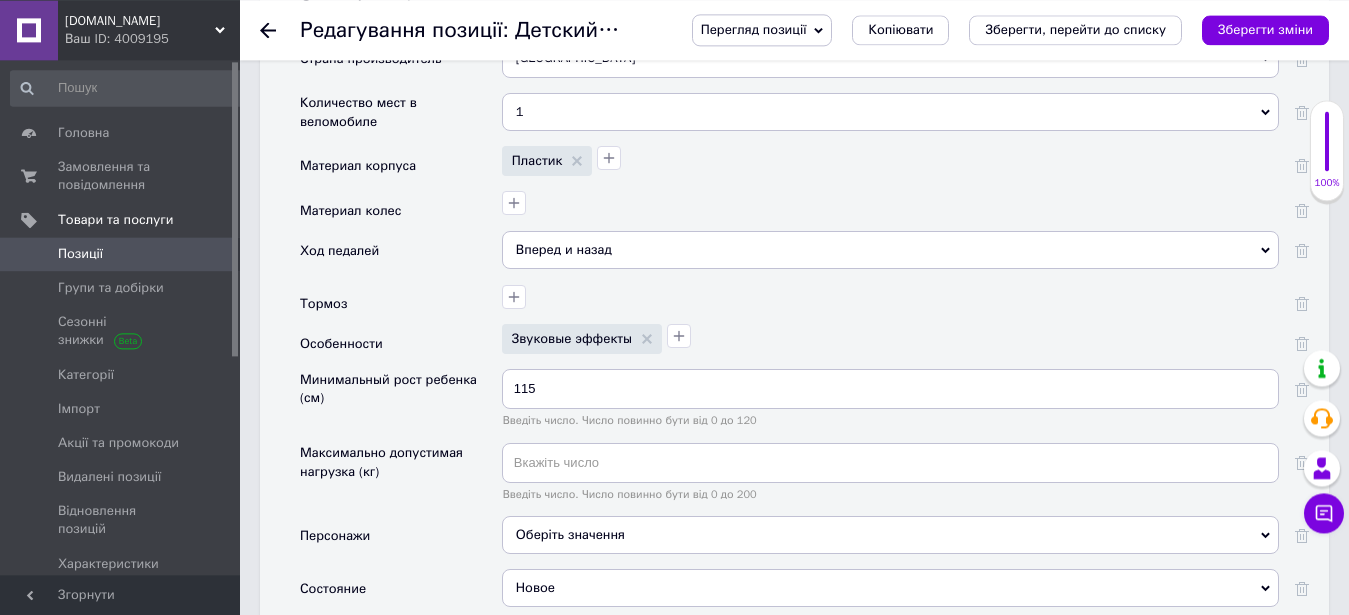 scroll, scrollTop: 2405, scrollLeft: 0, axis: vertical 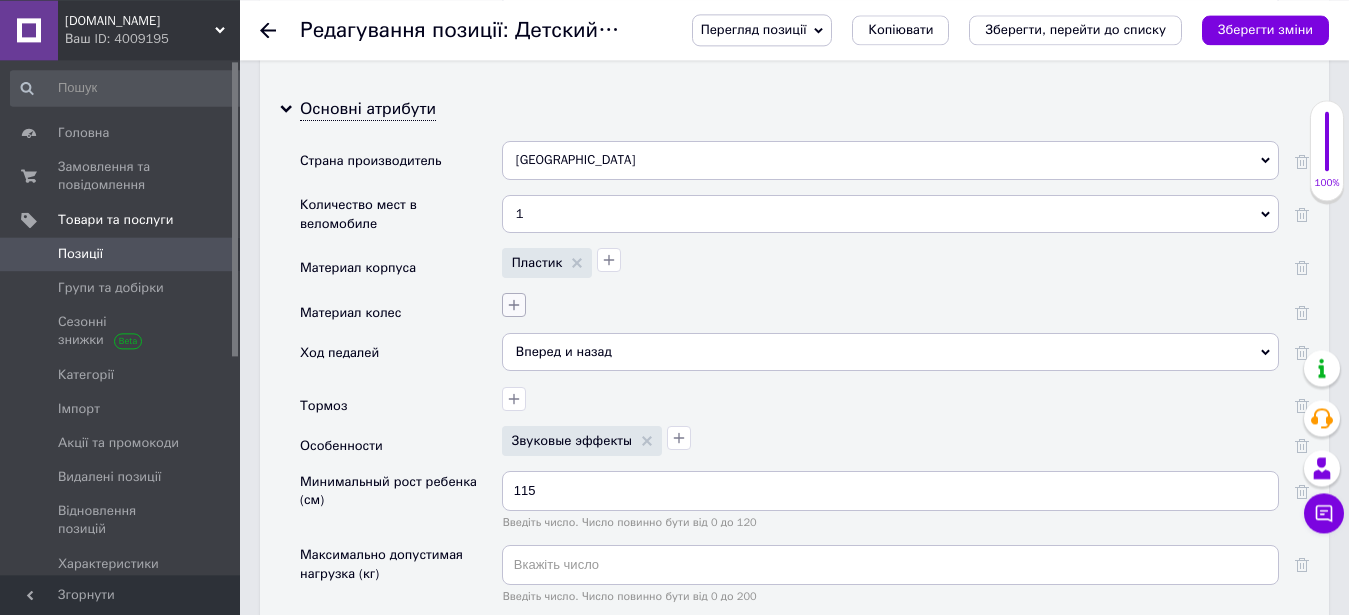 click 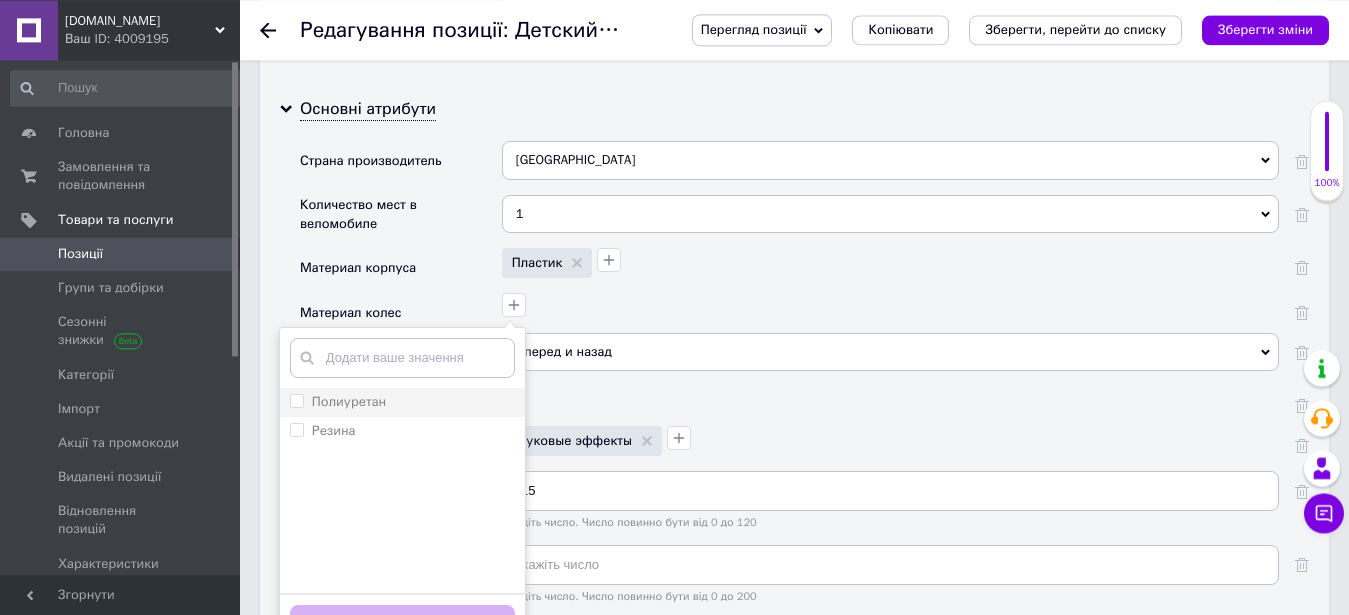 click on "Полиуретан" at bounding box center [402, 402] 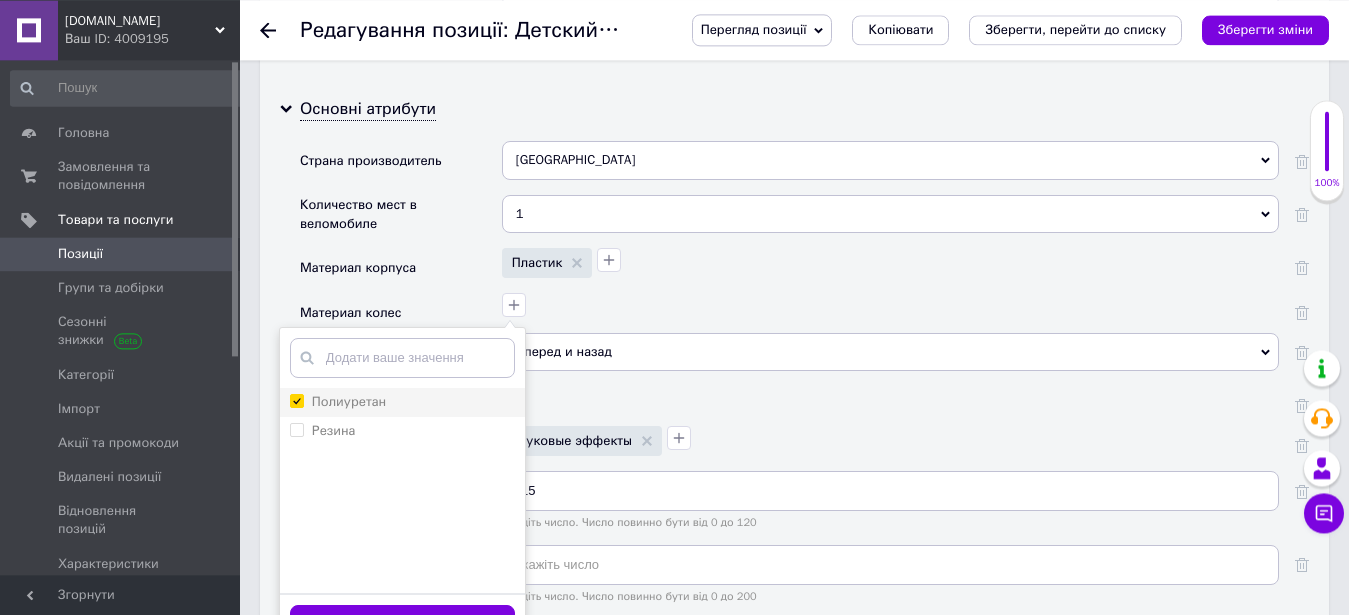 checkbox on "true" 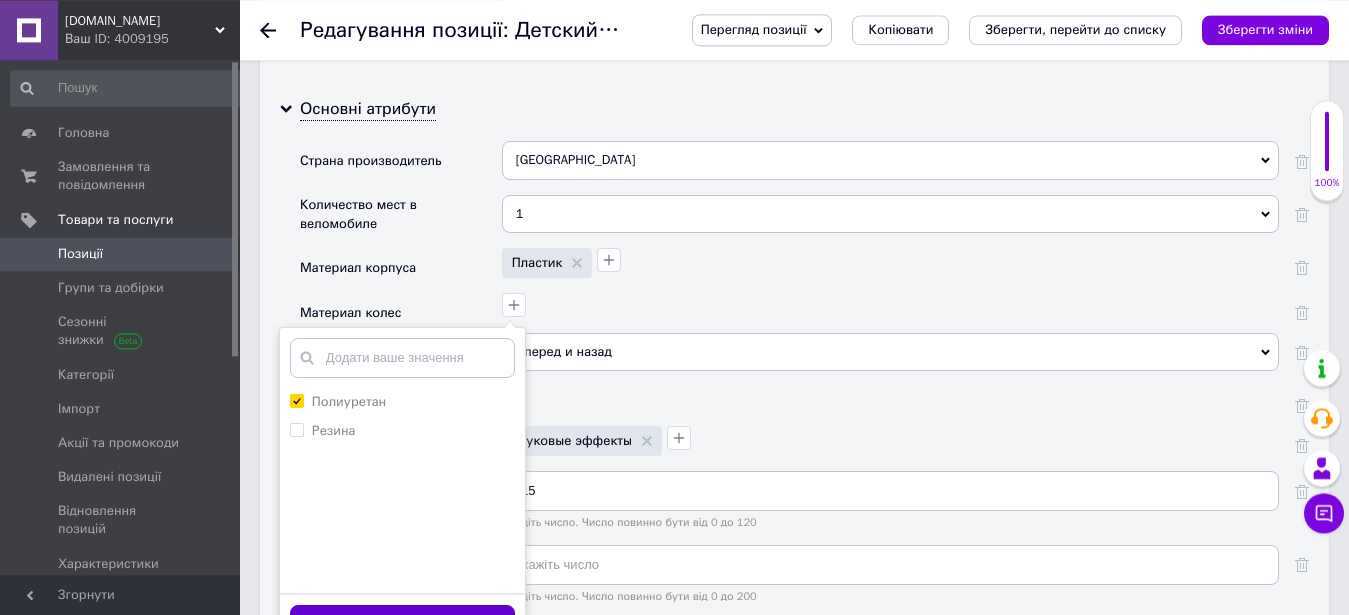 click on "Зберегти" at bounding box center [402, 624] 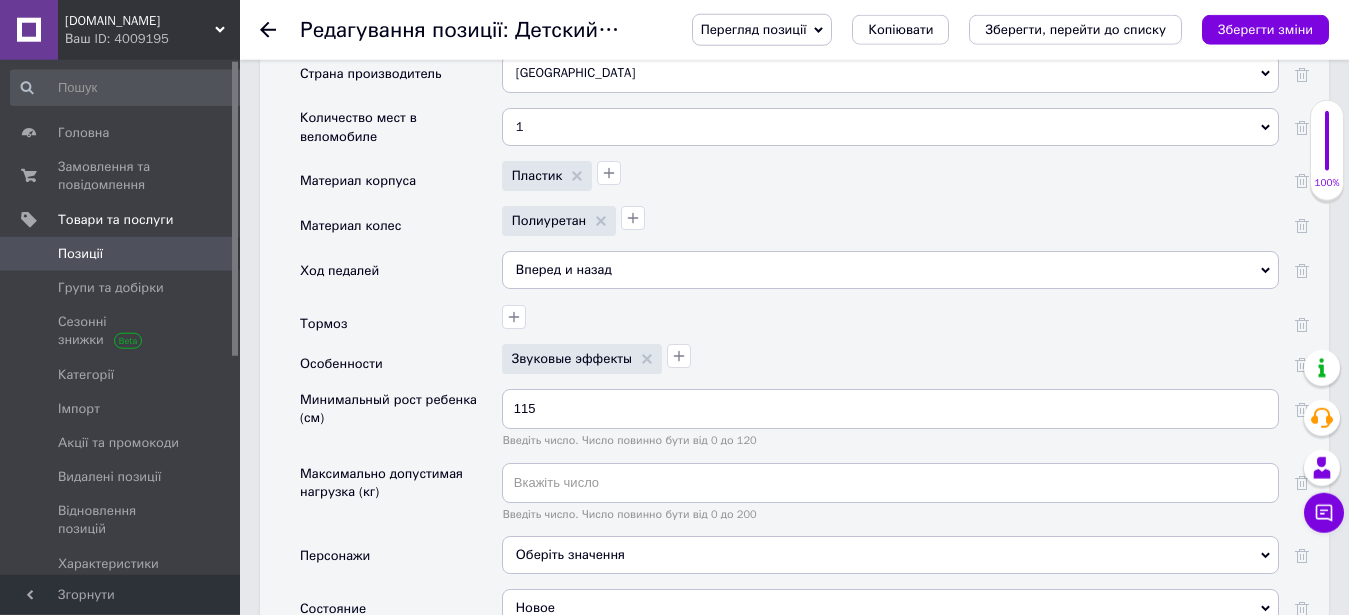 scroll, scrollTop: 2507, scrollLeft: 0, axis: vertical 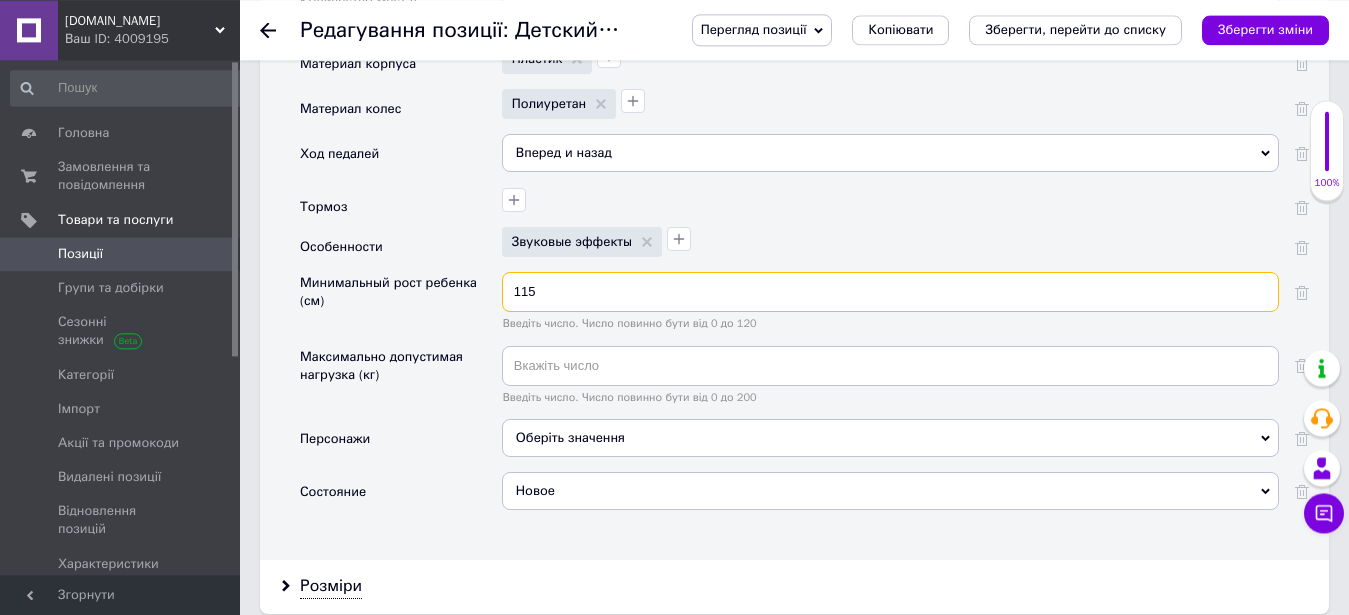 drag, startPoint x: 609, startPoint y: 251, endPoint x: 447, endPoint y: 252, distance: 162.00308 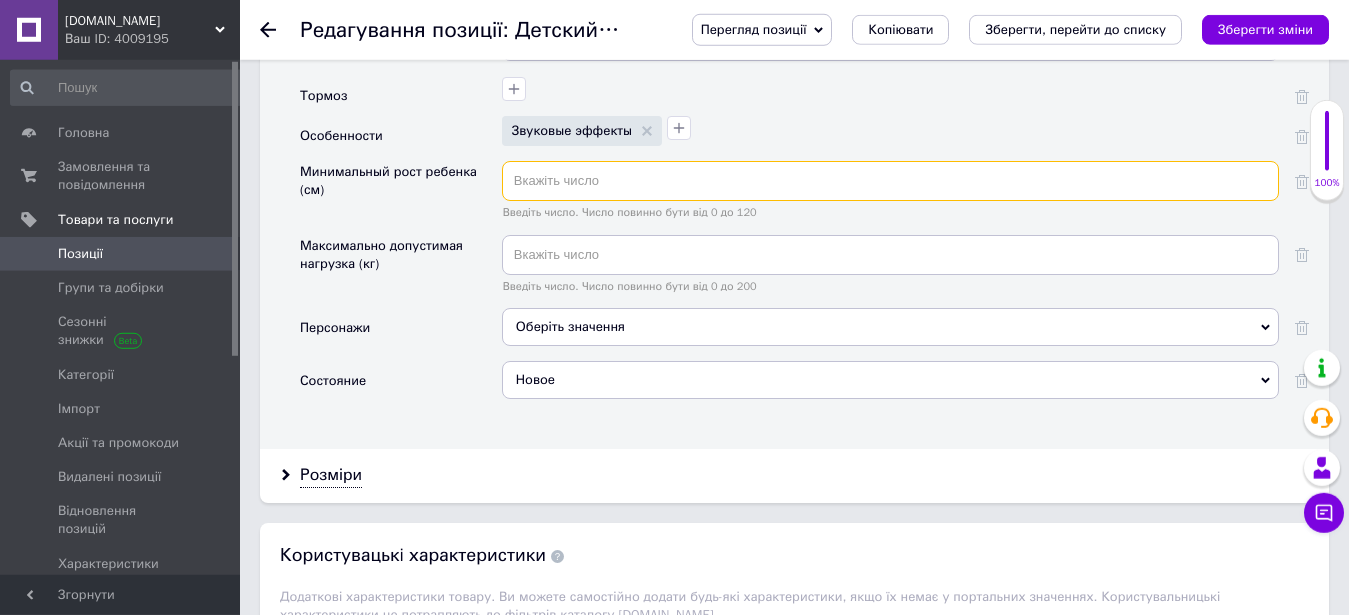 scroll, scrollTop: 2813, scrollLeft: 0, axis: vertical 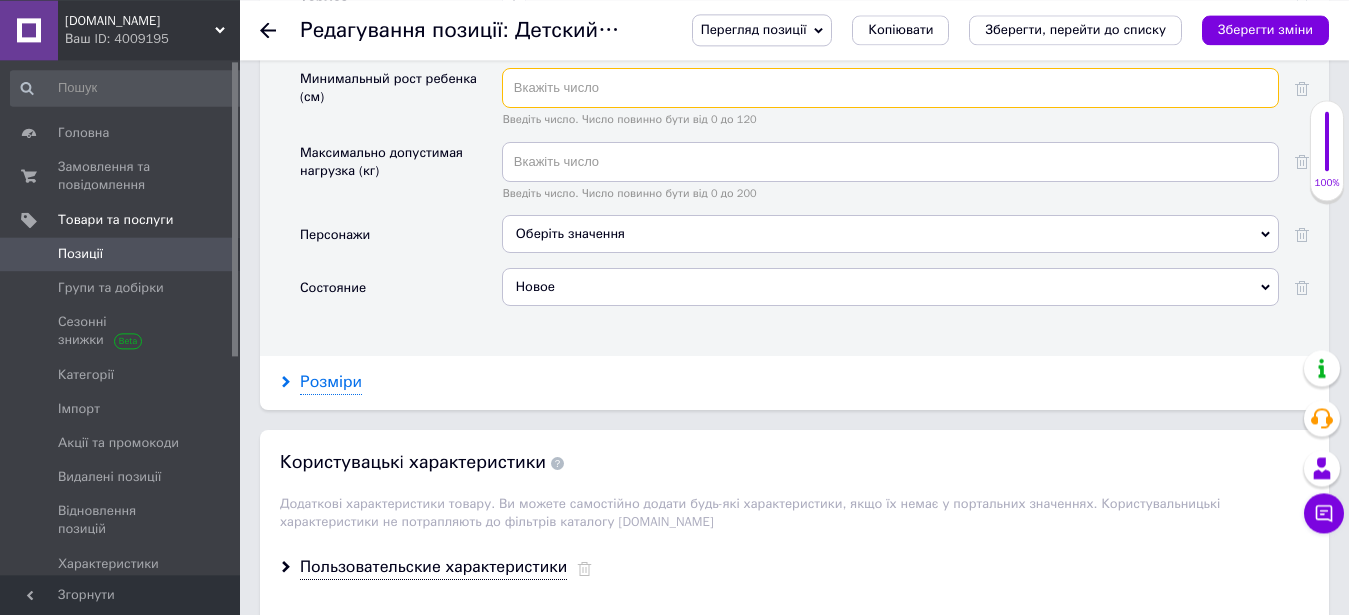 type 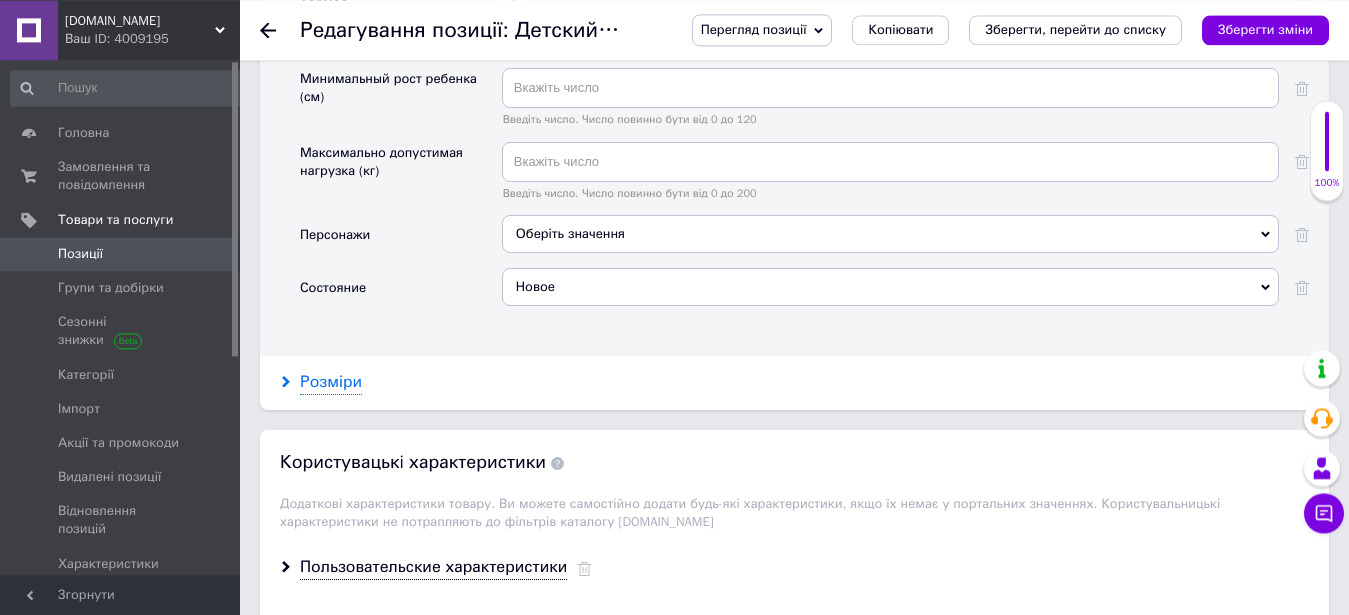 click on "Розміри" at bounding box center [331, 382] 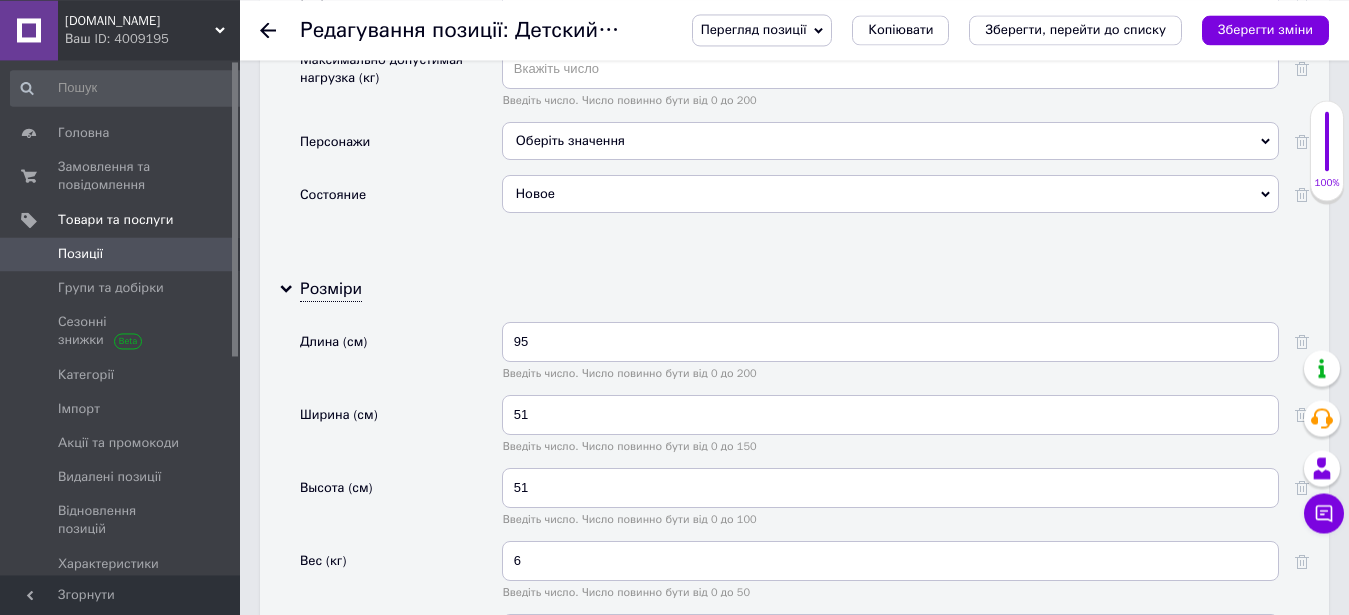 scroll, scrollTop: 3017, scrollLeft: 0, axis: vertical 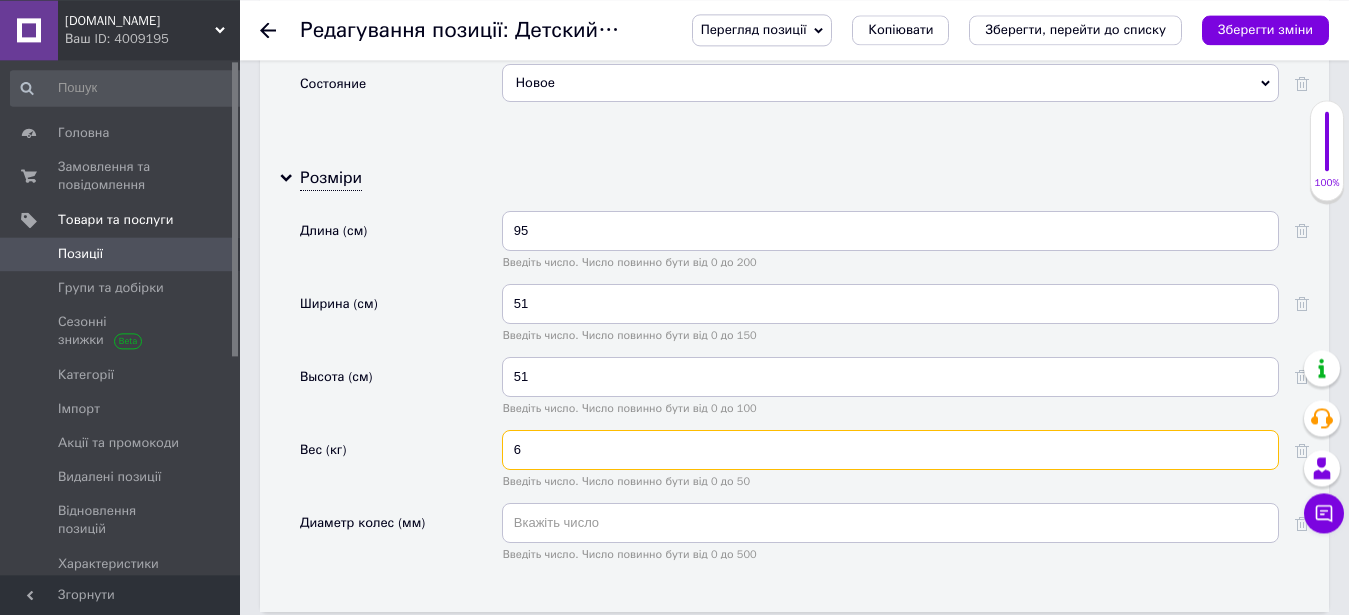 click on "6" at bounding box center [890, 450] 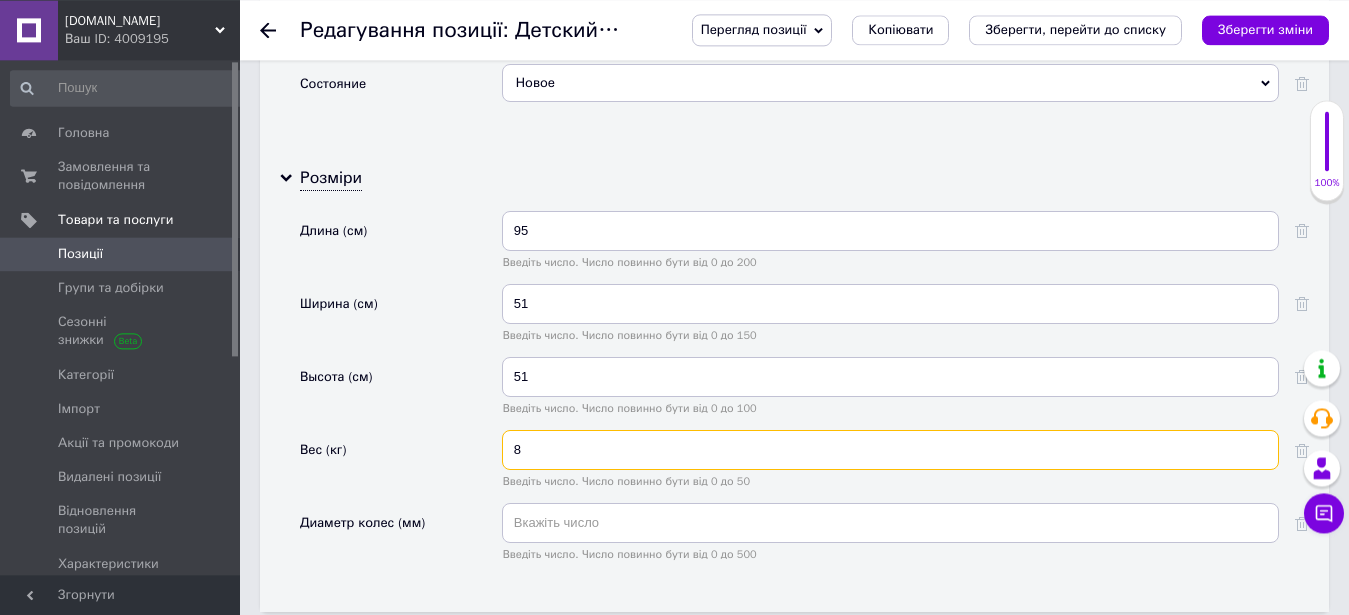 type on "8" 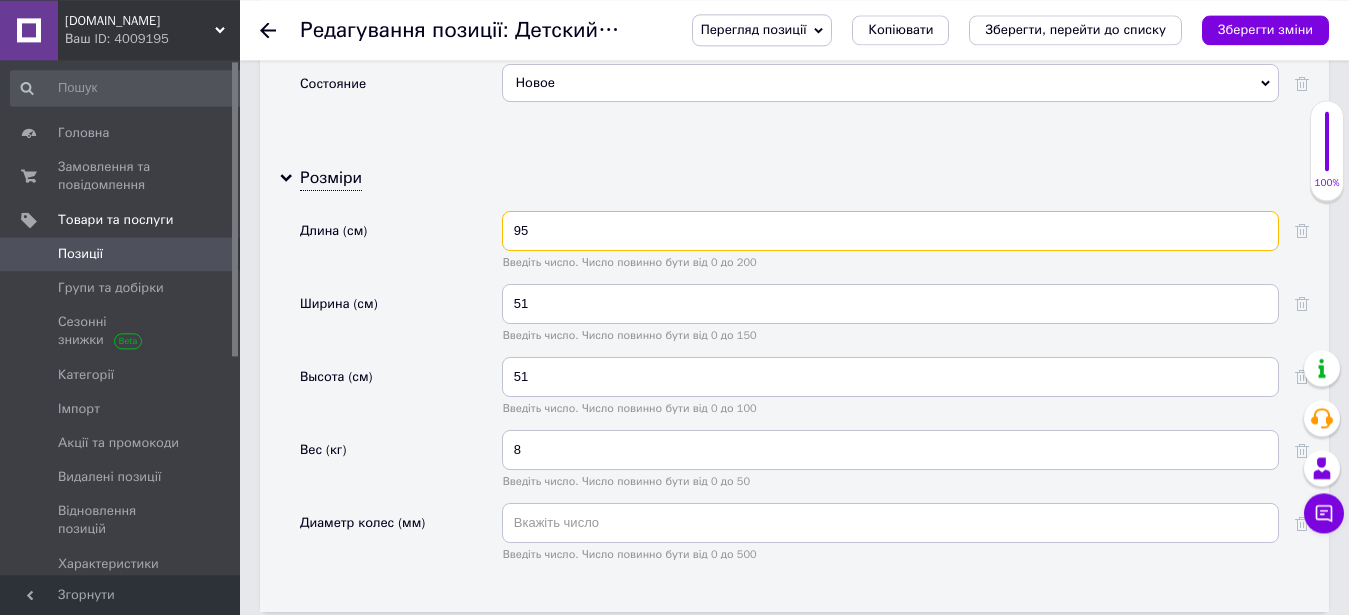 click on "95" at bounding box center [890, 231] 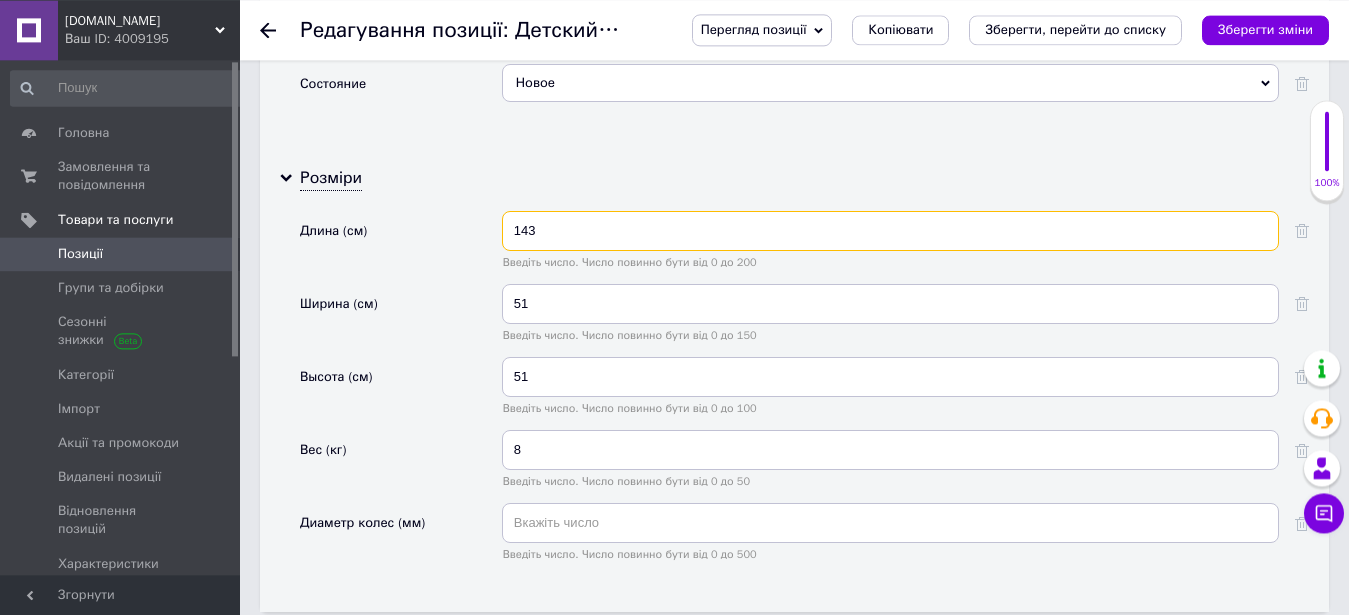 type on "143" 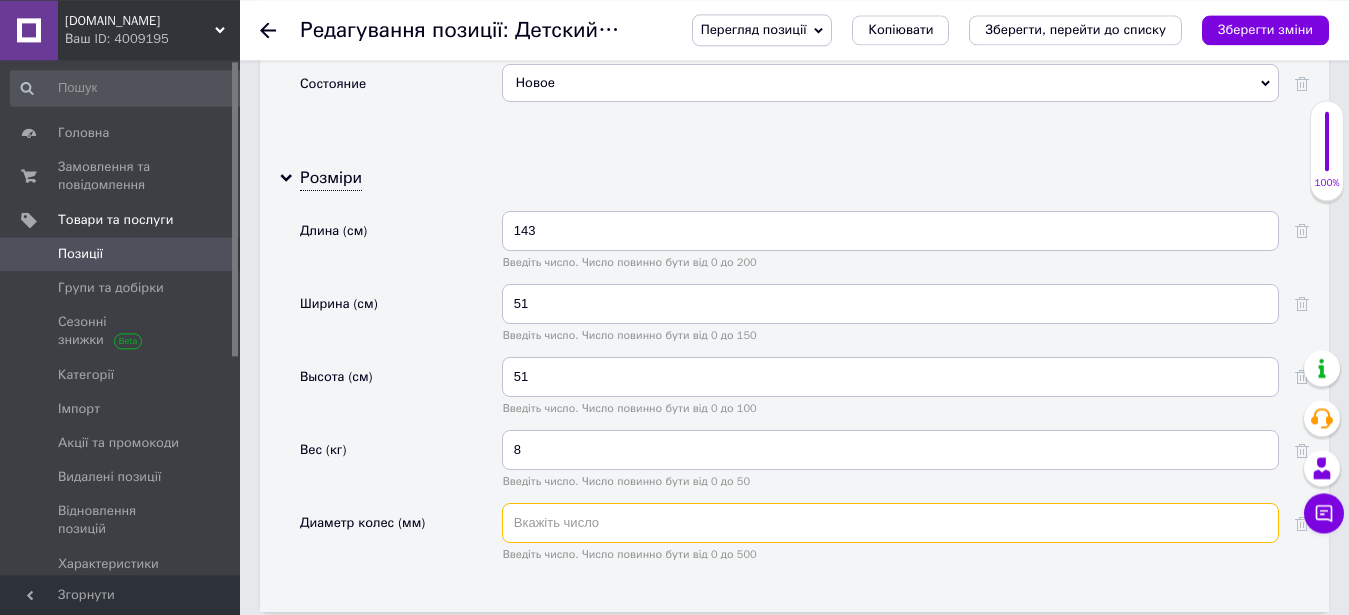 click at bounding box center [890, 523] 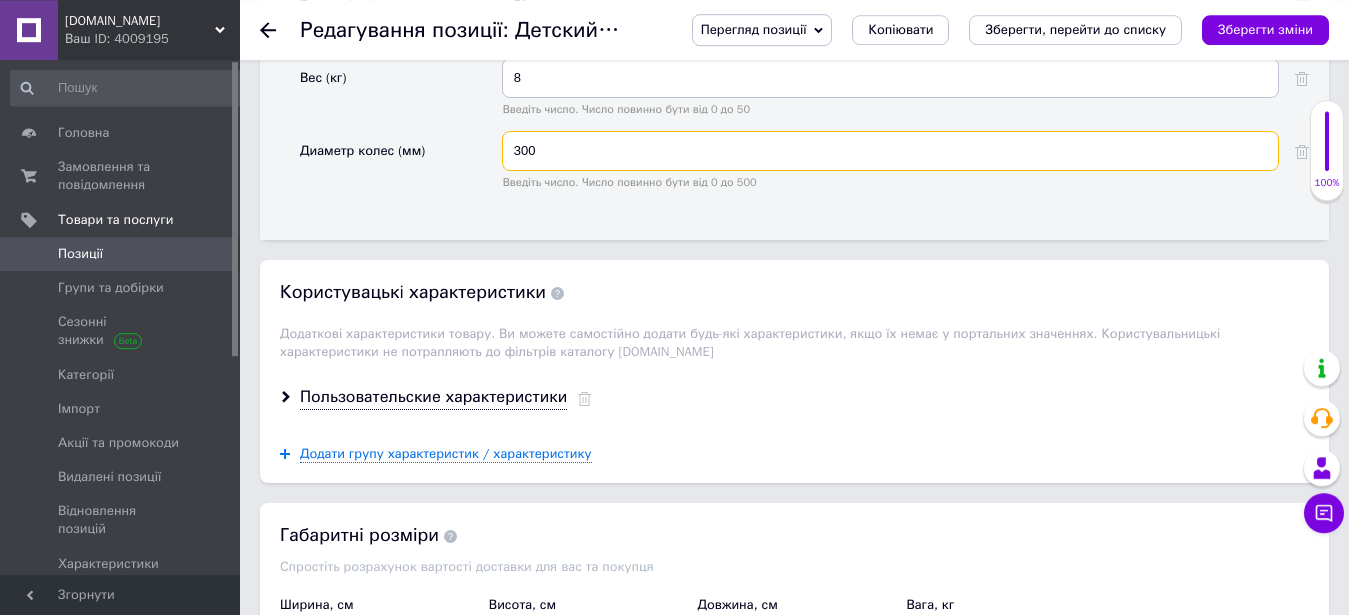 scroll, scrollTop: 3527, scrollLeft: 0, axis: vertical 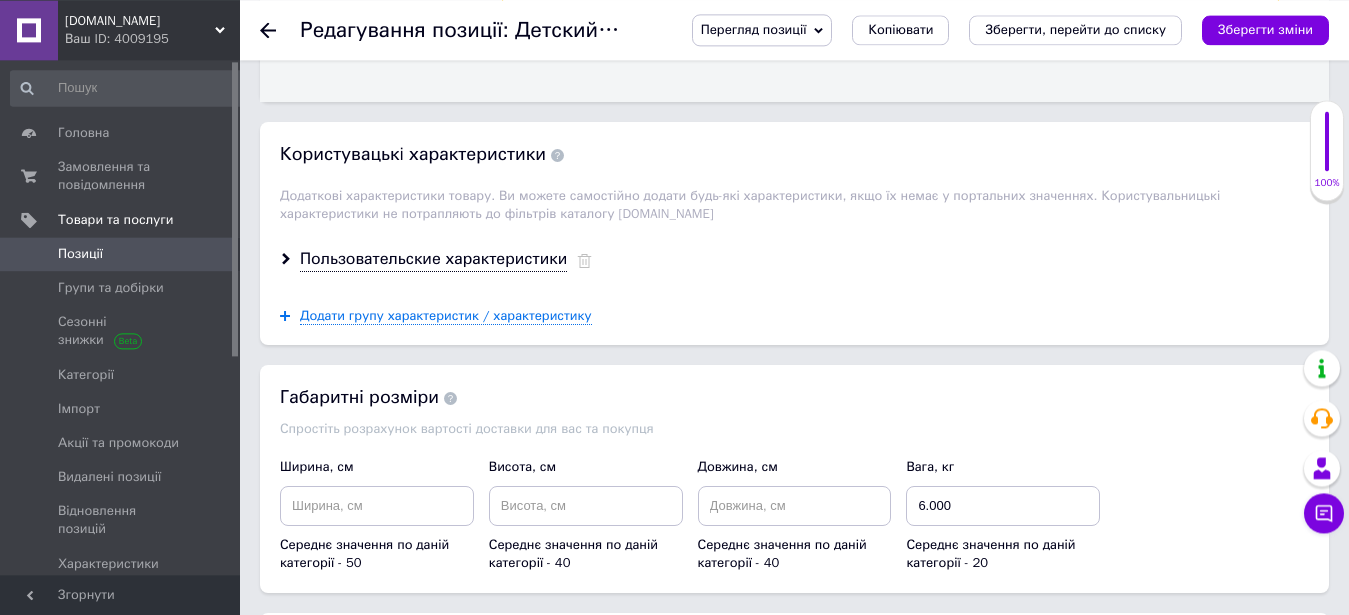 type on "300" 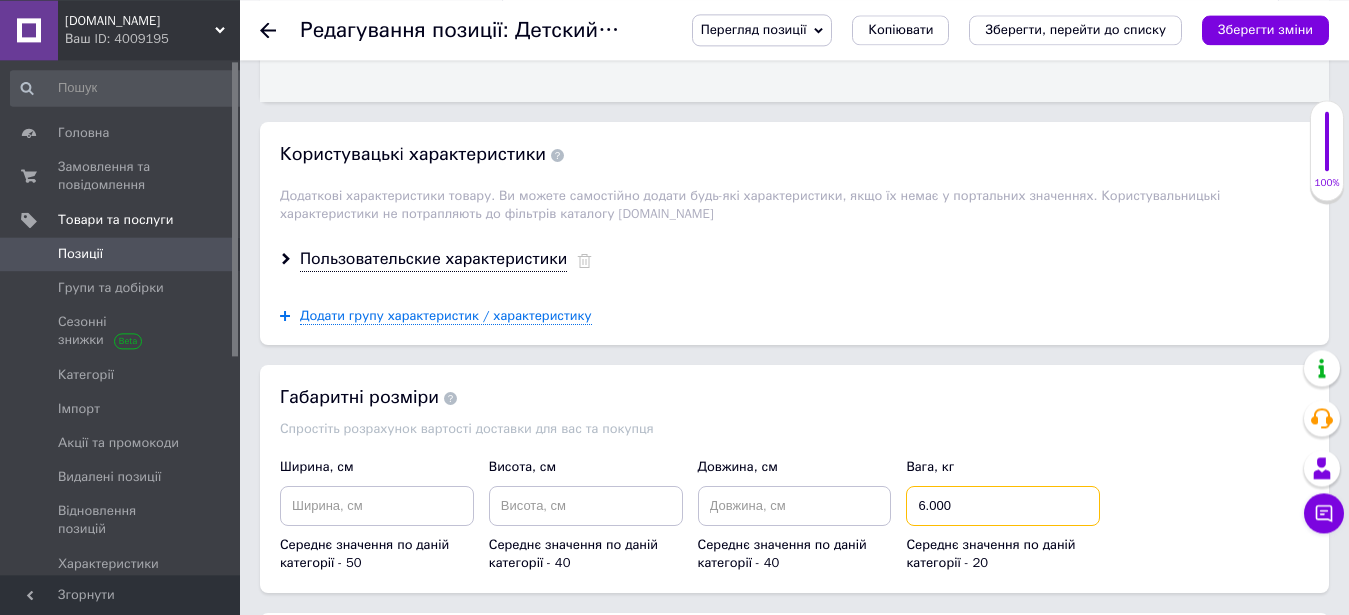 drag, startPoint x: 1000, startPoint y: 465, endPoint x: 759, endPoint y: 453, distance: 241.29857 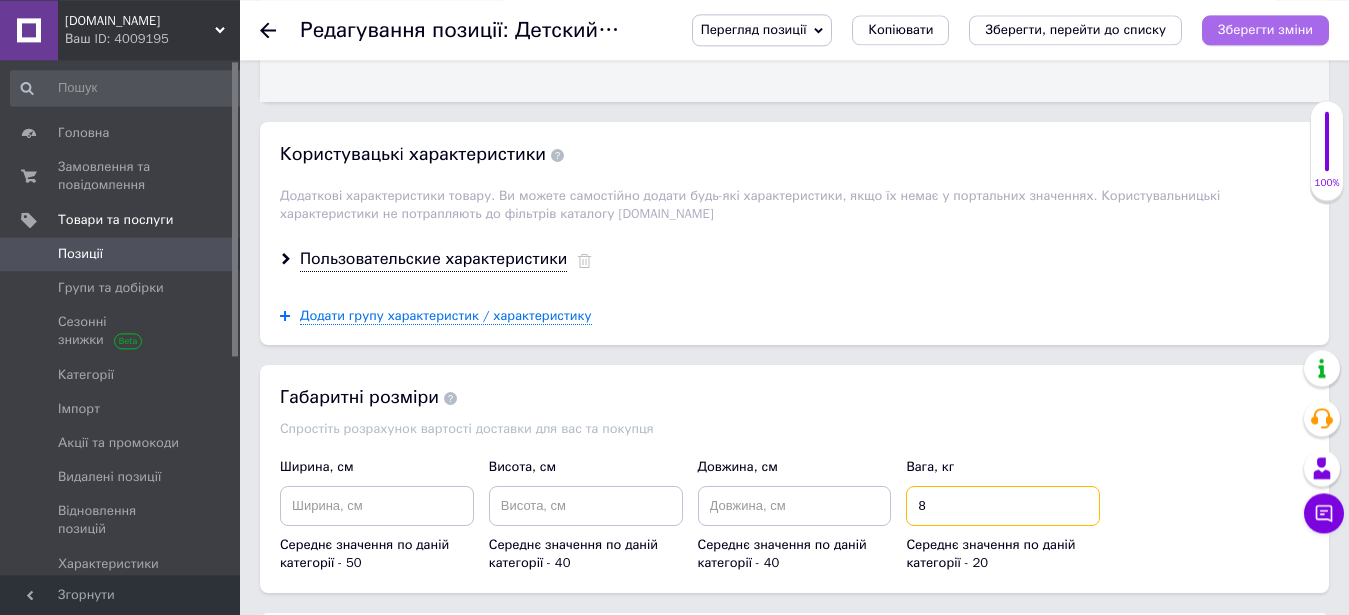 type on "8" 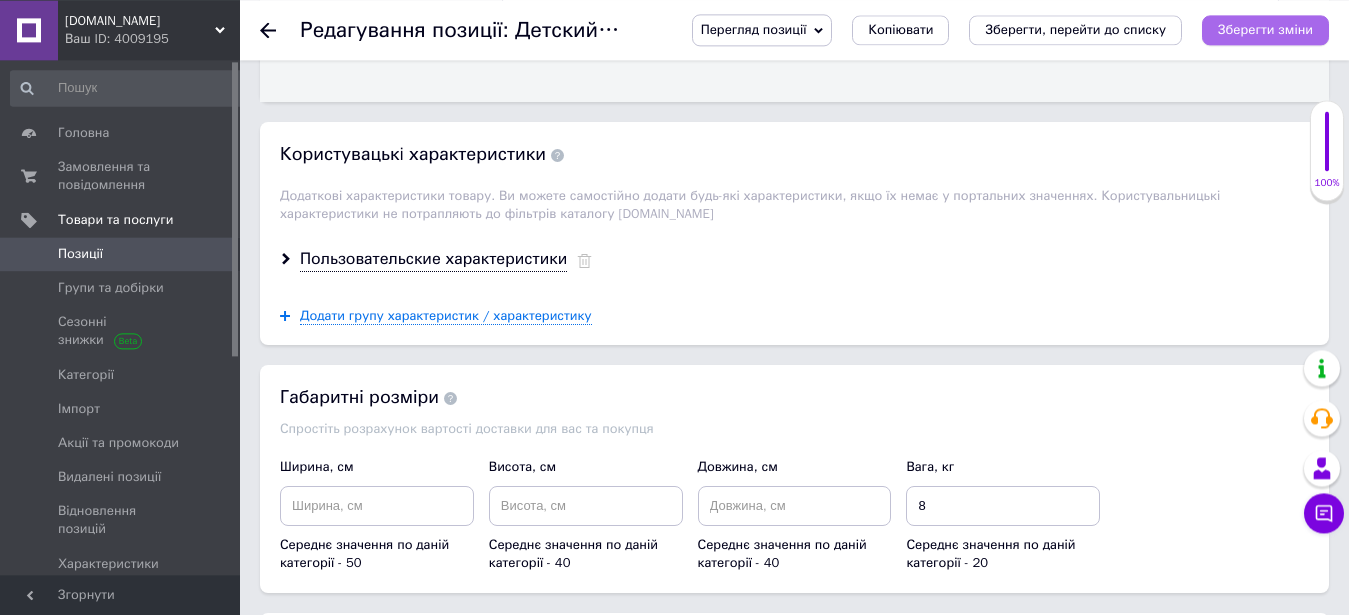 click on "Зберегти зміни" at bounding box center (1265, 30) 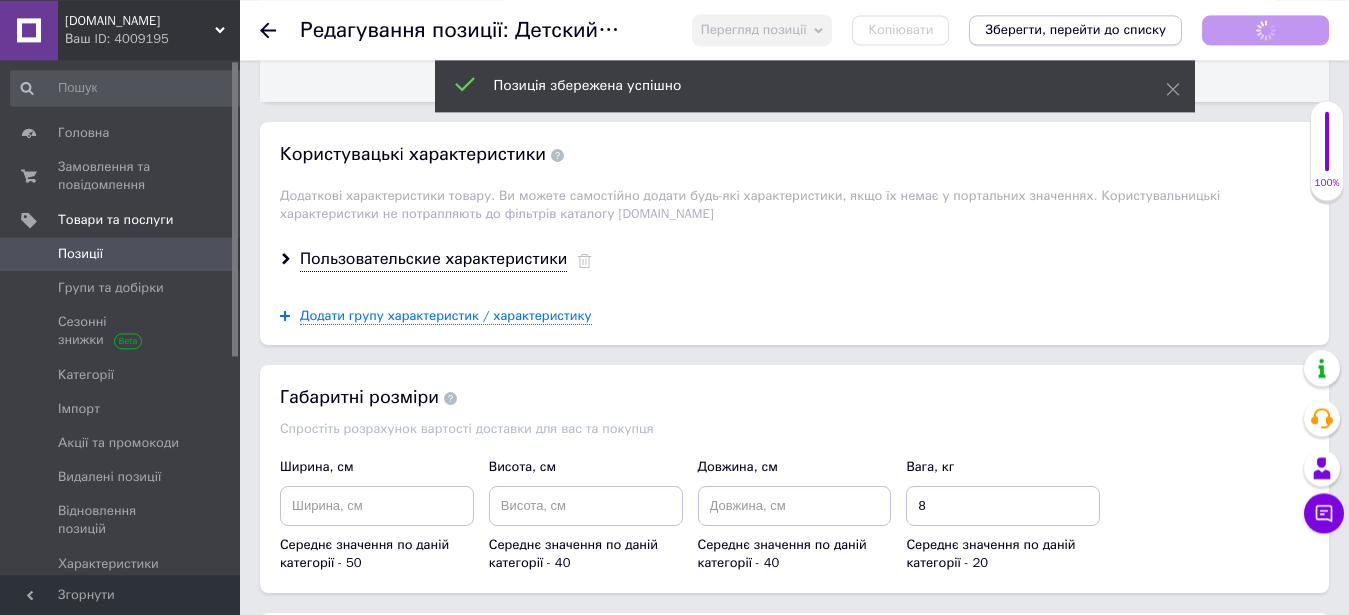 click on "Зберегти, перейти до списку" at bounding box center [1075, 29] 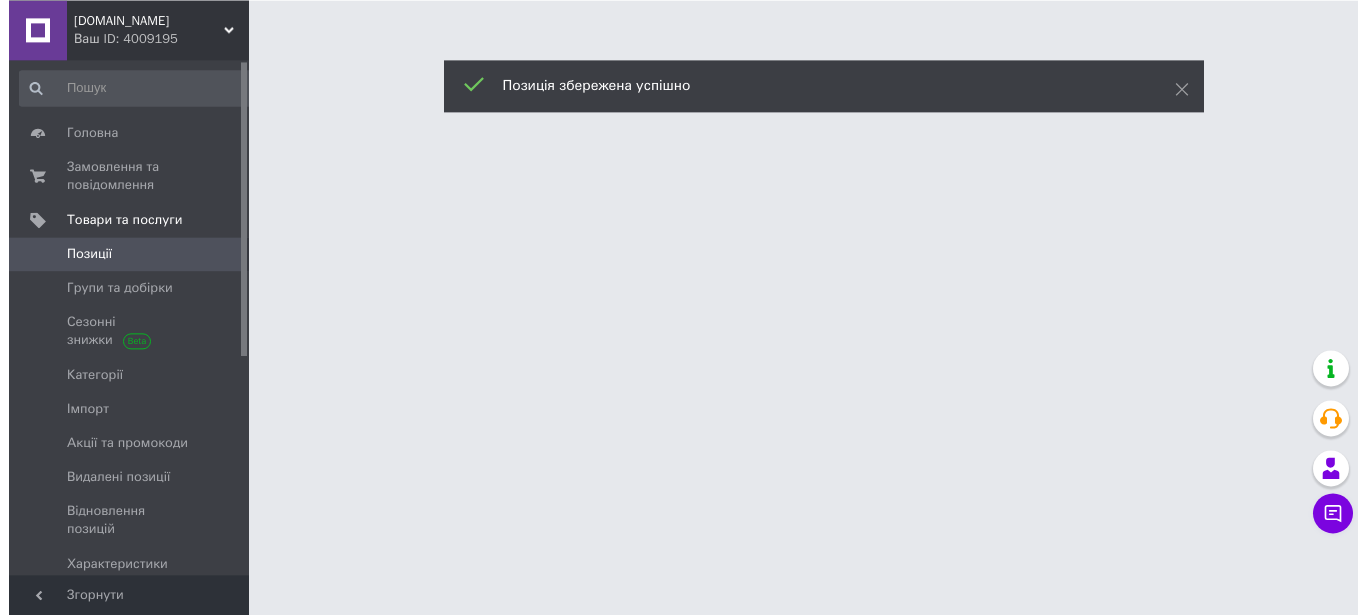 scroll, scrollTop: 0, scrollLeft: 0, axis: both 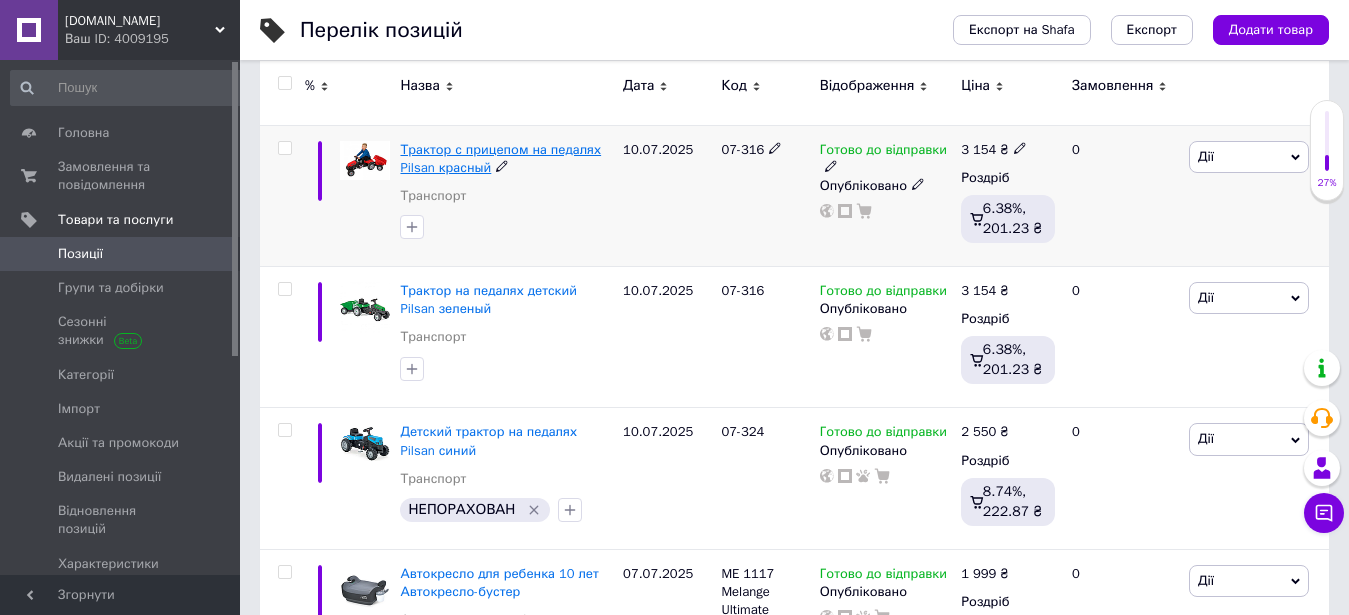 click on "Трактор с прицепом на педалях Pilsan красный" at bounding box center (500, 158) 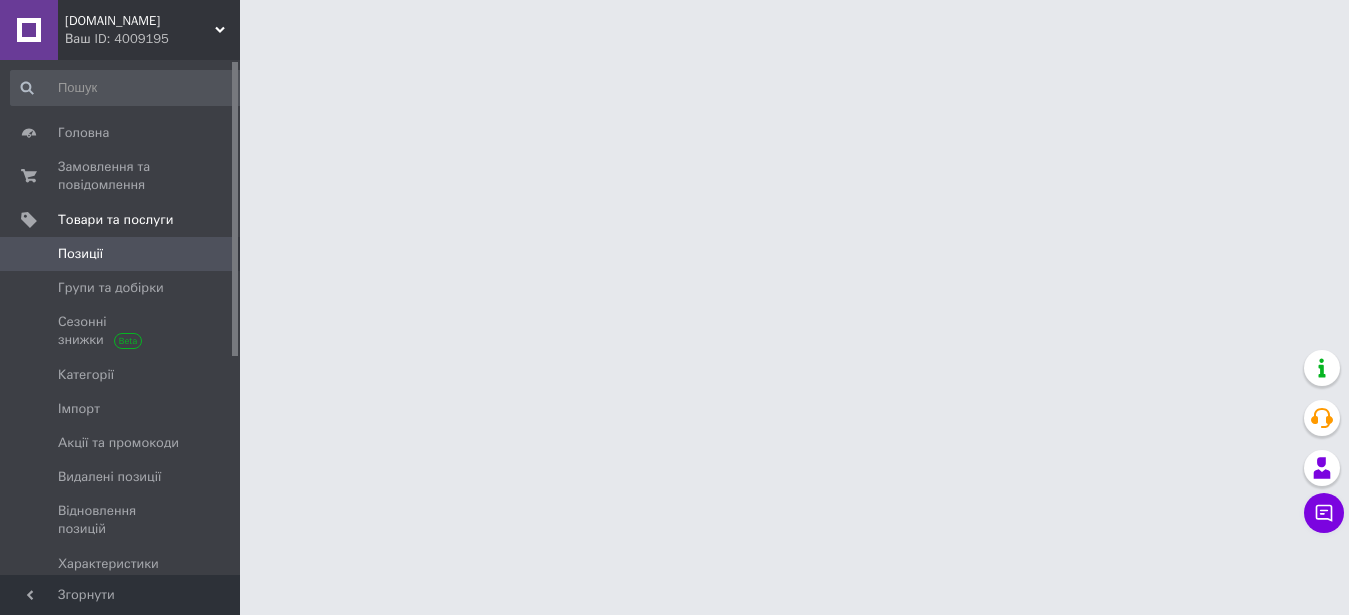 scroll, scrollTop: 0, scrollLeft: 0, axis: both 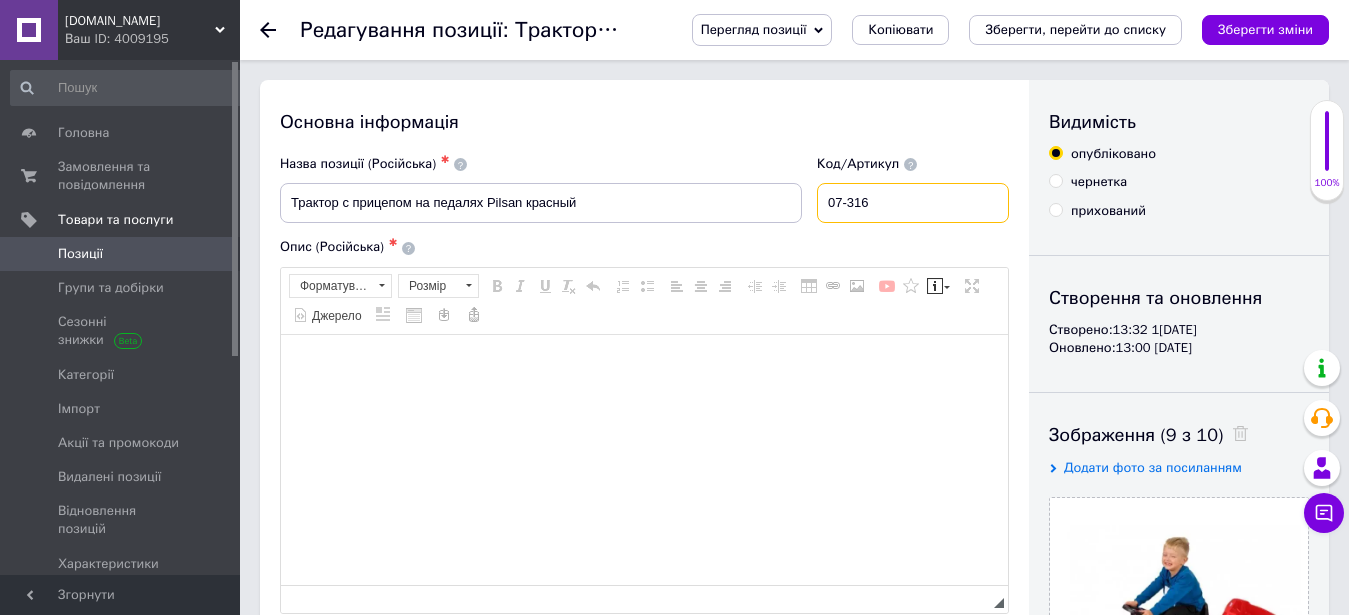 click on "07-316" at bounding box center [913, 203] 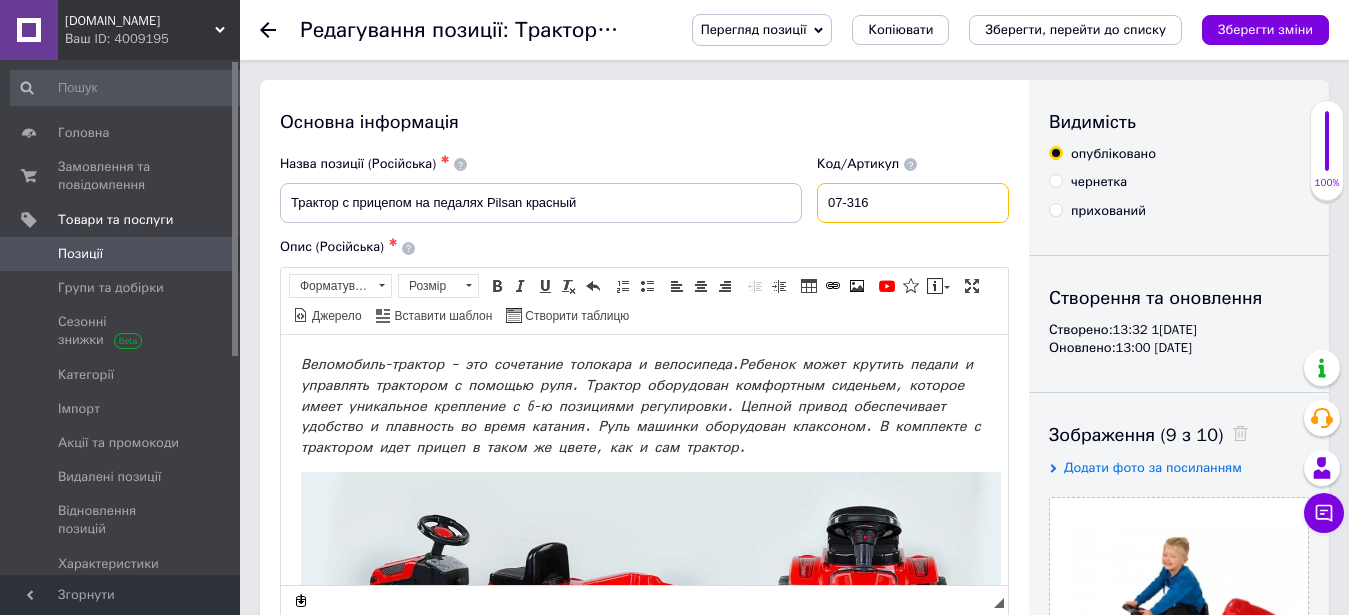 scroll, scrollTop: 0, scrollLeft: 0, axis: both 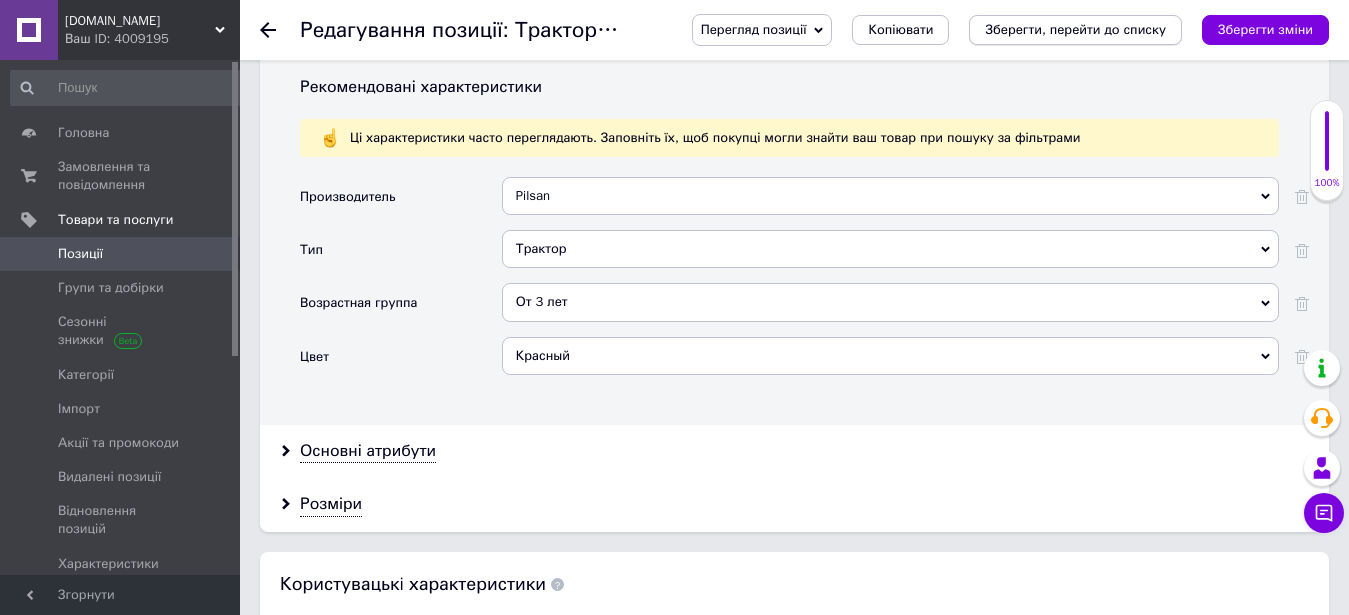 click on "Зберегти, перейти до списку" at bounding box center [1075, 29] 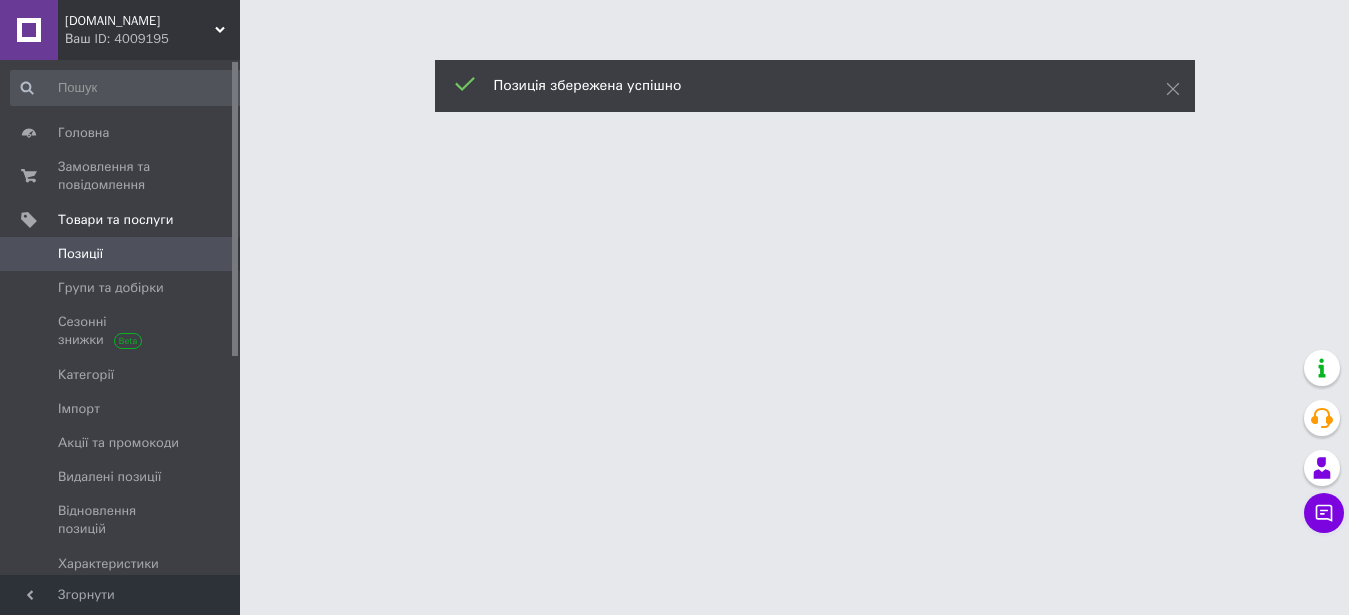 scroll, scrollTop: 0, scrollLeft: 0, axis: both 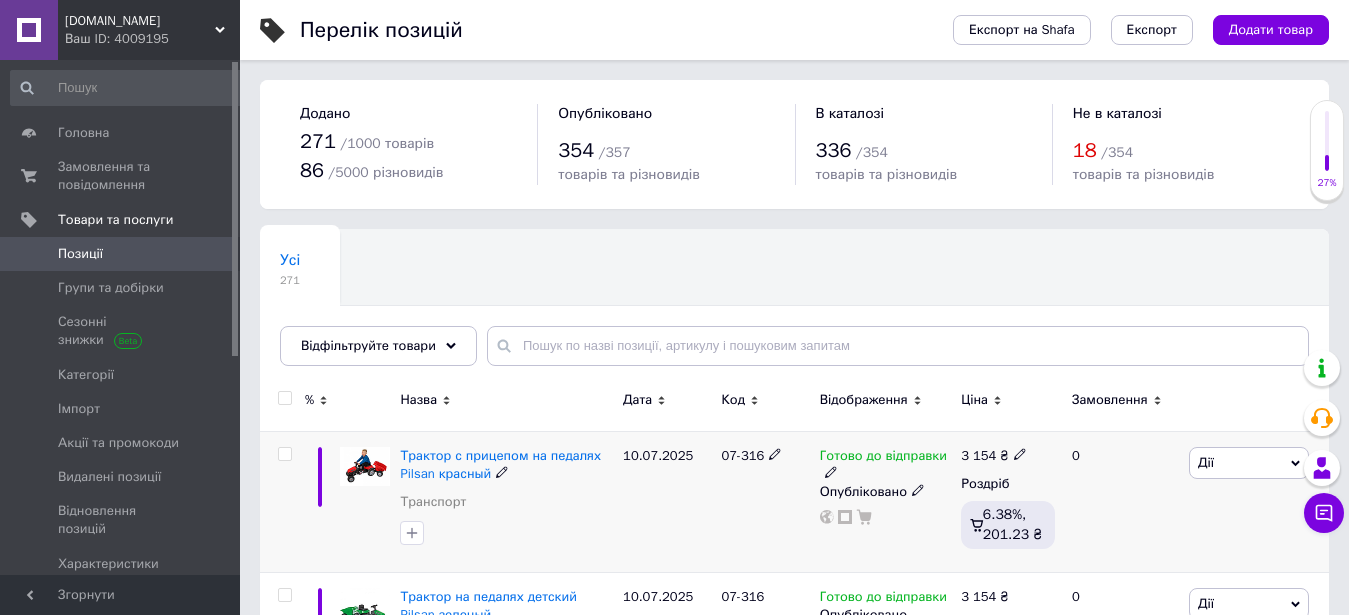 click 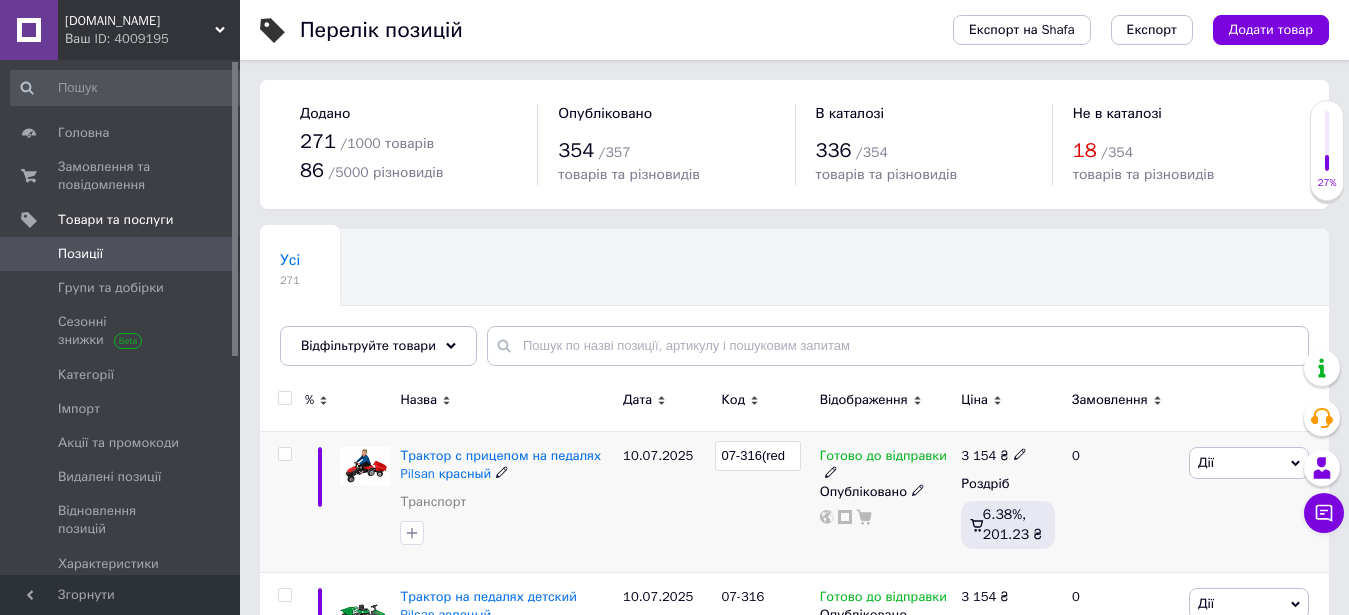 type on "07-316(red)" 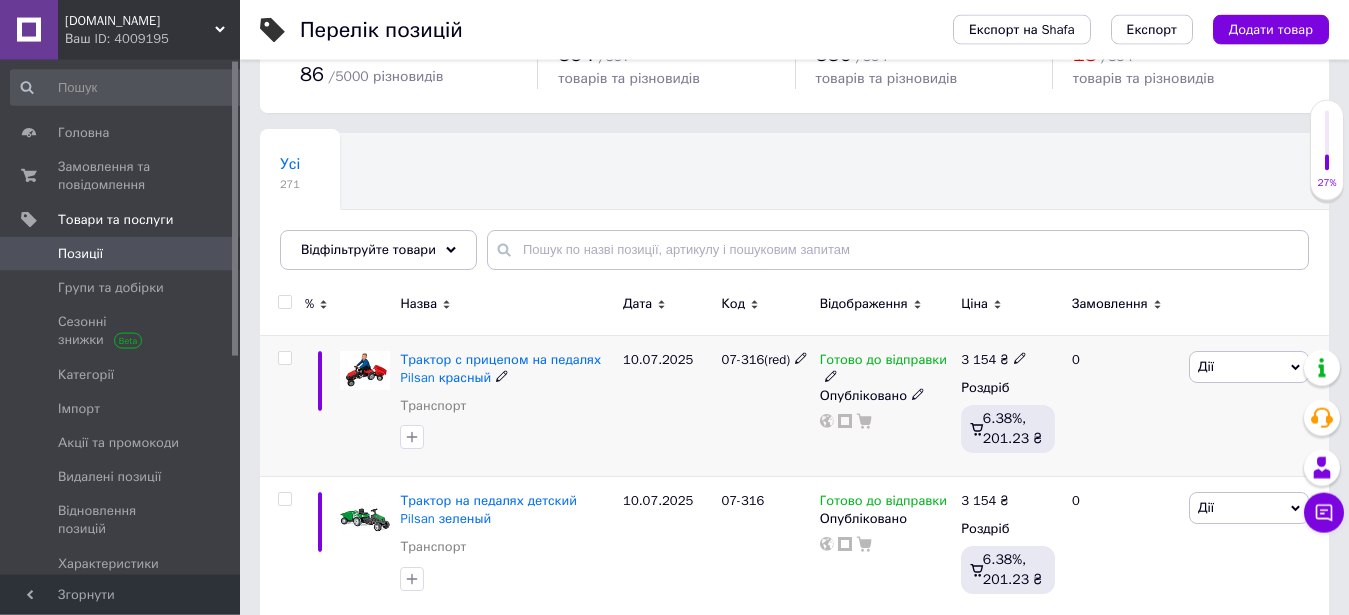 scroll, scrollTop: 102, scrollLeft: 0, axis: vertical 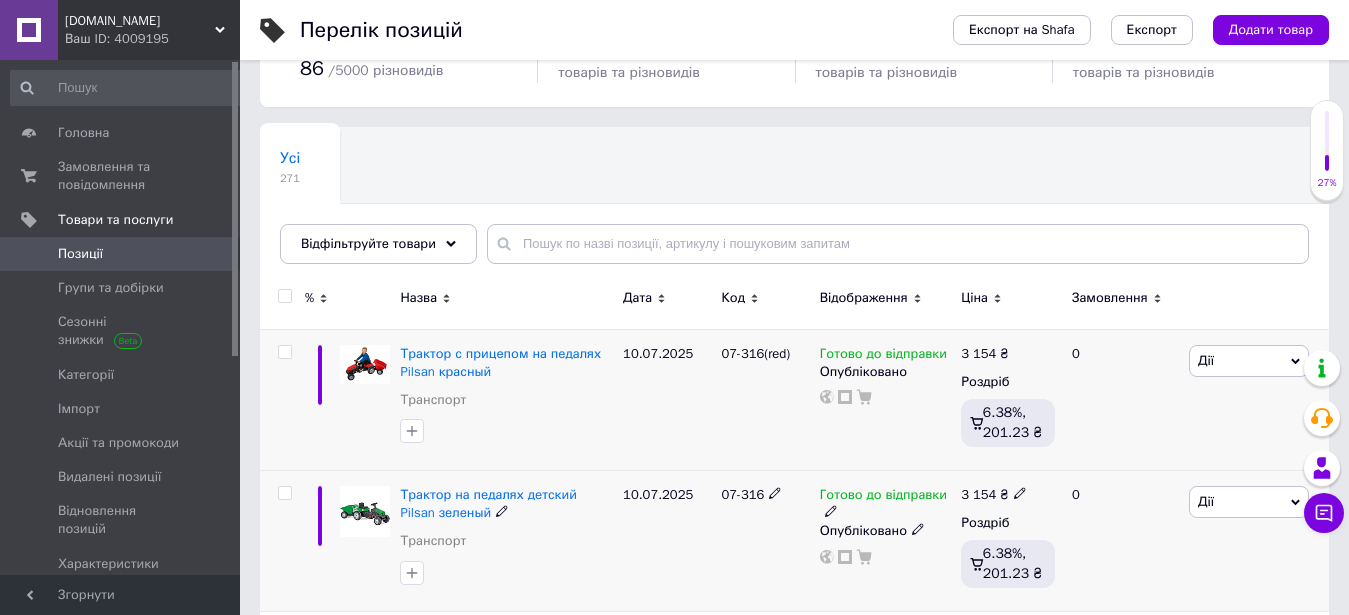 click 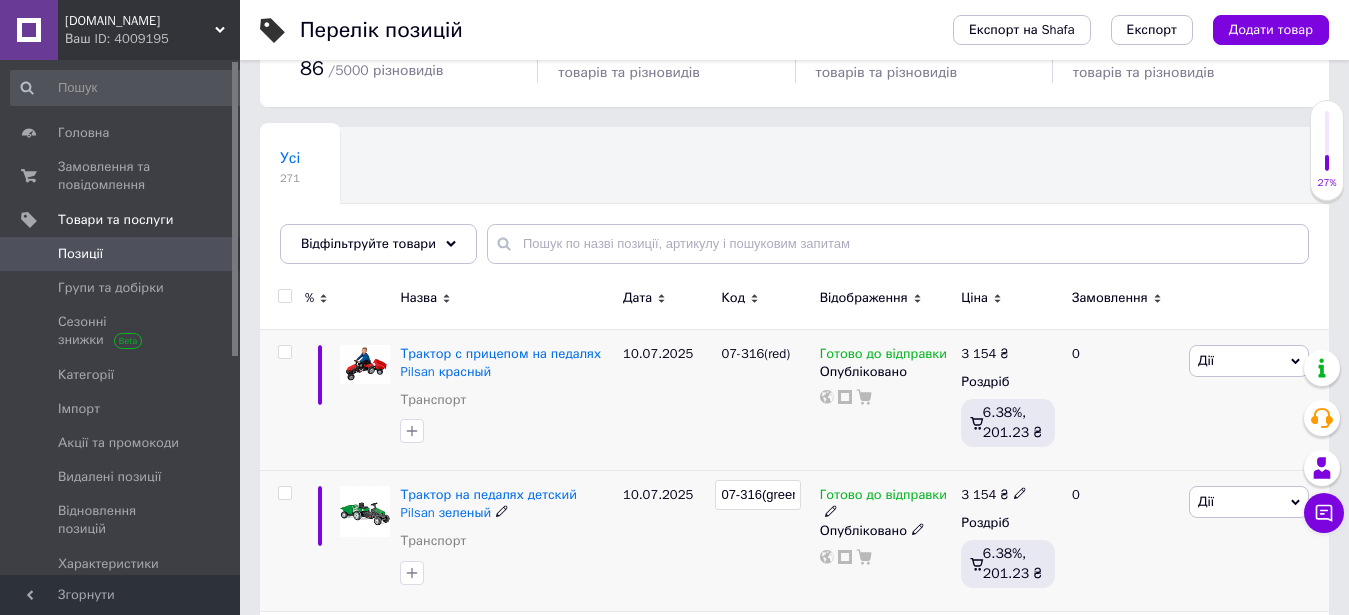 scroll, scrollTop: 0, scrollLeft: 1, axis: horizontal 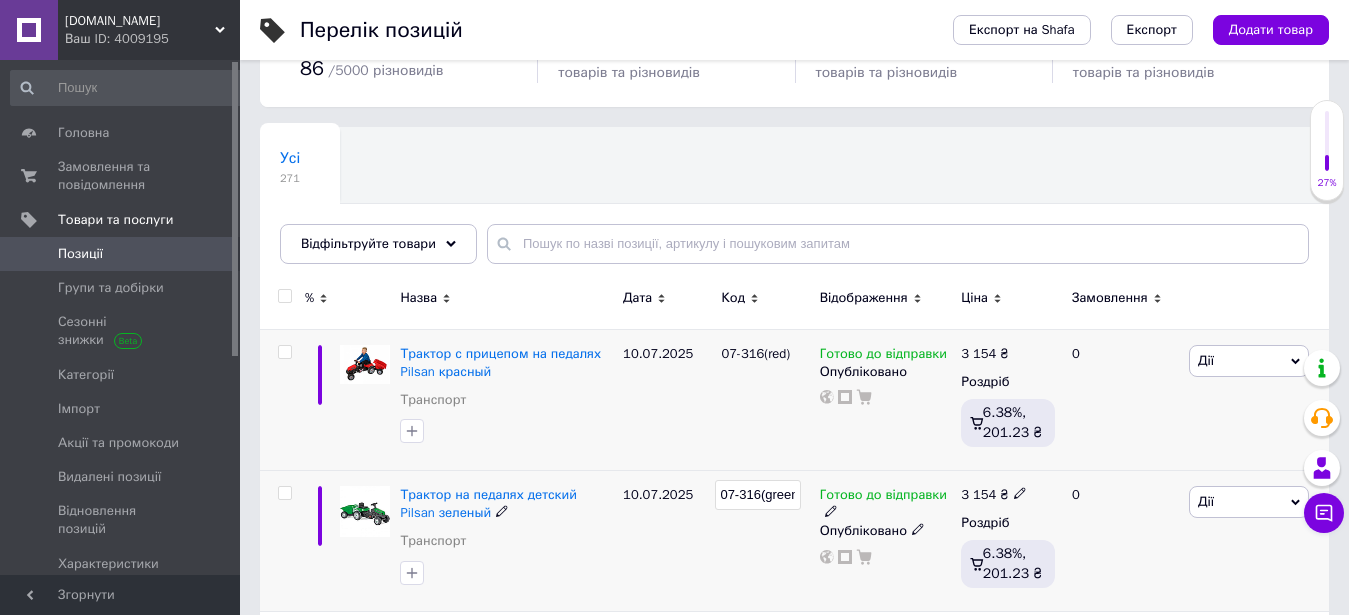 type on "07-316(green)" 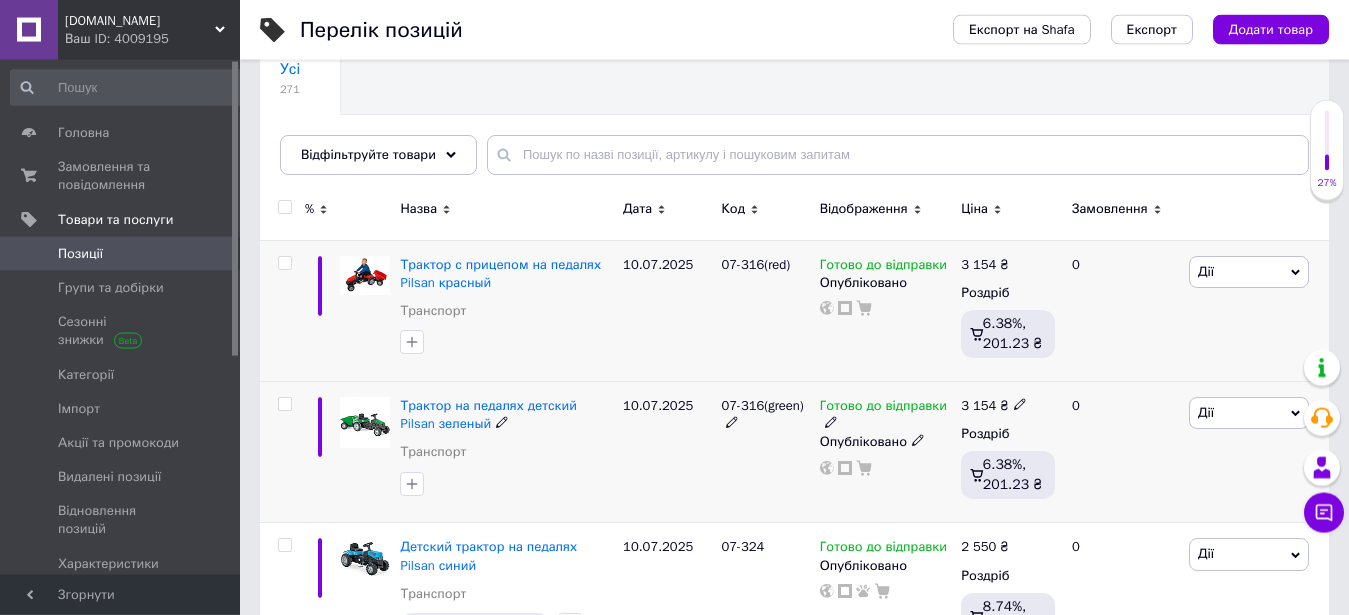 scroll, scrollTop: 204, scrollLeft: 0, axis: vertical 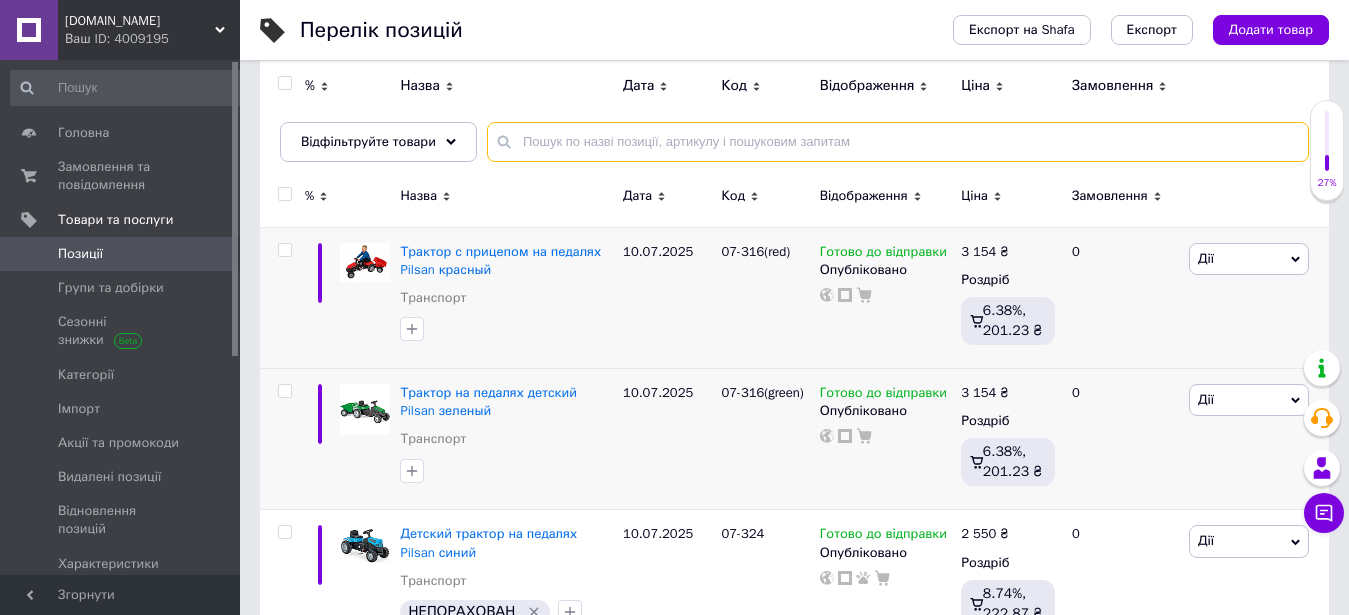 click at bounding box center [898, 142] 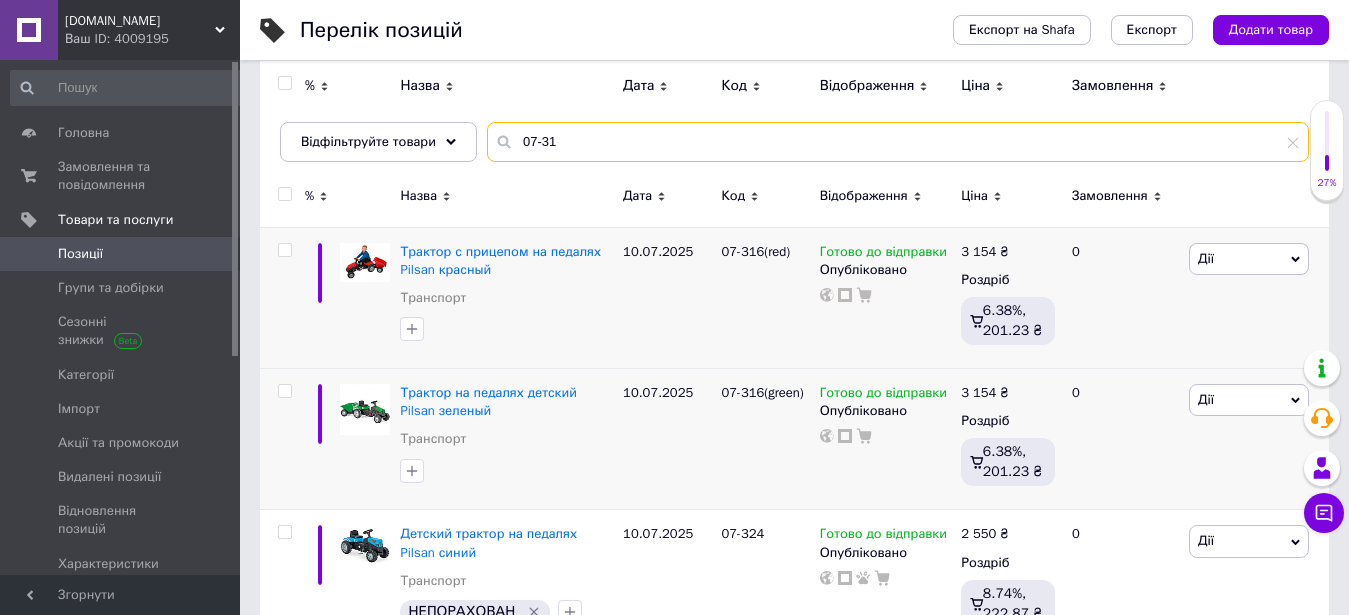 type on "07-315" 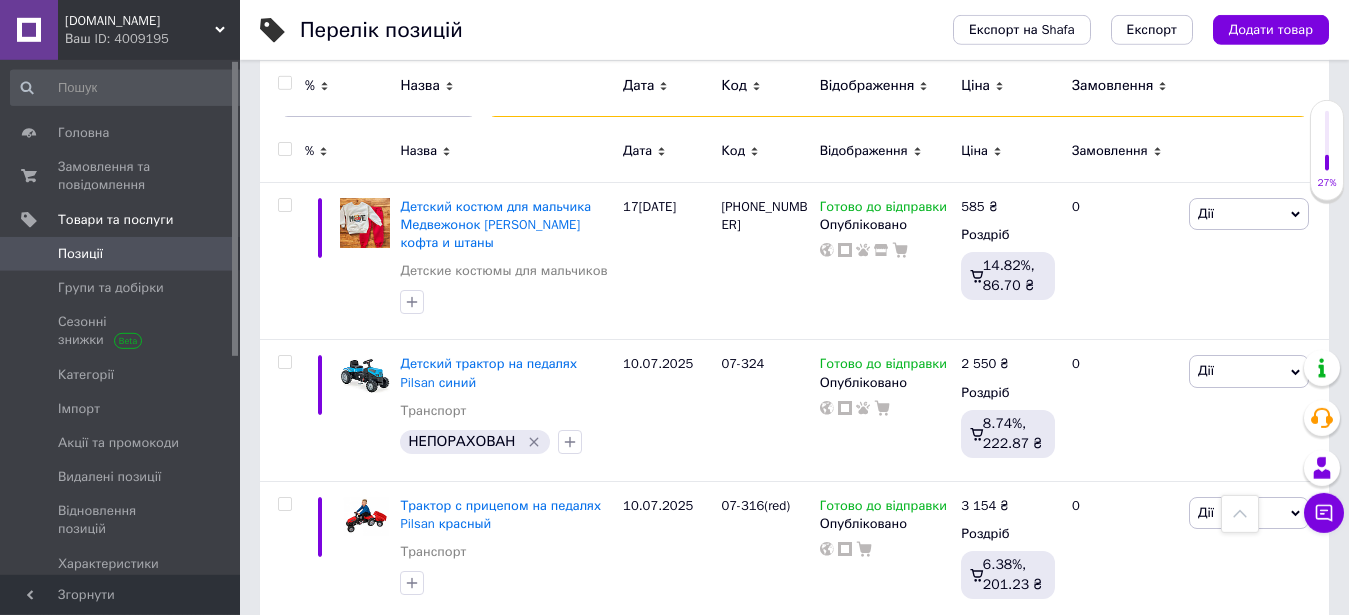 scroll, scrollTop: 102, scrollLeft: 0, axis: vertical 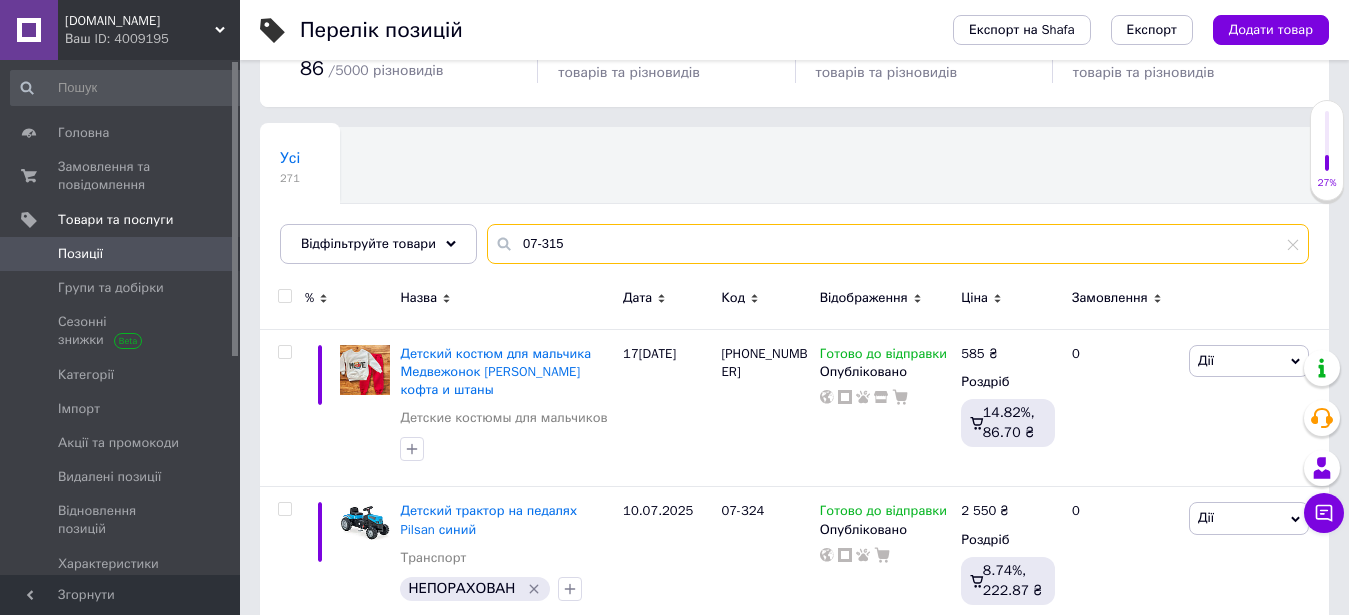 drag, startPoint x: 571, startPoint y: 239, endPoint x: 503, endPoint y: 245, distance: 68.26419 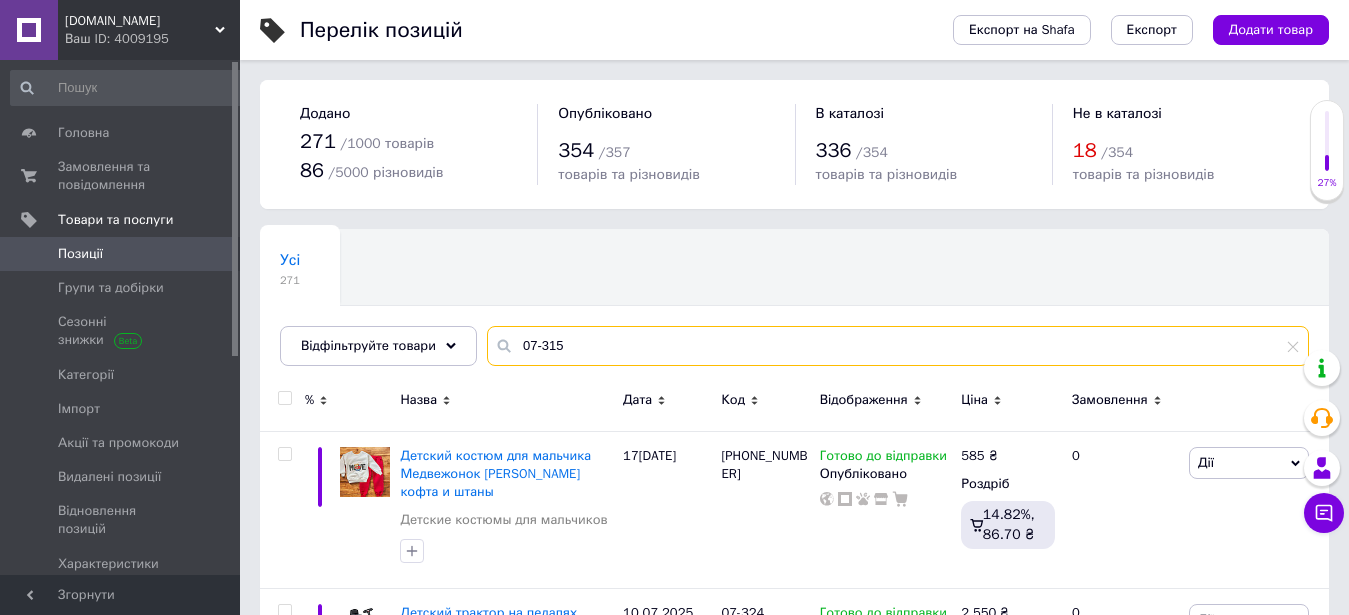 type 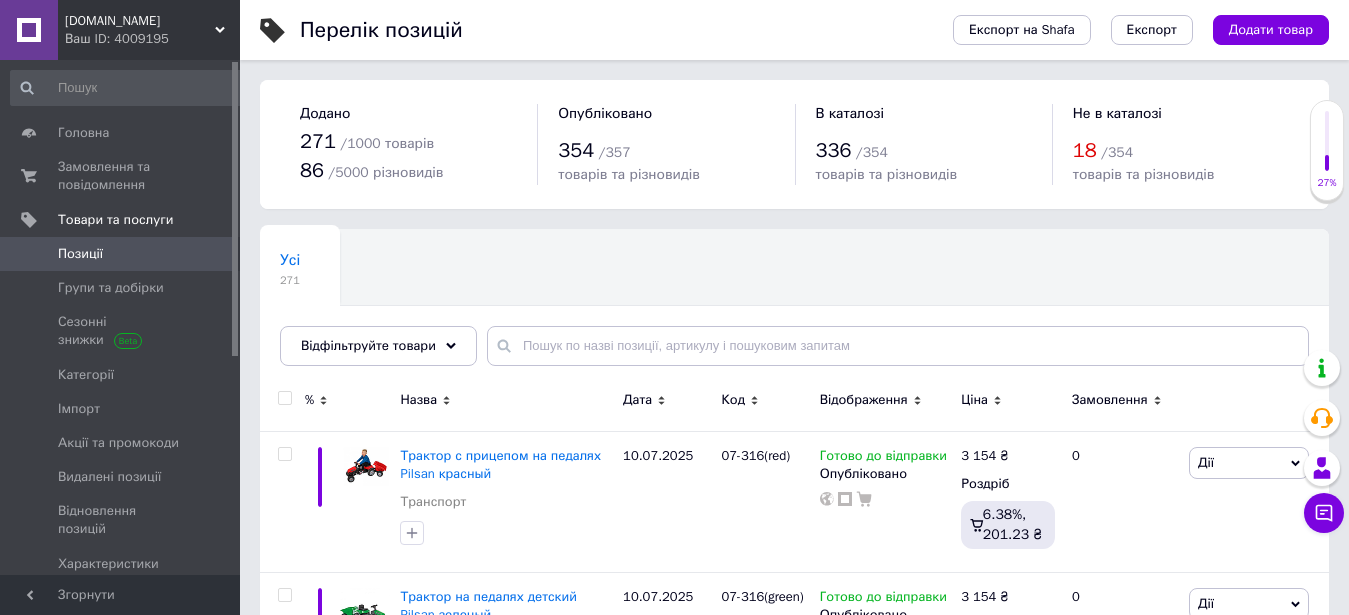 click on "Позиції" at bounding box center [121, 254] 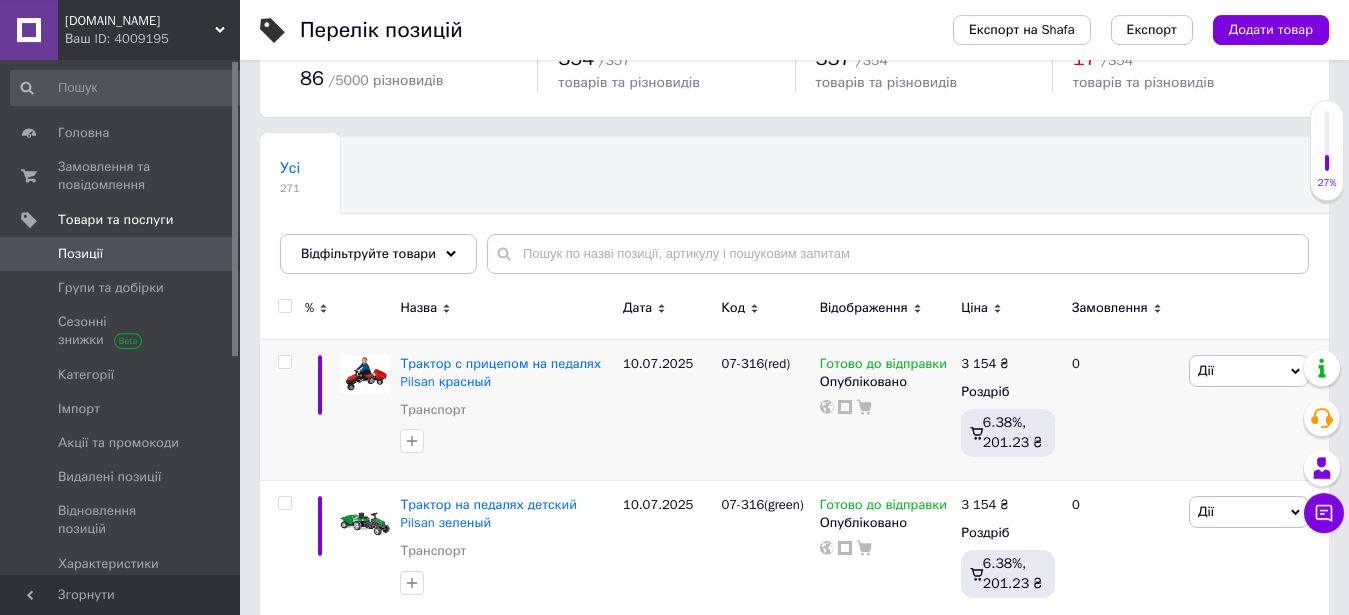 scroll, scrollTop: 306, scrollLeft: 0, axis: vertical 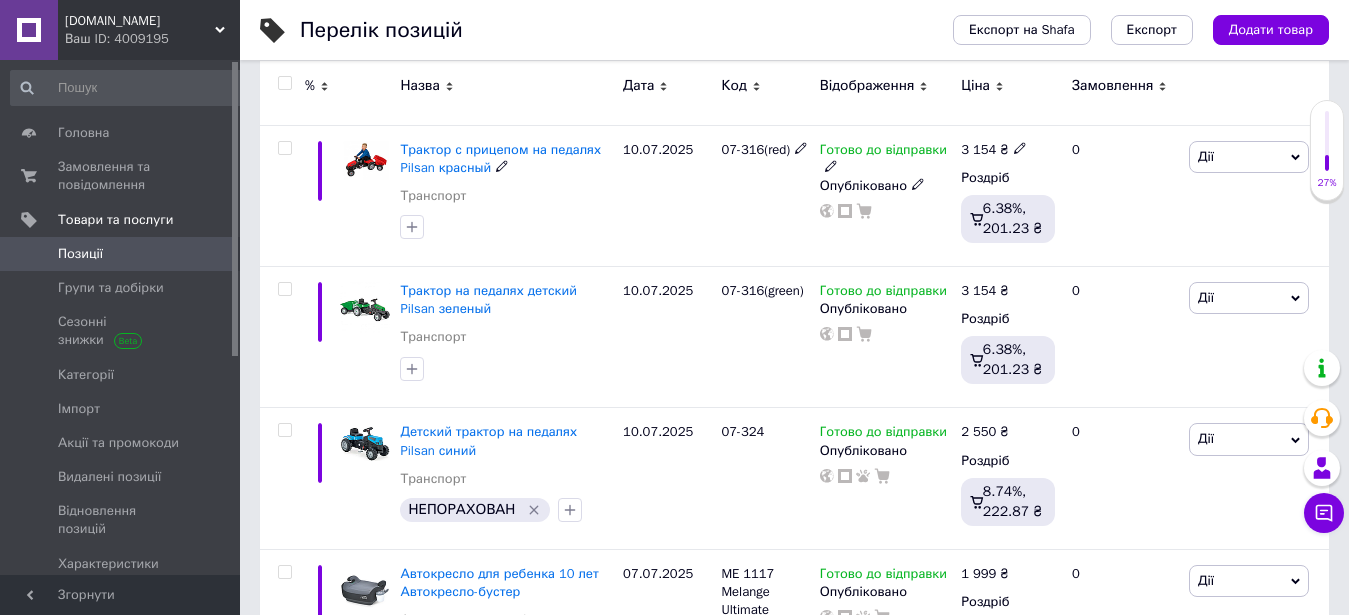 click on "Позиції" at bounding box center [128, 254] 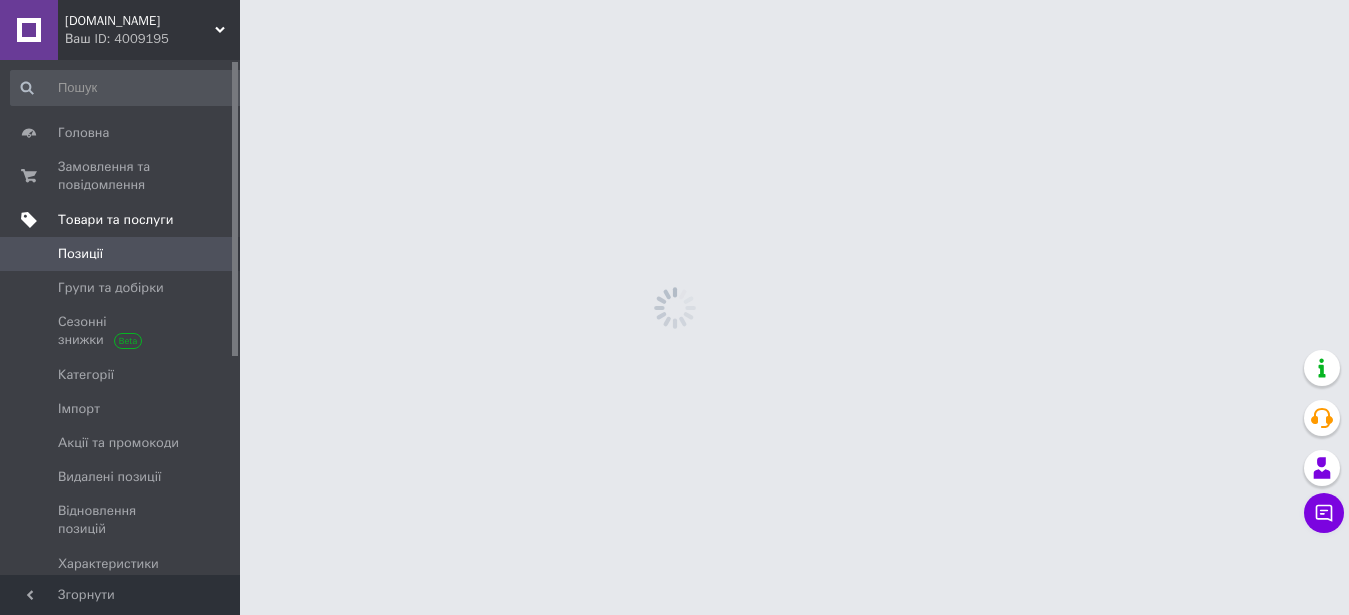 scroll, scrollTop: 0, scrollLeft: 0, axis: both 